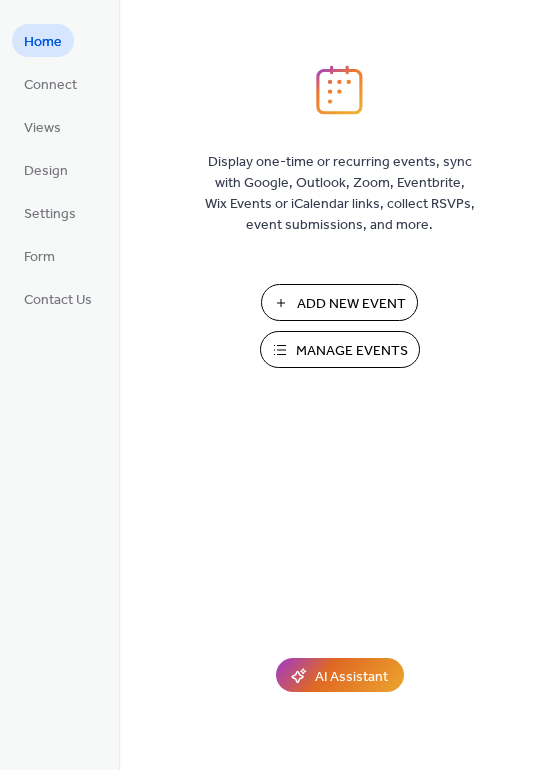 scroll, scrollTop: 0, scrollLeft: 0, axis: both 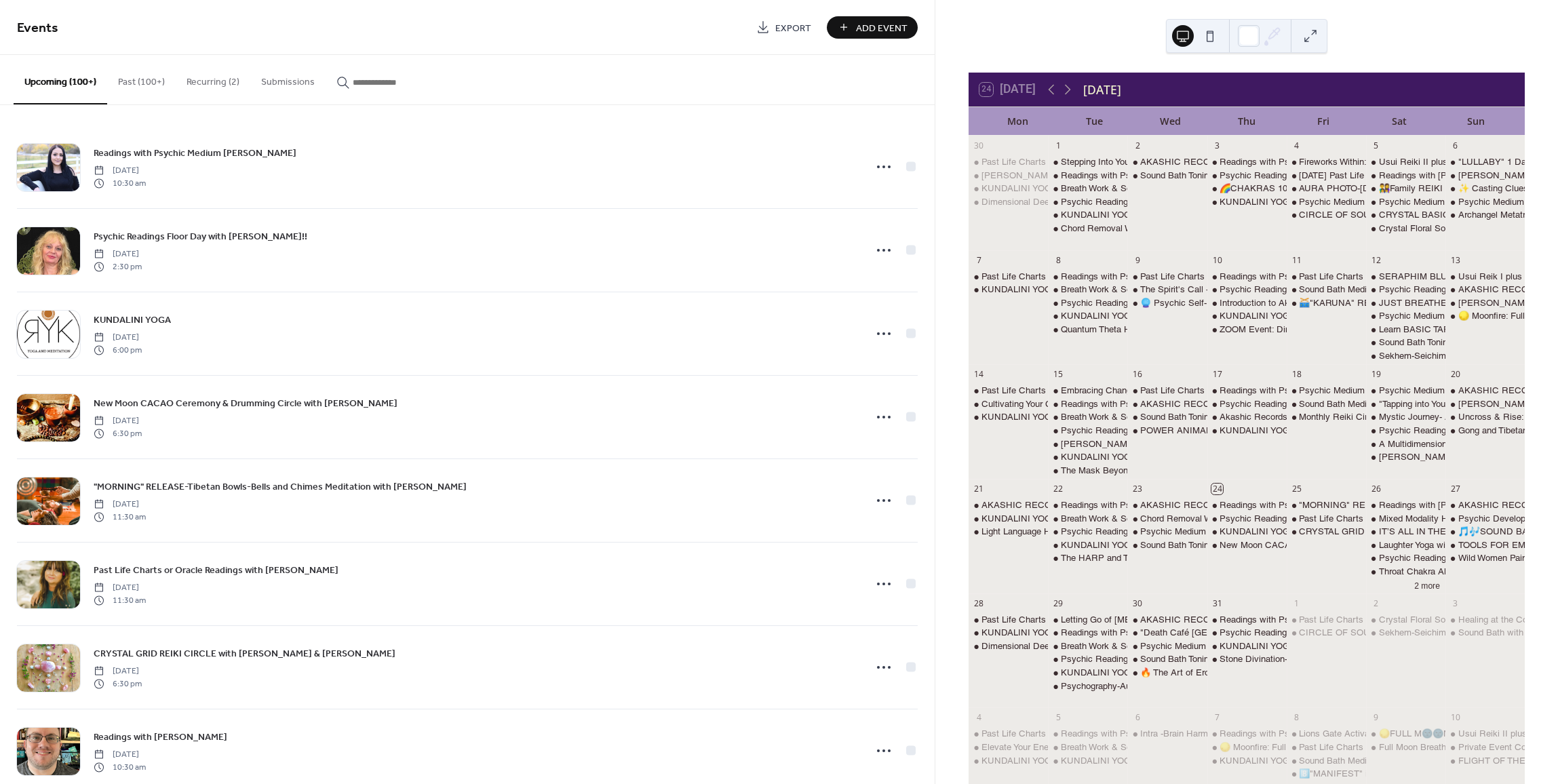 click on "Add Event" at bounding box center (882, 28) 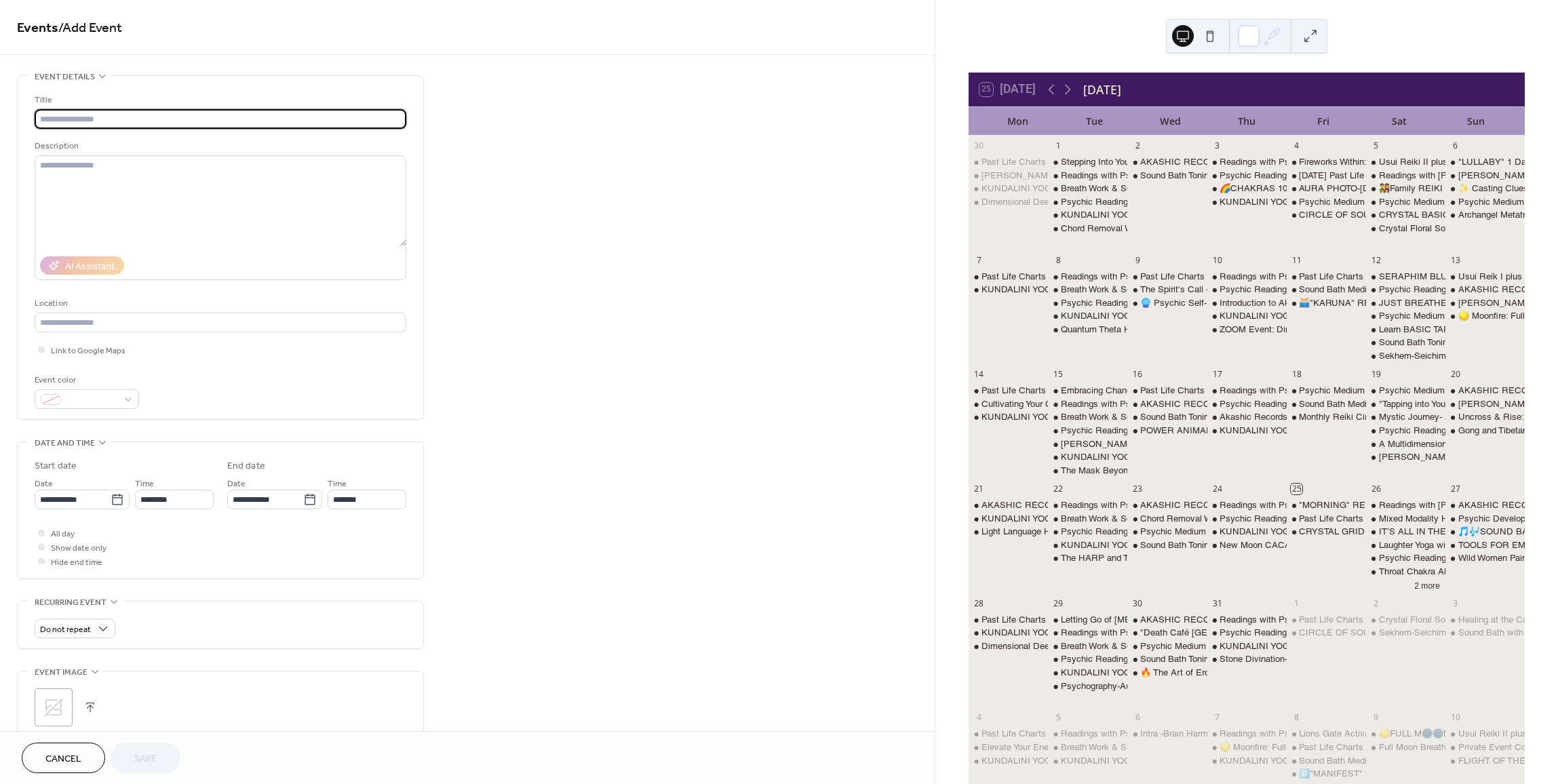 click at bounding box center [220, 119] 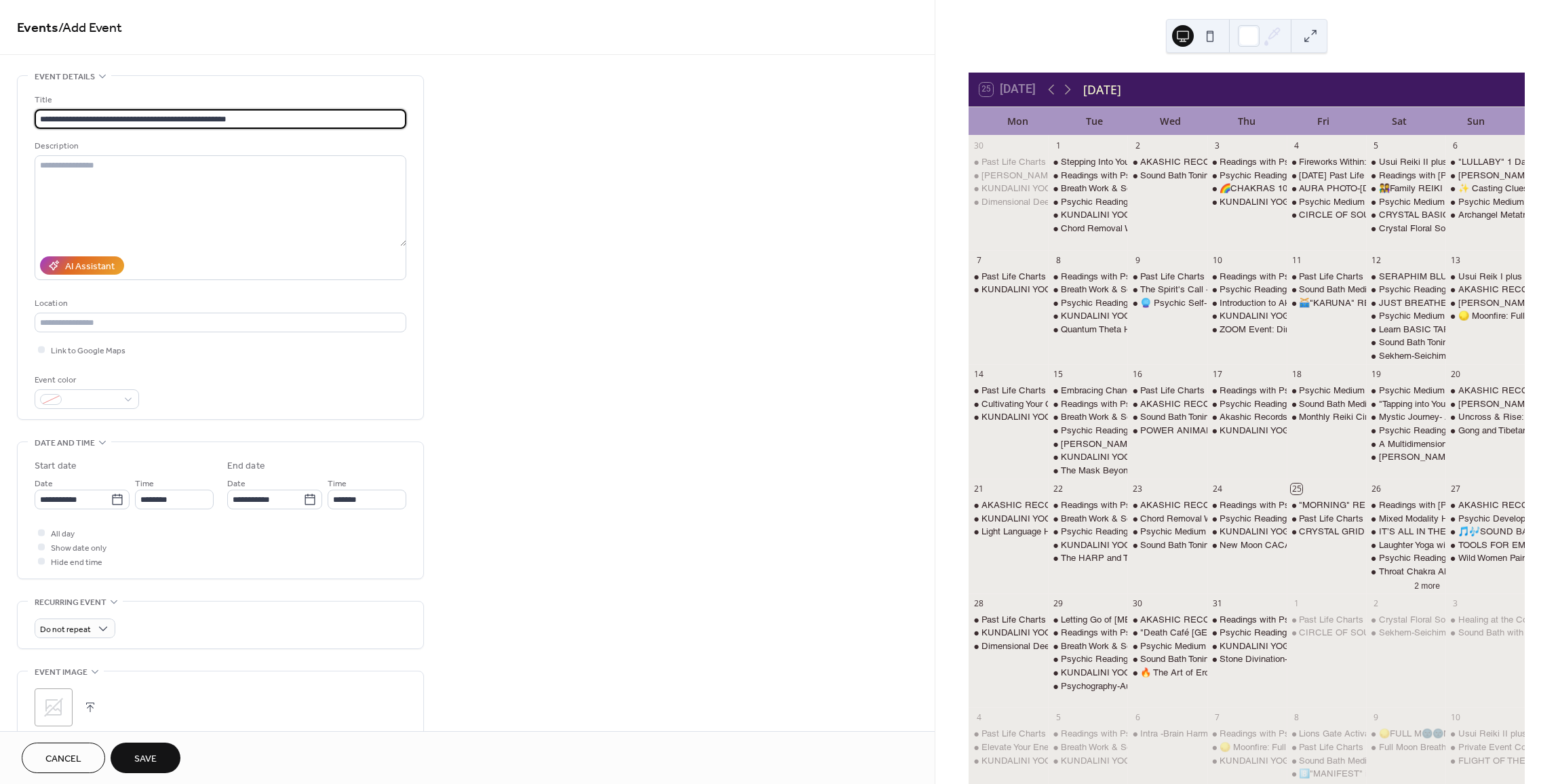 type on "**********" 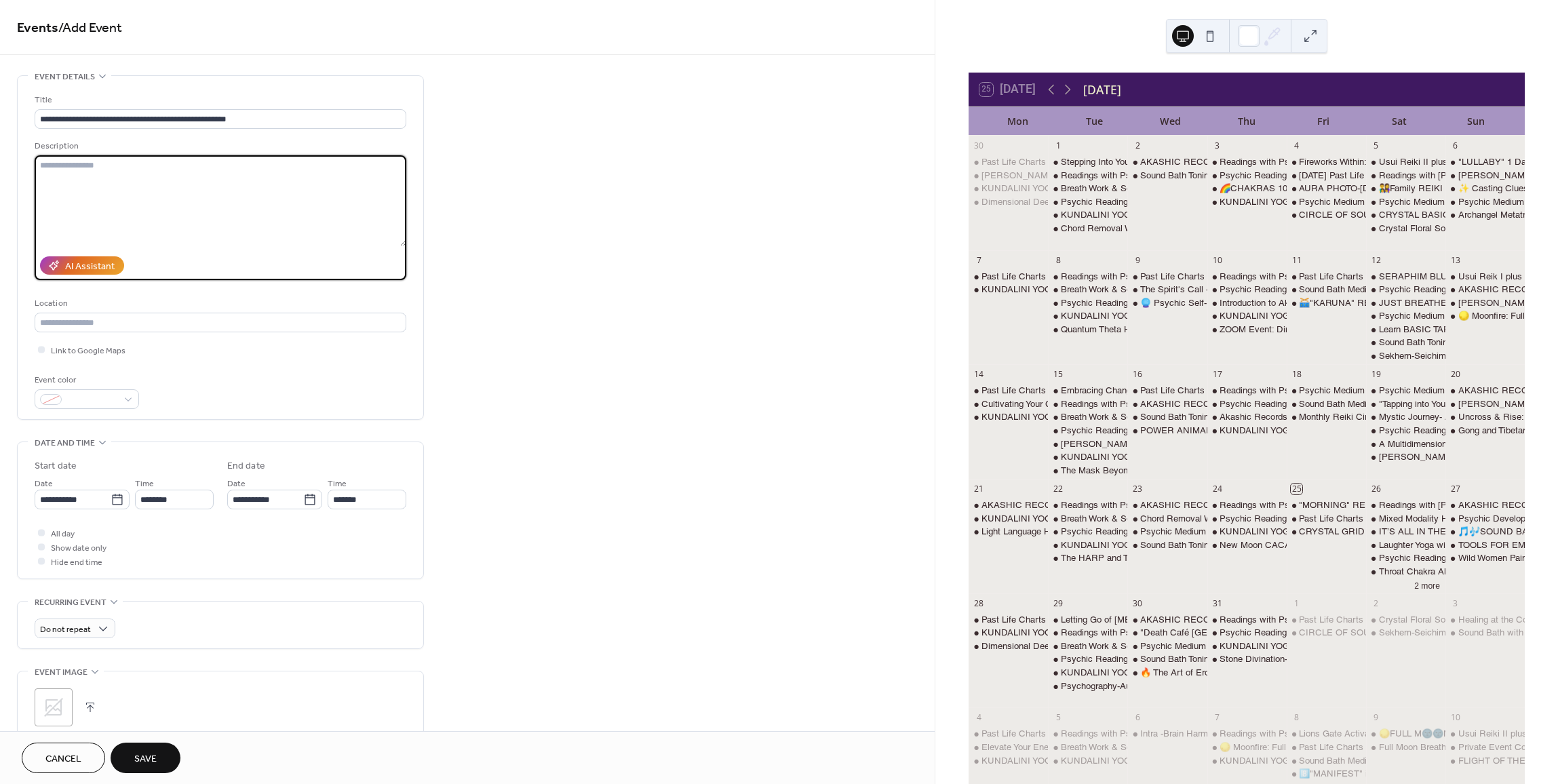 click at bounding box center [220, 201] 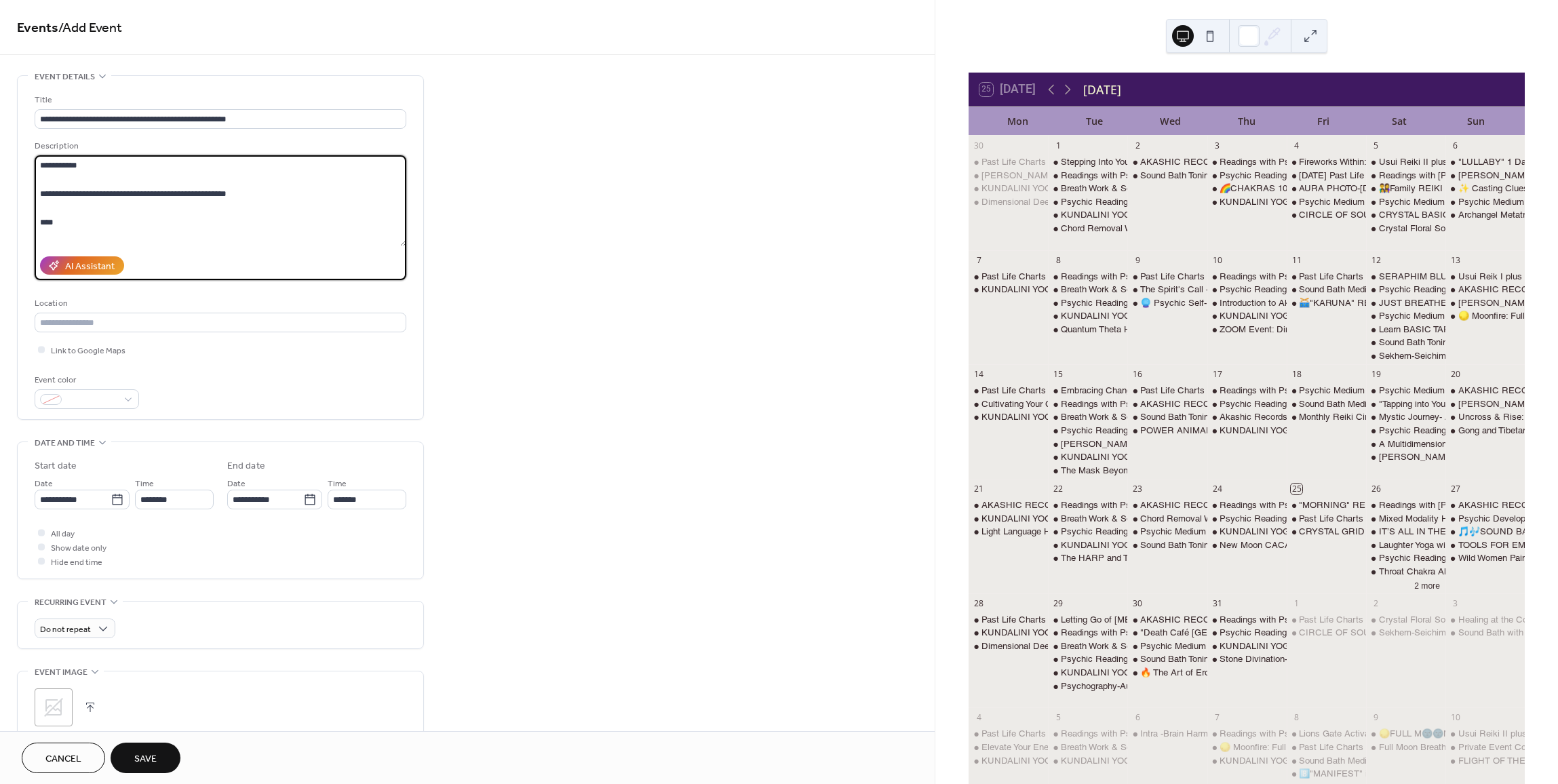 scroll, scrollTop: 240, scrollLeft: 0, axis: vertical 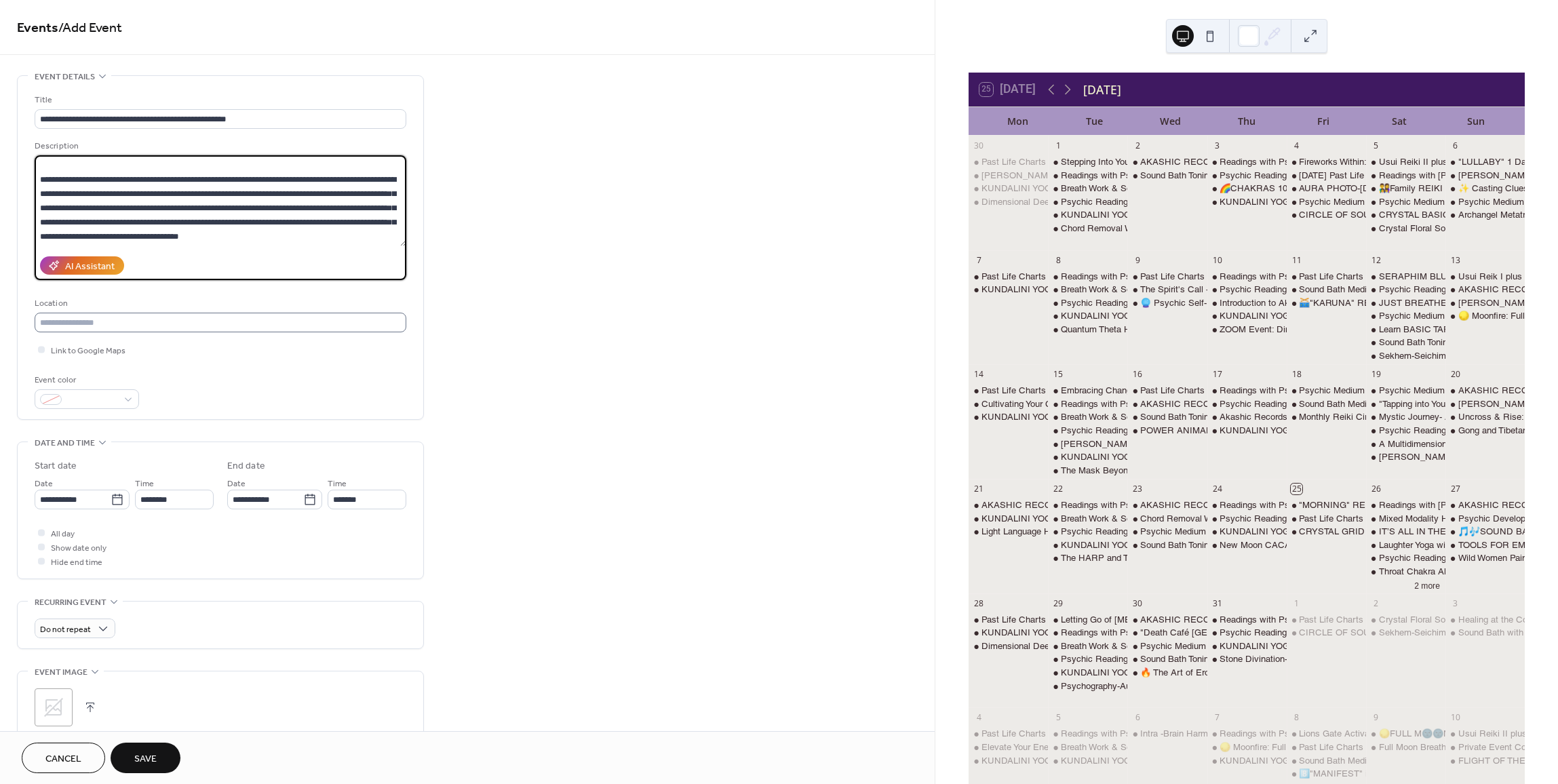 type on "**********" 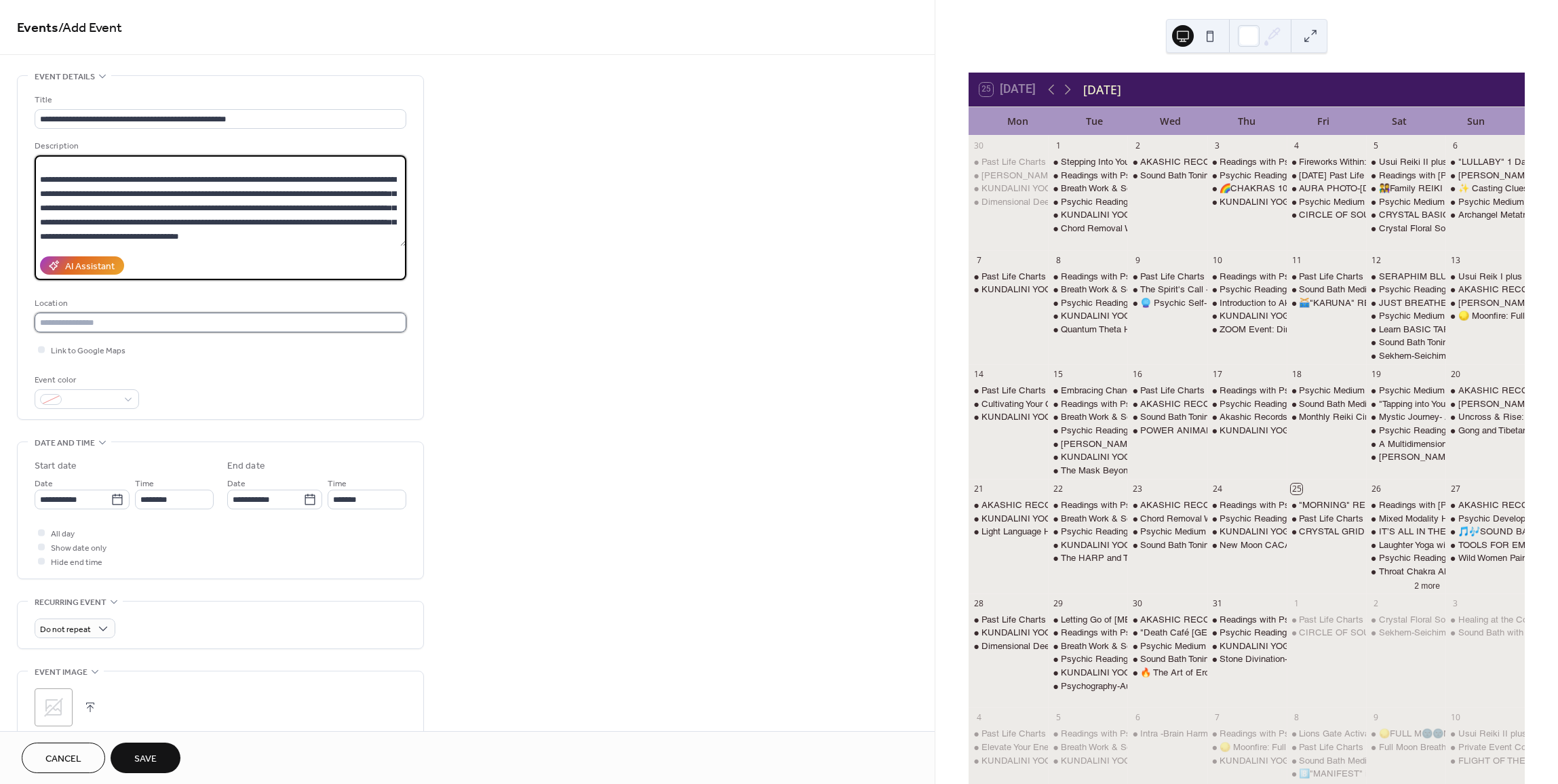 click at bounding box center (220, 322) 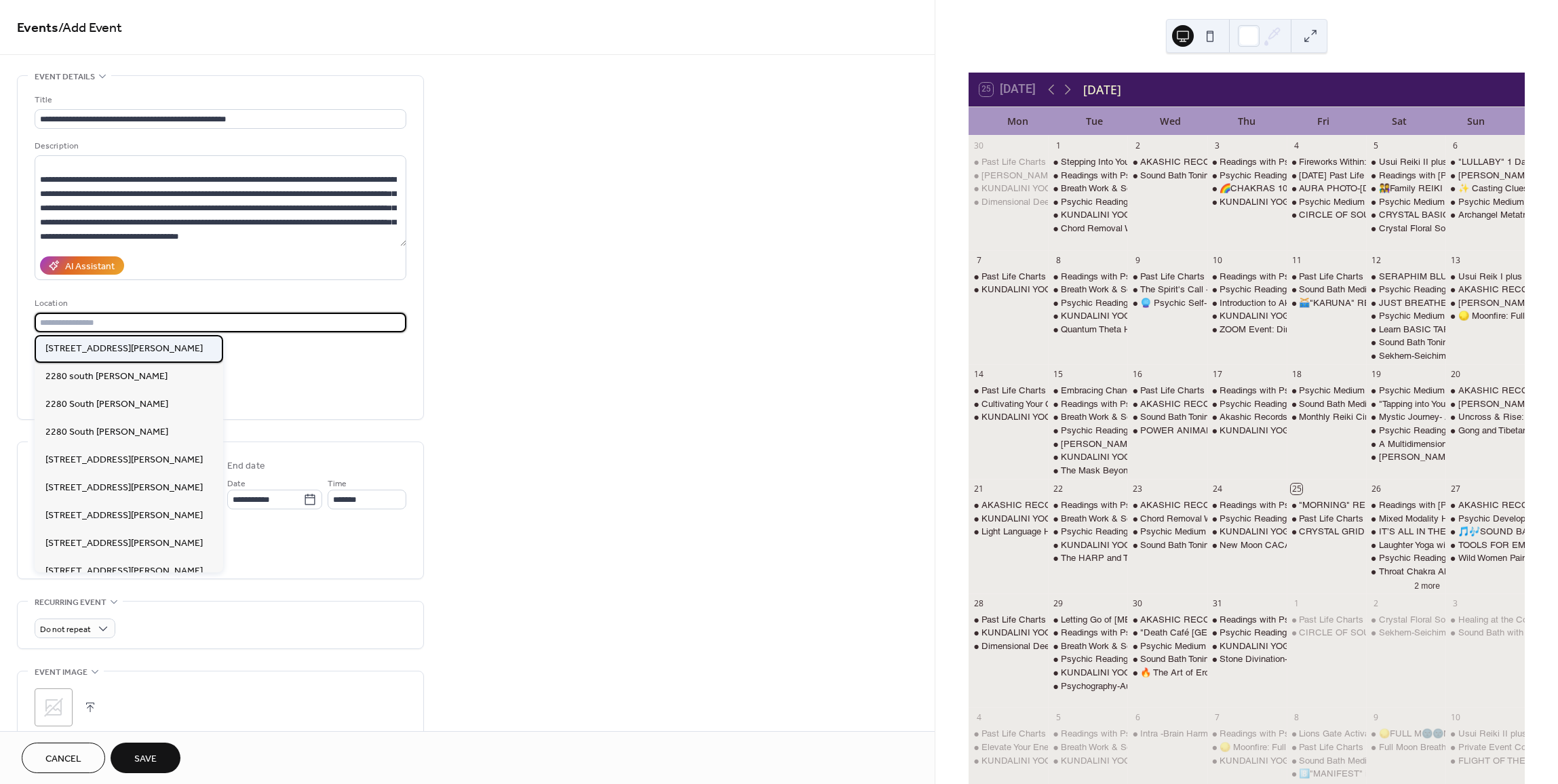 click on "2280 S Jones Blvd, Lv Nv" at bounding box center (129, 349) 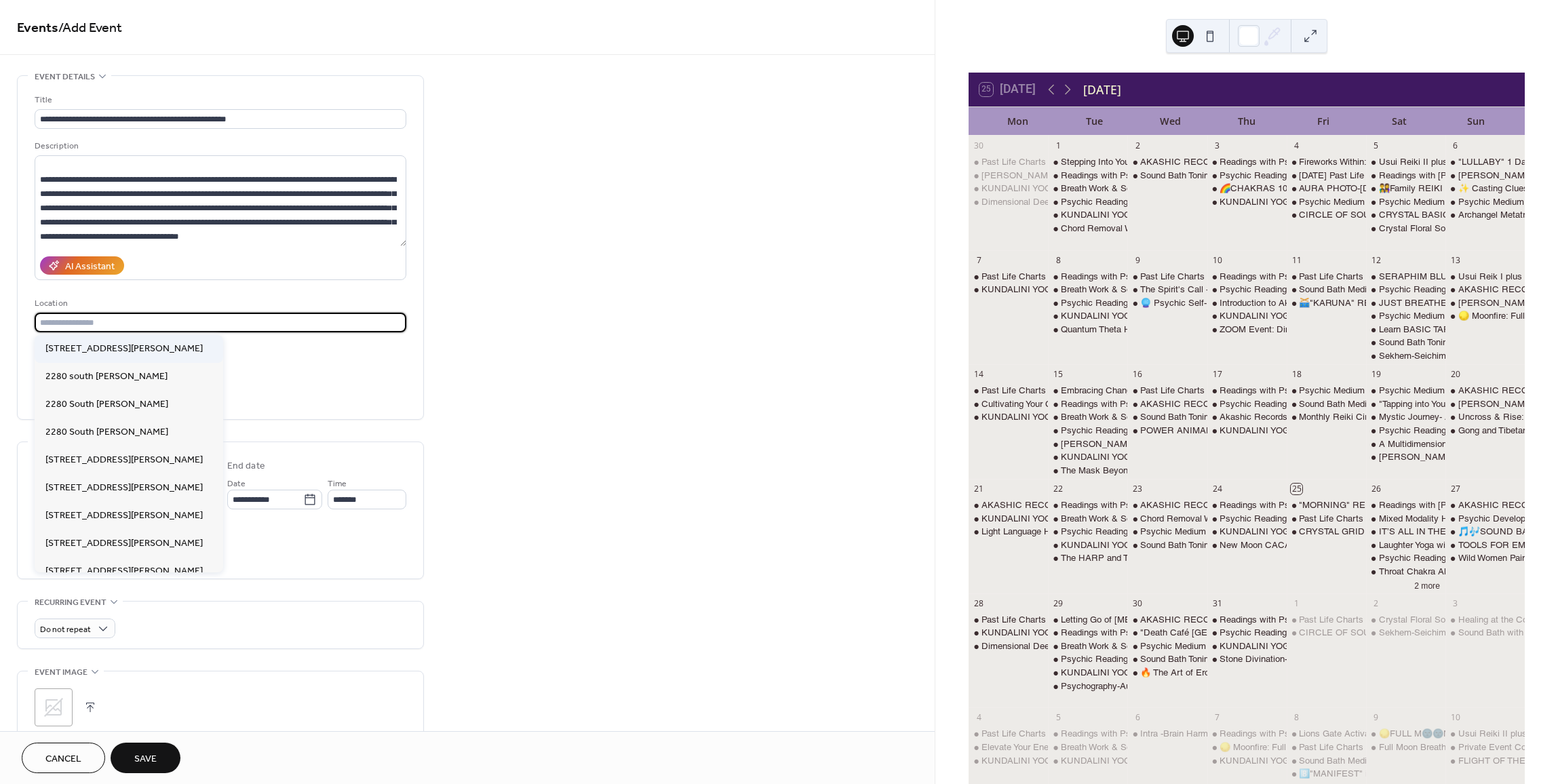 type on "**********" 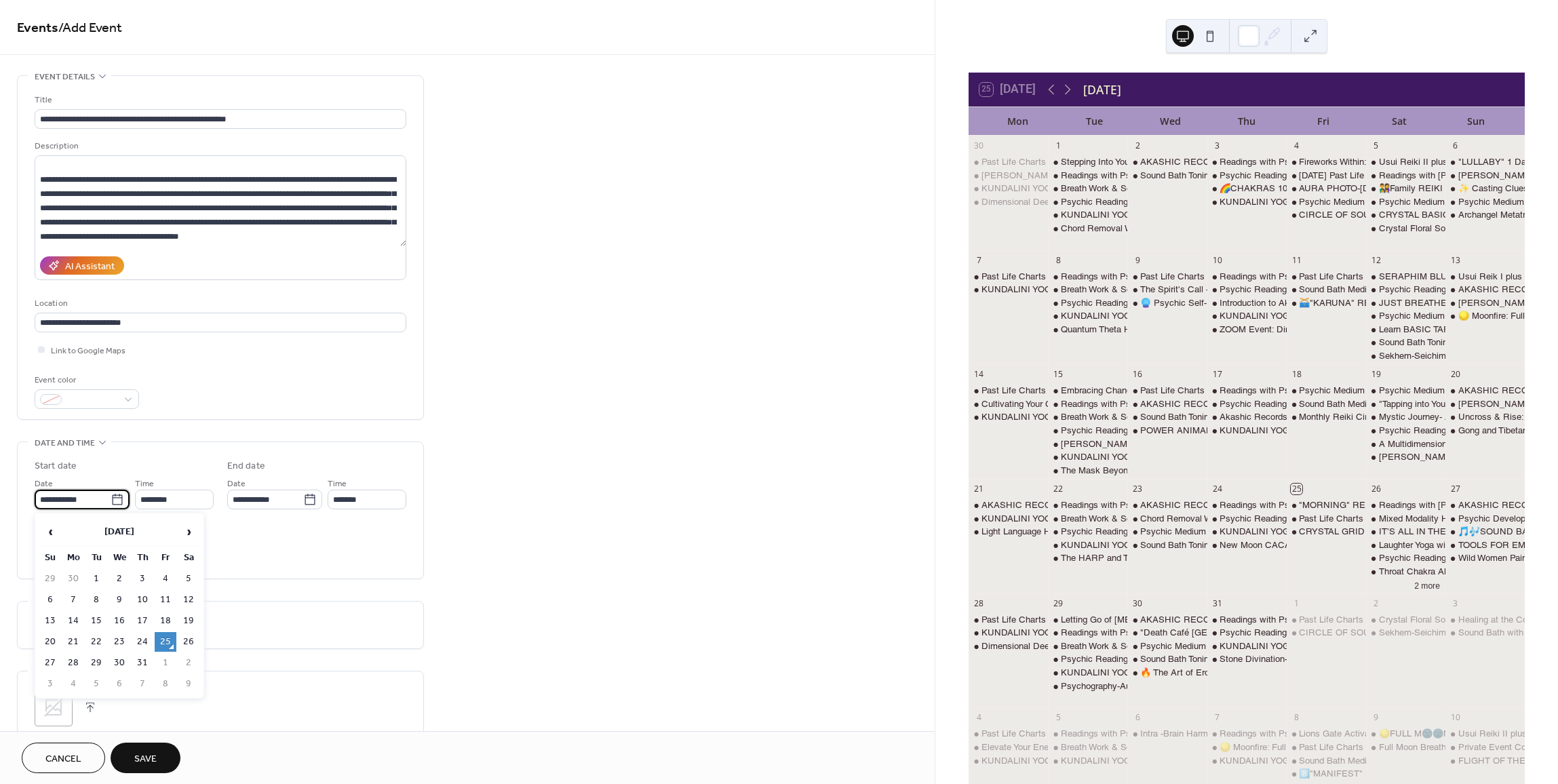click on "**********" at bounding box center [73, 499] 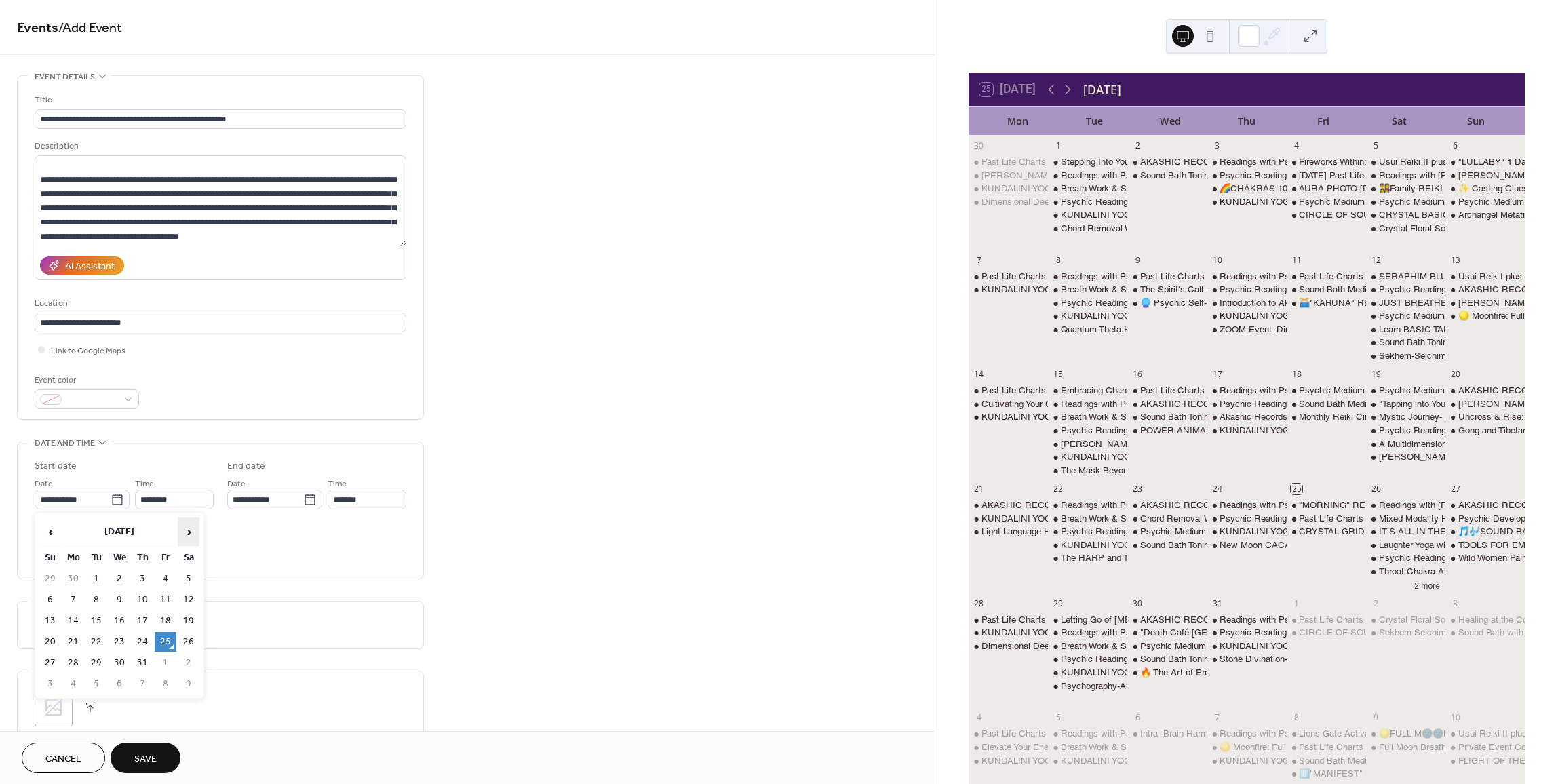 click on "›" at bounding box center [189, 532] 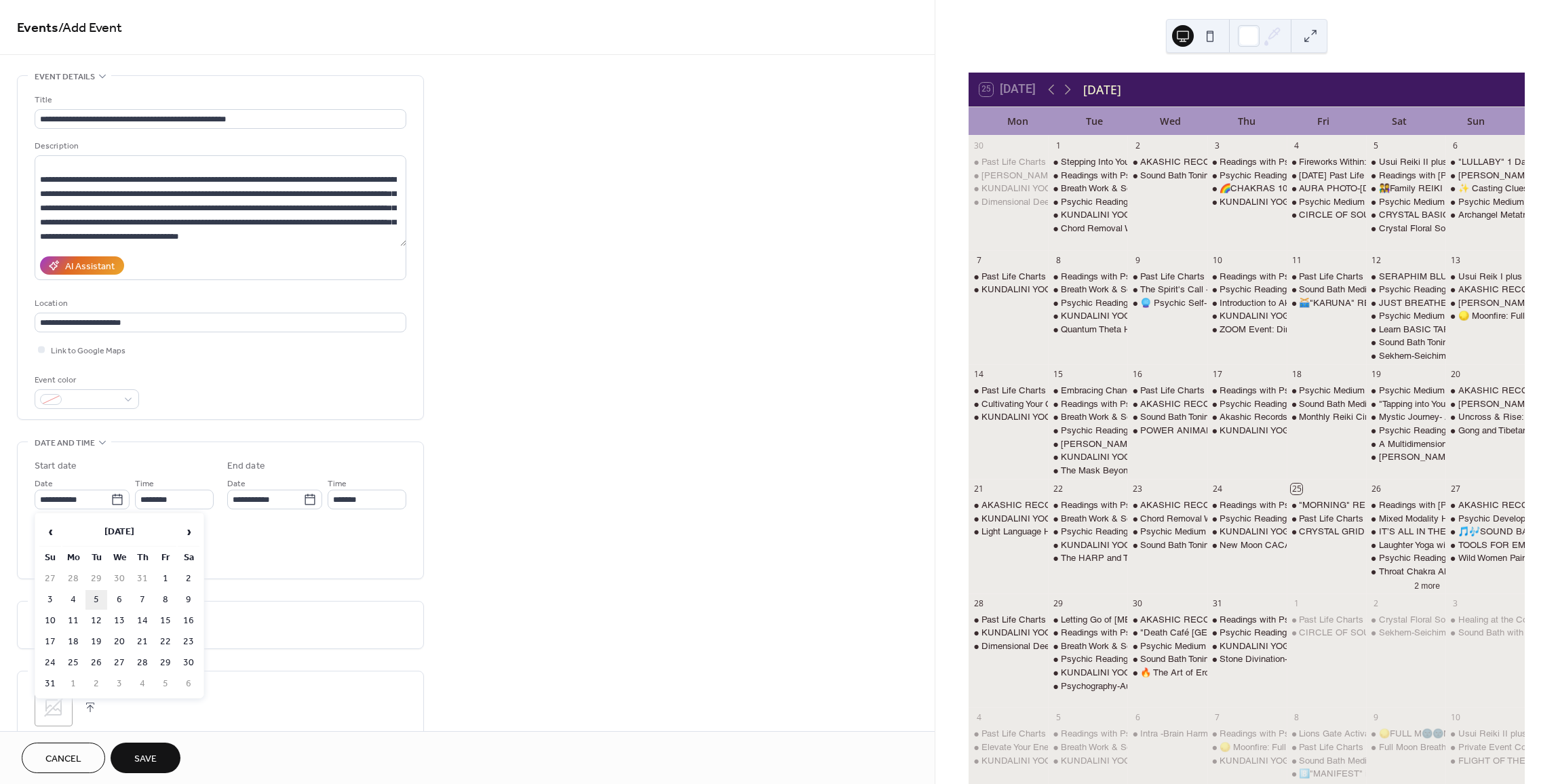 click on "5" at bounding box center (96, 600) 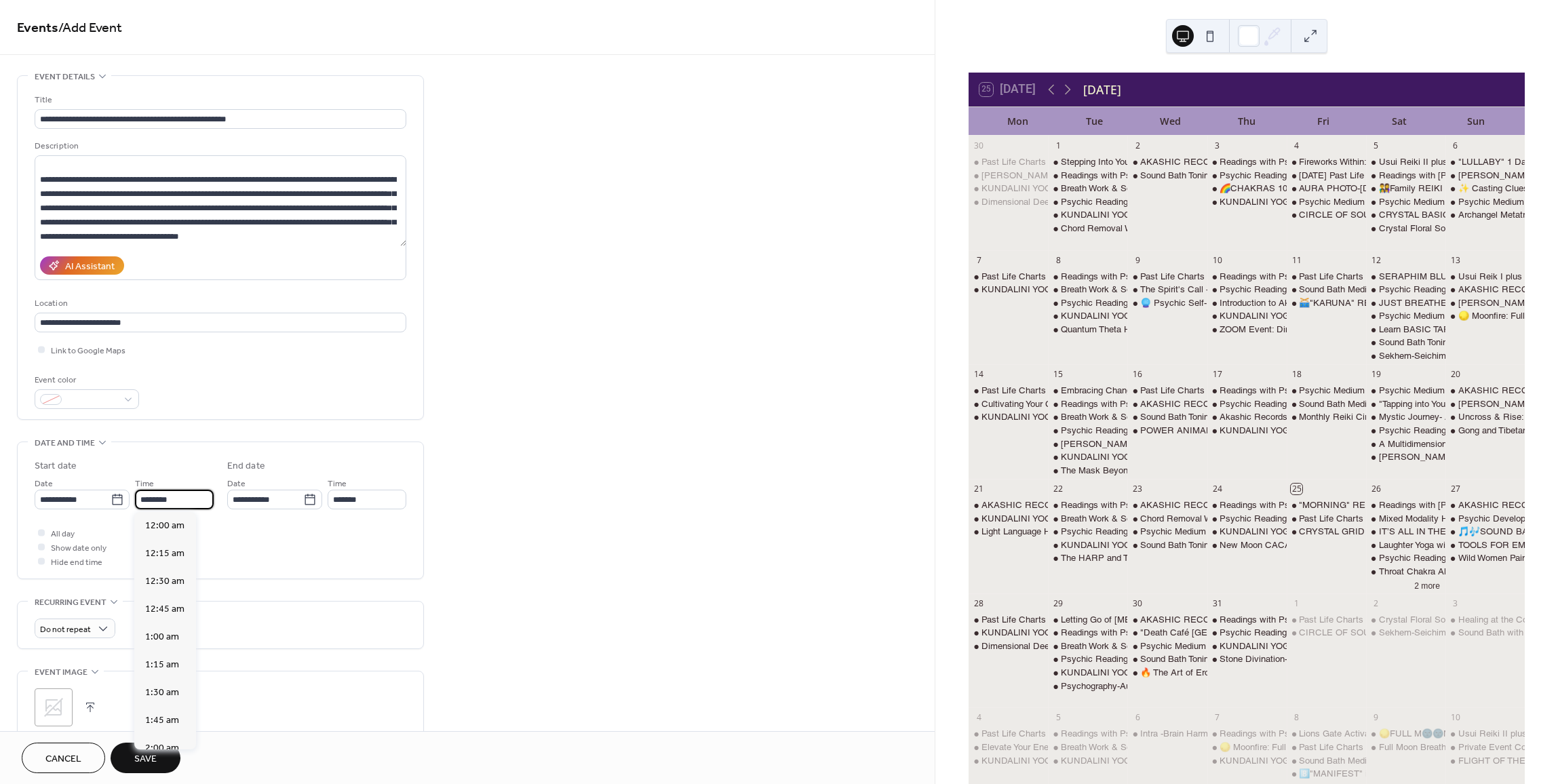 click on "********" at bounding box center [174, 499] 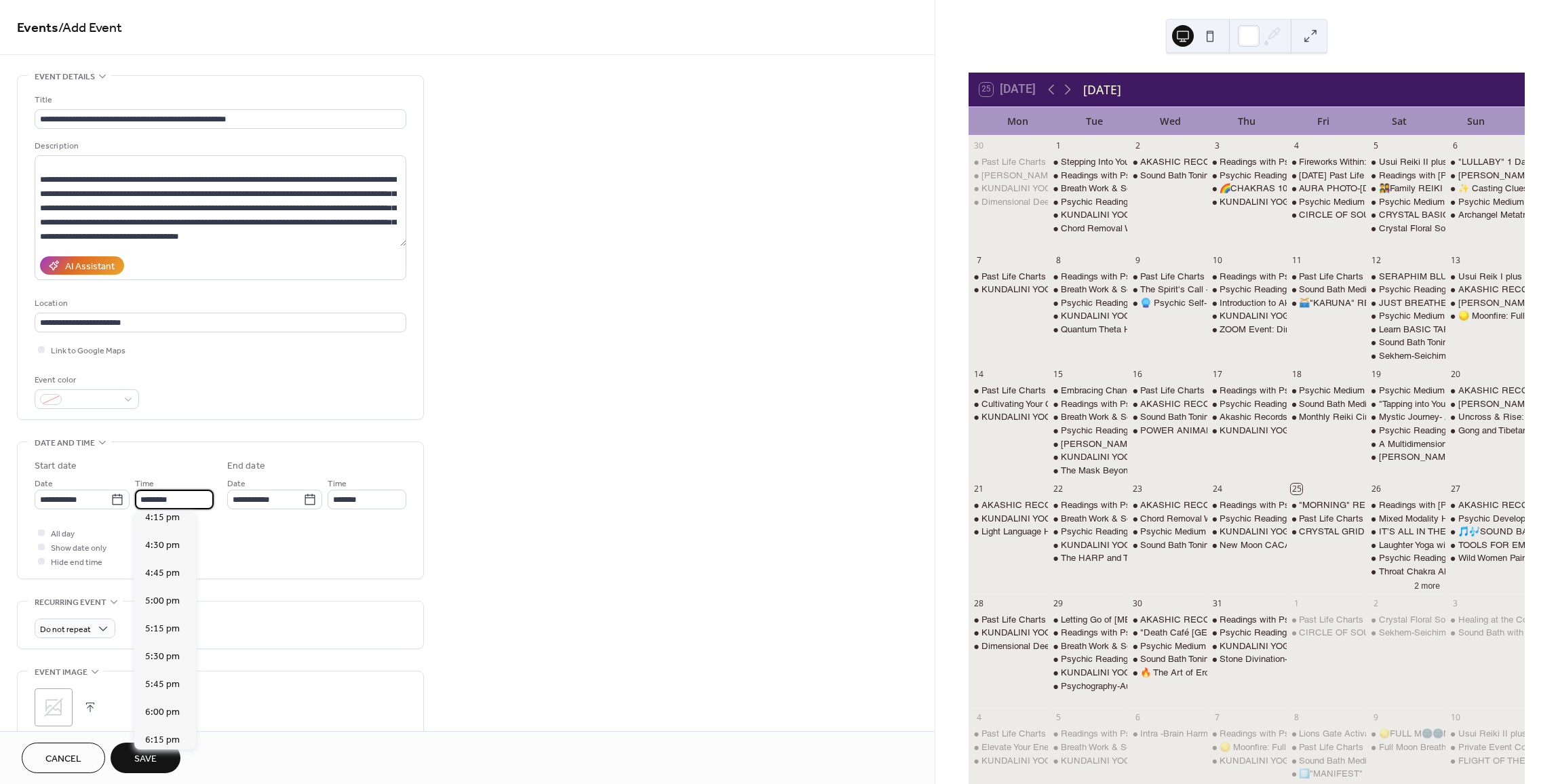 scroll, scrollTop: 1877, scrollLeft: 0, axis: vertical 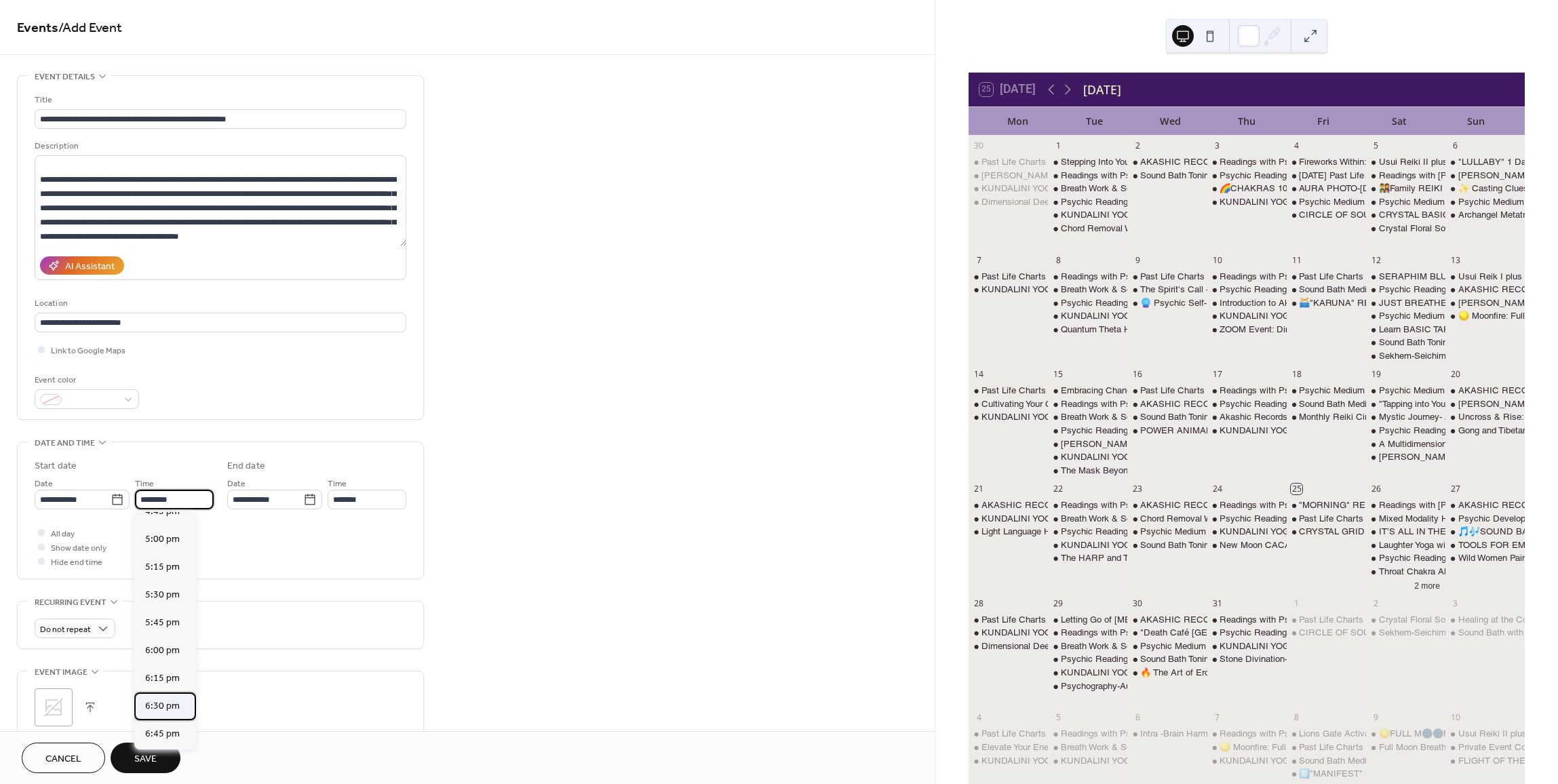 click on "6:30 pm" at bounding box center (162, 706) 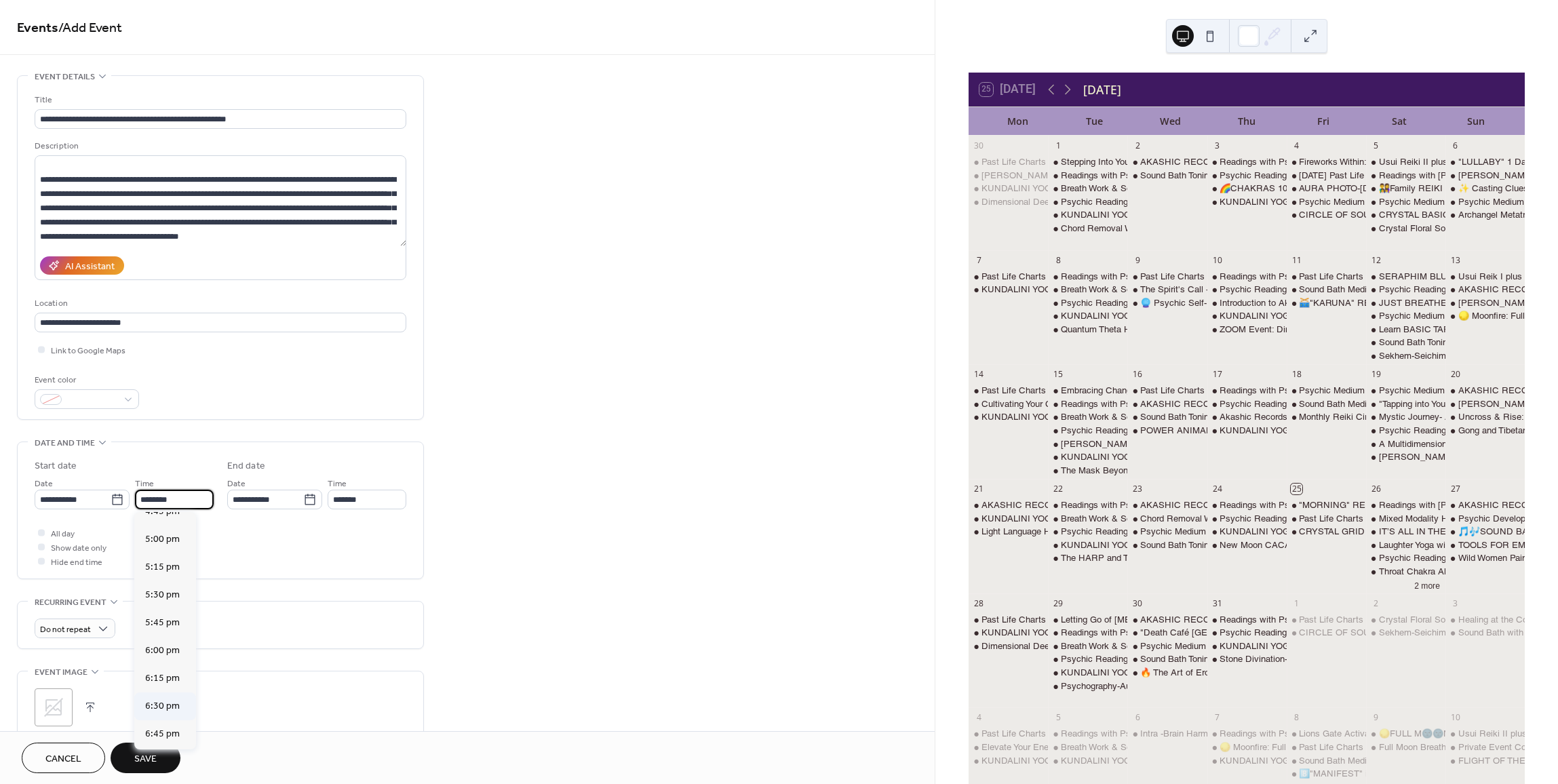 type on "*******" 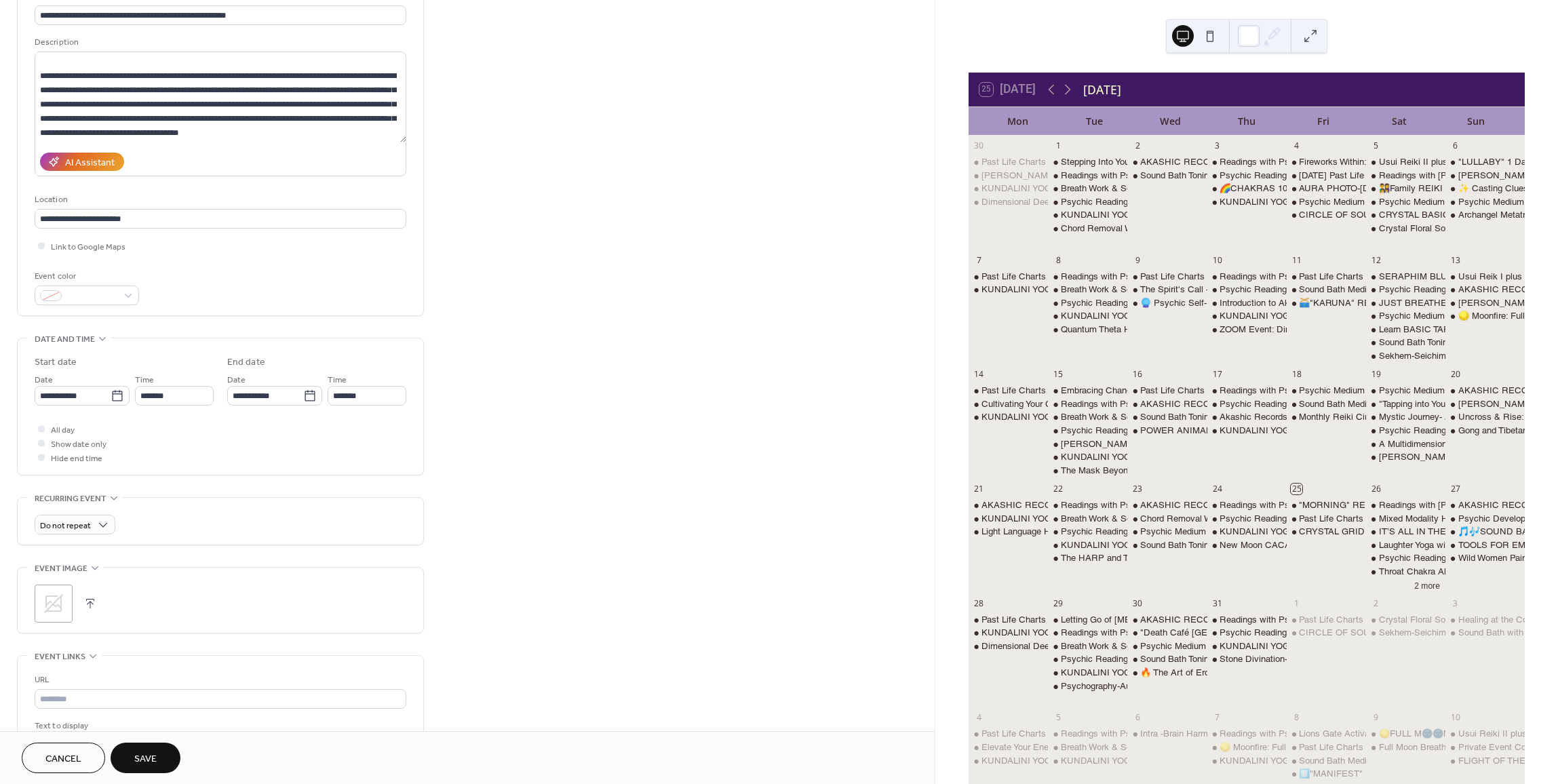 scroll, scrollTop: 136, scrollLeft: 0, axis: vertical 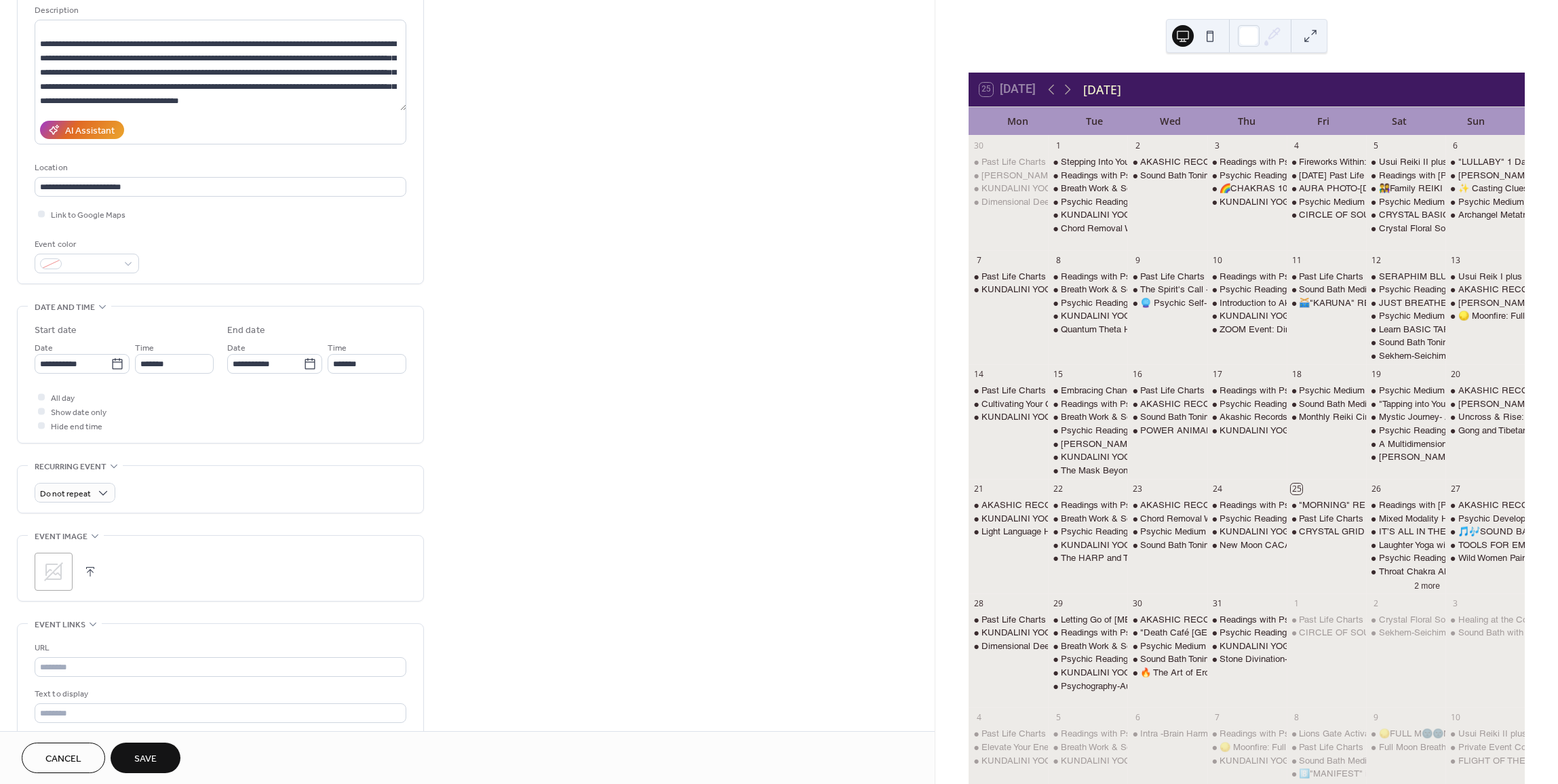 click at bounding box center (90, 572) 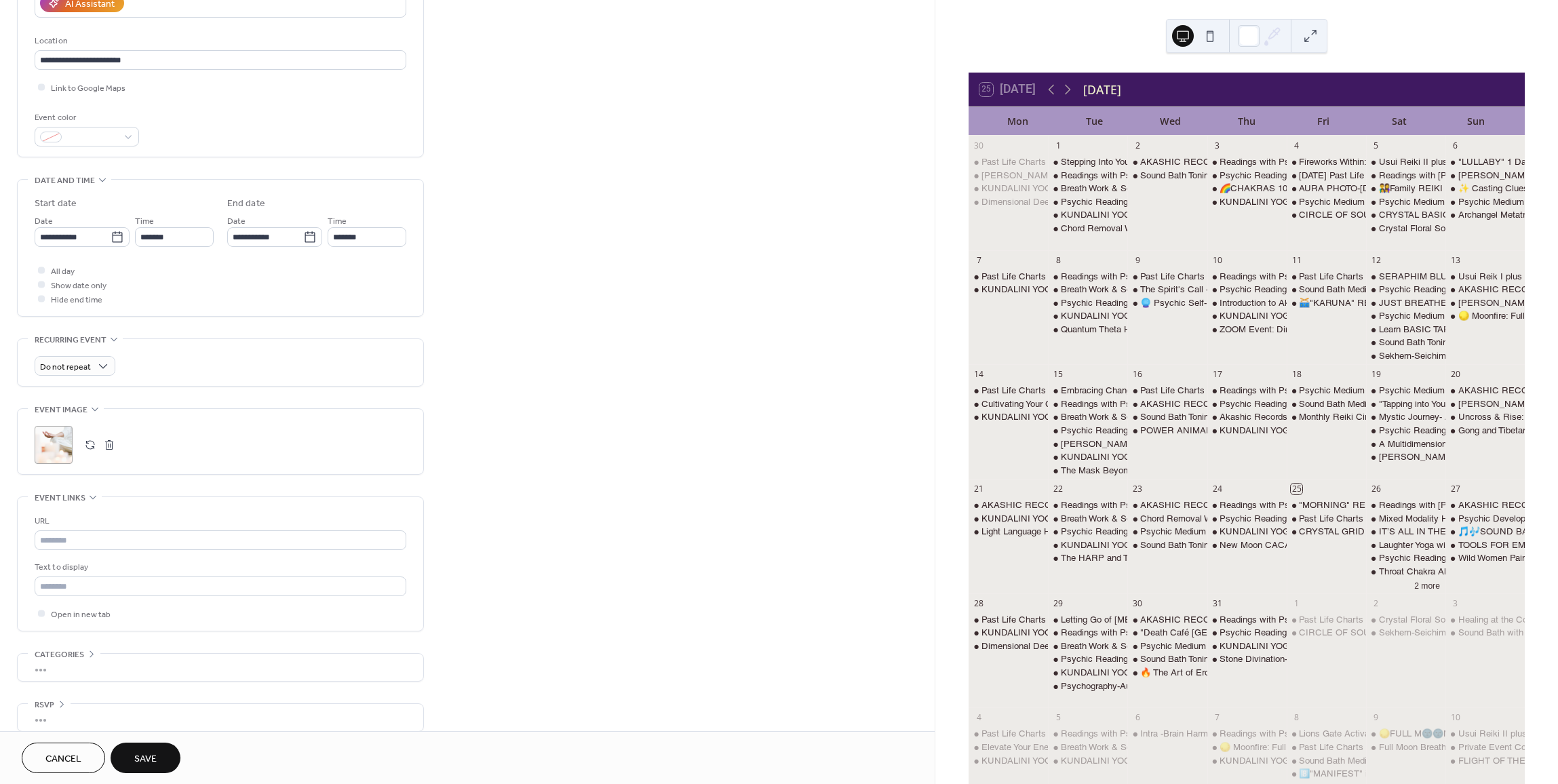 scroll, scrollTop: 277, scrollLeft: 0, axis: vertical 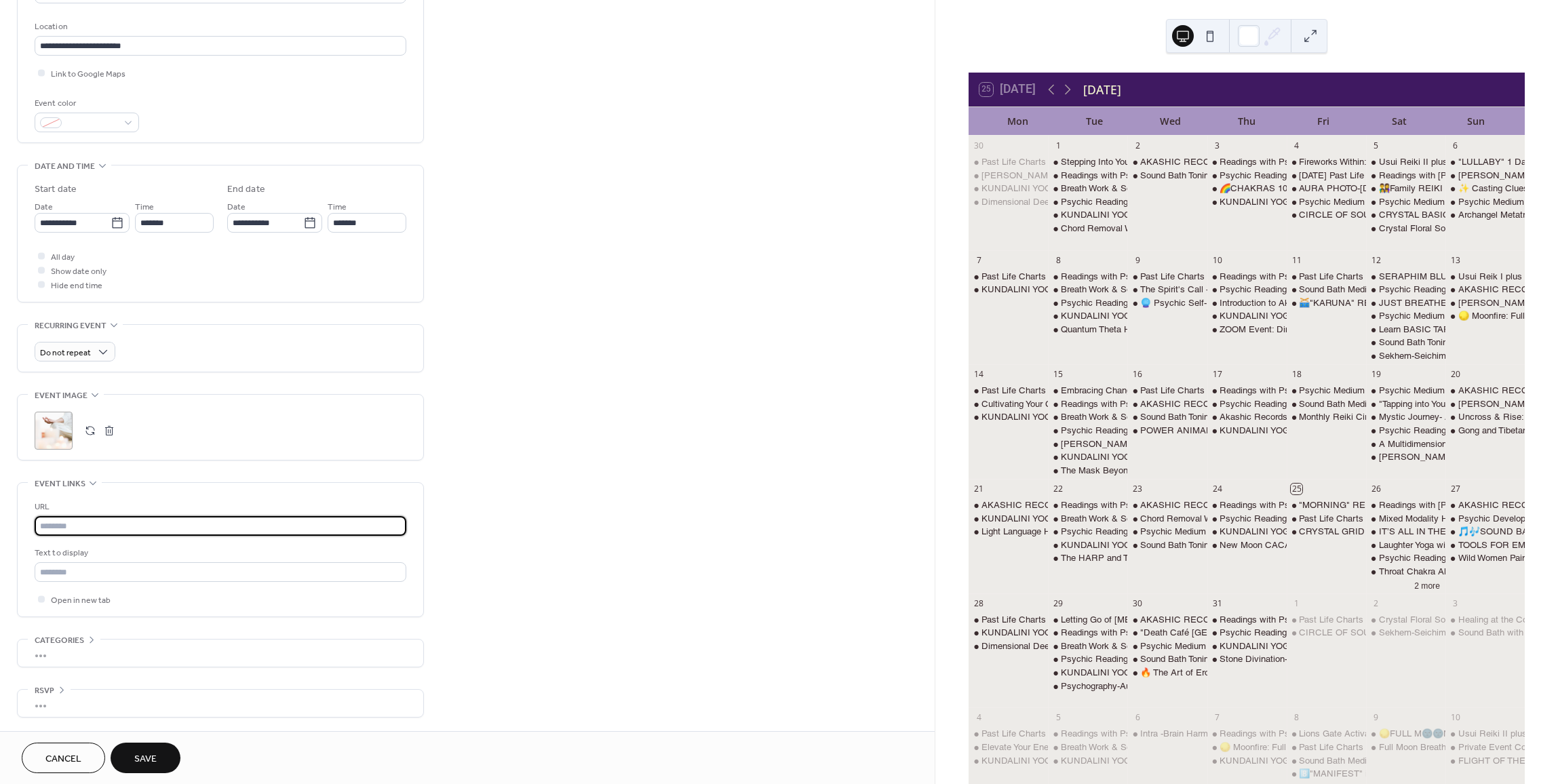 drag, startPoint x: 69, startPoint y: 519, endPoint x: 78, endPoint y: 513, distance: 10.816654 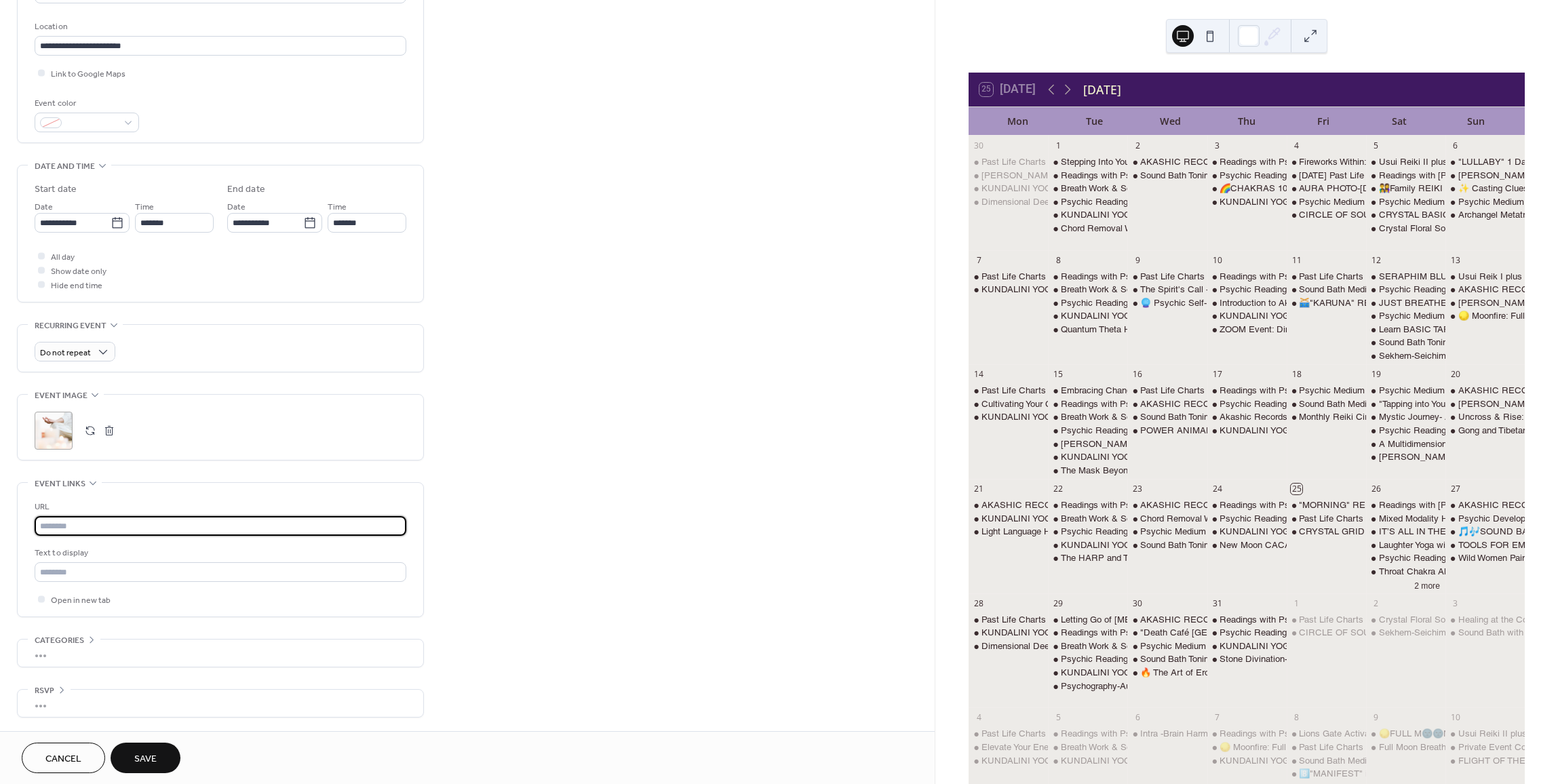 click at bounding box center [220, 526] 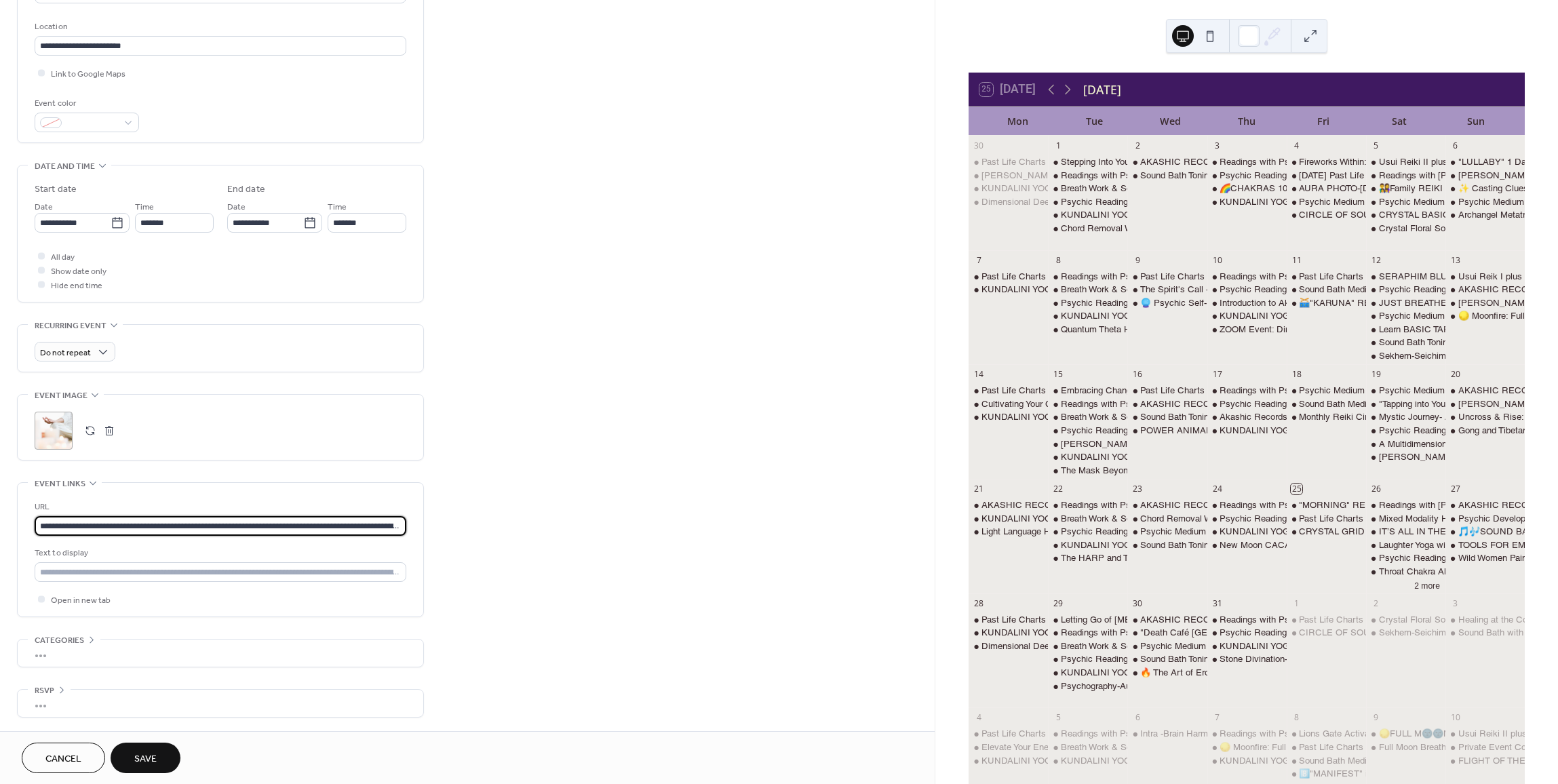 scroll, scrollTop: 0, scrollLeft: 94, axis: horizontal 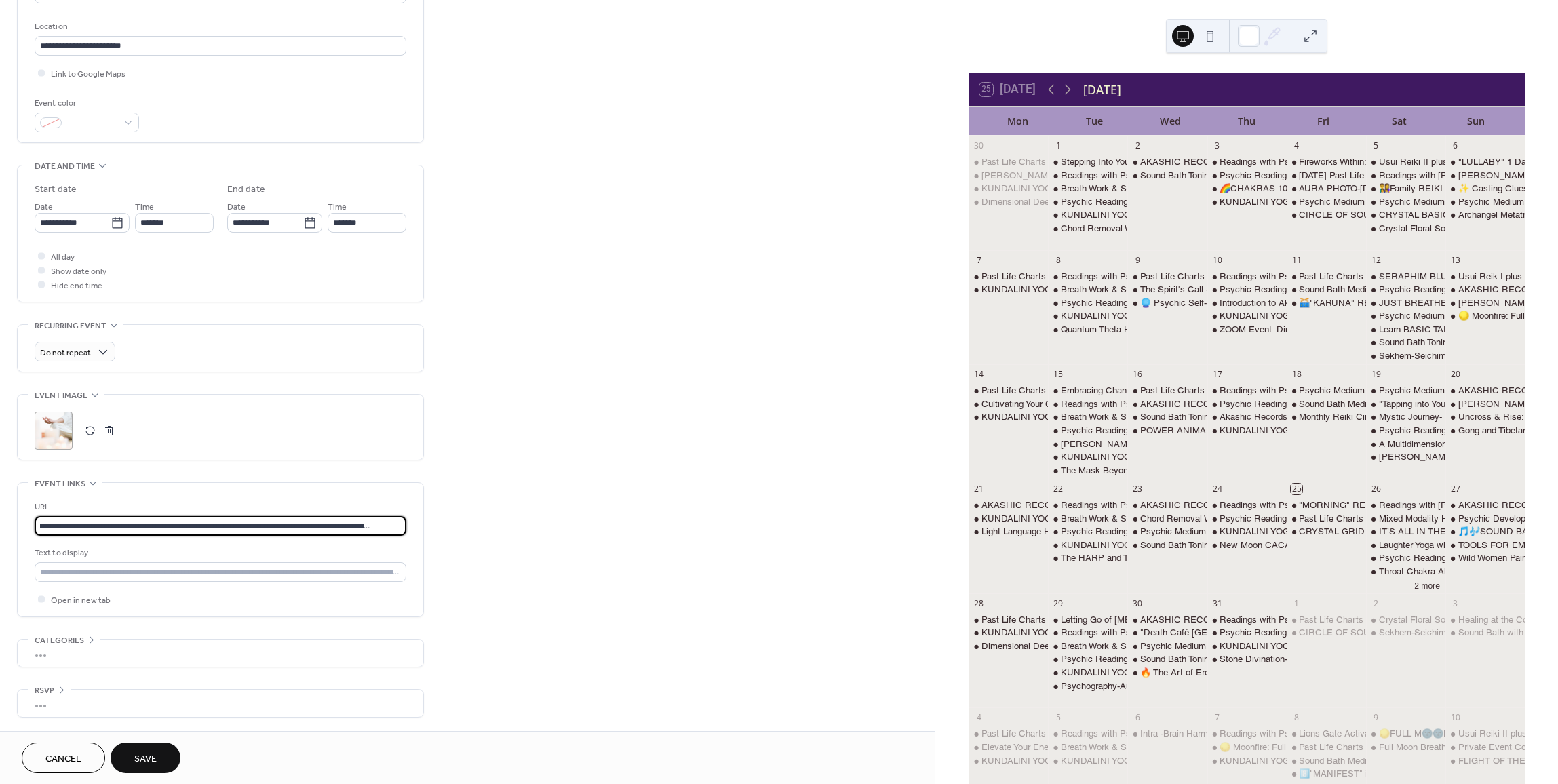 type on "**********" 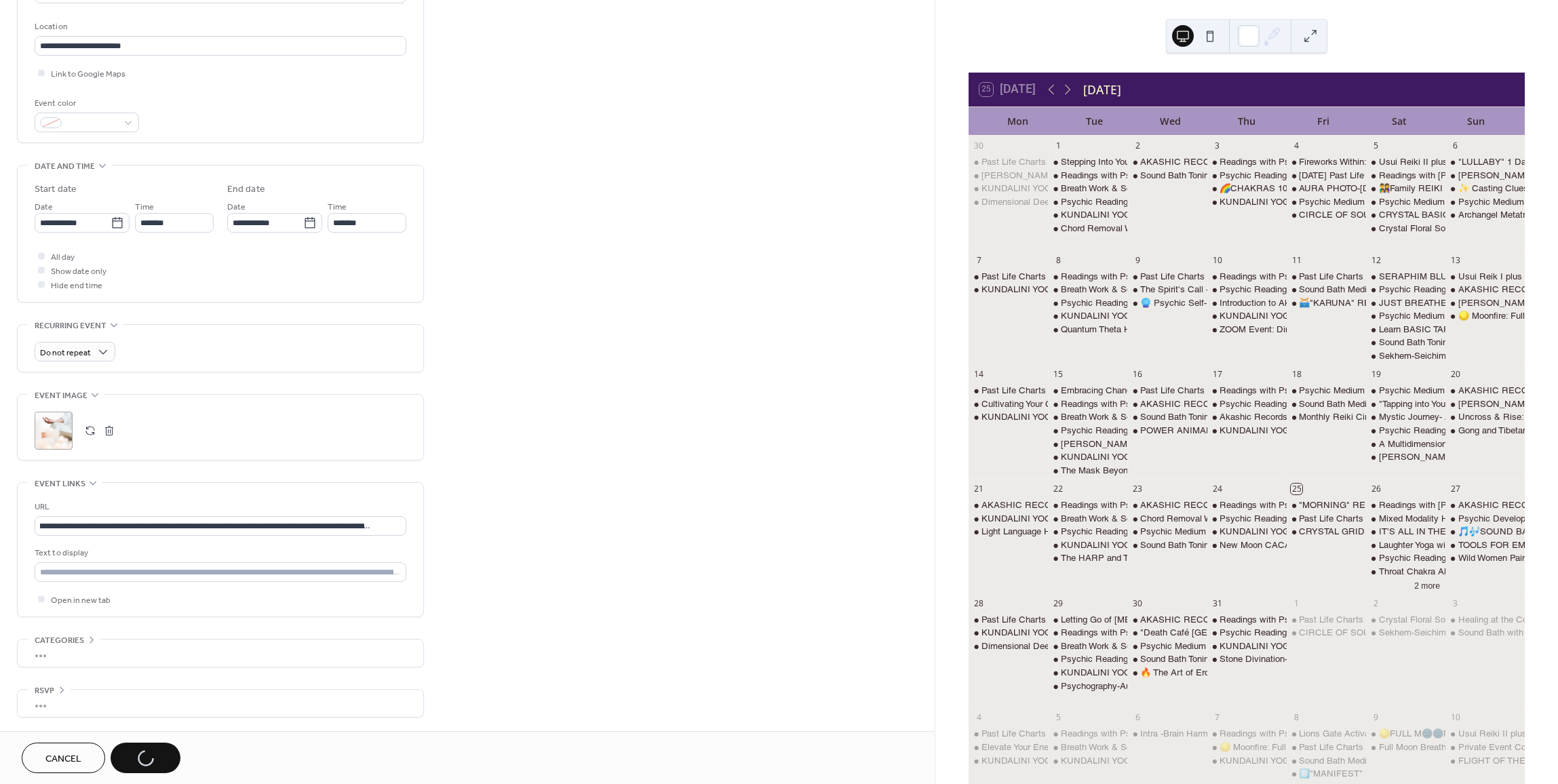 scroll, scrollTop: 0, scrollLeft: 0, axis: both 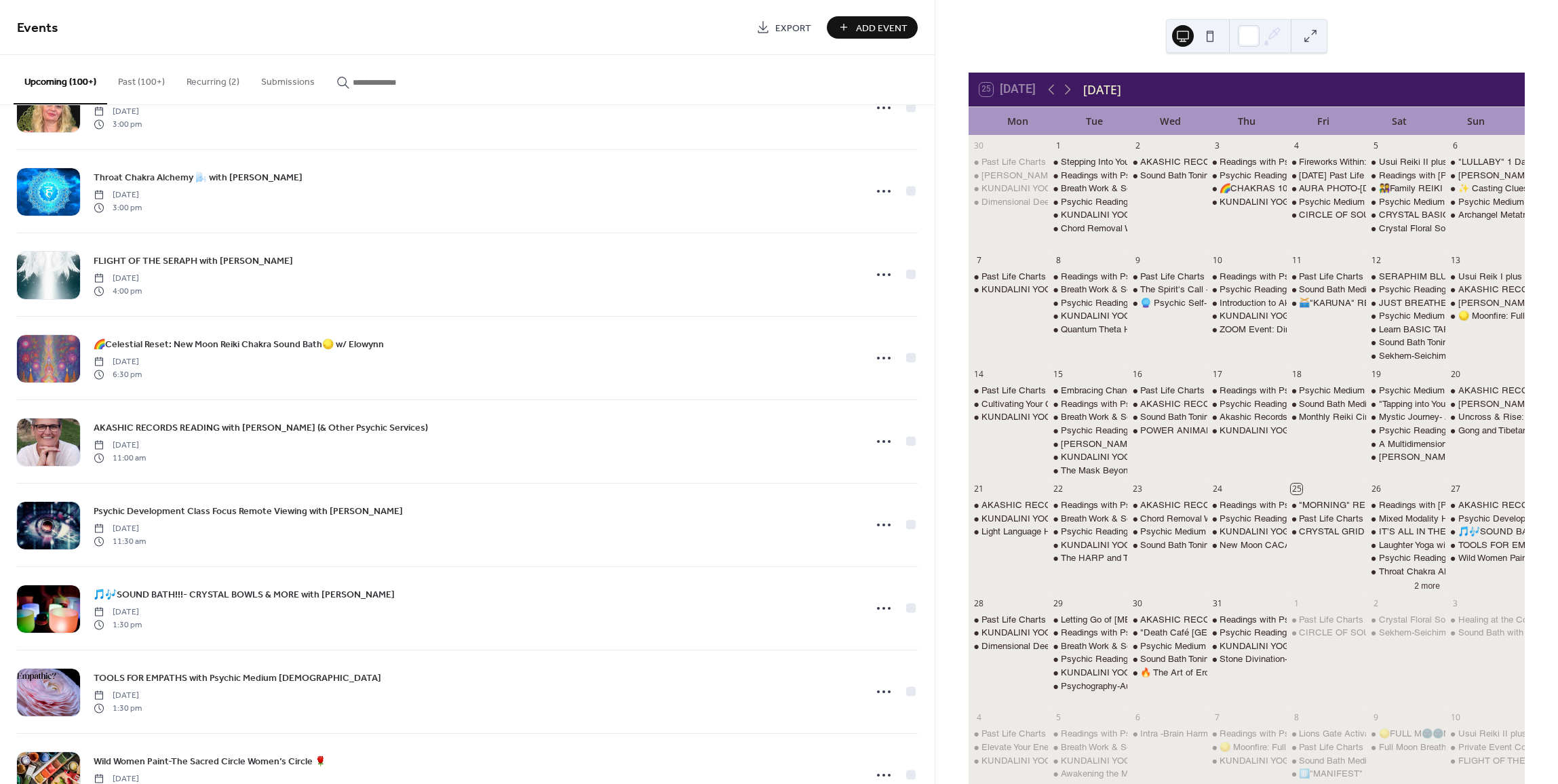 click at bounding box center [393, 82] 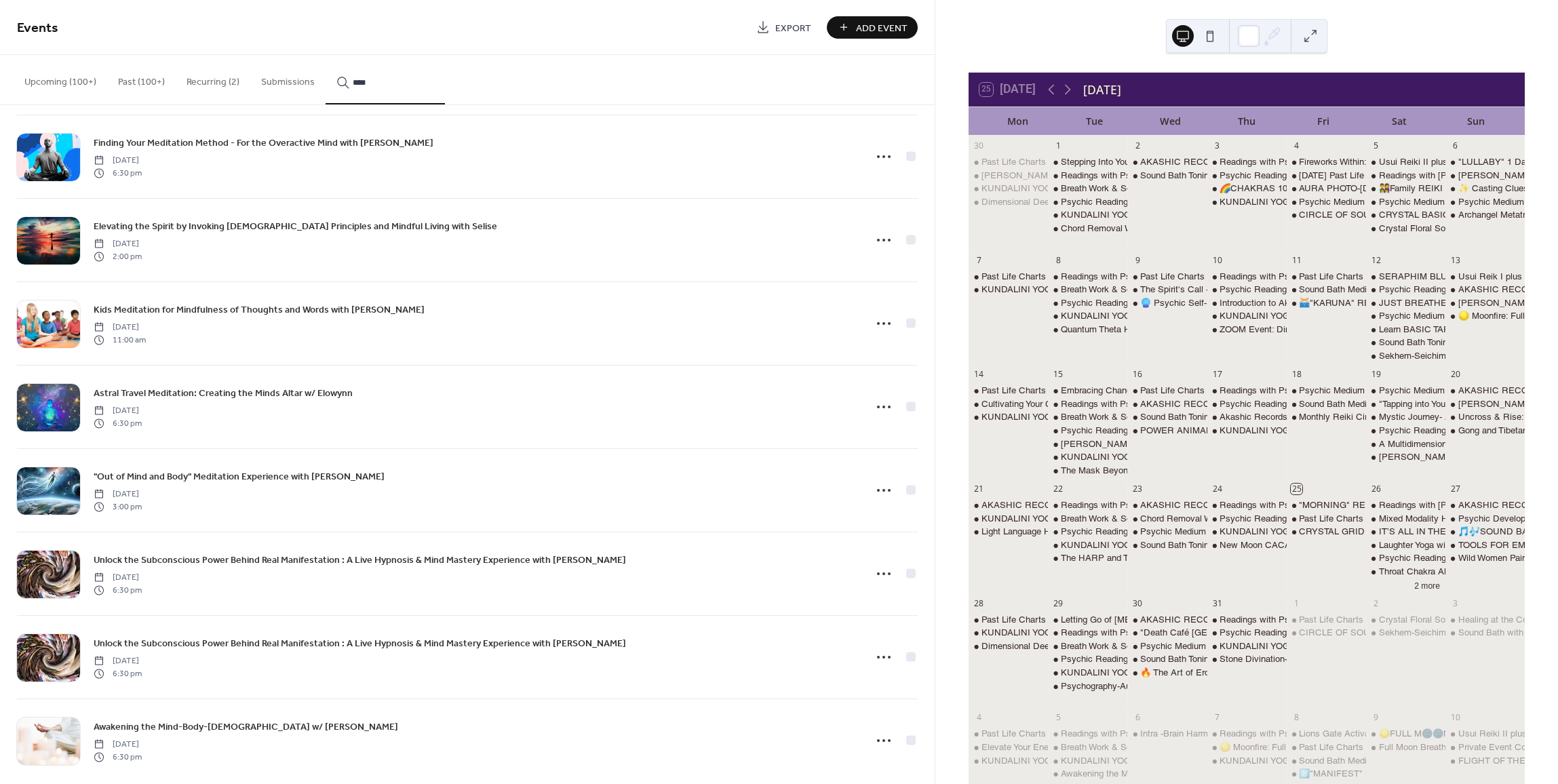 scroll, scrollTop: 195, scrollLeft: 0, axis: vertical 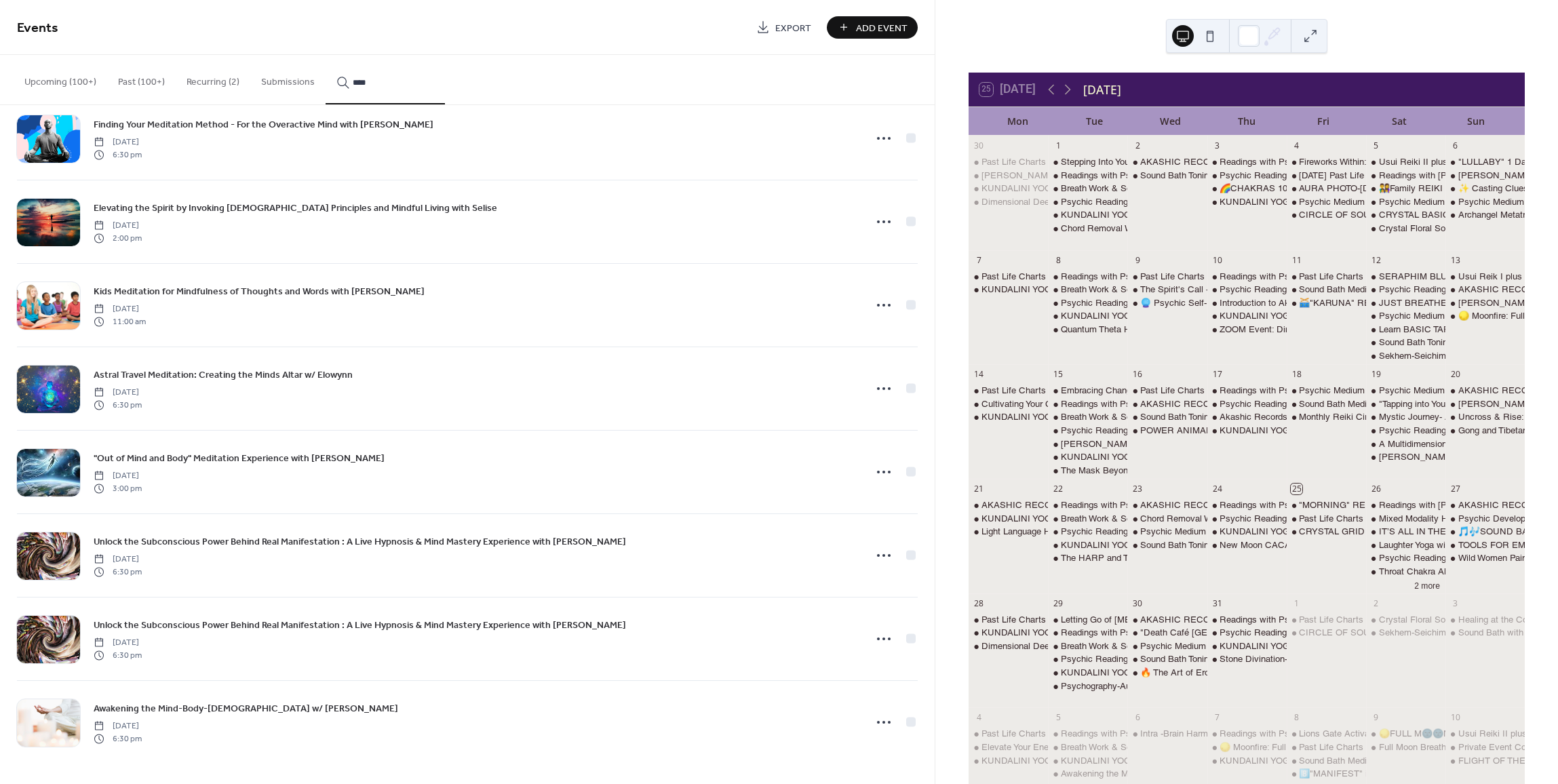 type on "****" 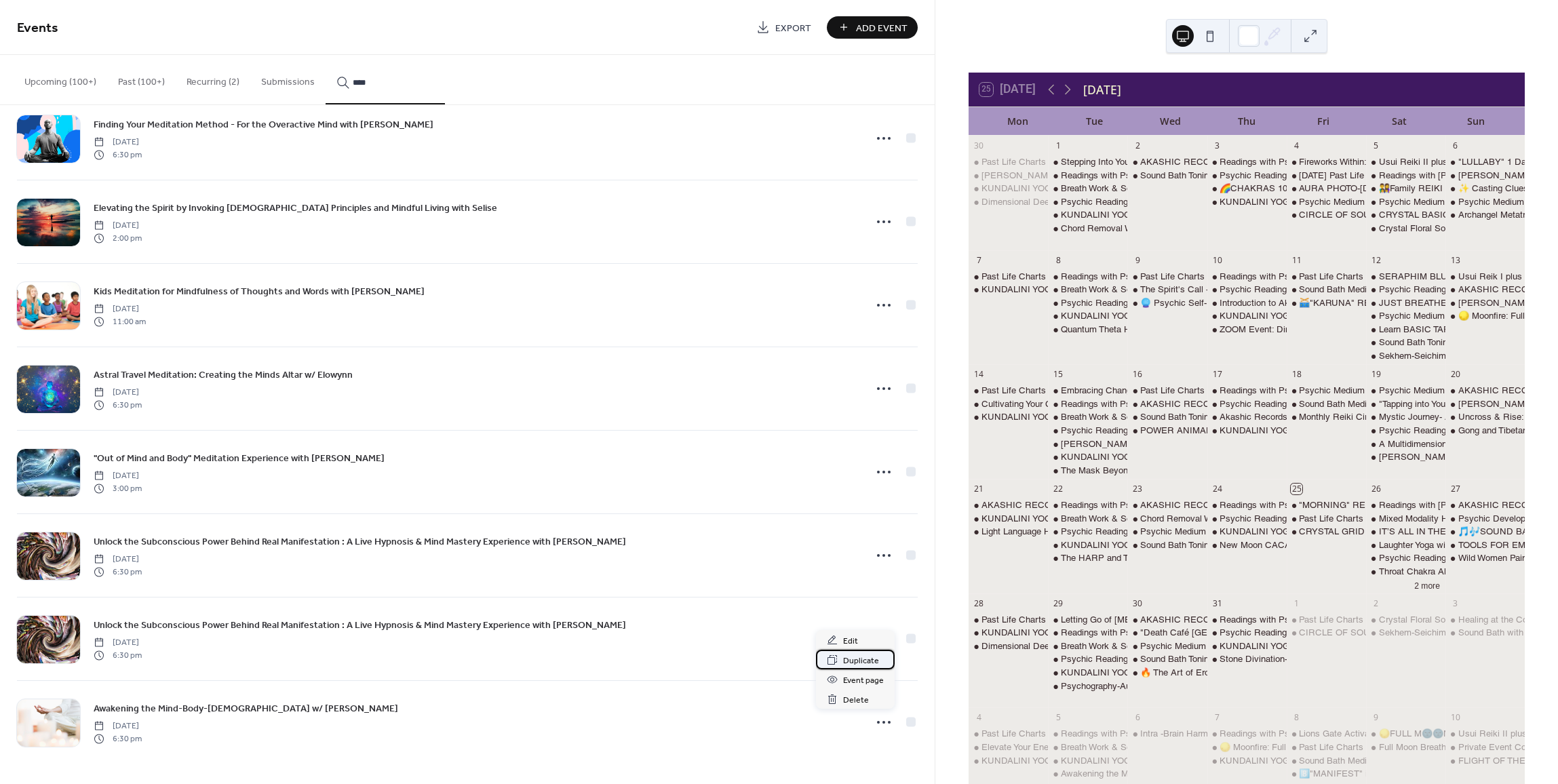 click on "Duplicate" at bounding box center [861, 661] 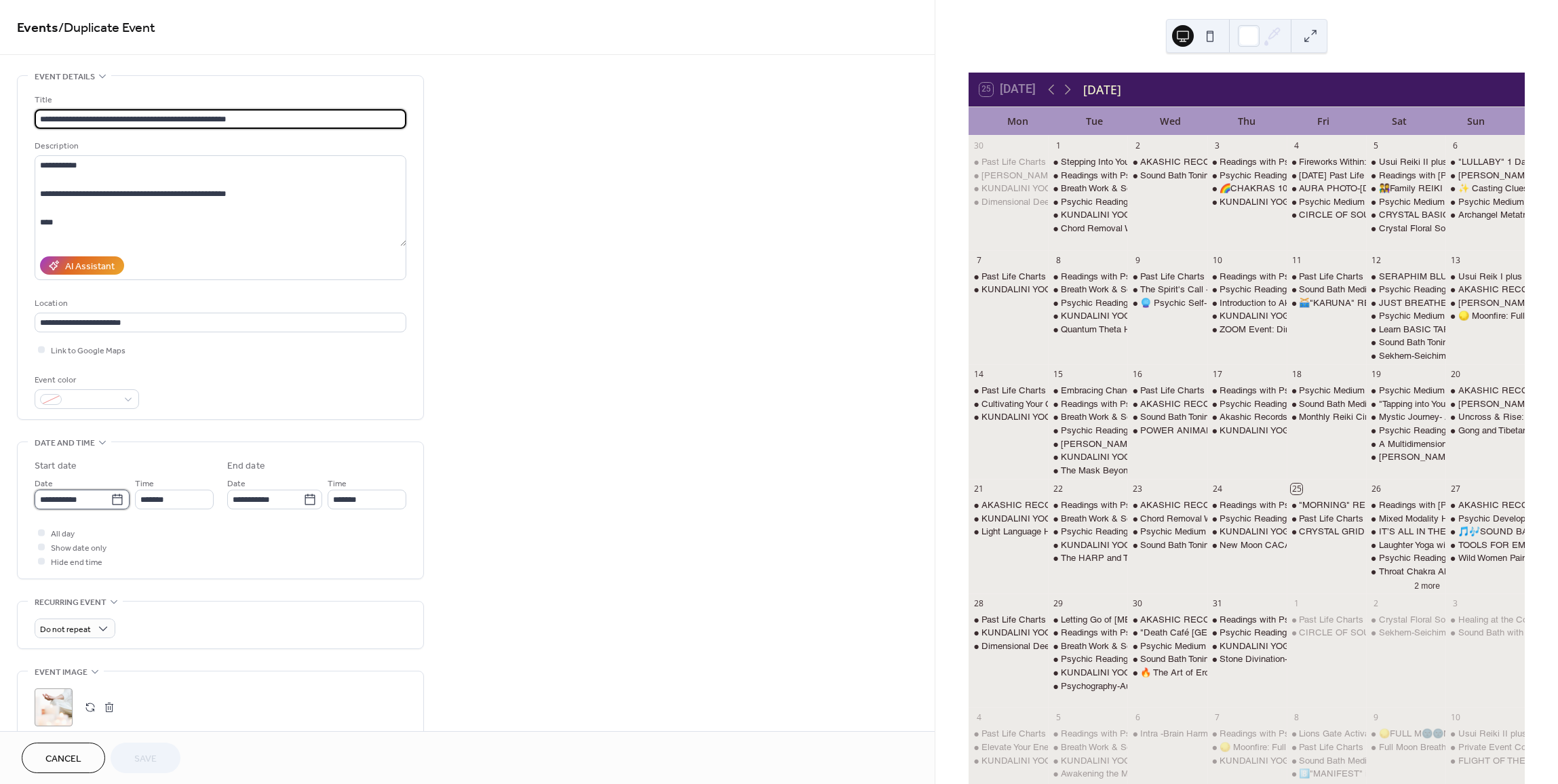 click on "**********" at bounding box center [73, 499] 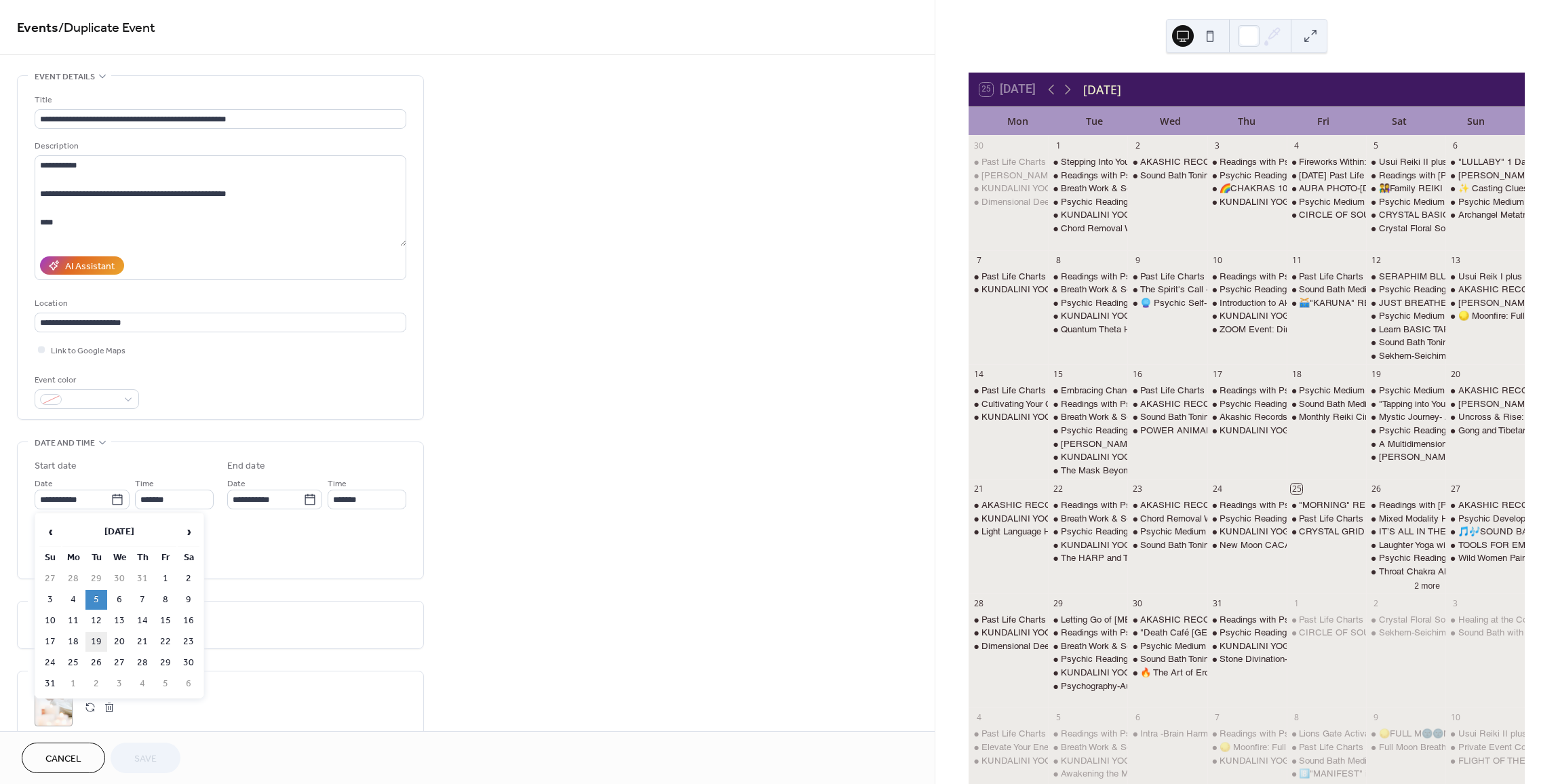 click on "19" at bounding box center (96, 642) 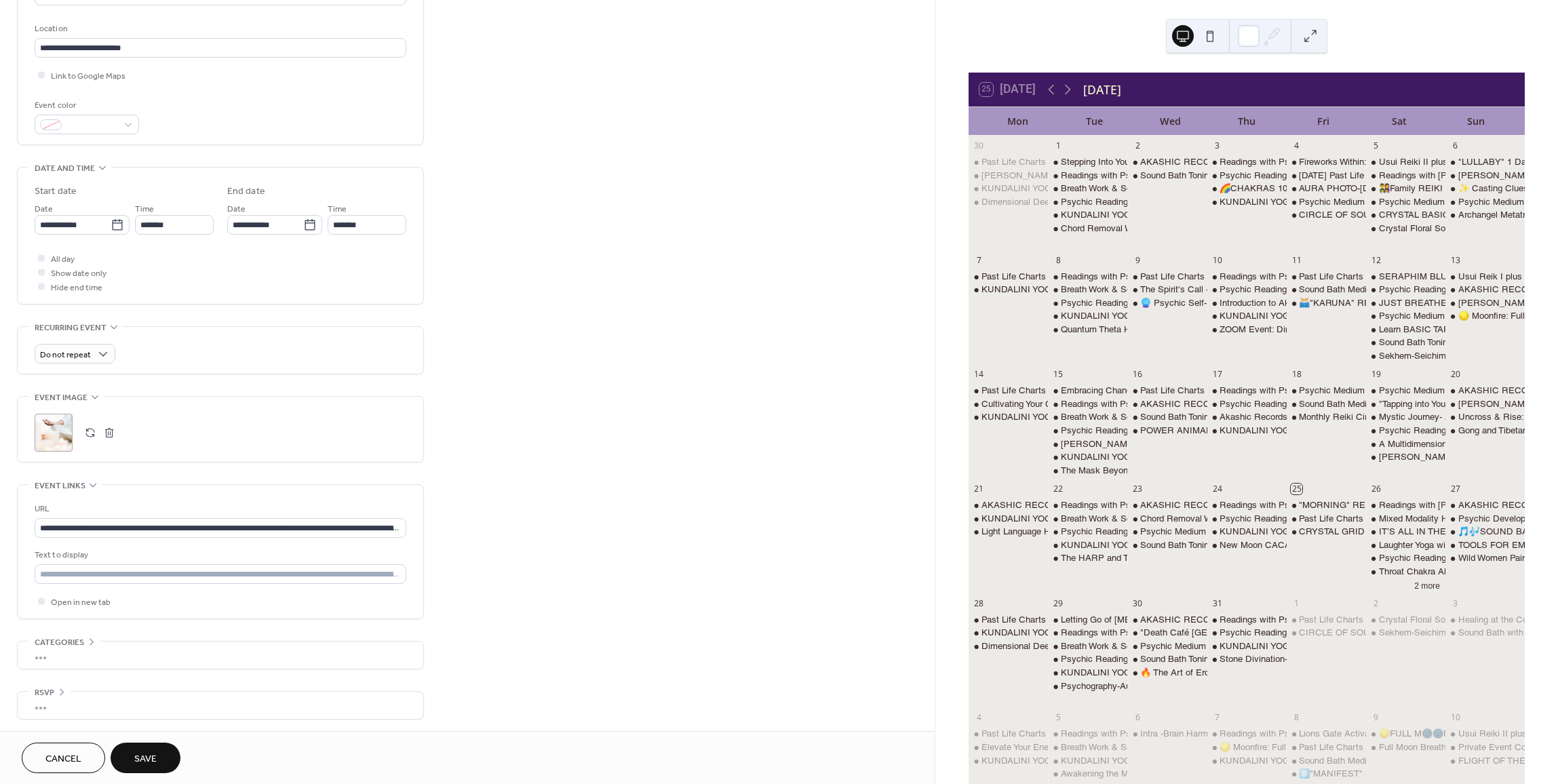 scroll, scrollTop: 277, scrollLeft: 0, axis: vertical 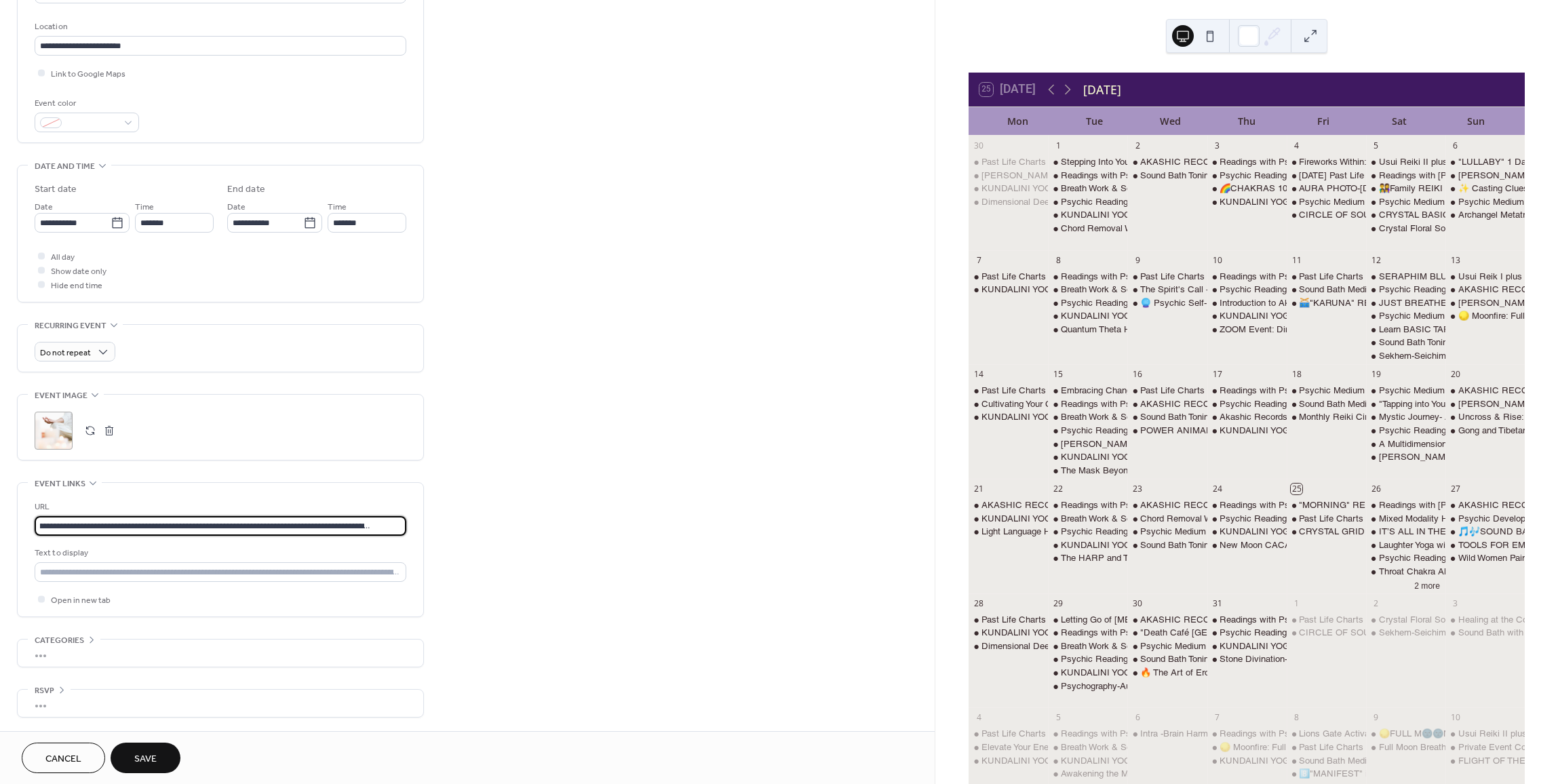 drag, startPoint x: 41, startPoint y: 528, endPoint x: 467, endPoint y: 509, distance: 426.4235 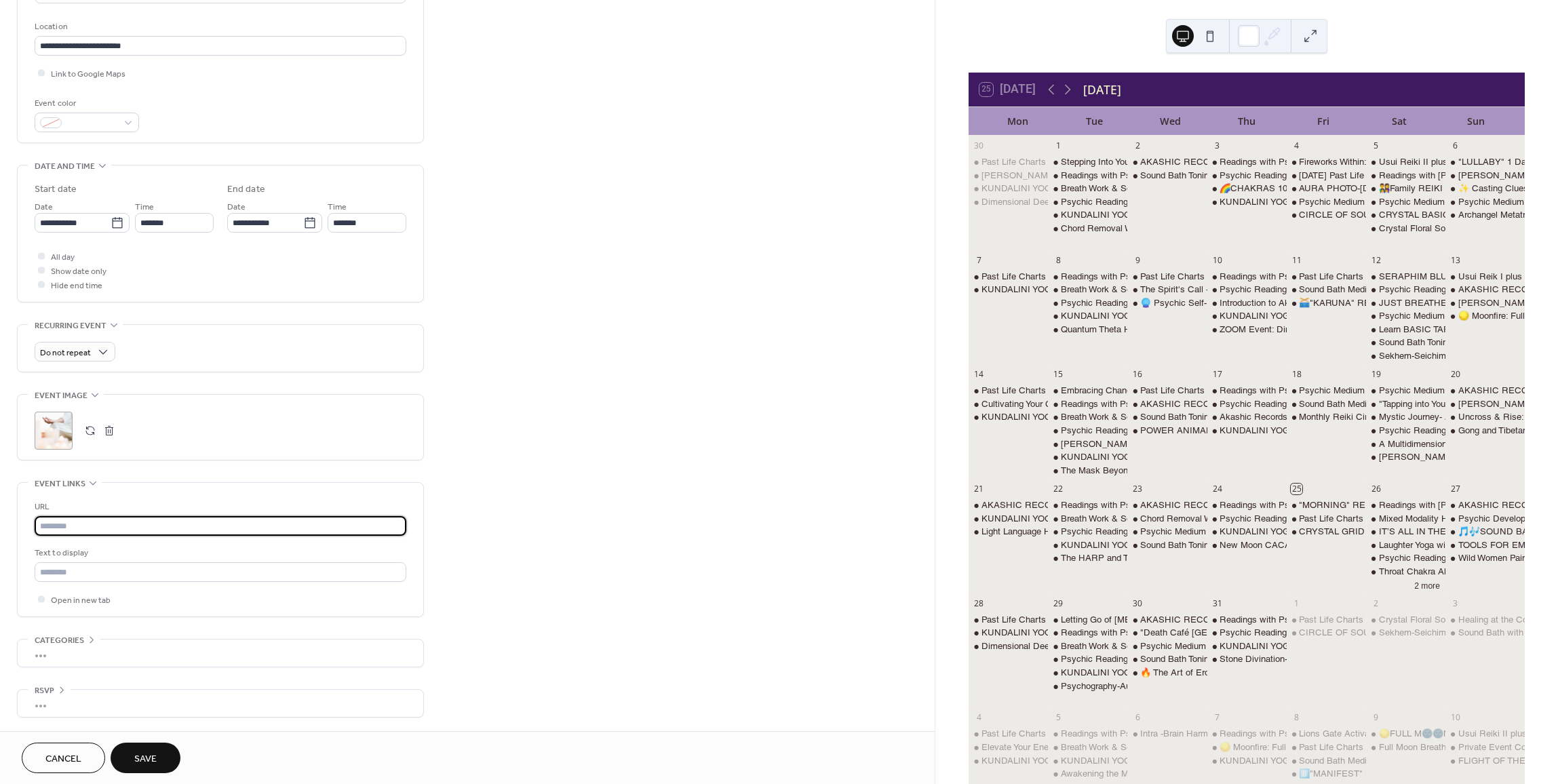 scroll, scrollTop: 0, scrollLeft: 0, axis: both 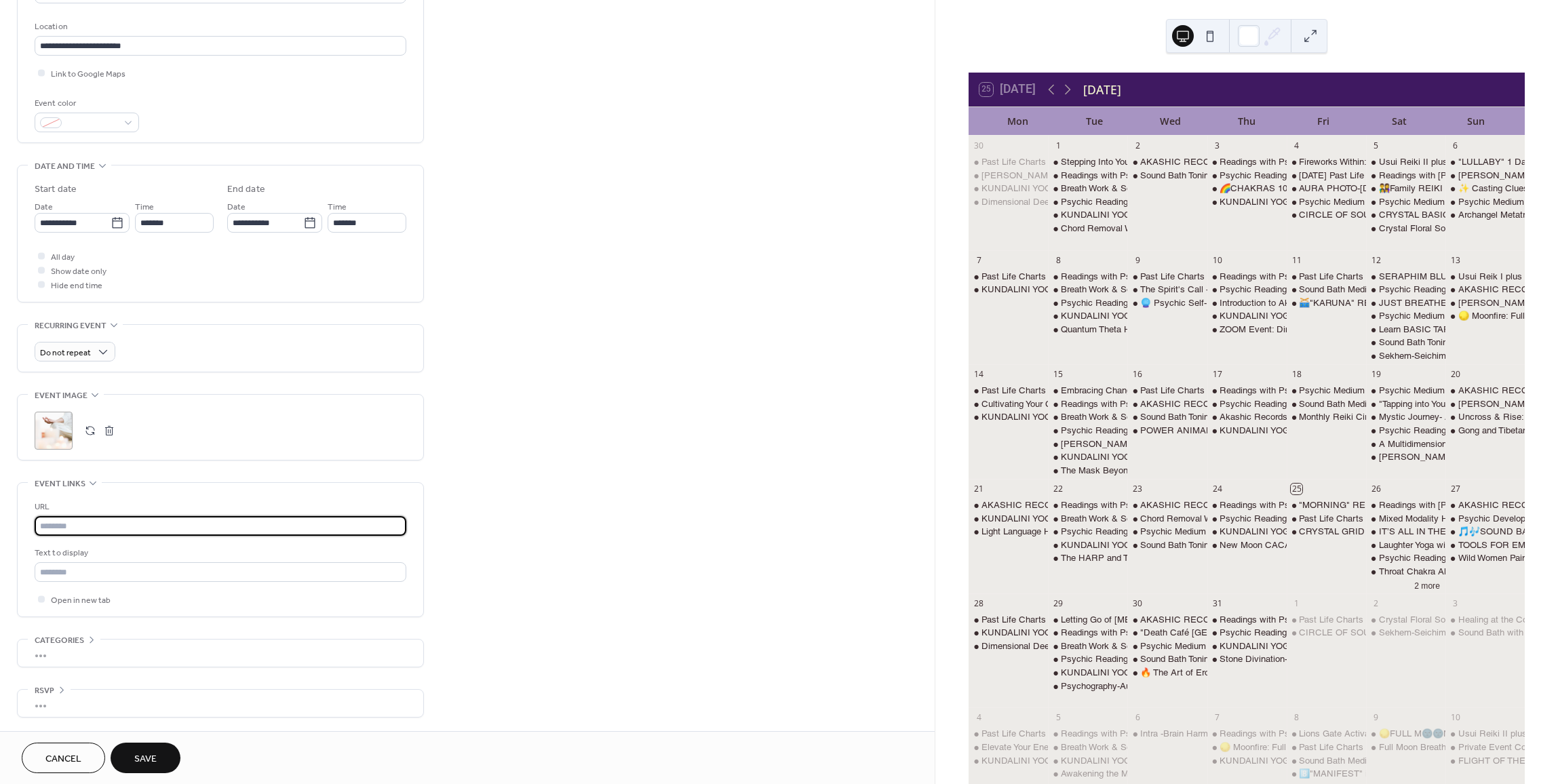 click at bounding box center [220, 526] 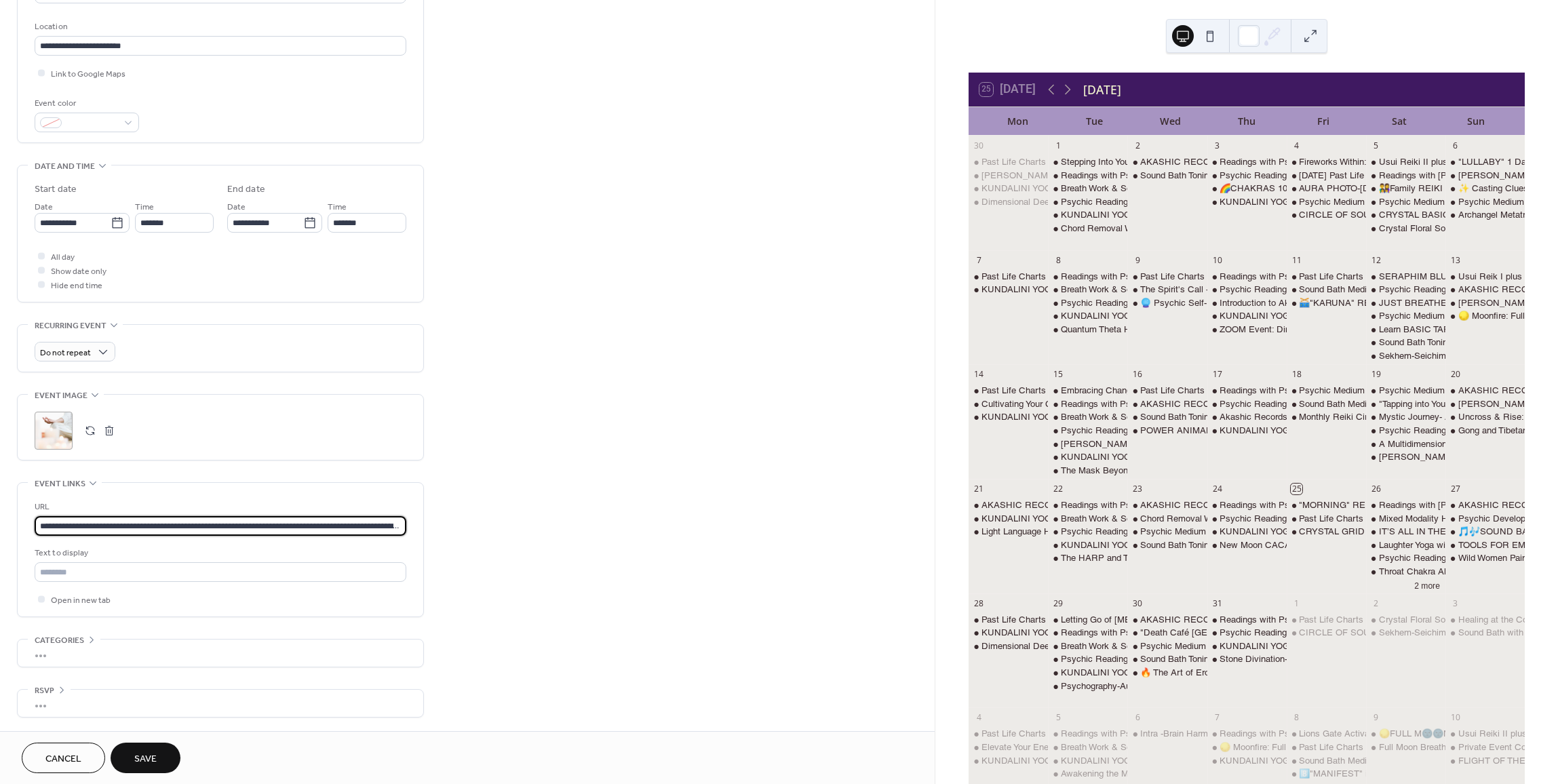 scroll, scrollTop: 0, scrollLeft: 94, axis: horizontal 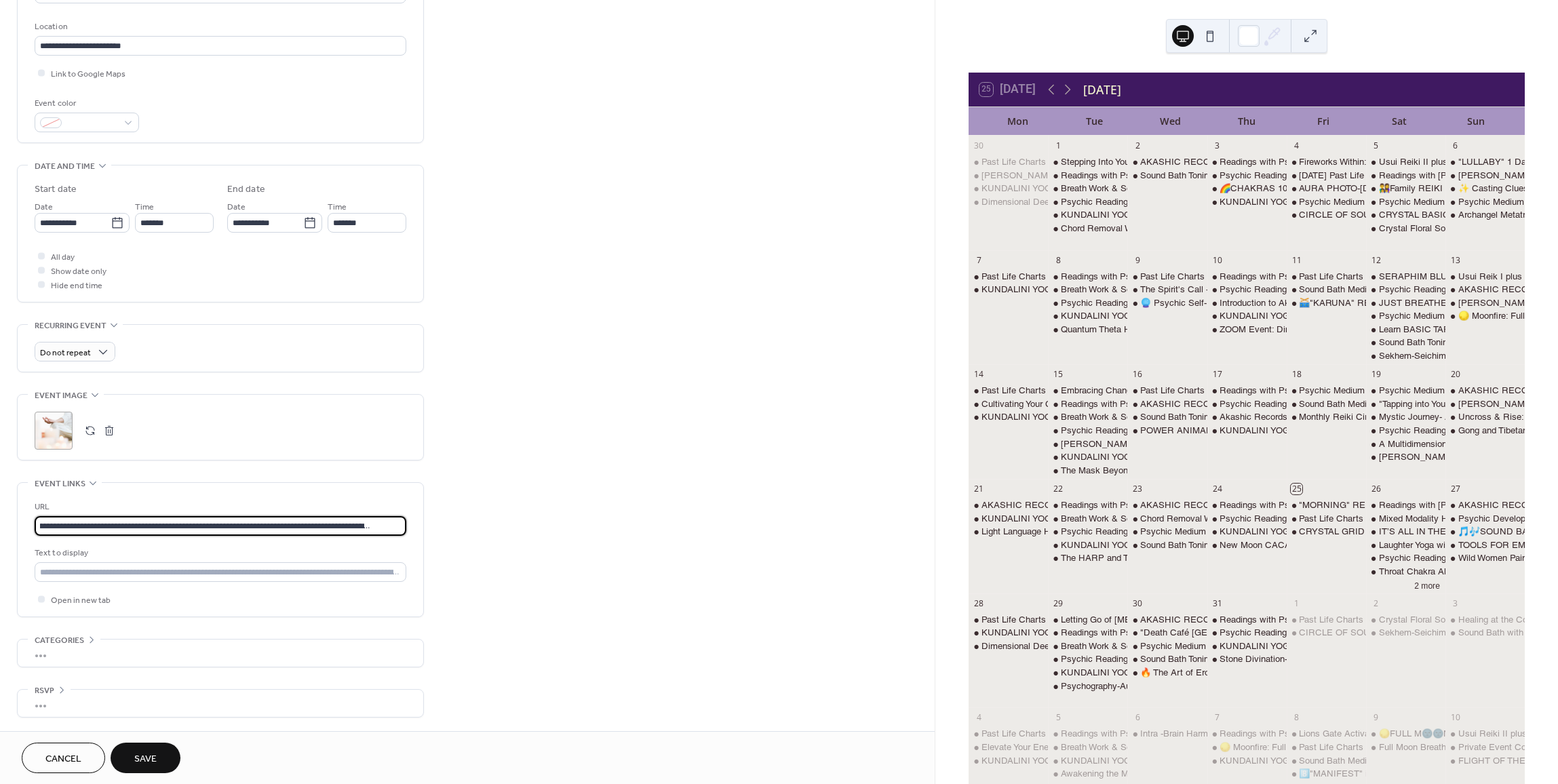 type on "**********" 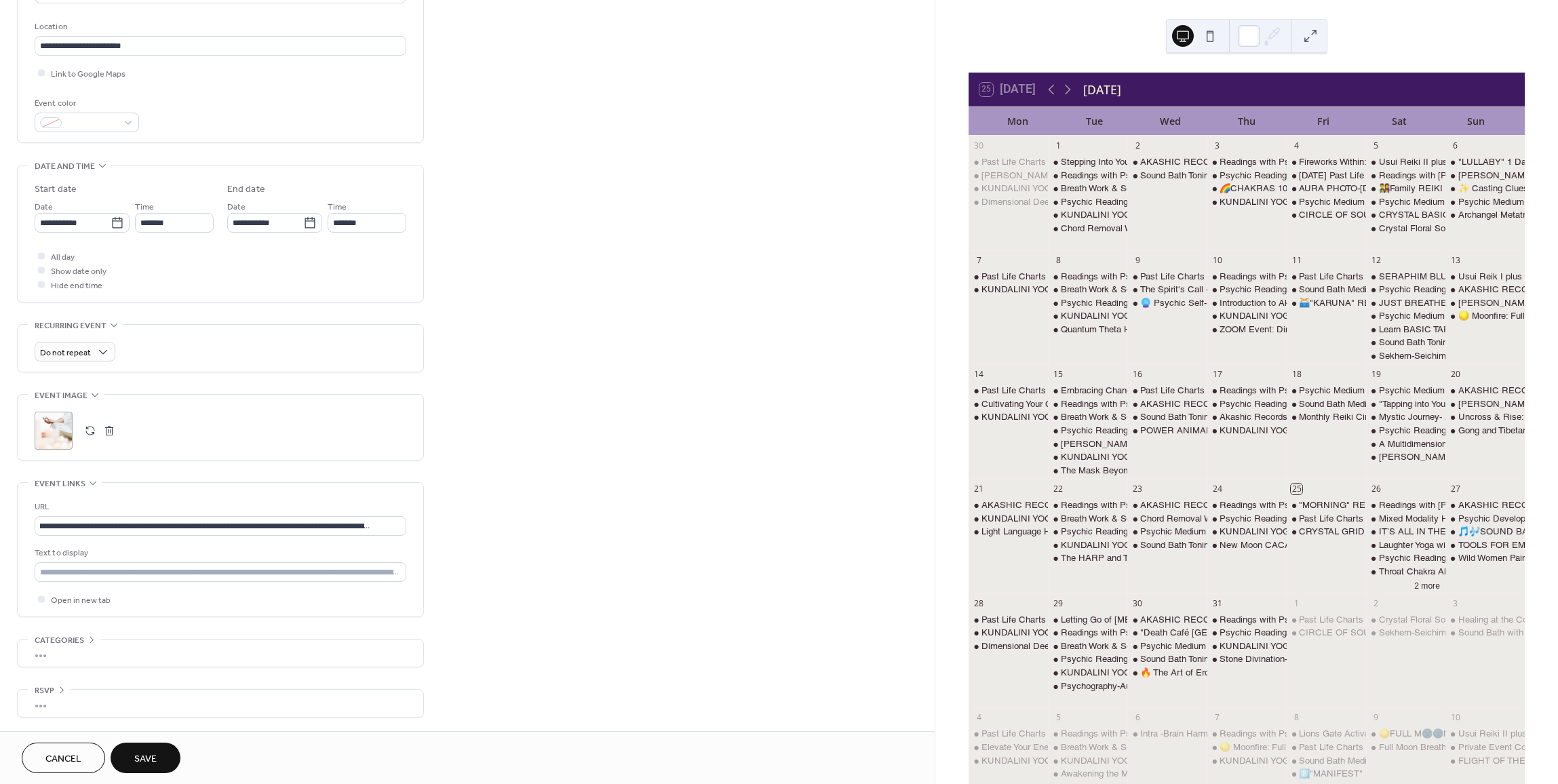 scroll, scrollTop: 0, scrollLeft: 0, axis: both 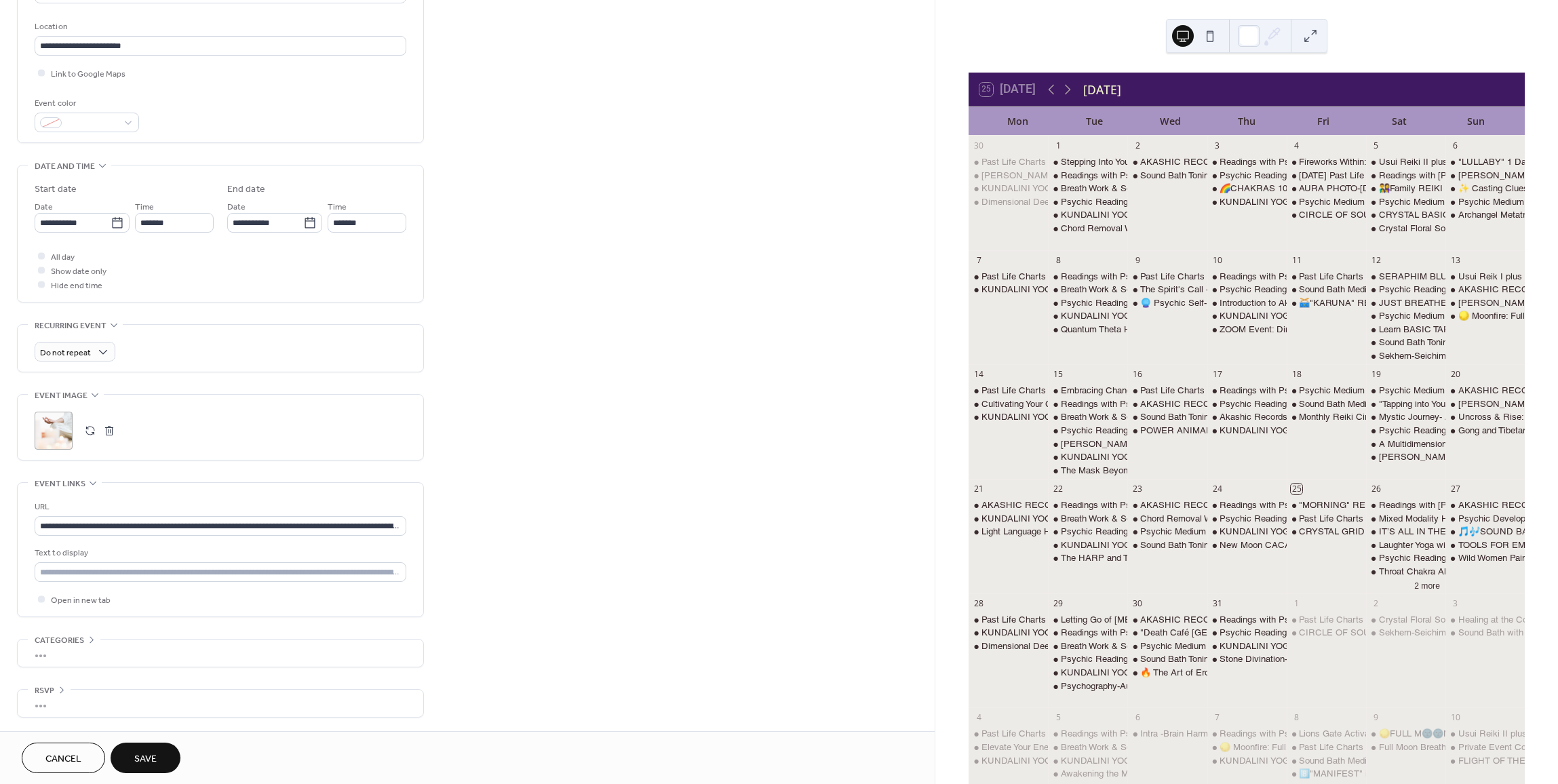 click on "Save" at bounding box center [145, 759] 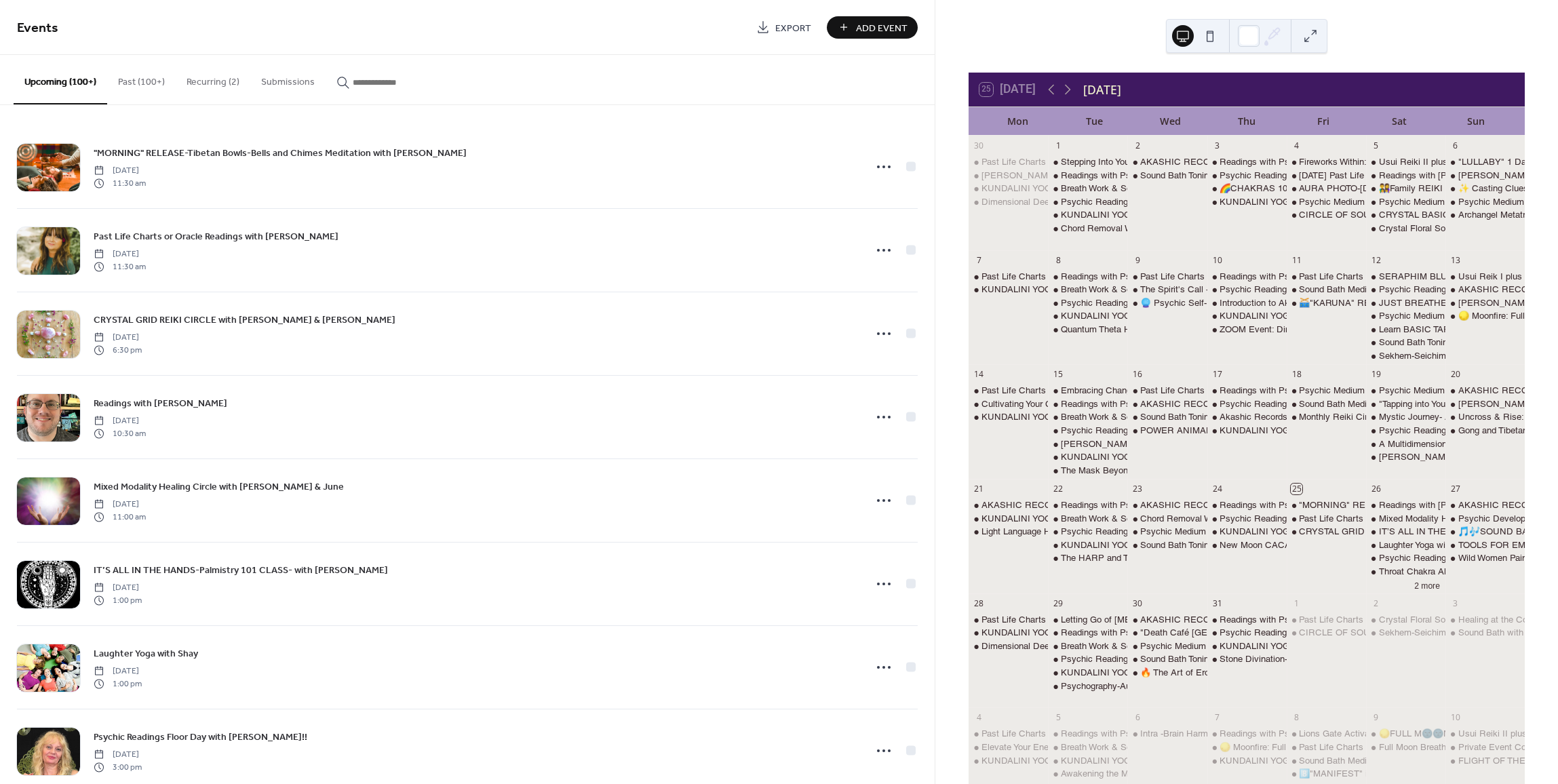 scroll, scrollTop: 0, scrollLeft: 0, axis: both 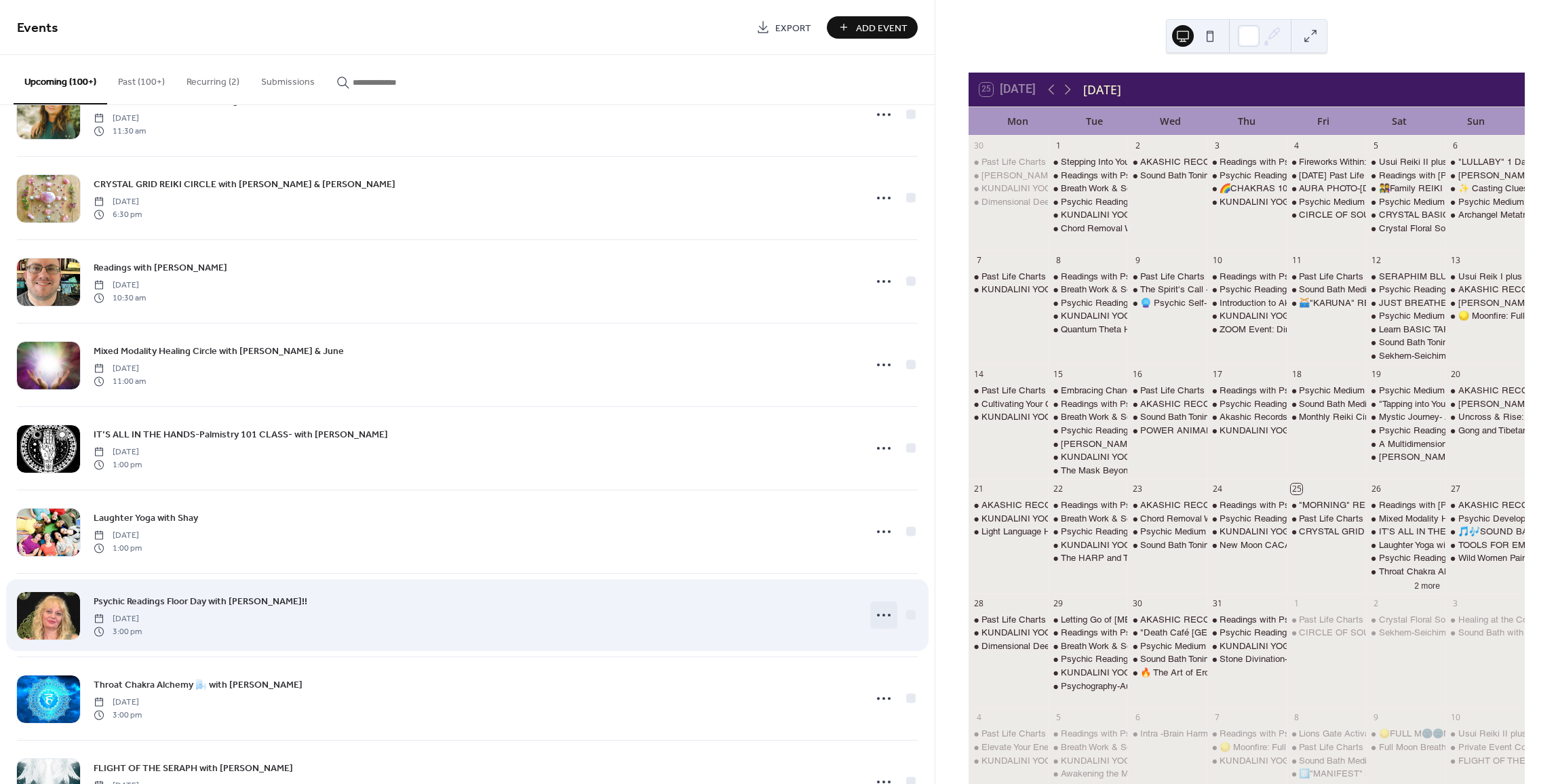 click 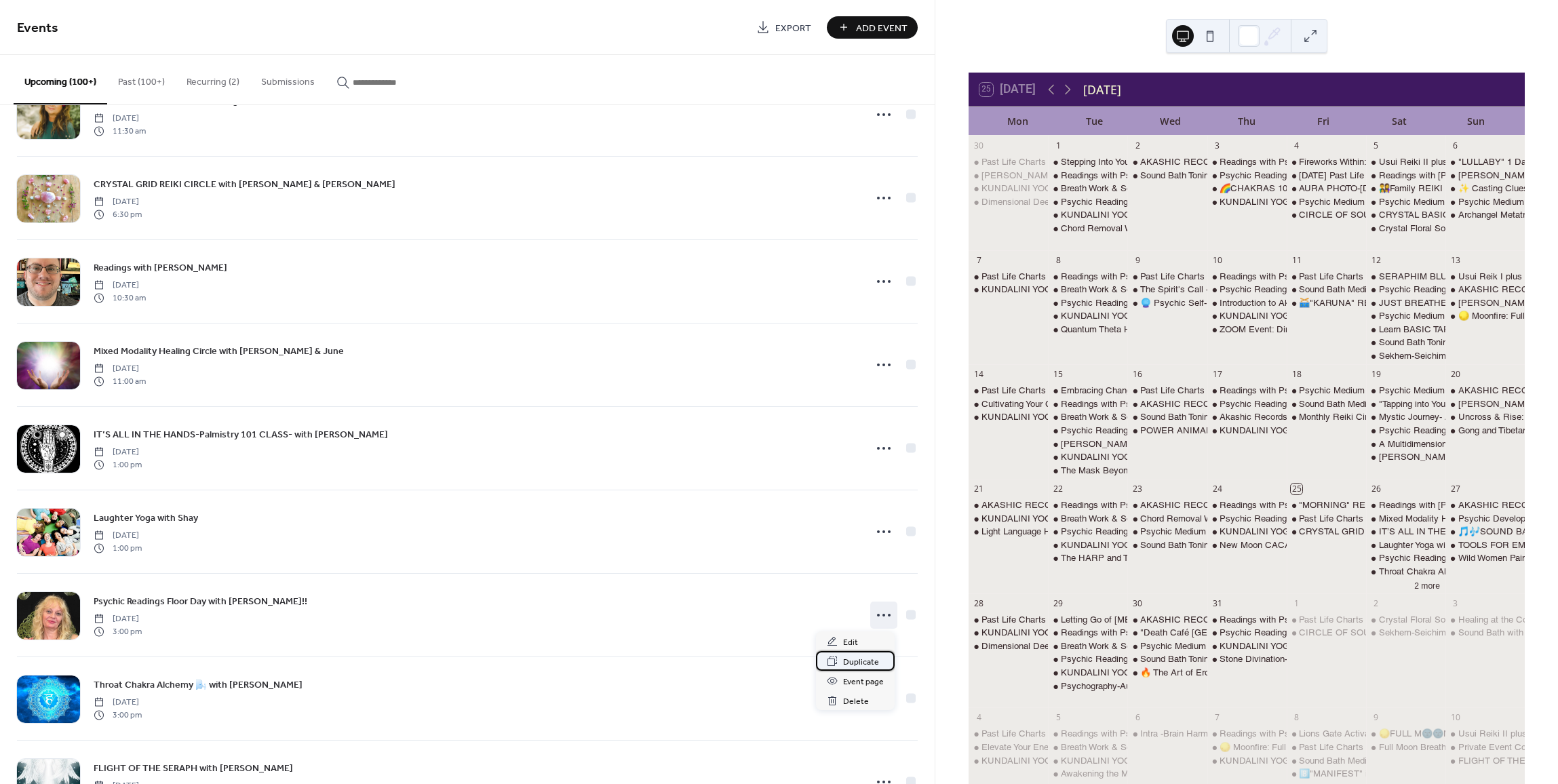 click on "Duplicate" at bounding box center [861, 662] 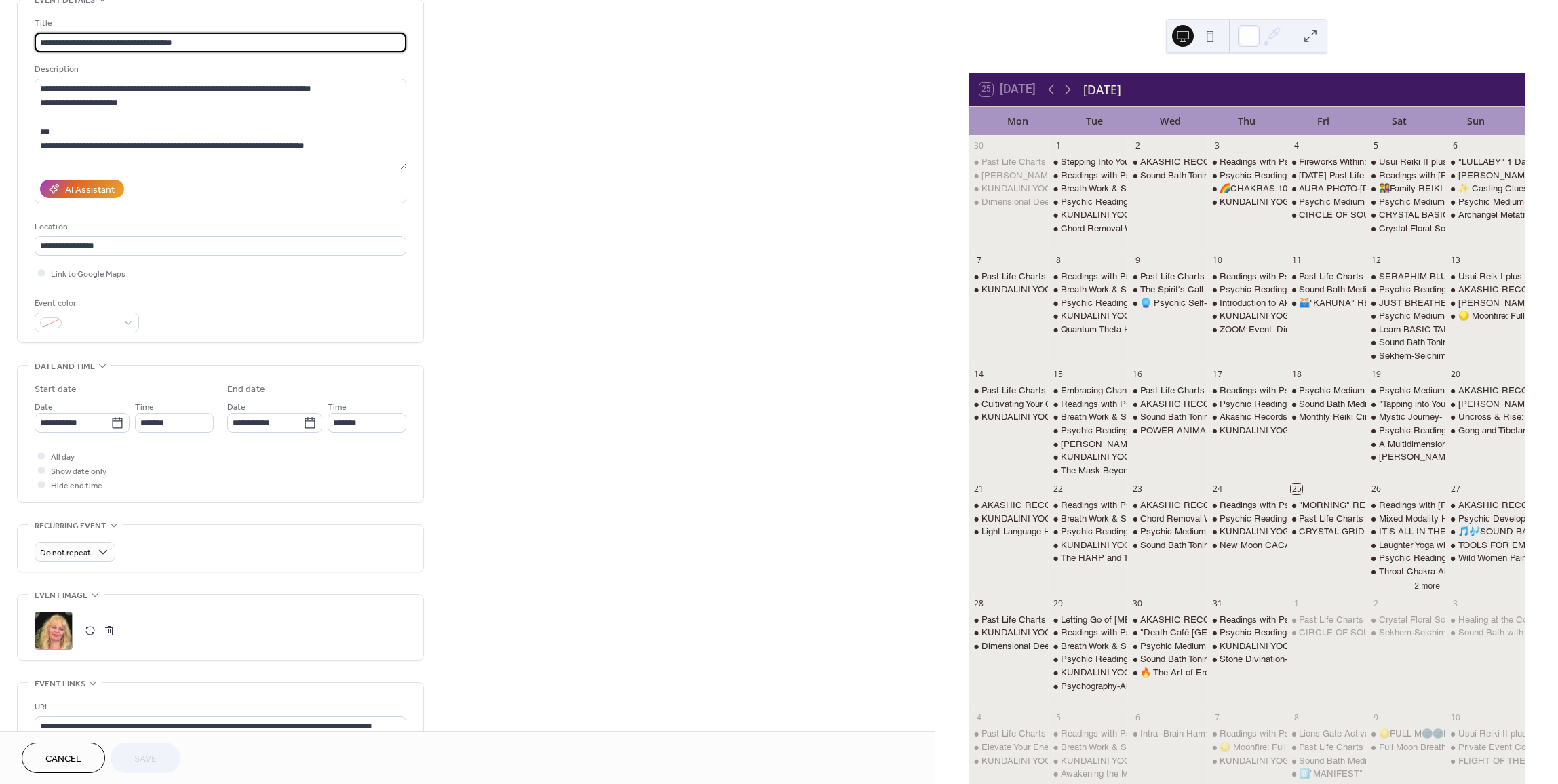 scroll, scrollTop: 136, scrollLeft: 0, axis: vertical 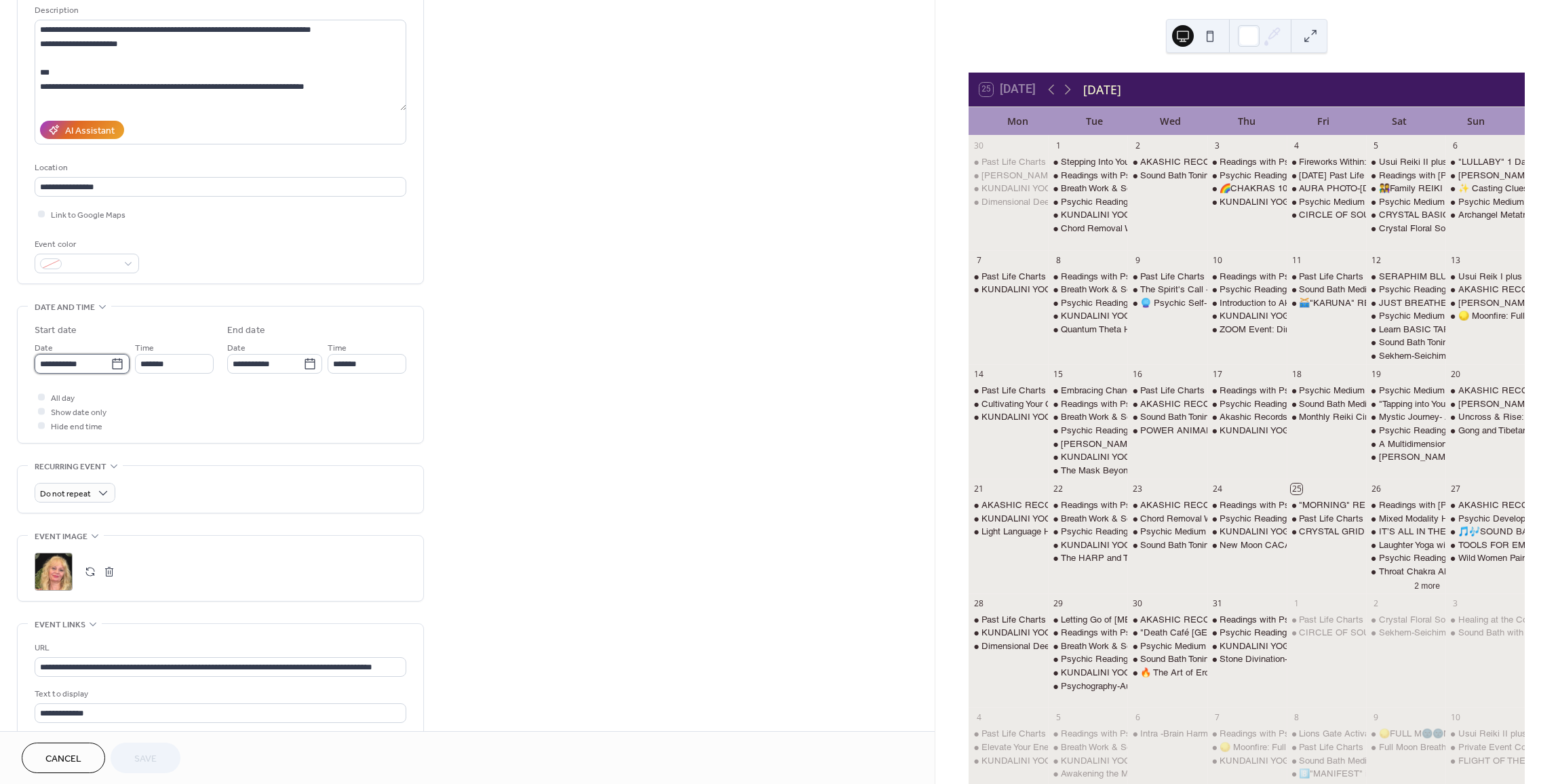 click on "**********" at bounding box center (73, 364) 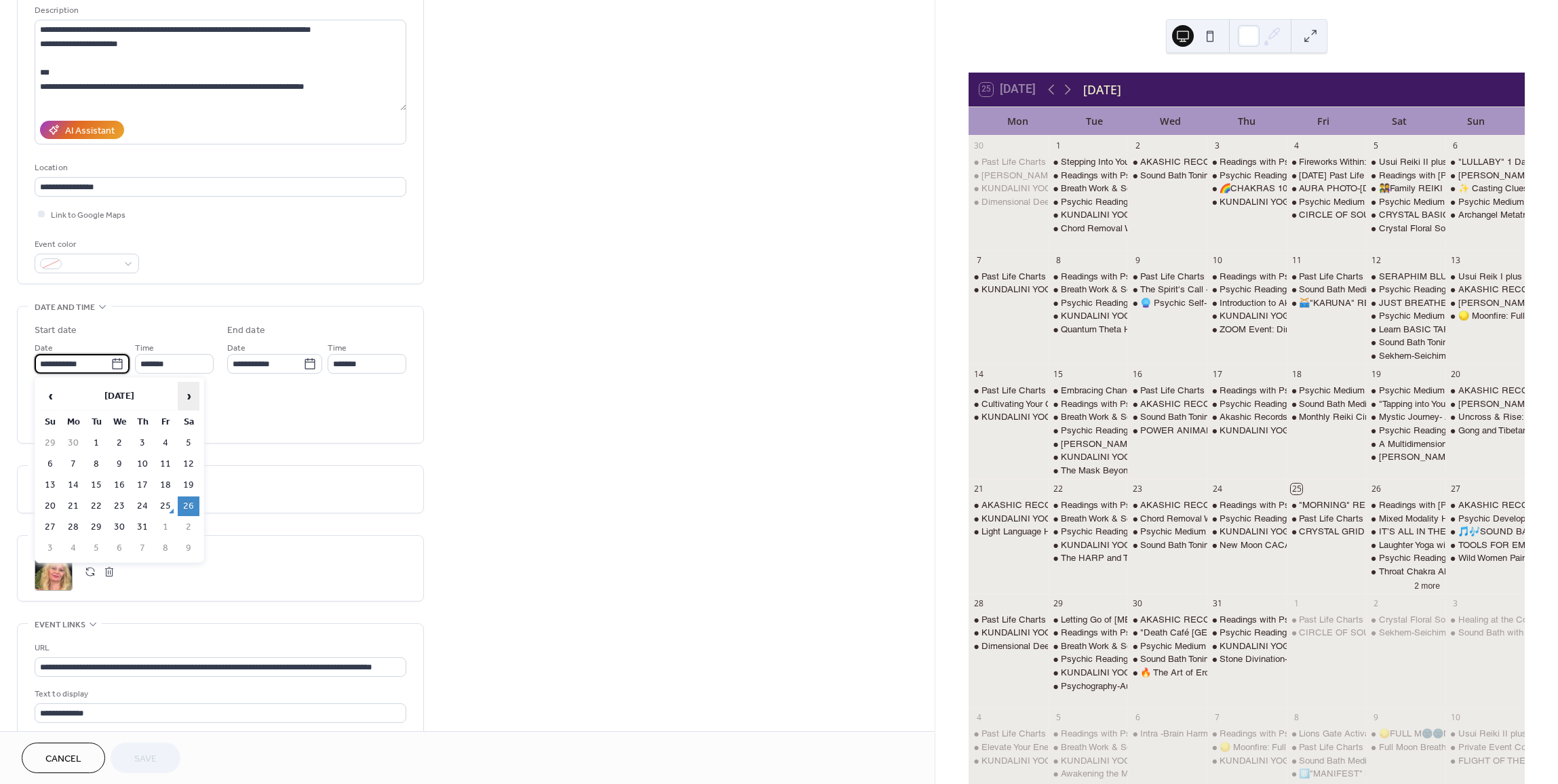 click on "›" at bounding box center (189, 396) 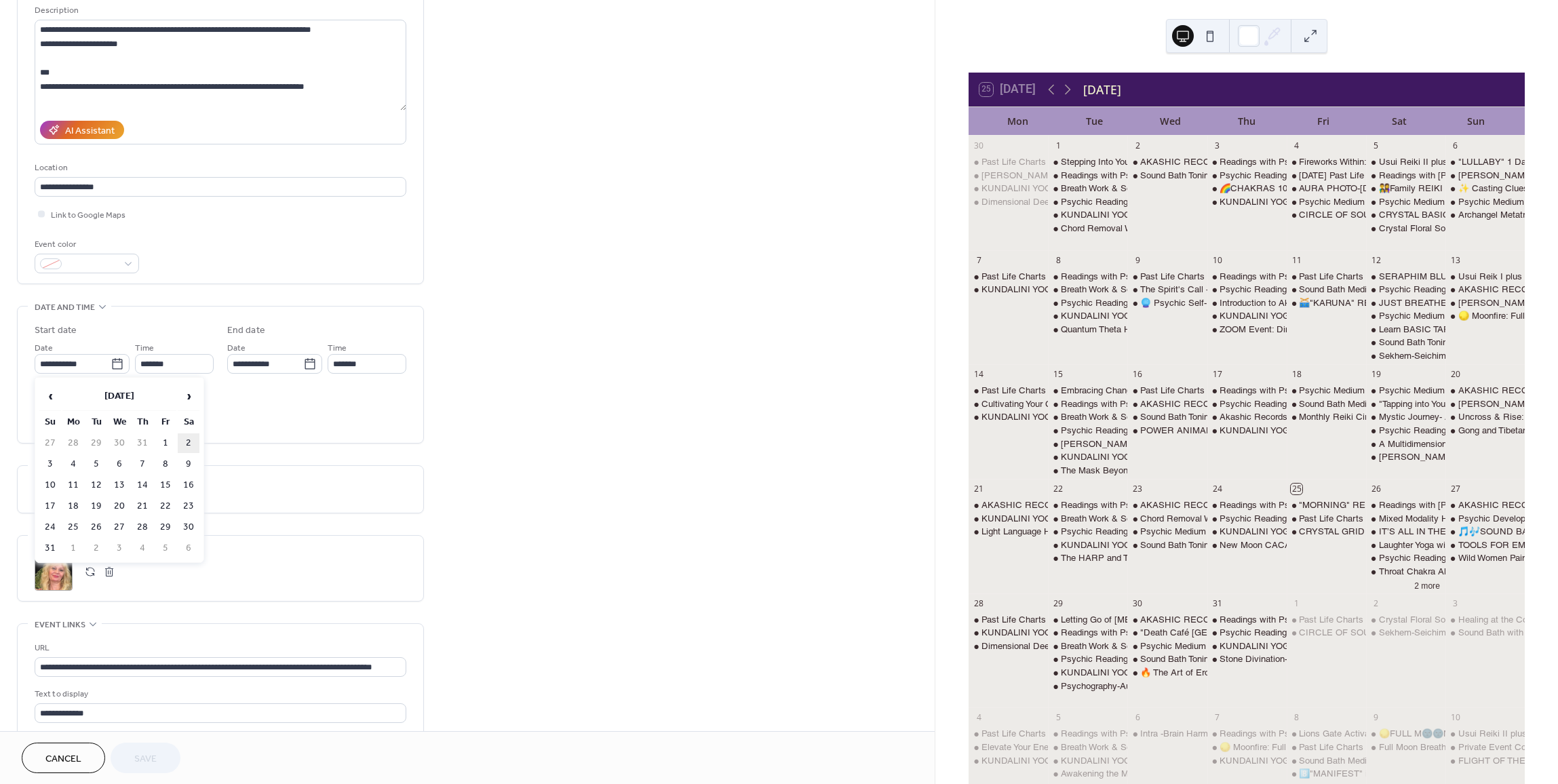 click on "2" at bounding box center [189, 443] 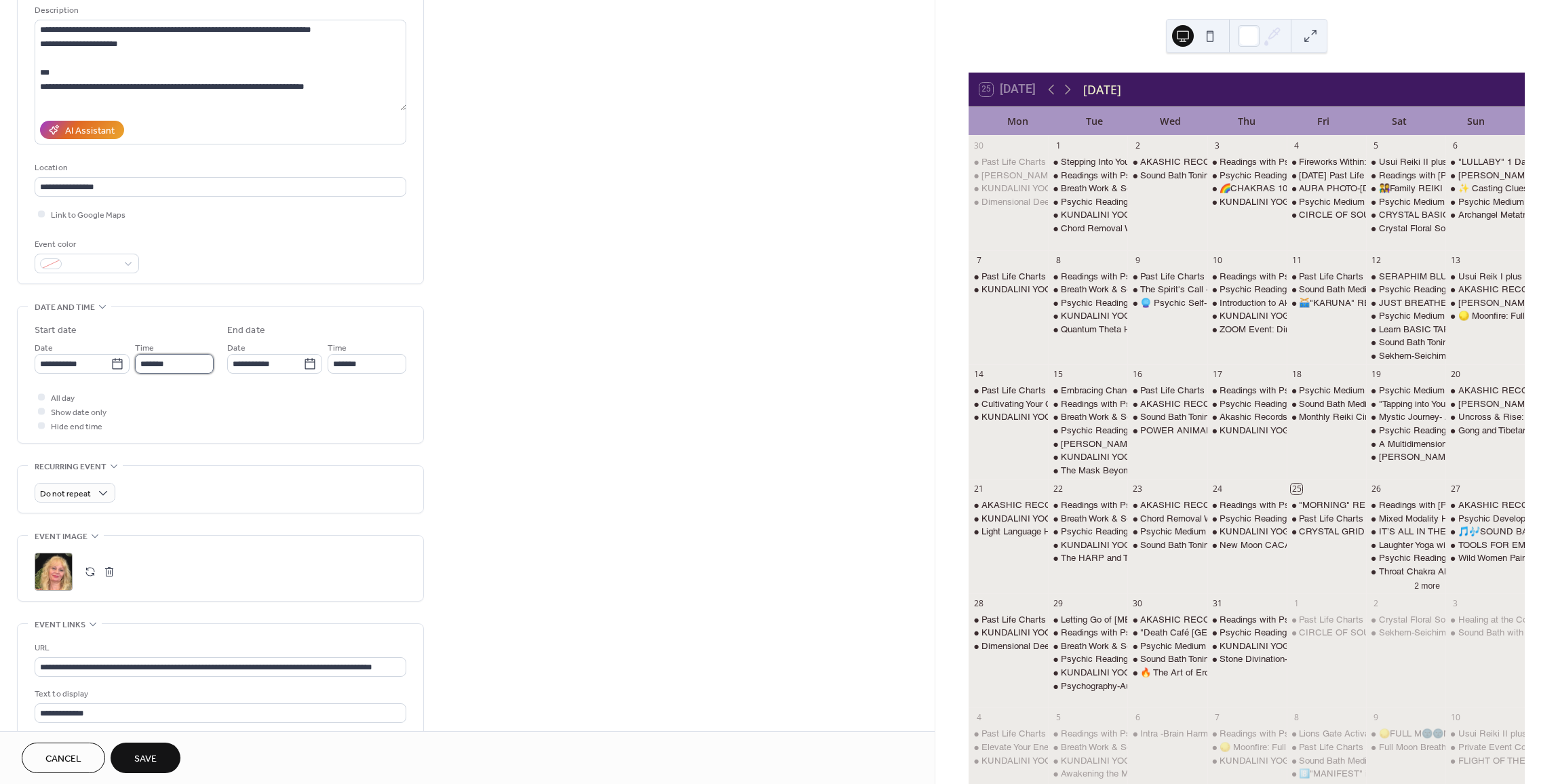 click on "*******" at bounding box center (174, 364) 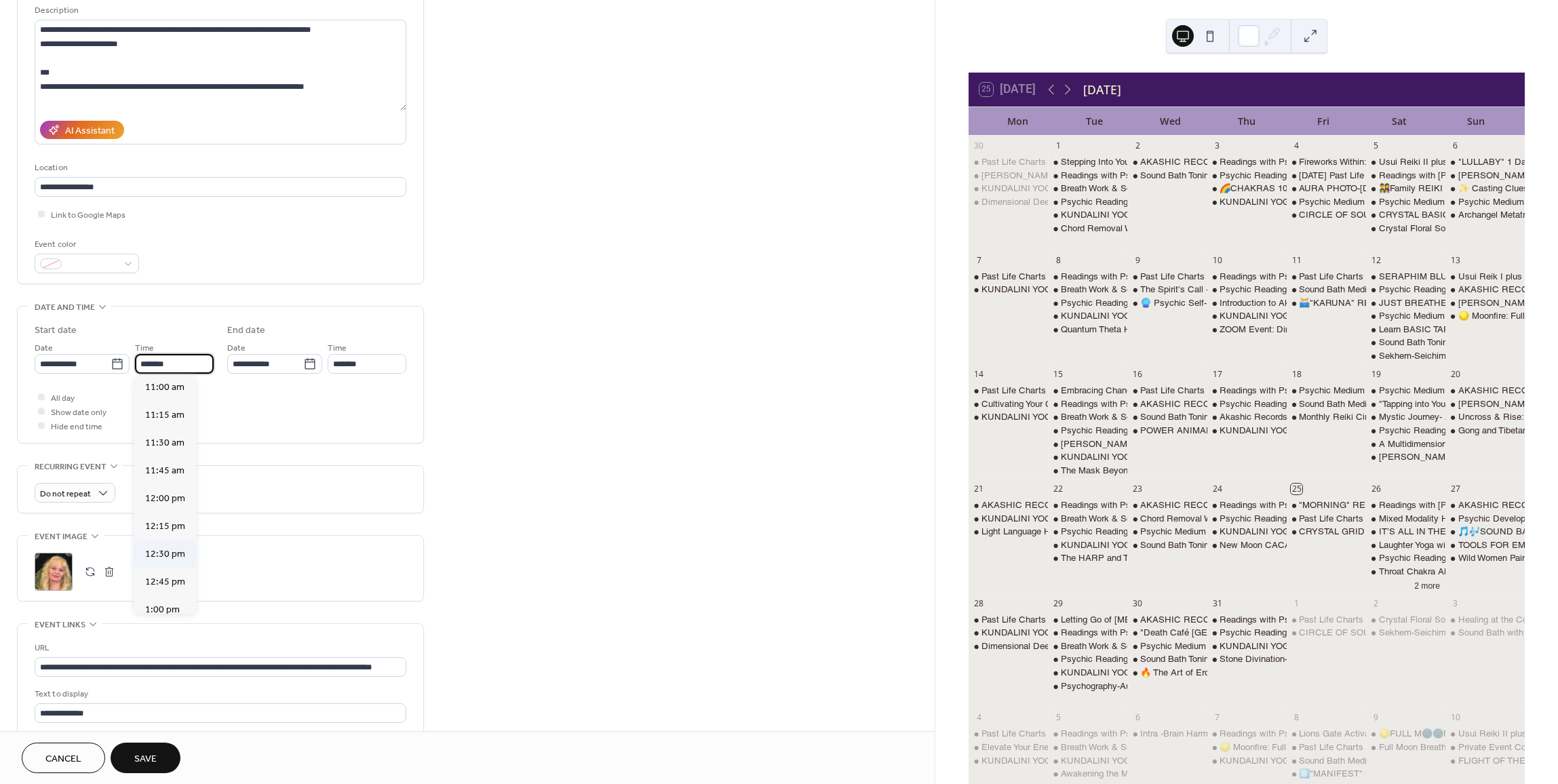 scroll, scrollTop: 1194, scrollLeft: 0, axis: vertical 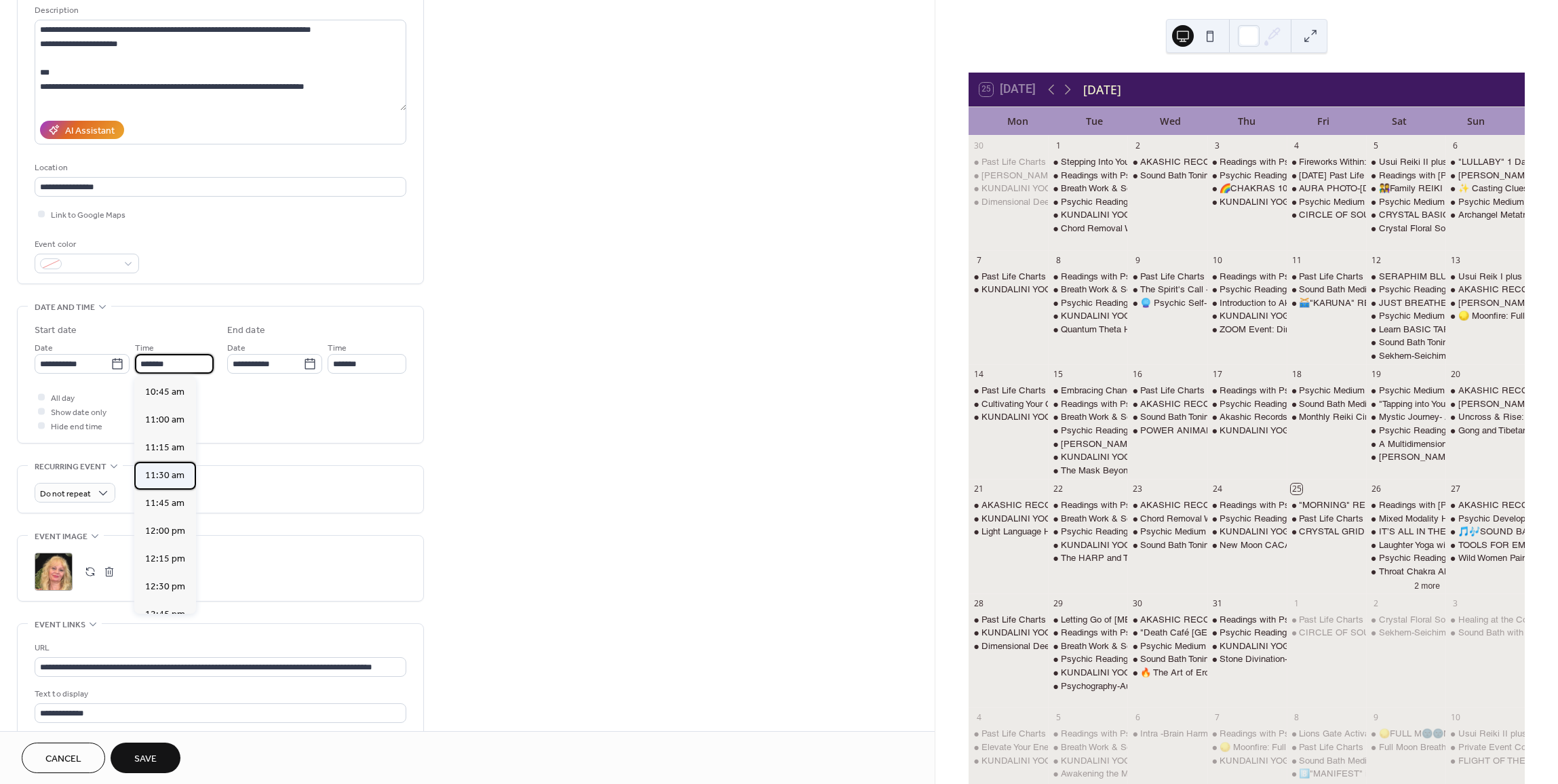 click on "11:30 am" at bounding box center (165, 475) 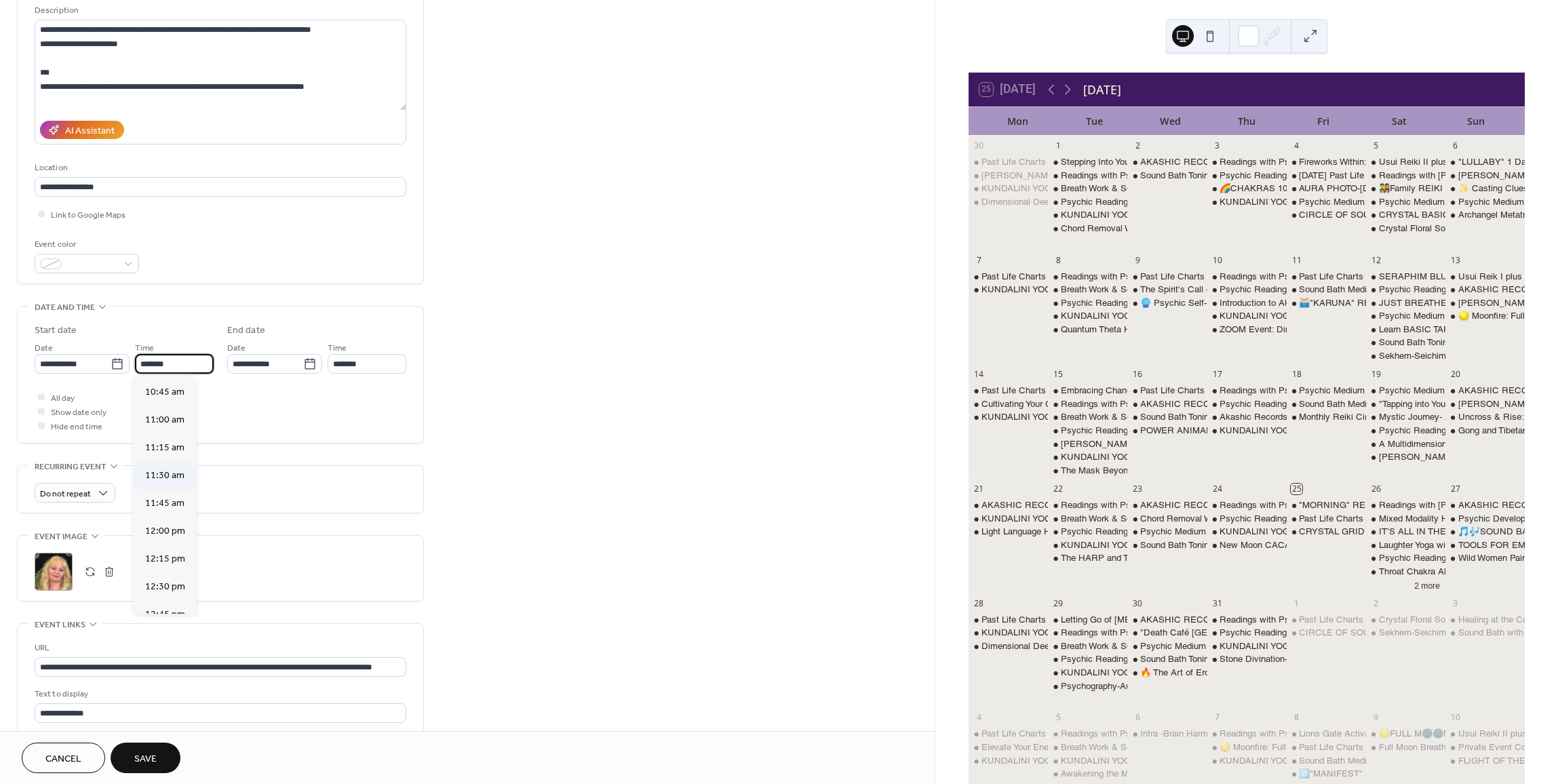 type on "********" 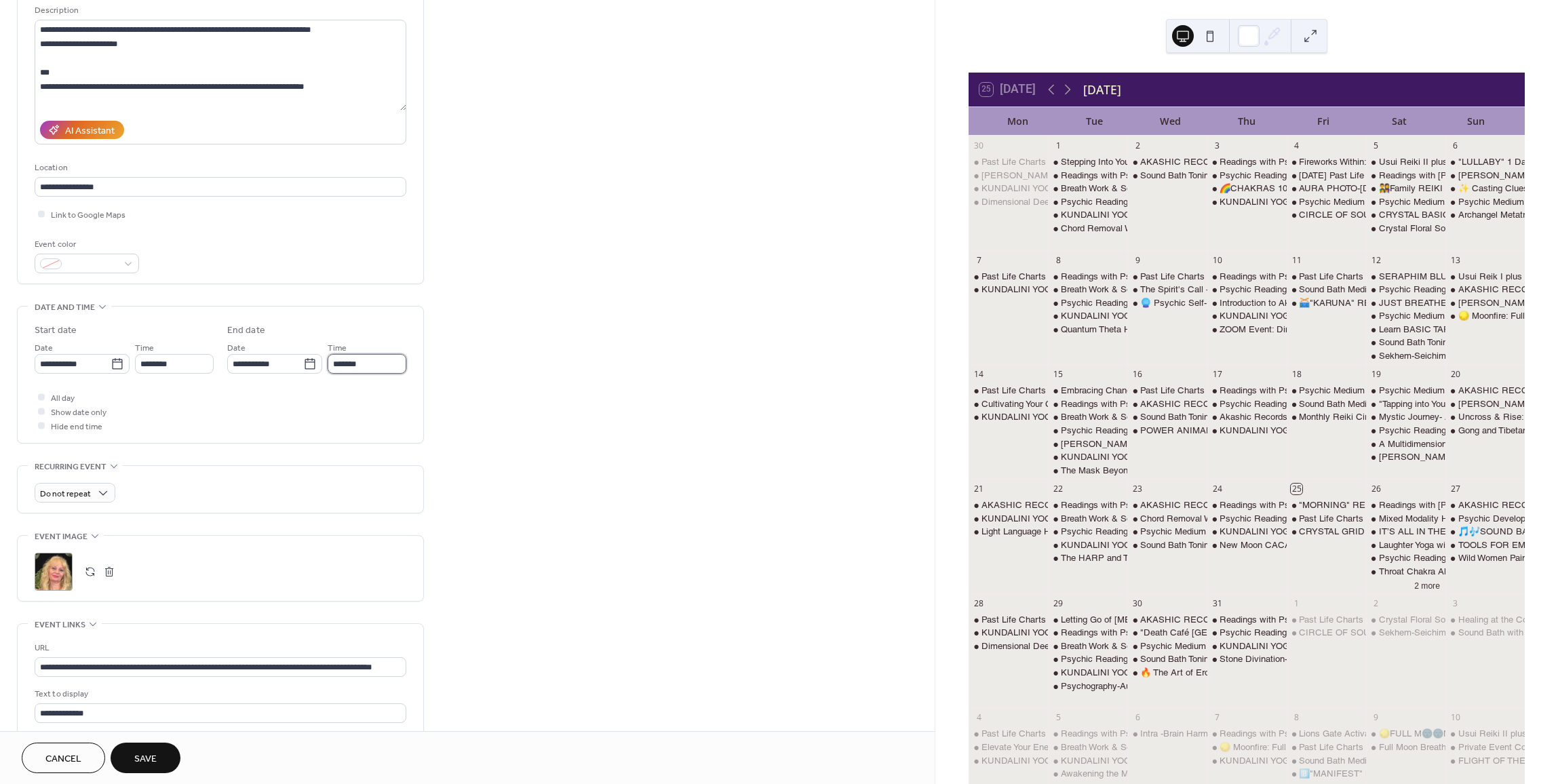 click on "*******" at bounding box center [367, 364] 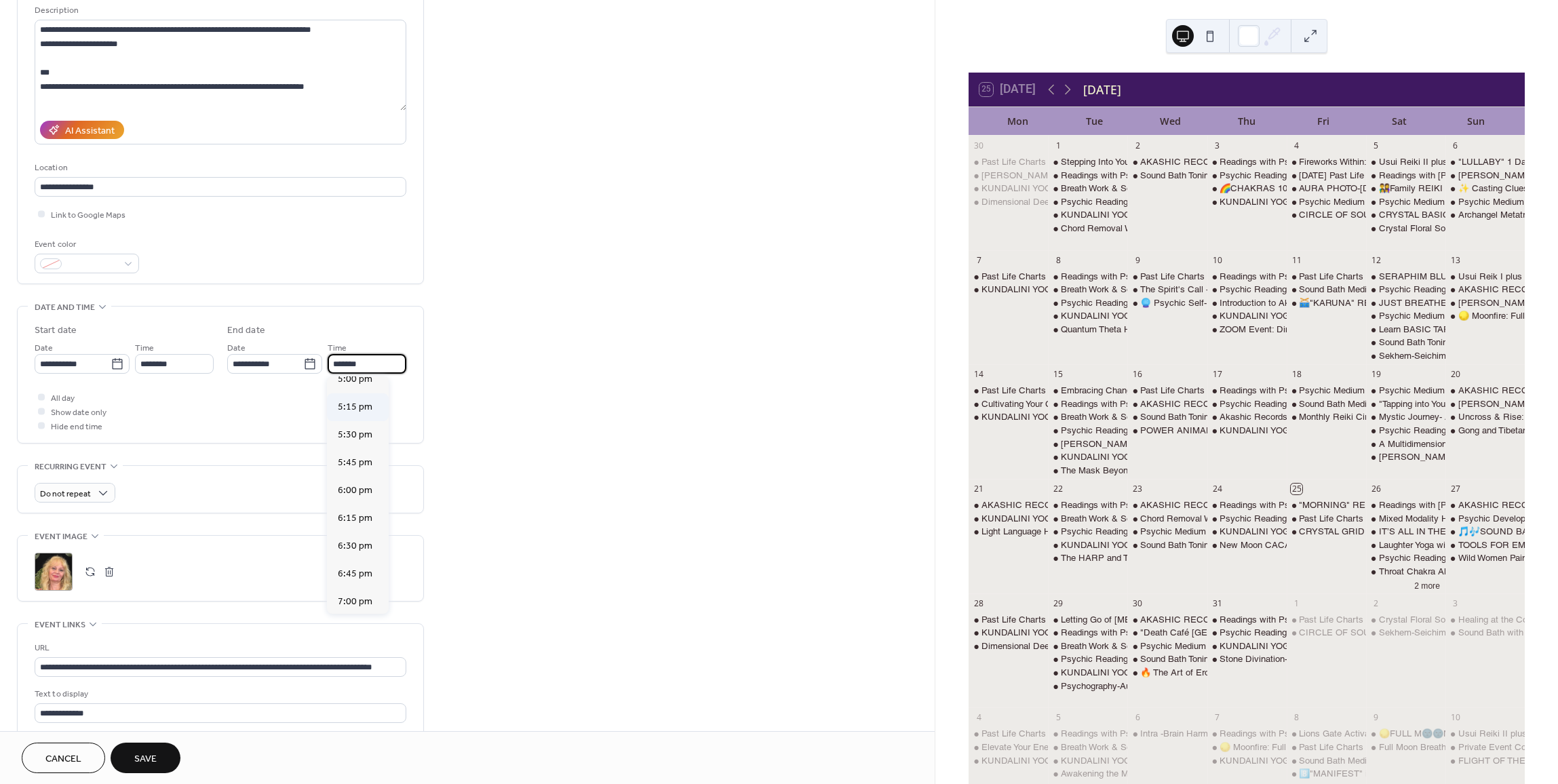 scroll, scrollTop: 596, scrollLeft: 0, axis: vertical 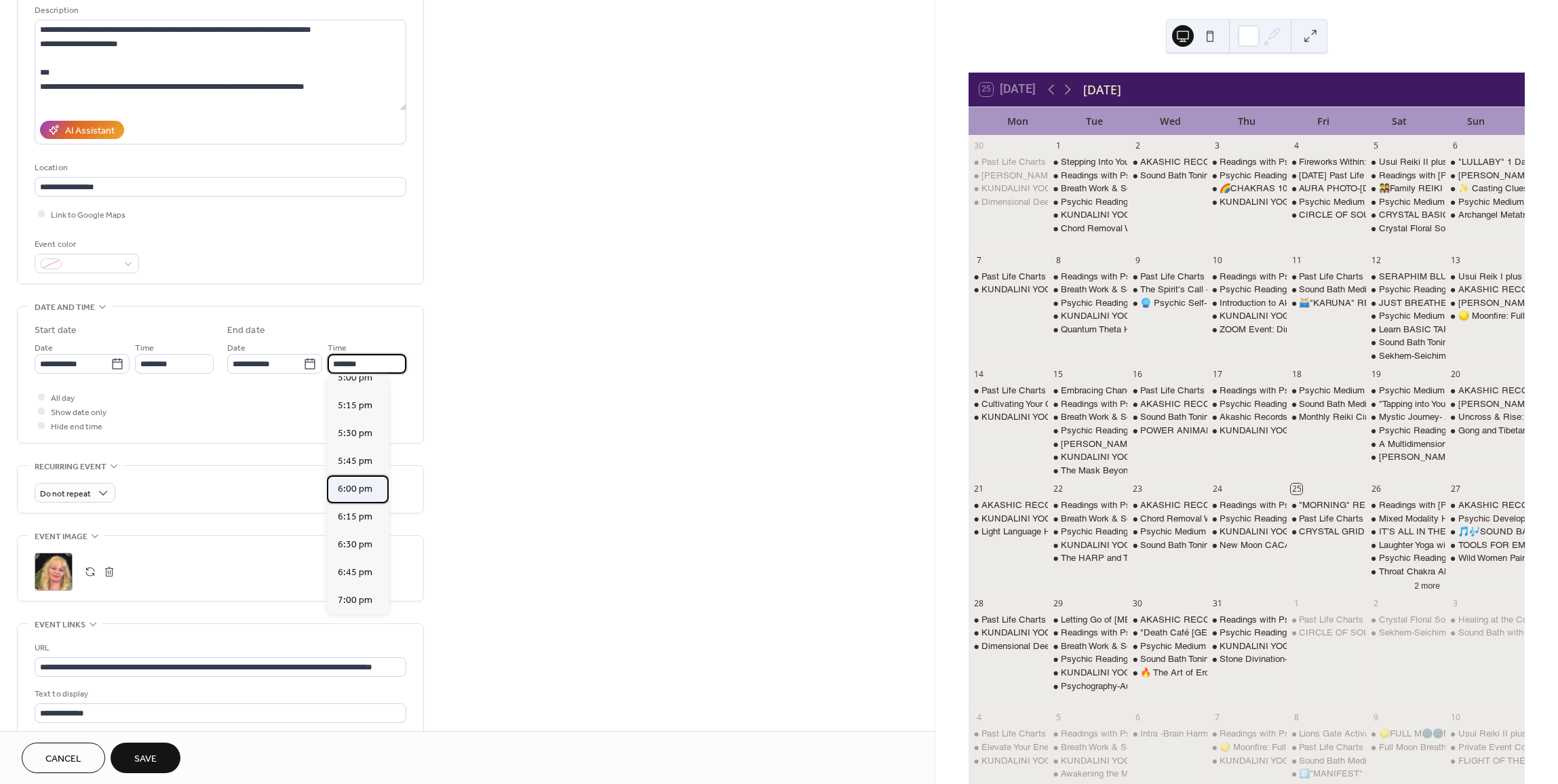 click on "6:00 pm" at bounding box center (355, 489) 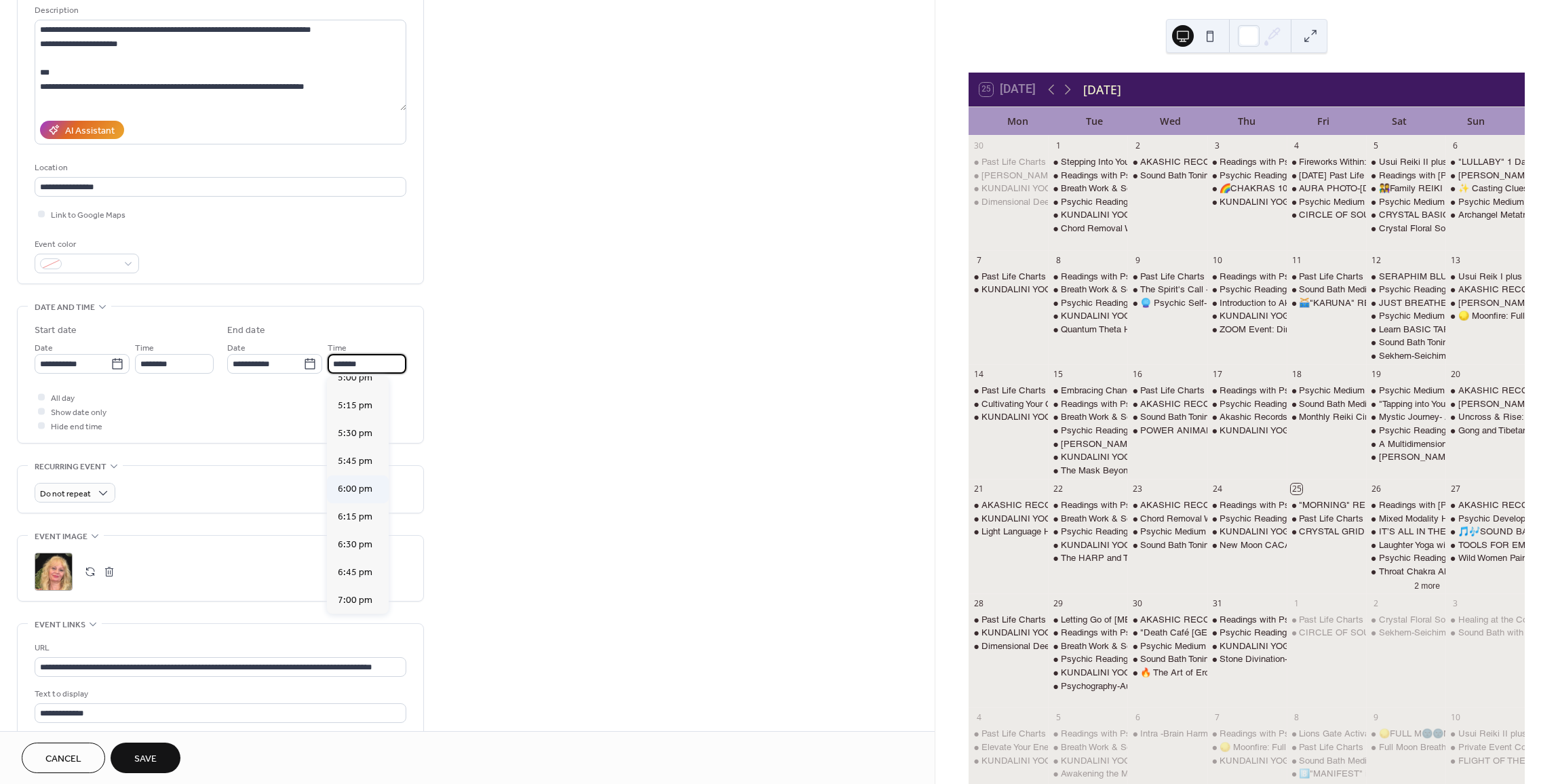 type on "*******" 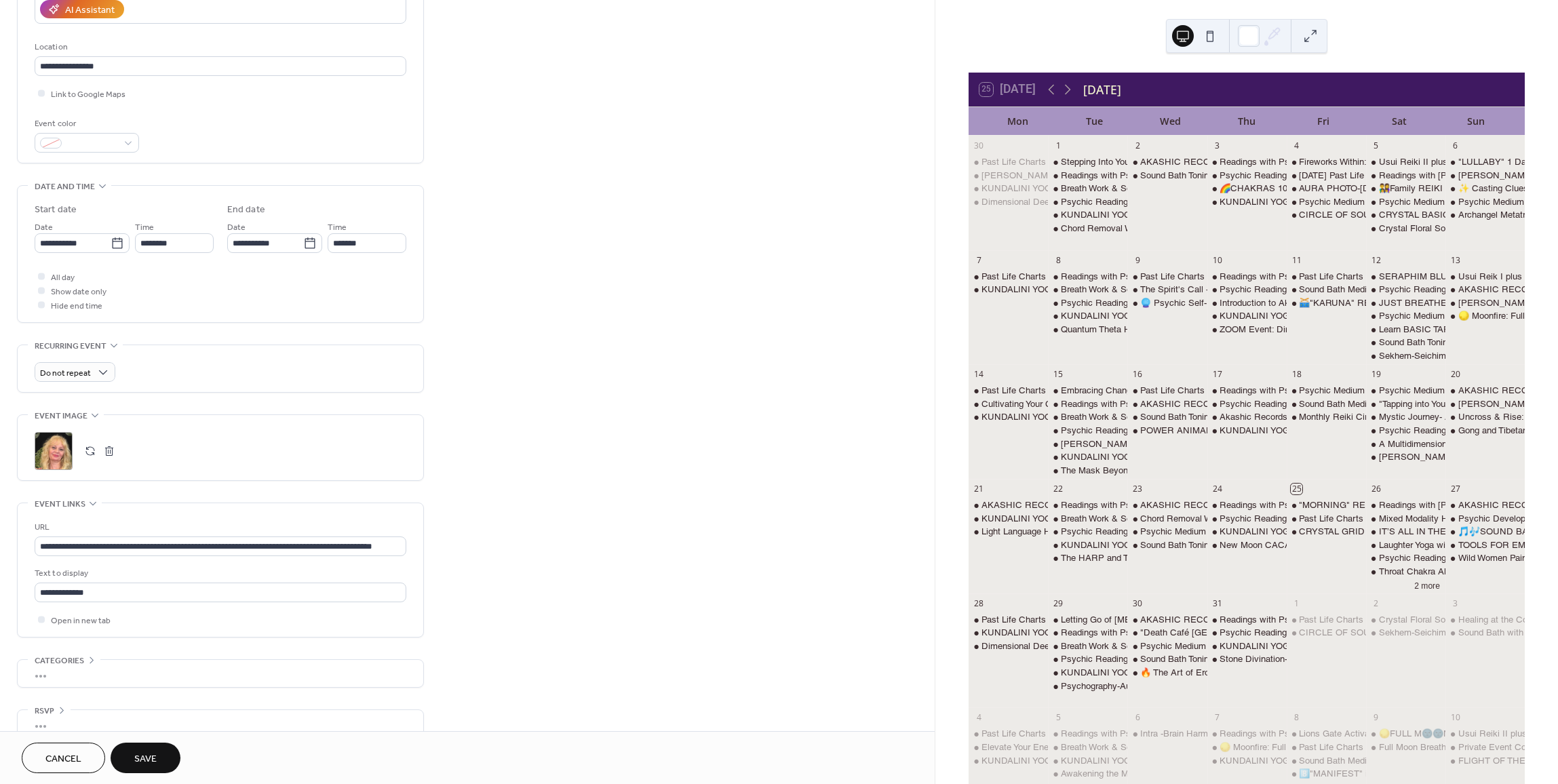 scroll, scrollTop: 271, scrollLeft: 0, axis: vertical 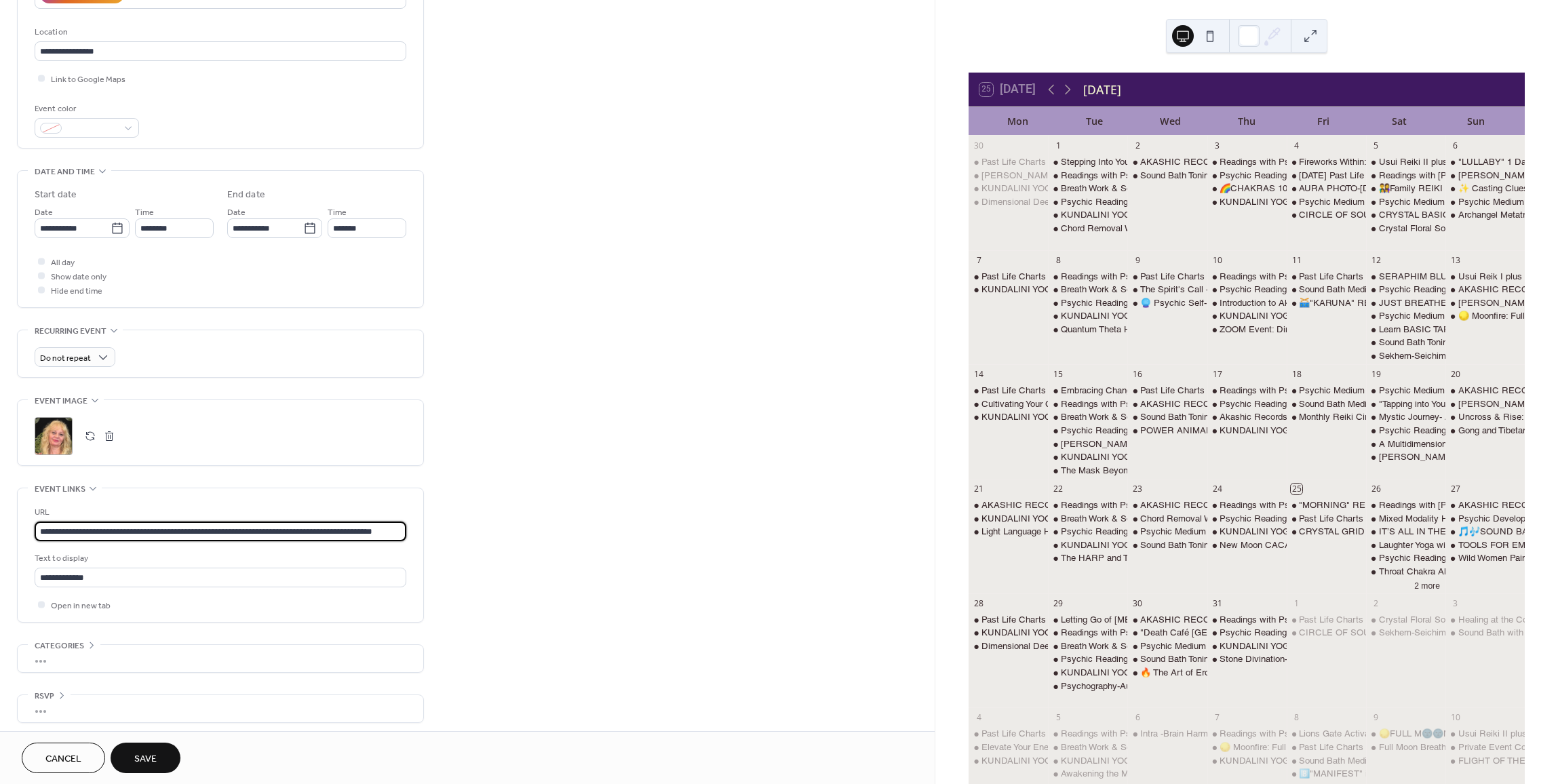drag, startPoint x: 39, startPoint y: 531, endPoint x: 511, endPoint y: 548, distance: 472.30604 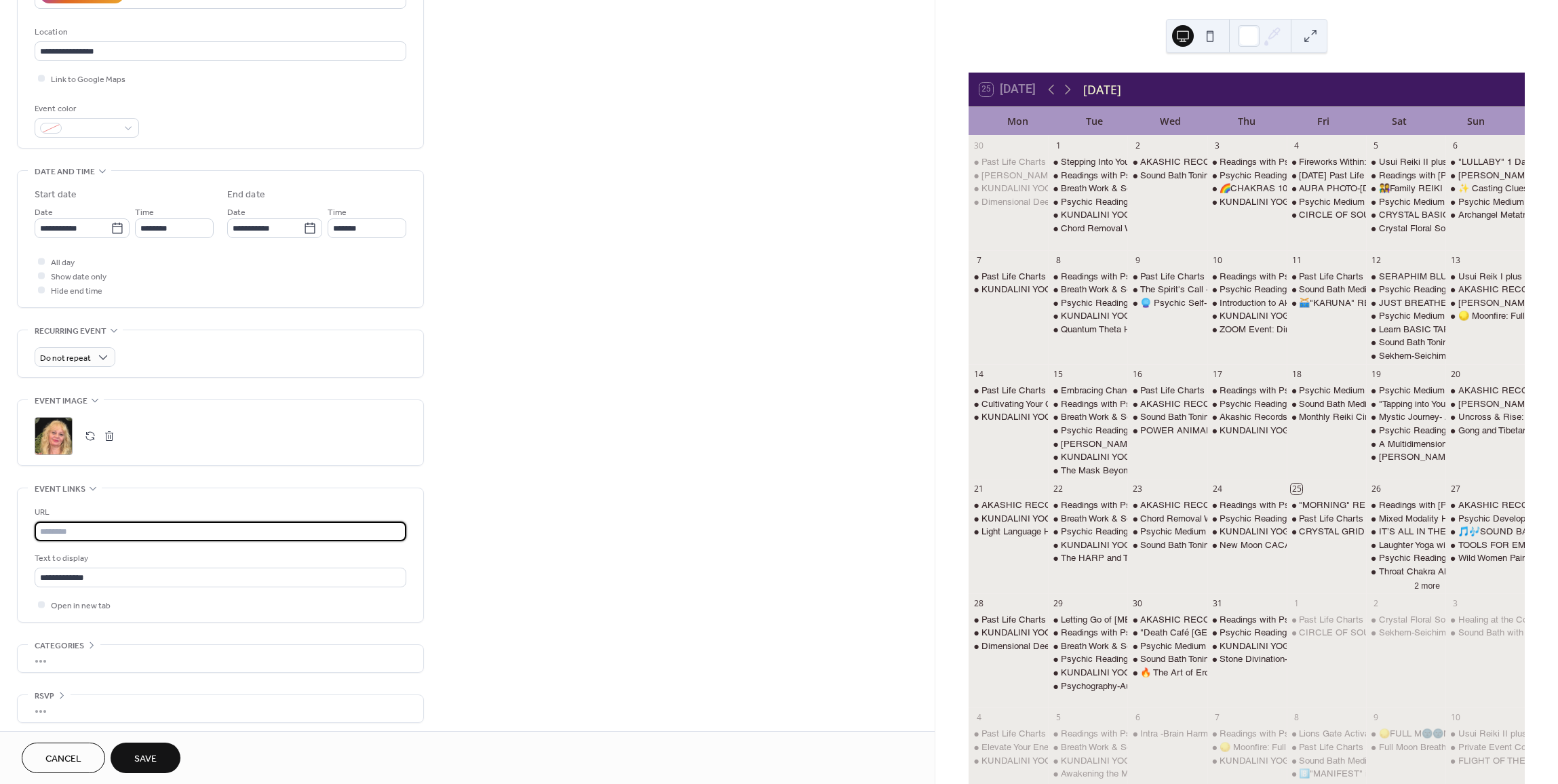 scroll, scrollTop: 0, scrollLeft: 0, axis: both 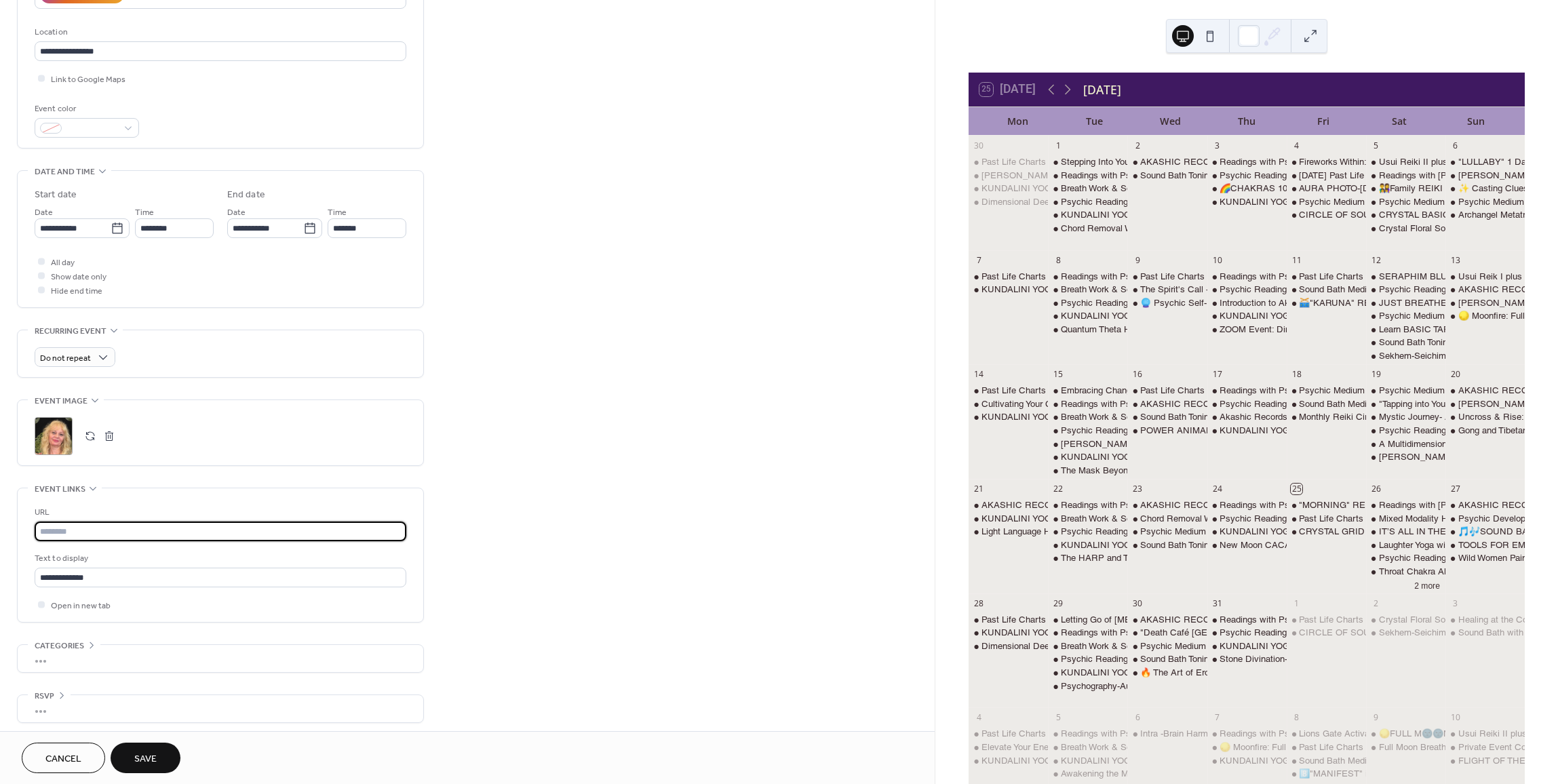click at bounding box center [220, 531] 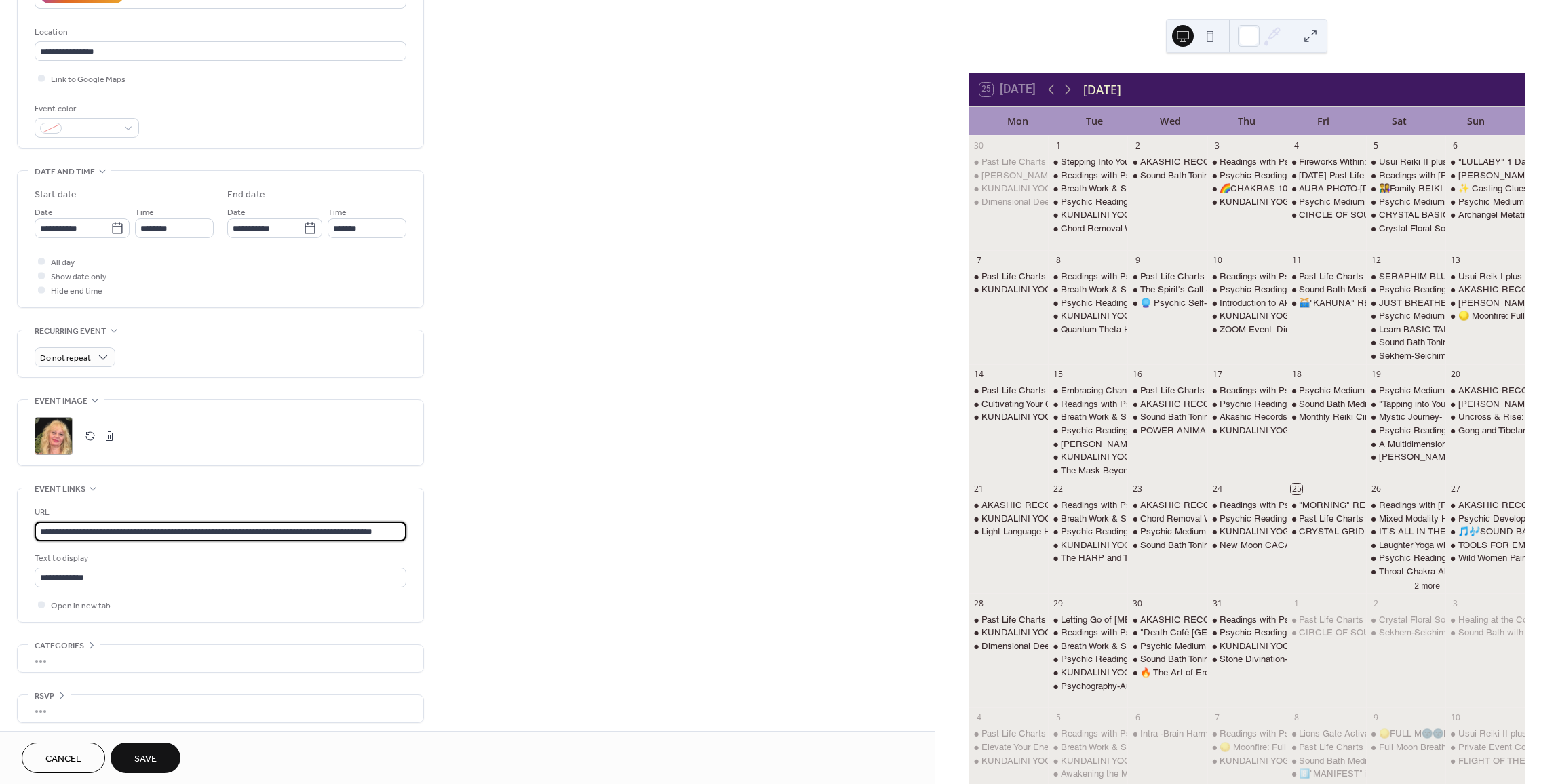 scroll, scrollTop: 0, scrollLeft: 18, axis: horizontal 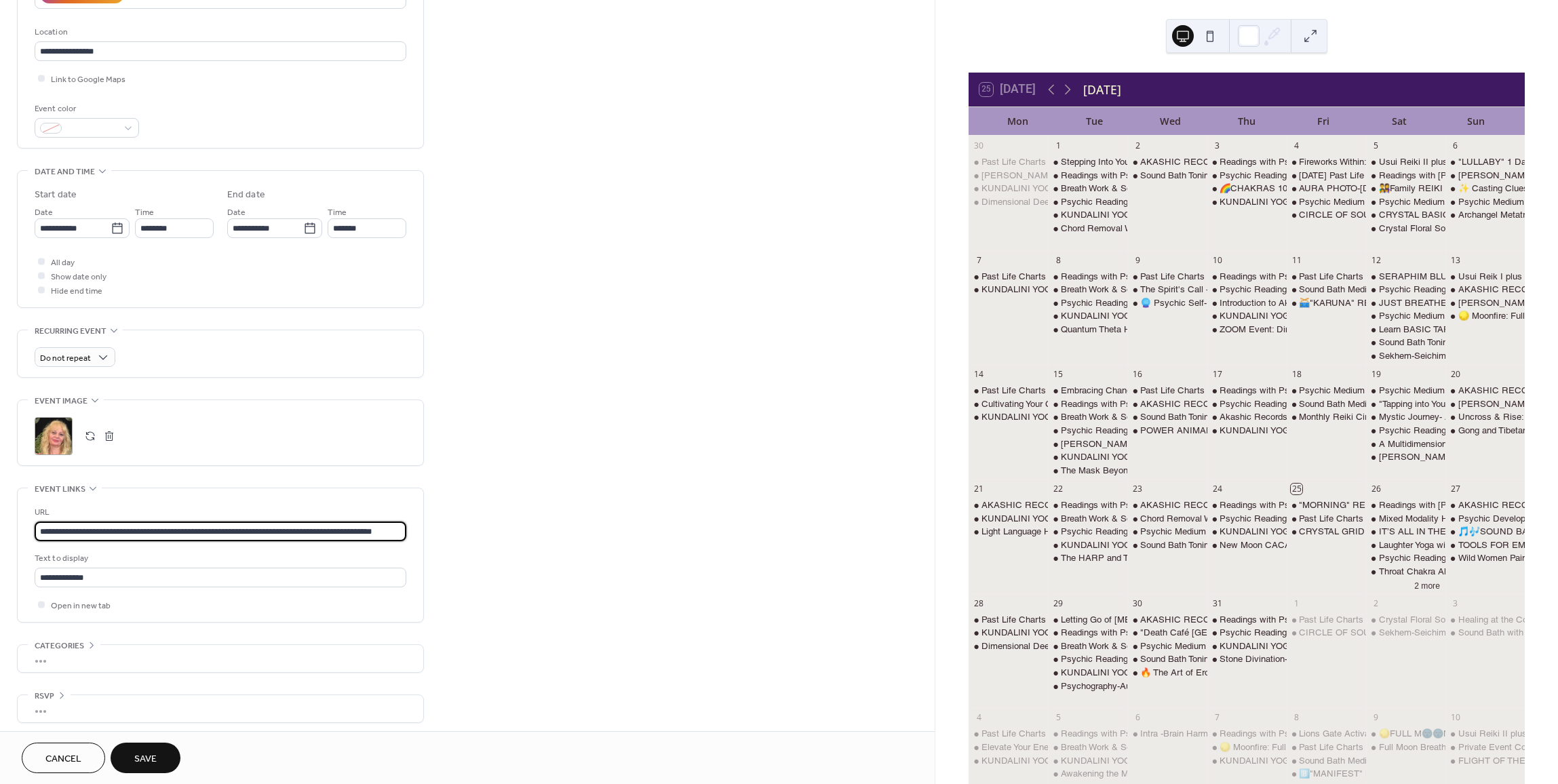 type on "**********" 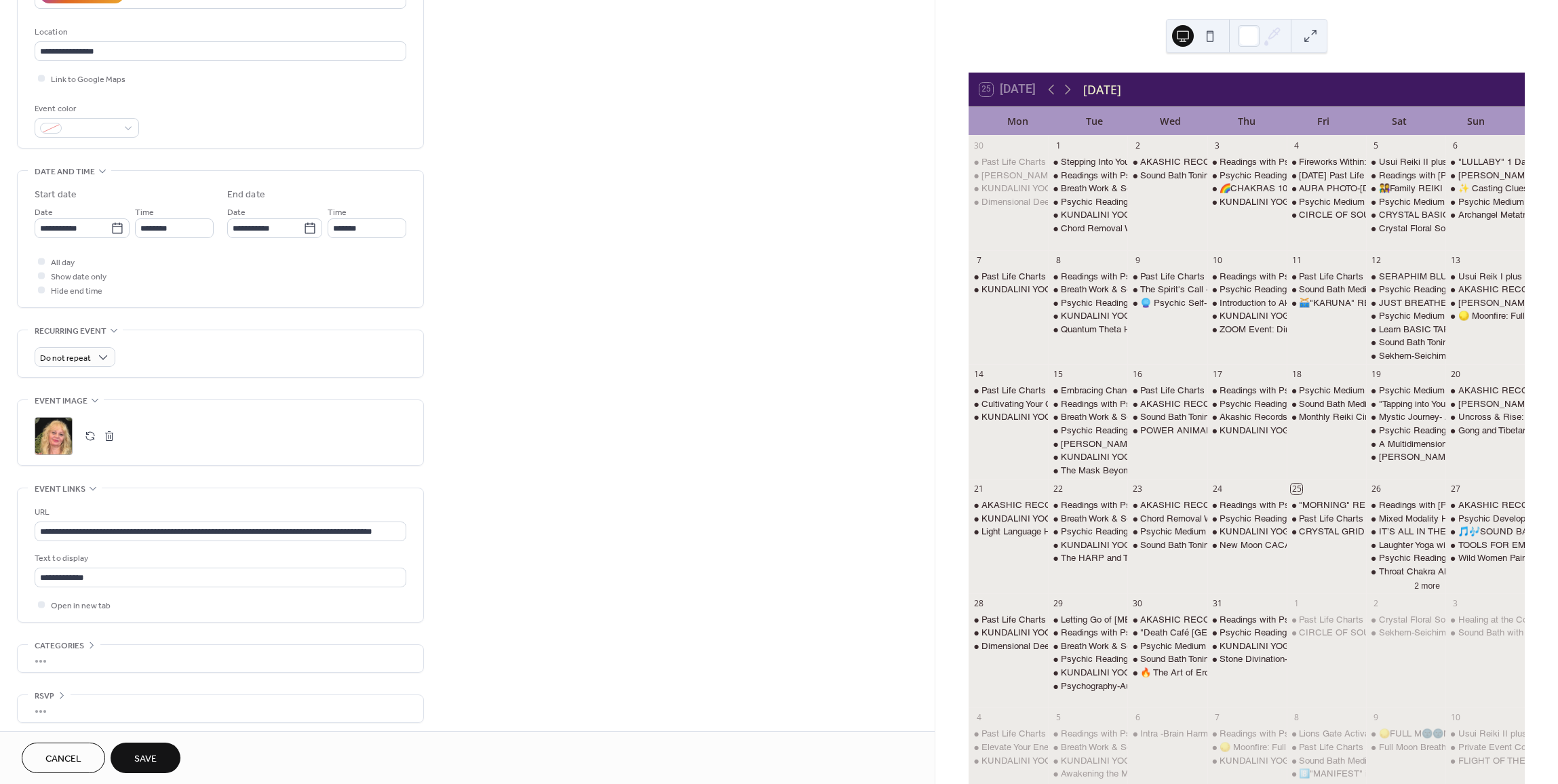 scroll, scrollTop: 0, scrollLeft: 0, axis: both 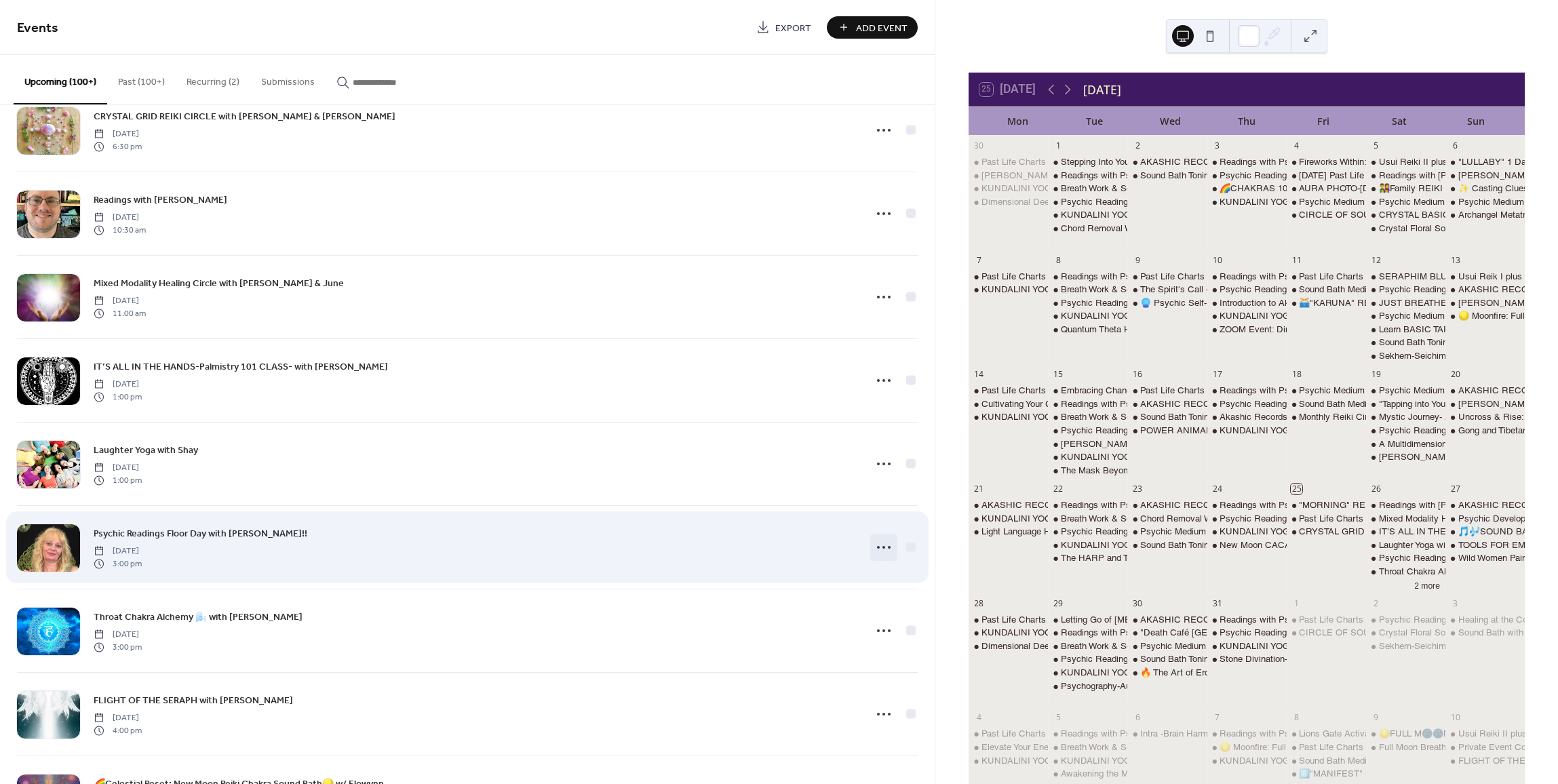 click 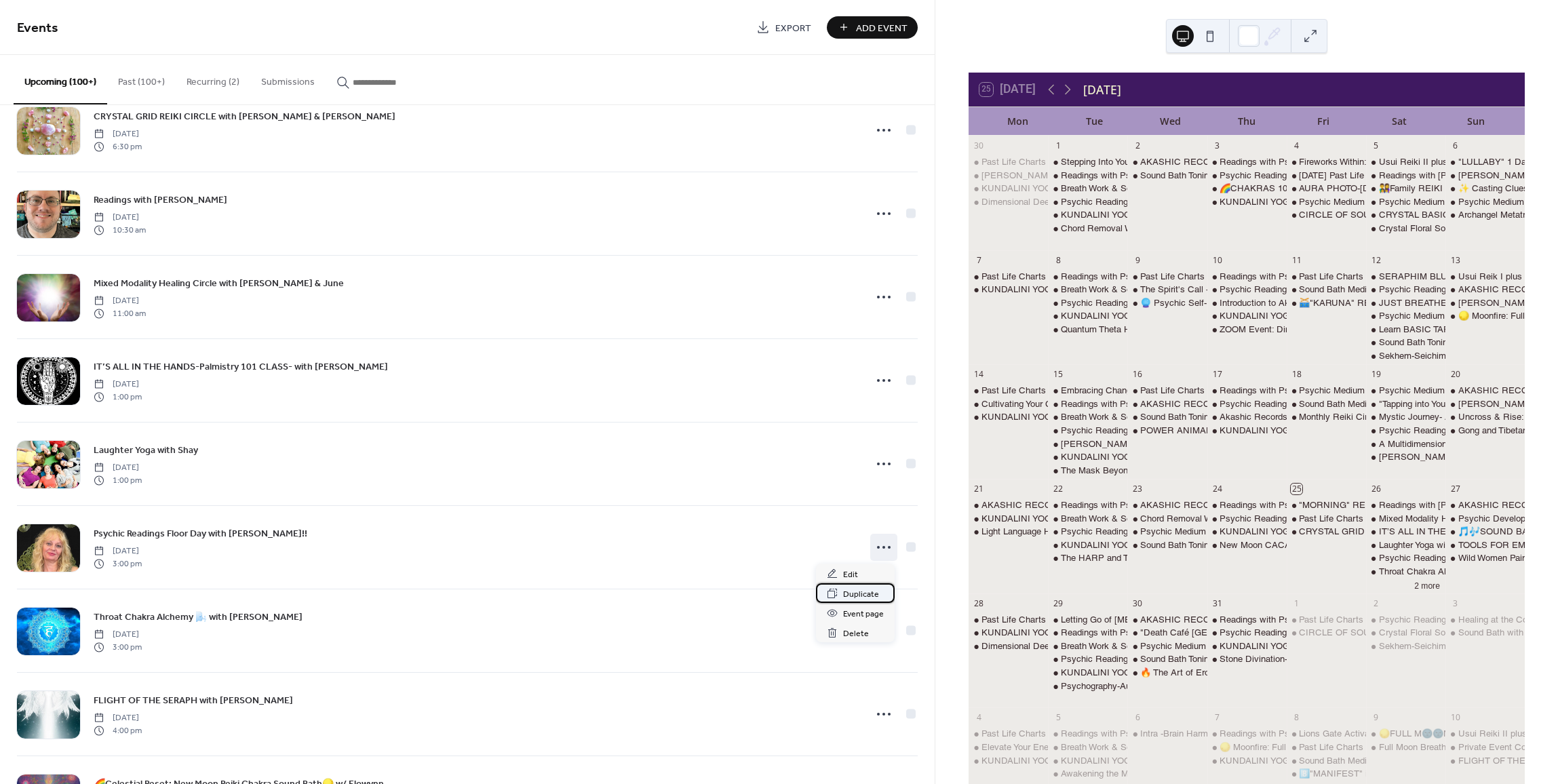 click on "Duplicate" at bounding box center (861, 594) 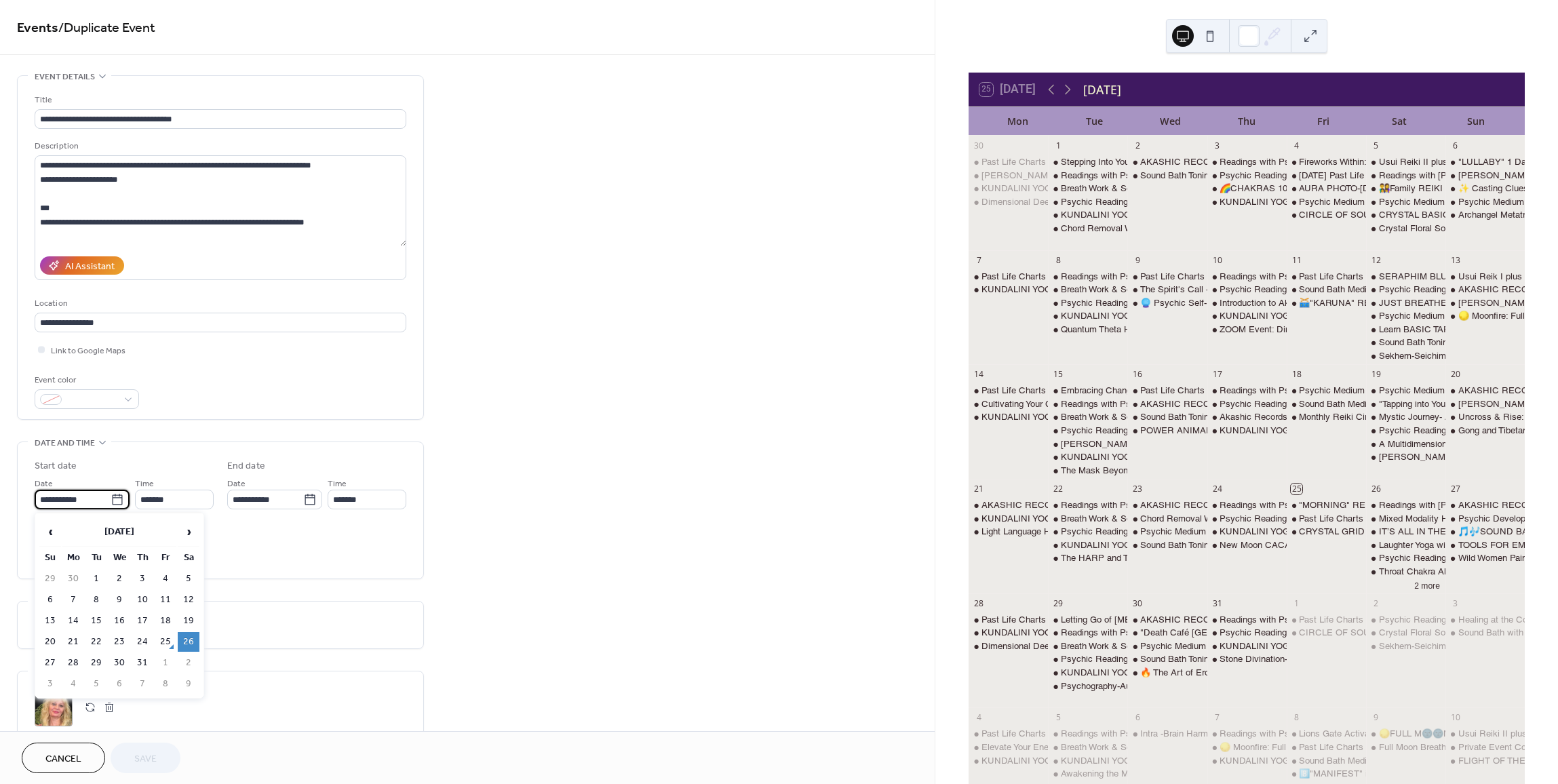 drag, startPoint x: 94, startPoint y: 494, endPoint x: 92, endPoint y: 510, distance: 16.124515 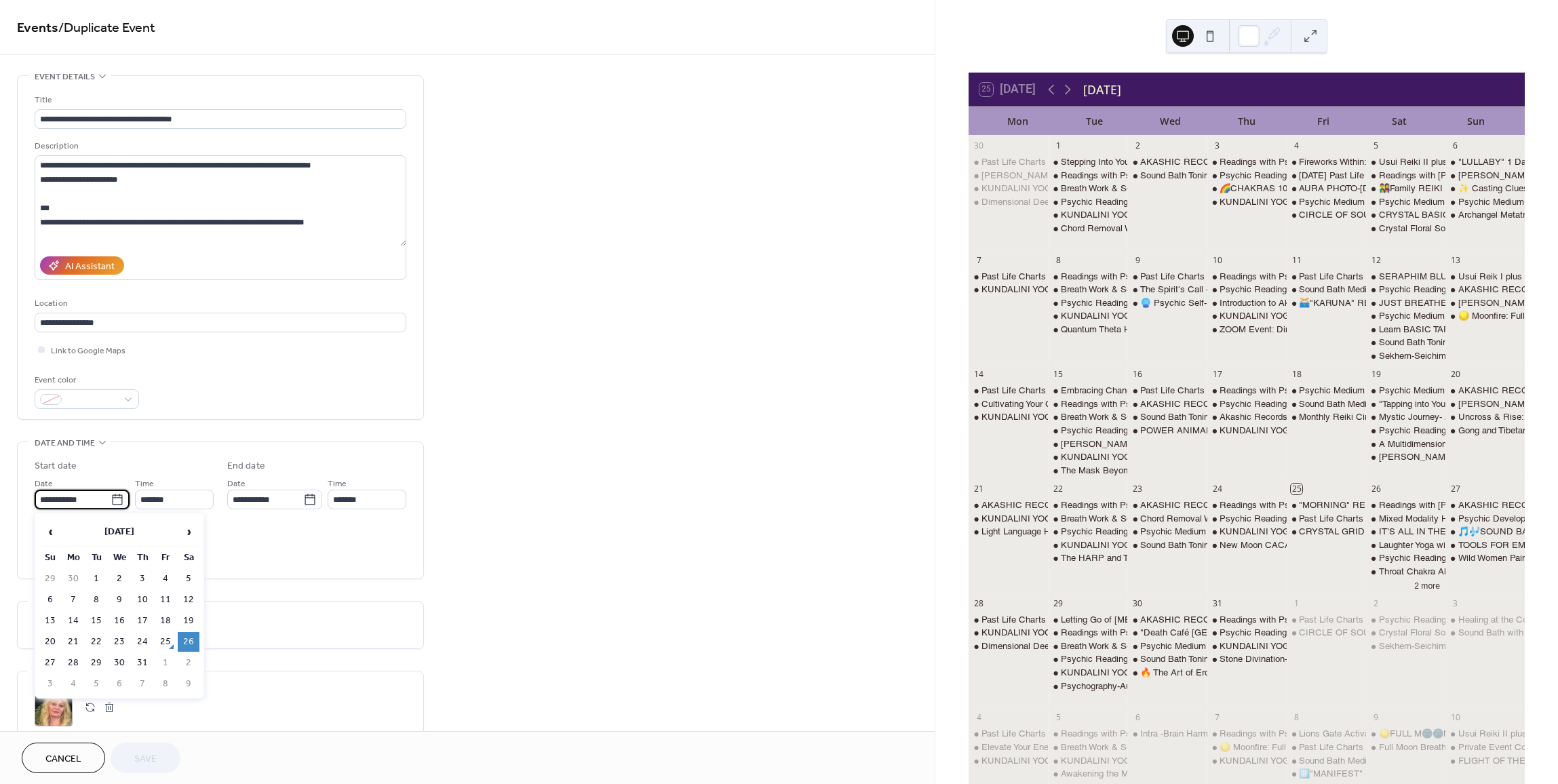 click on "**********" at bounding box center (779, 392) 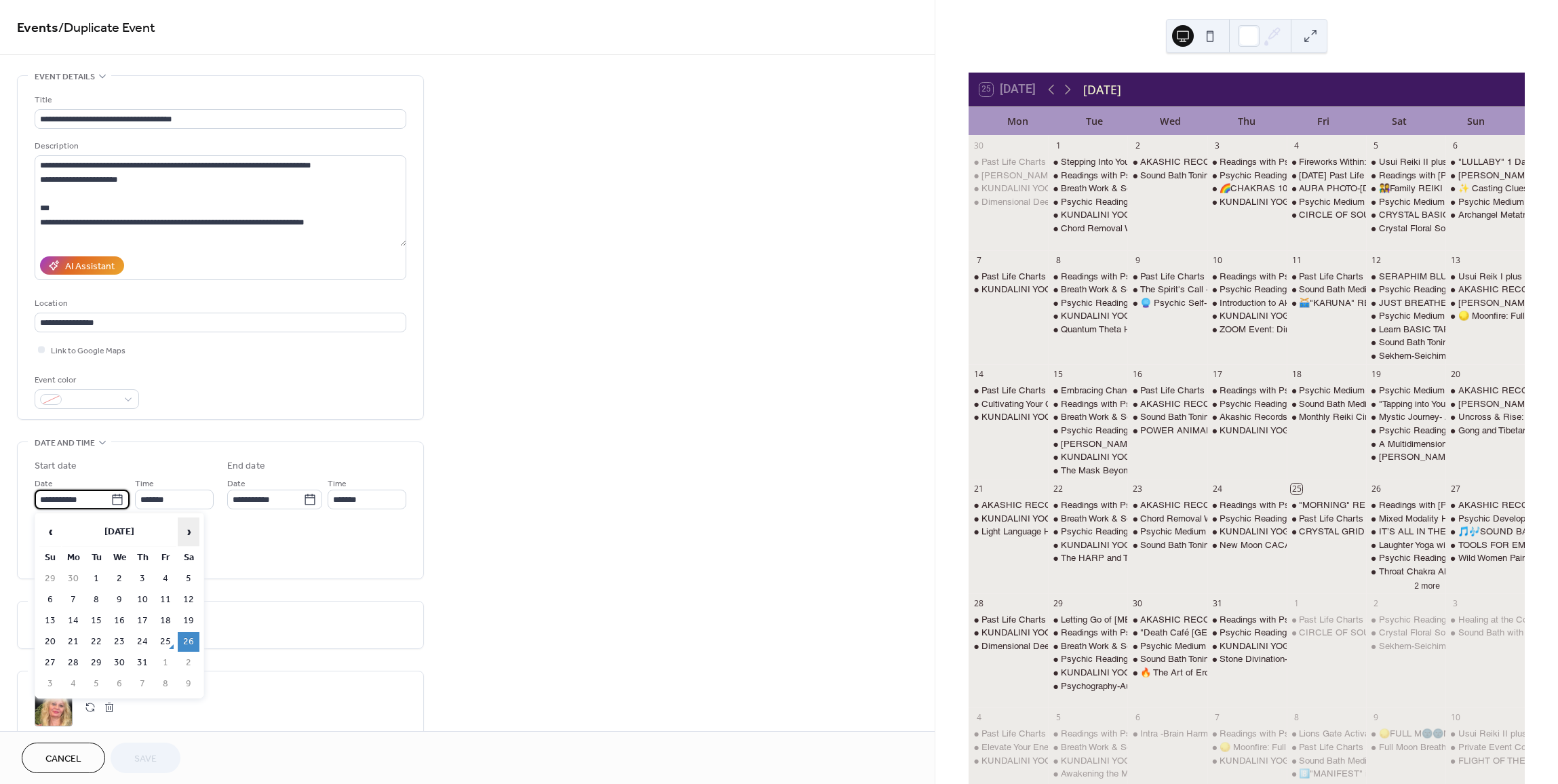 click on "›" at bounding box center (189, 532) 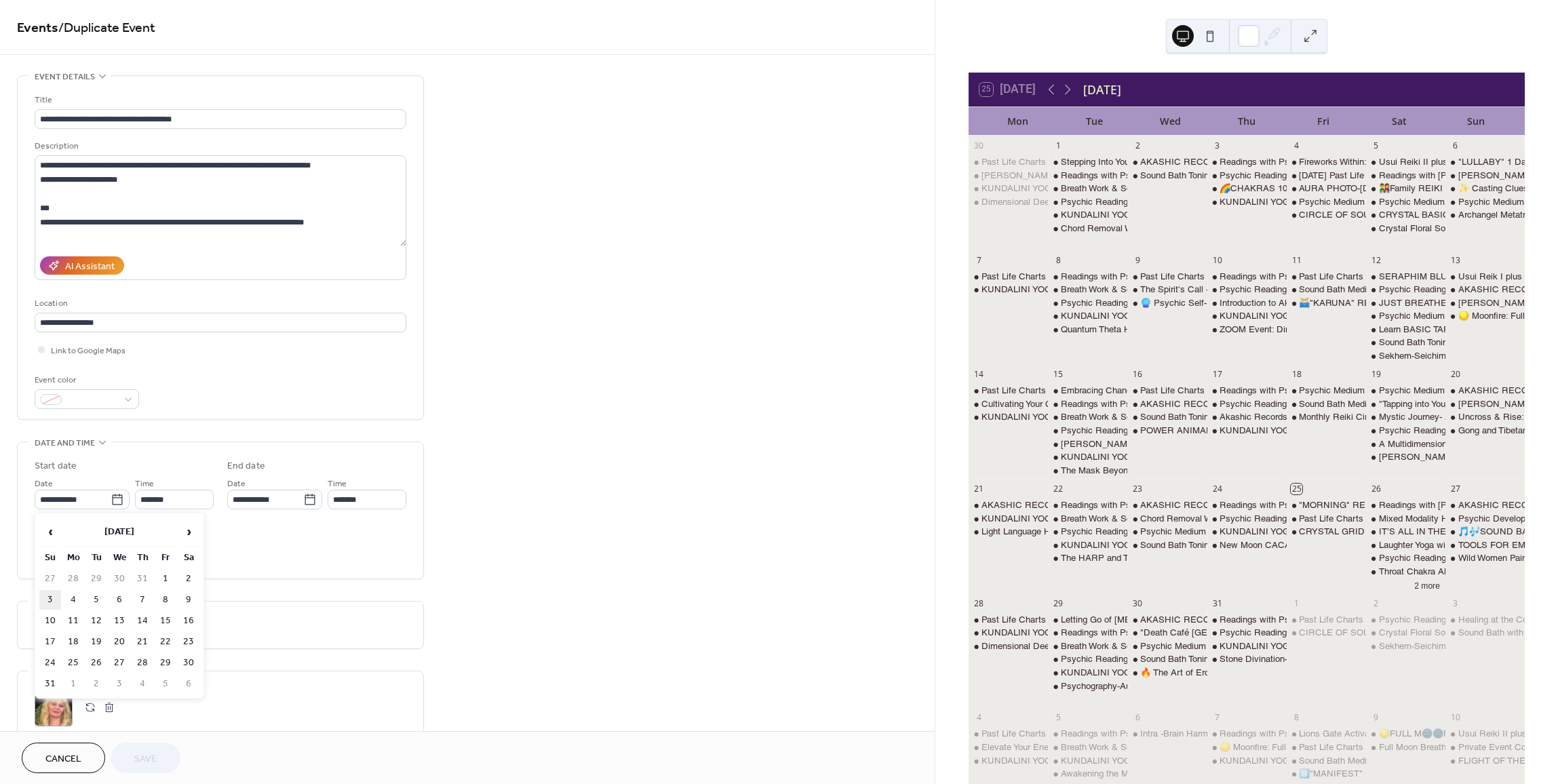 click on "3" at bounding box center [50, 600] 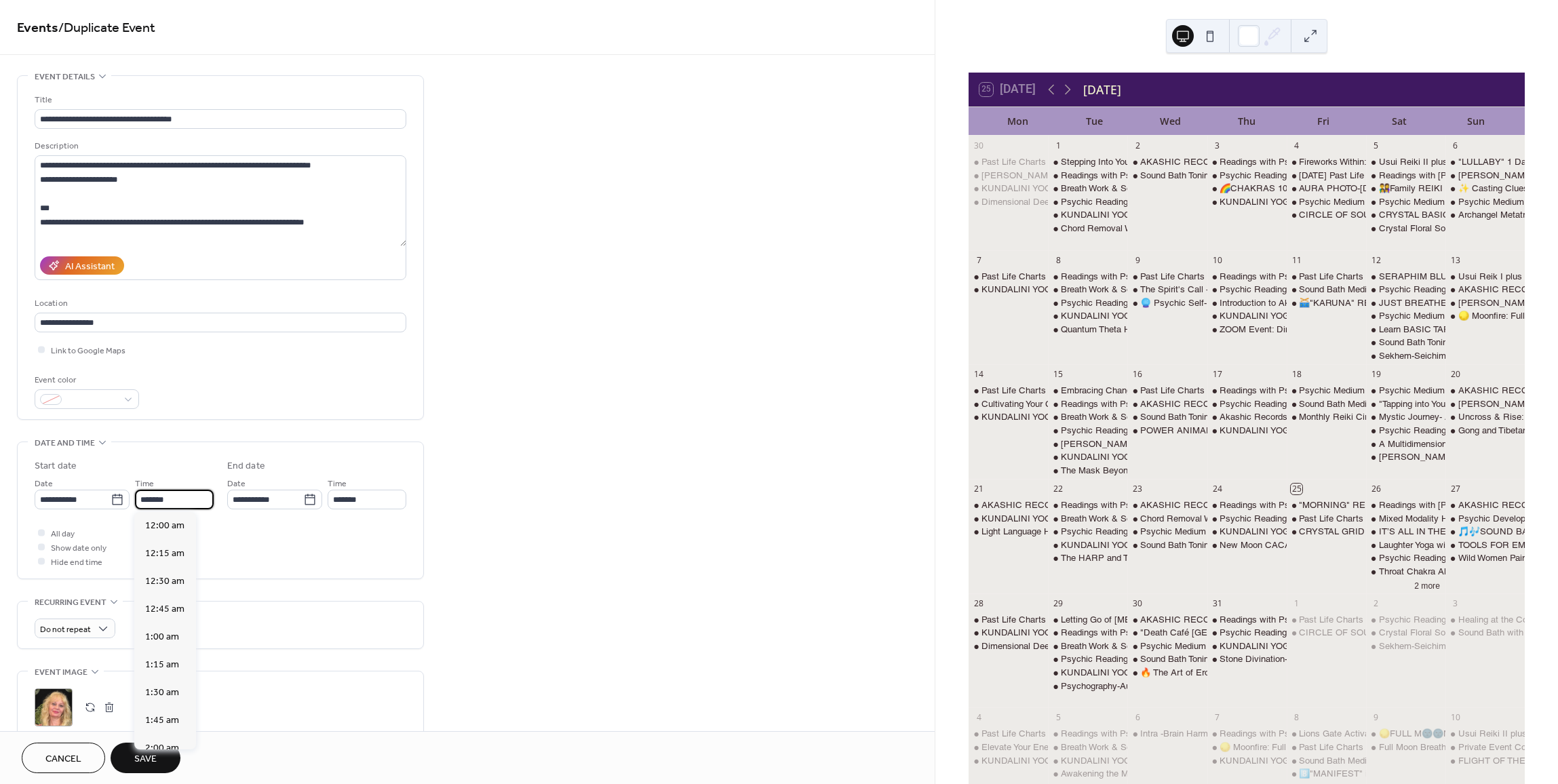 click on "*******" at bounding box center (174, 499) 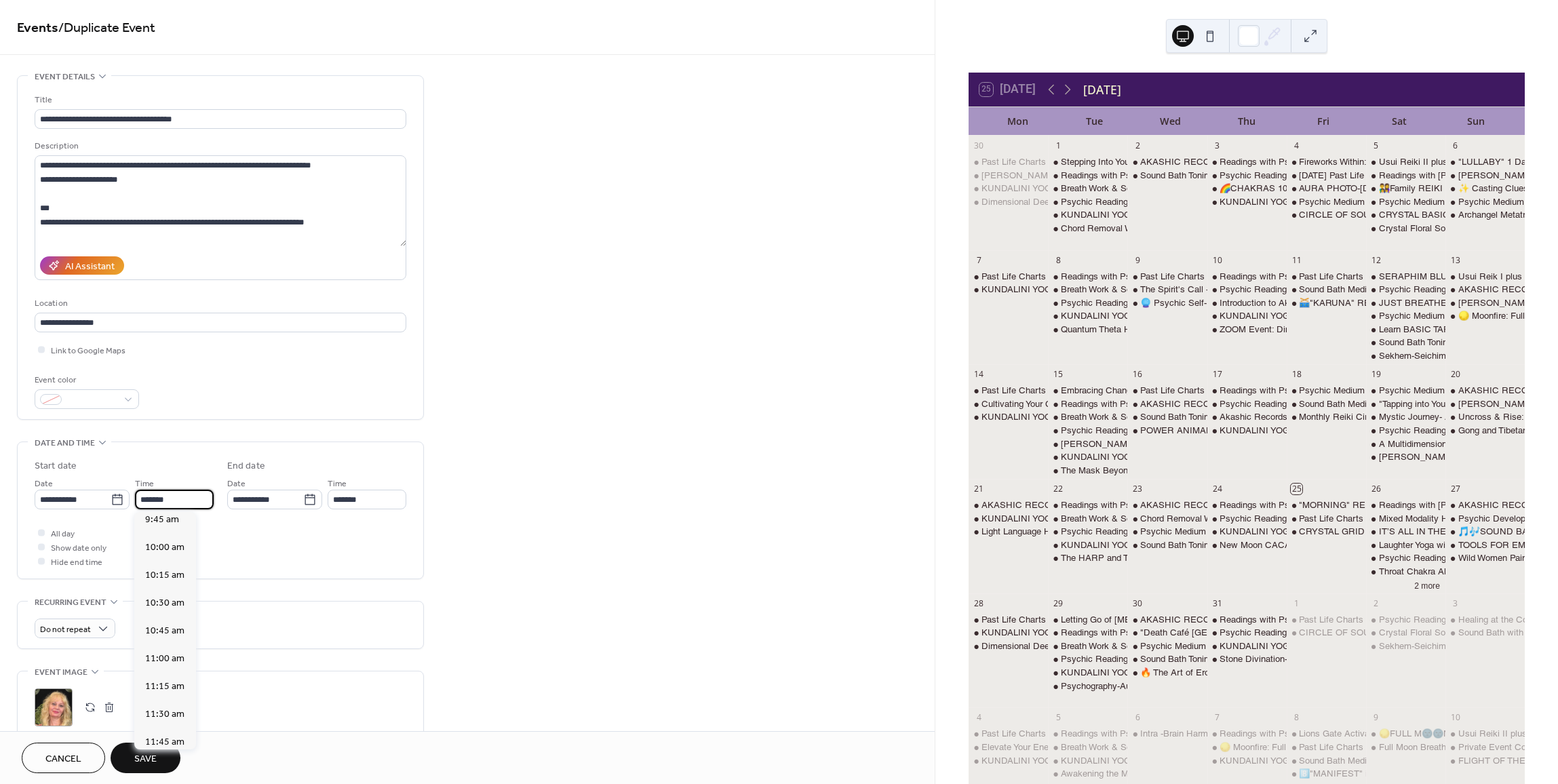 scroll, scrollTop: 1058, scrollLeft: 0, axis: vertical 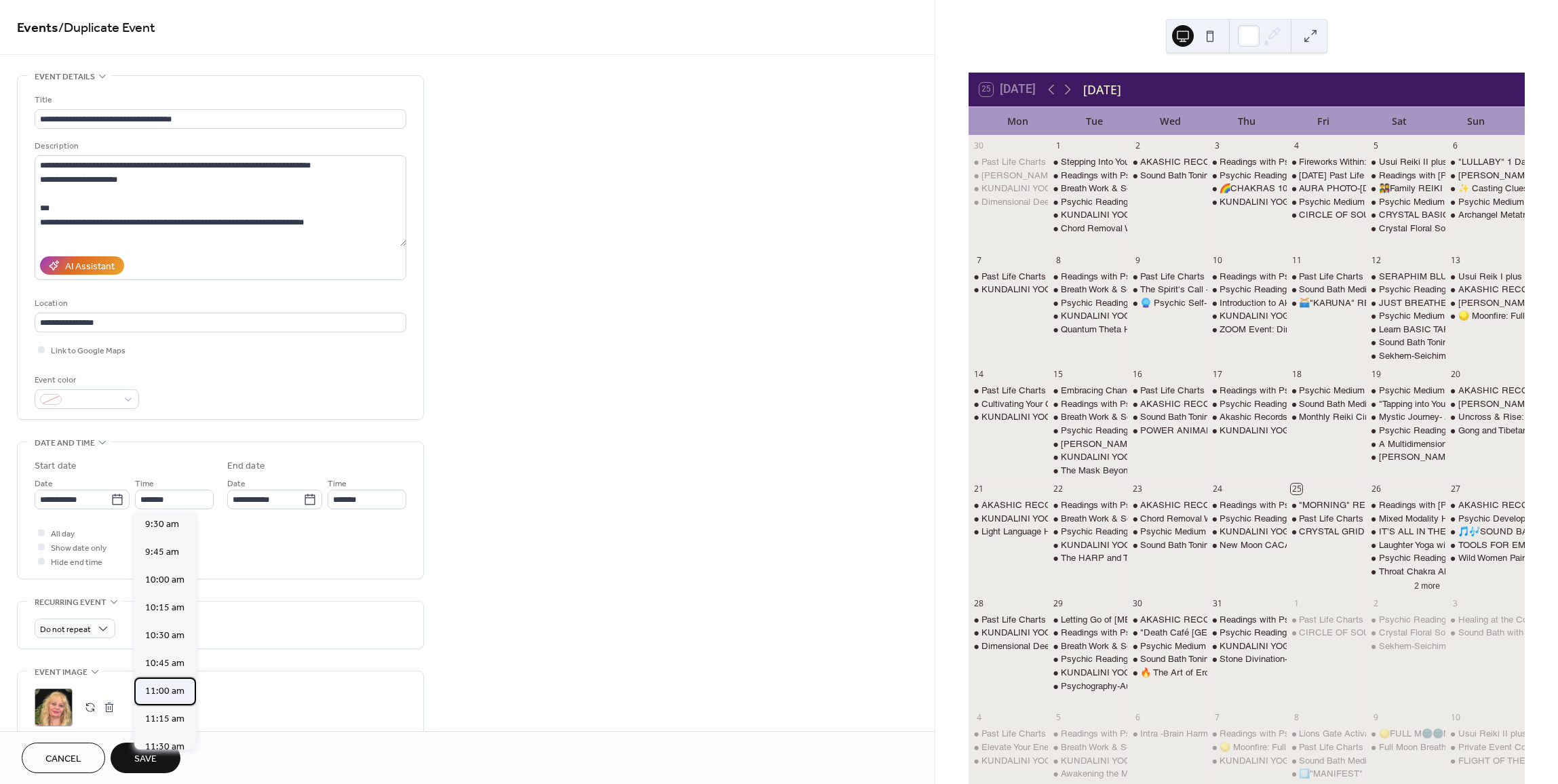 click on "11:00 am" at bounding box center (165, 691) 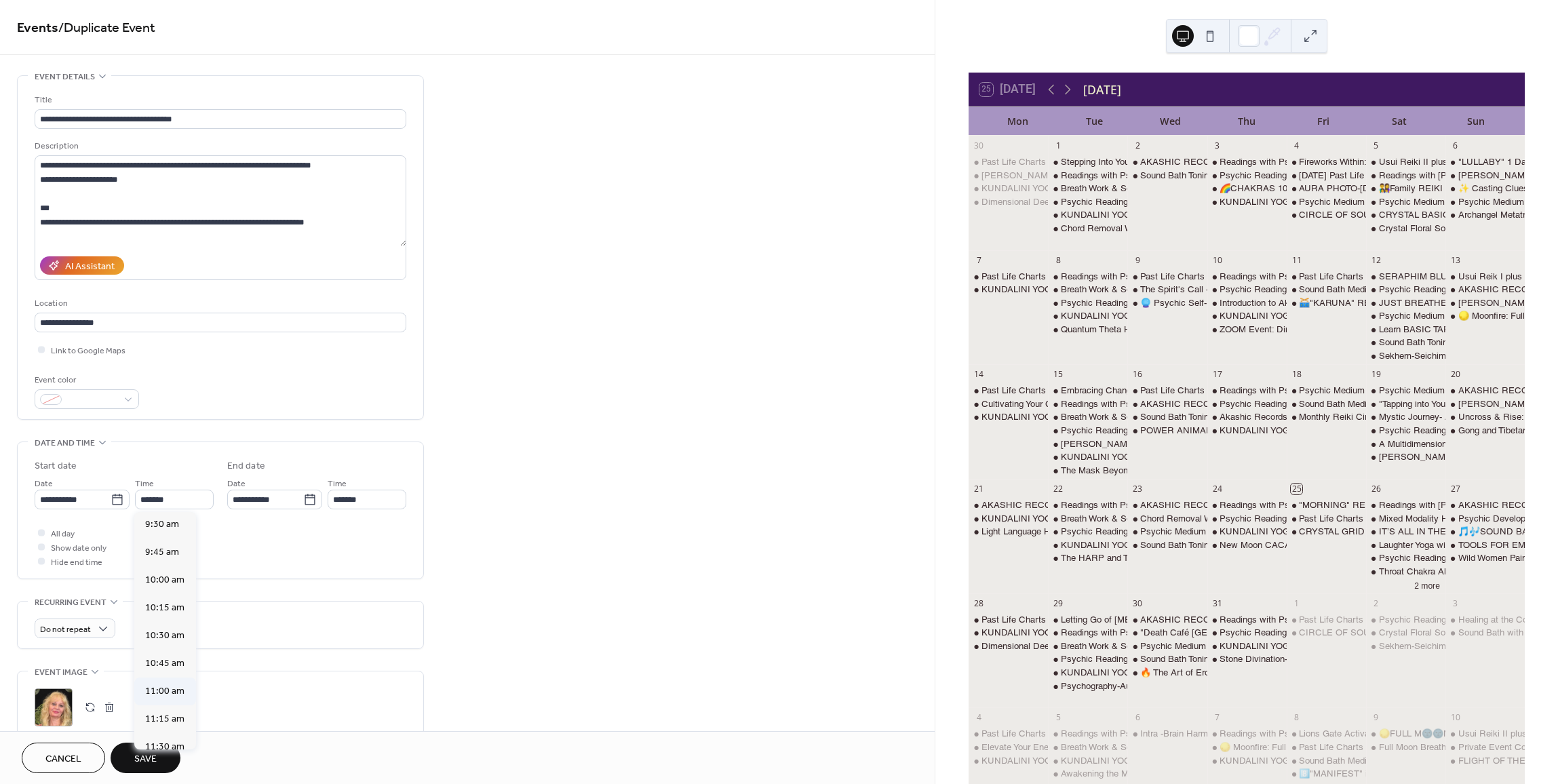 type on "********" 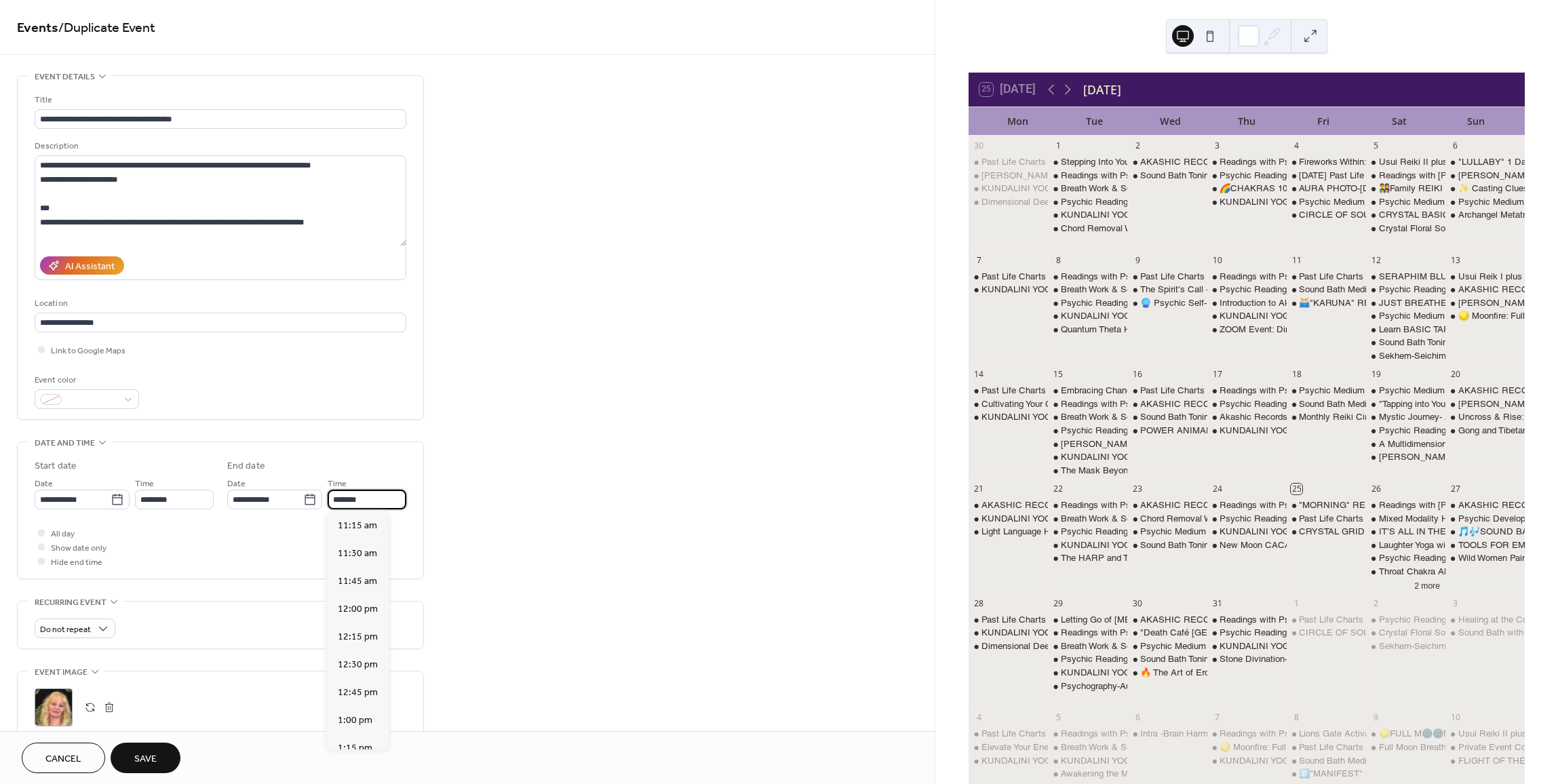 click on "*******" at bounding box center [367, 499] 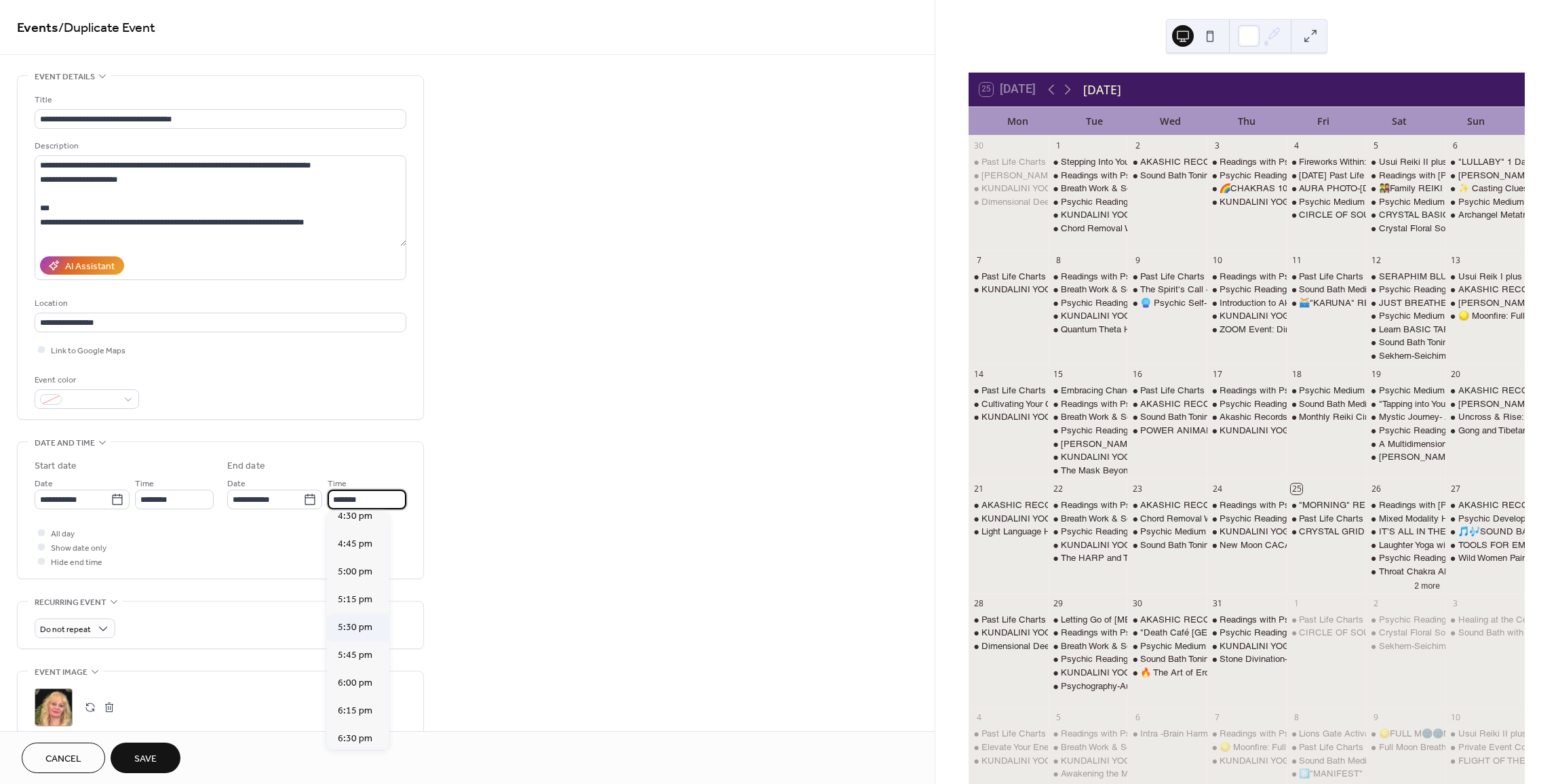 scroll, scrollTop: 596, scrollLeft: 0, axis: vertical 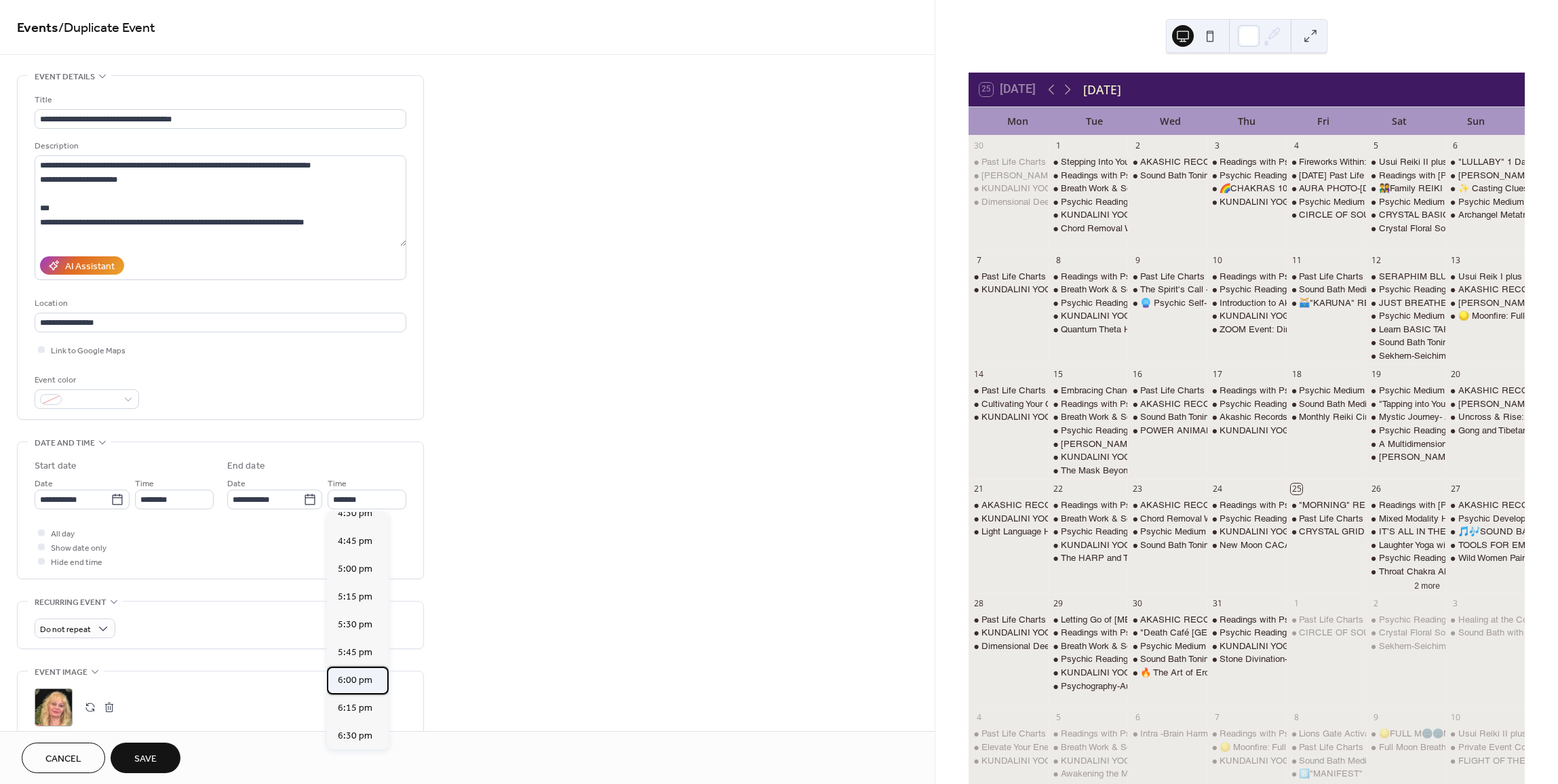 click on "6:00 pm" at bounding box center (355, 680) 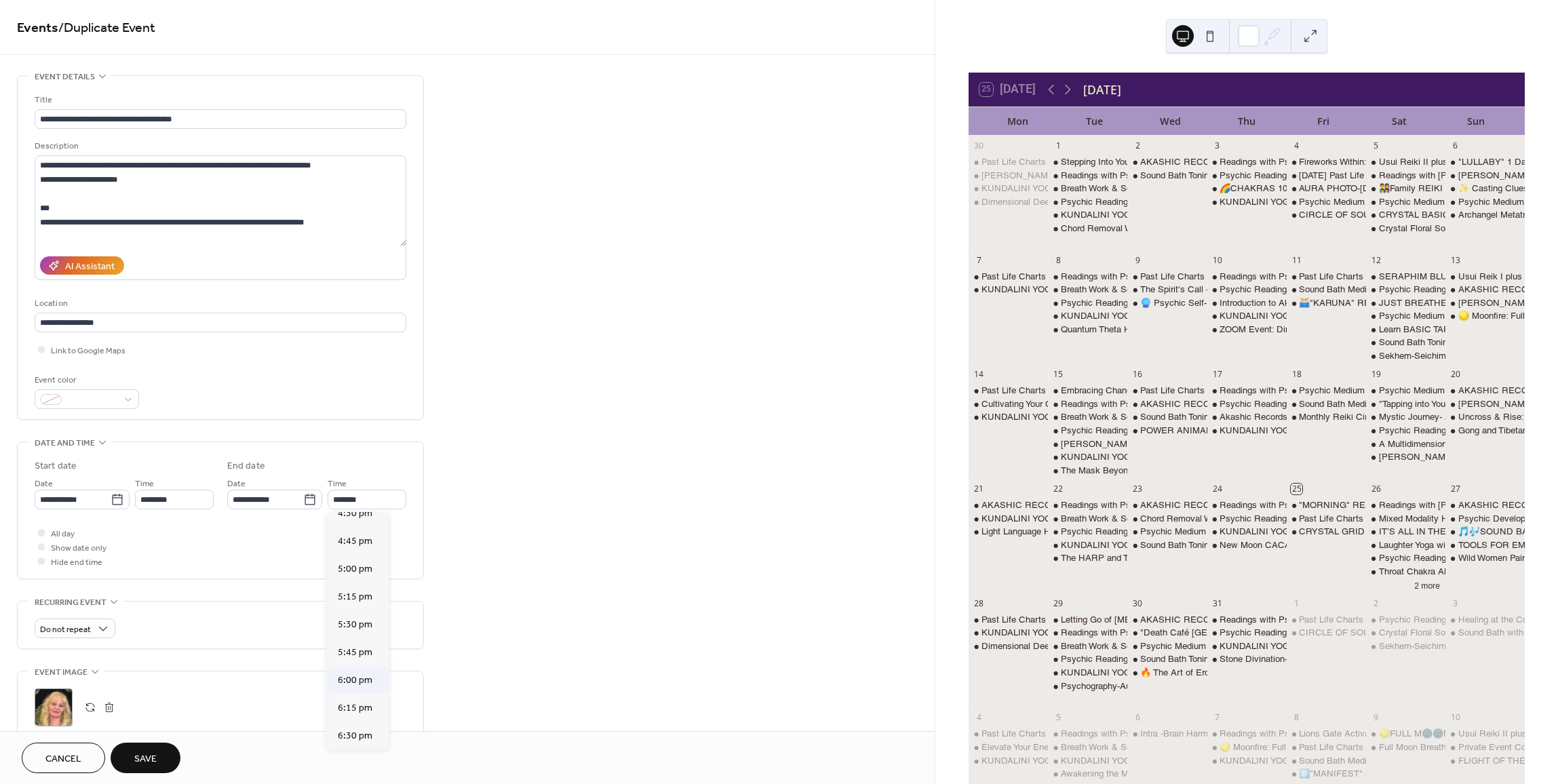 type on "*******" 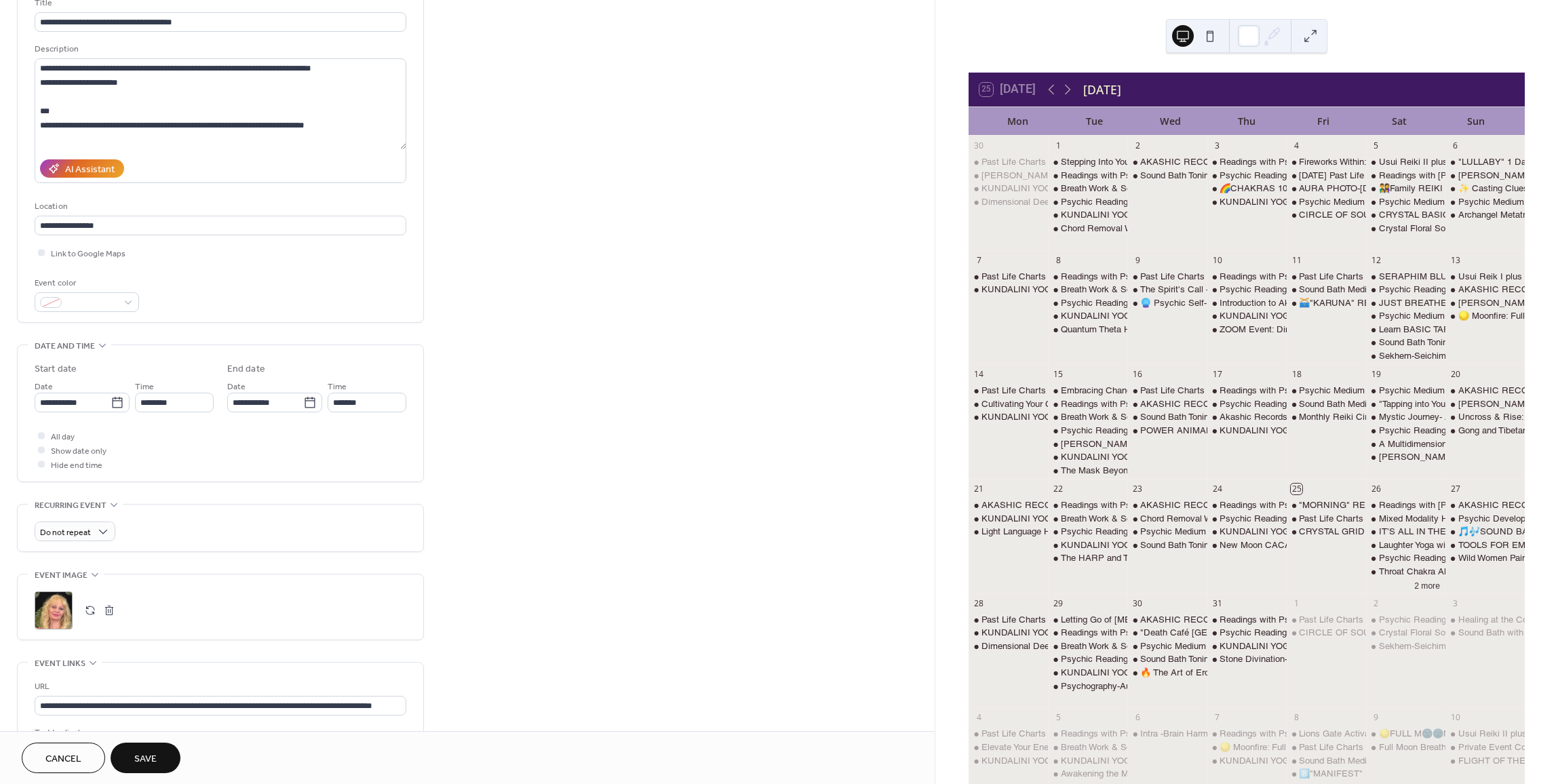 scroll, scrollTop: 136, scrollLeft: 0, axis: vertical 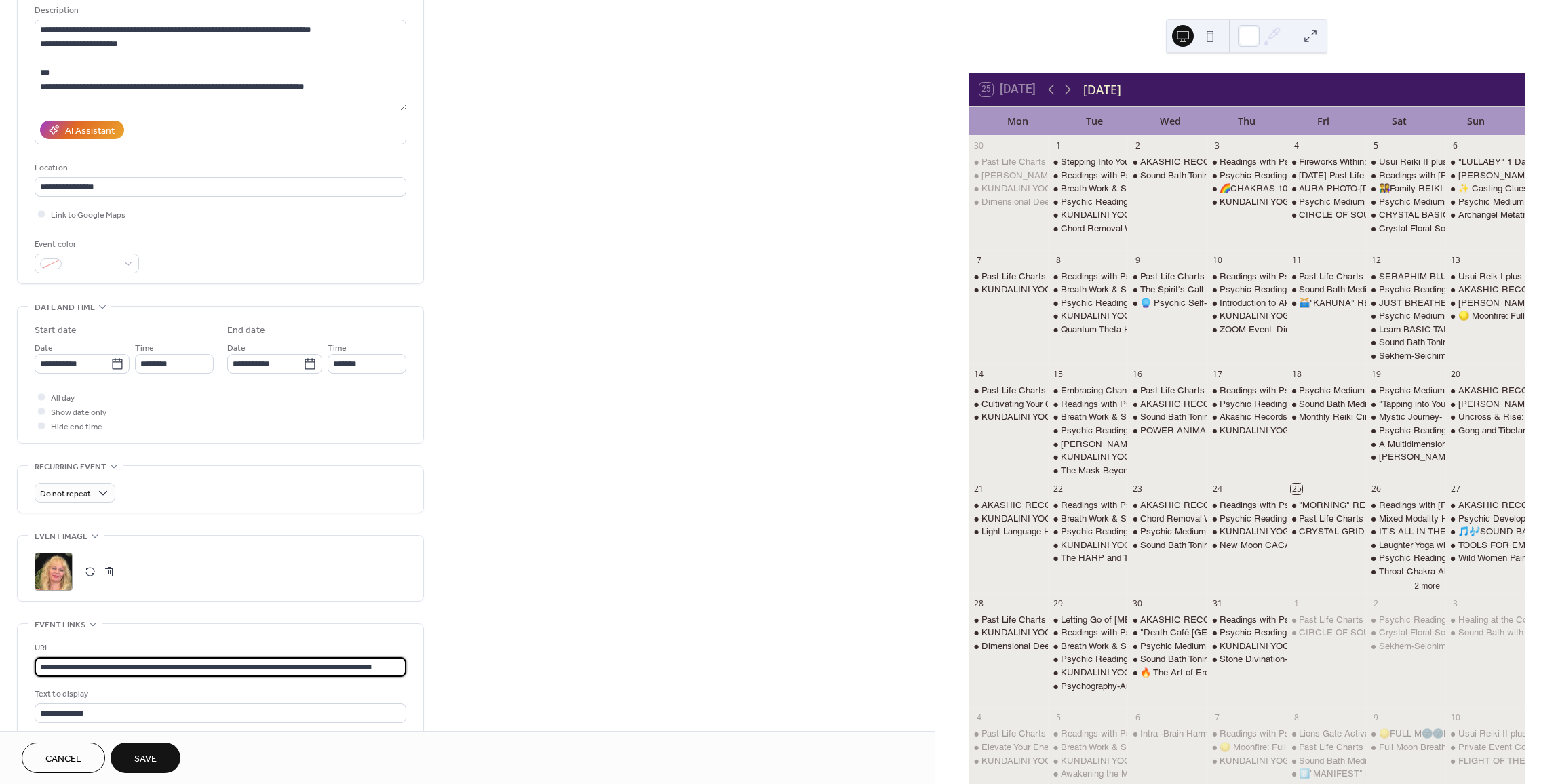 drag, startPoint x: 42, startPoint y: 666, endPoint x: 306, endPoint y: 635, distance: 265.81384 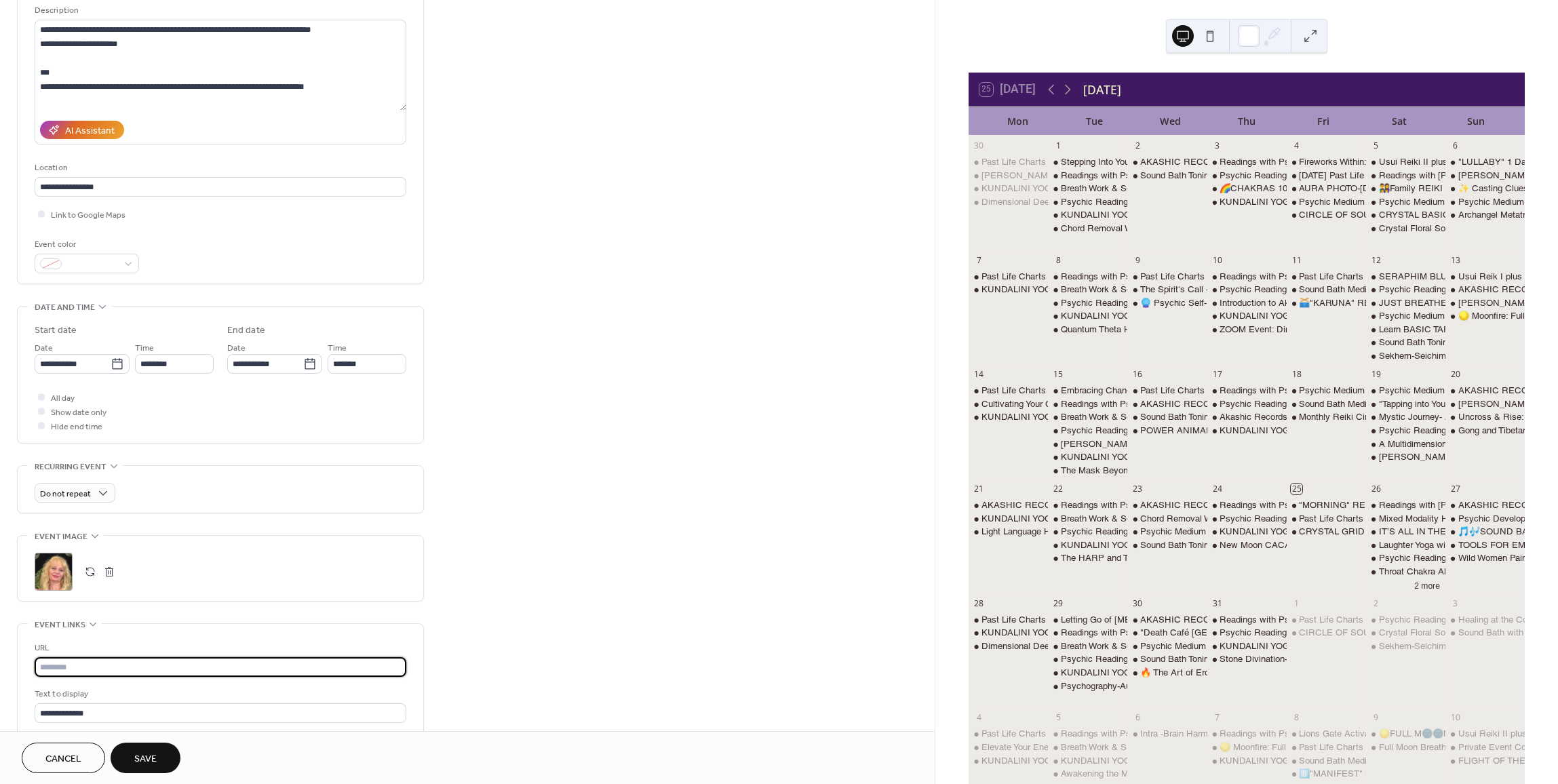 scroll, scrollTop: 0, scrollLeft: 0, axis: both 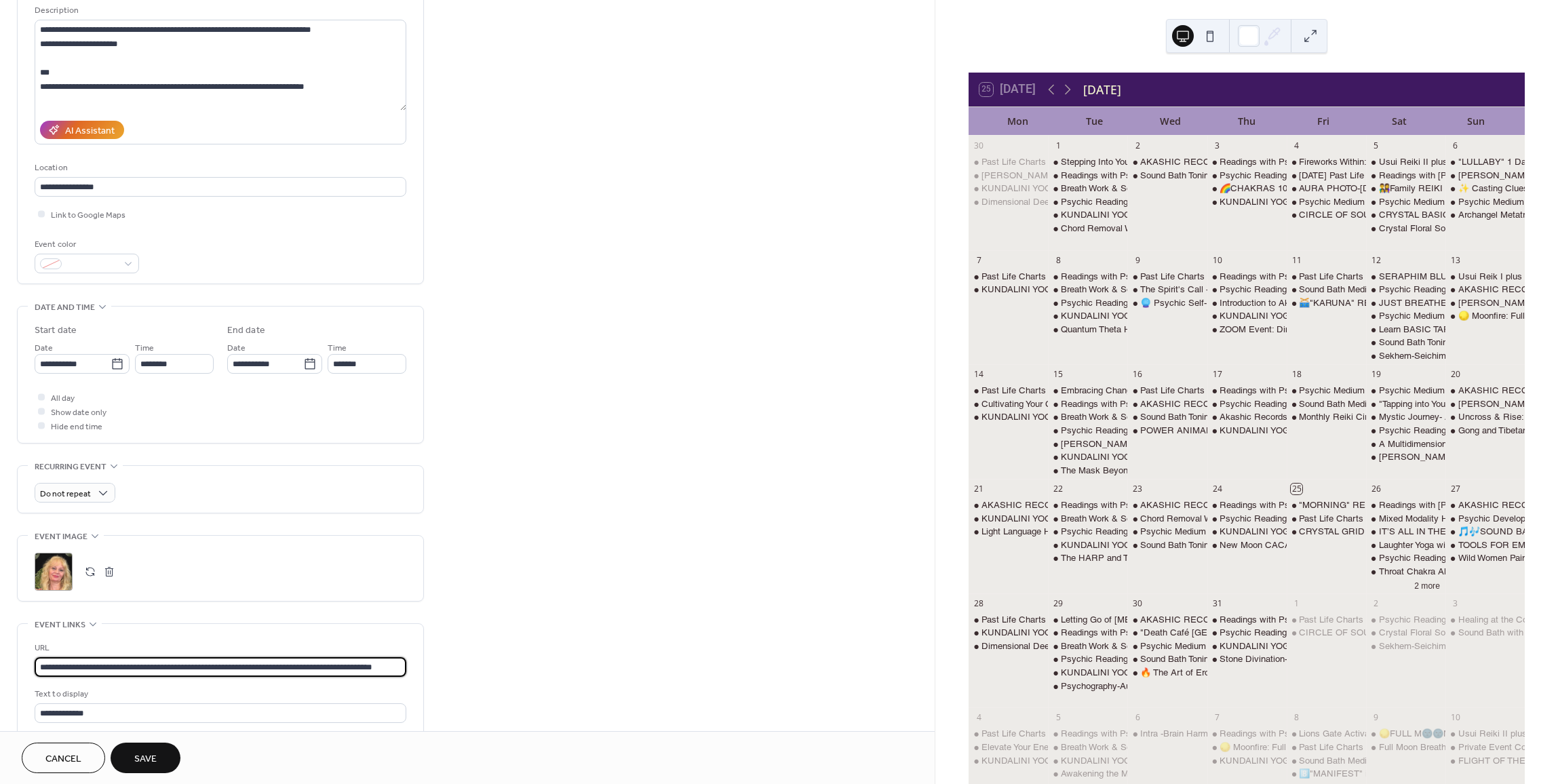 type on "**********" 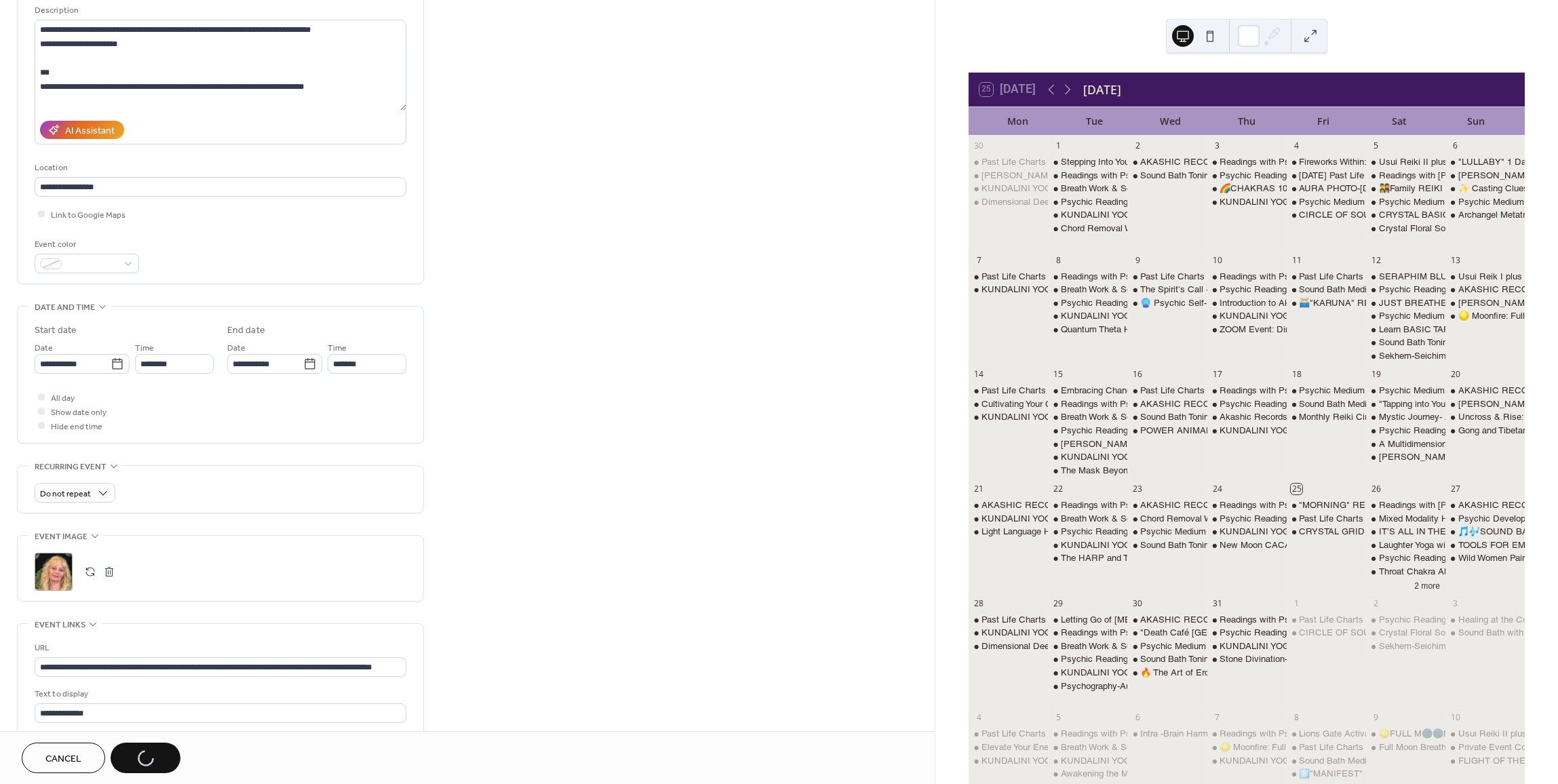 scroll, scrollTop: 0, scrollLeft: 0, axis: both 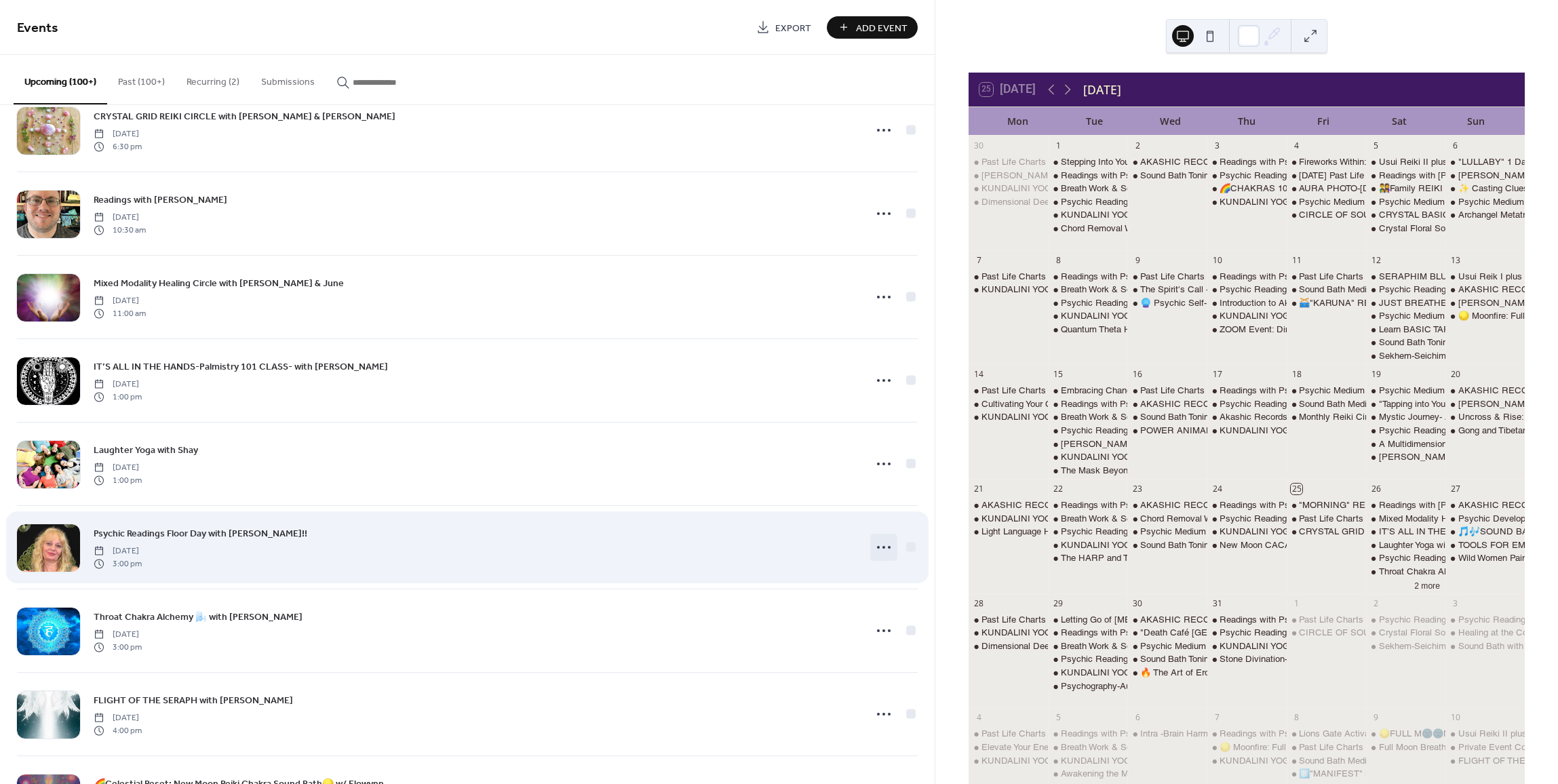 click 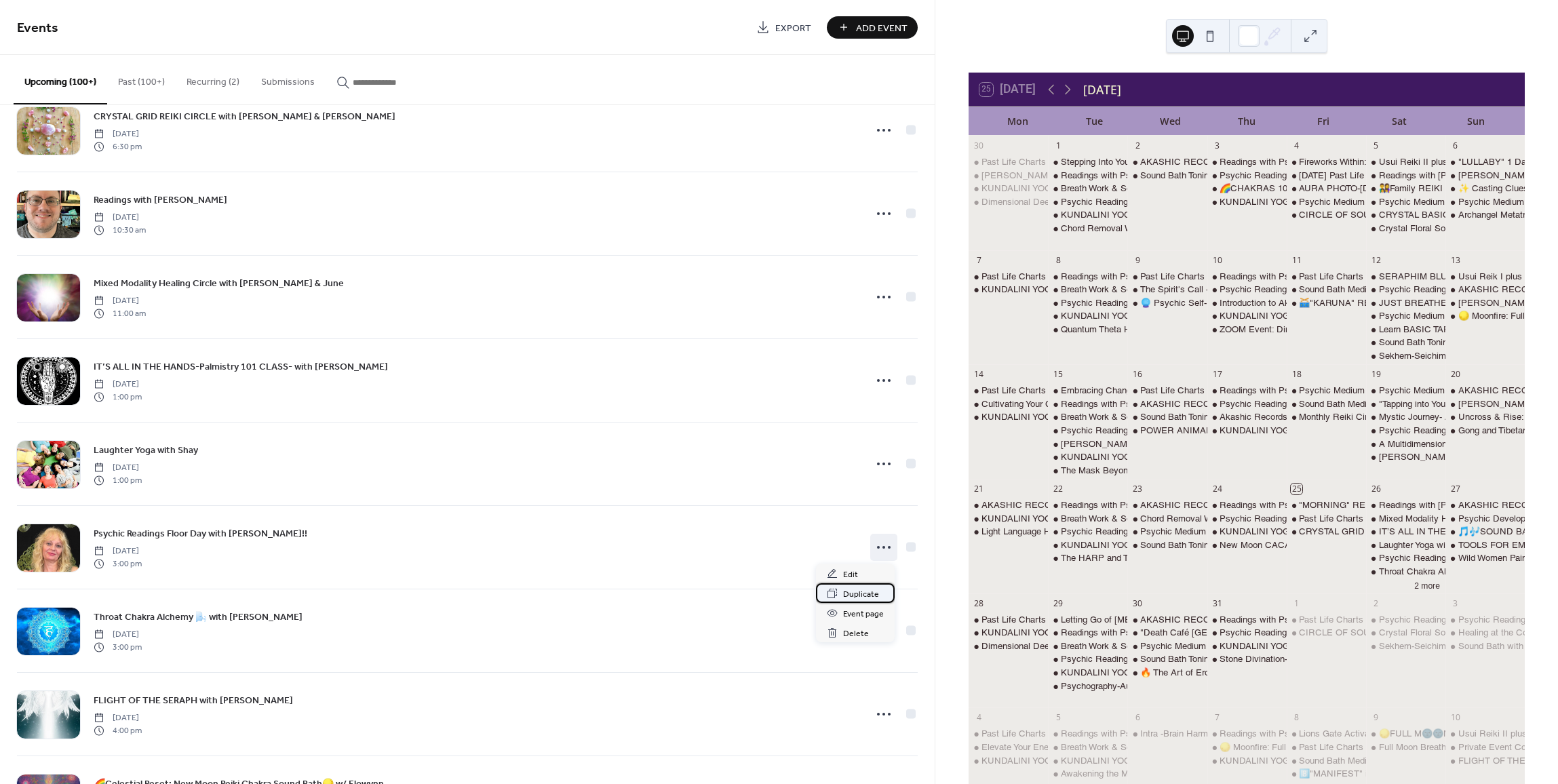 click on "Duplicate" at bounding box center (861, 594) 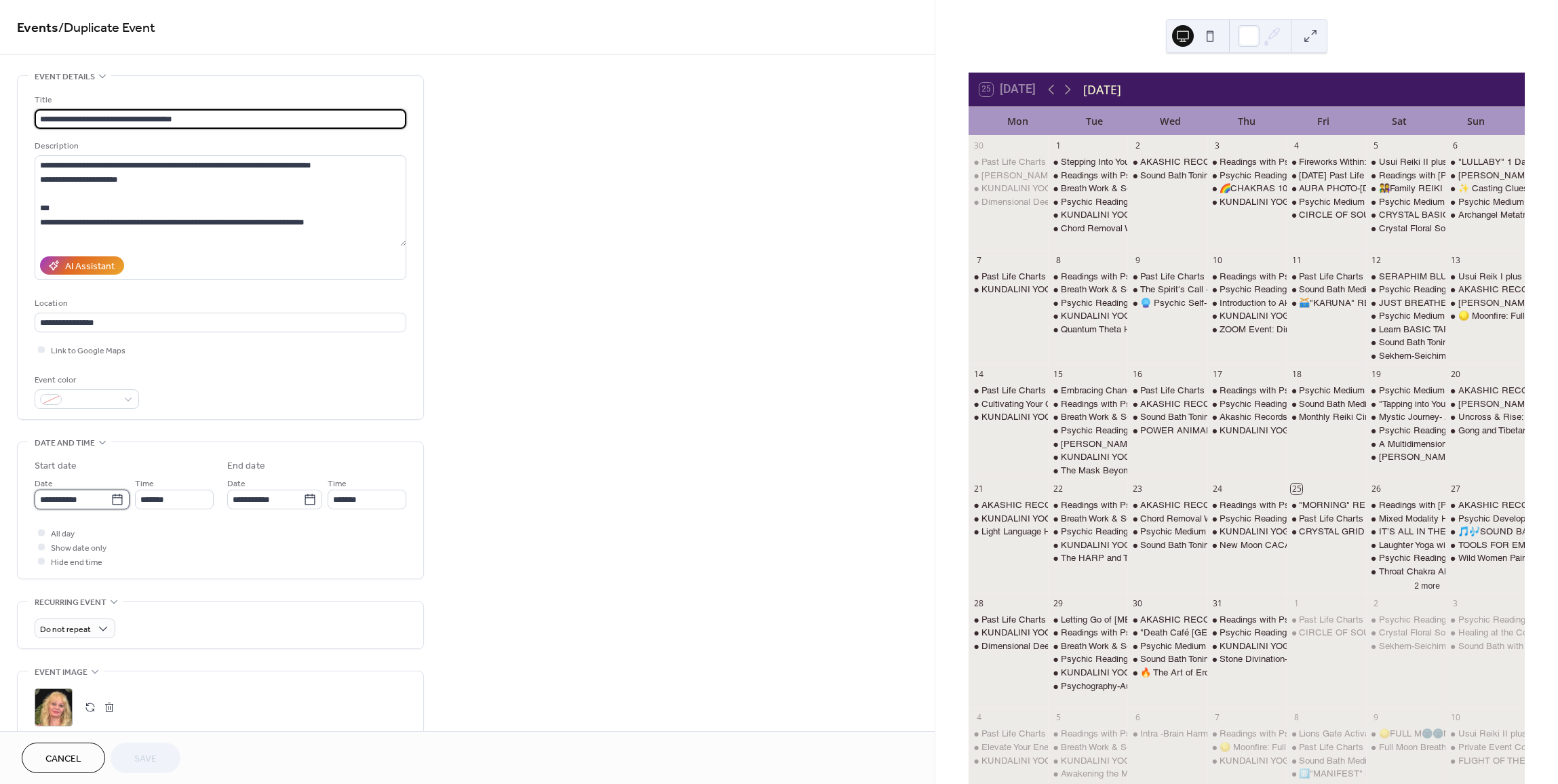 click on "**********" at bounding box center (73, 499) 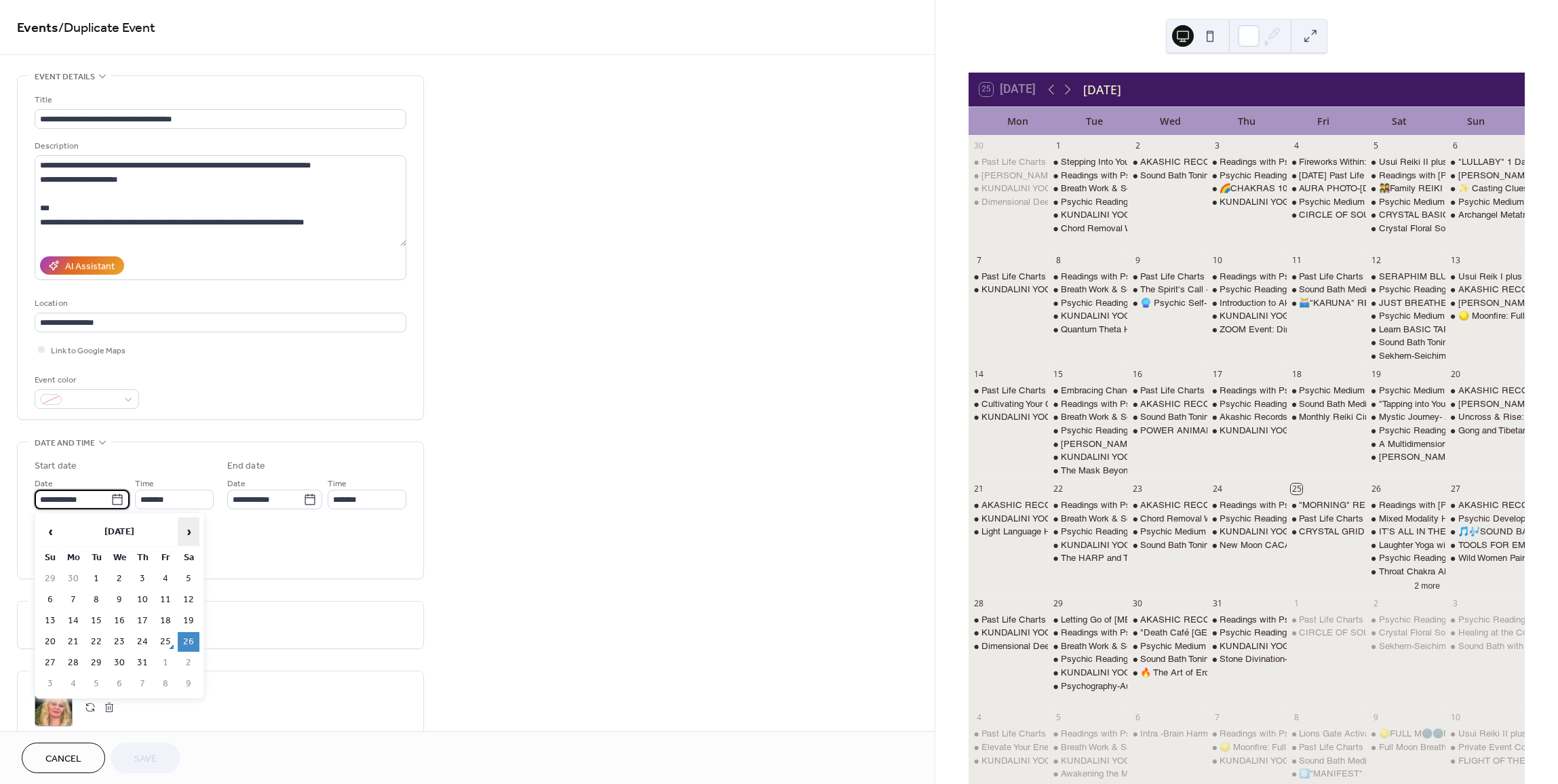 click on "›" at bounding box center [189, 532] 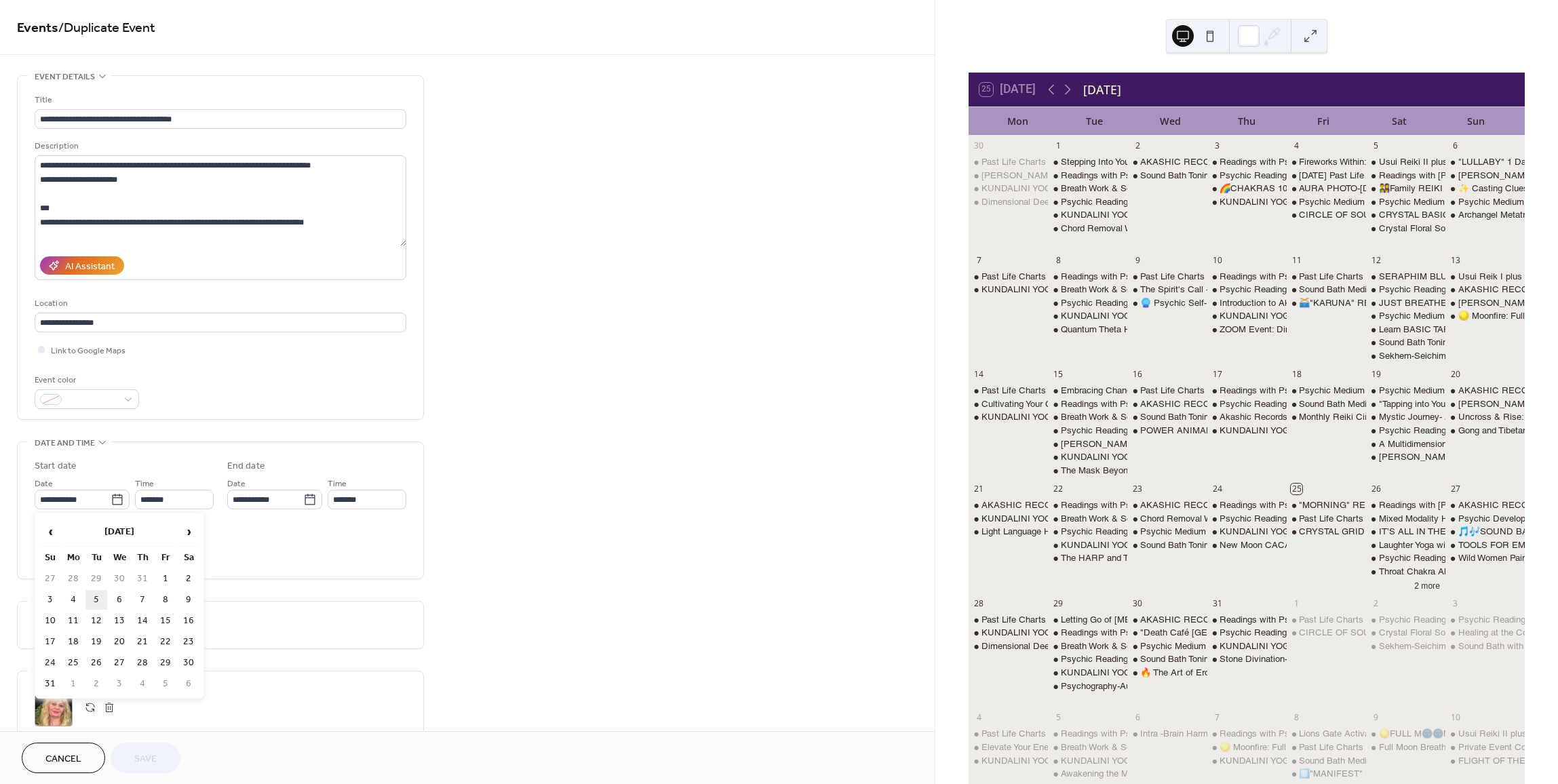 click on "5" at bounding box center (96, 600) 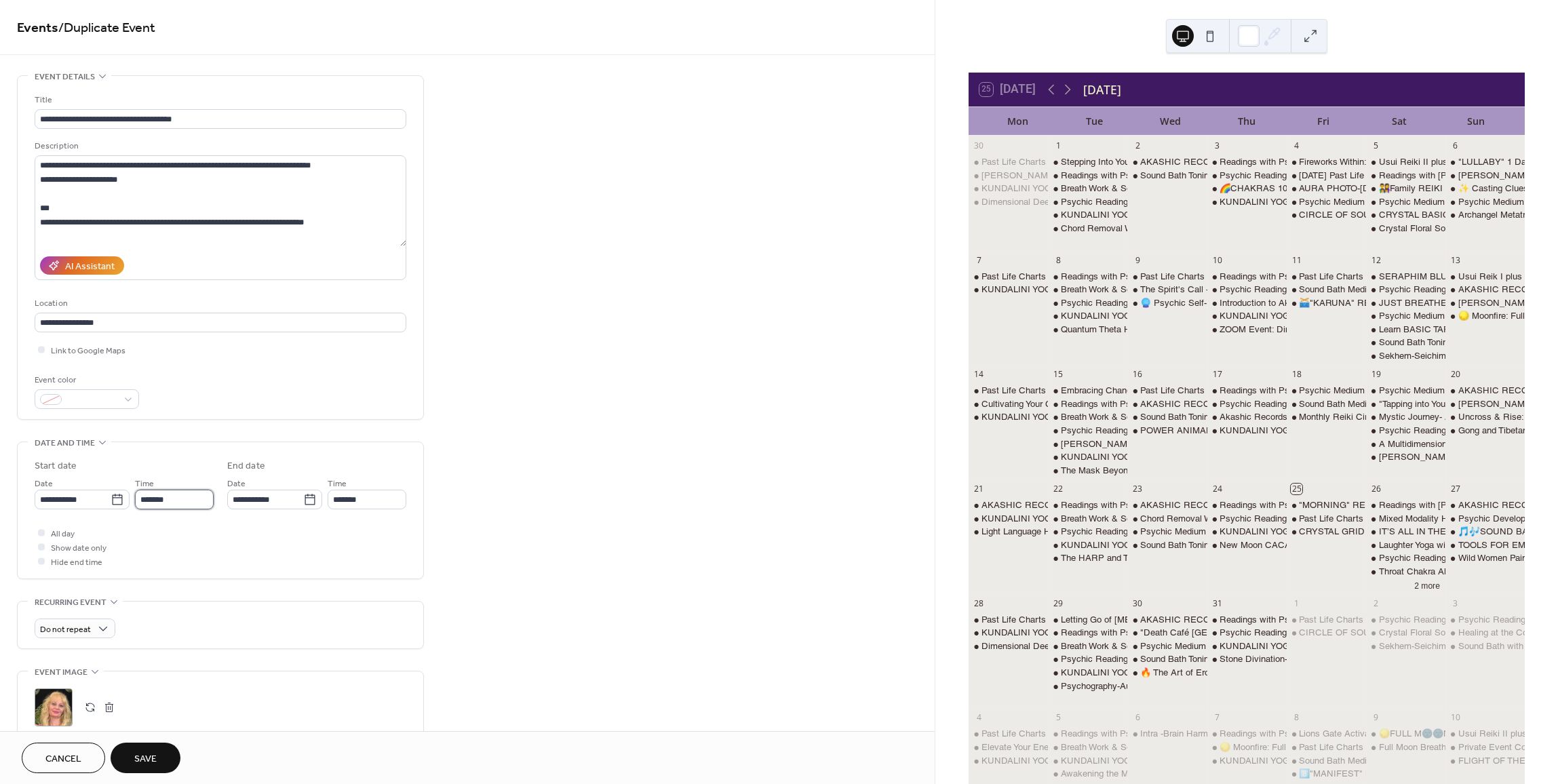 click on "*******" at bounding box center (174, 499) 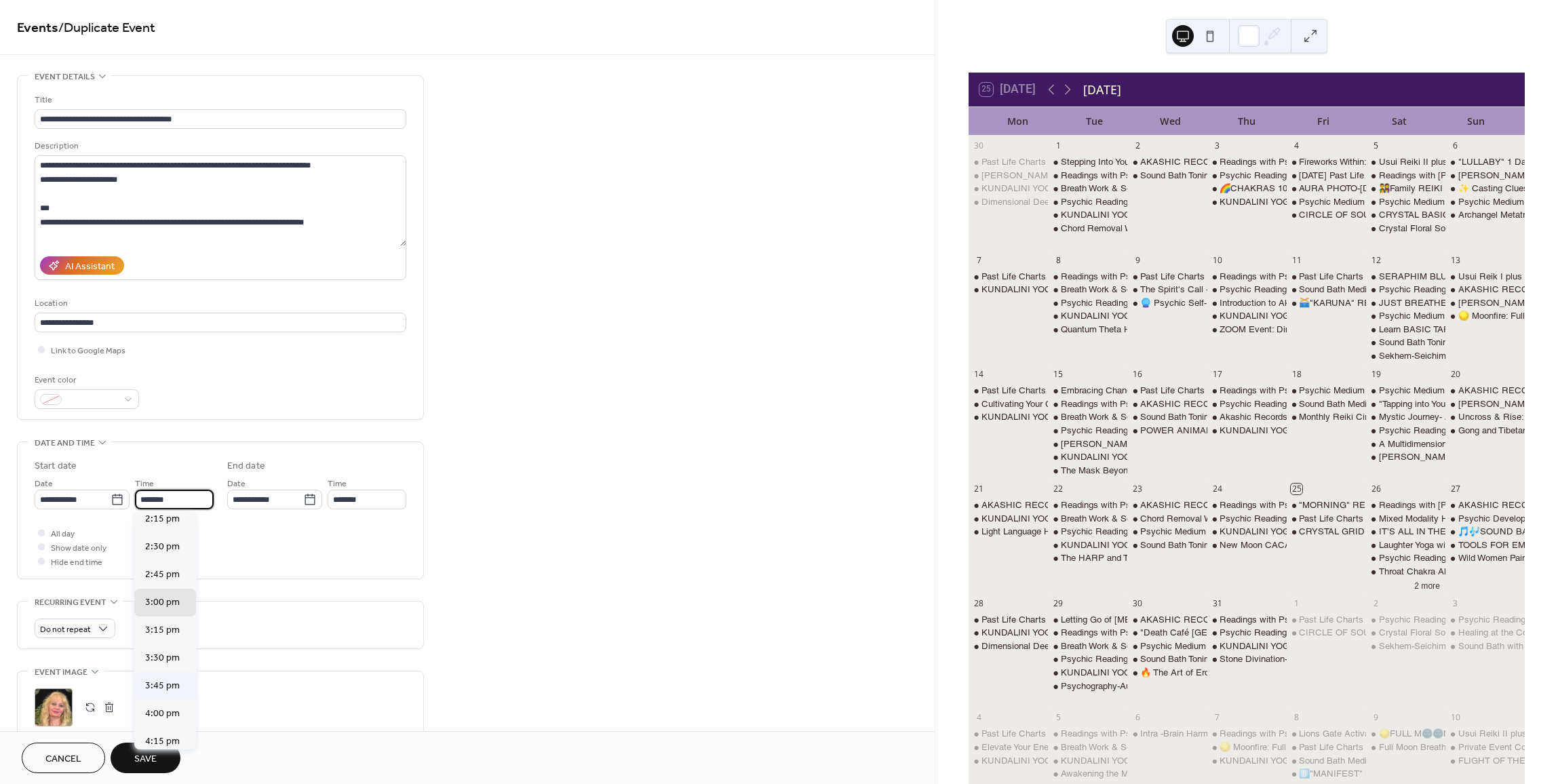 scroll, scrollTop: 1533, scrollLeft: 0, axis: vertical 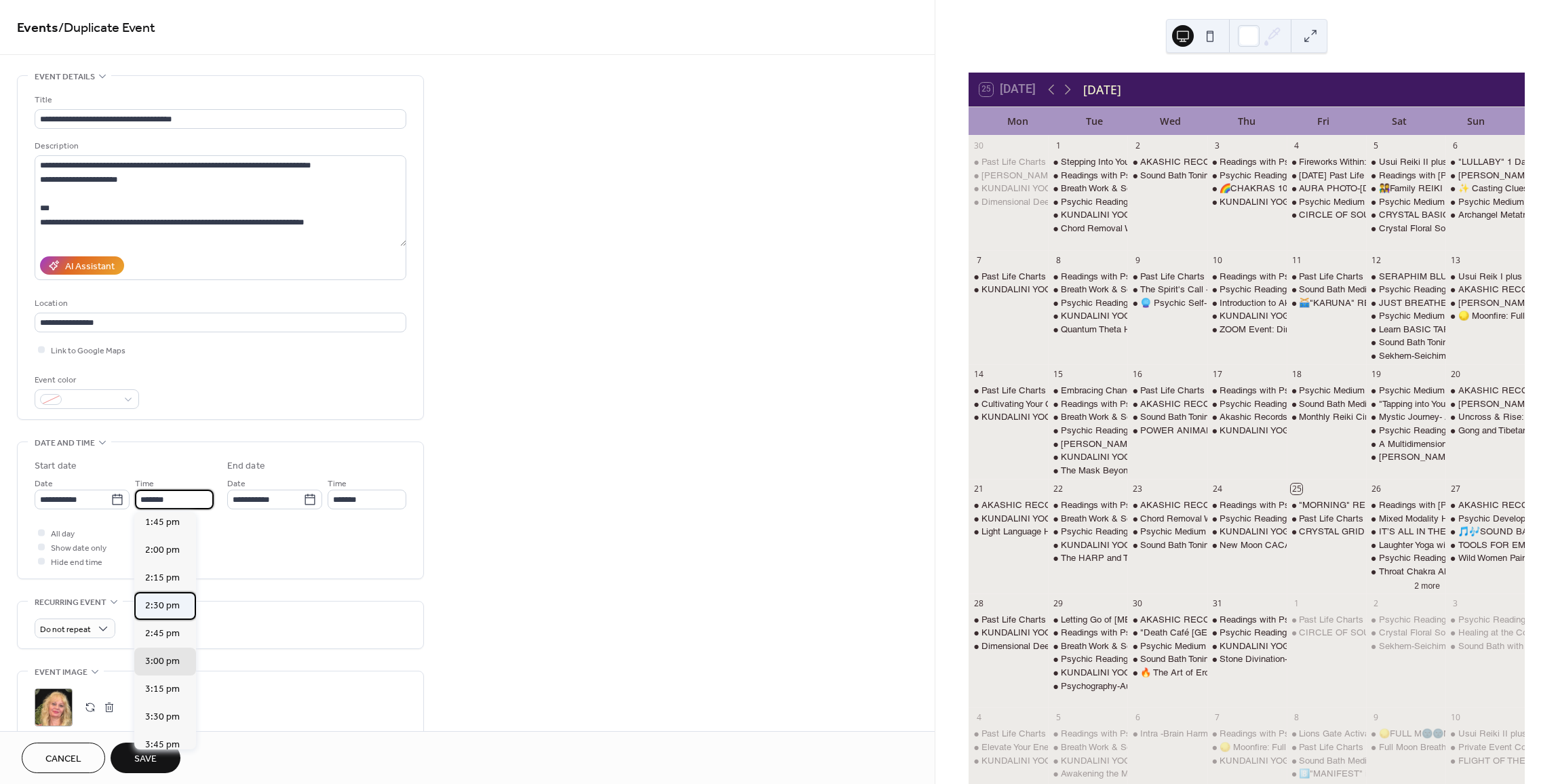 click on "2:30 pm" at bounding box center (162, 606) 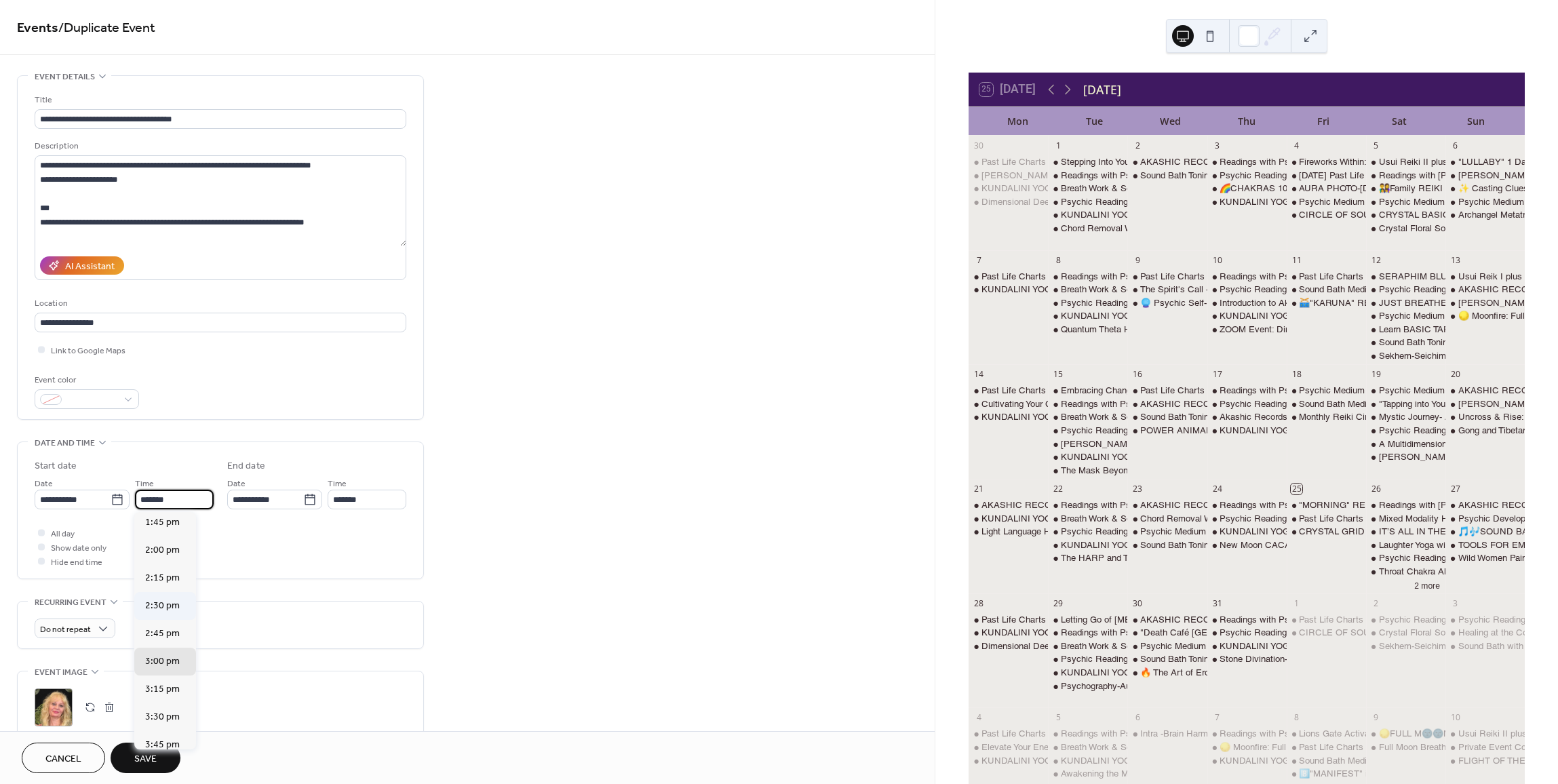 type on "*******" 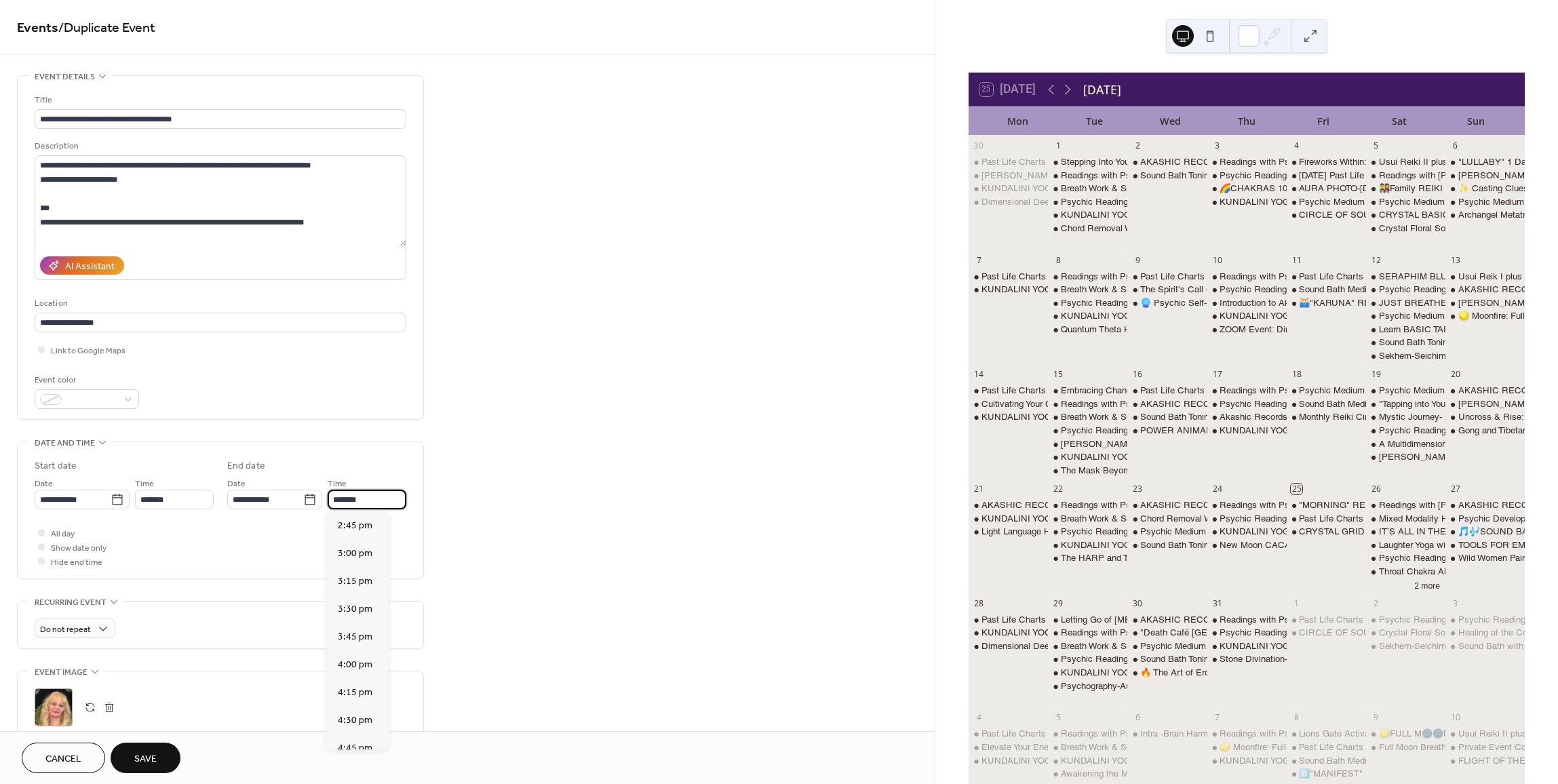 click on "*******" at bounding box center (367, 499) 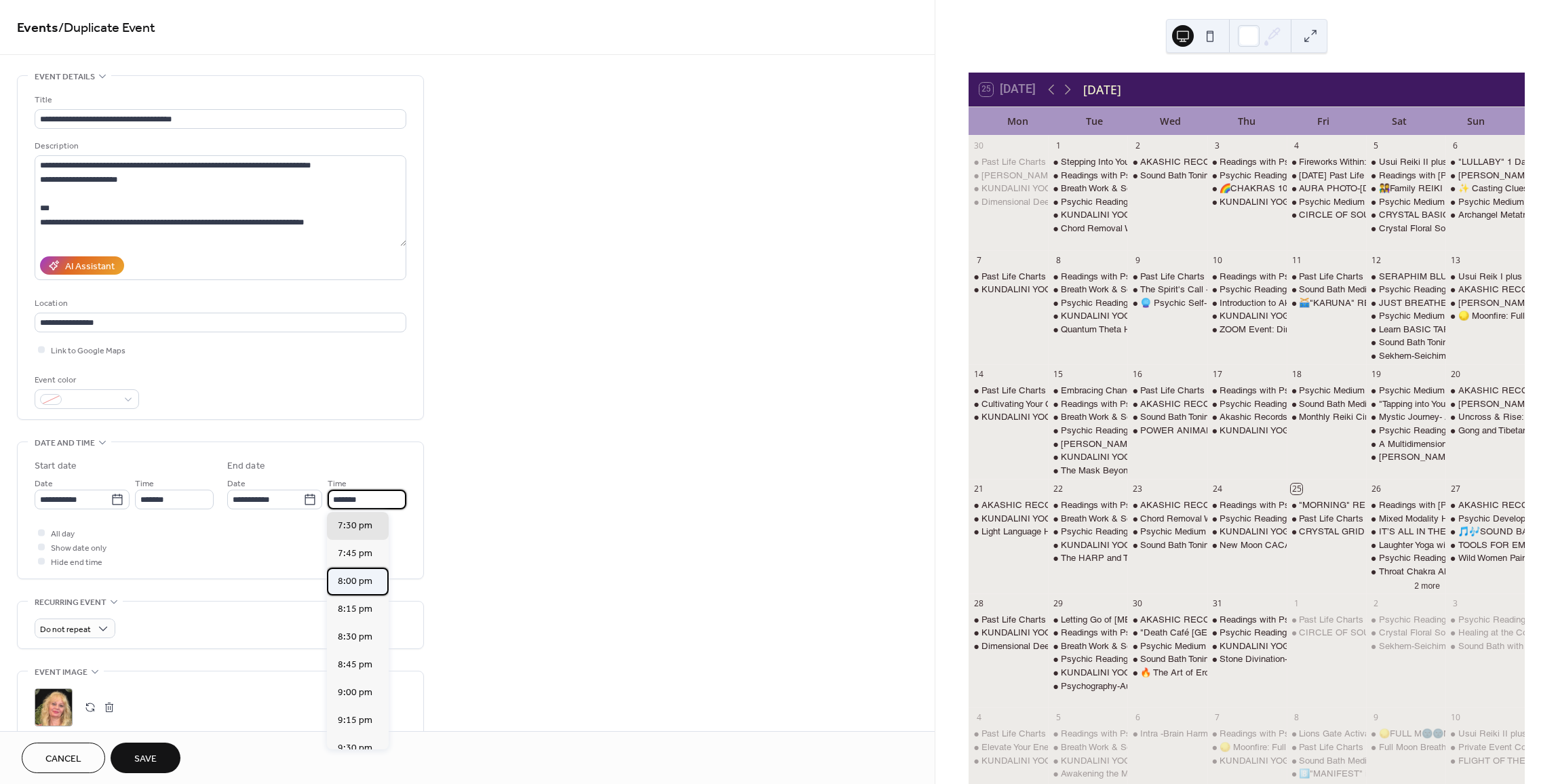 click on "8:00 pm" at bounding box center (355, 581) 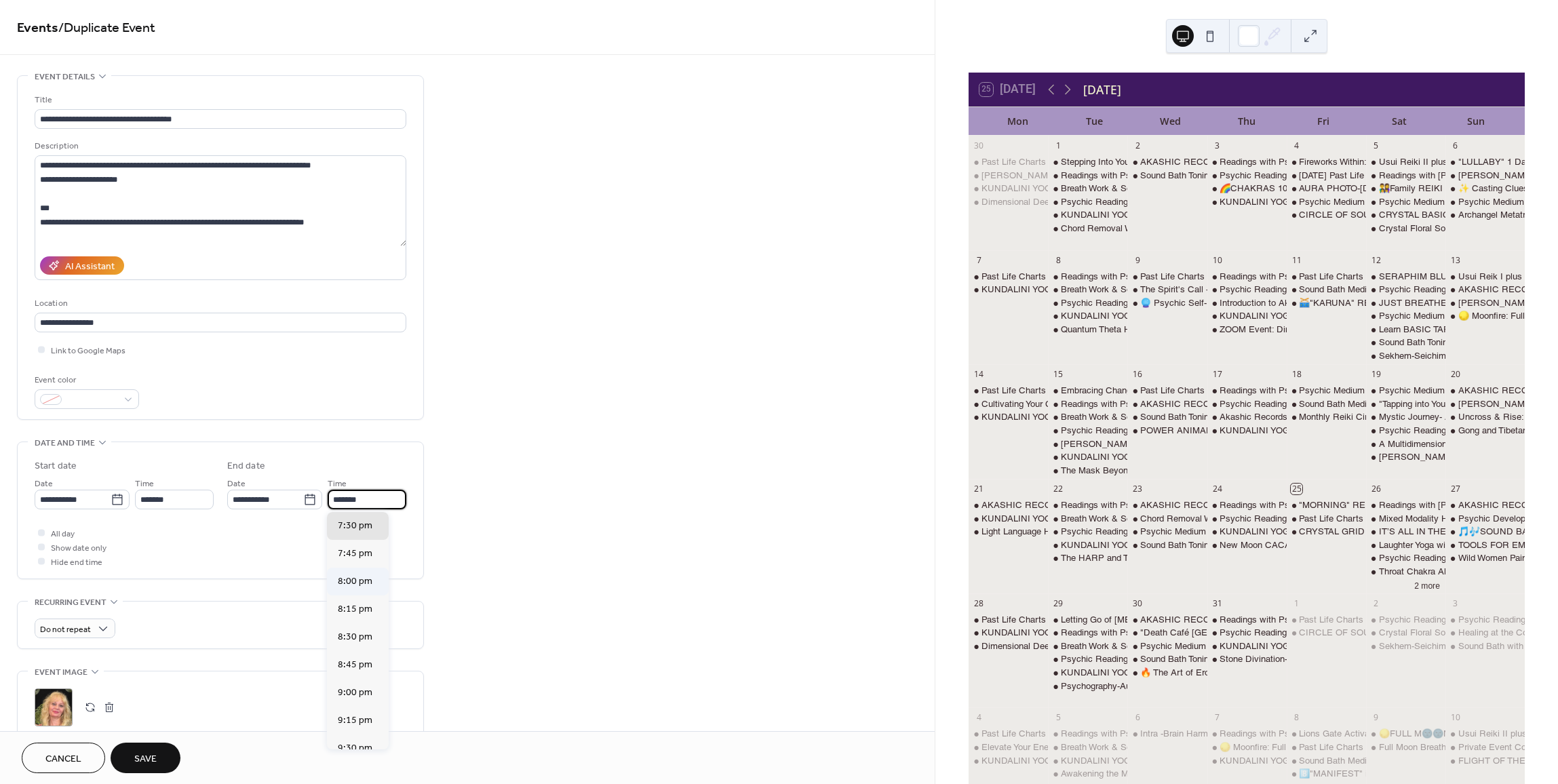 type on "*******" 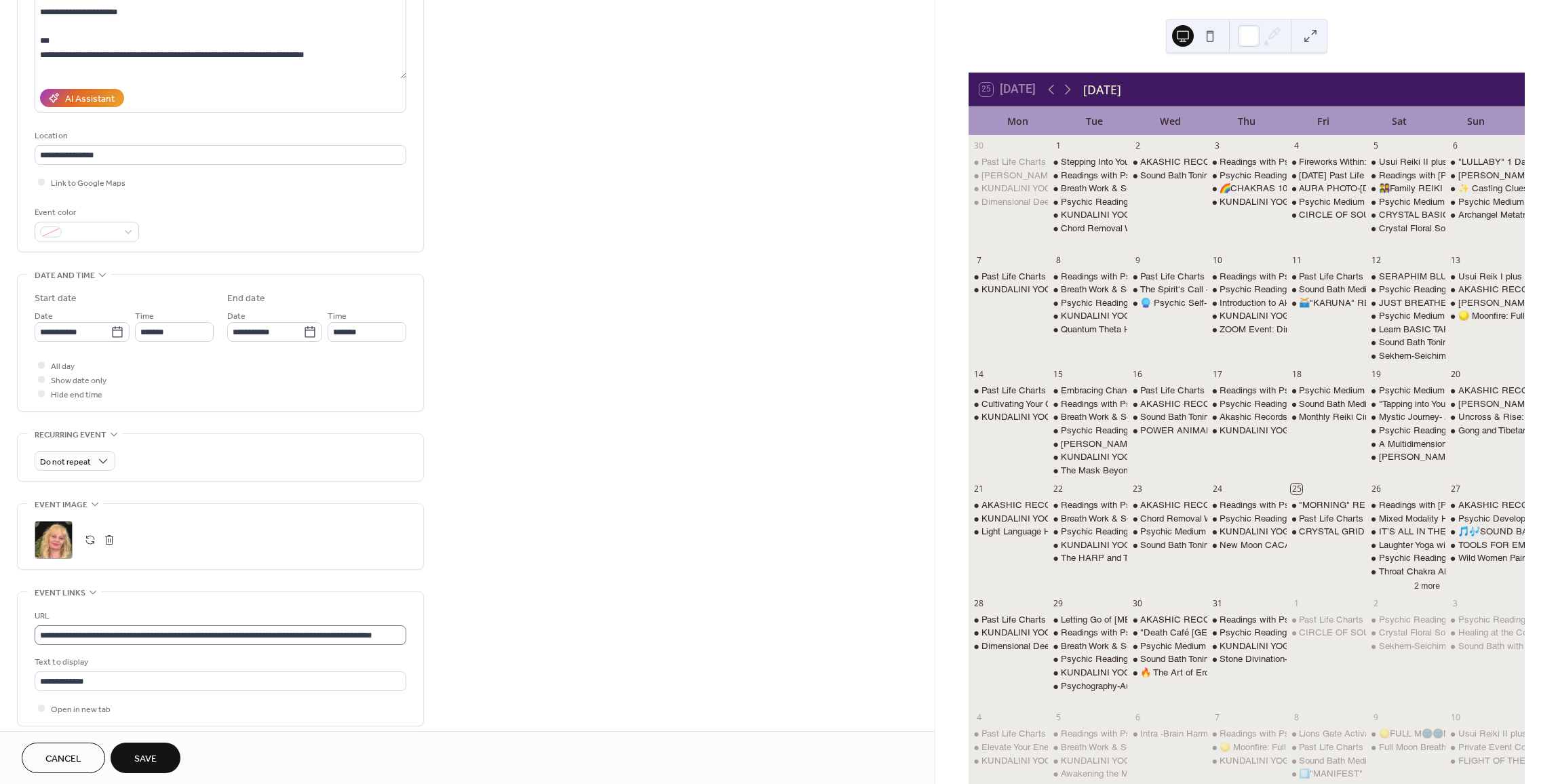 scroll, scrollTop: 203, scrollLeft: 0, axis: vertical 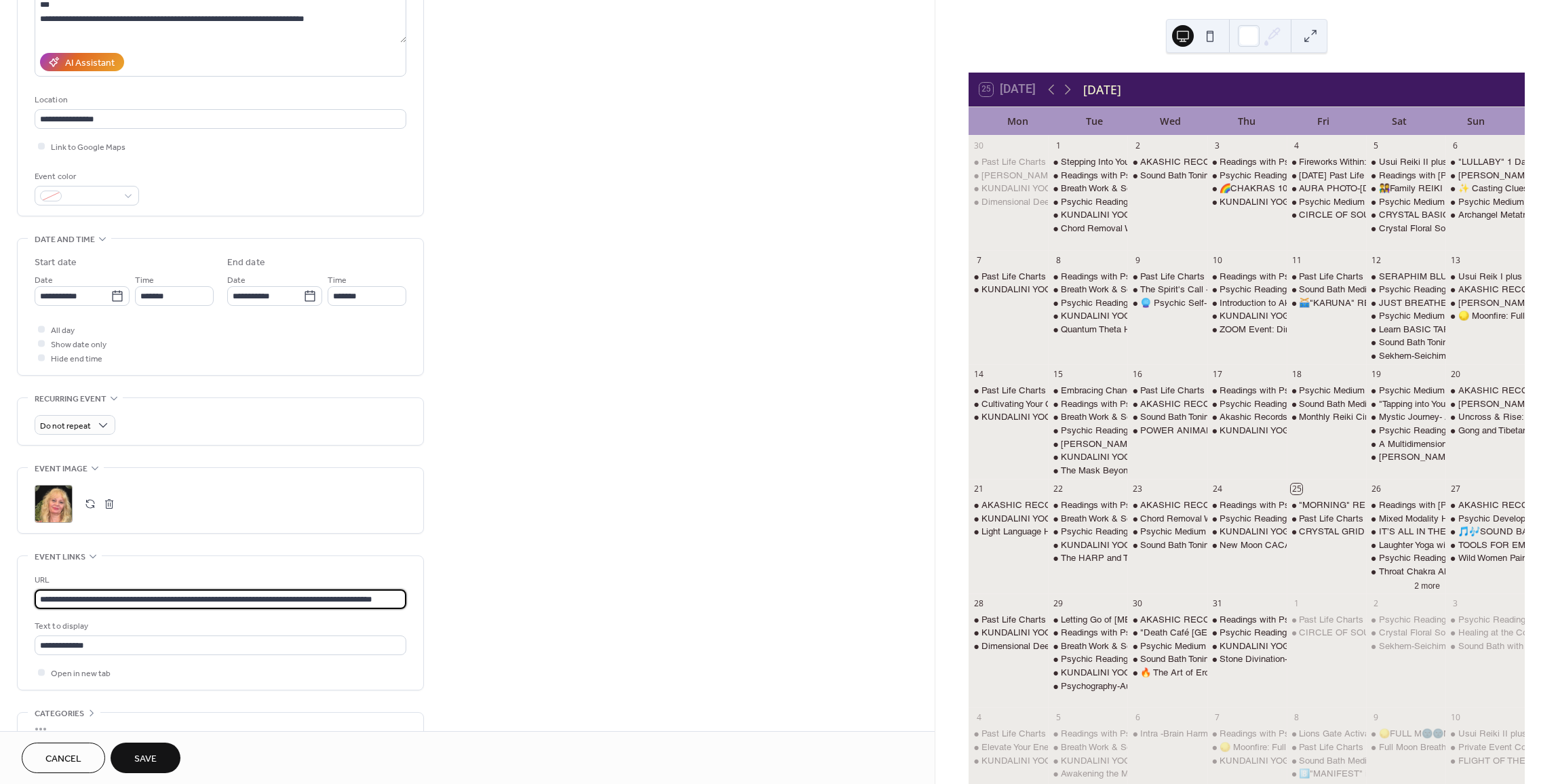 drag, startPoint x: 37, startPoint y: 602, endPoint x: 475, endPoint y: 596, distance: 438.04109 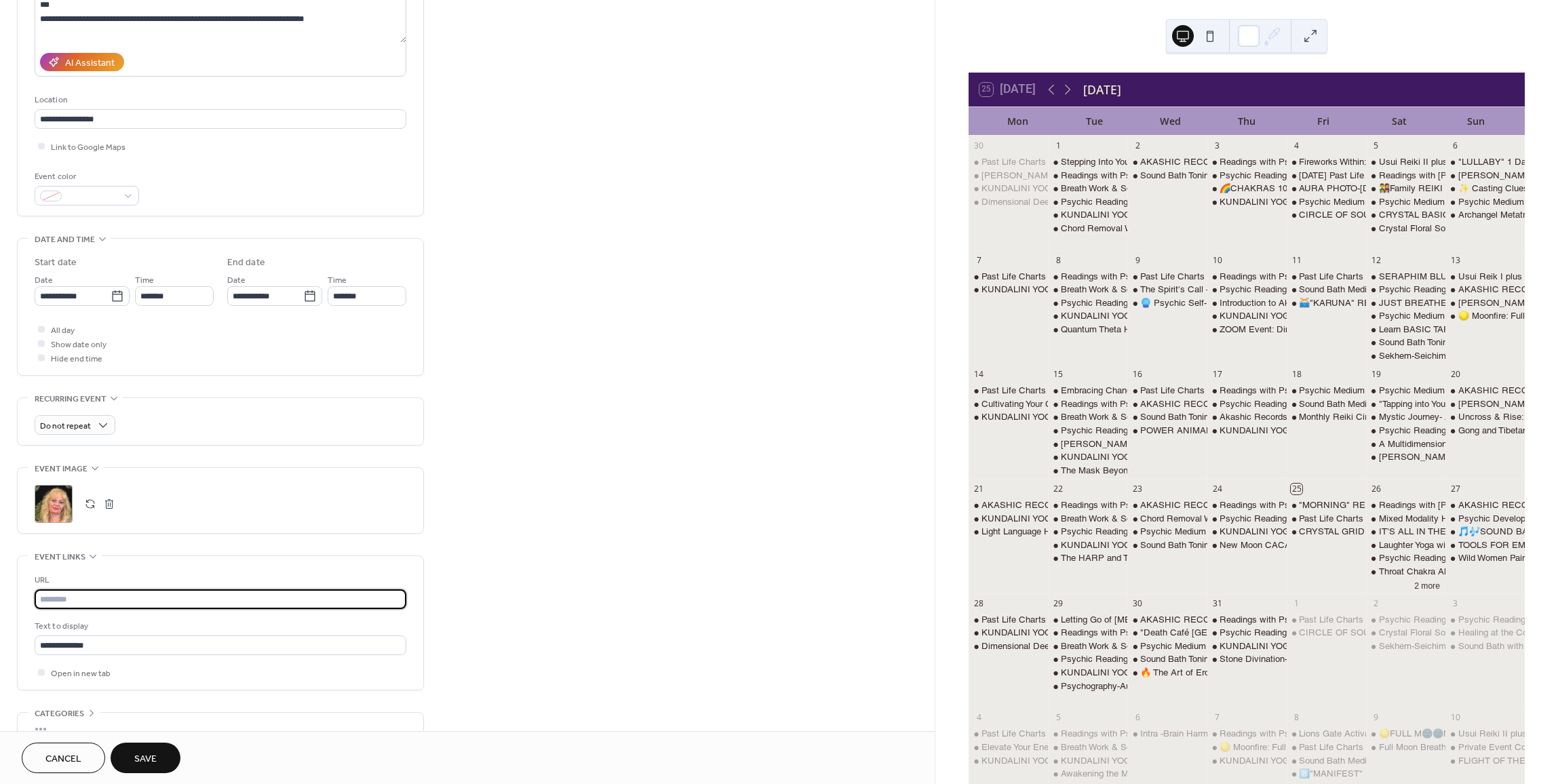 scroll, scrollTop: 0, scrollLeft: 0, axis: both 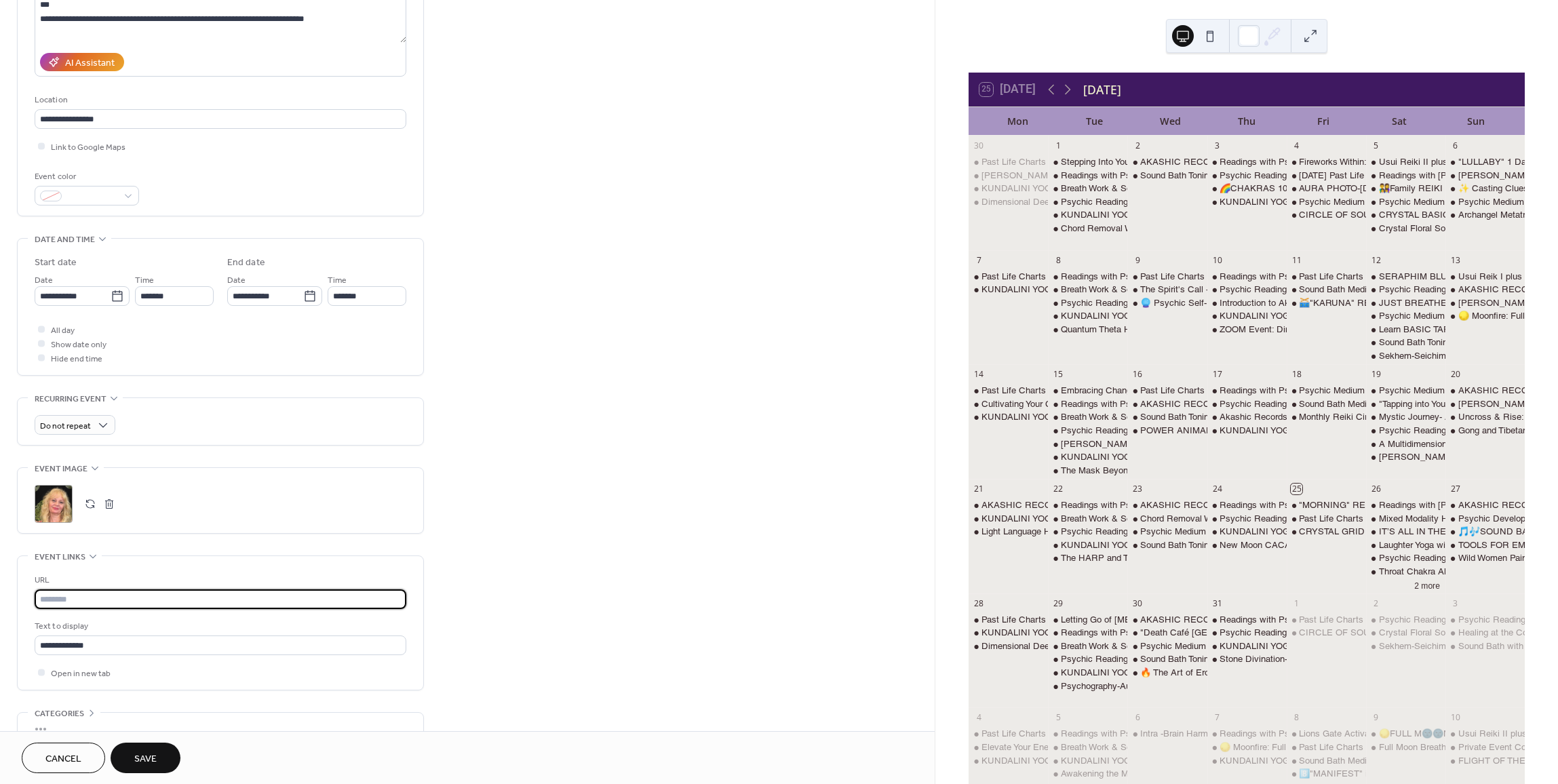 click at bounding box center [220, 599] 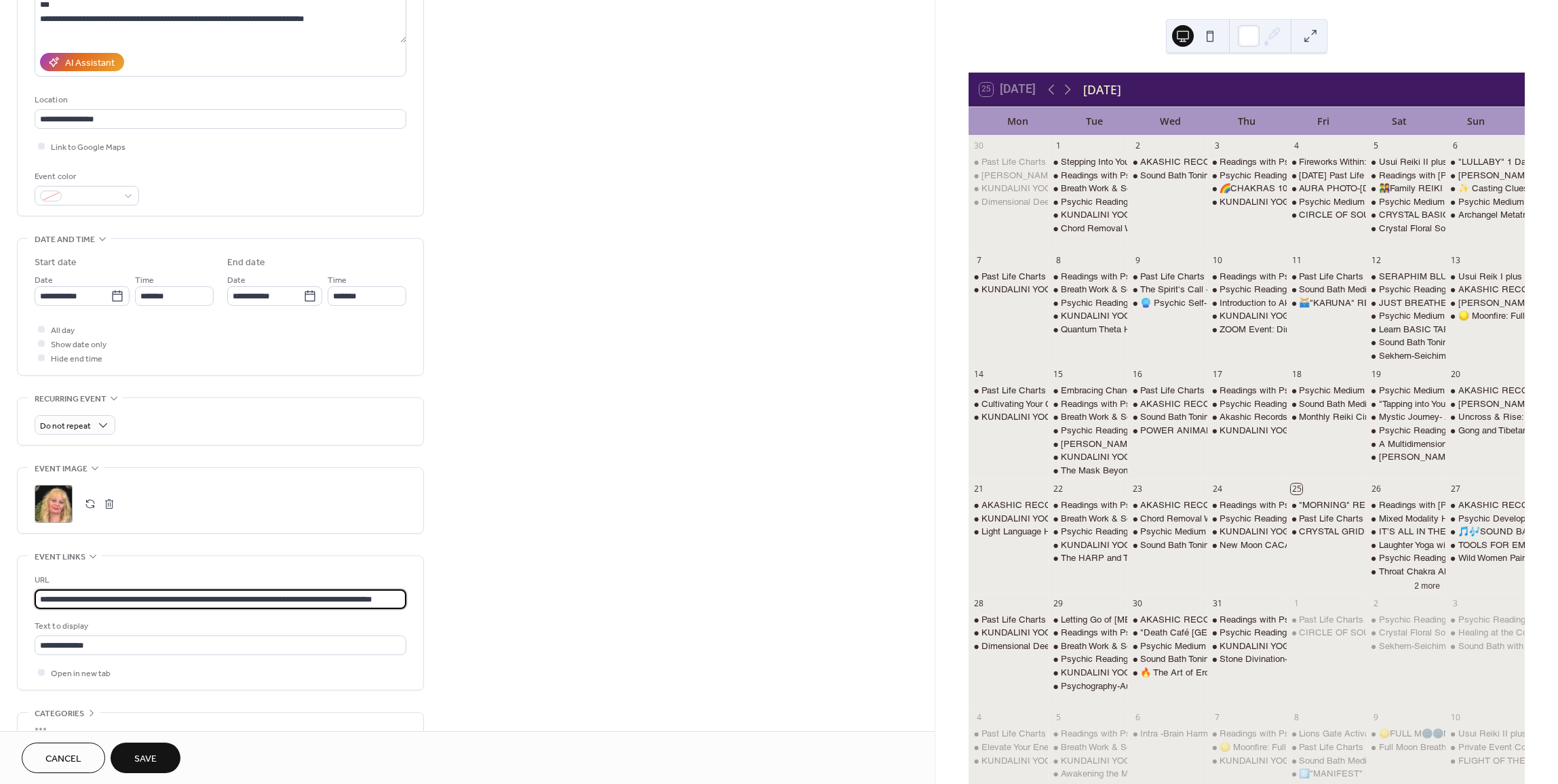 scroll, scrollTop: 0, scrollLeft: 18, axis: horizontal 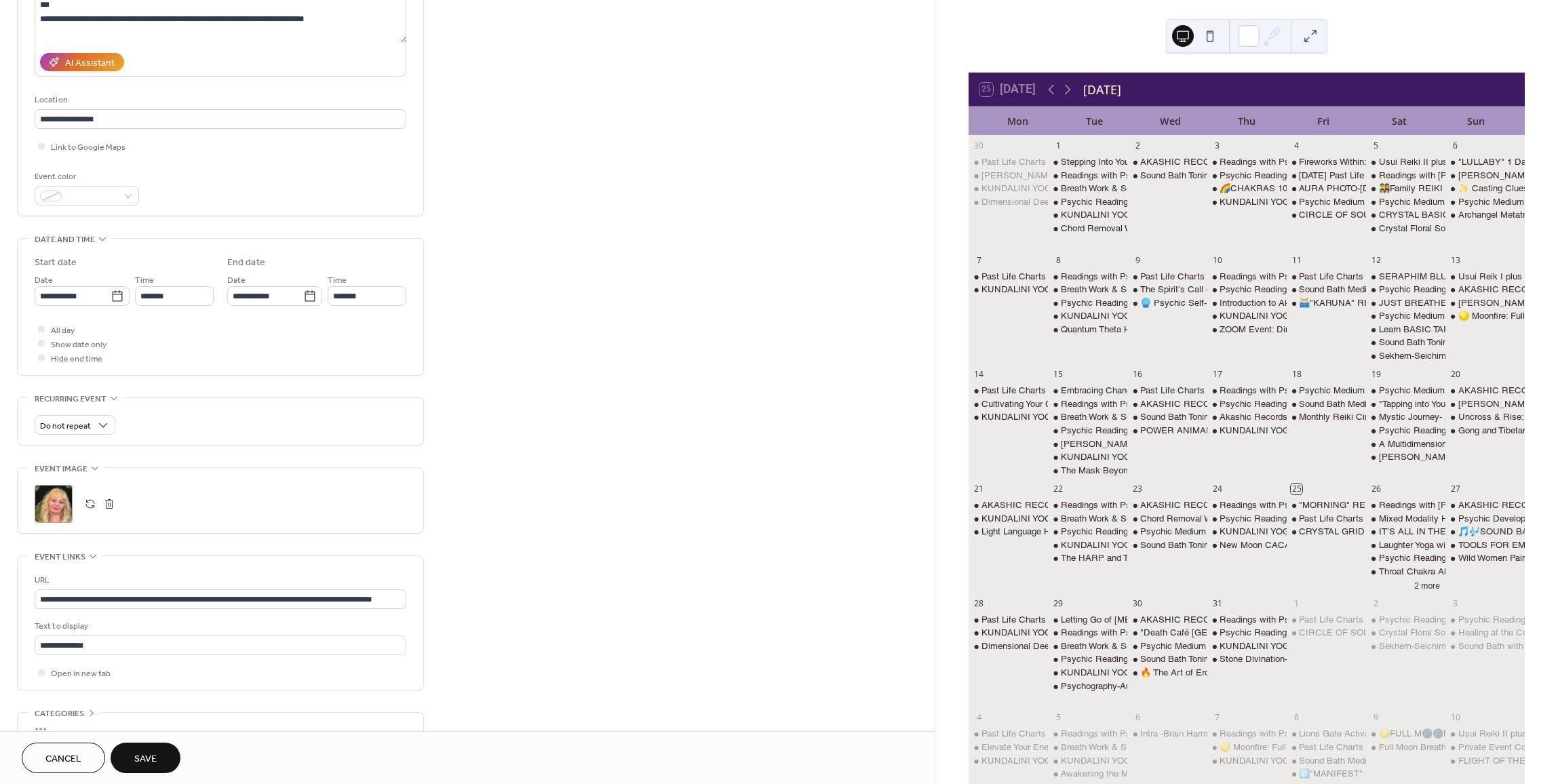 click on "Save" at bounding box center [145, 758] 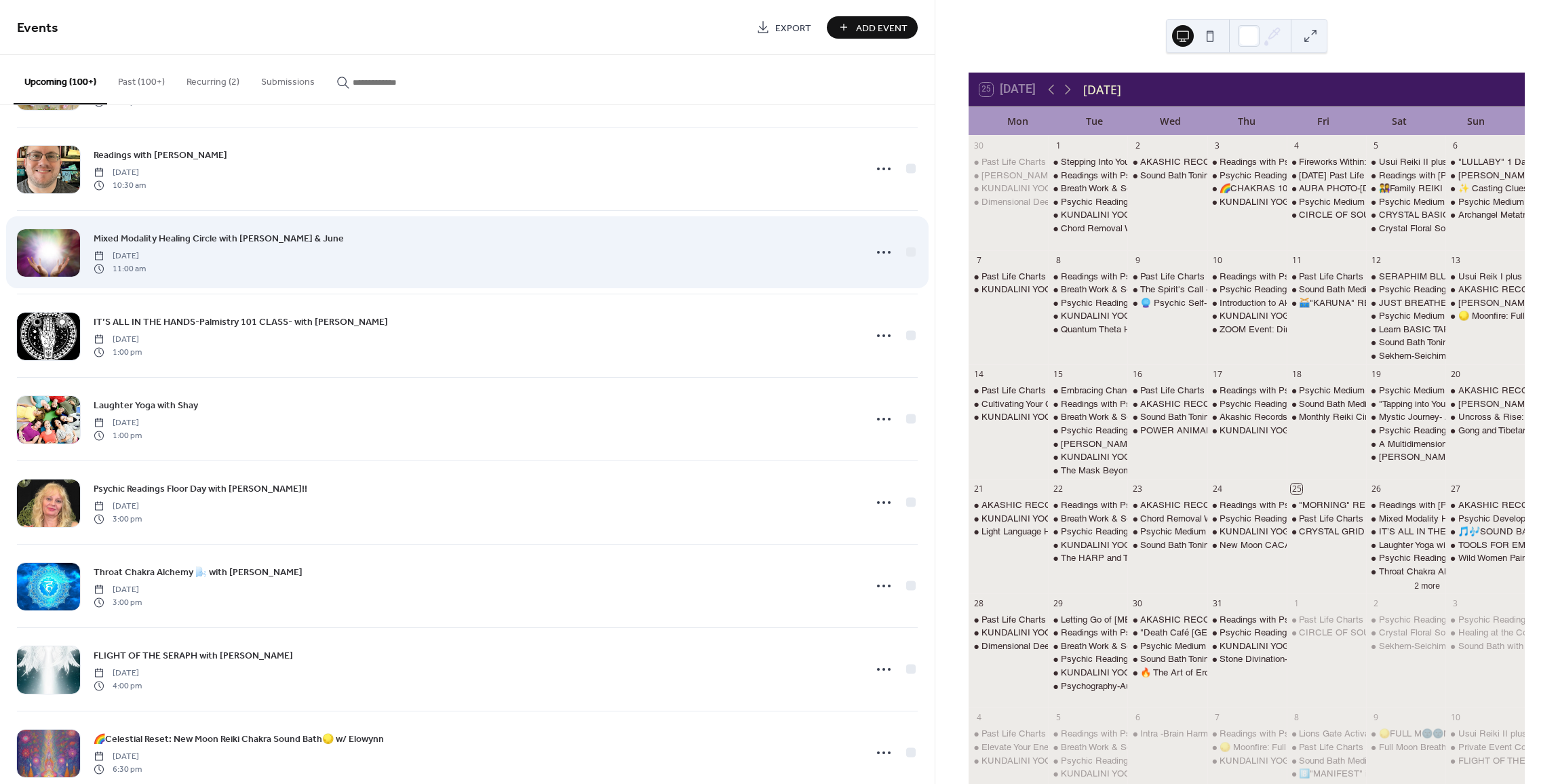 scroll, scrollTop: 271, scrollLeft: 0, axis: vertical 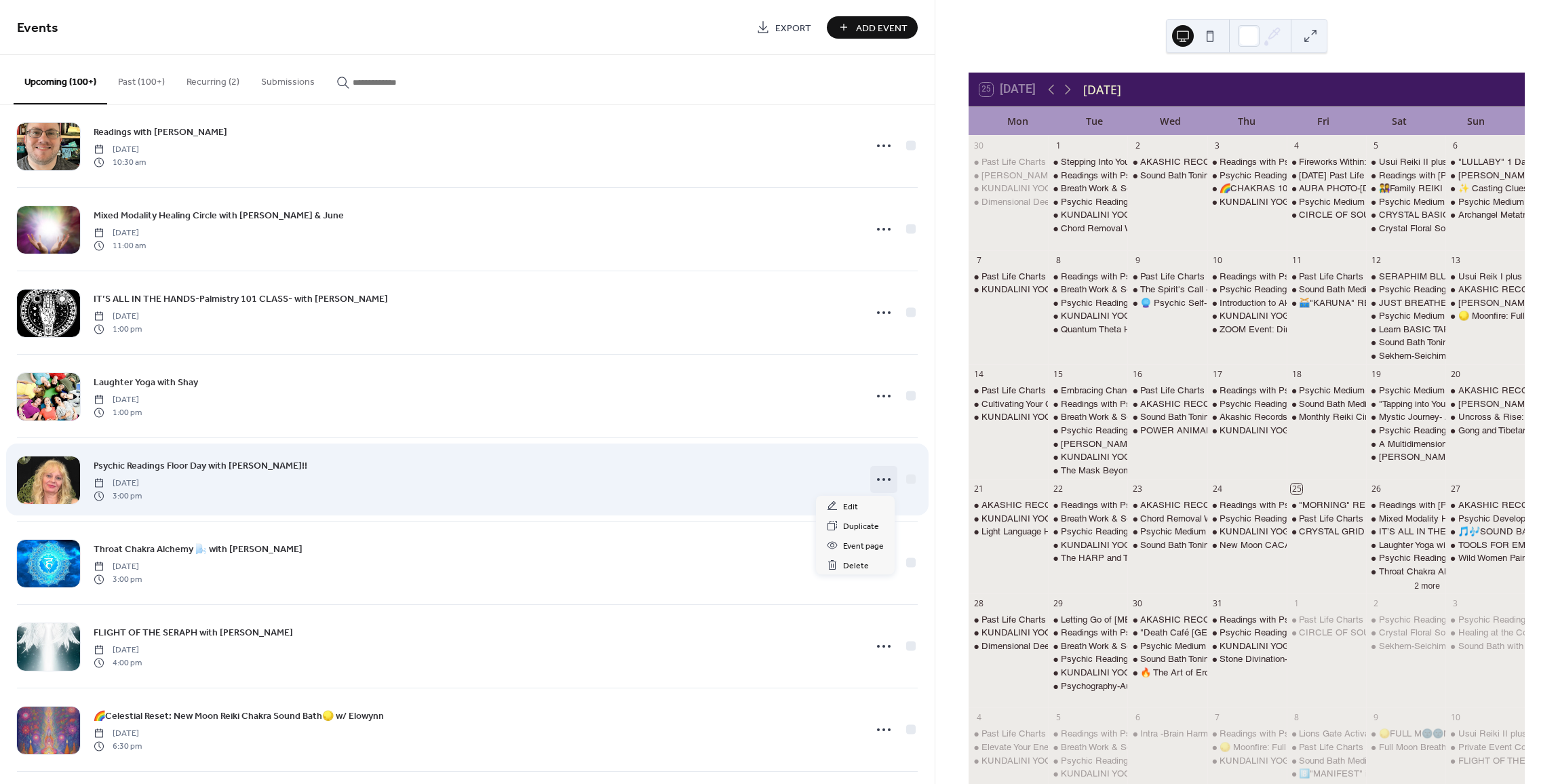 click 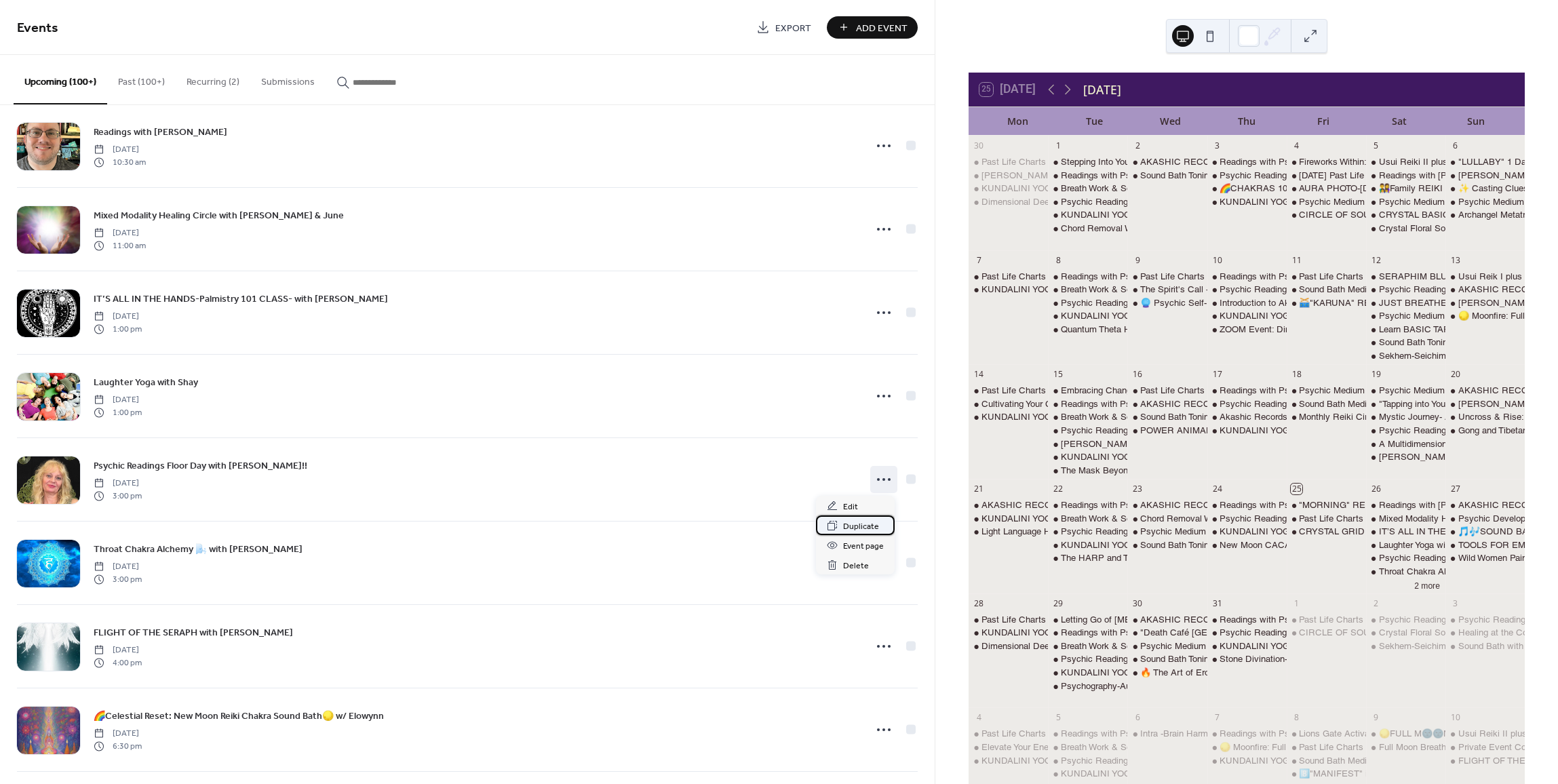click on "Duplicate" at bounding box center [861, 526] 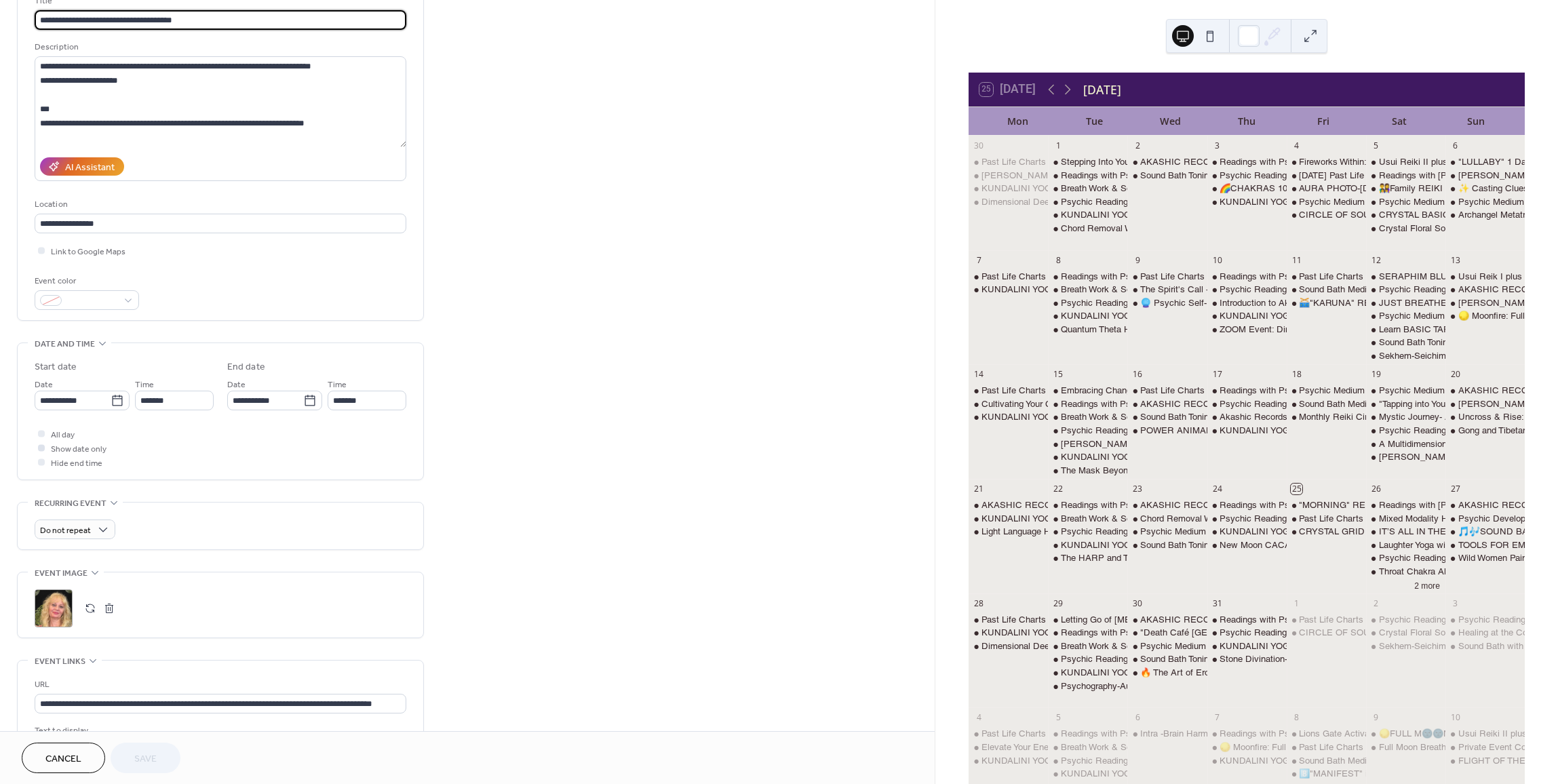 scroll, scrollTop: 136, scrollLeft: 0, axis: vertical 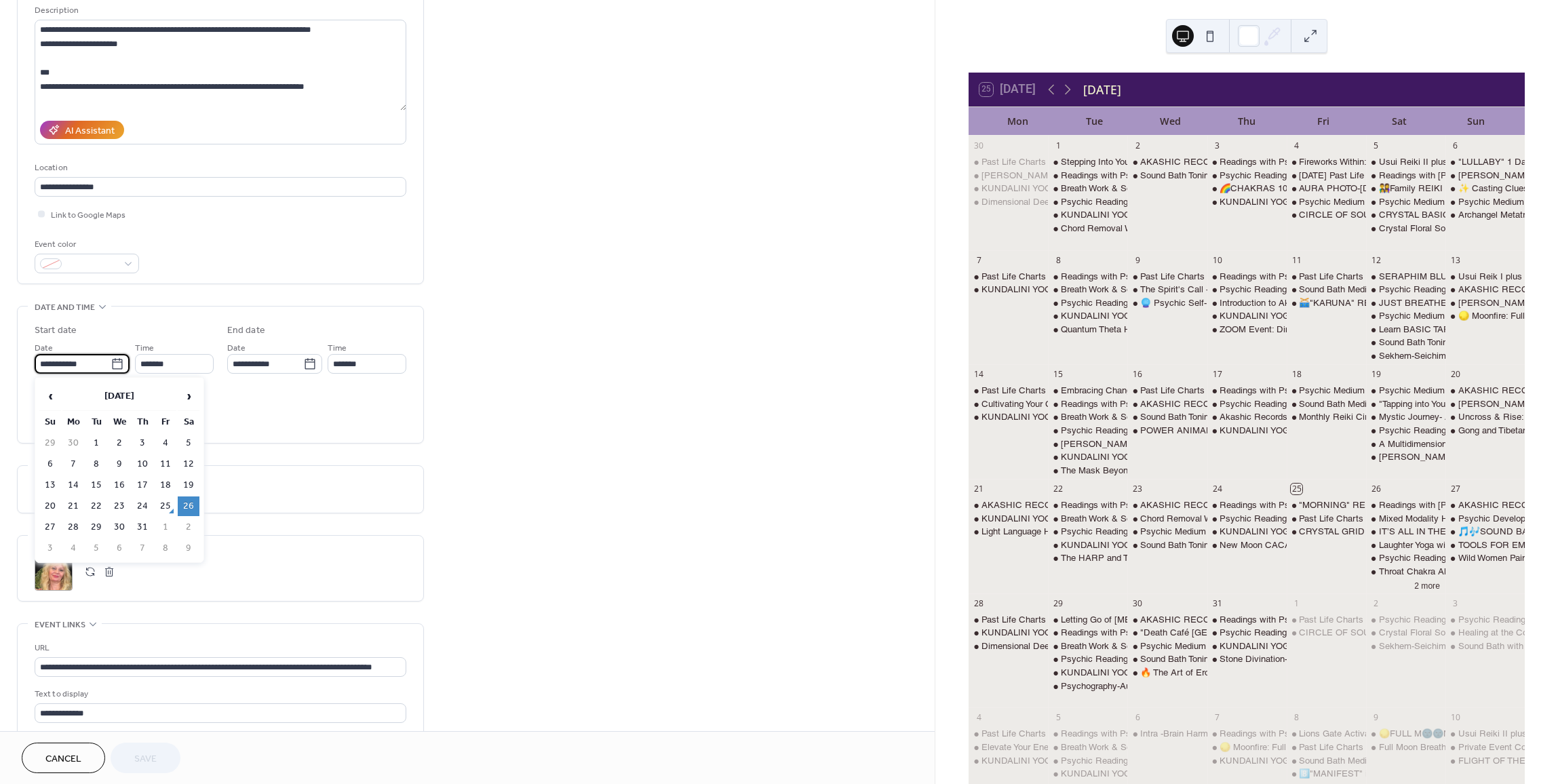 click on "**********" at bounding box center (73, 364) 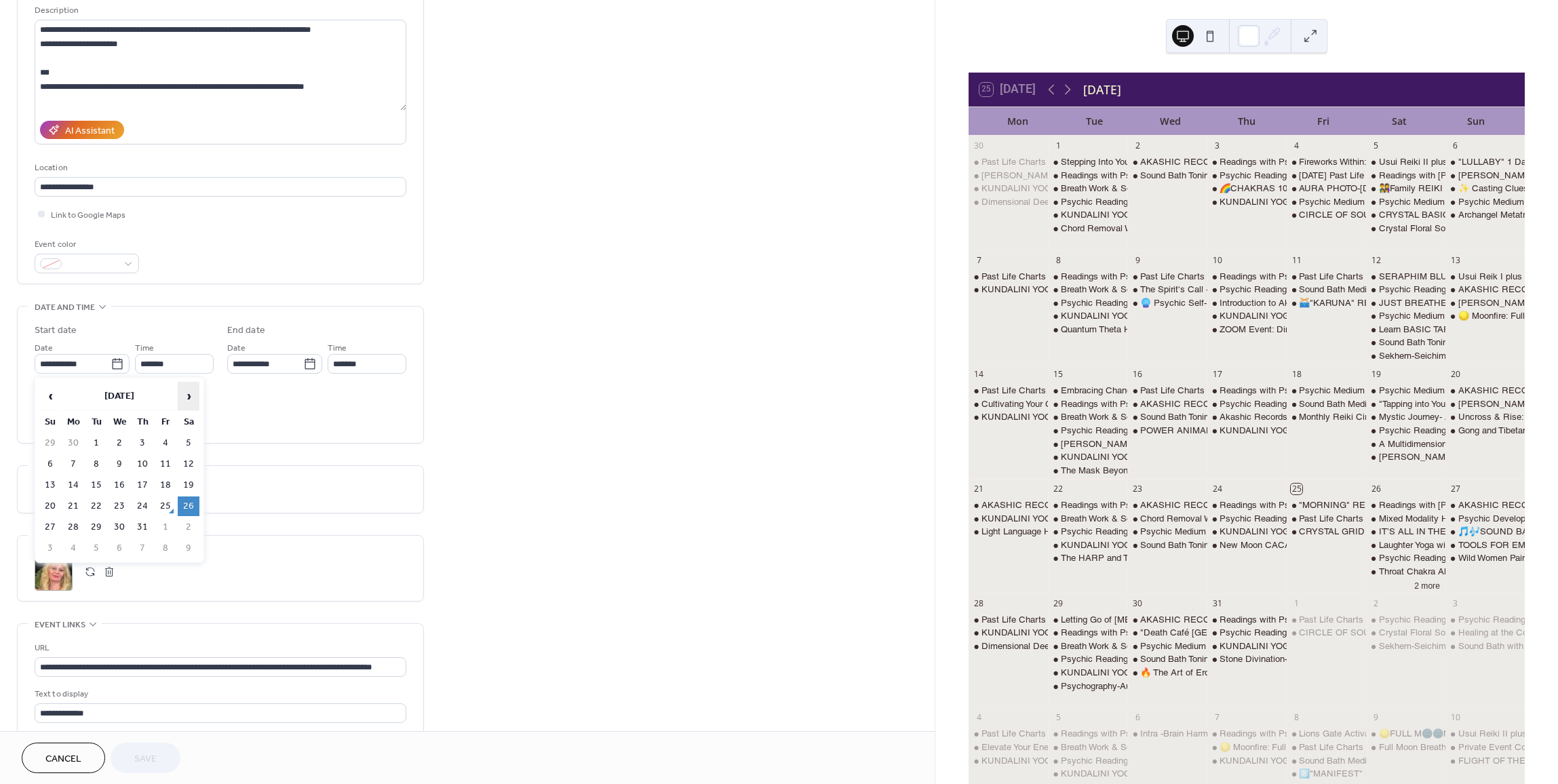 click on "›" at bounding box center [189, 396] 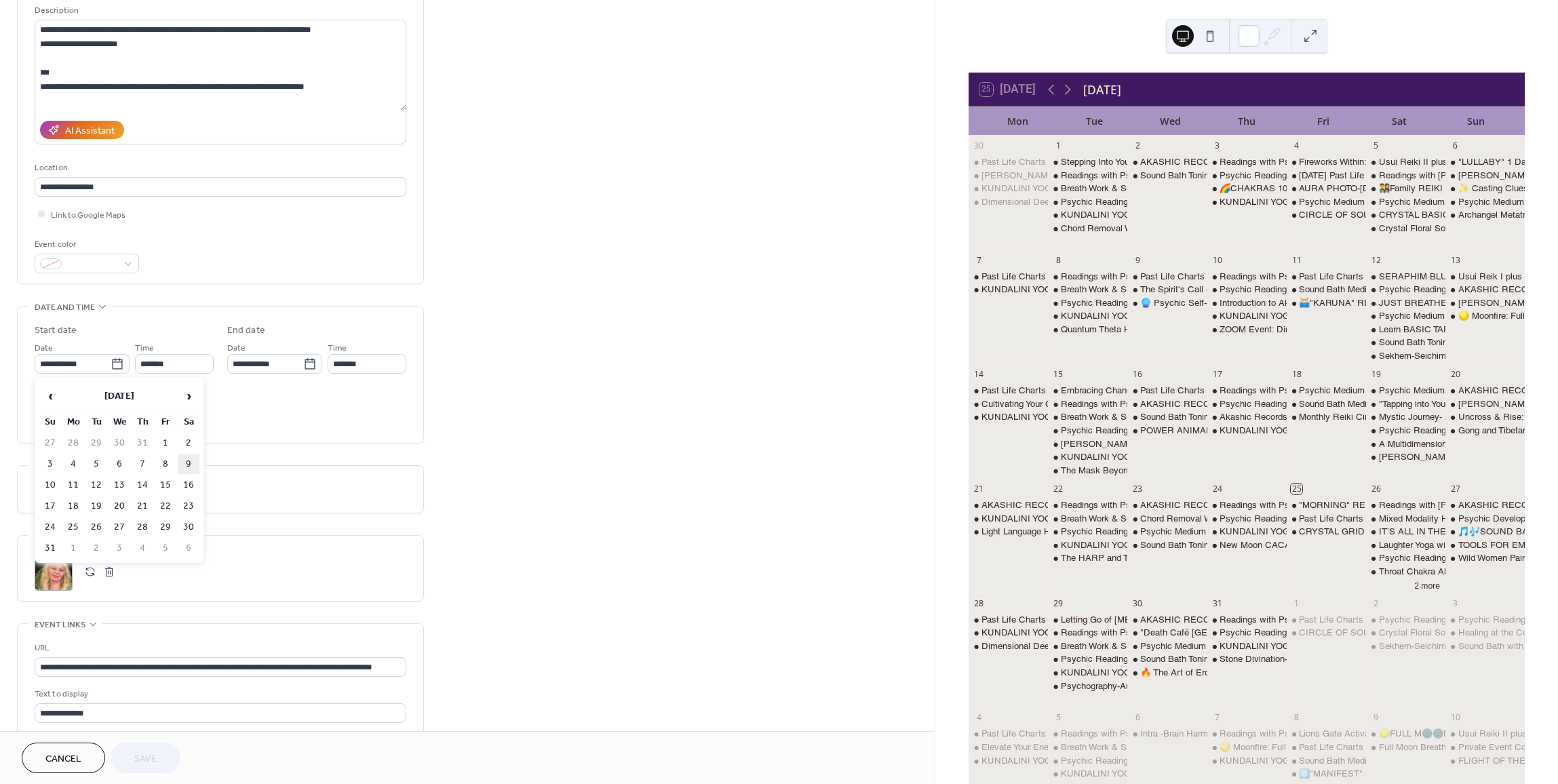 click on "9" at bounding box center [189, 464] 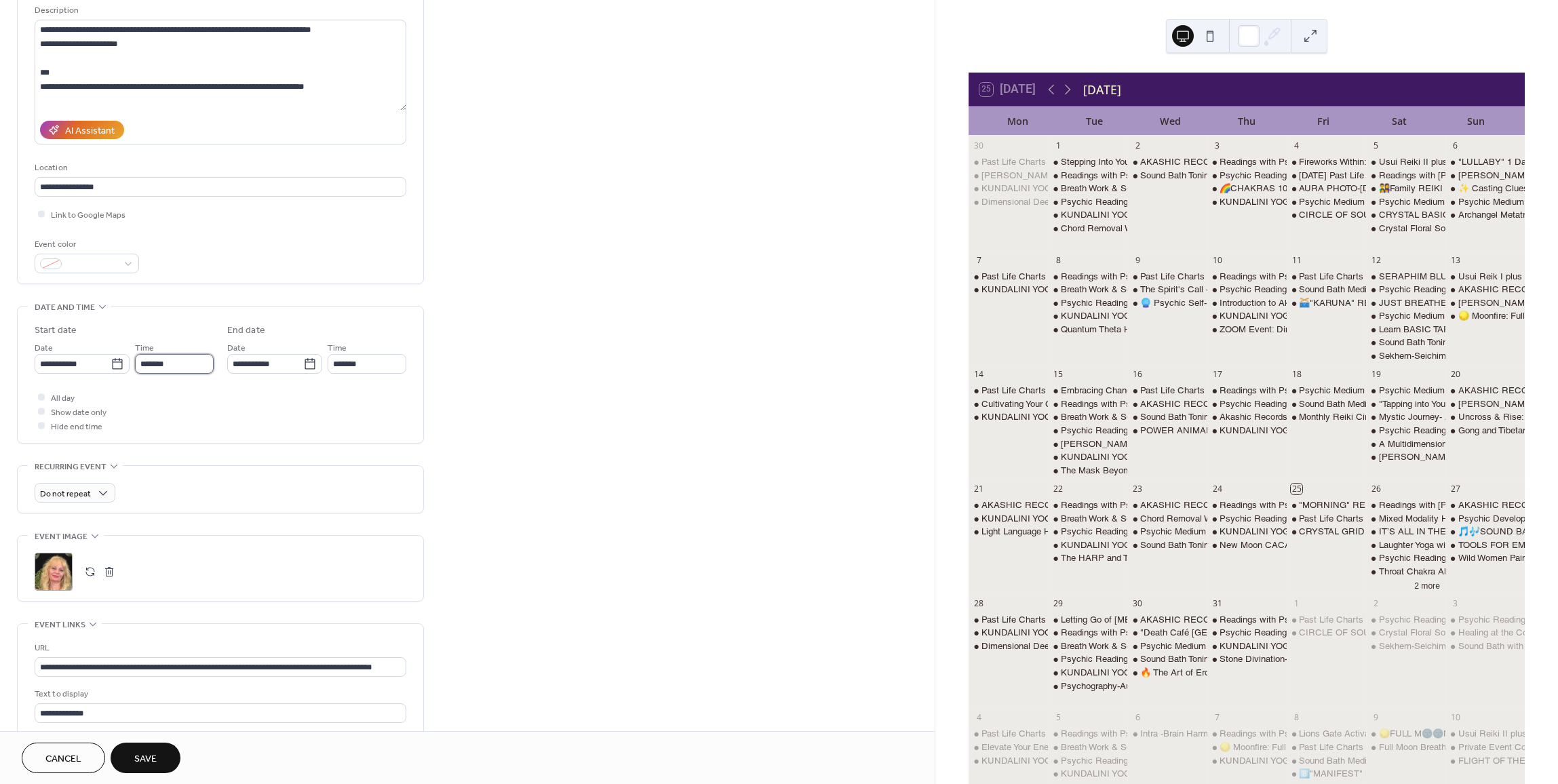 click on "*******" at bounding box center [174, 364] 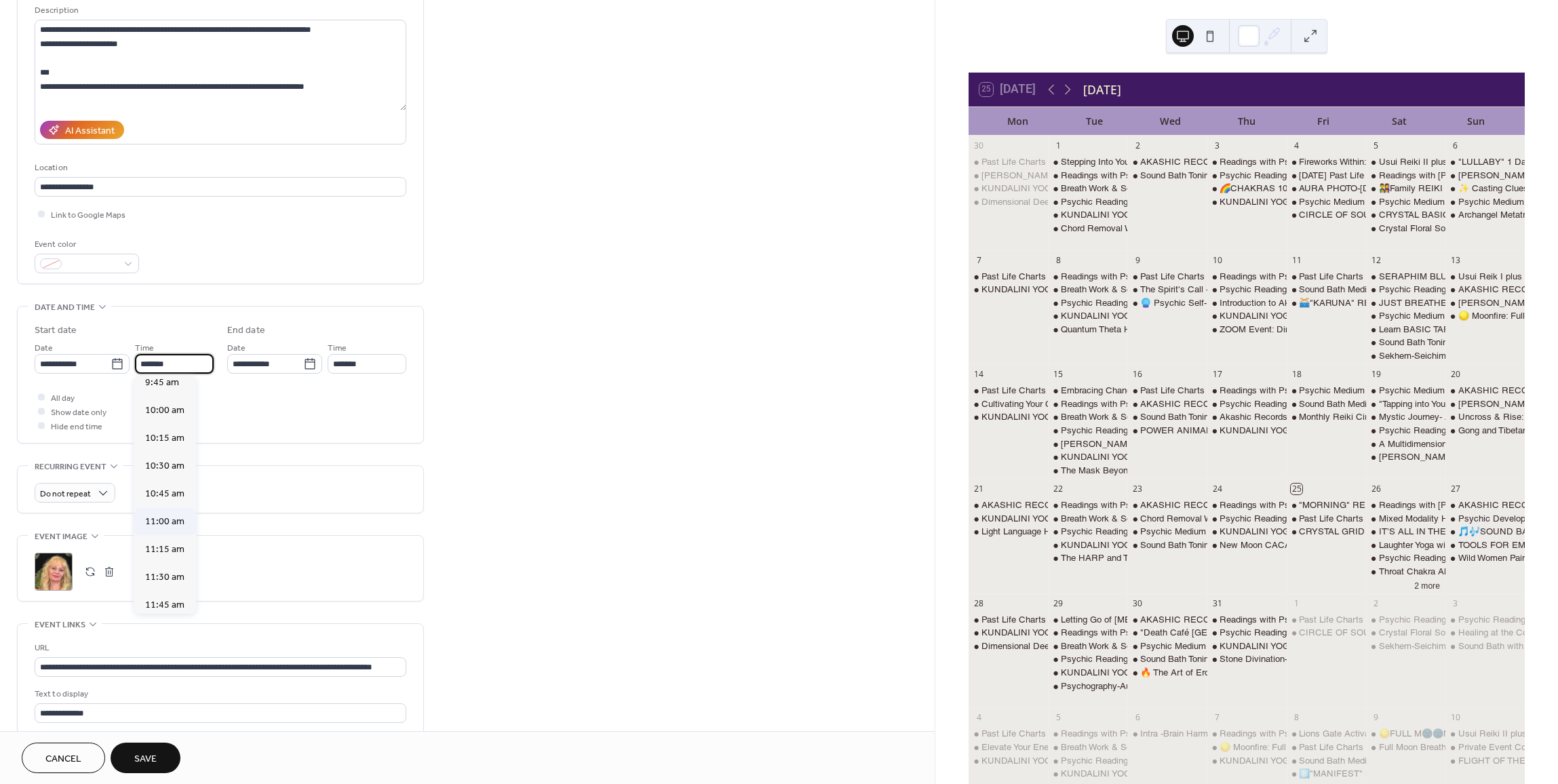 scroll, scrollTop: 1058, scrollLeft: 0, axis: vertical 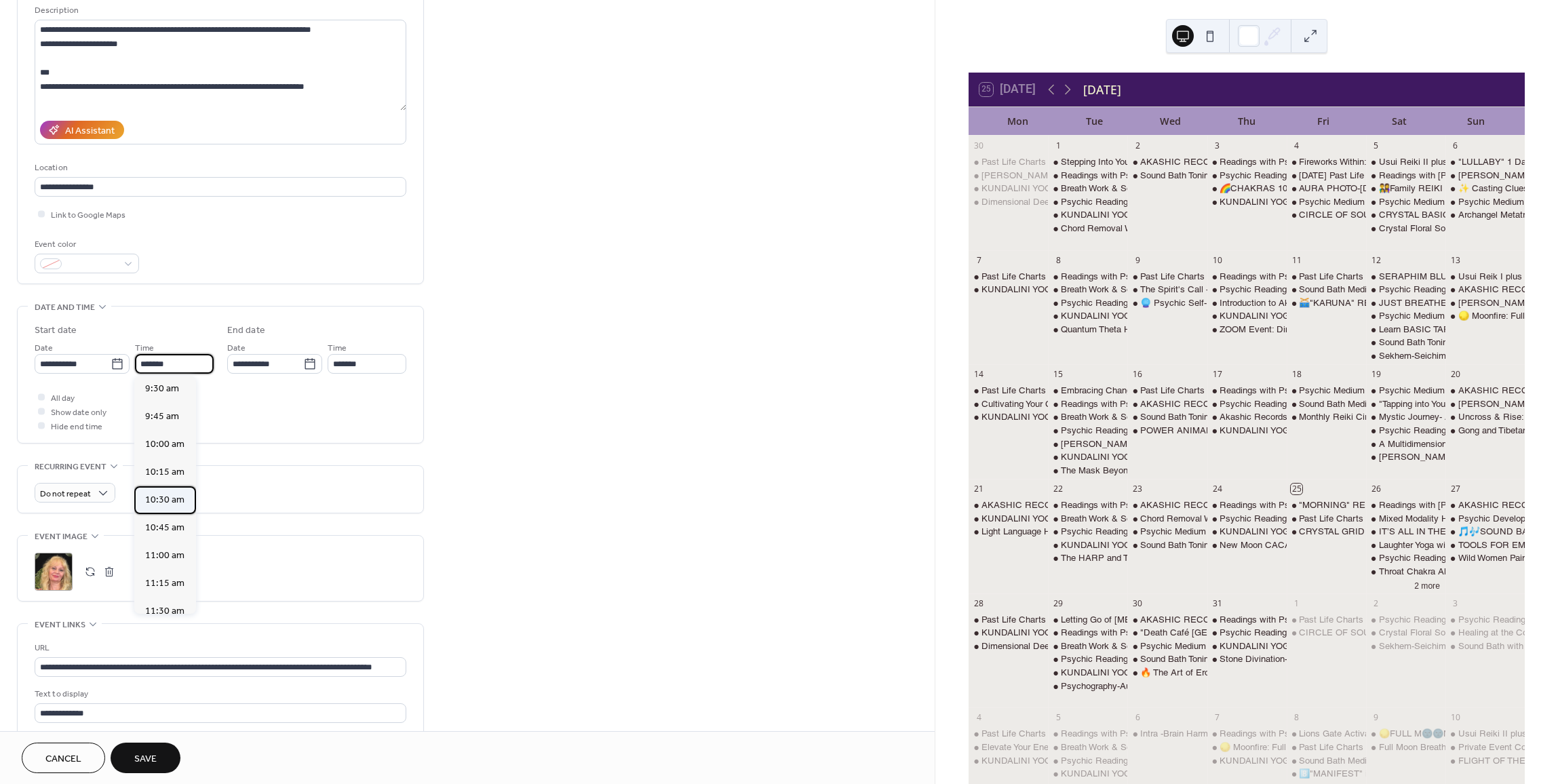 click on "10:30 am" at bounding box center (165, 500) 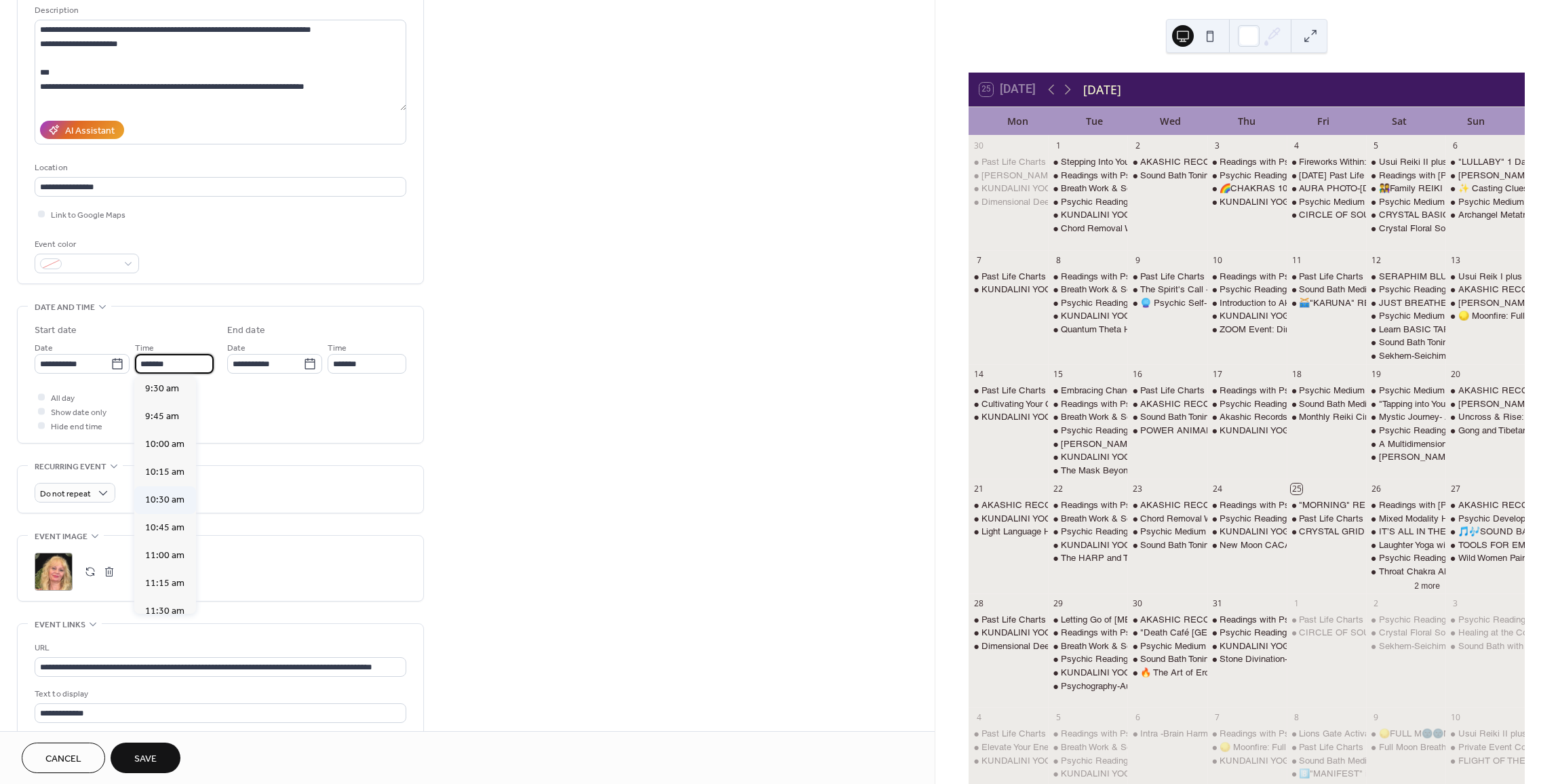 type on "********" 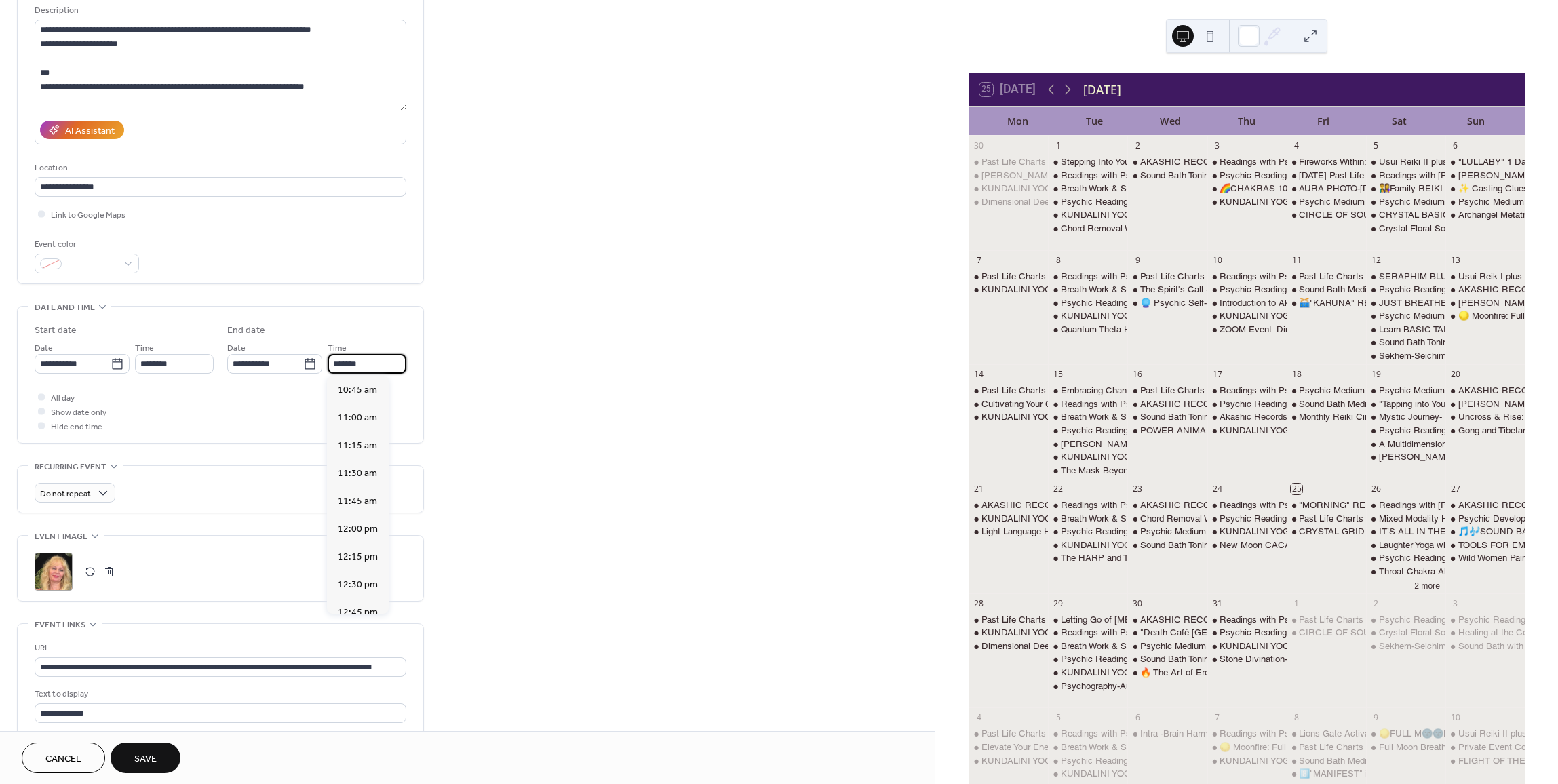 click on "*******" at bounding box center [367, 364] 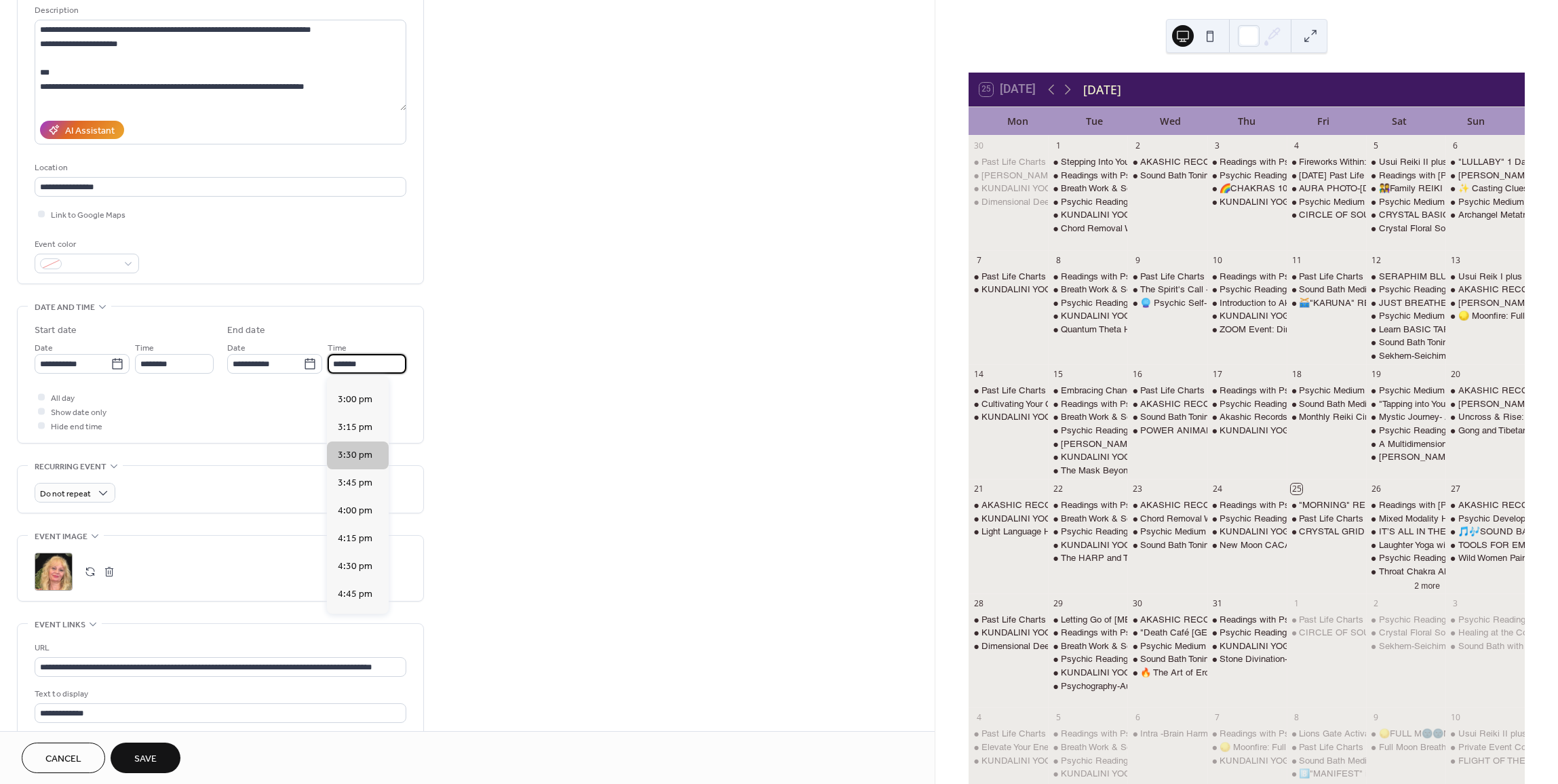 scroll, scrollTop: 460, scrollLeft: 0, axis: vertical 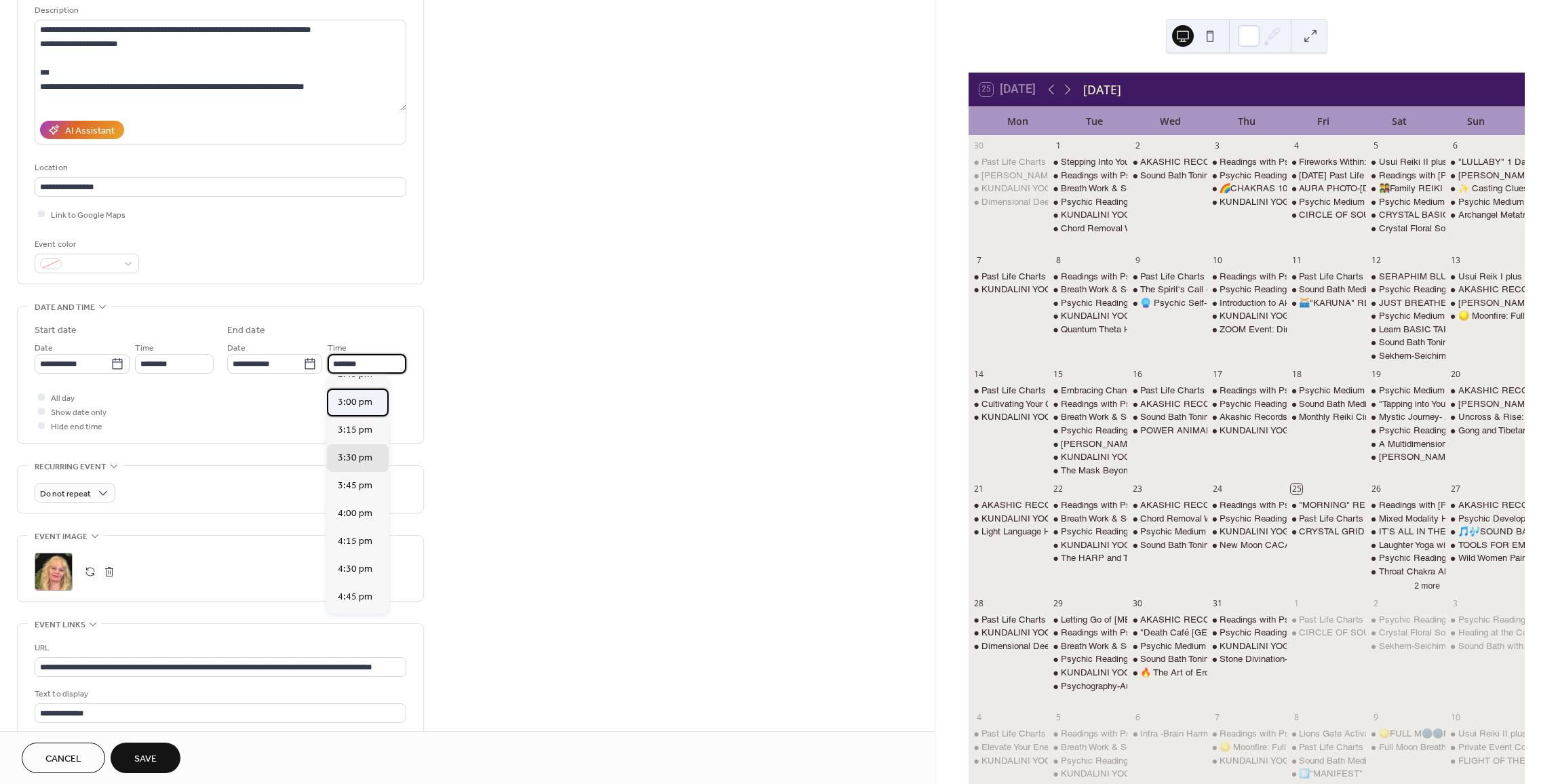 click on "3:00 pm" at bounding box center [355, 402] 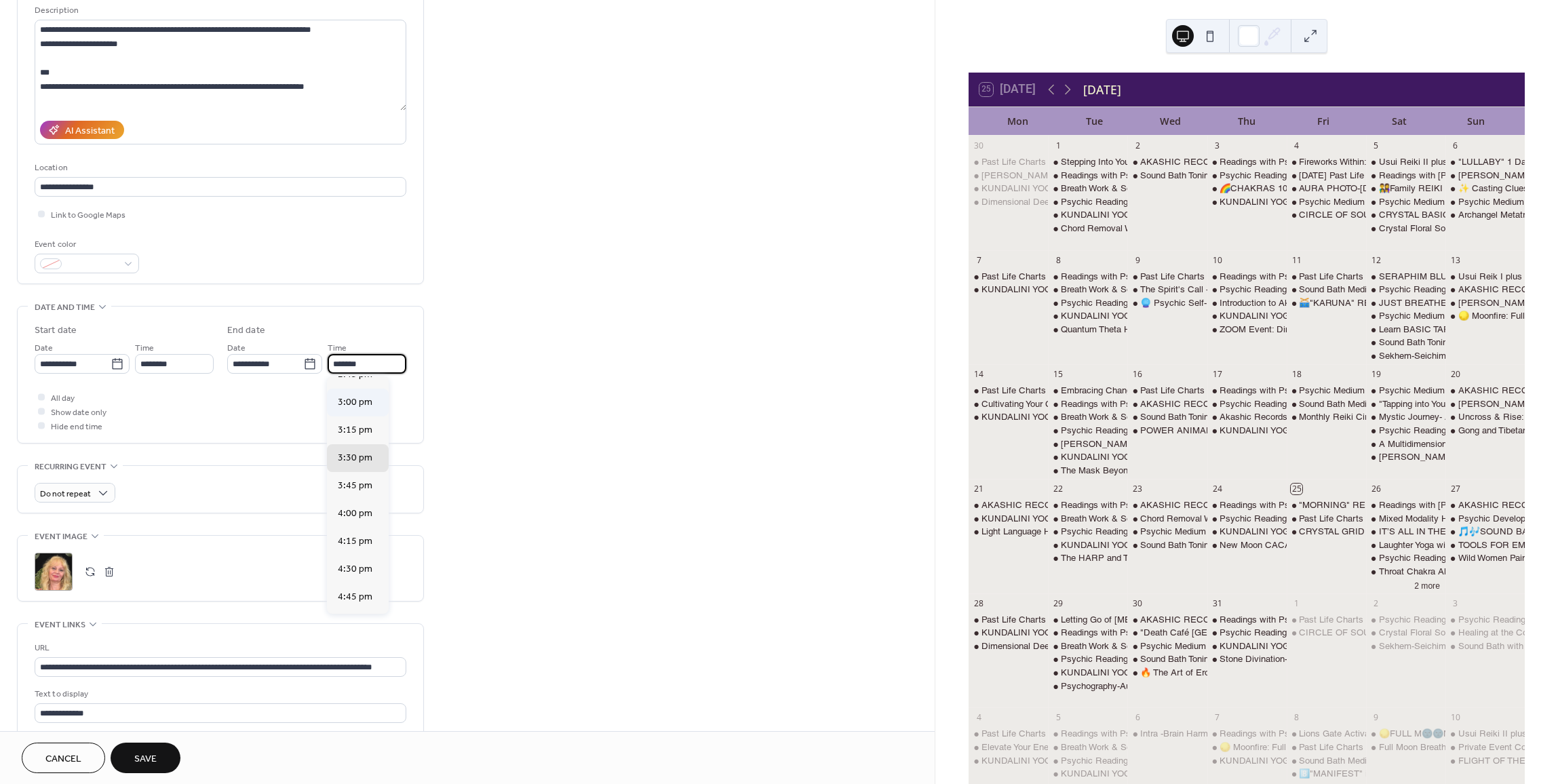 type on "*******" 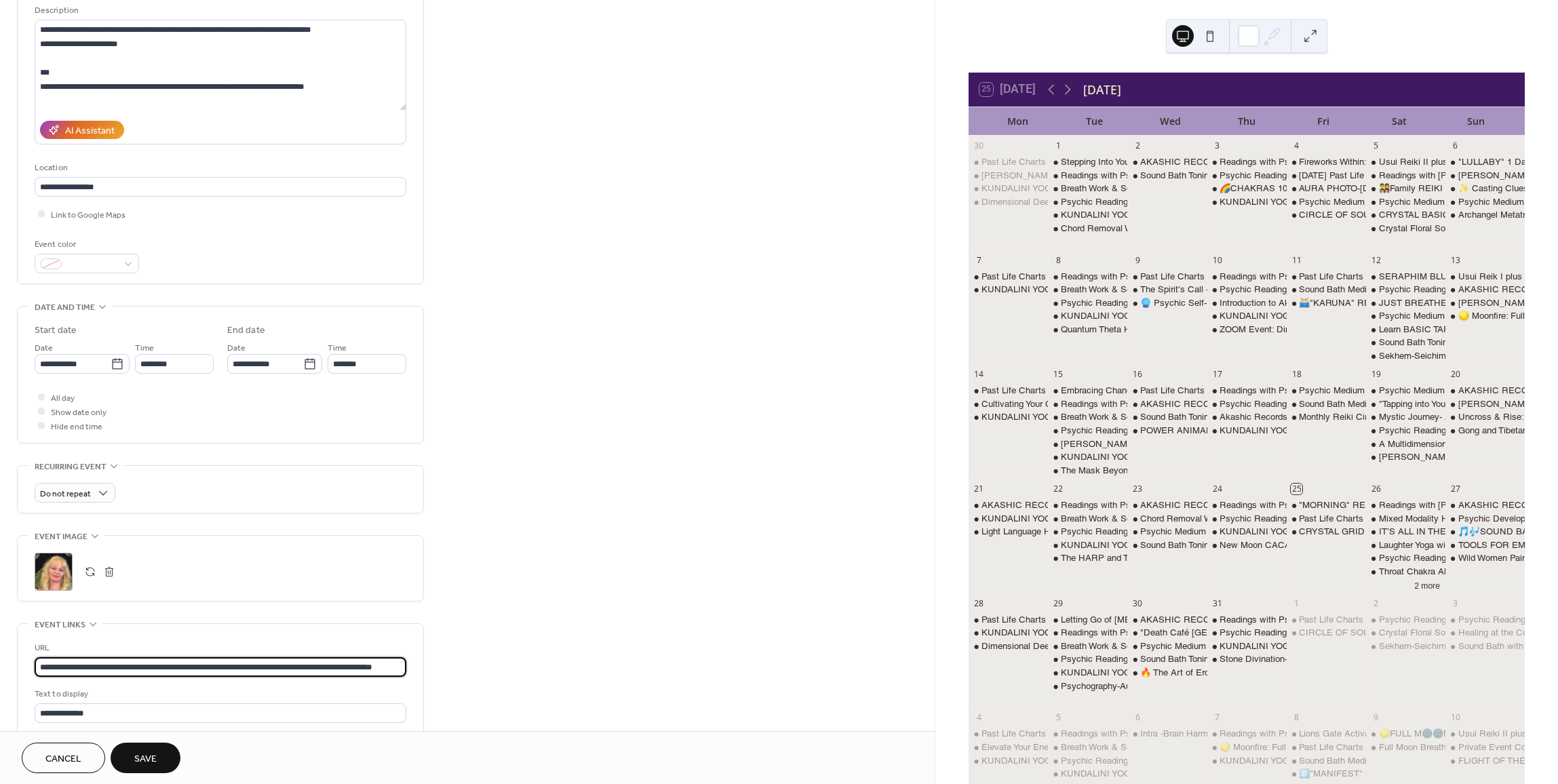 scroll, scrollTop: 0, scrollLeft: 19, axis: horizontal 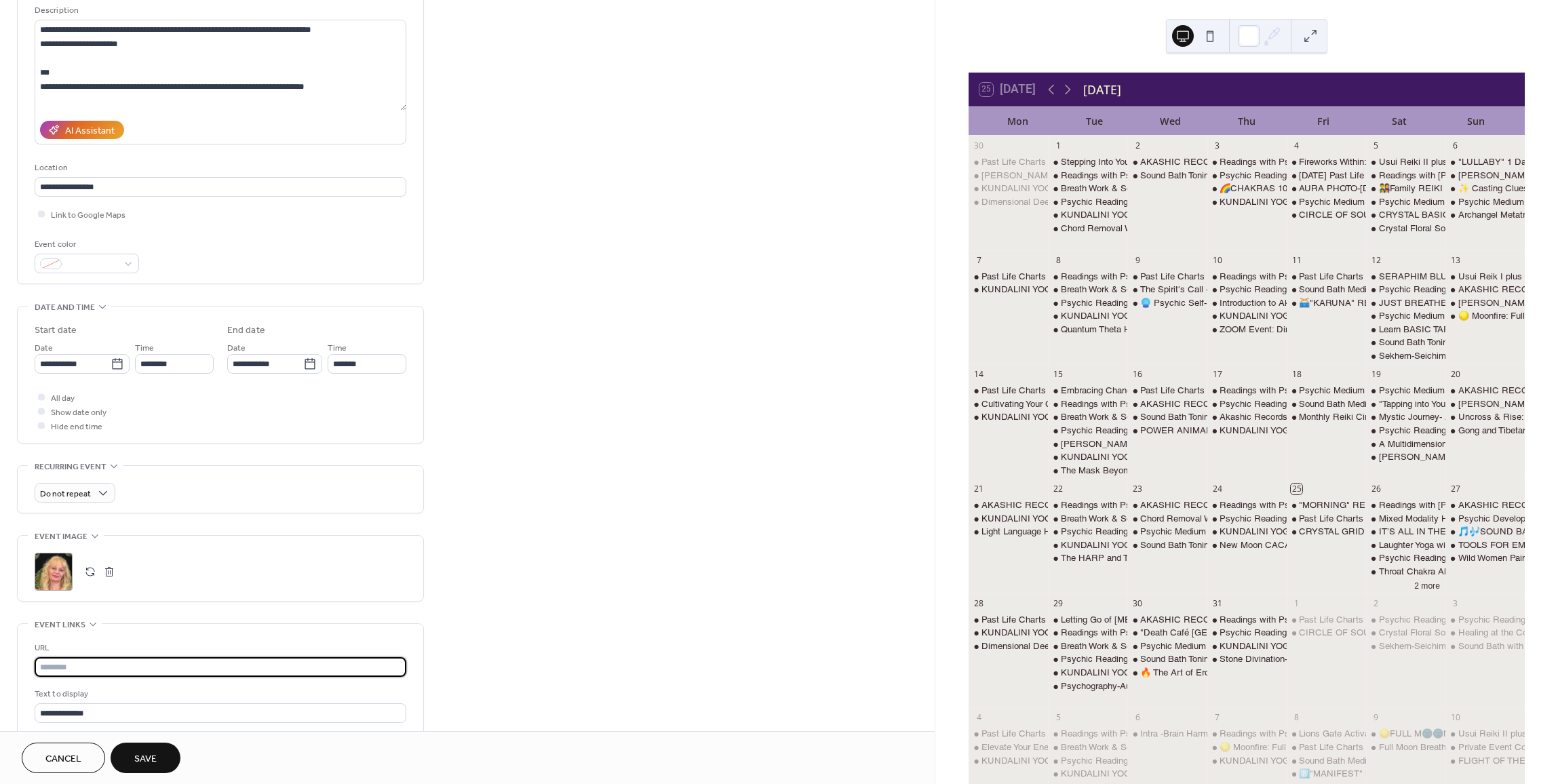 click at bounding box center [220, 667] 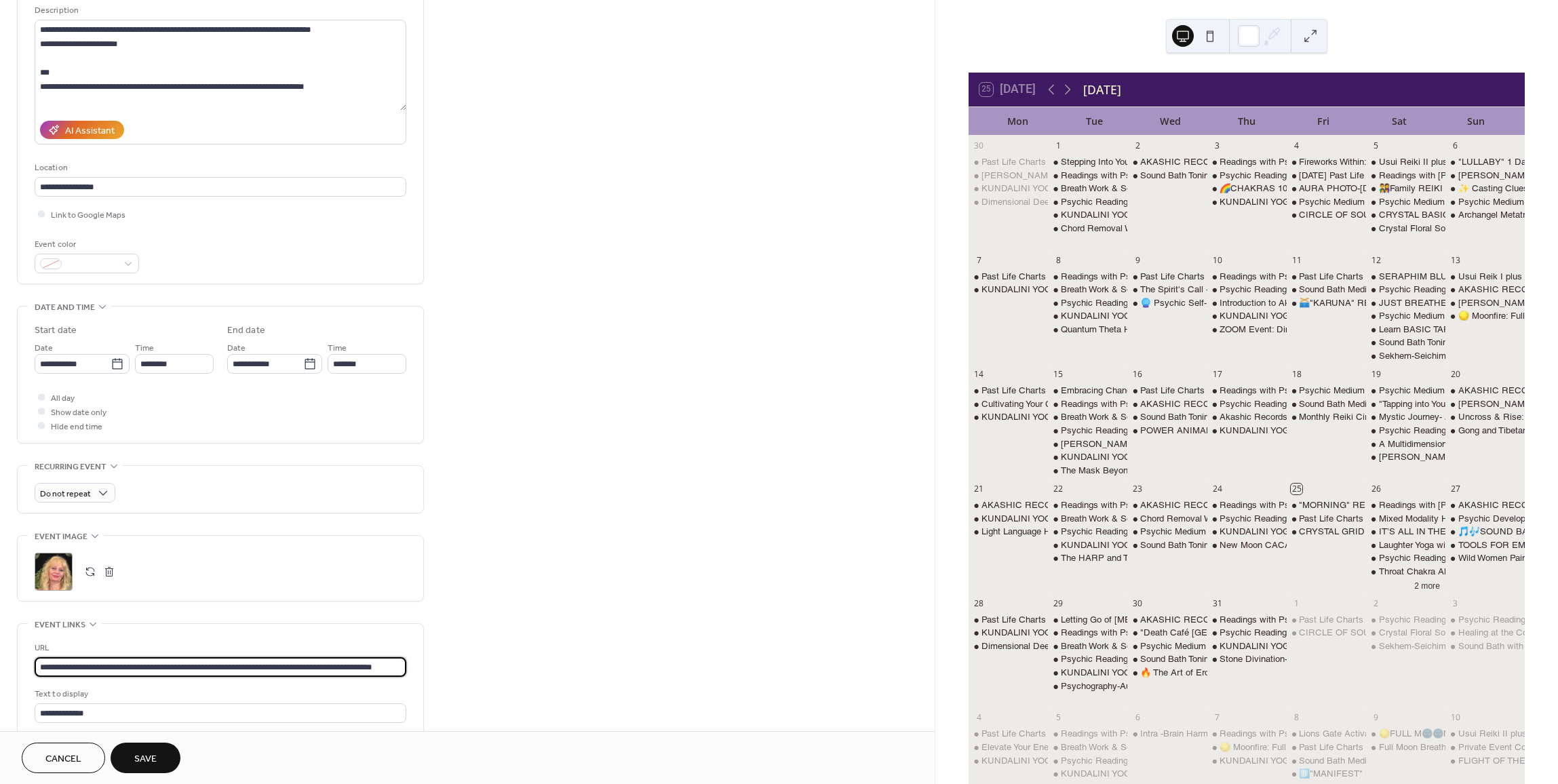 scroll, scrollTop: 0, scrollLeft: 18, axis: horizontal 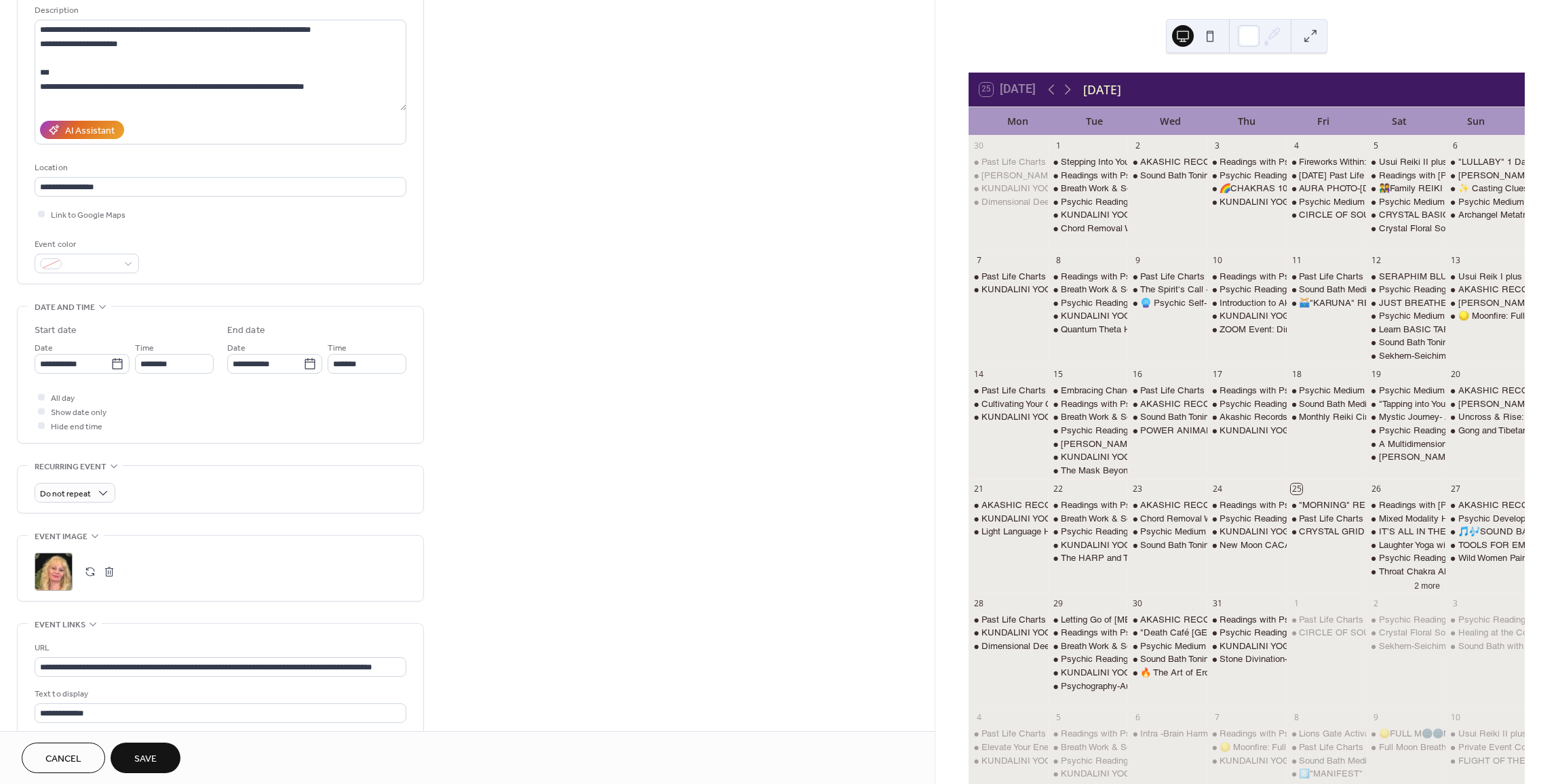 click on "Save" at bounding box center (145, 759) 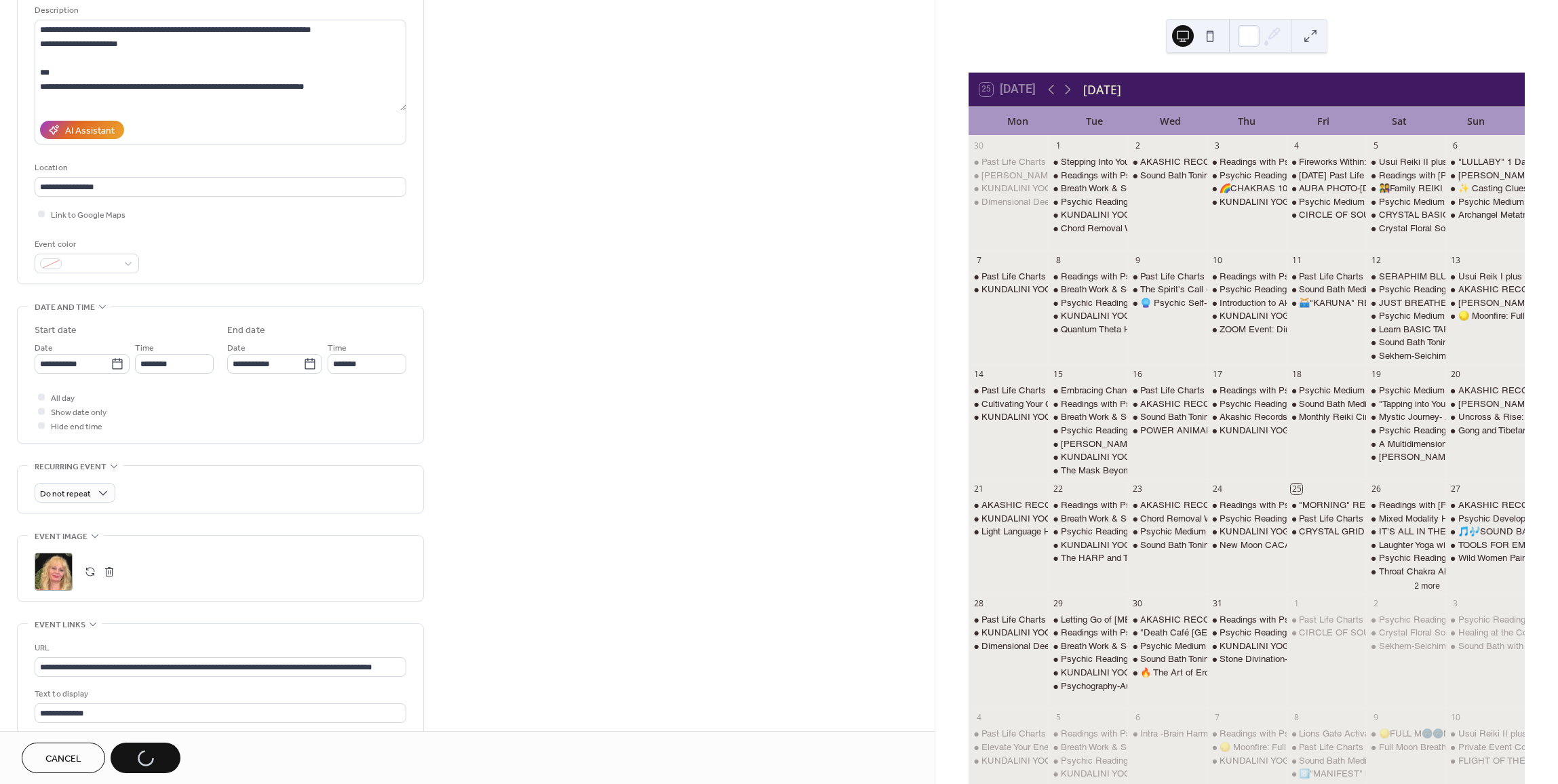 scroll, scrollTop: 0, scrollLeft: 0, axis: both 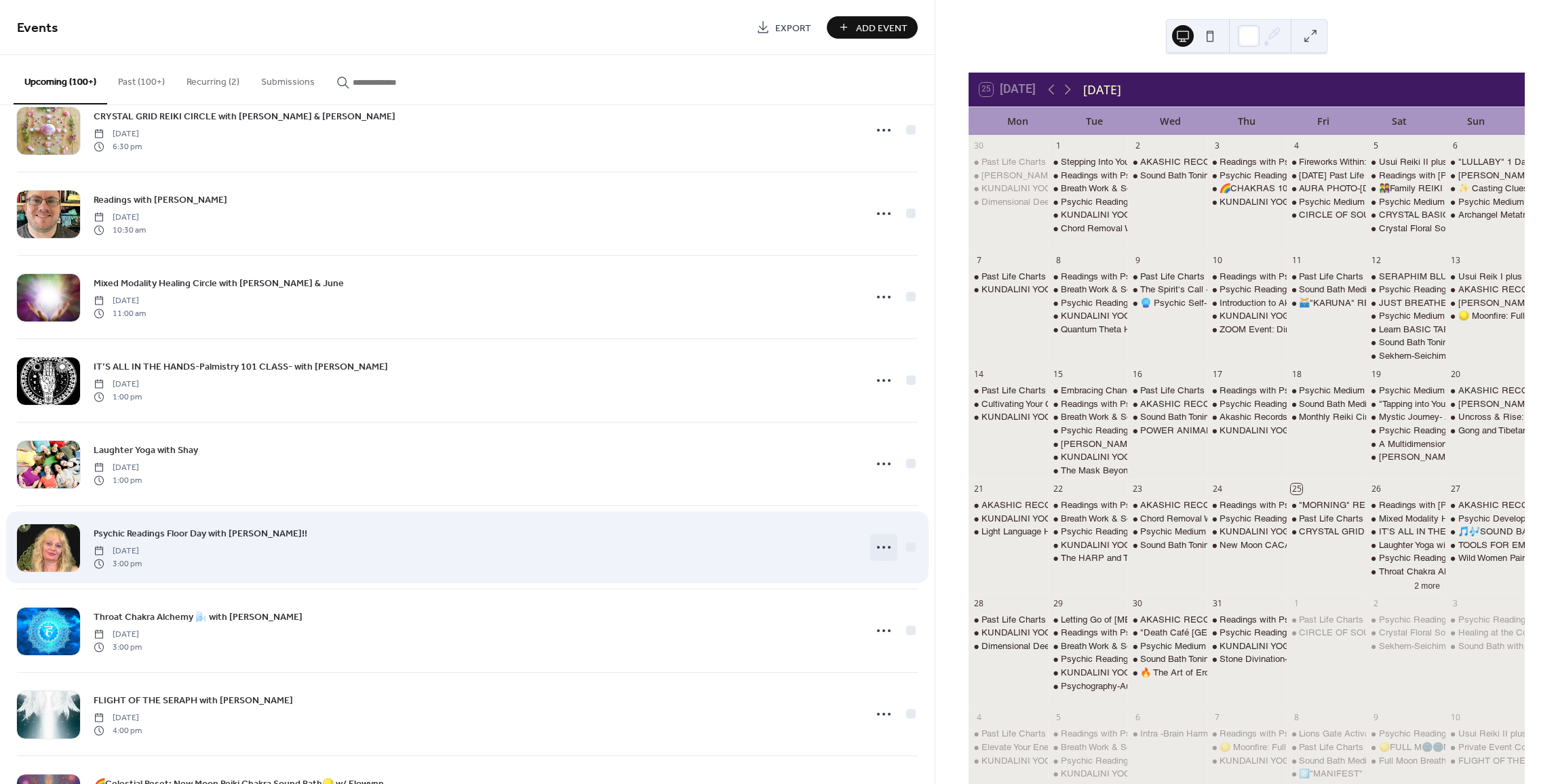 click 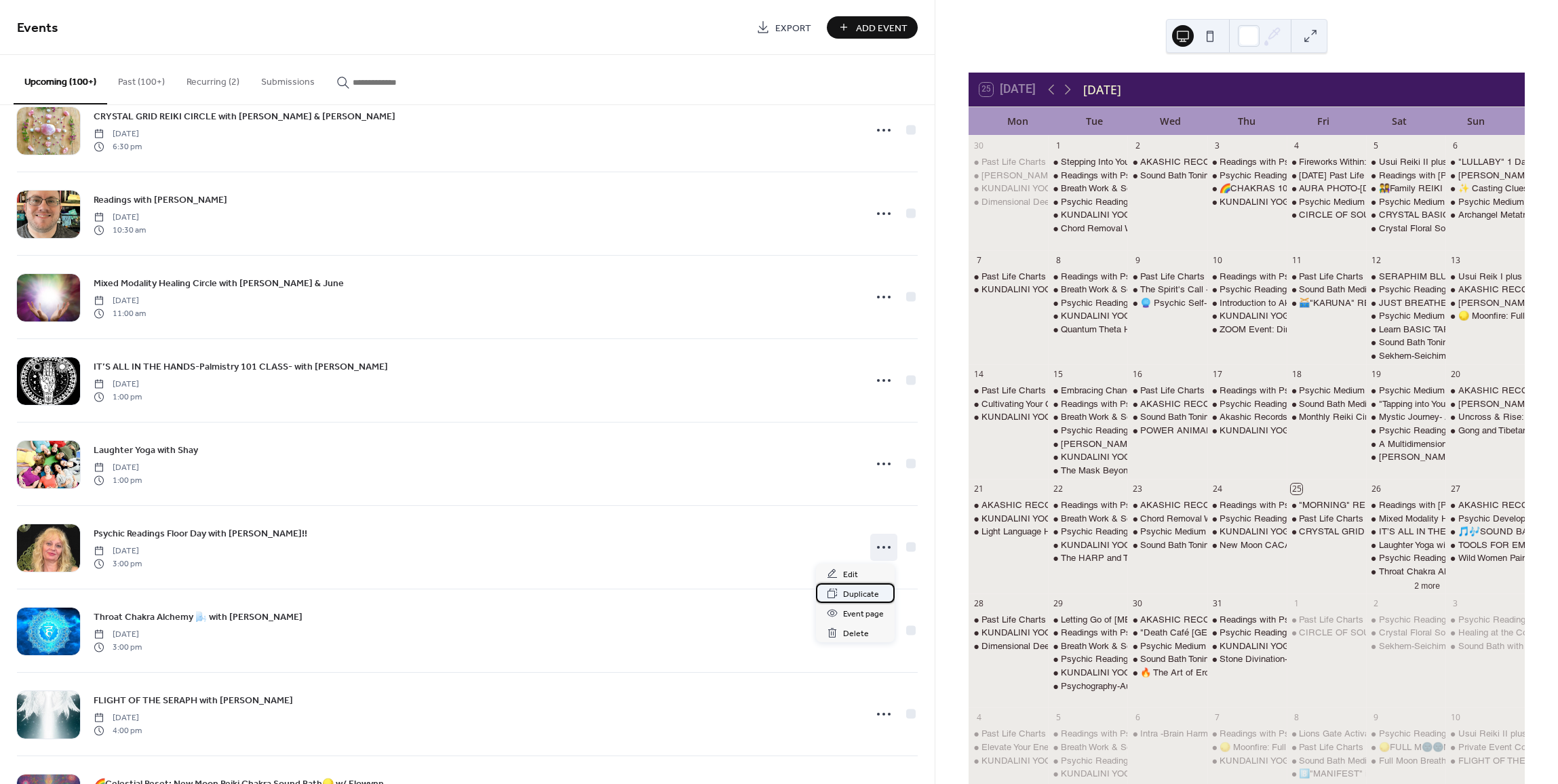 click on "Duplicate" at bounding box center [861, 594] 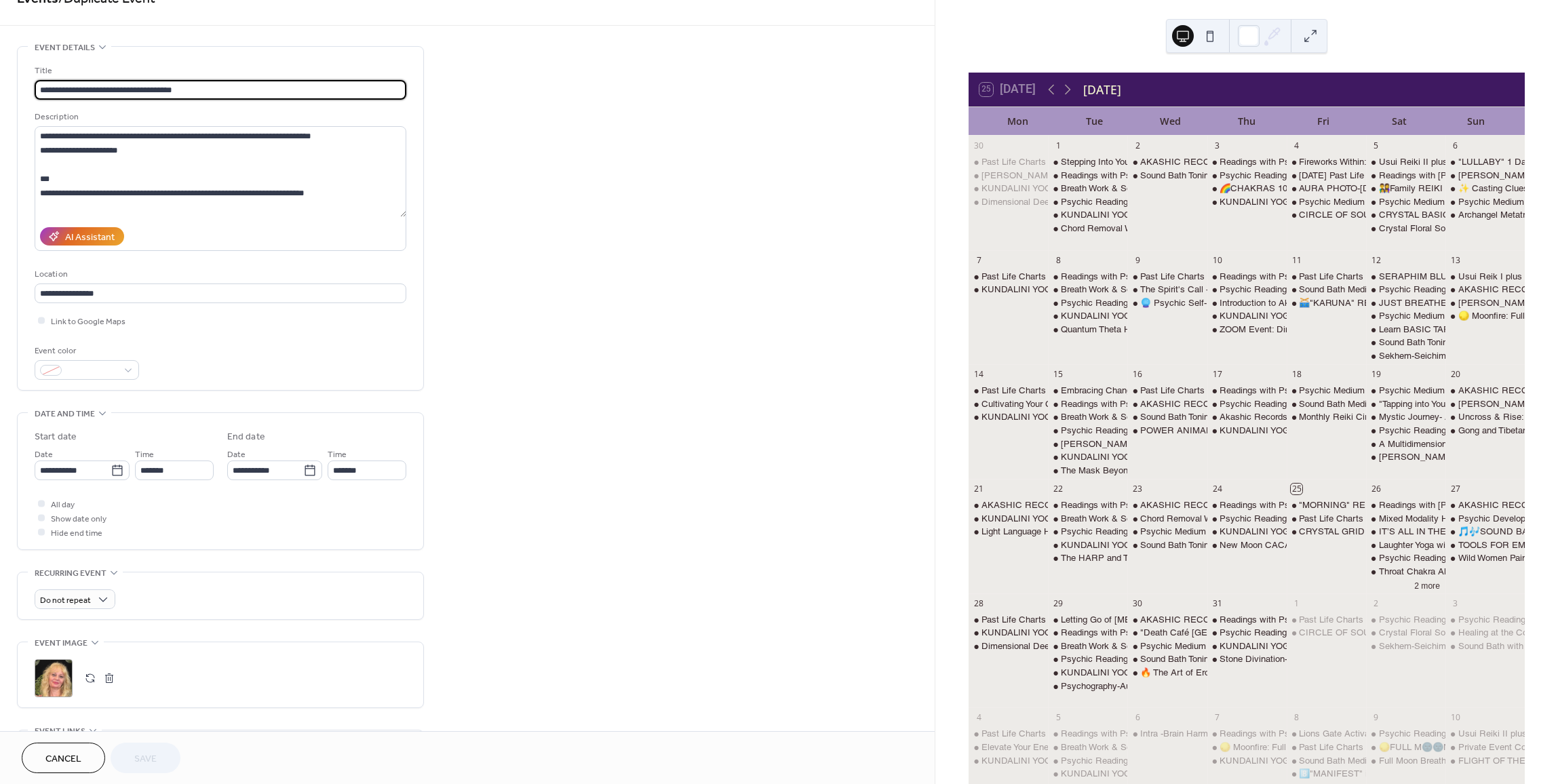 scroll, scrollTop: 136, scrollLeft: 0, axis: vertical 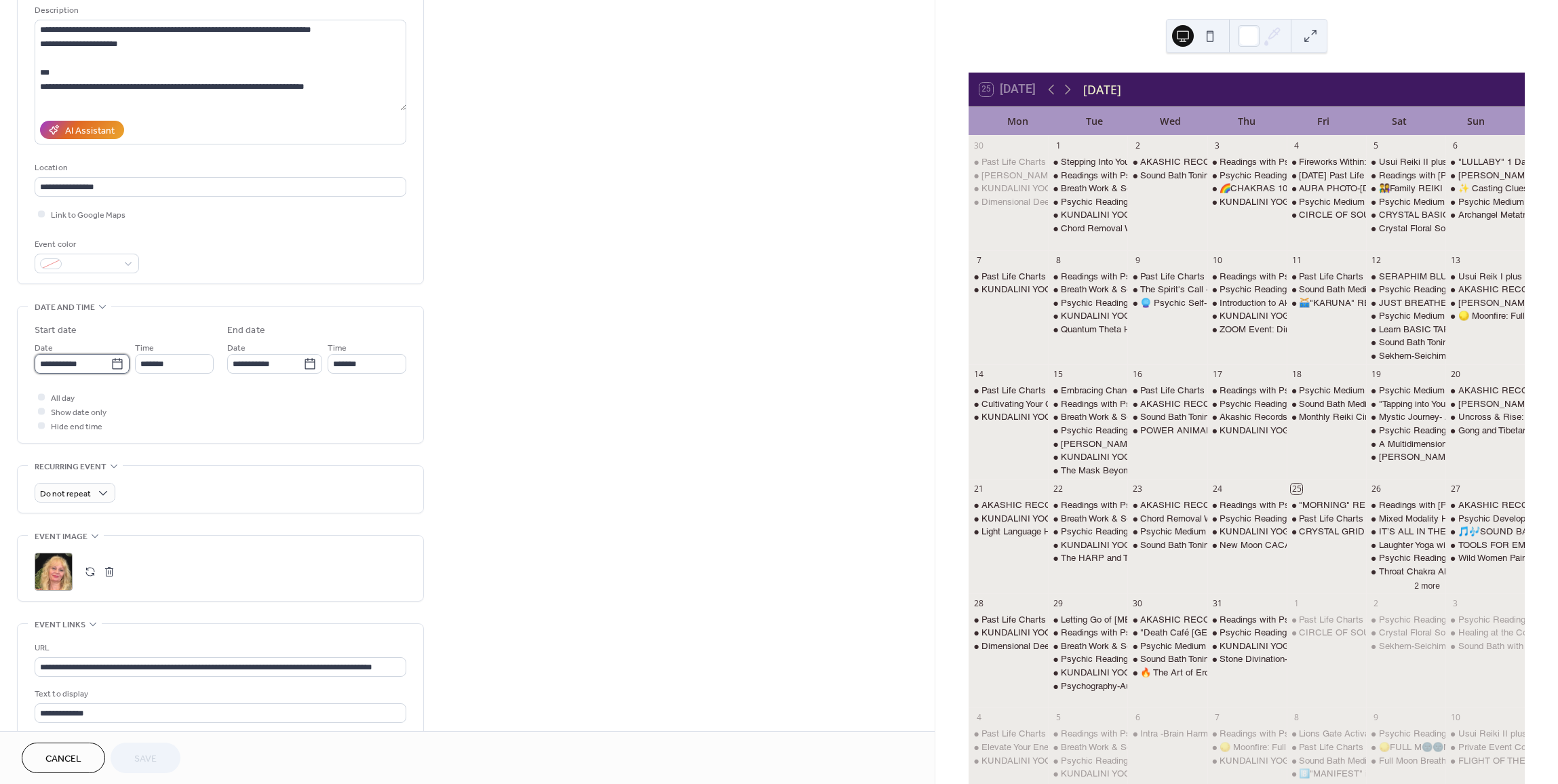 click on "**********" at bounding box center (73, 364) 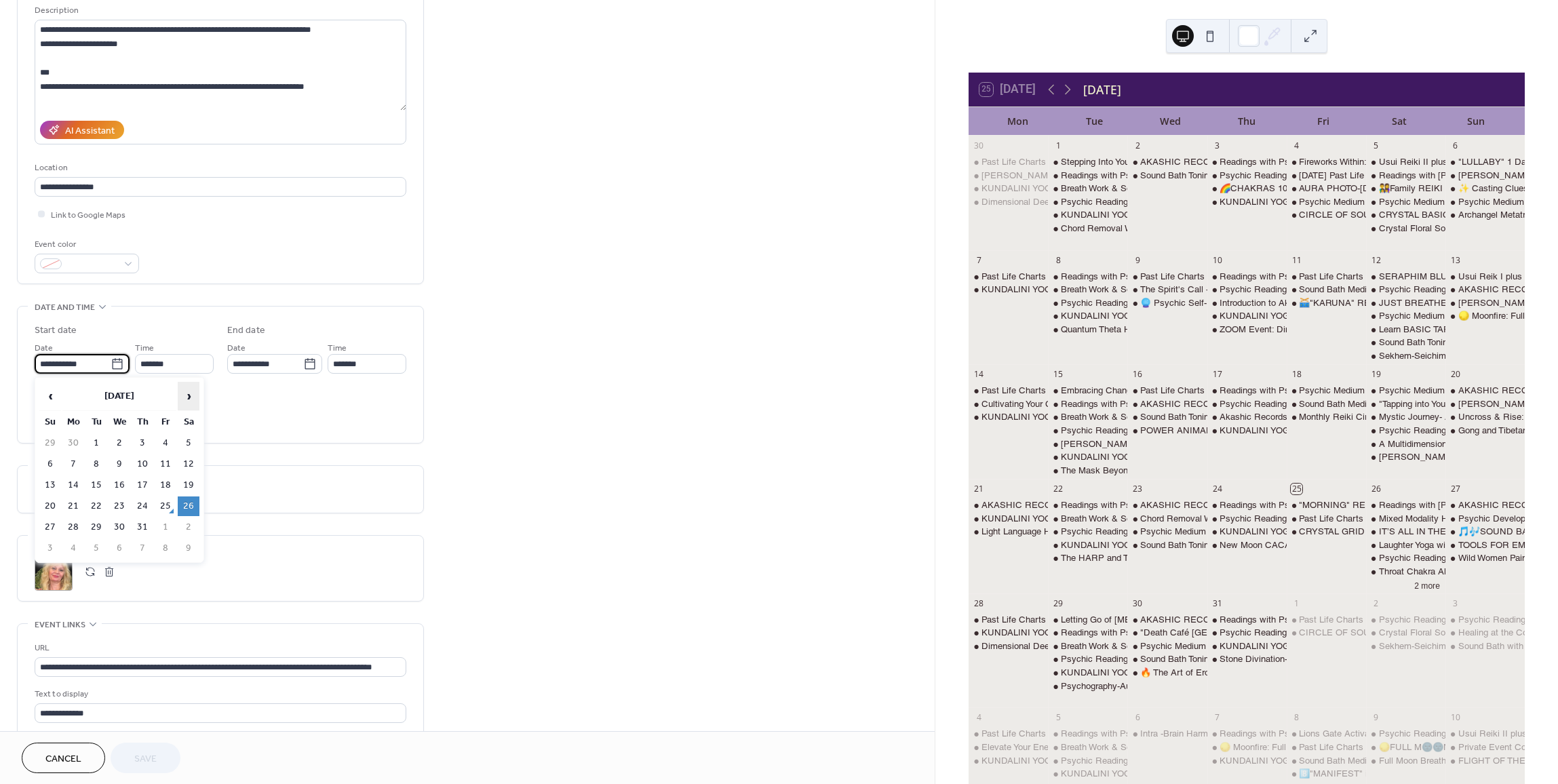 click on "›" at bounding box center (189, 396) 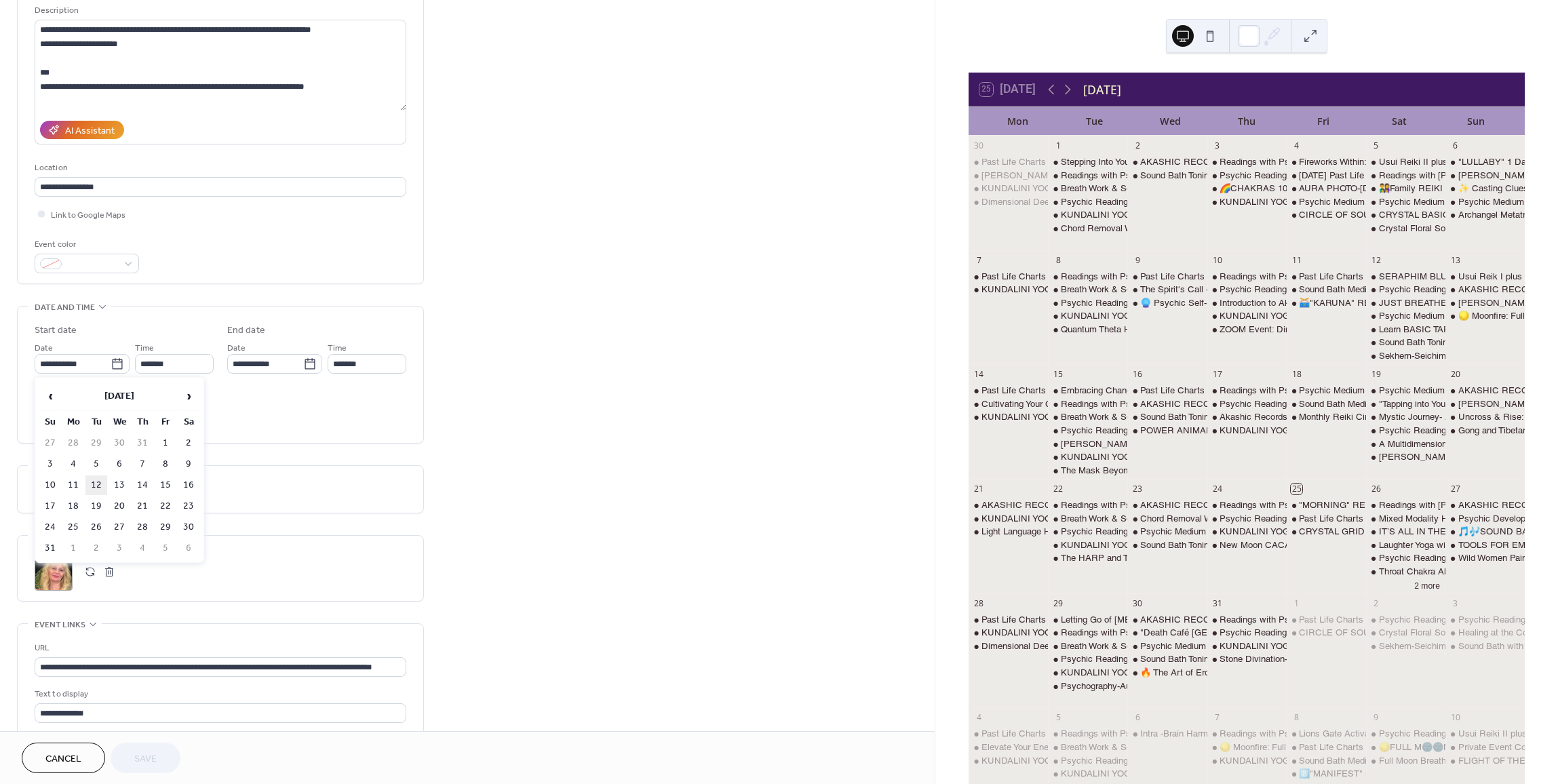 click on "12" at bounding box center [96, 485] 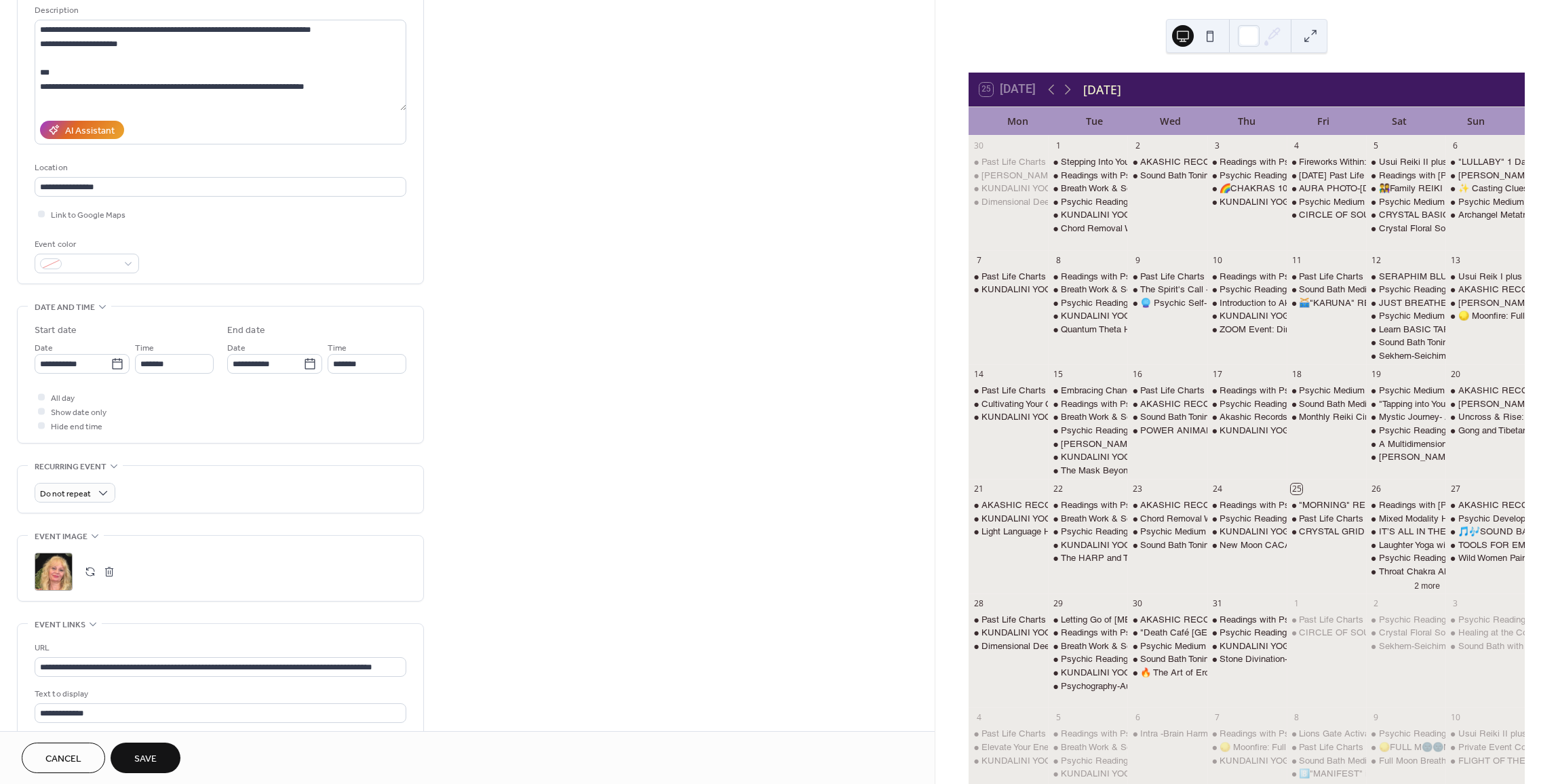 type on "**********" 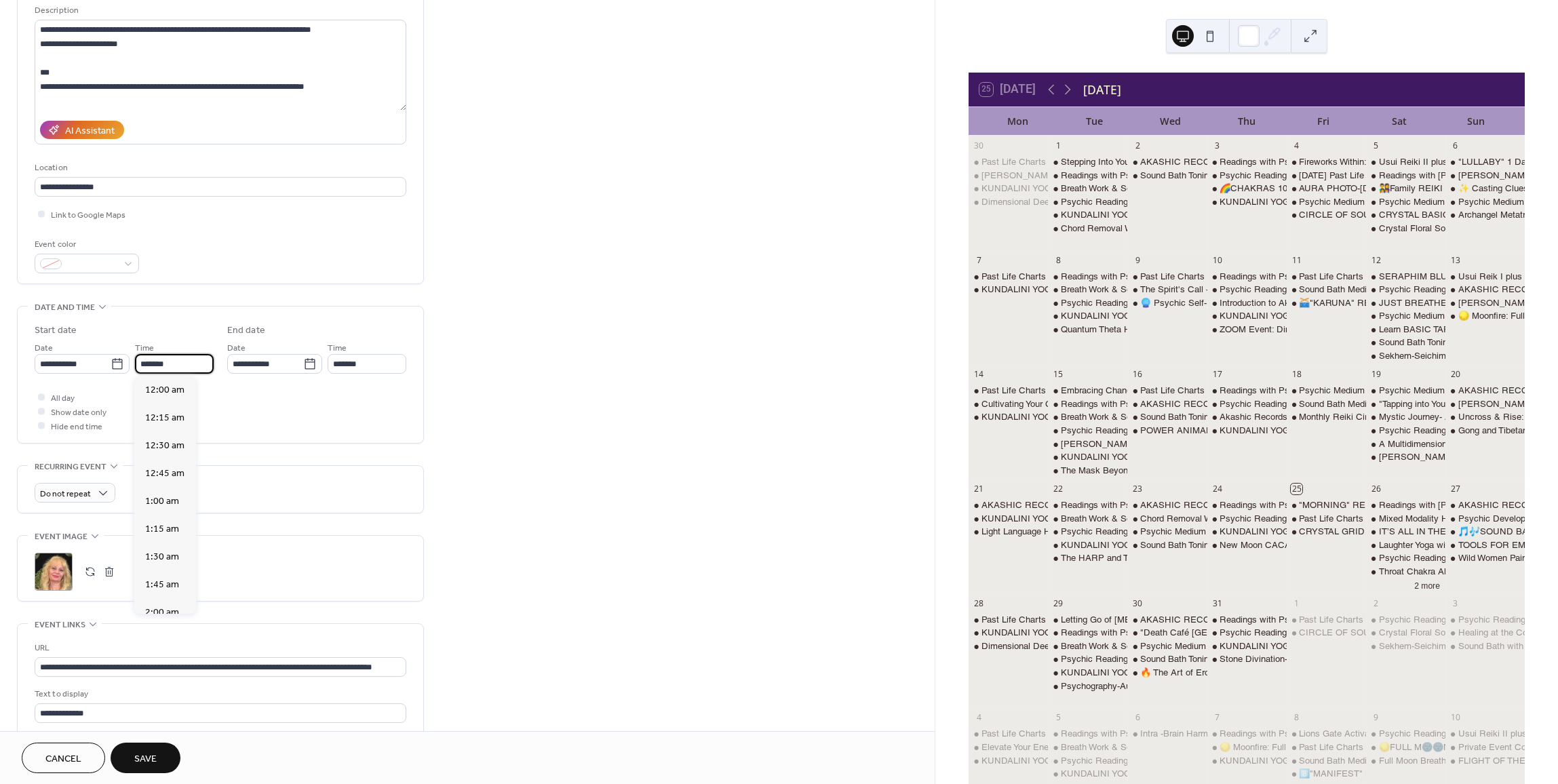 click on "*******" at bounding box center [174, 364] 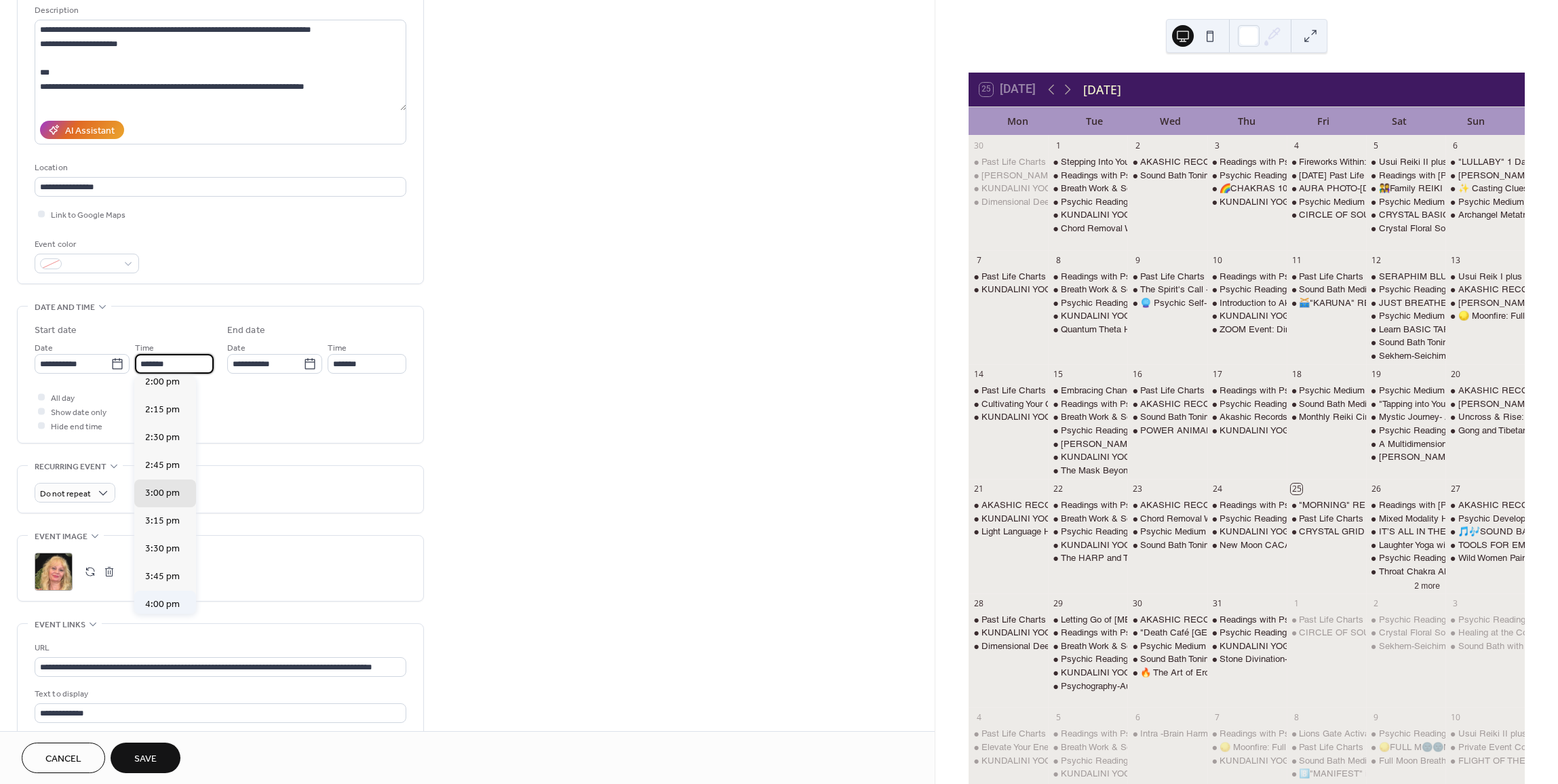 scroll, scrollTop: 1533, scrollLeft: 0, axis: vertical 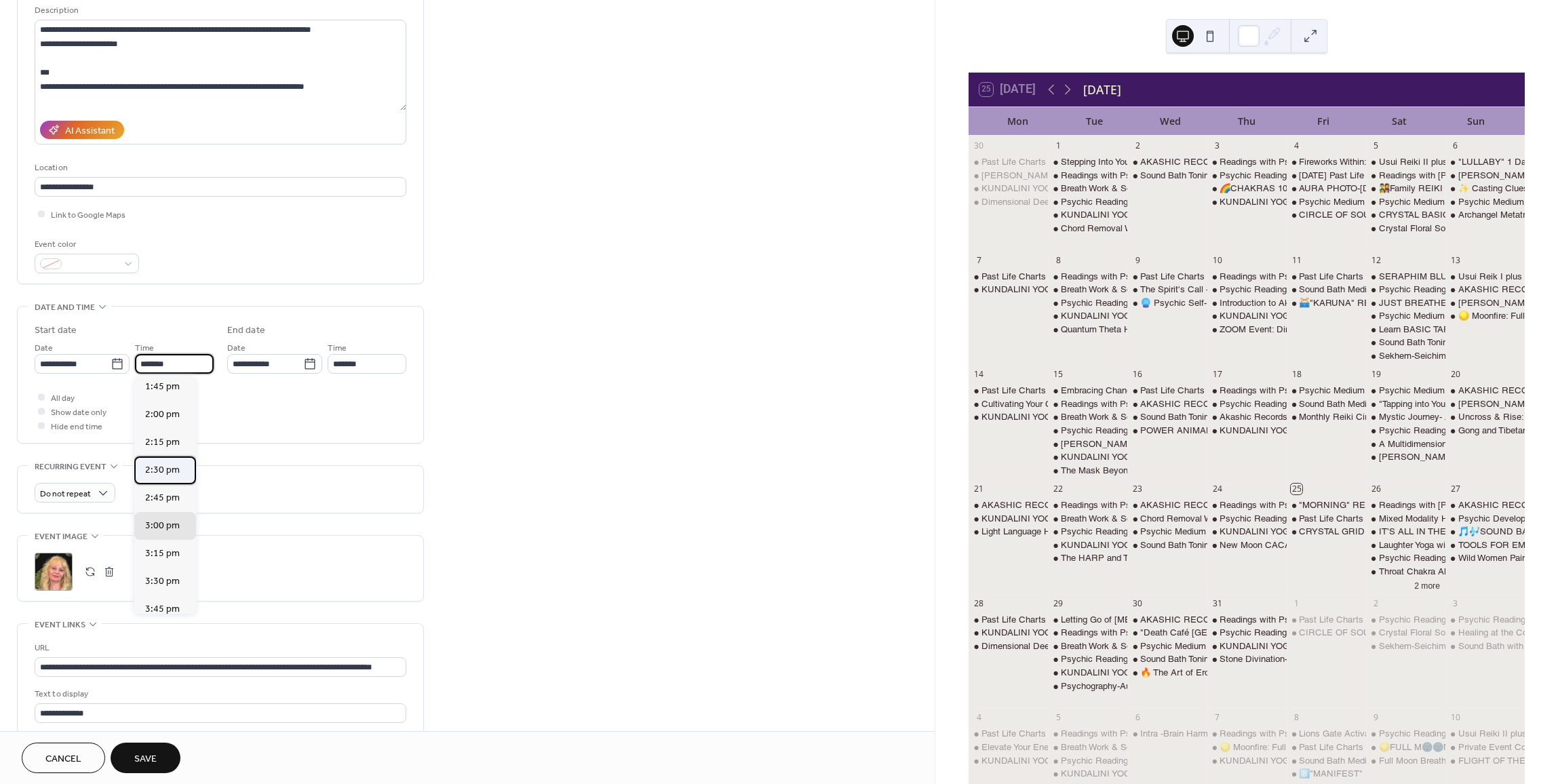 click on "2:30 pm" at bounding box center (165, 470) 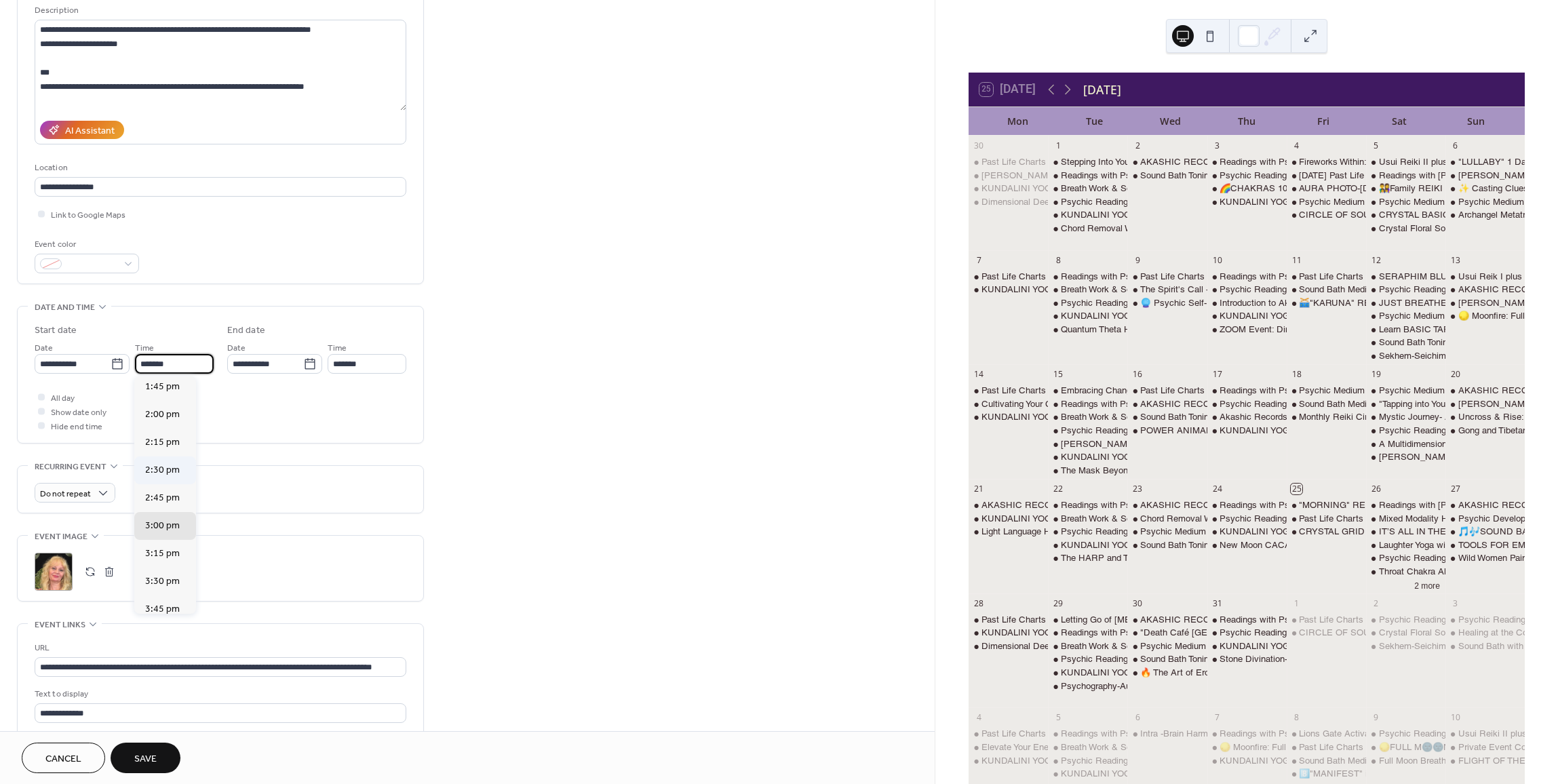 type on "*******" 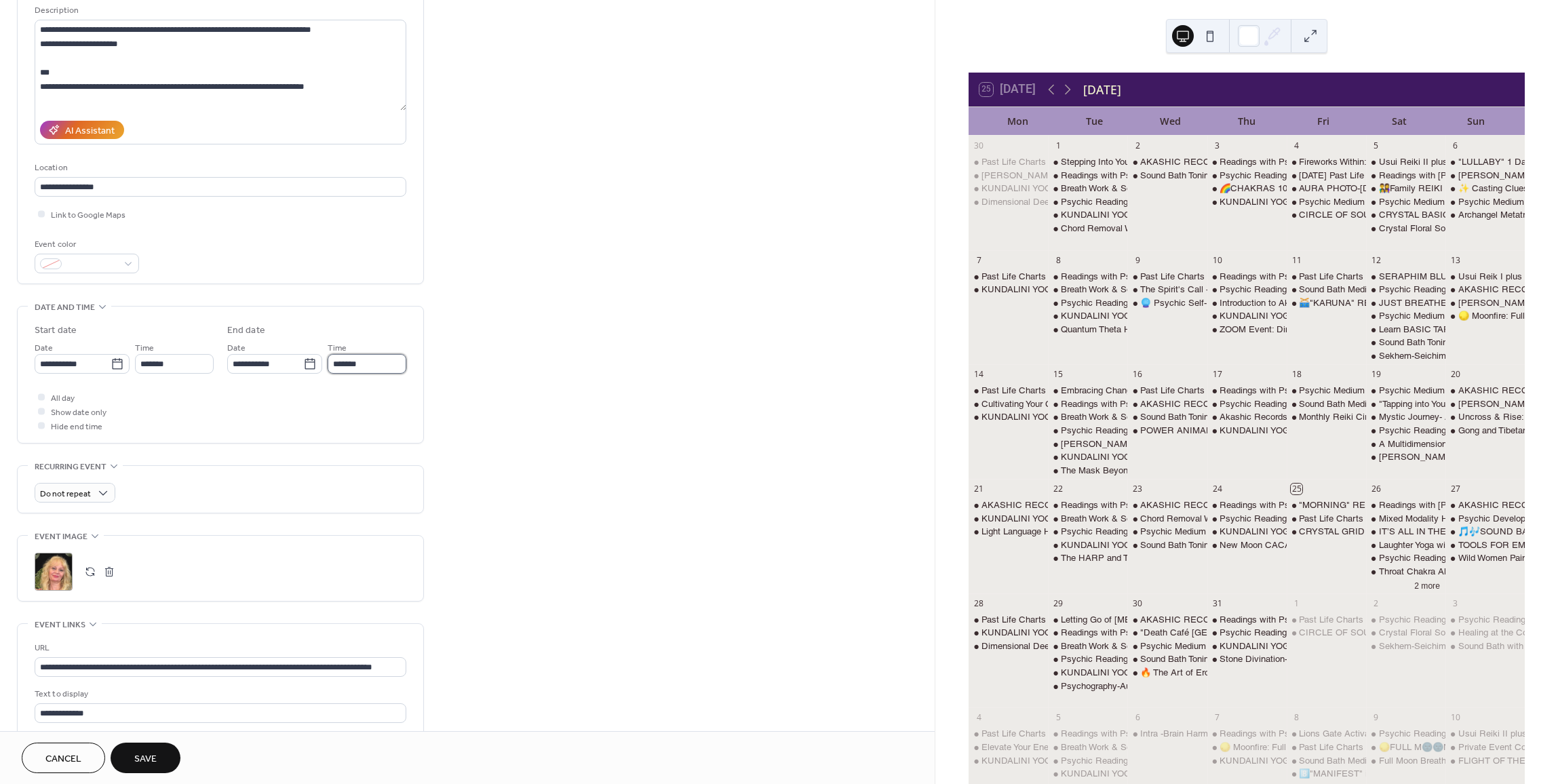 click on "*******" at bounding box center (367, 364) 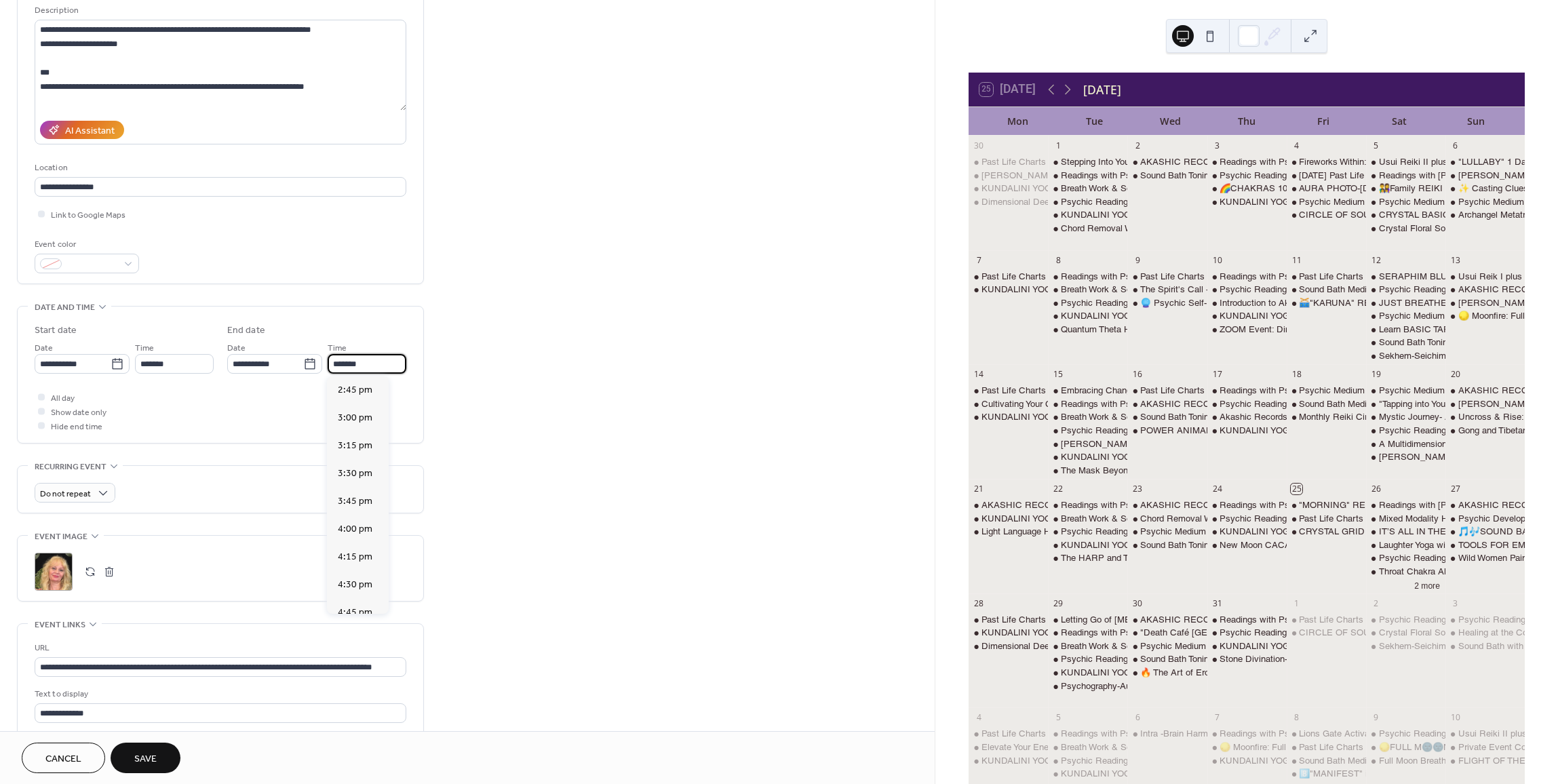 scroll, scrollTop: 528, scrollLeft: 0, axis: vertical 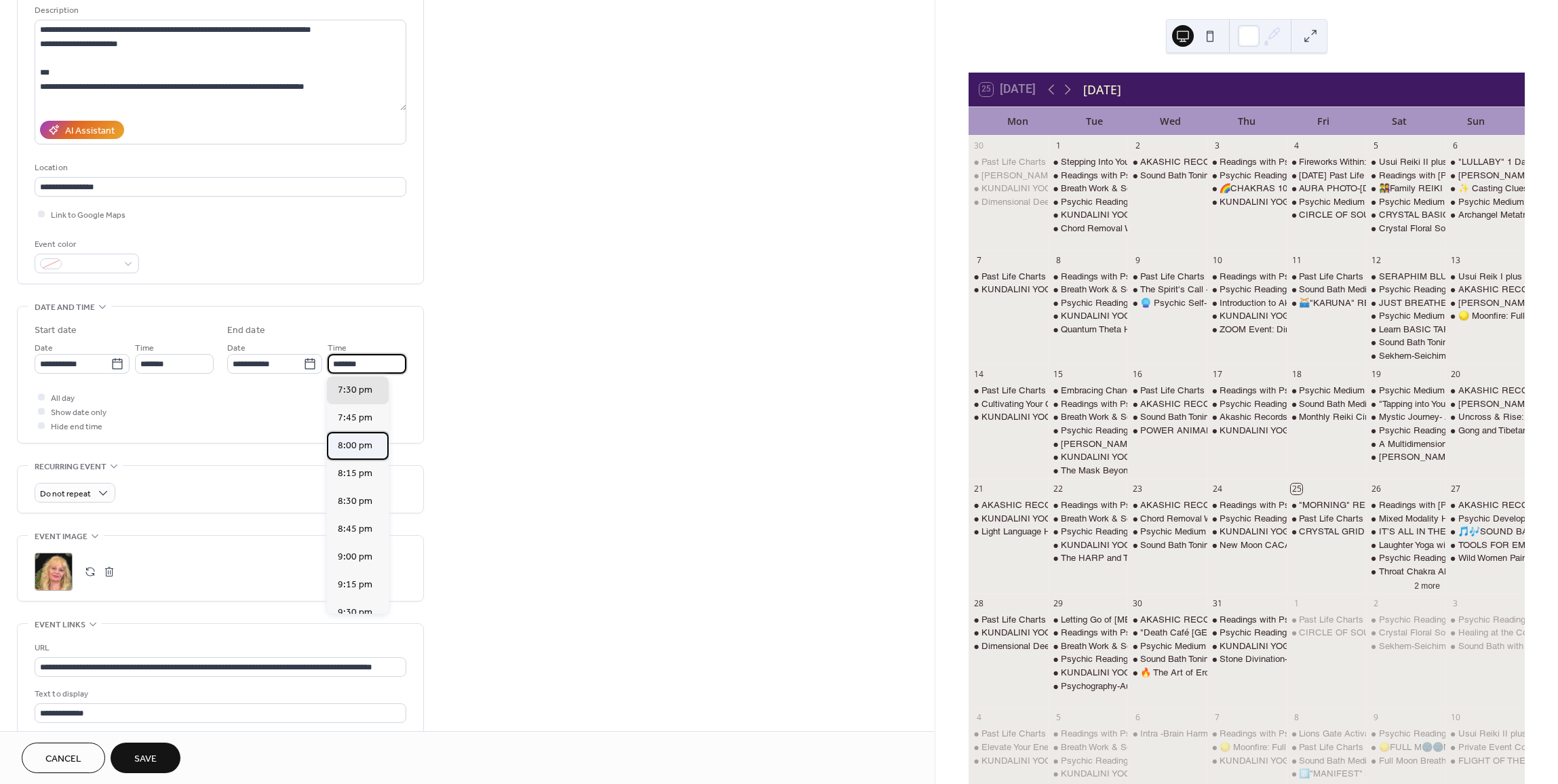 click on "8:00 pm" at bounding box center (357, 446) 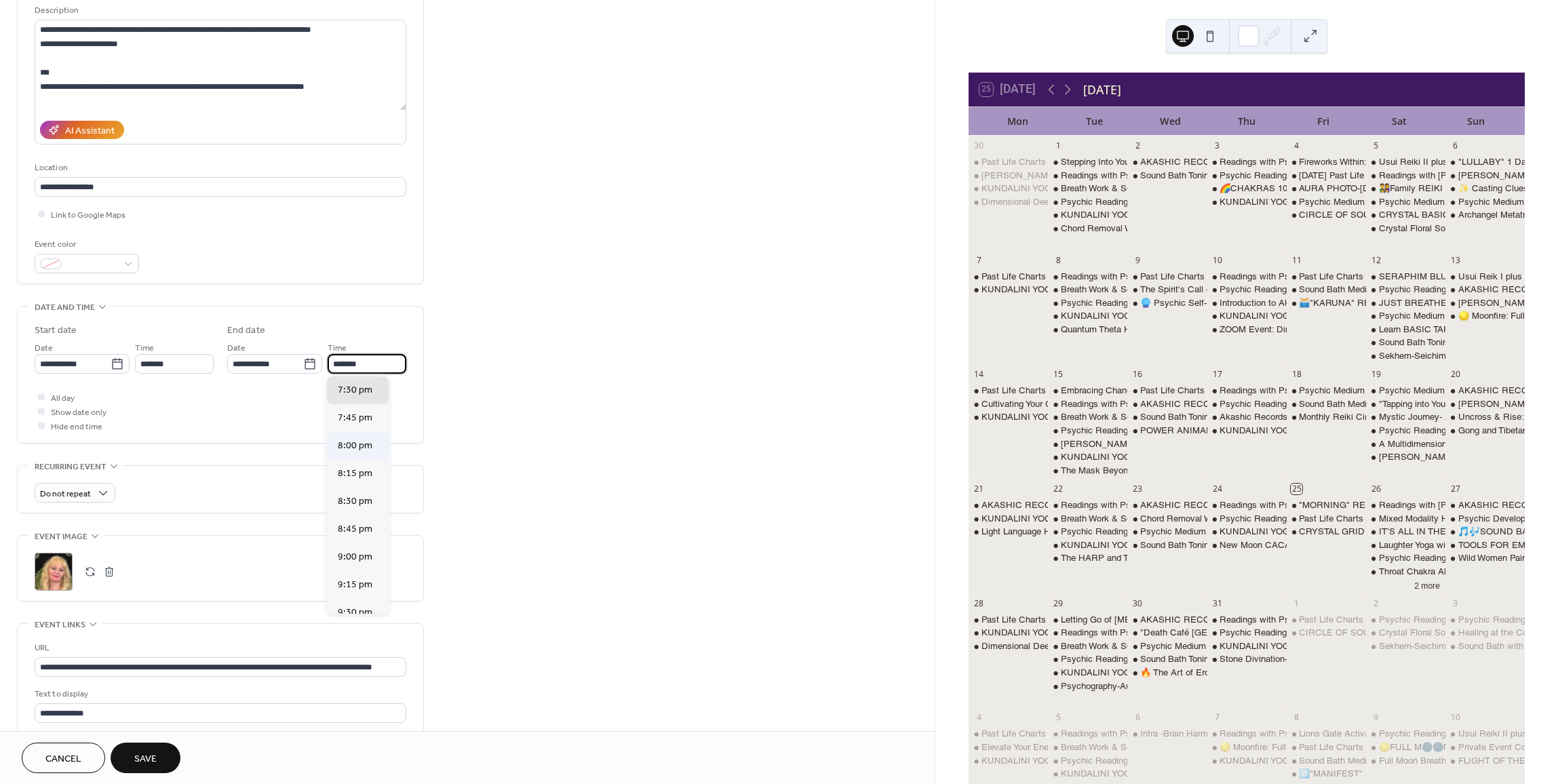 type on "*******" 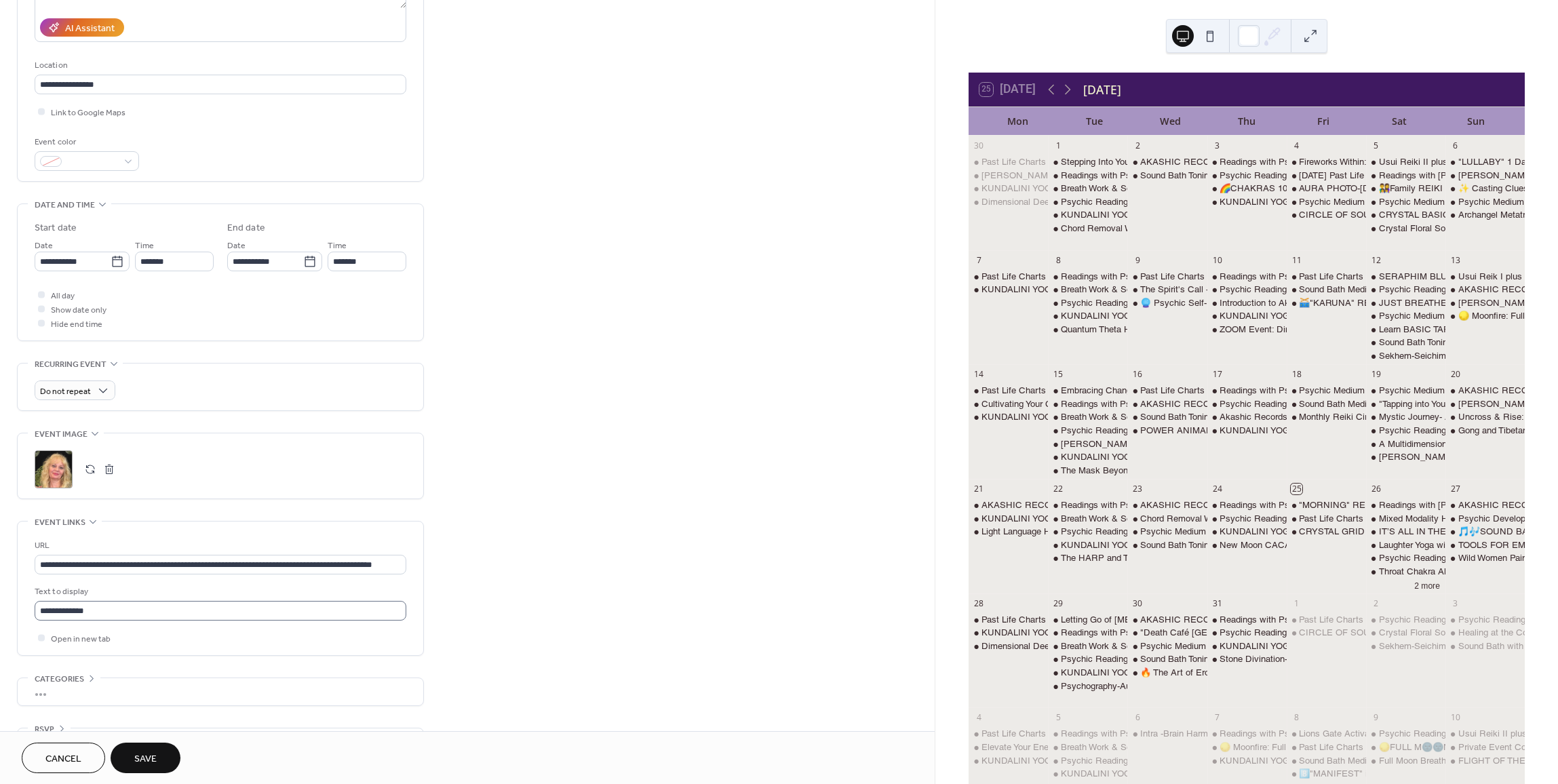 scroll, scrollTop: 271, scrollLeft: 0, axis: vertical 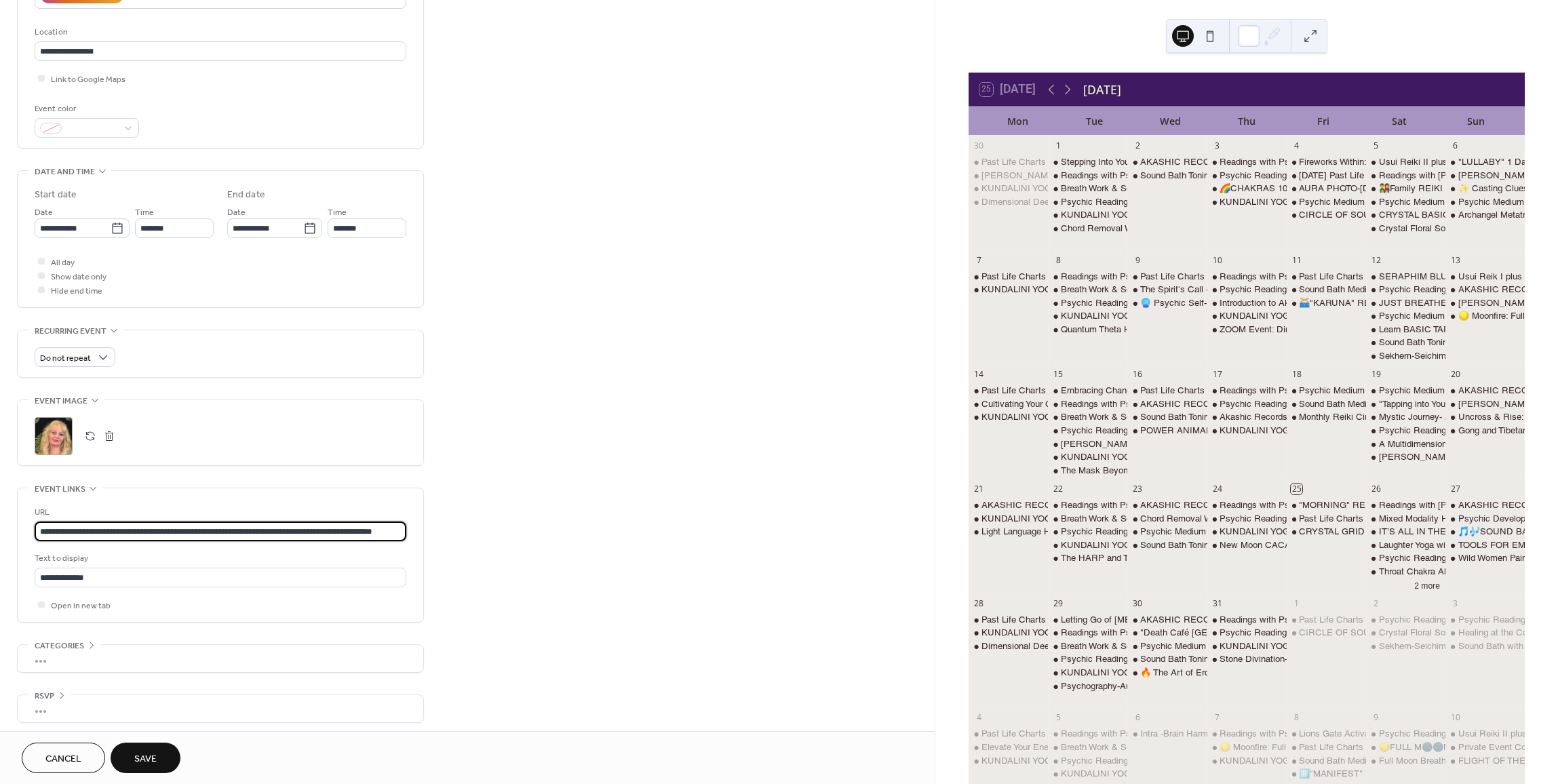 drag, startPoint x: 37, startPoint y: 524, endPoint x: 450, endPoint y: 537, distance: 413.20455 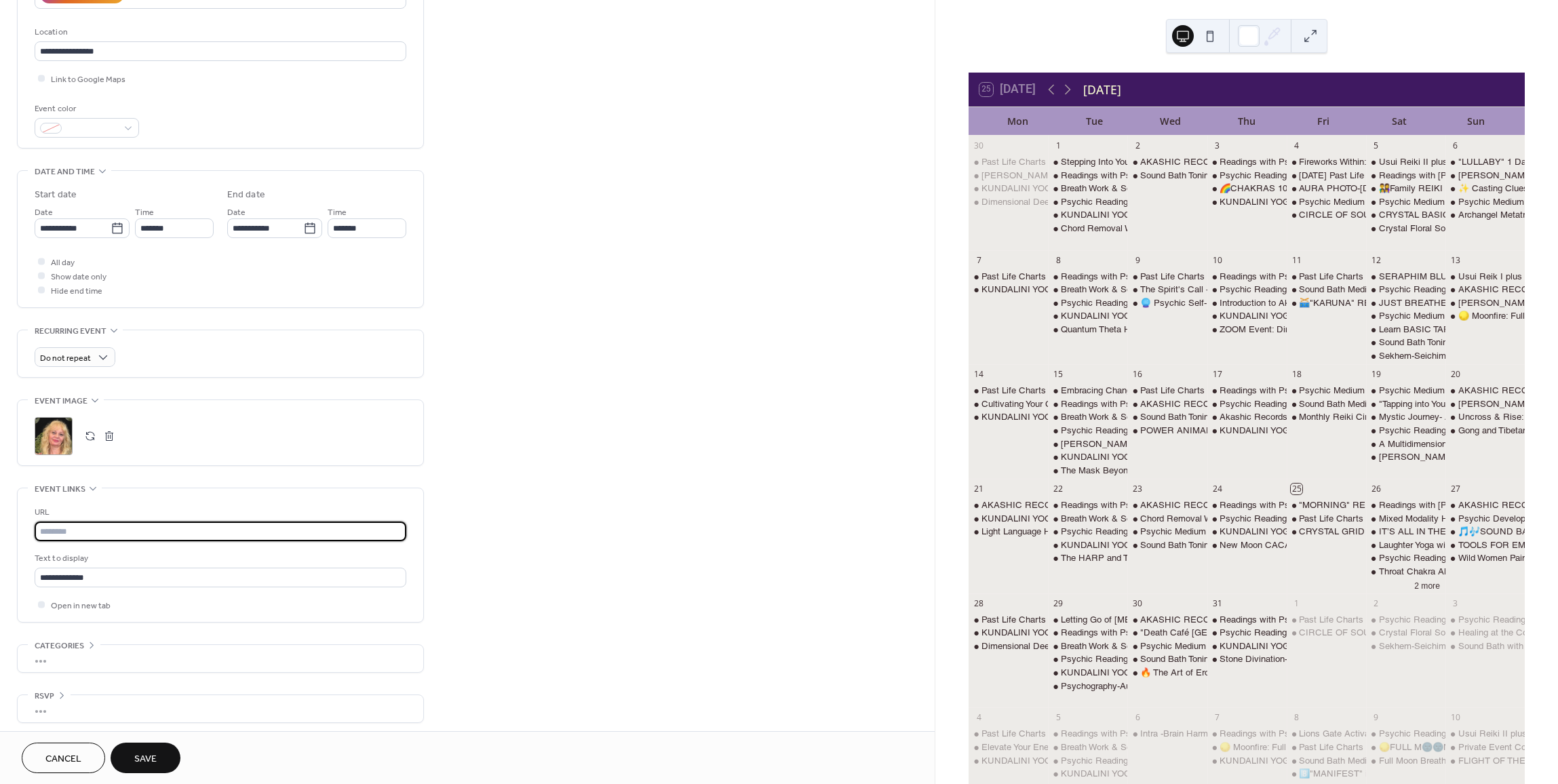 scroll, scrollTop: 0, scrollLeft: 0, axis: both 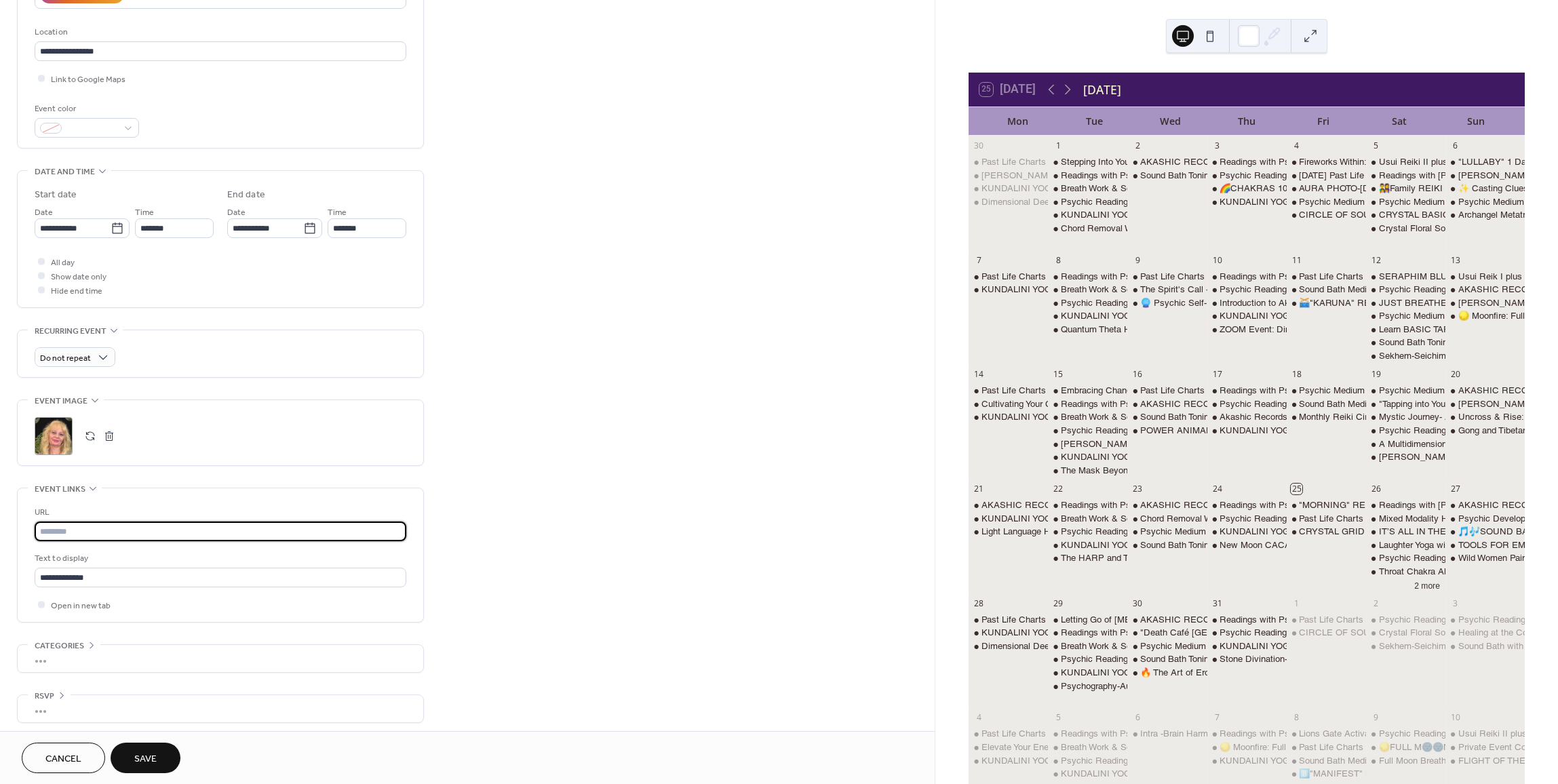 click at bounding box center [220, 531] 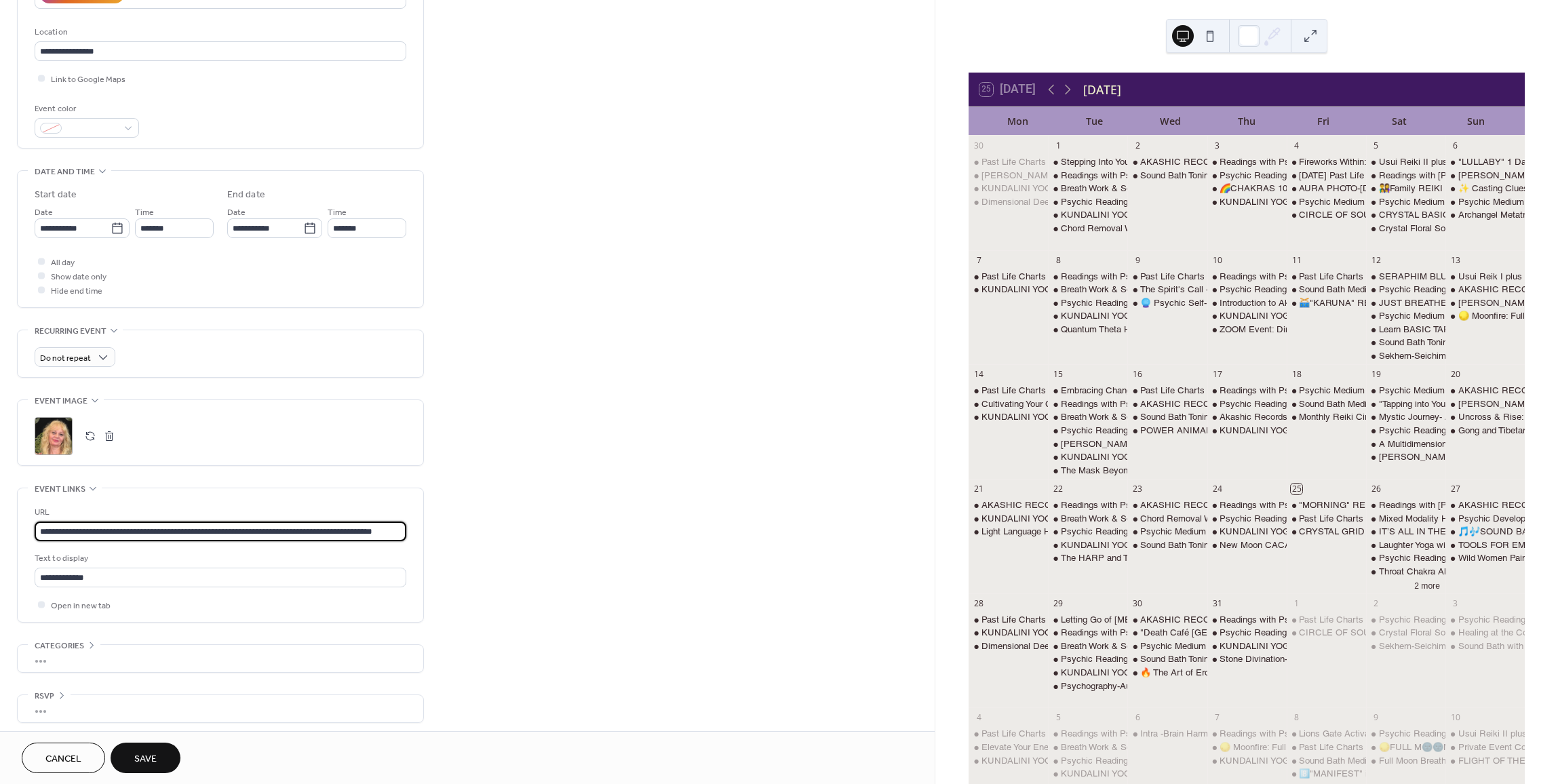 scroll, scrollTop: 0, scrollLeft: 18, axis: horizontal 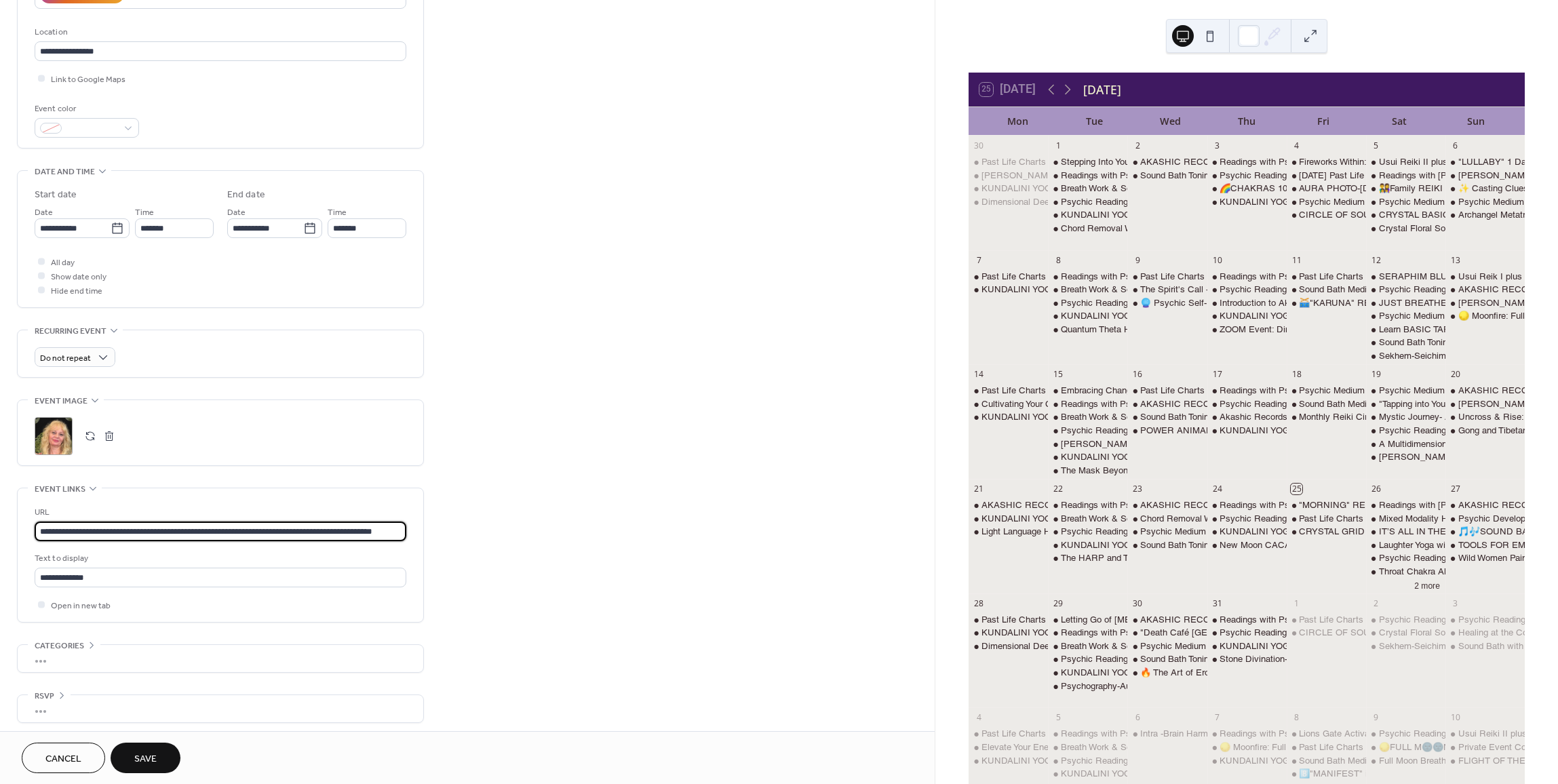 type on "**********" 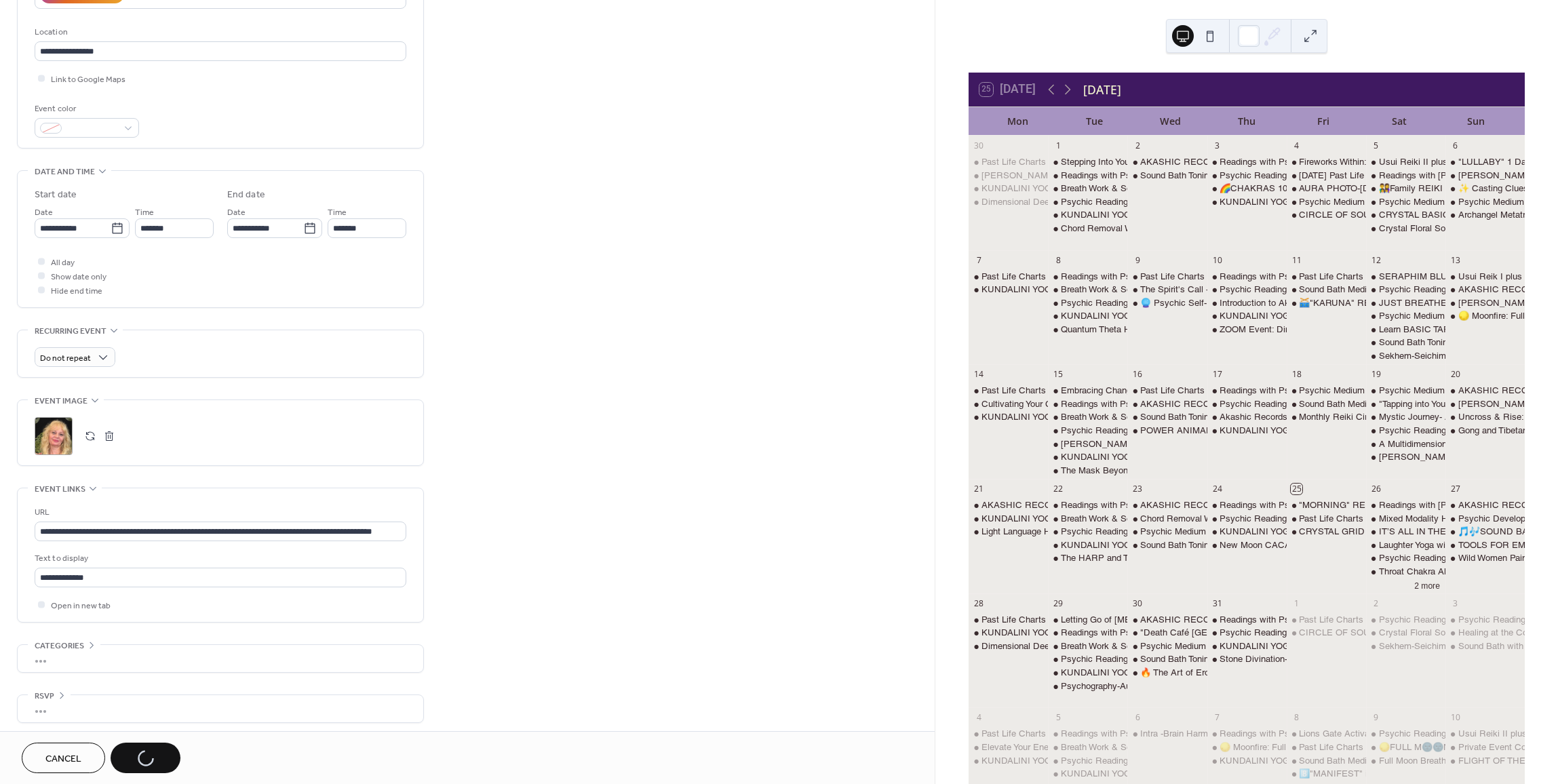 scroll, scrollTop: 0, scrollLeft: 0, axis: both 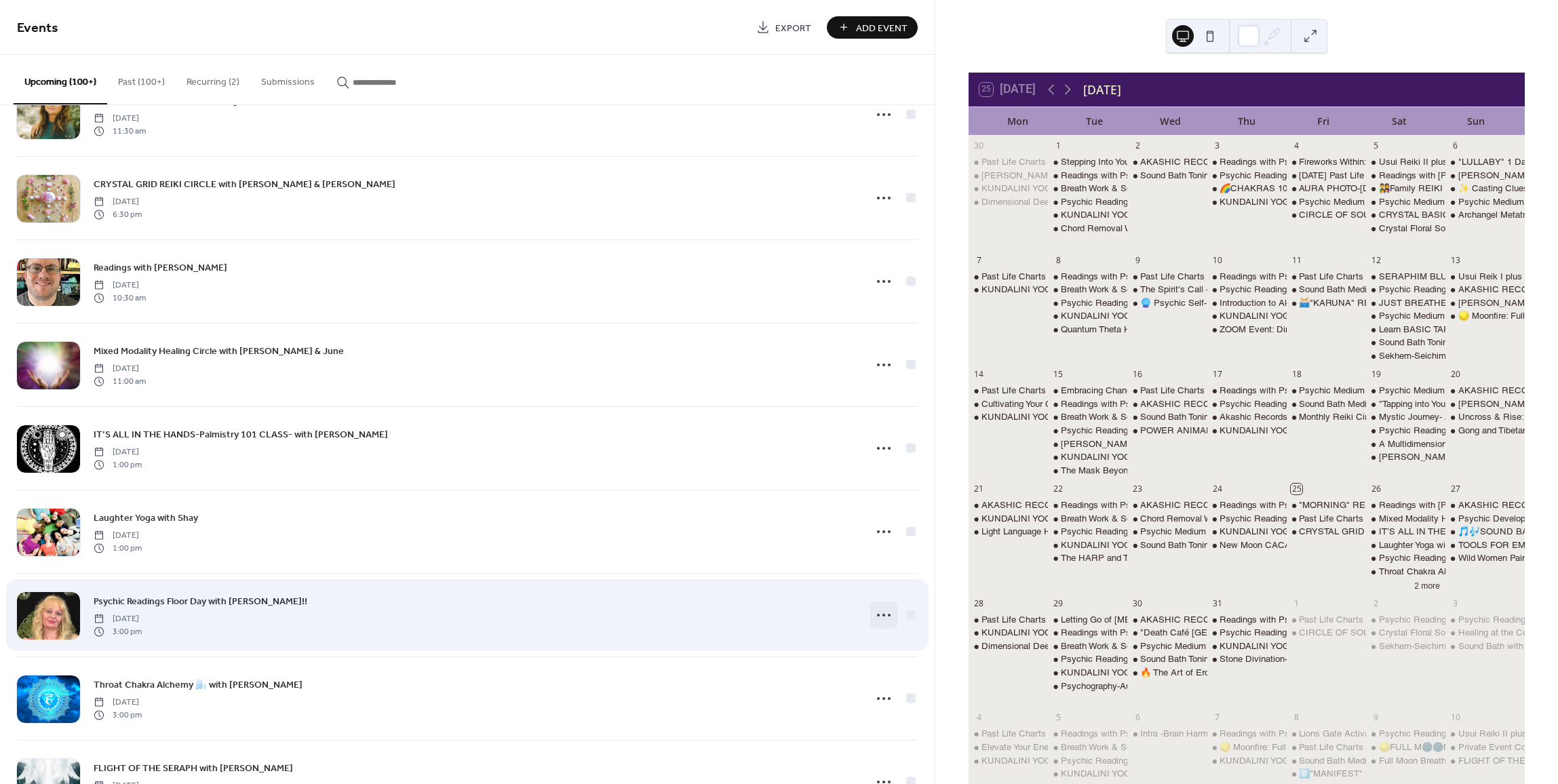 click 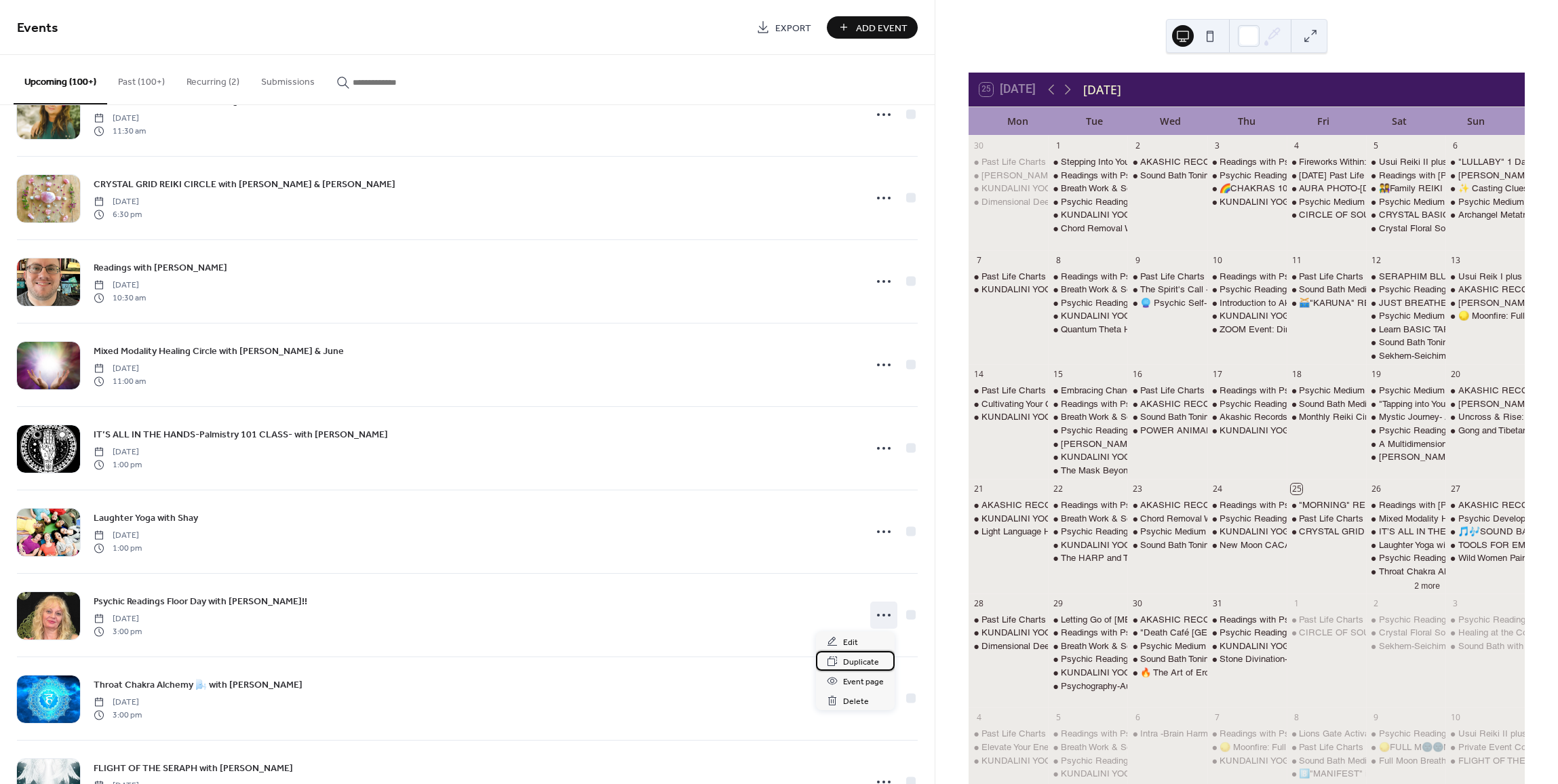 click on "Duplicate" at bounding box center (861, 662) 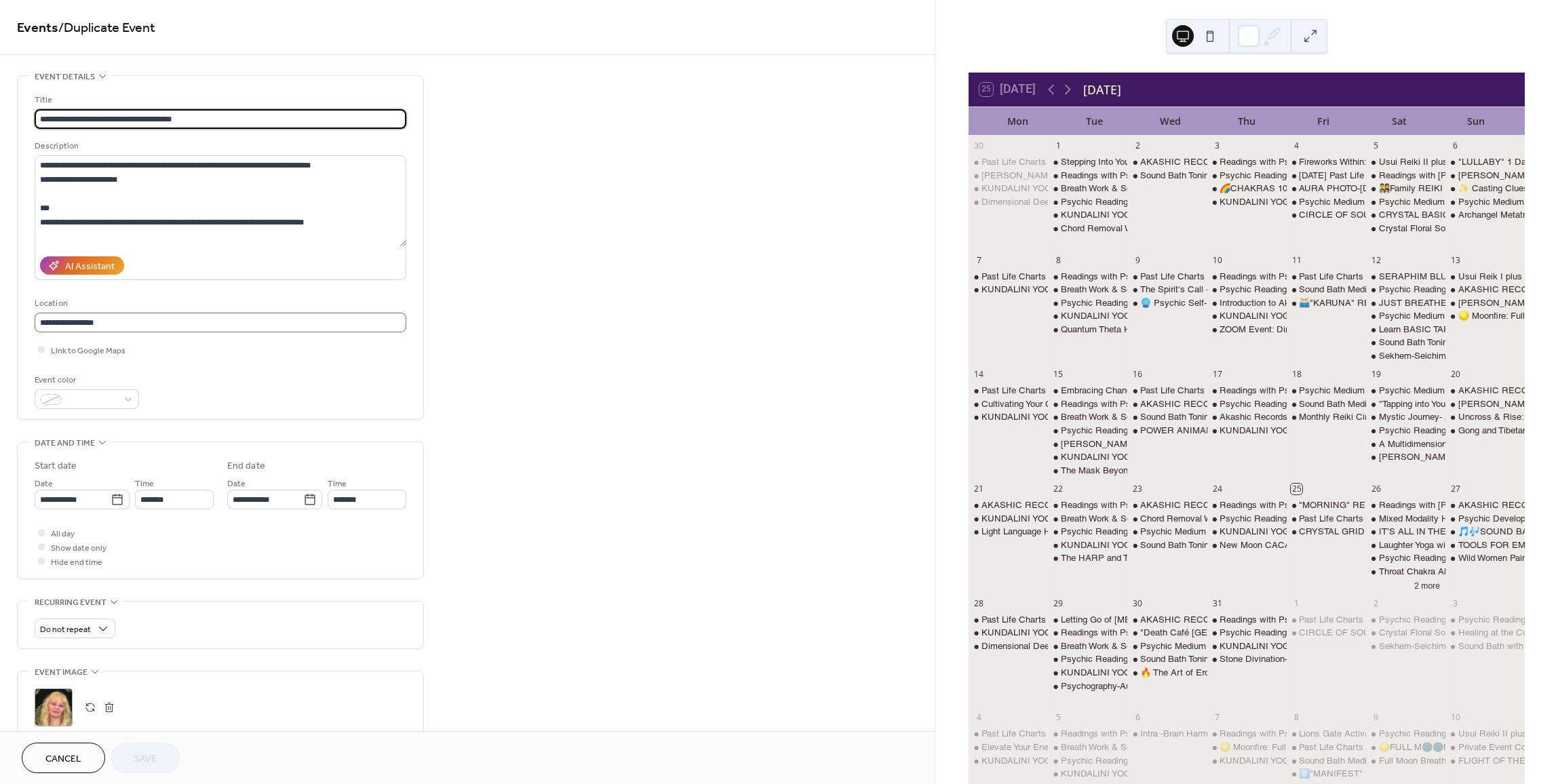 scroll, scrollTop: 1, scrollLeft: 0, axis: vertical 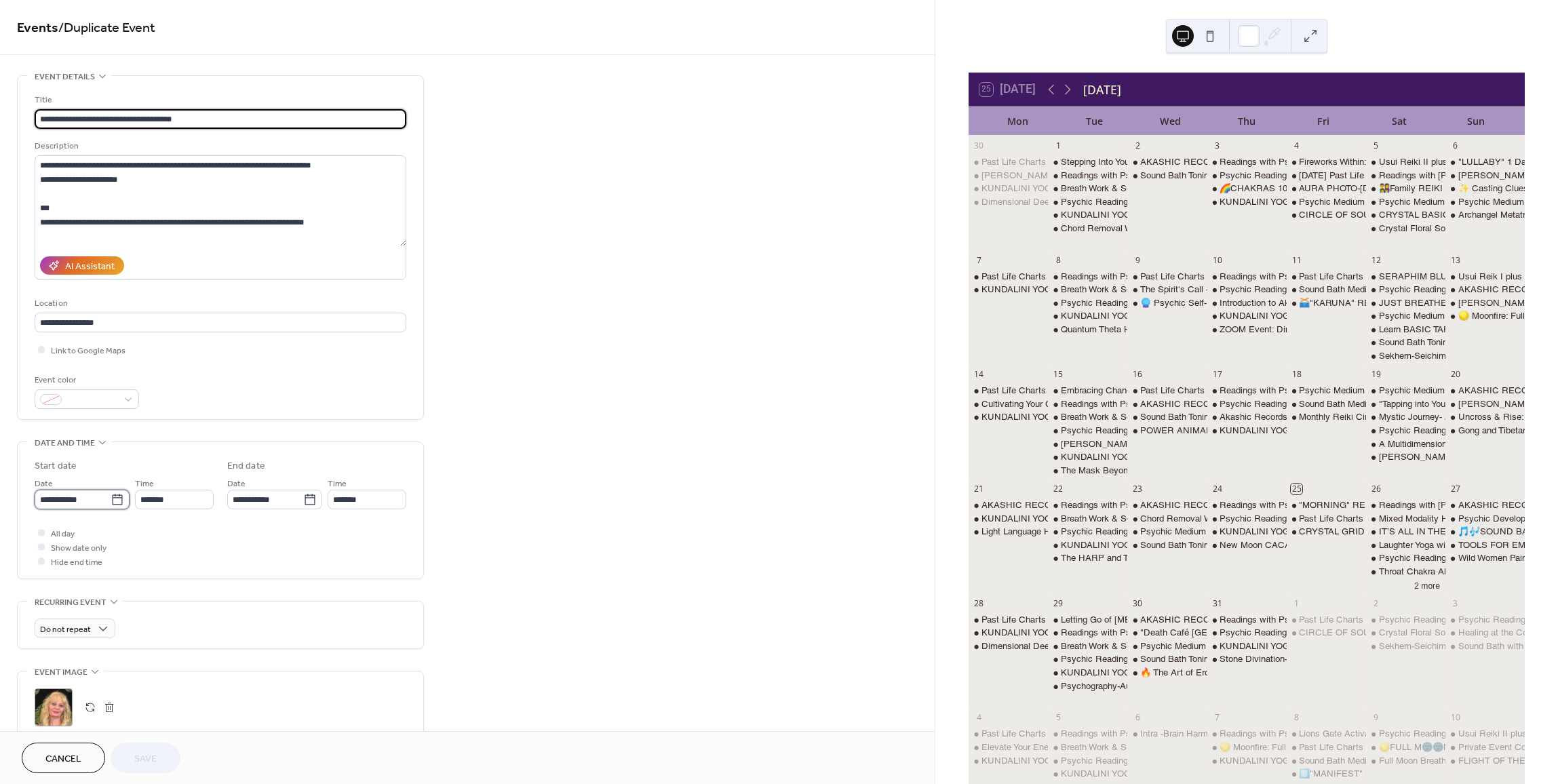click on "**********" at bounding box center (73, 499) 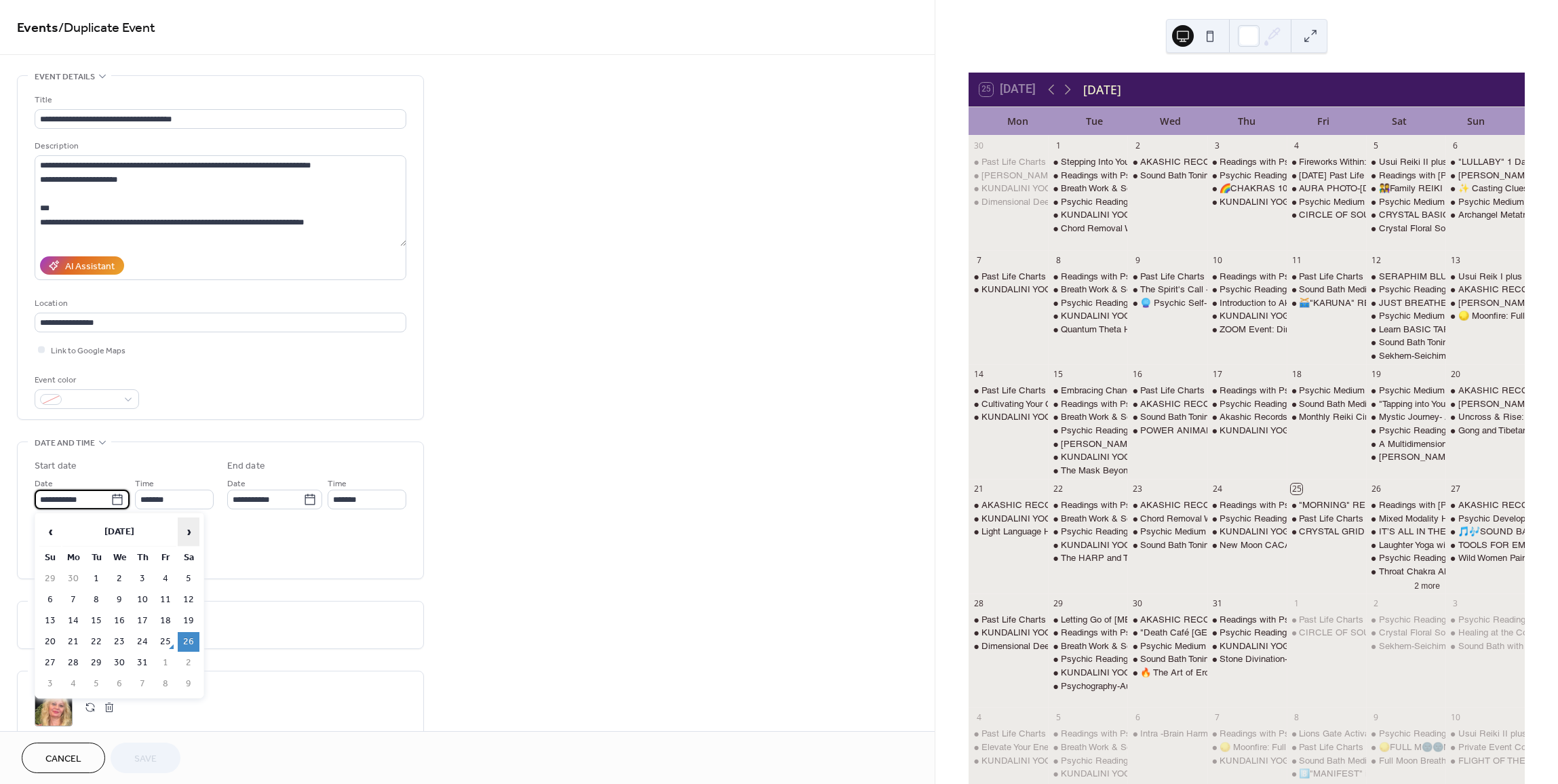 click on "›" at bounding box center (189, 532) 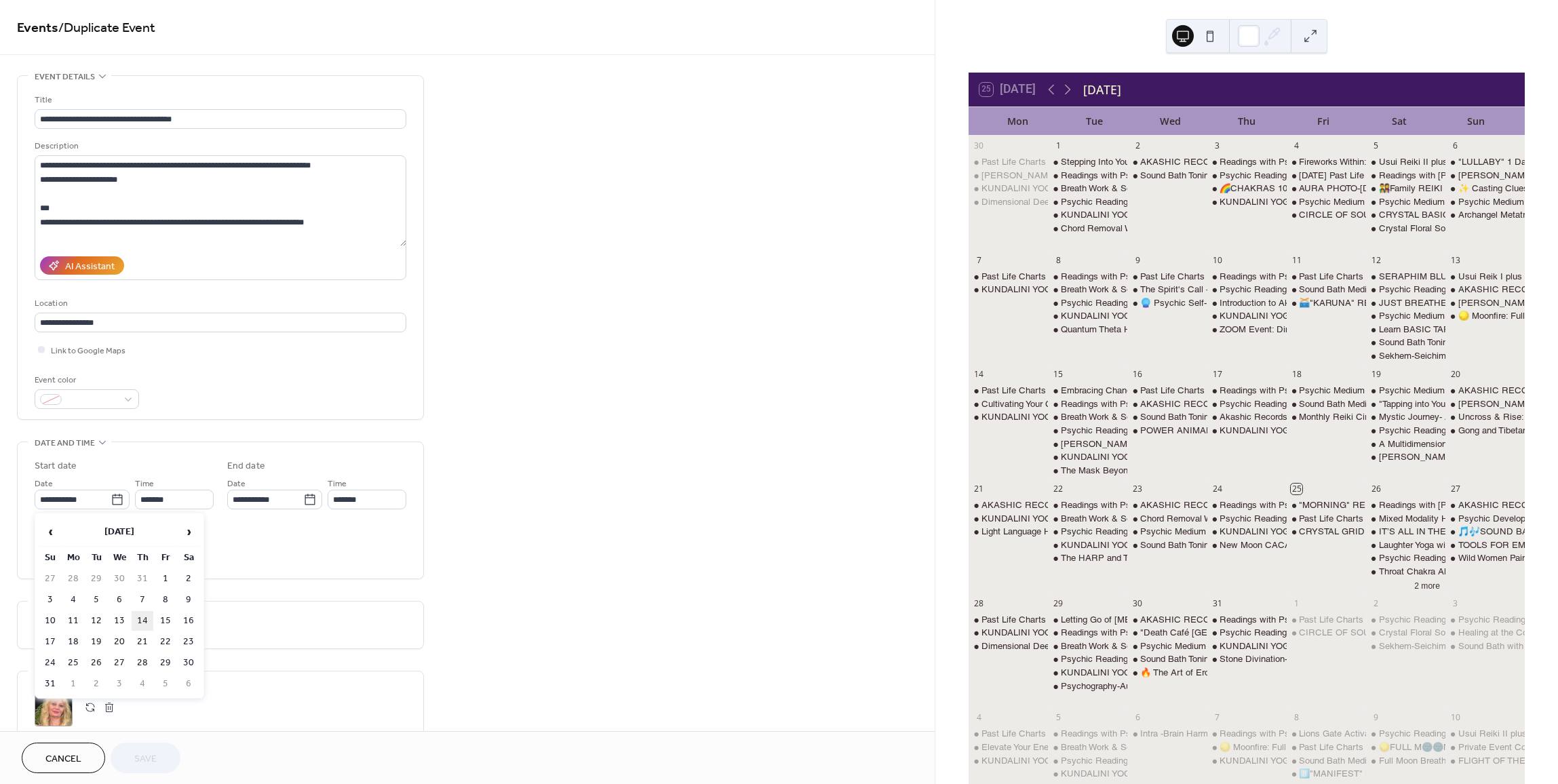 click on "14" at bounding box center (142, 621) 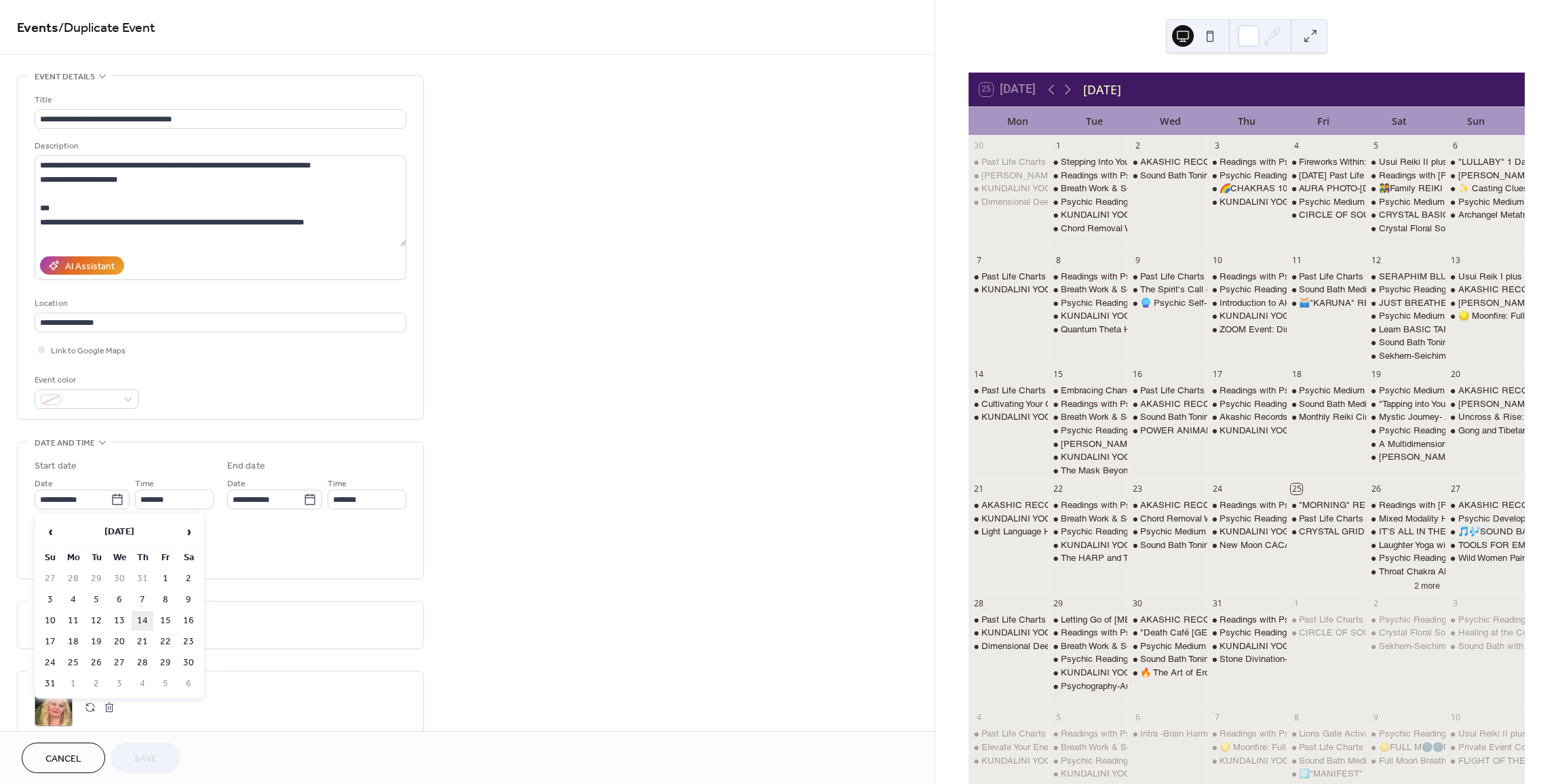 type on "**********" 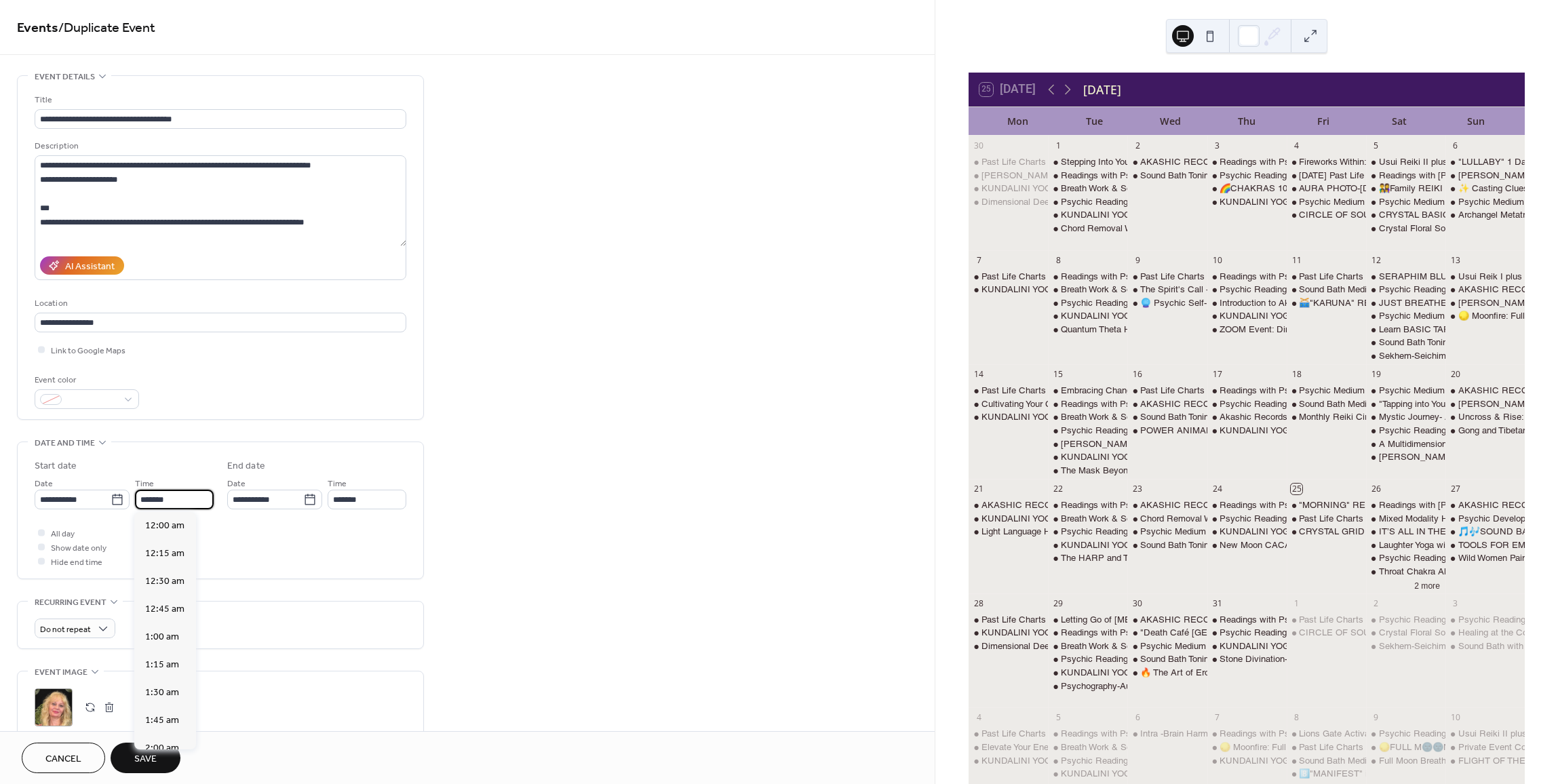 click on "*******" at bounding box center [174, 499] 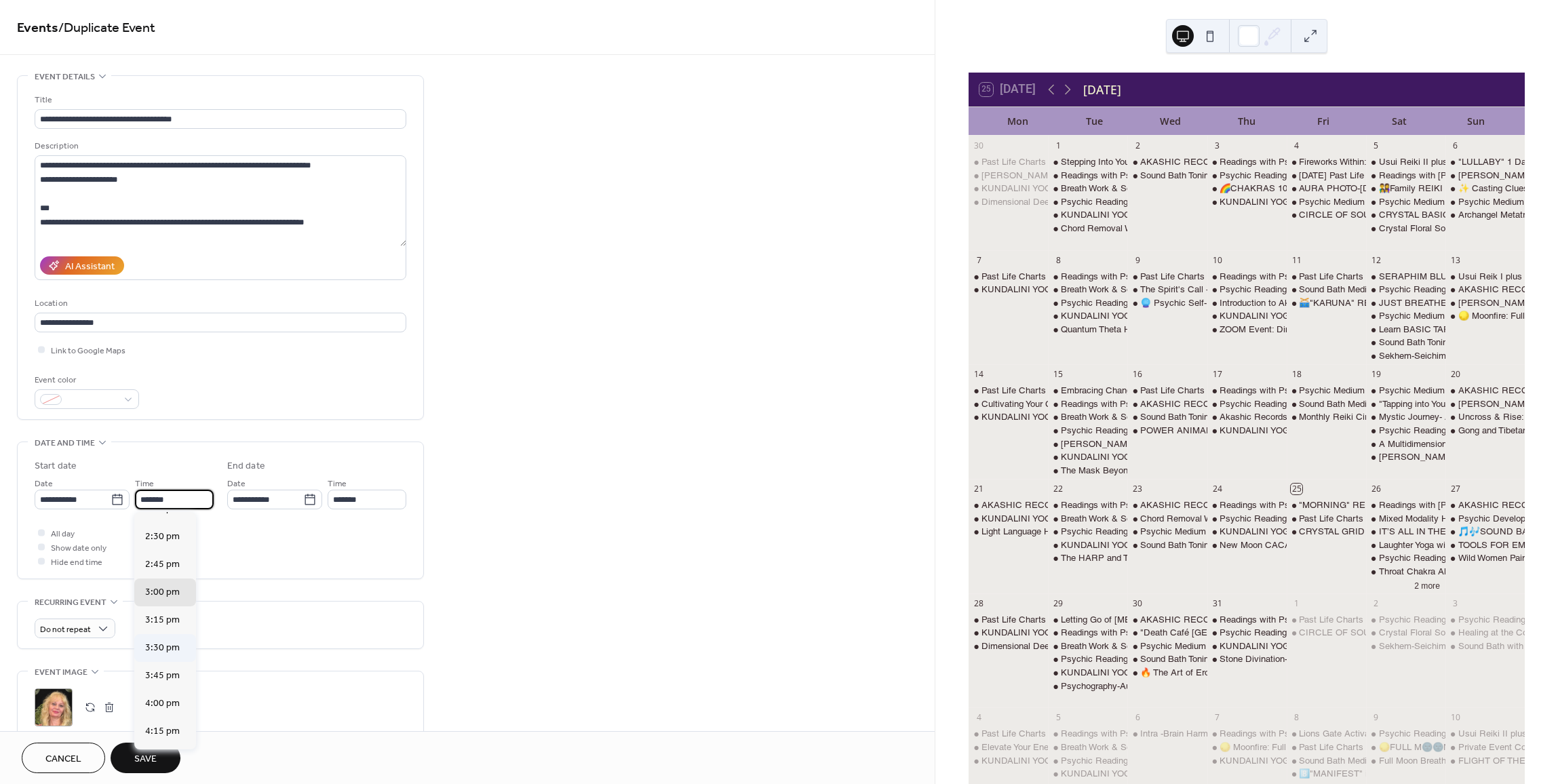 scroll, scrollTop: 1601, scrollLeft: 0, axis: vertical 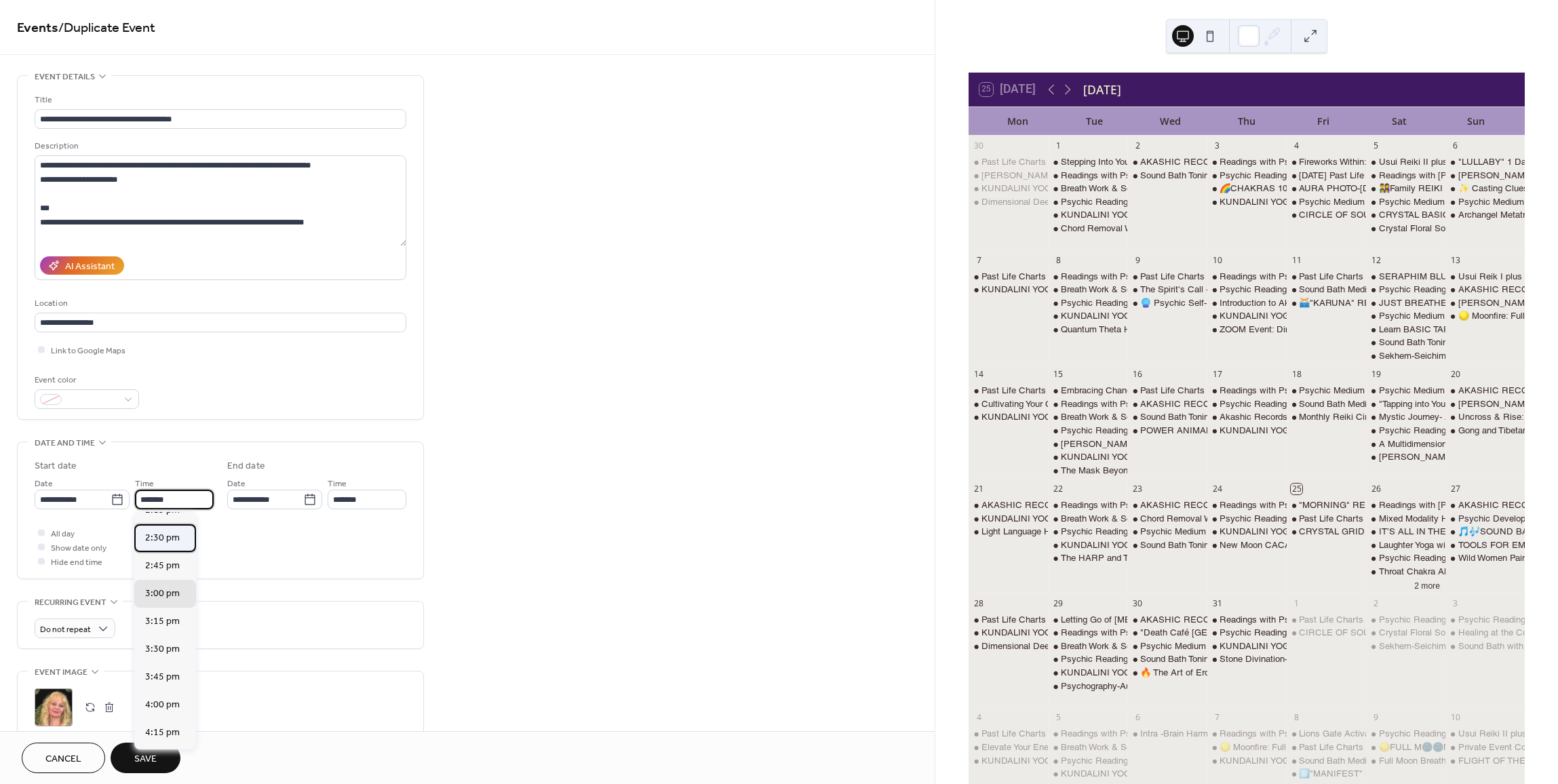 click on "2:30 pm" at bounding box center [162, 538] 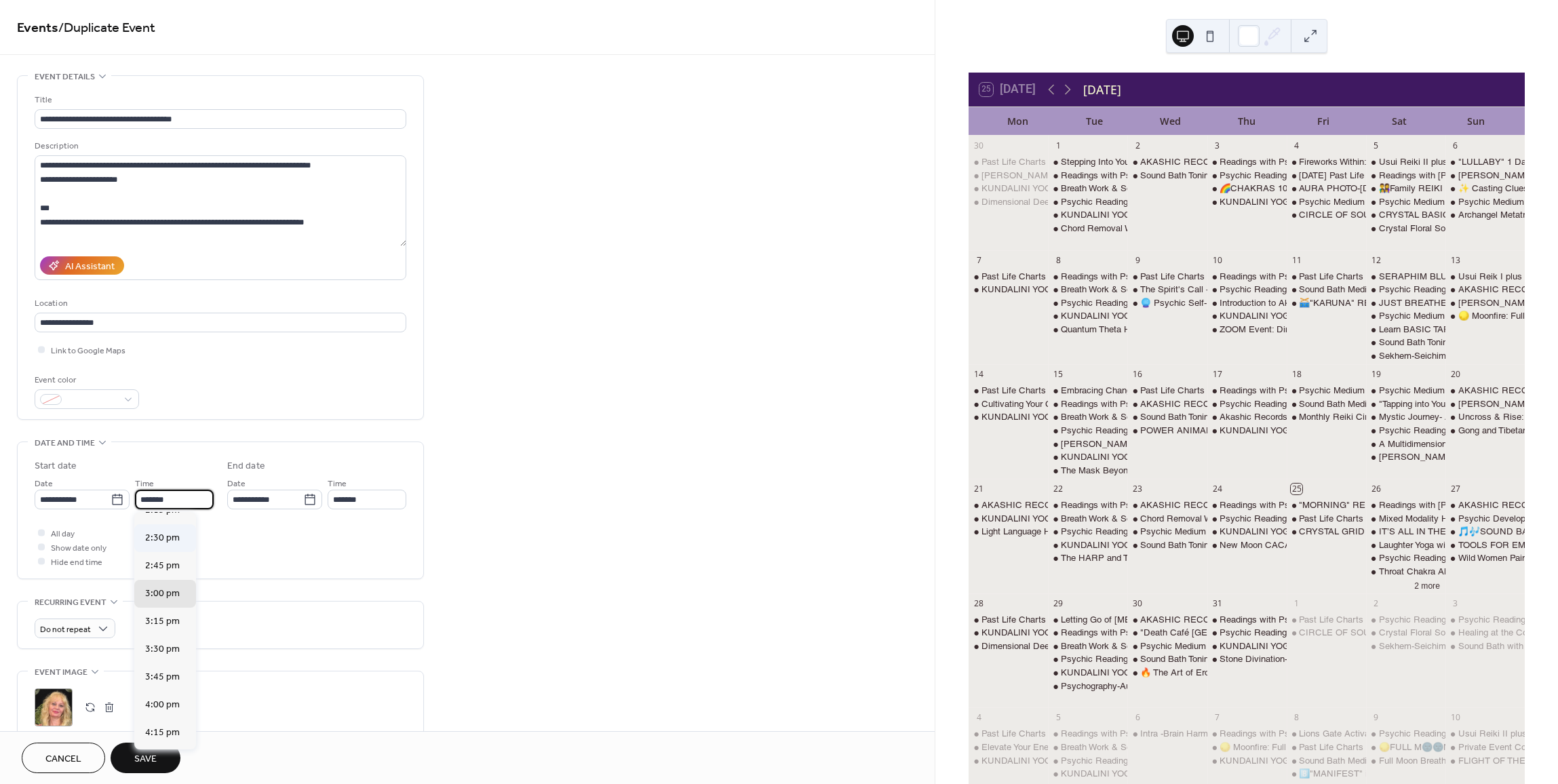 type on "*******" 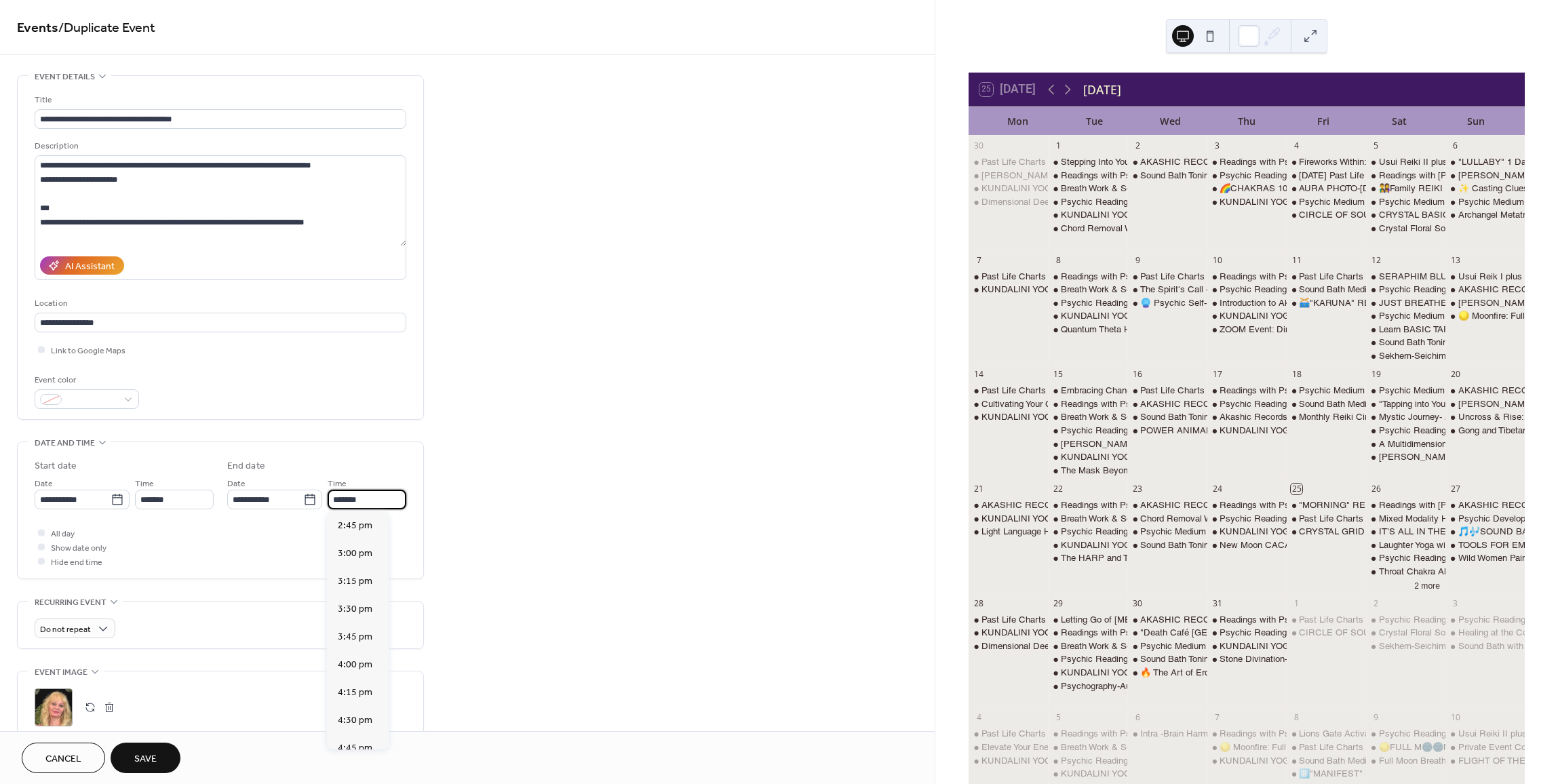 click on "*******" at bounding box center [367, 499] 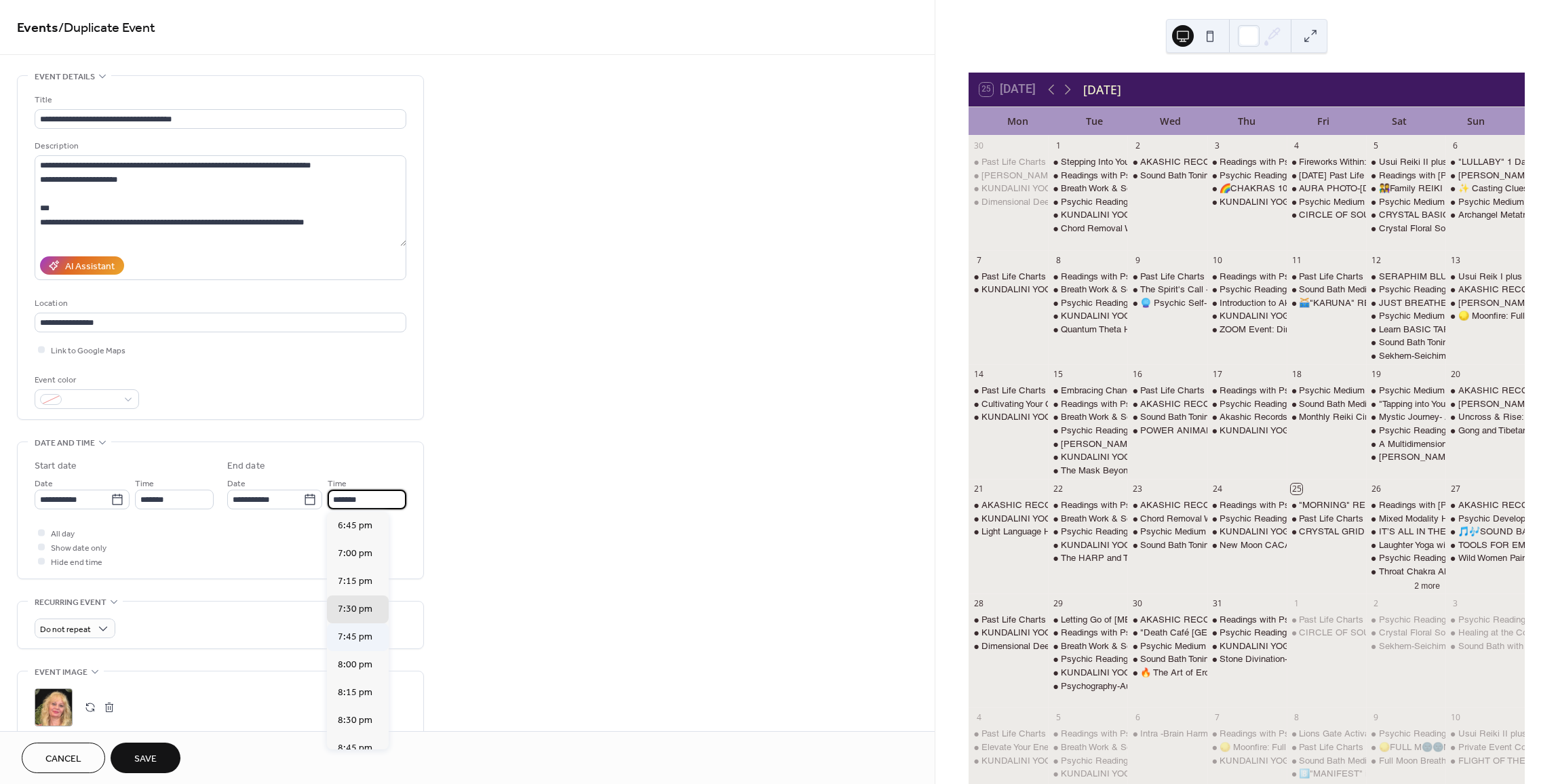 scroll, scrollTop: 393, scrollLeft: 0, axis: vertical 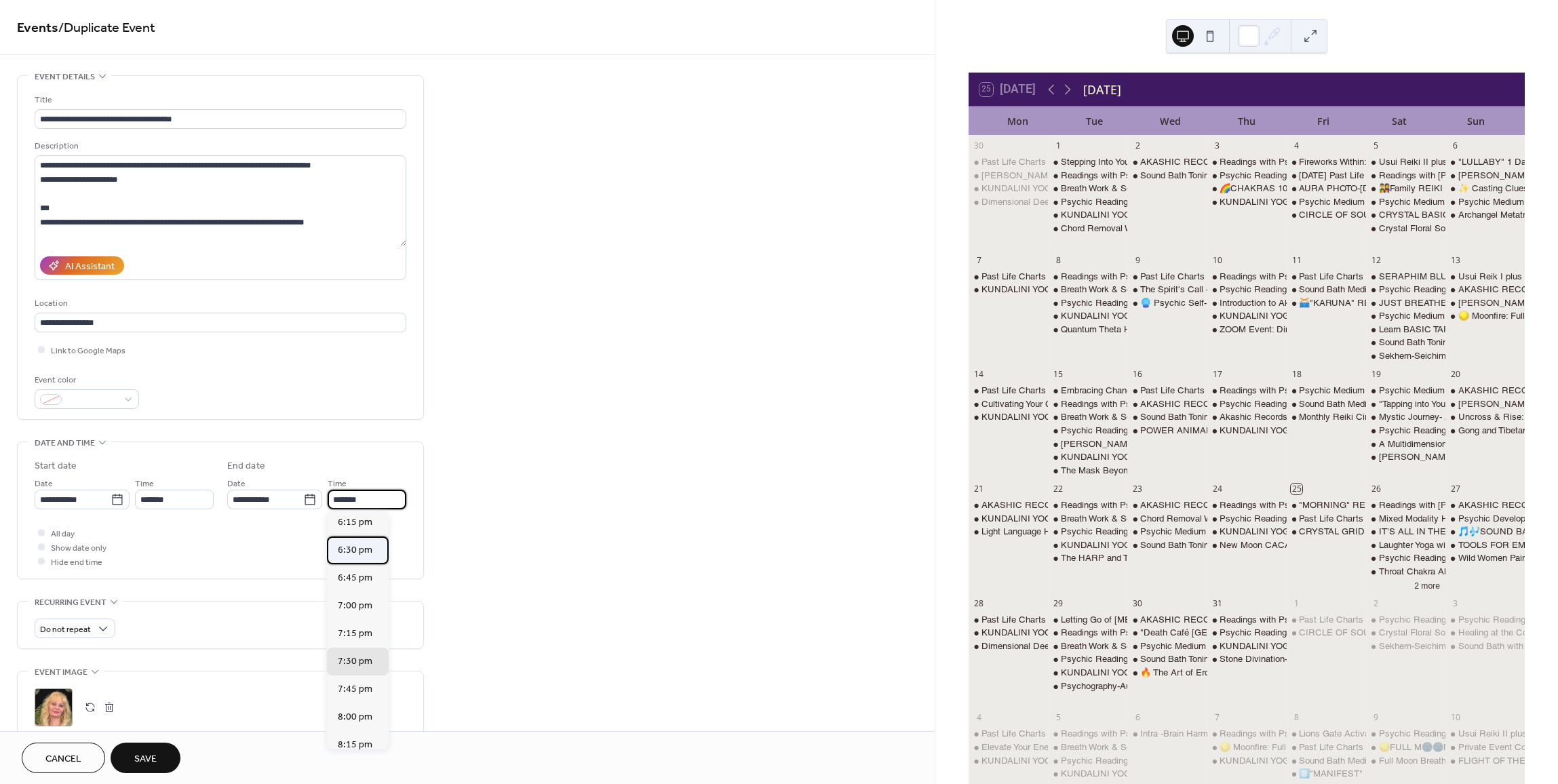 click on "6:30 pm" at bounding box center [357, 550] 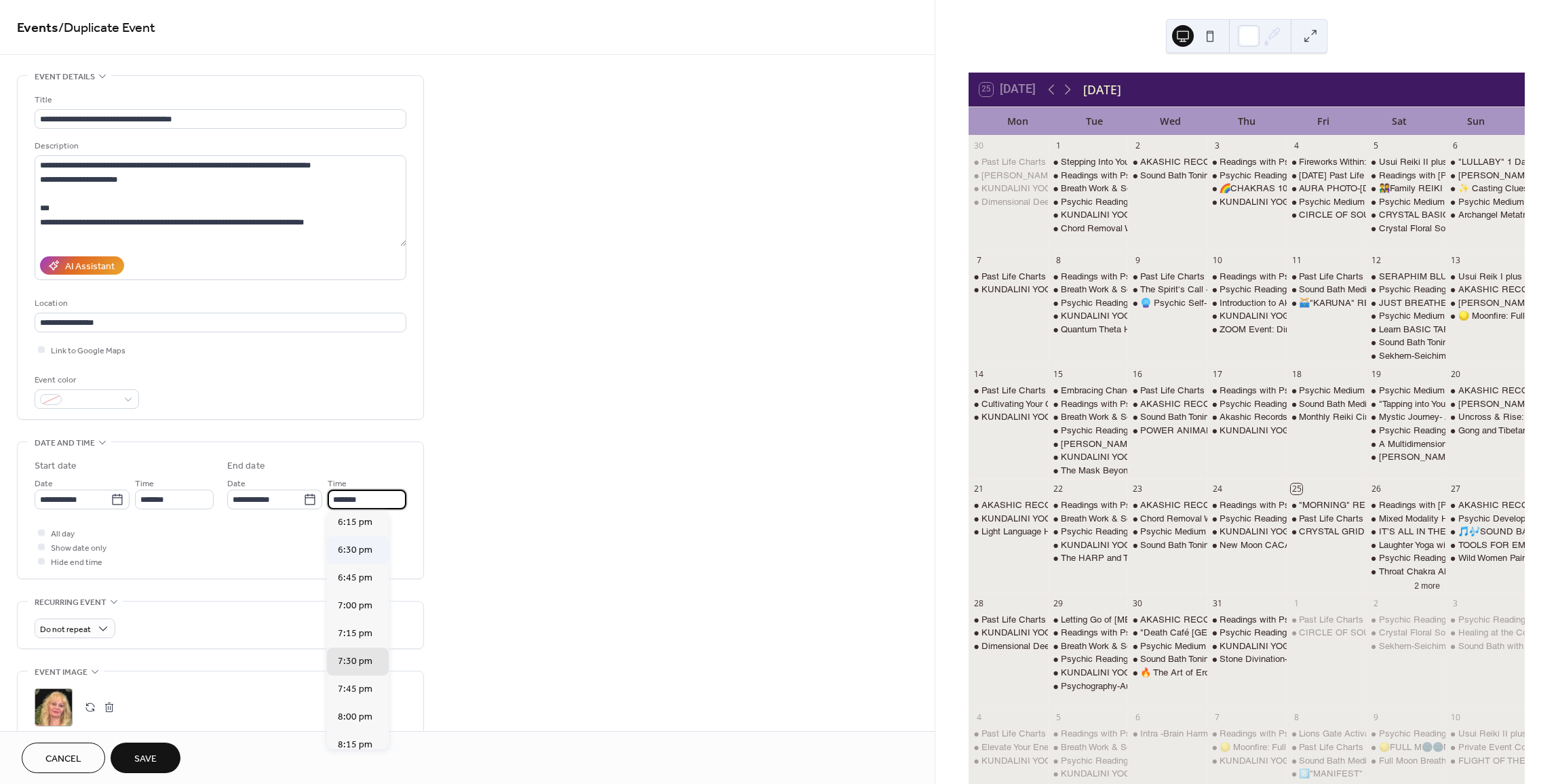 type on "*******" 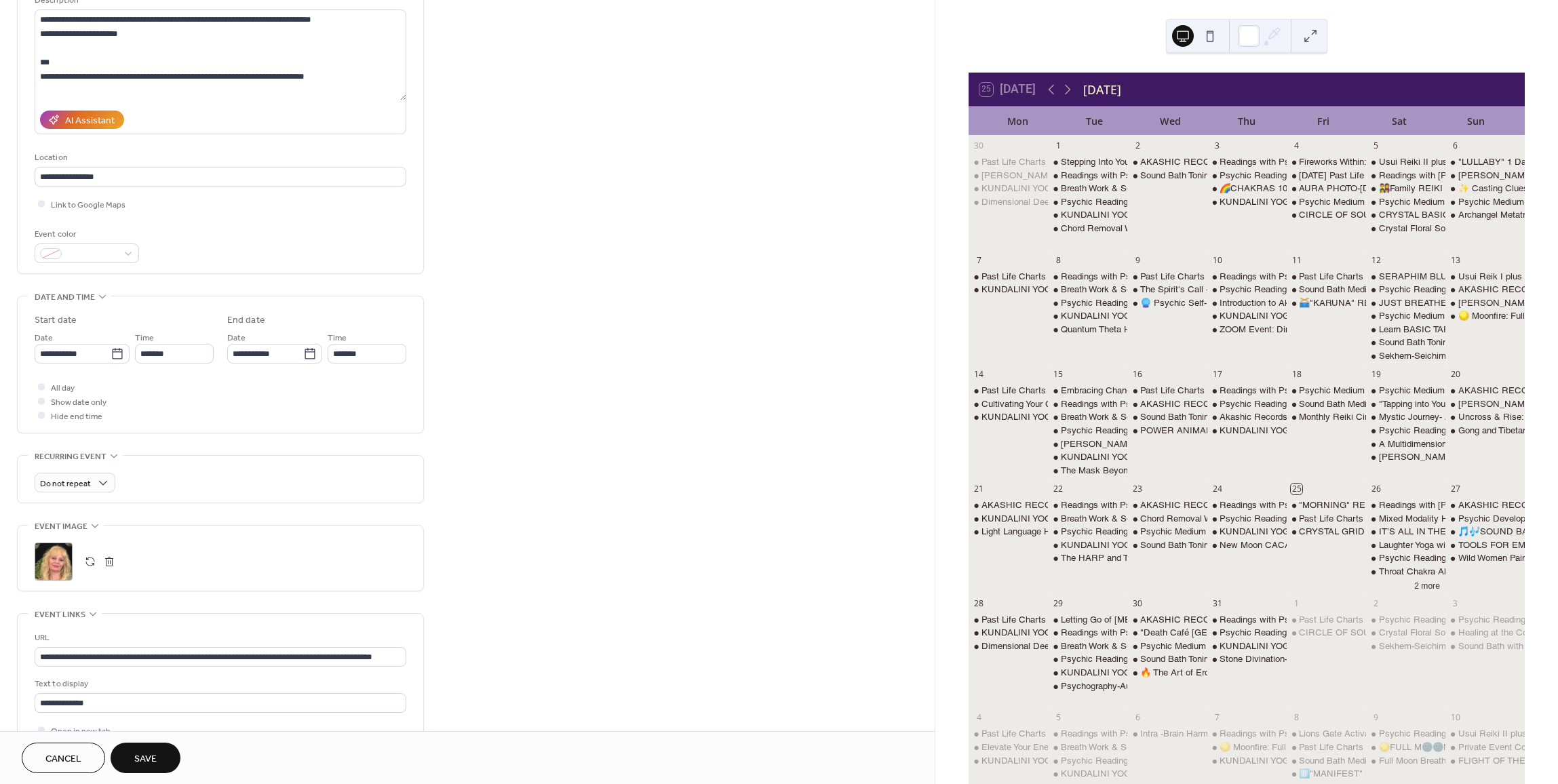 scroll, scrollTop: 203, scrollLeft: 0, axis: vertical 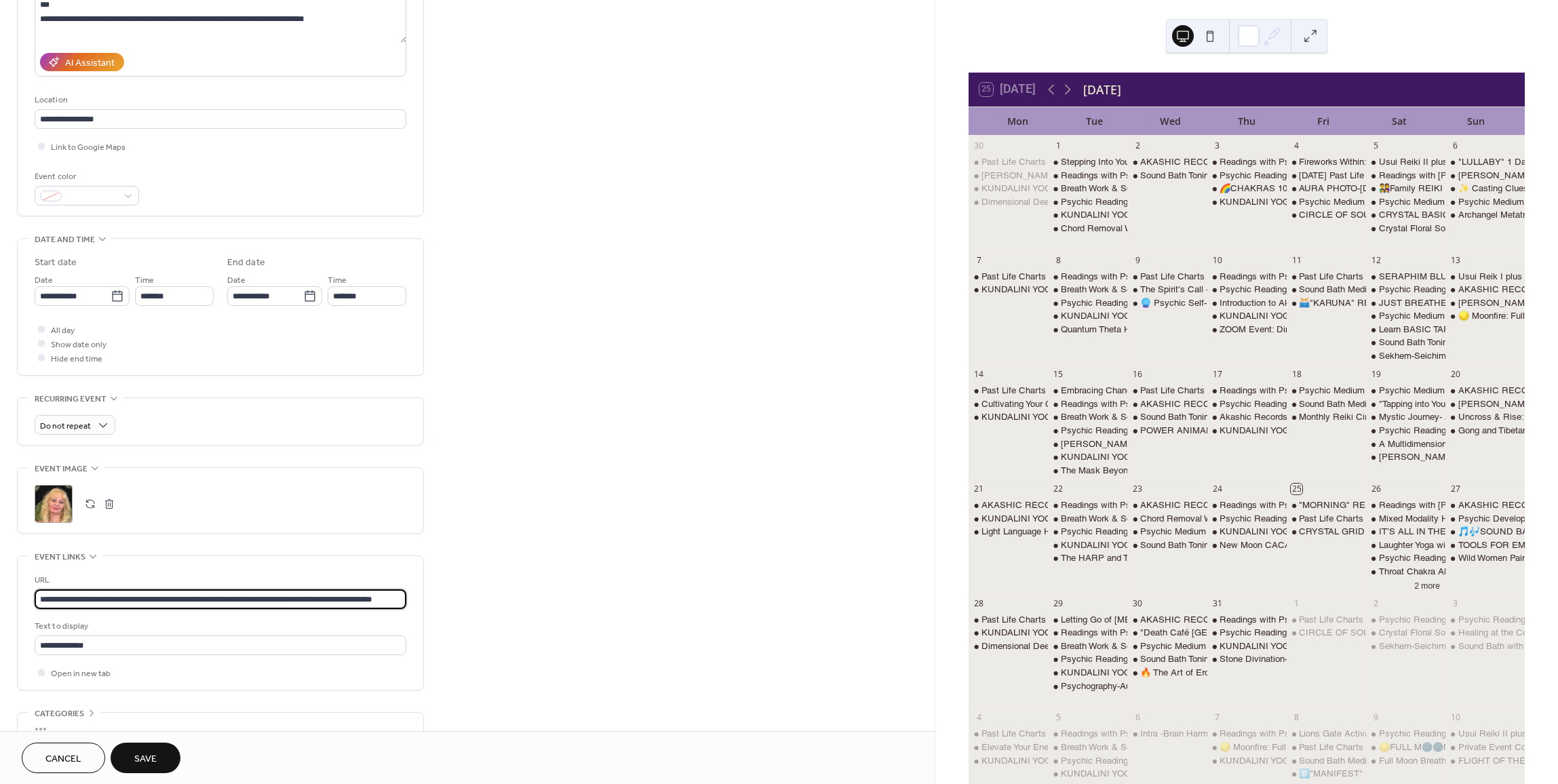 drag, startPoint x: 38, startPoint y: 602, endPoint x: 527, endPoint y: 613, distance: 489.1237 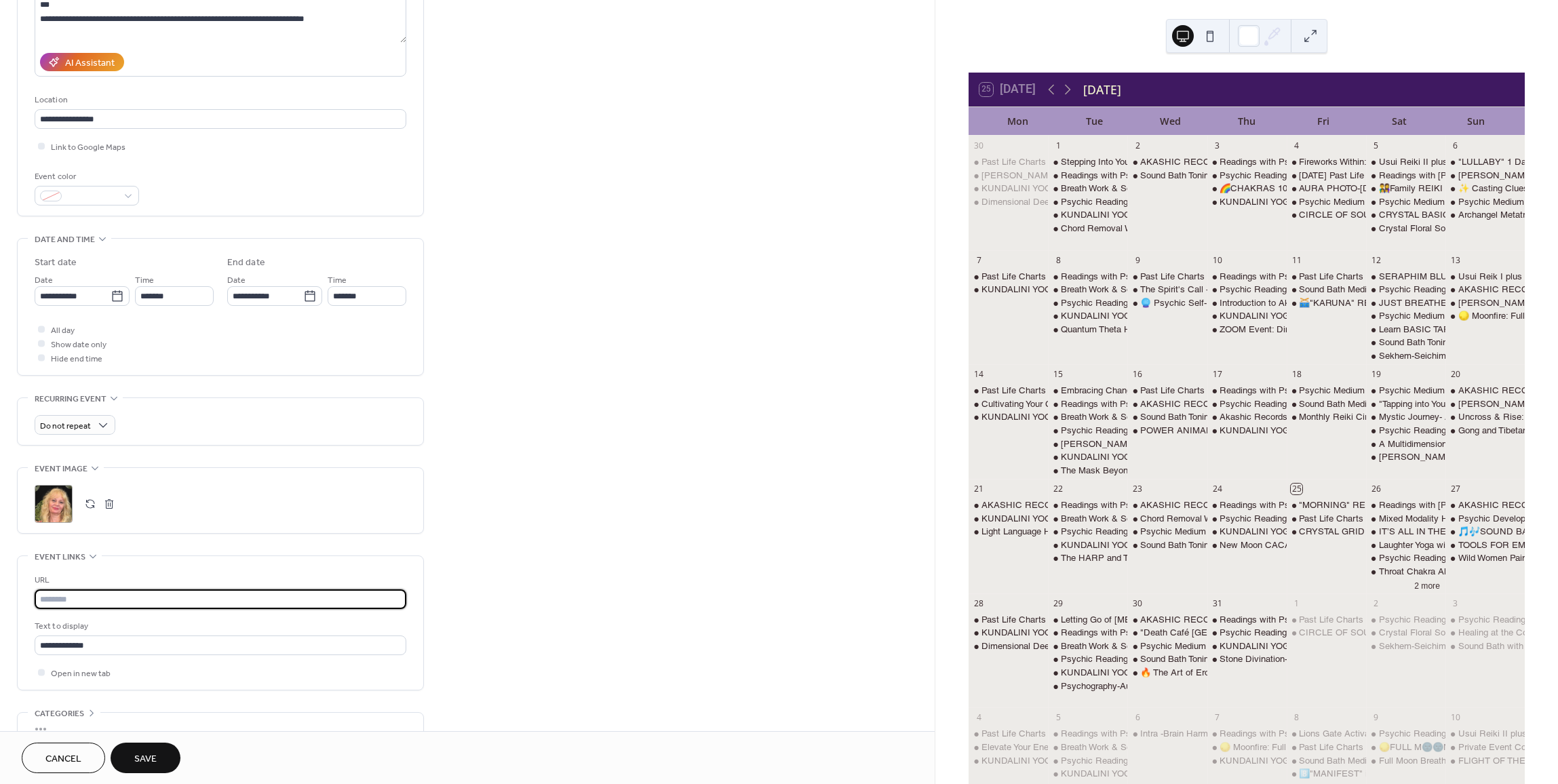 scroll, scrollTop: 0, scrollLeft: 0, axis: both 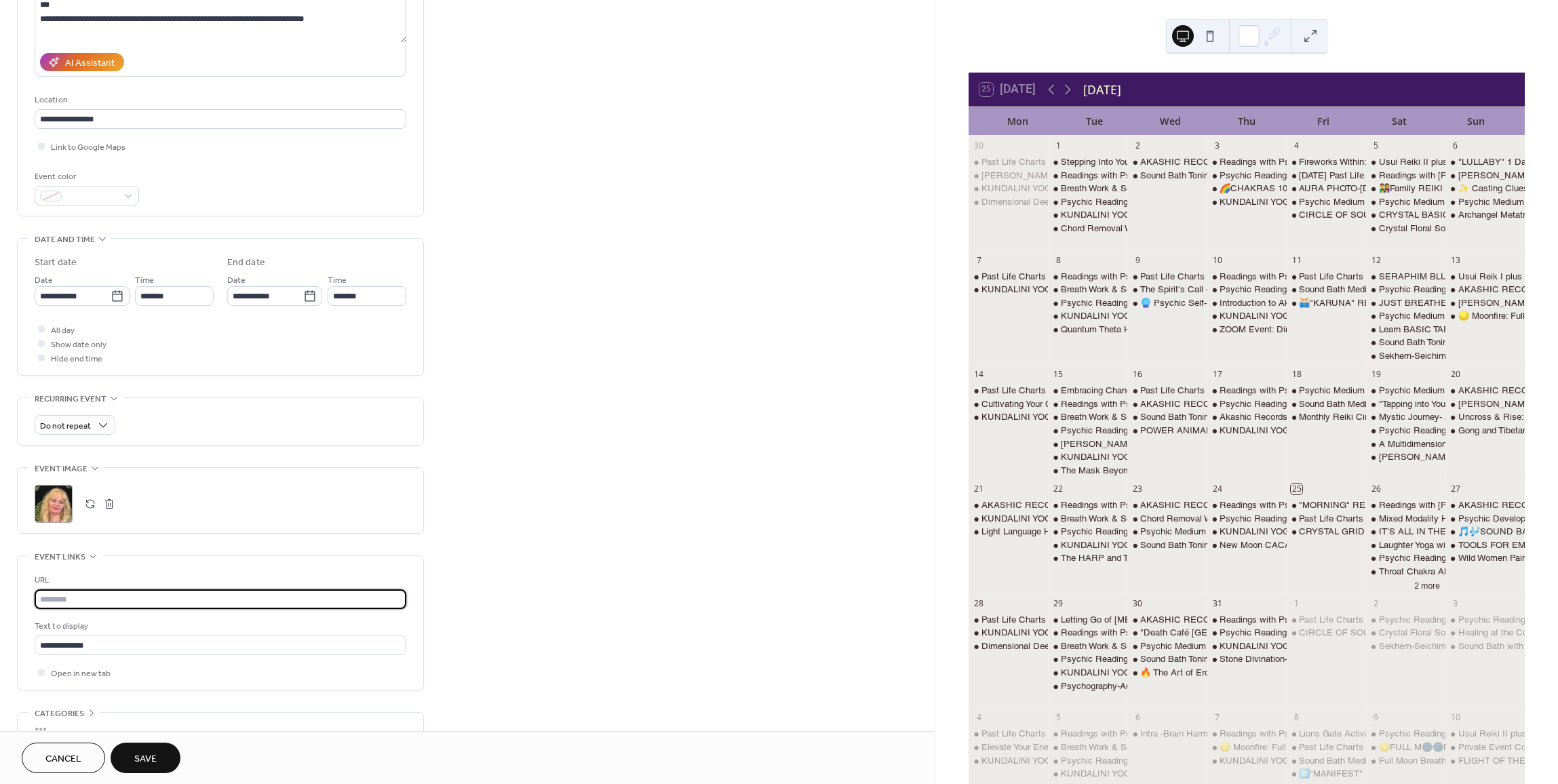 click at bounding box center [220, 599] 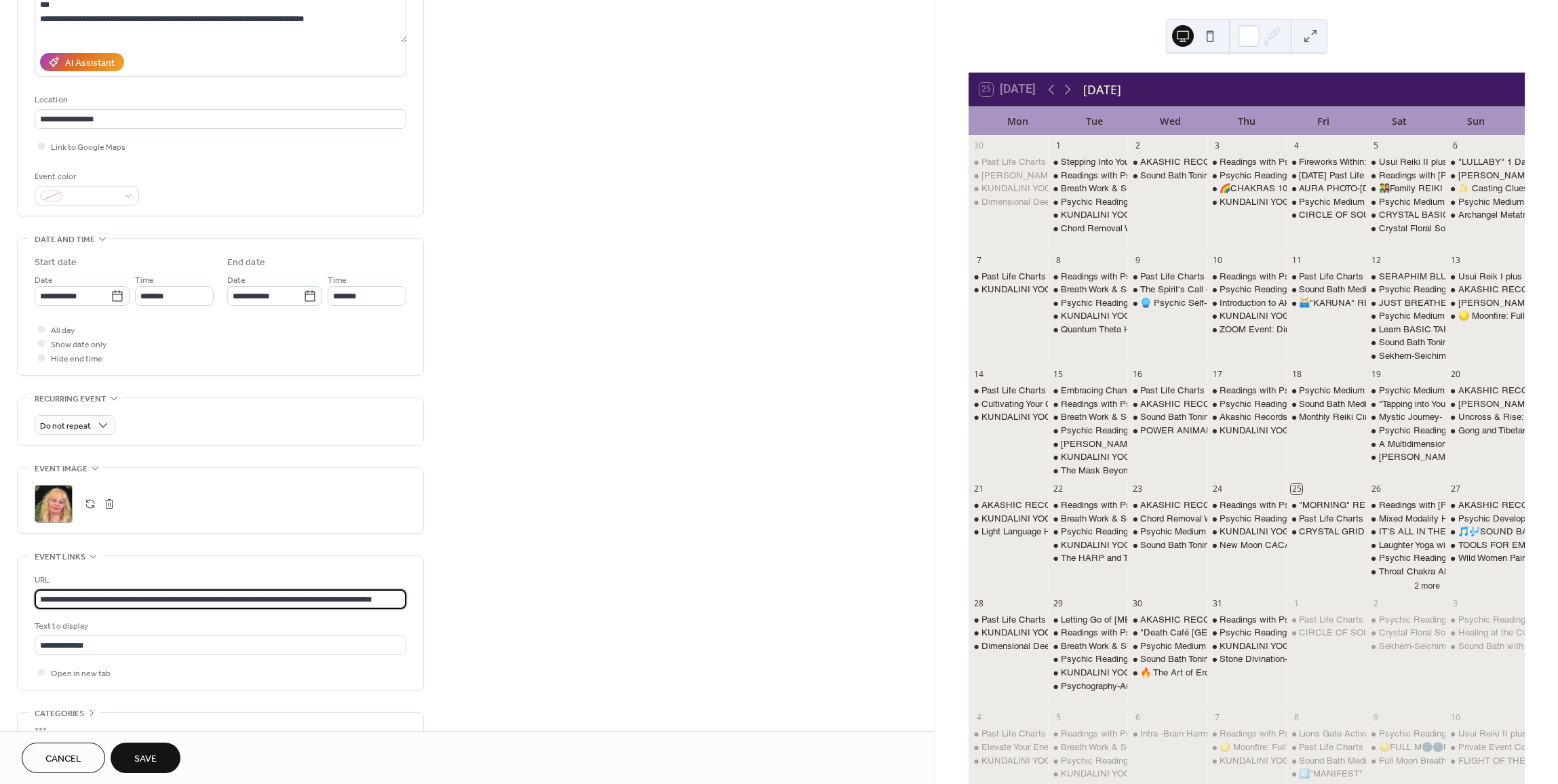 scroll, scrollTop: 0, scrollLeft: 18, axis: horizontal 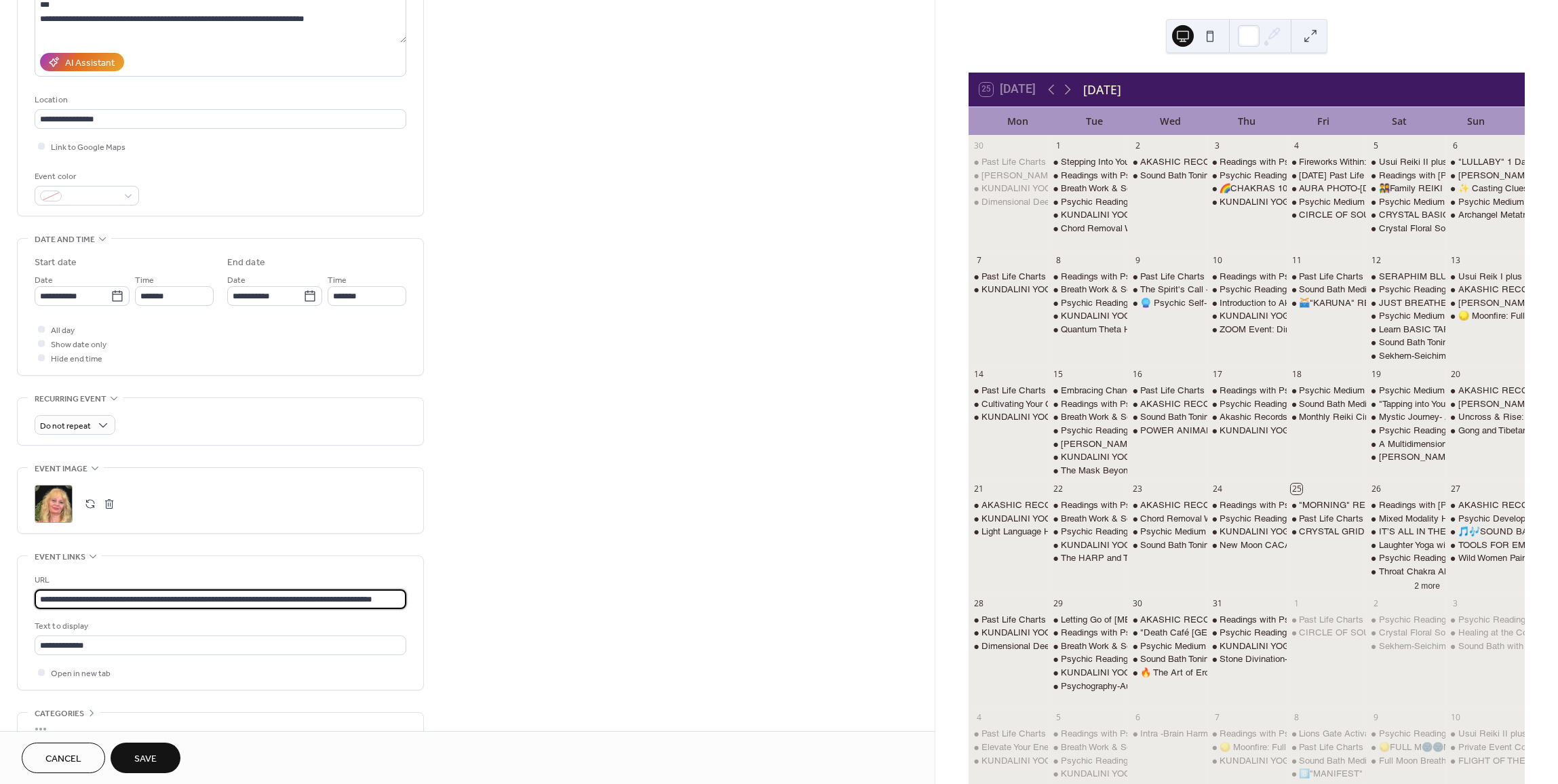 type on "**********" 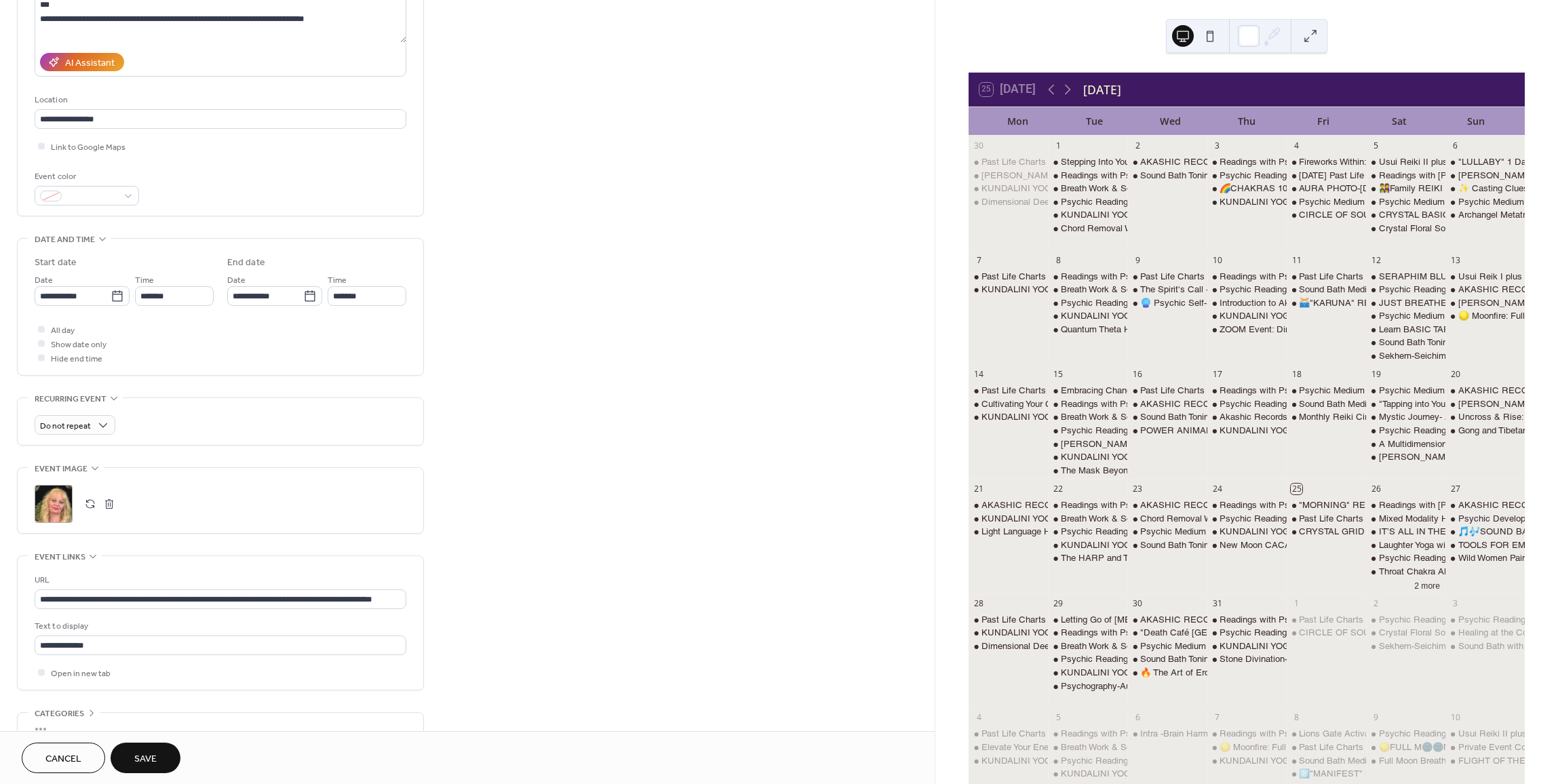 scroll, scrollTop: 0, scrollLeft: 0, axis: both 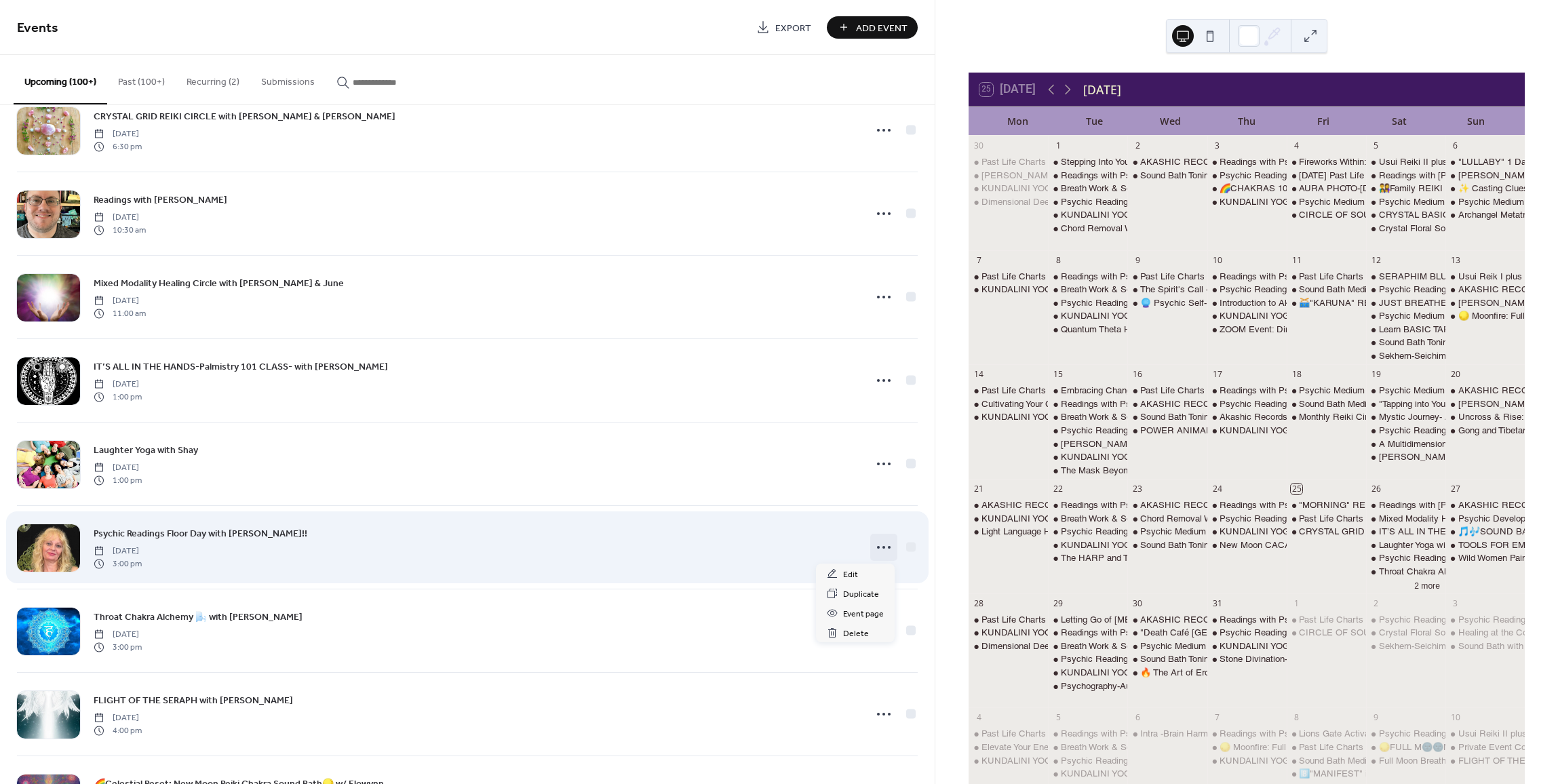 click 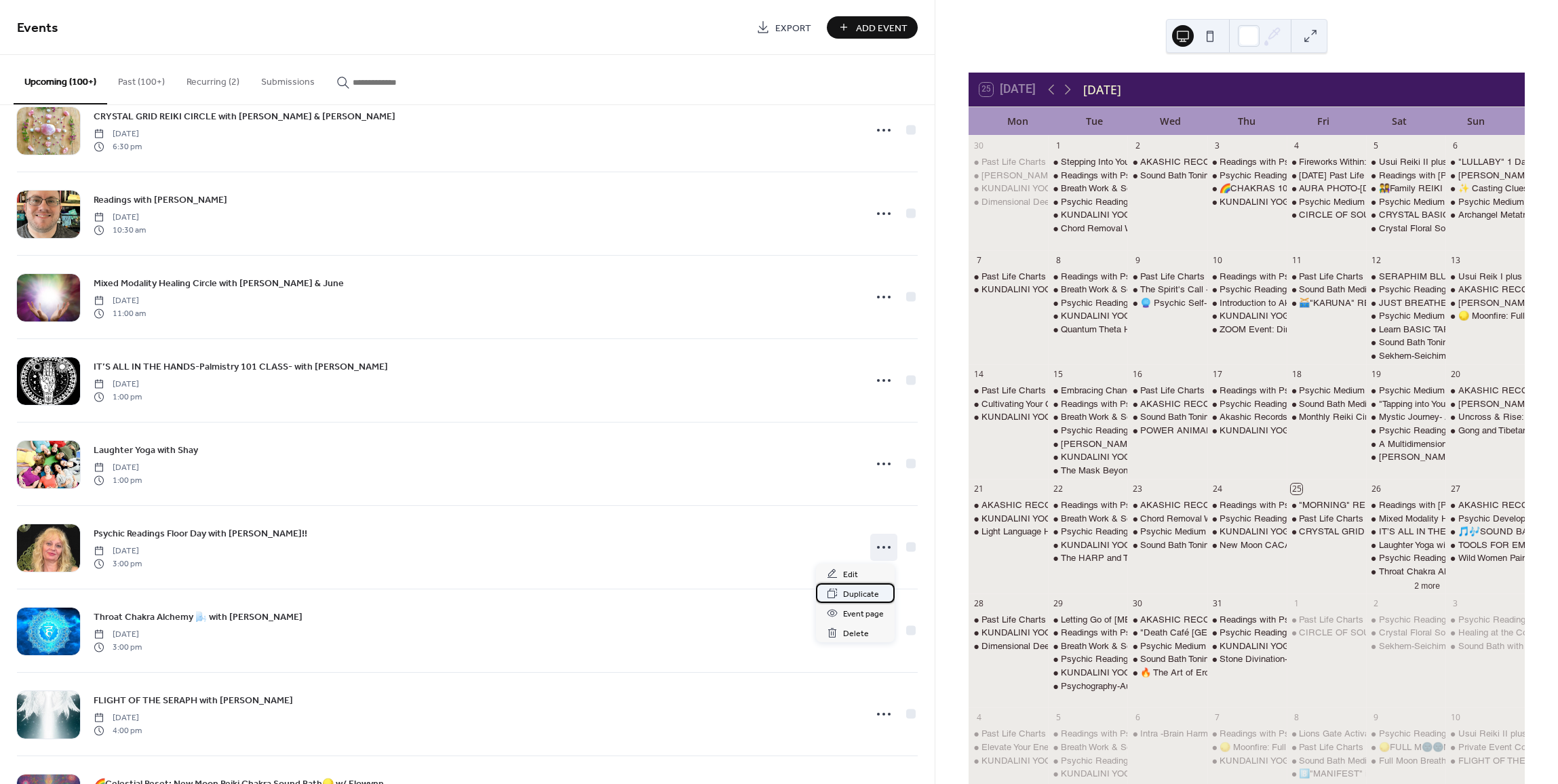 click on "Duplicate" at bounding box center [861, 594] 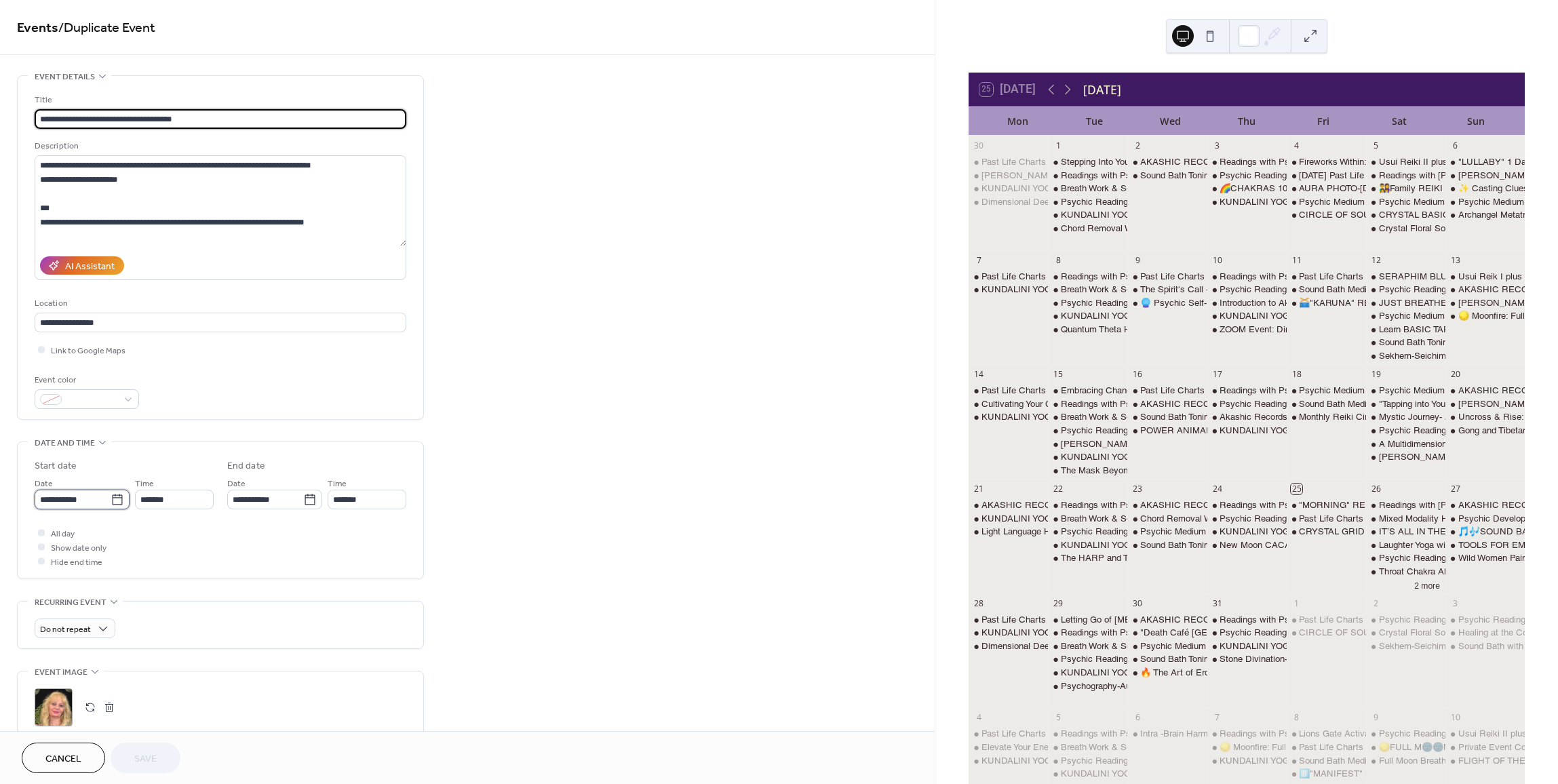 click on "**********" at bounding box center [73, 499] 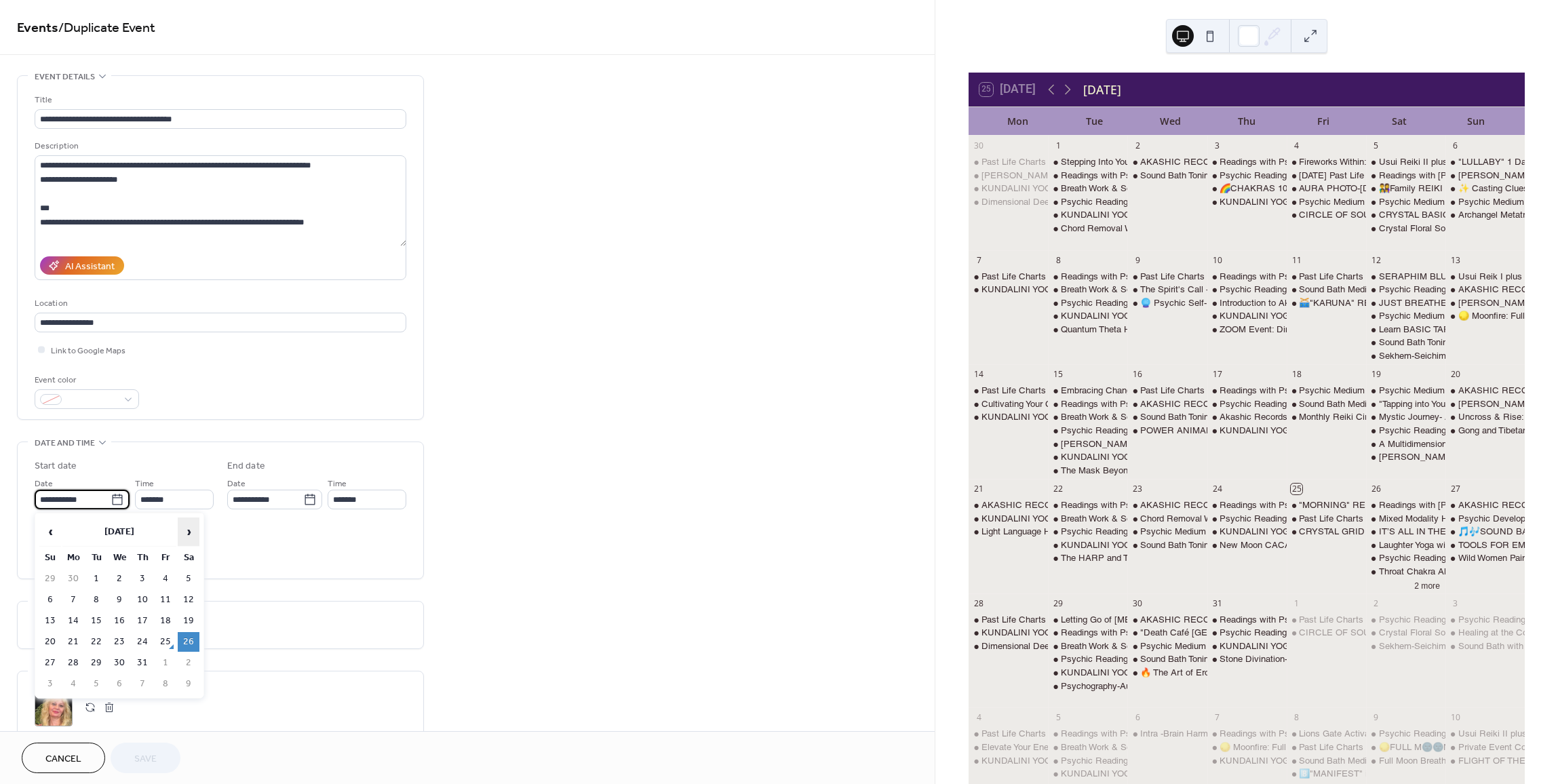 click on "›" at bounding box center [189, 532] 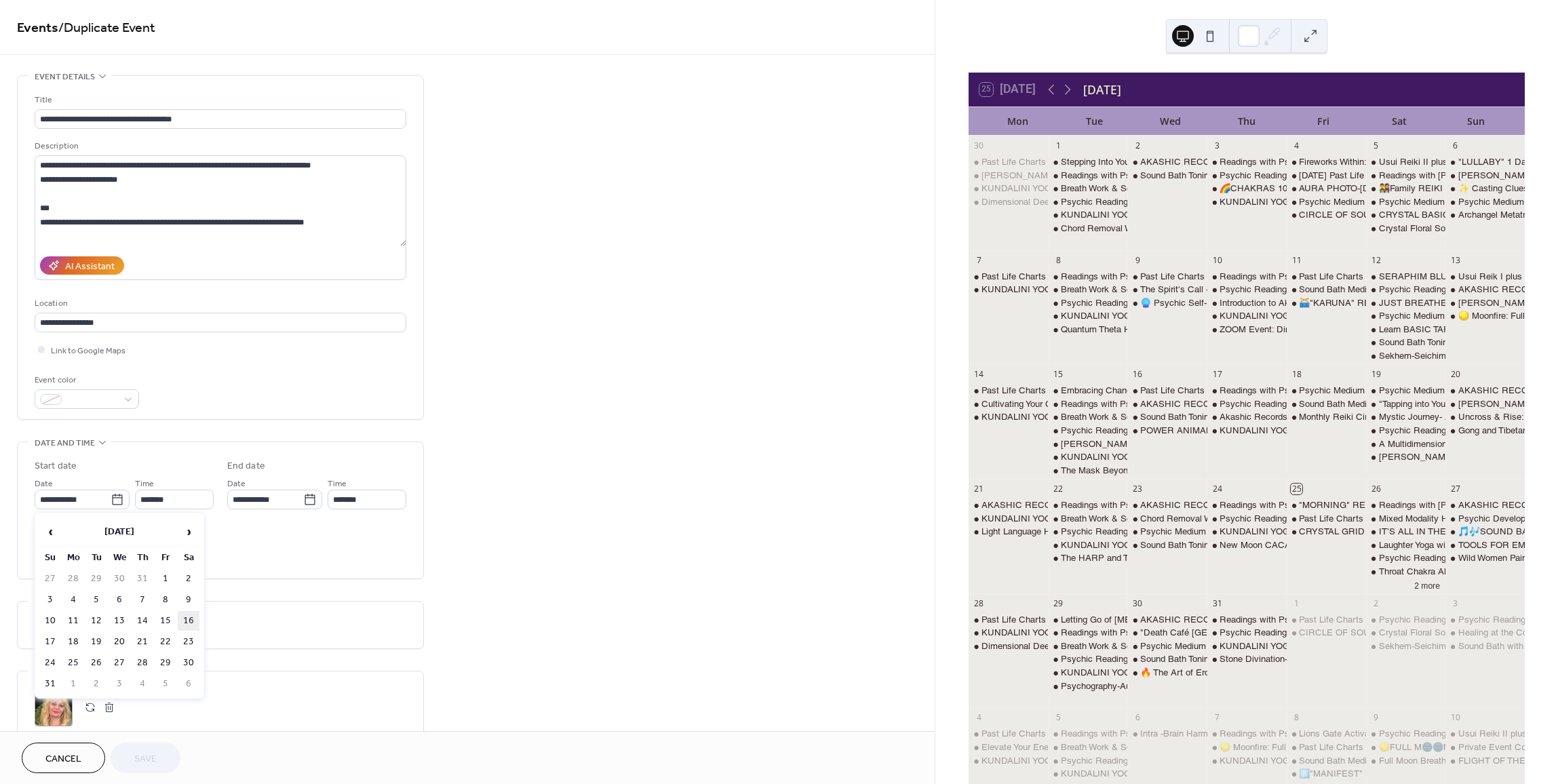 click on "16" at bounding box center (189, 621) 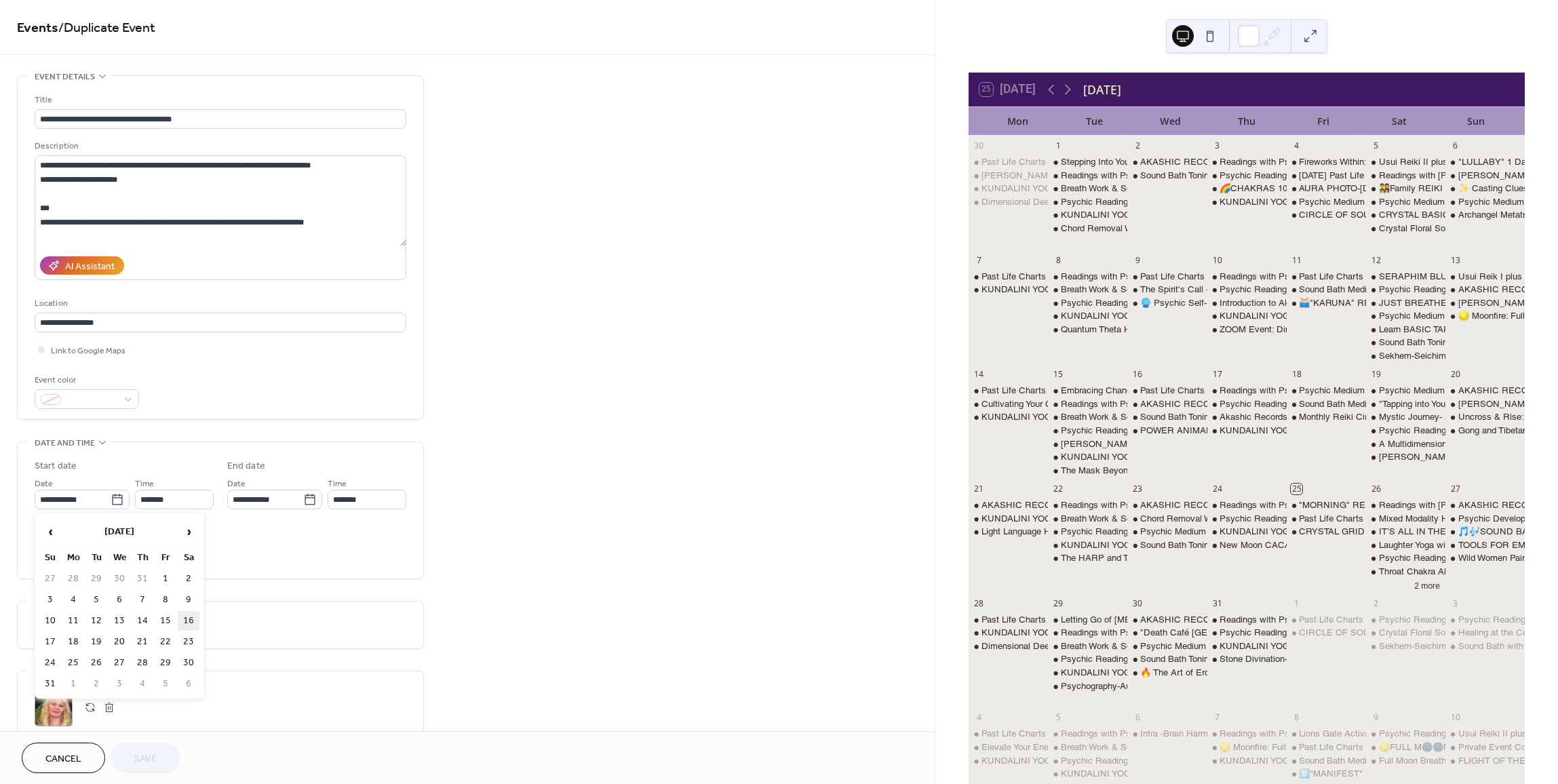 type on "**********" 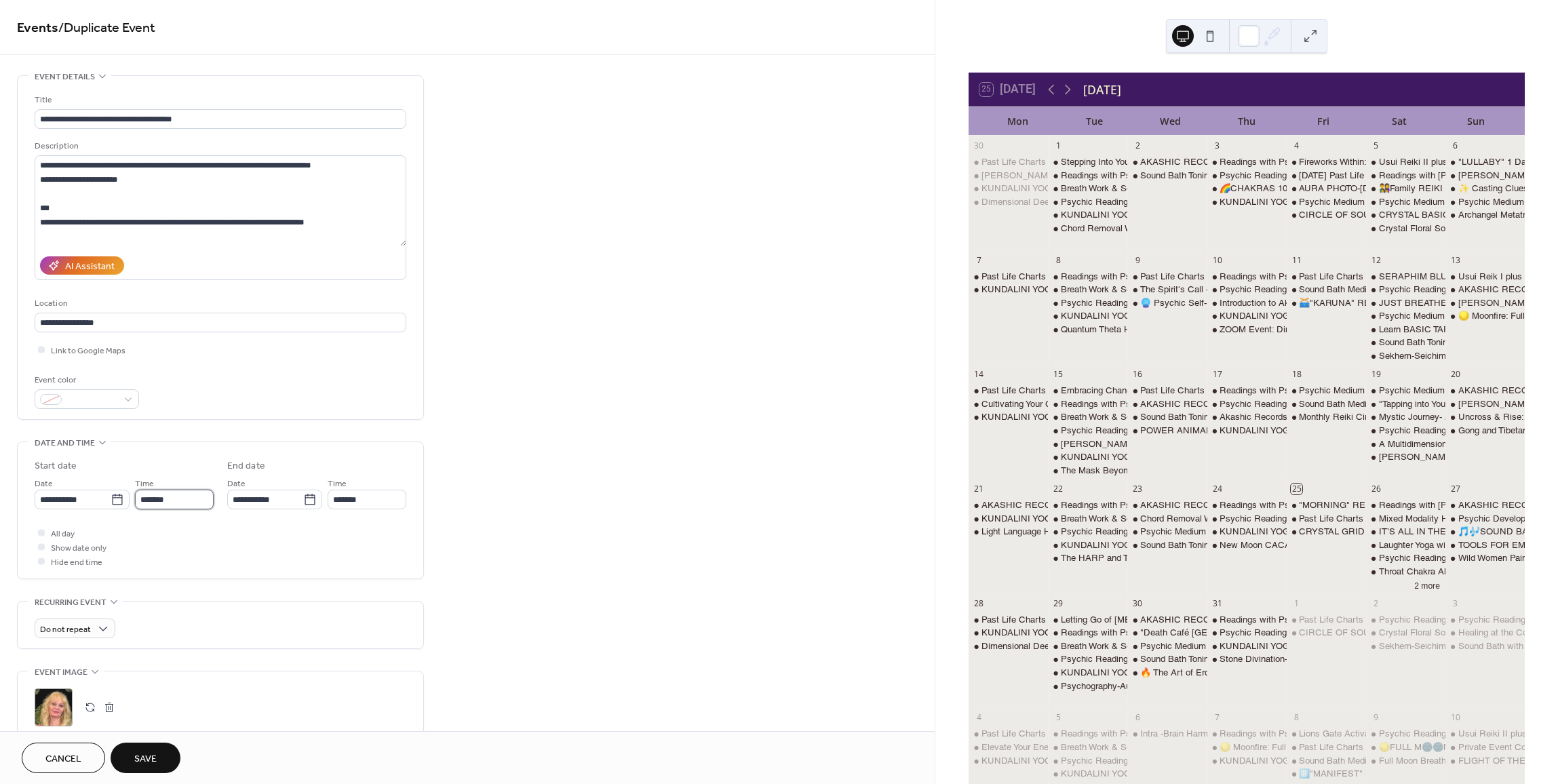 click on "*******" at bounding box center (174, 499) 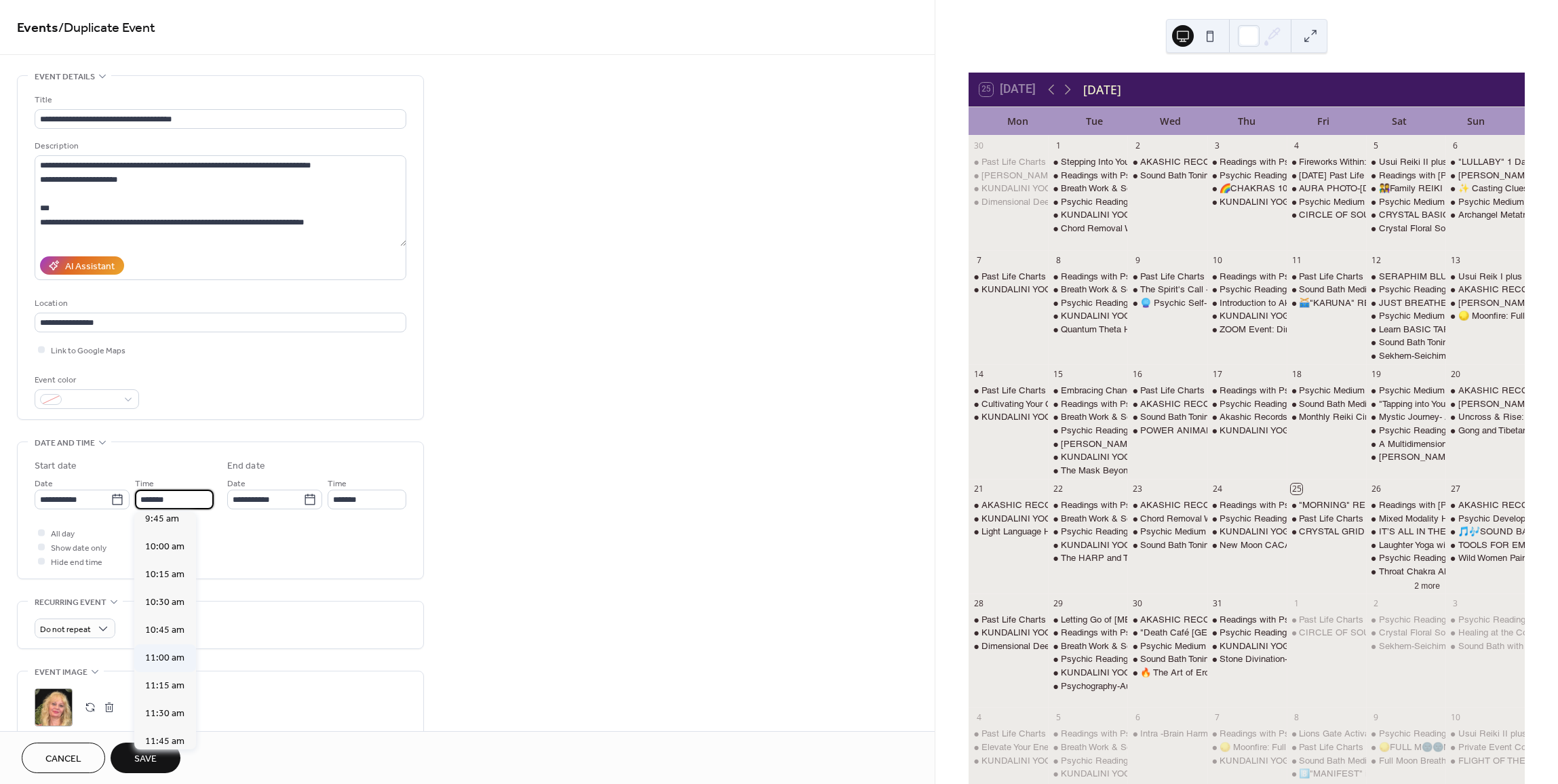 scroll, scrollTop: 1058, scrollLeft: 0, axis: vertical 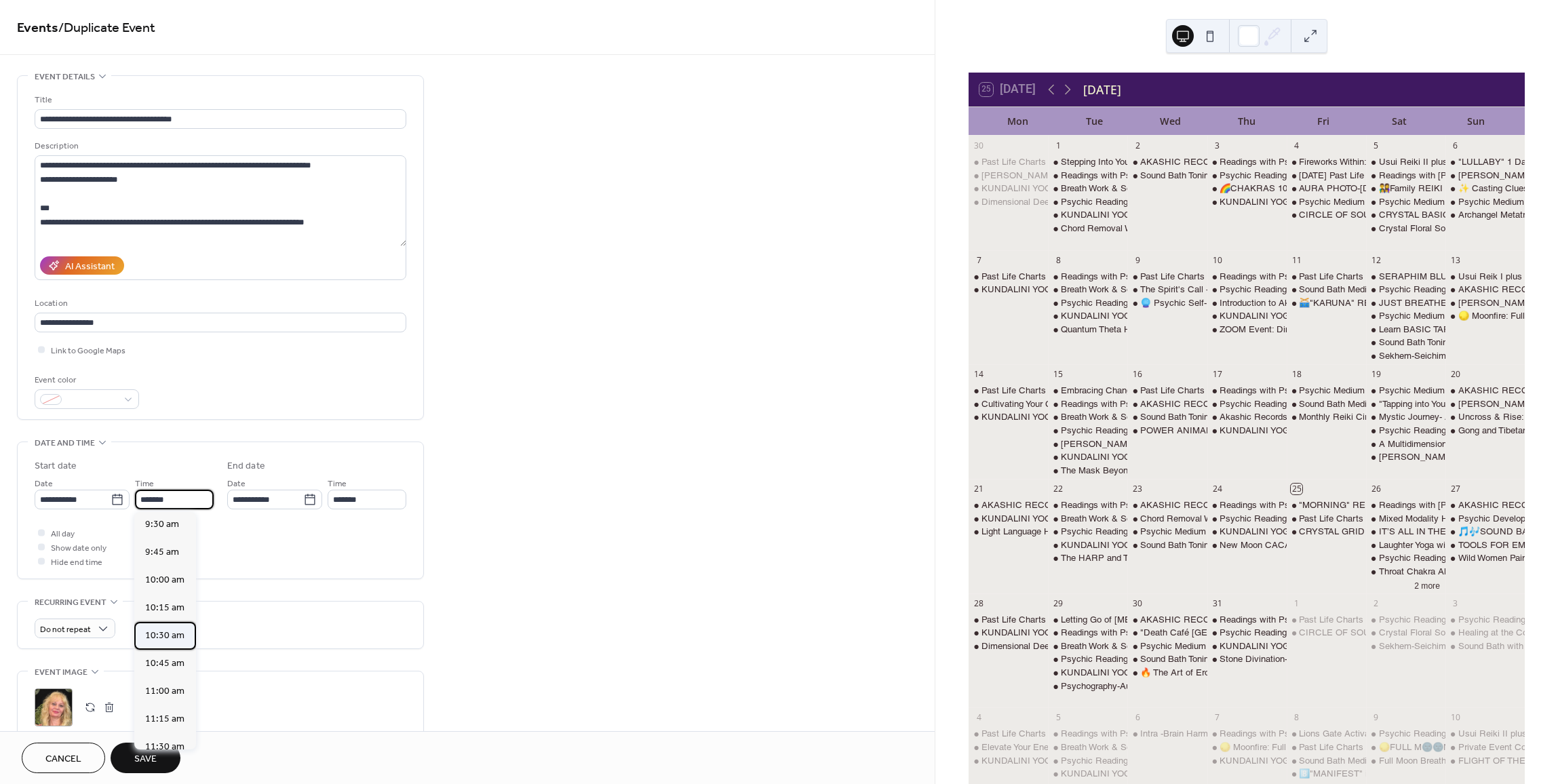 click on "10:30 am" at bounding box center [165, 635] 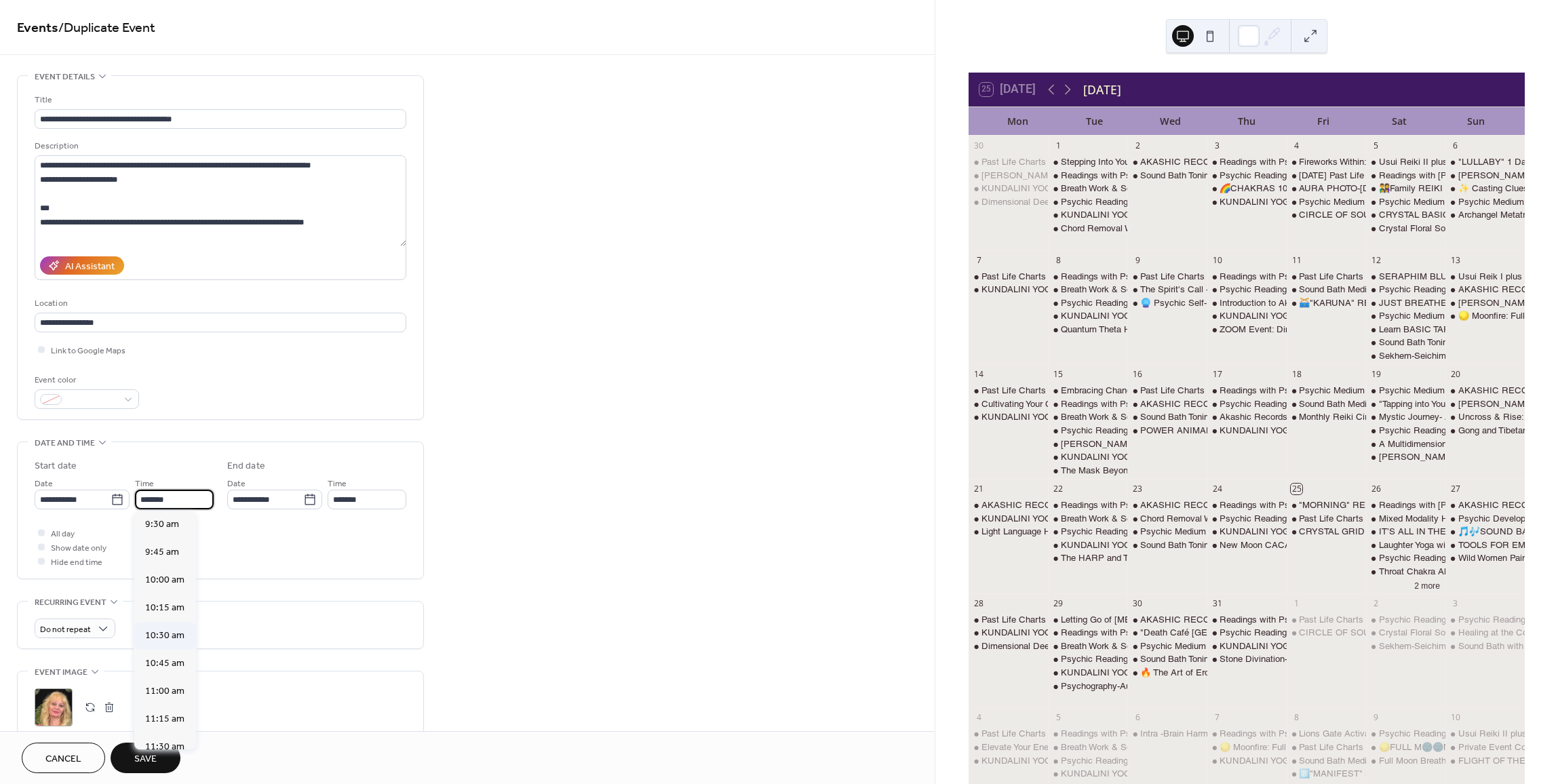 type on "********" 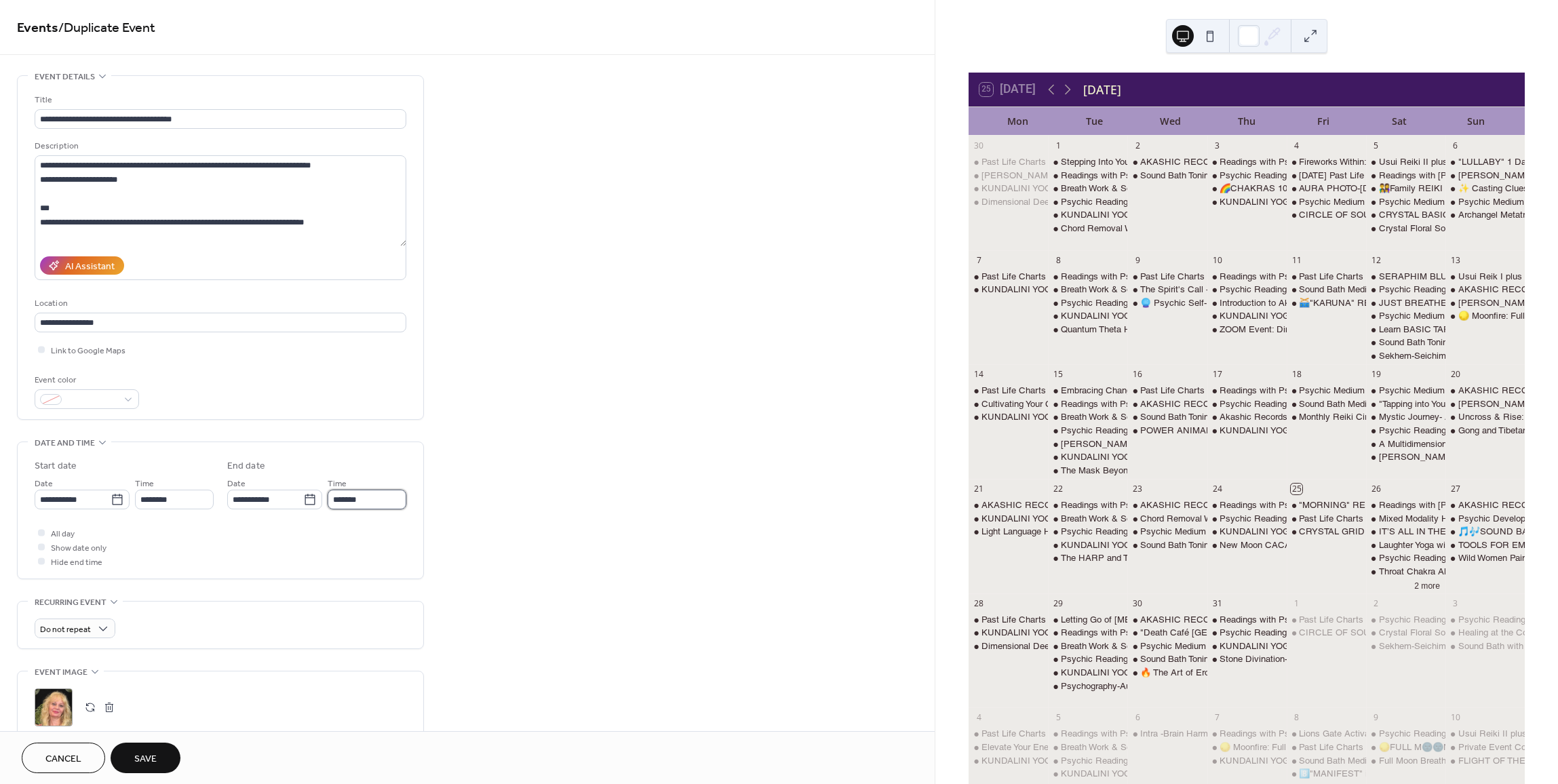 click on "*******" at bounding box center (367, 499) 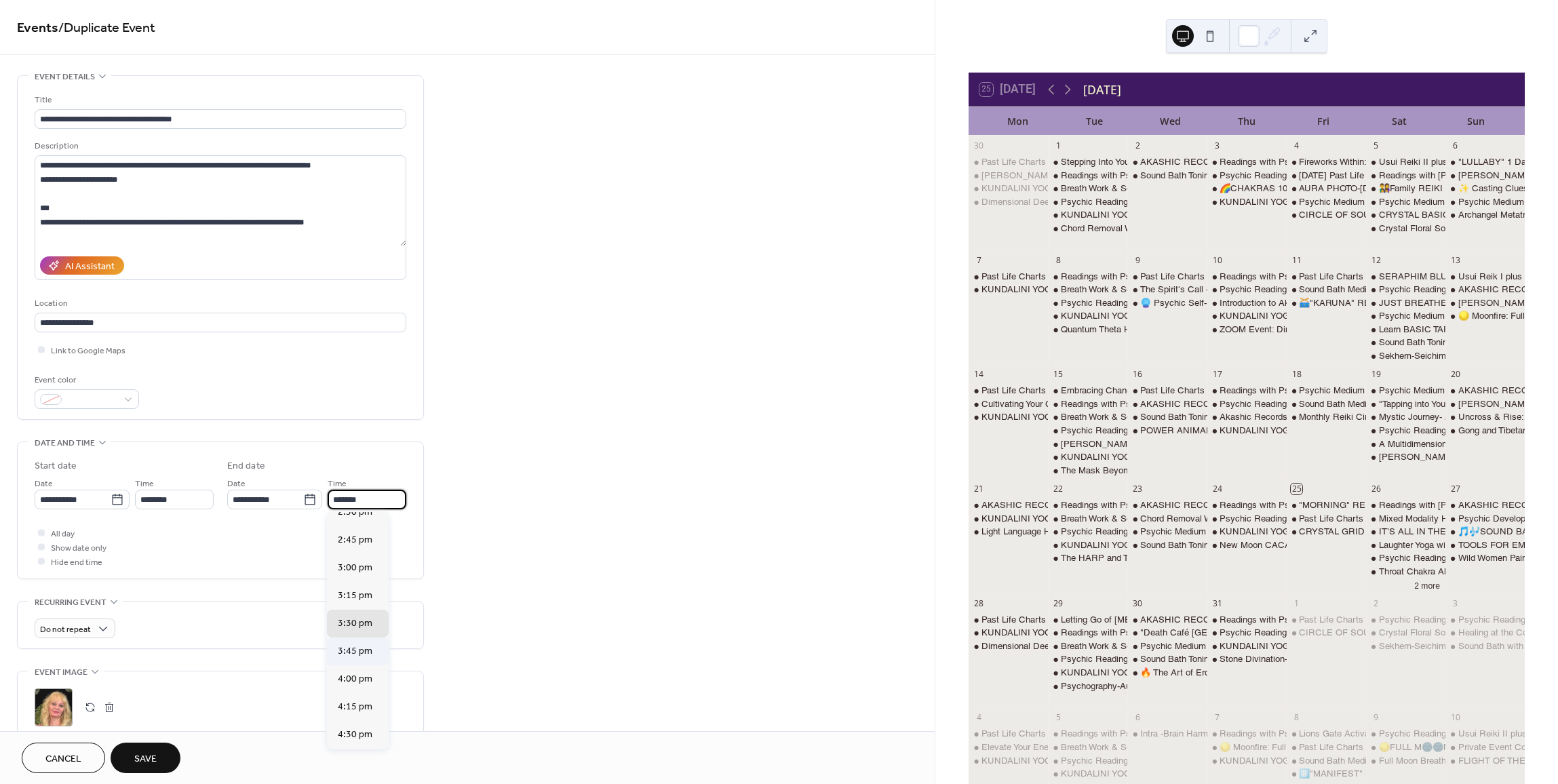 scroll, scrollTop: 393, scrollLeft: 0, axis: vertical 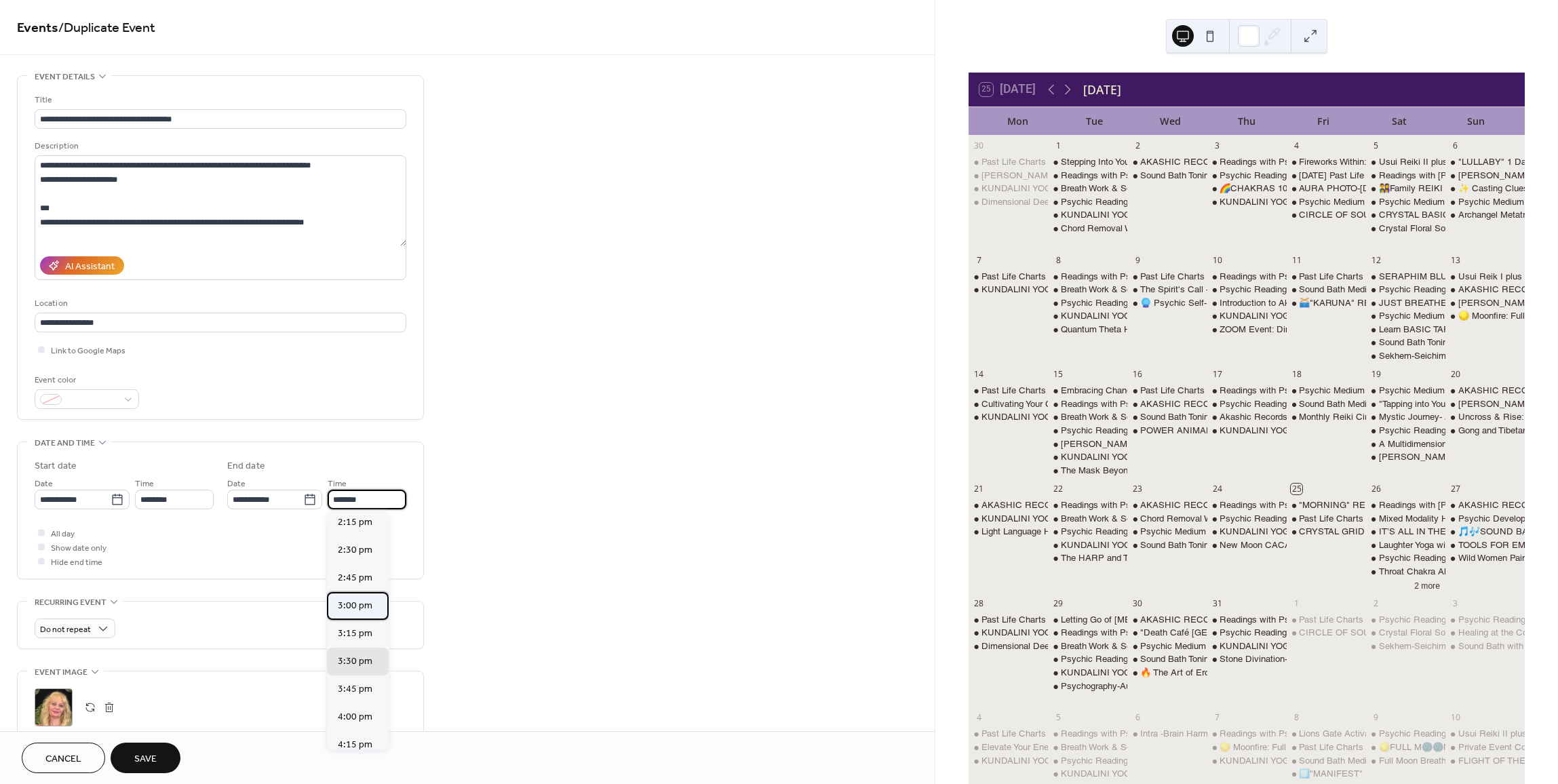 click on "3:00 pm" at bounding box center (355, 606) 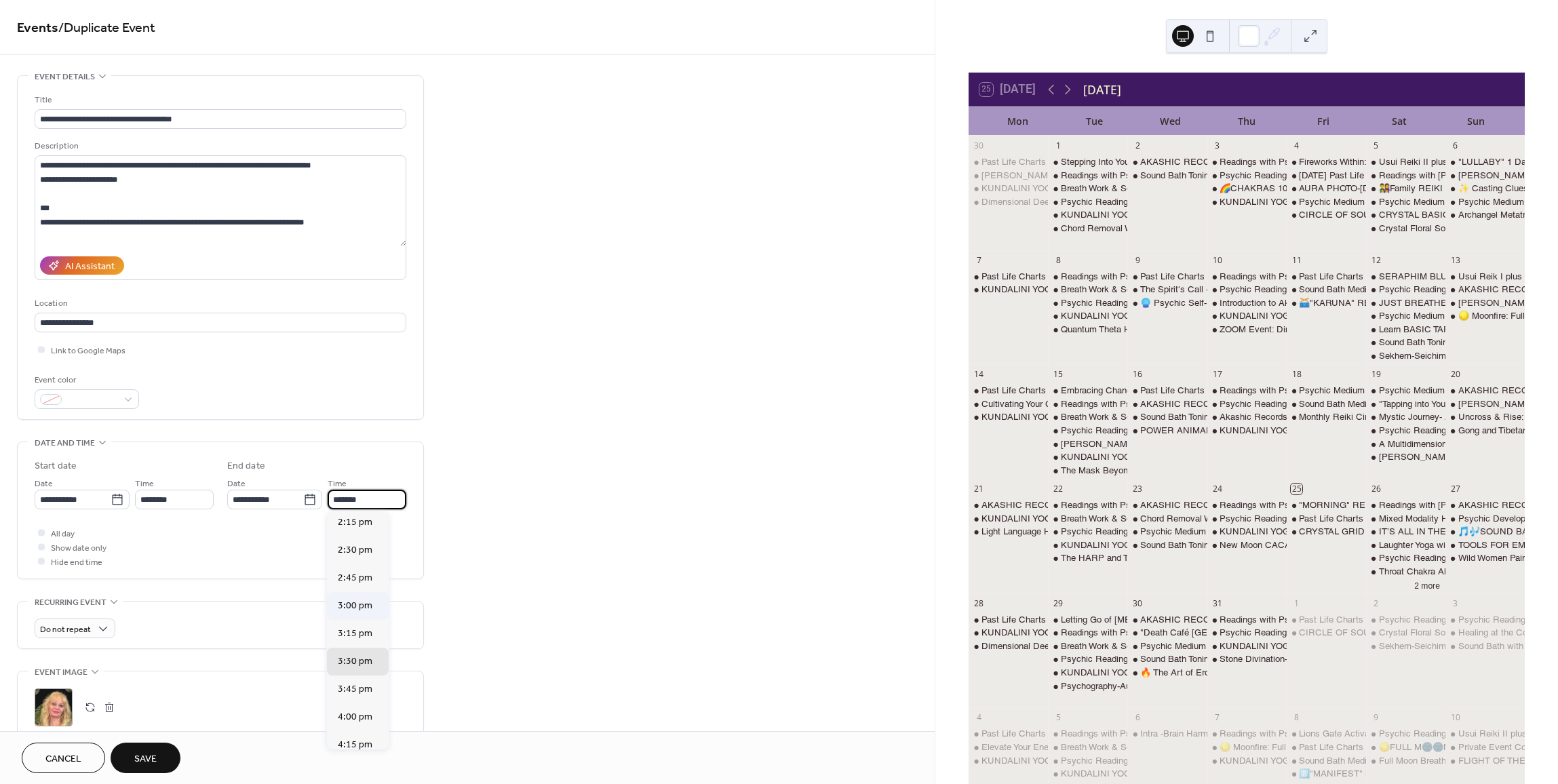 type on "*******" 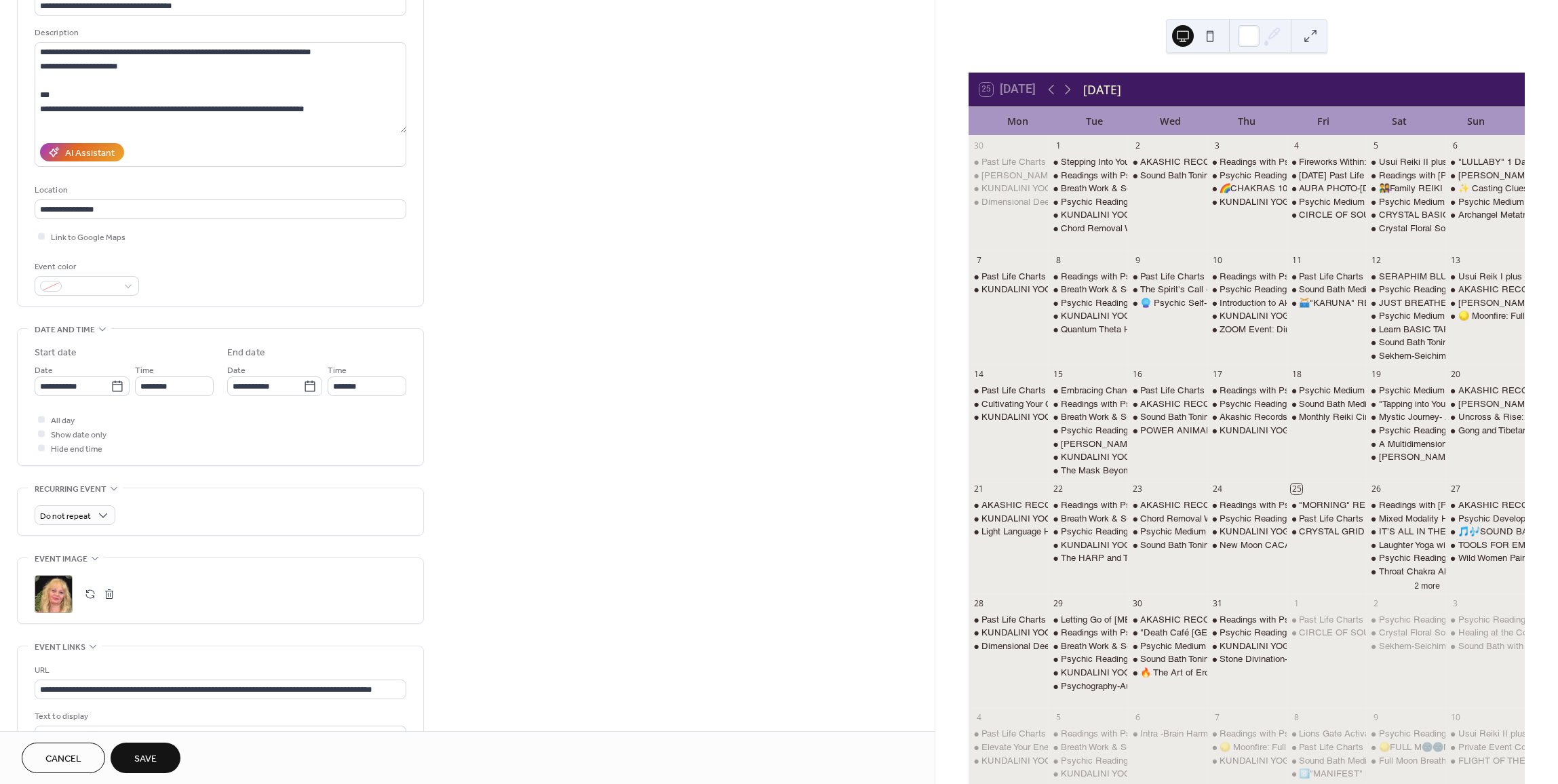 scroll, scrollTop: 136, scrollLeft: 0, axis: vertical 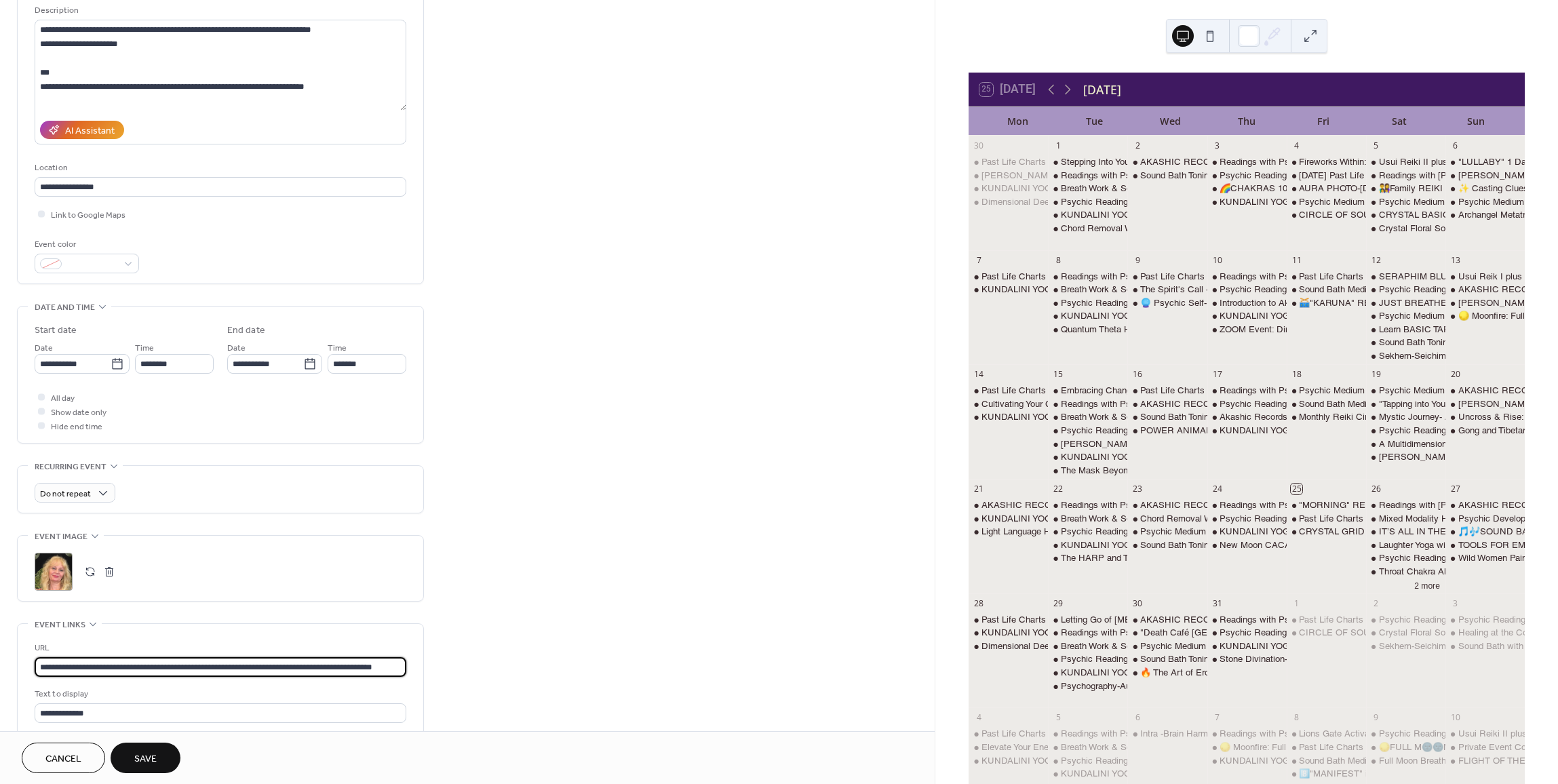 drag, startPoint x: 39, startPoint y: 668, endPoint x: 475, endPoint y: 672, distance: 436.018 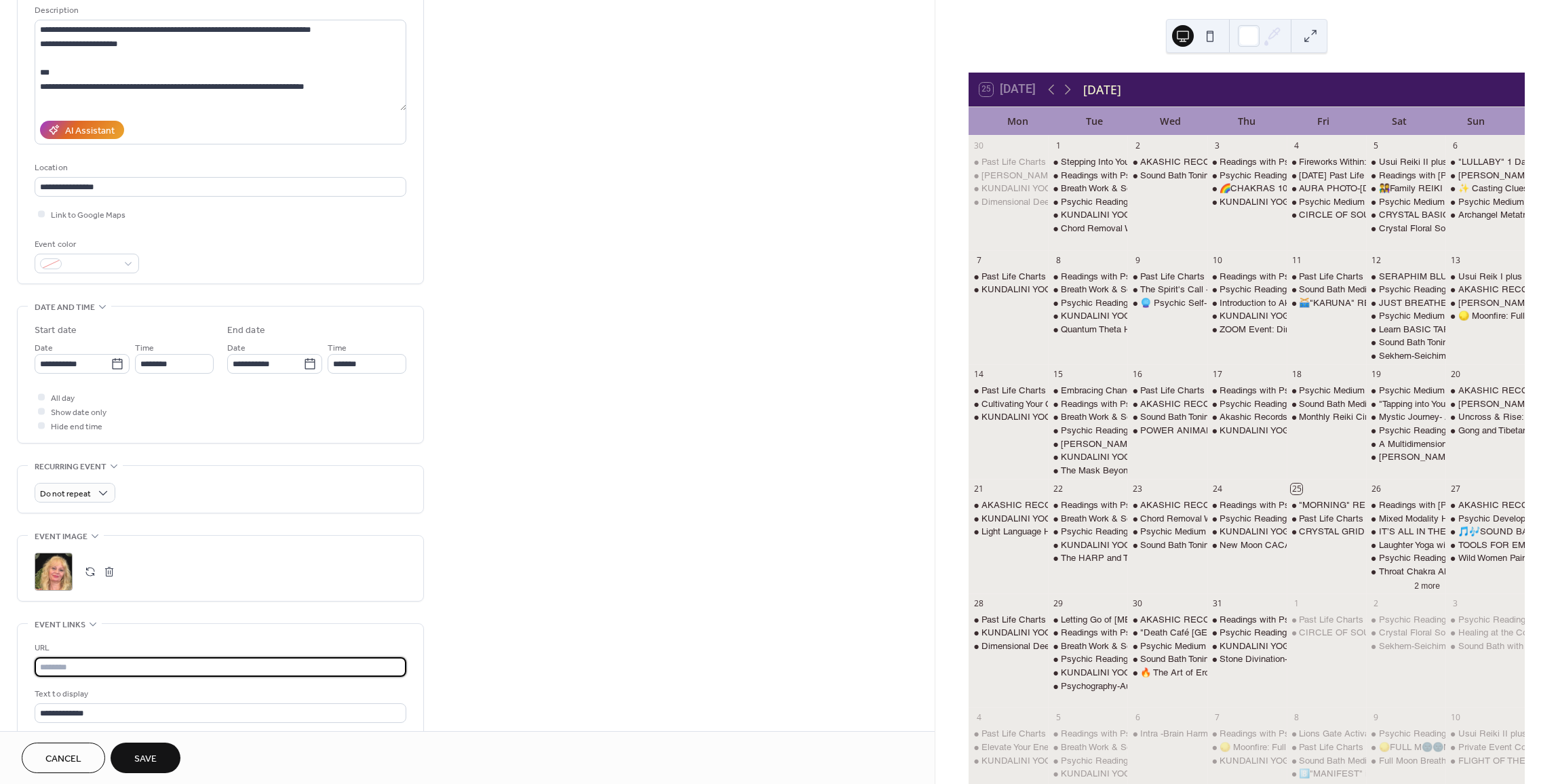 scroll, scrollTop: 0, scrollLeft: 0, axis: both 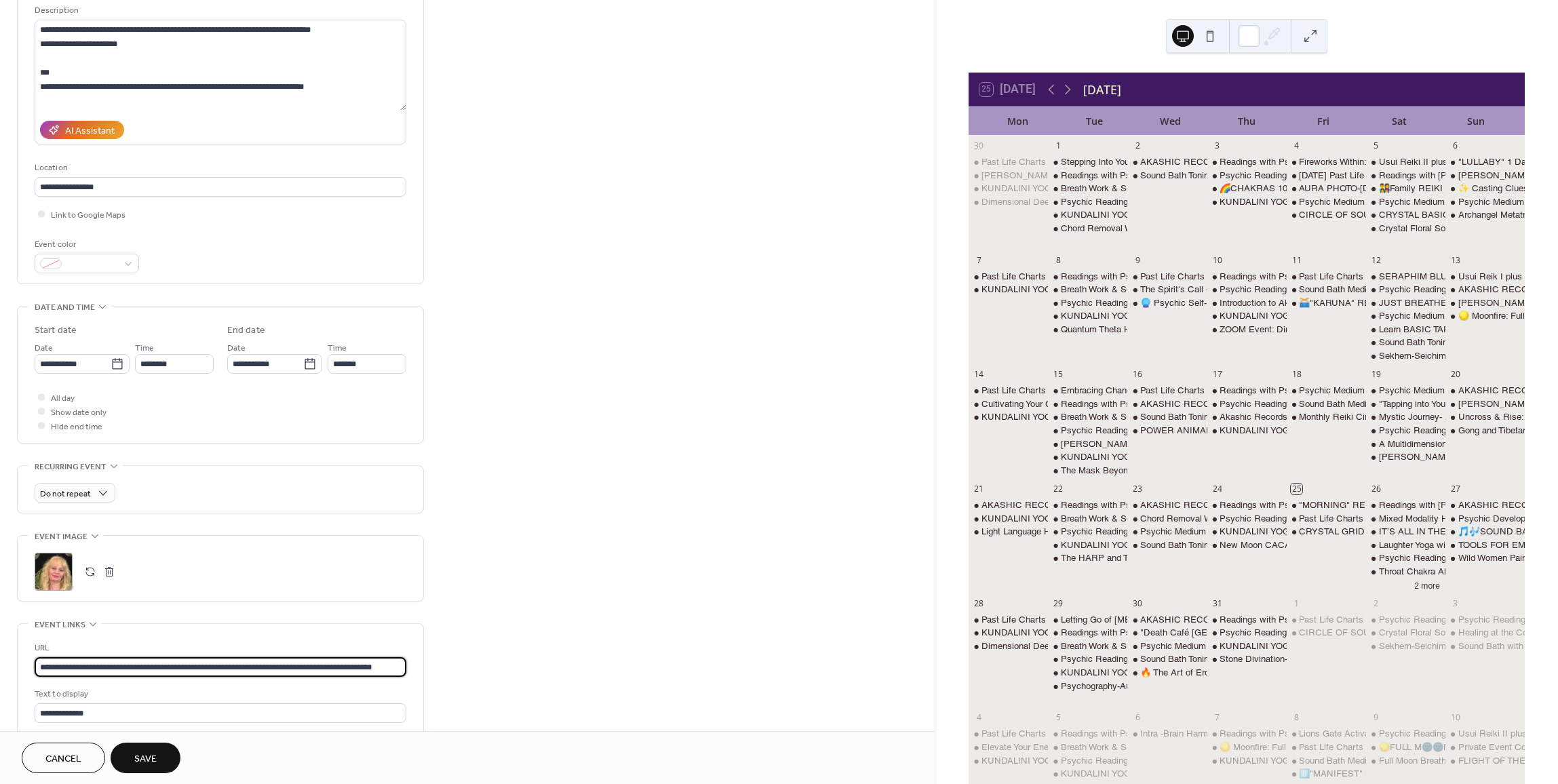 type on "**********" 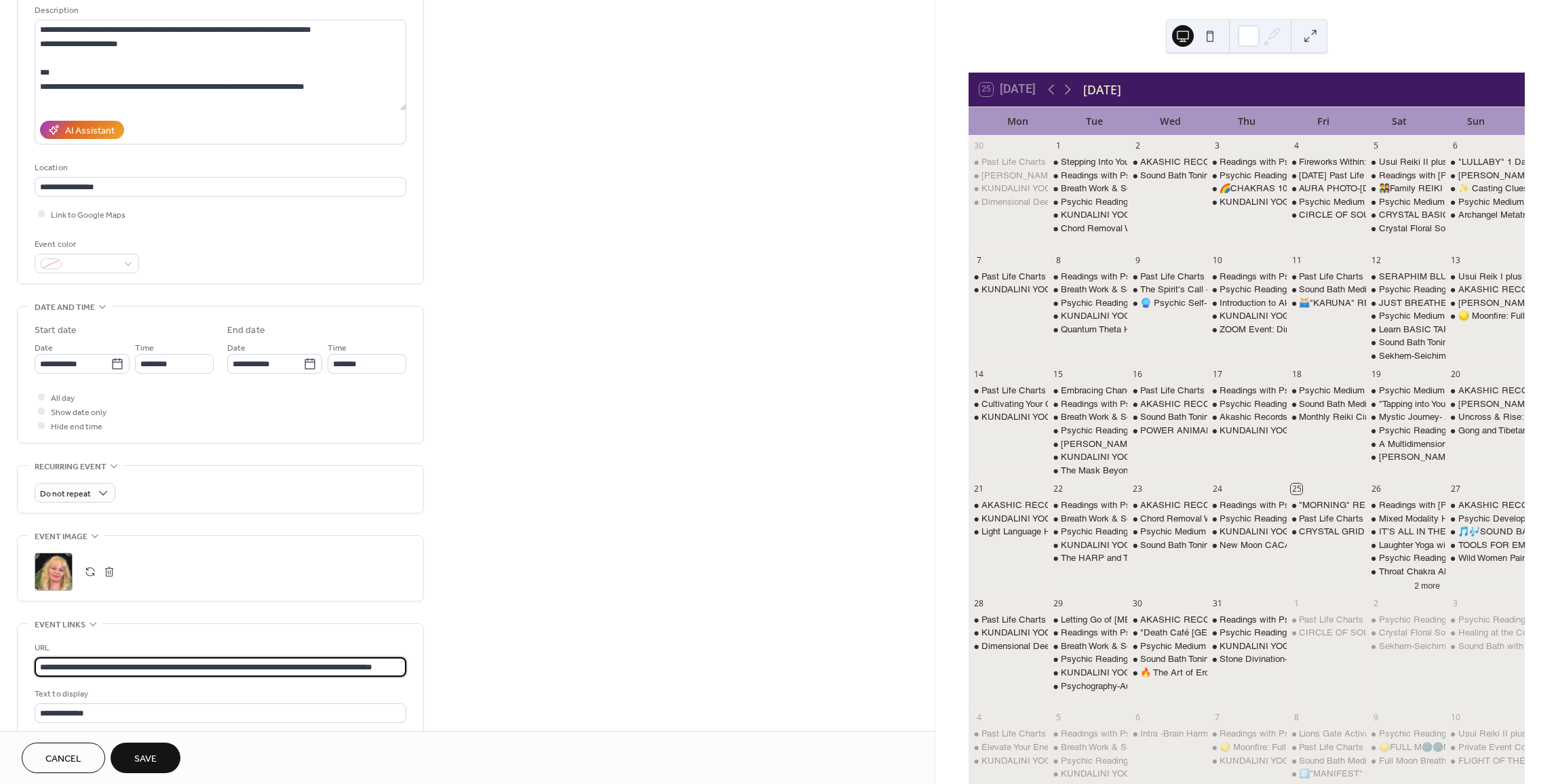 scroll, scrollTop: 0, scrollLeft: 0, axis: both 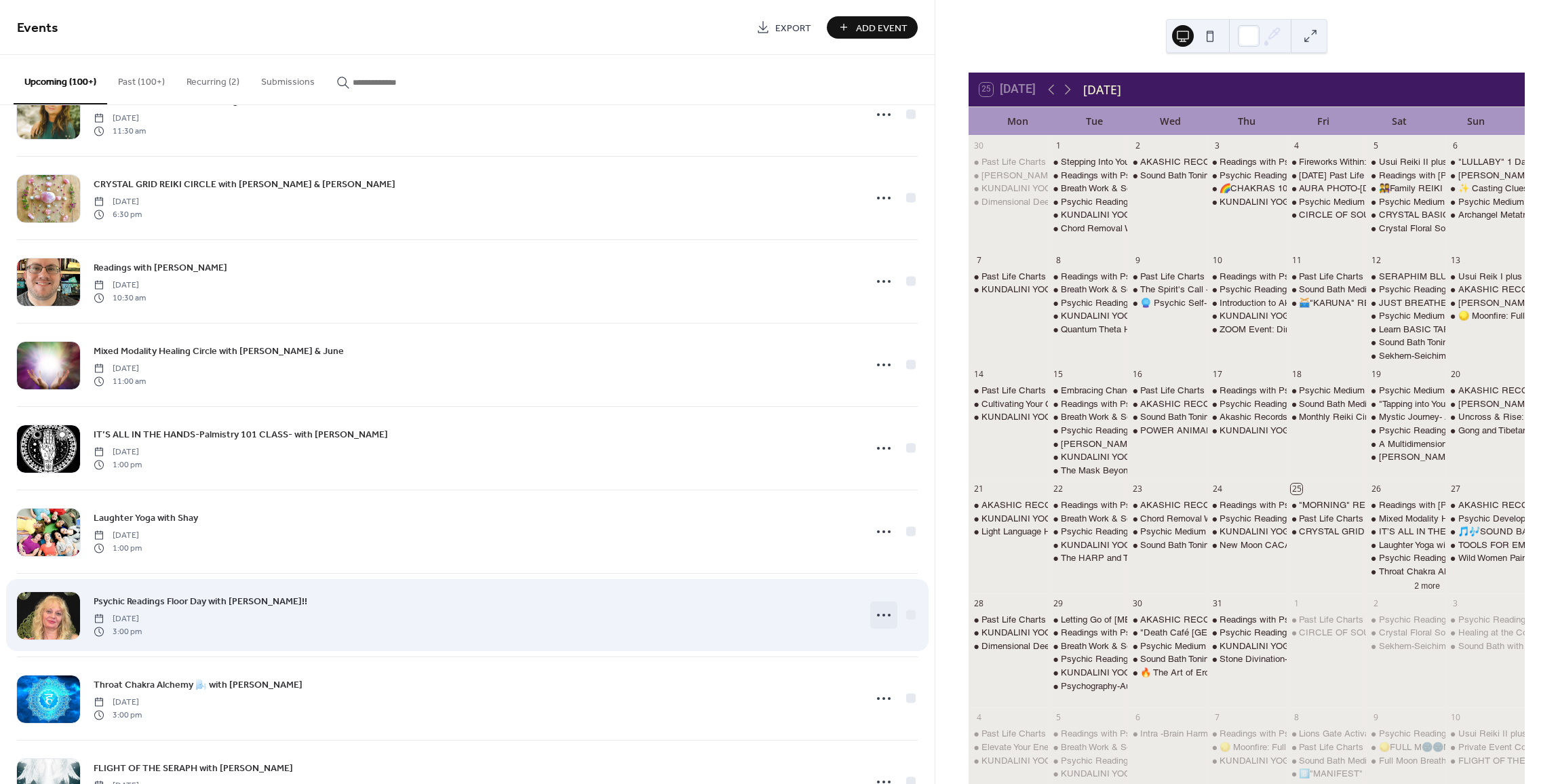 click 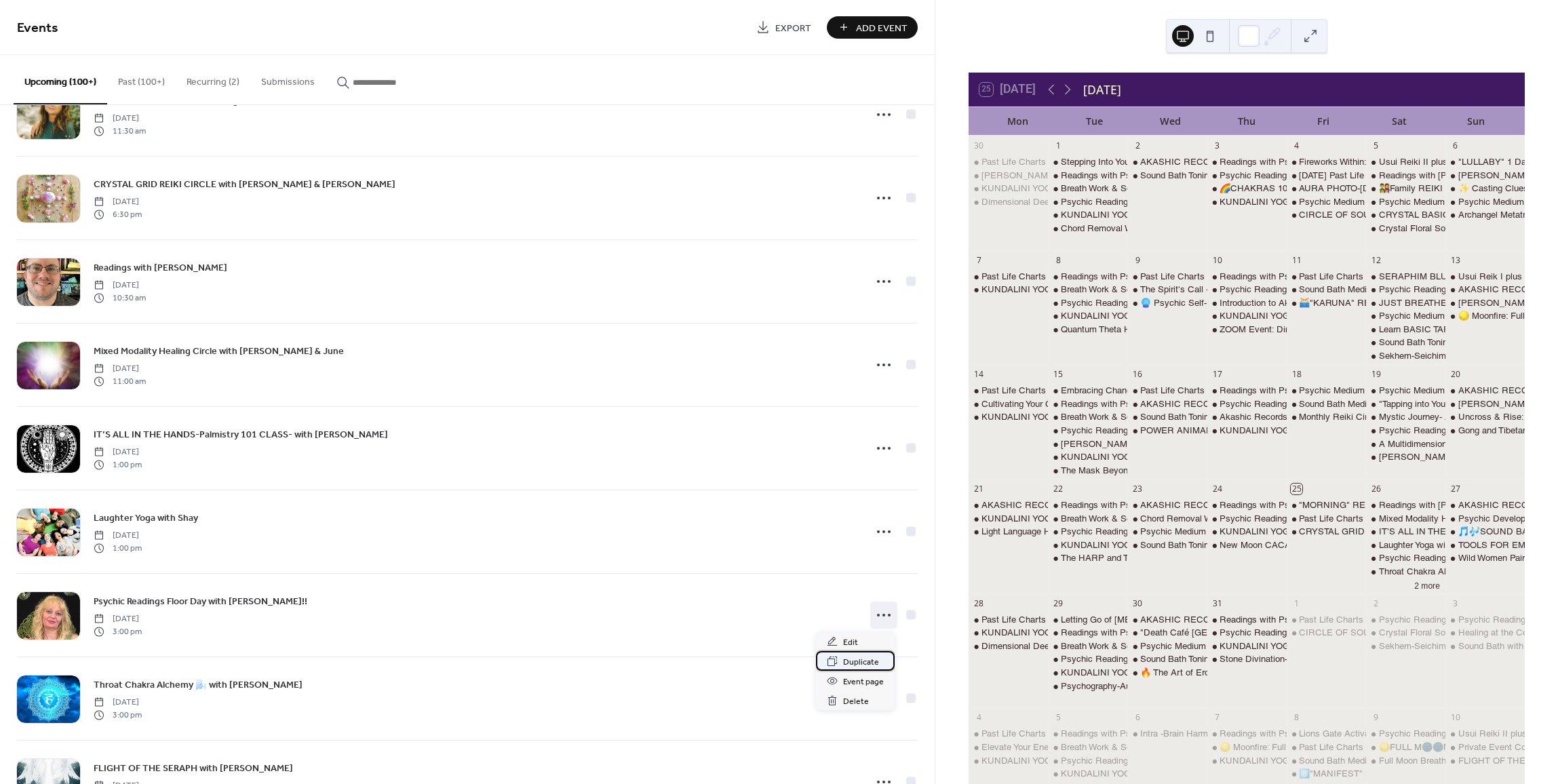 click on "Duplicate" at bounding box center (861, 662) 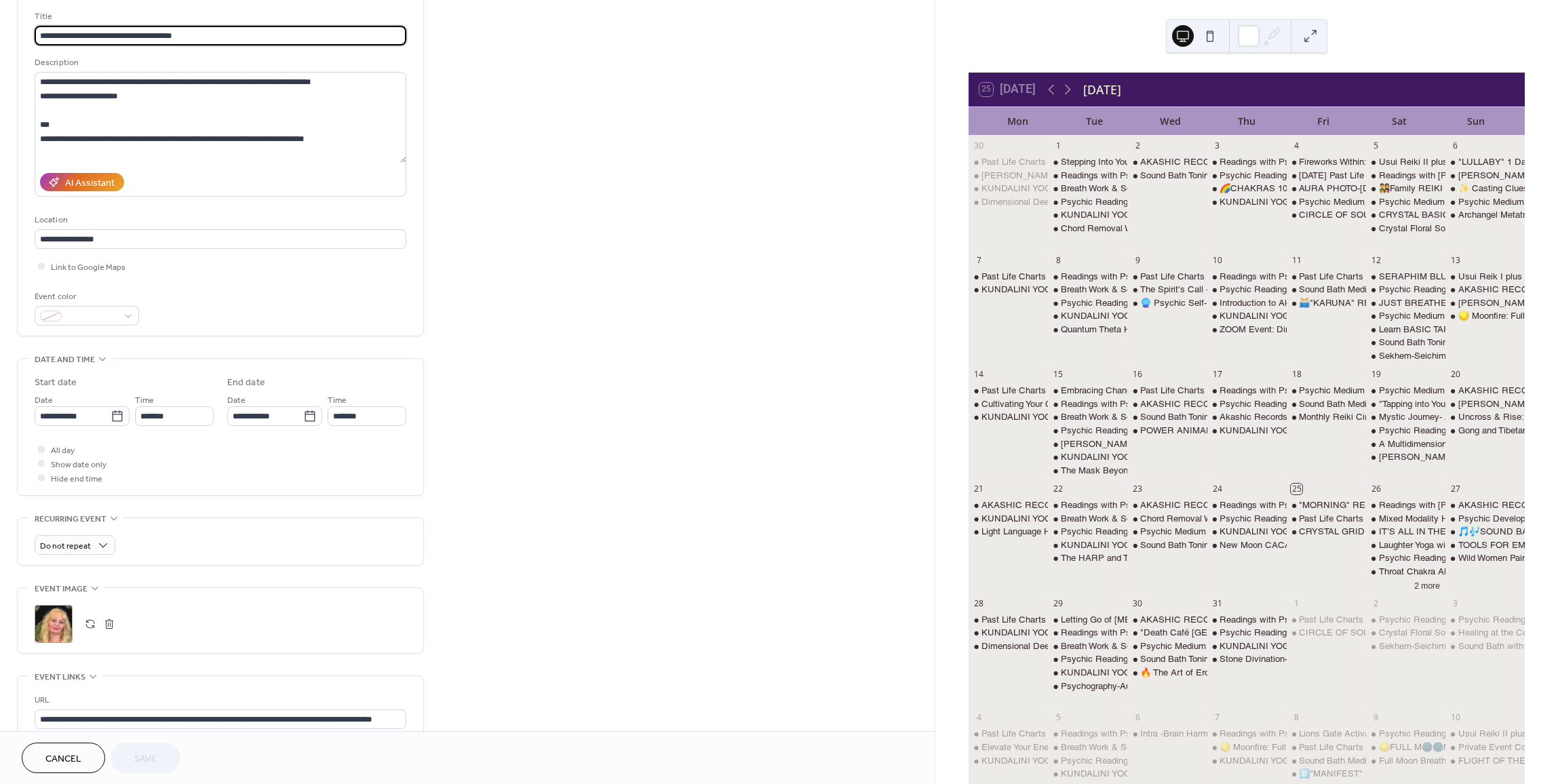 scroll, scrollTop: 136, scrollLeft: 0, axis: vertical 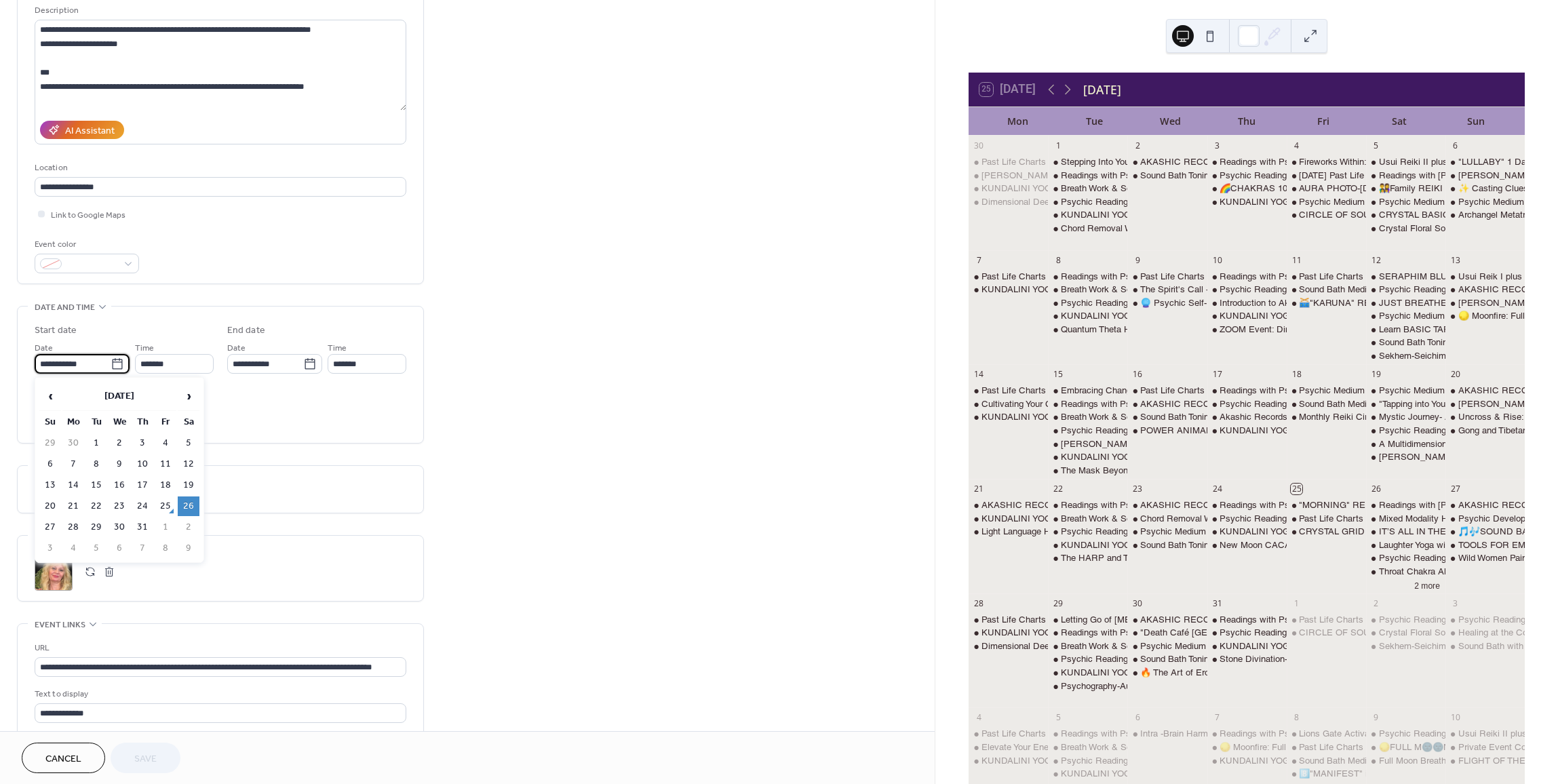click on "**********" at bounding box center (73, 364) 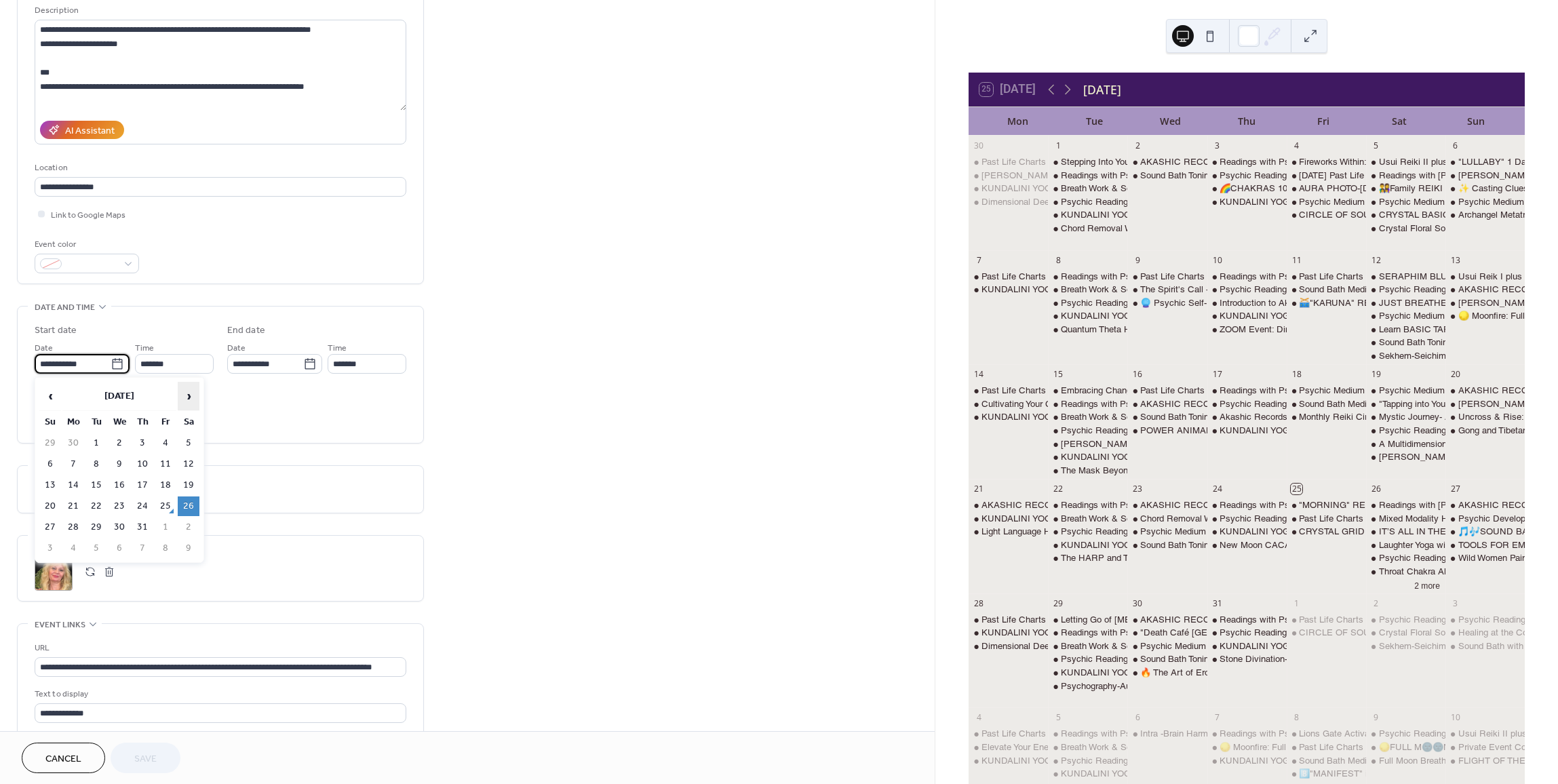 click on "›" at bounding box center [189, 396] 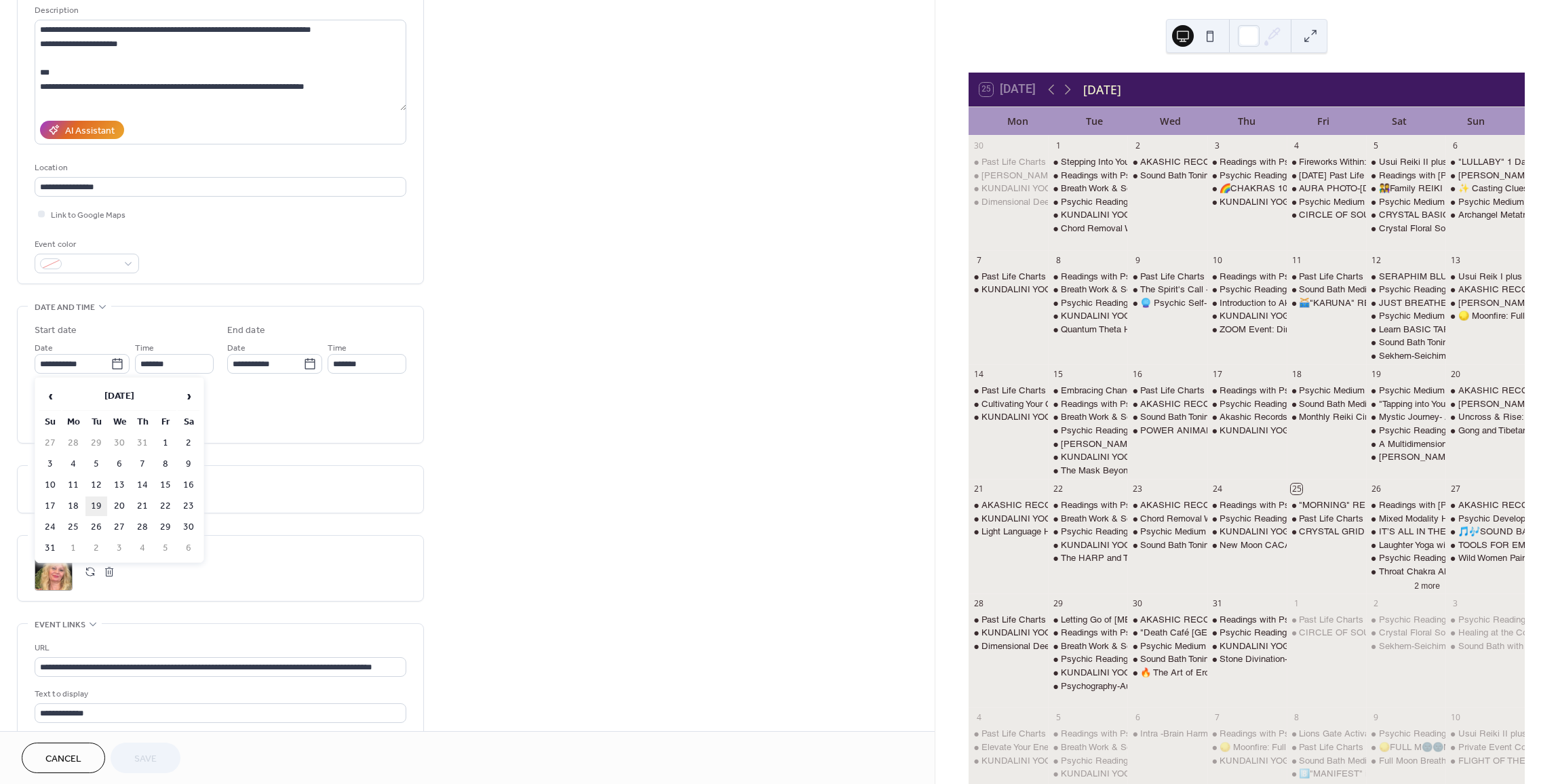 click on "19" at bounding box center [96, 506] 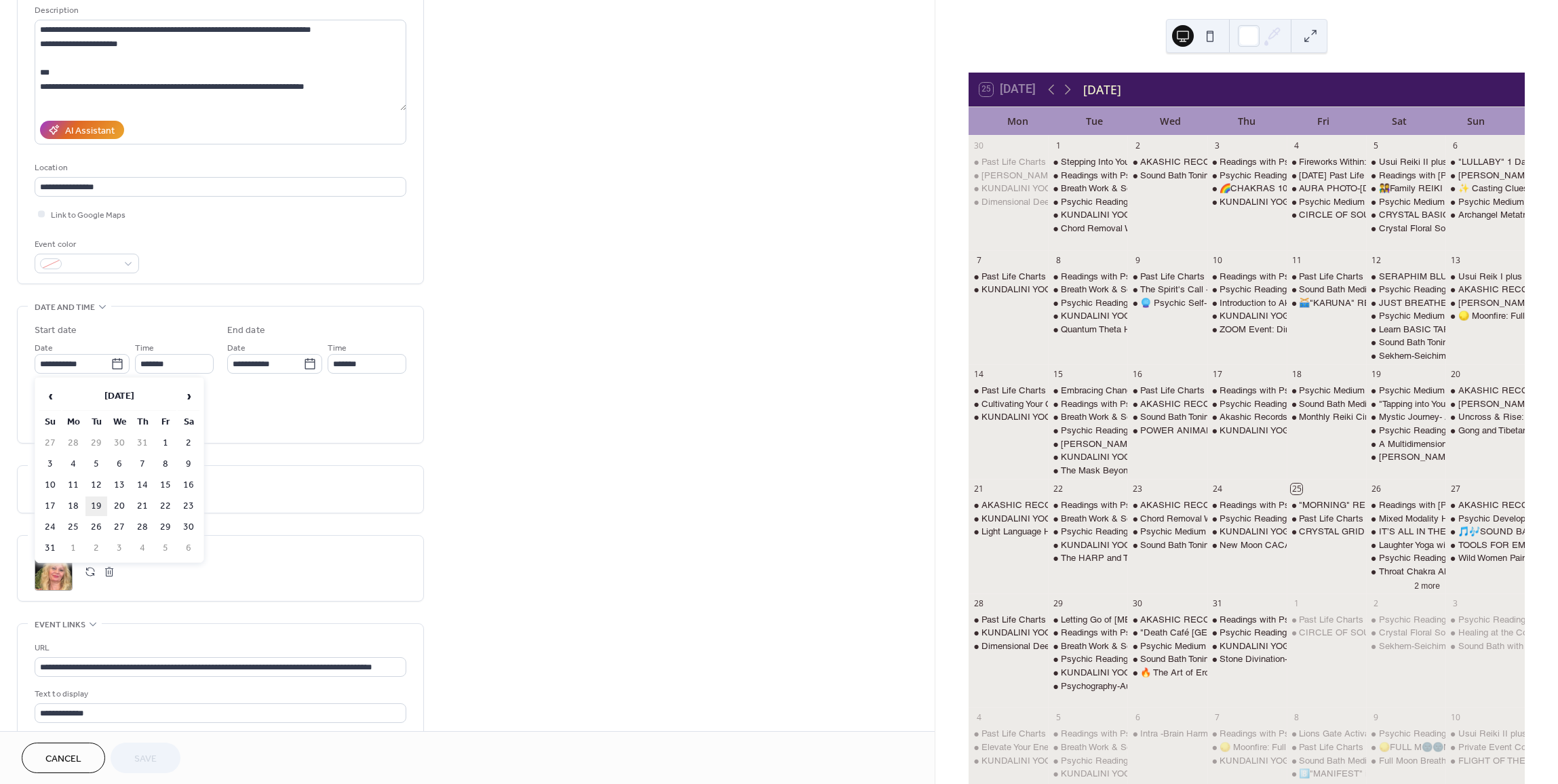 type on "**********" 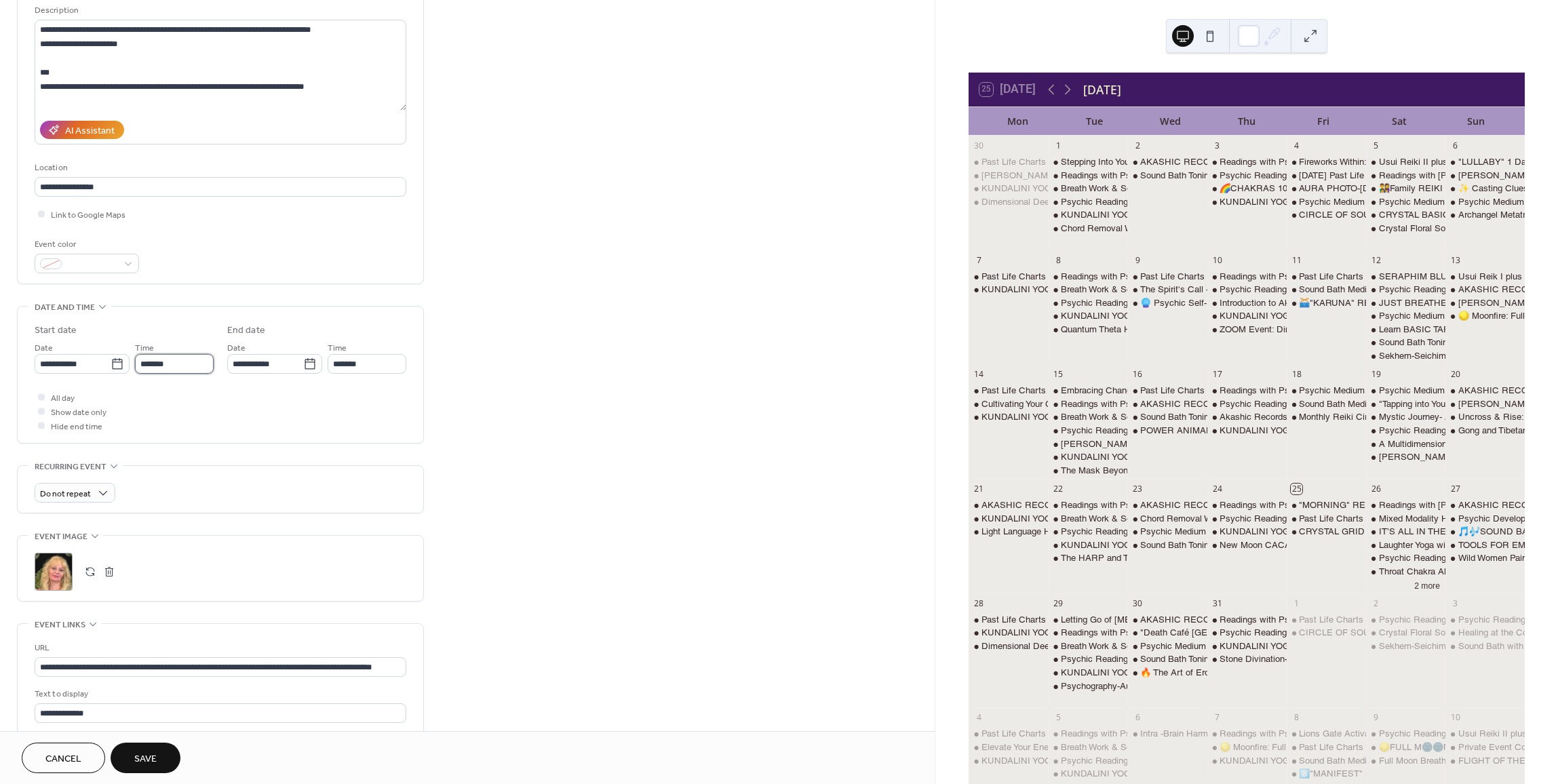 click on "*******" at bounding box center [174, 364] 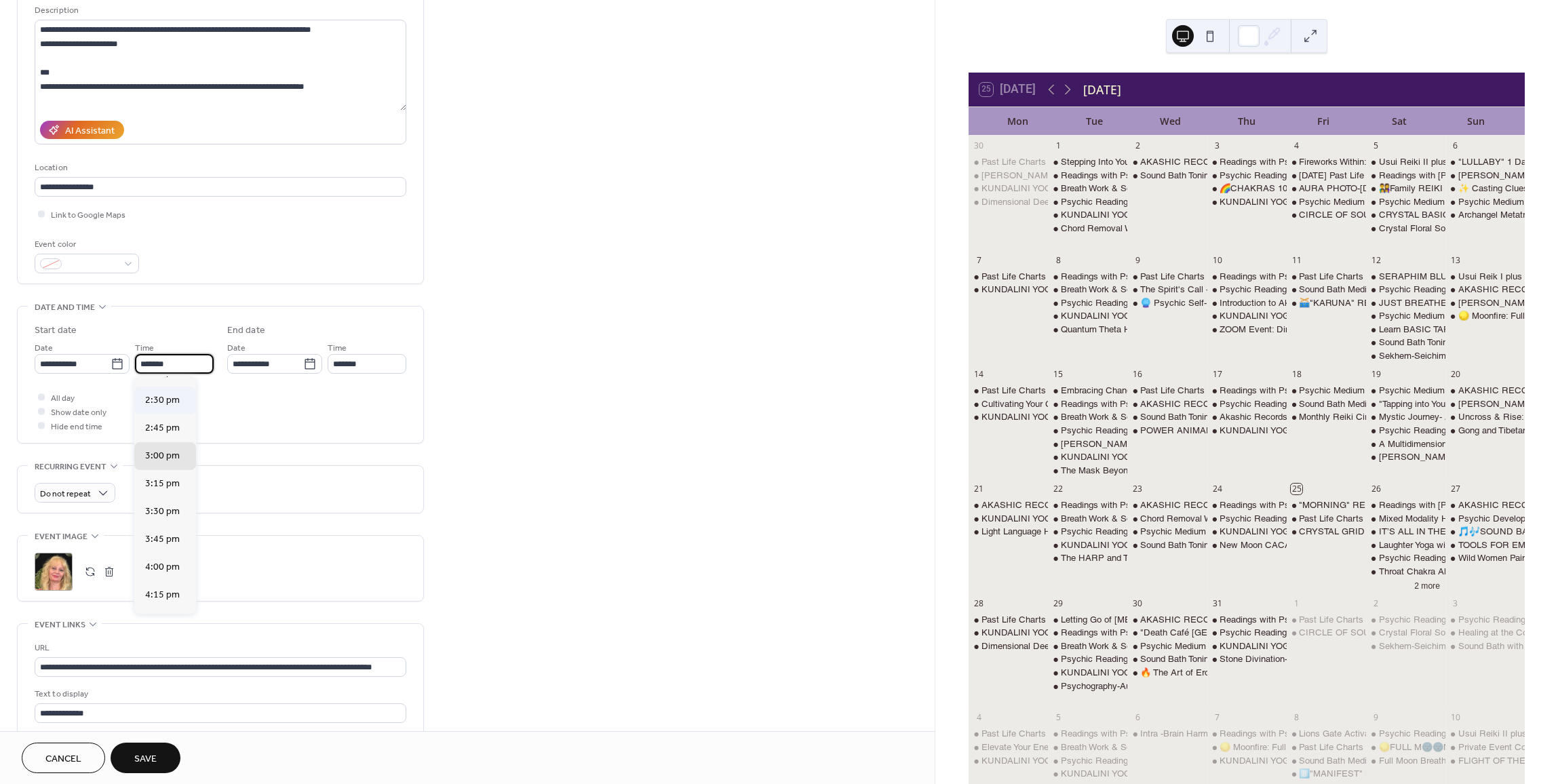 scroll, scrollTop: 1601, scrollLeft: 0, axis: vertical 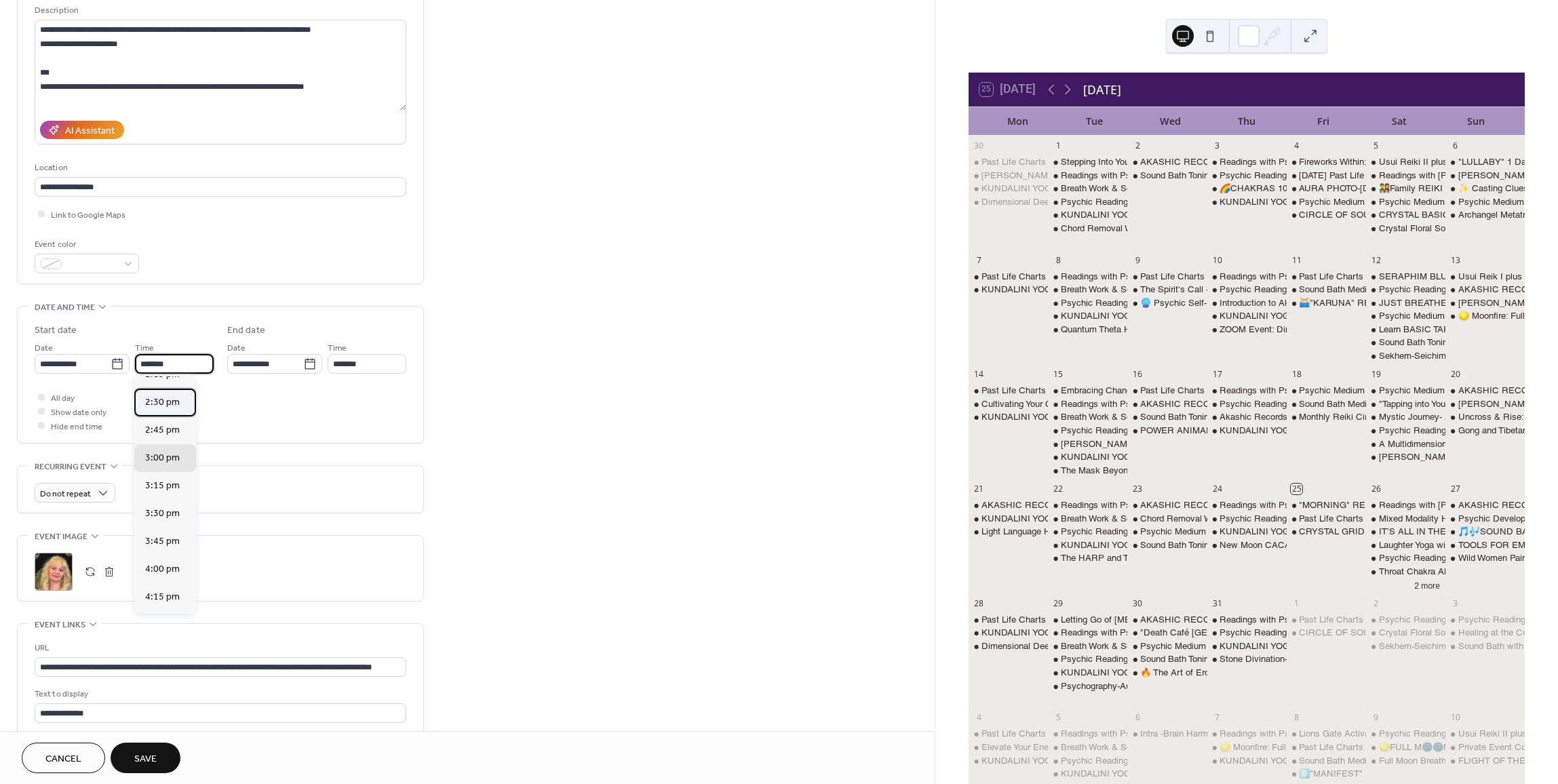 click on "2:30 pm" at bounding box center [162, 402] 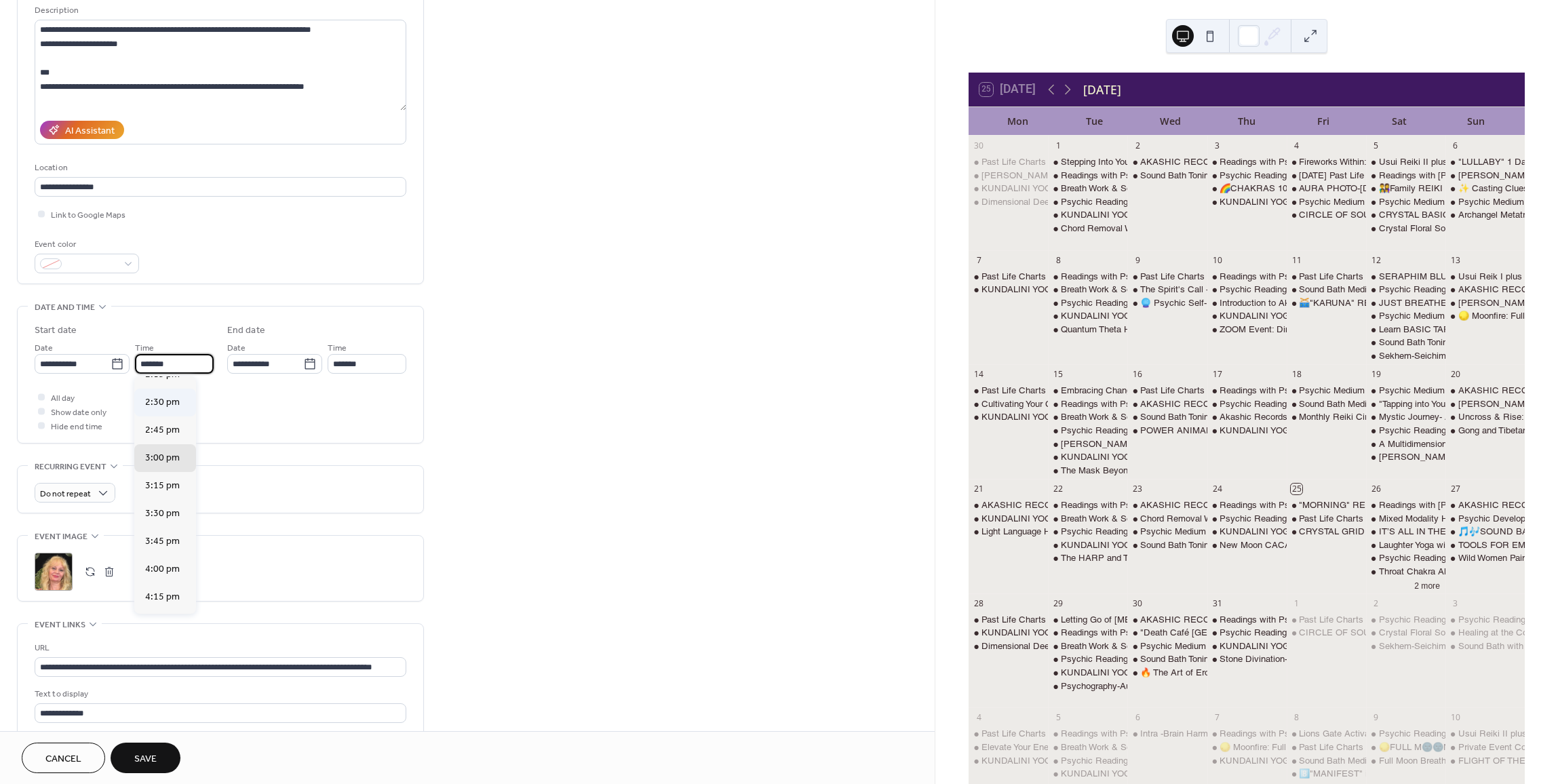 type on "*******" 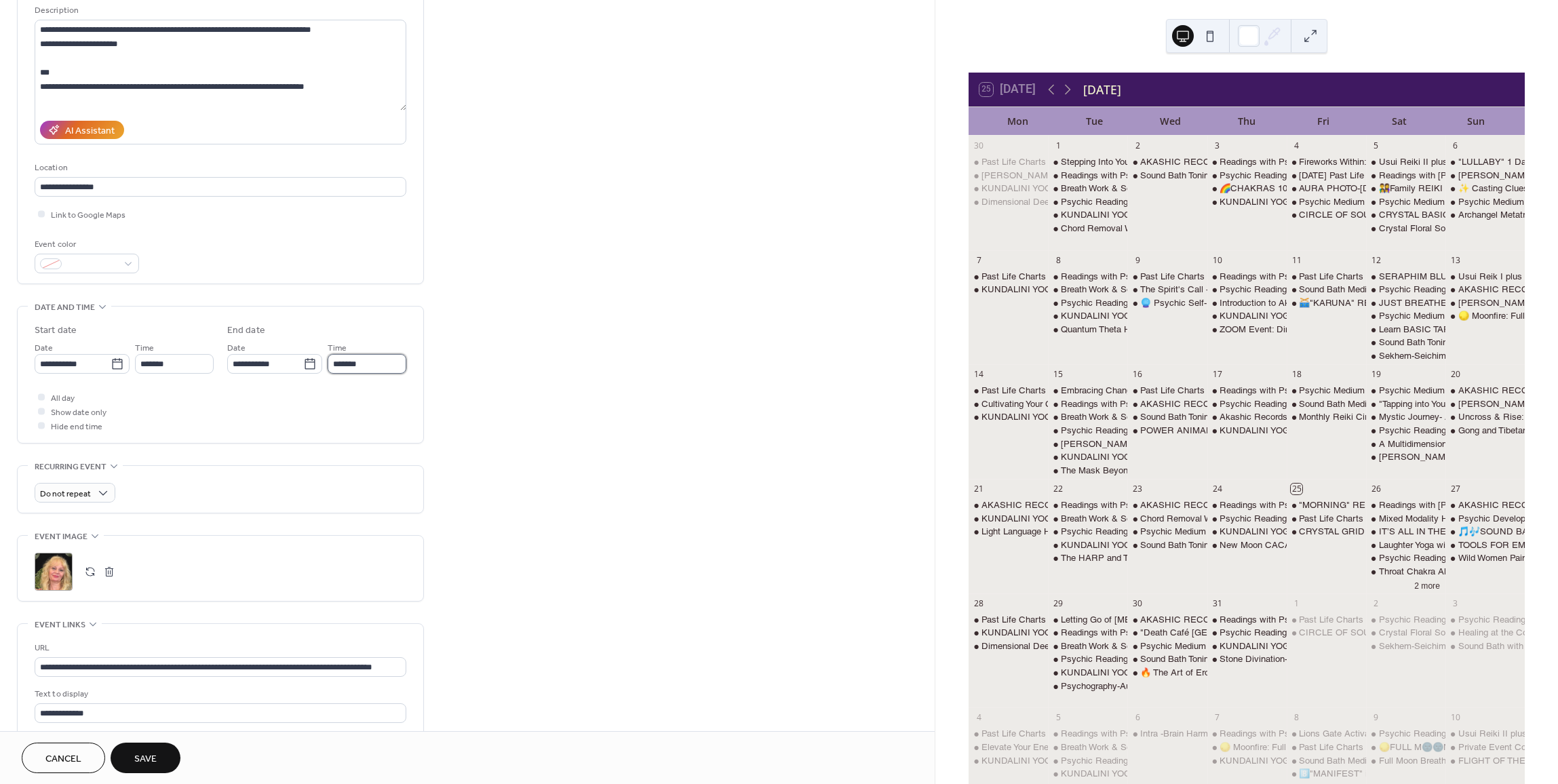 click on "*******" at bounding box center [367, 364] 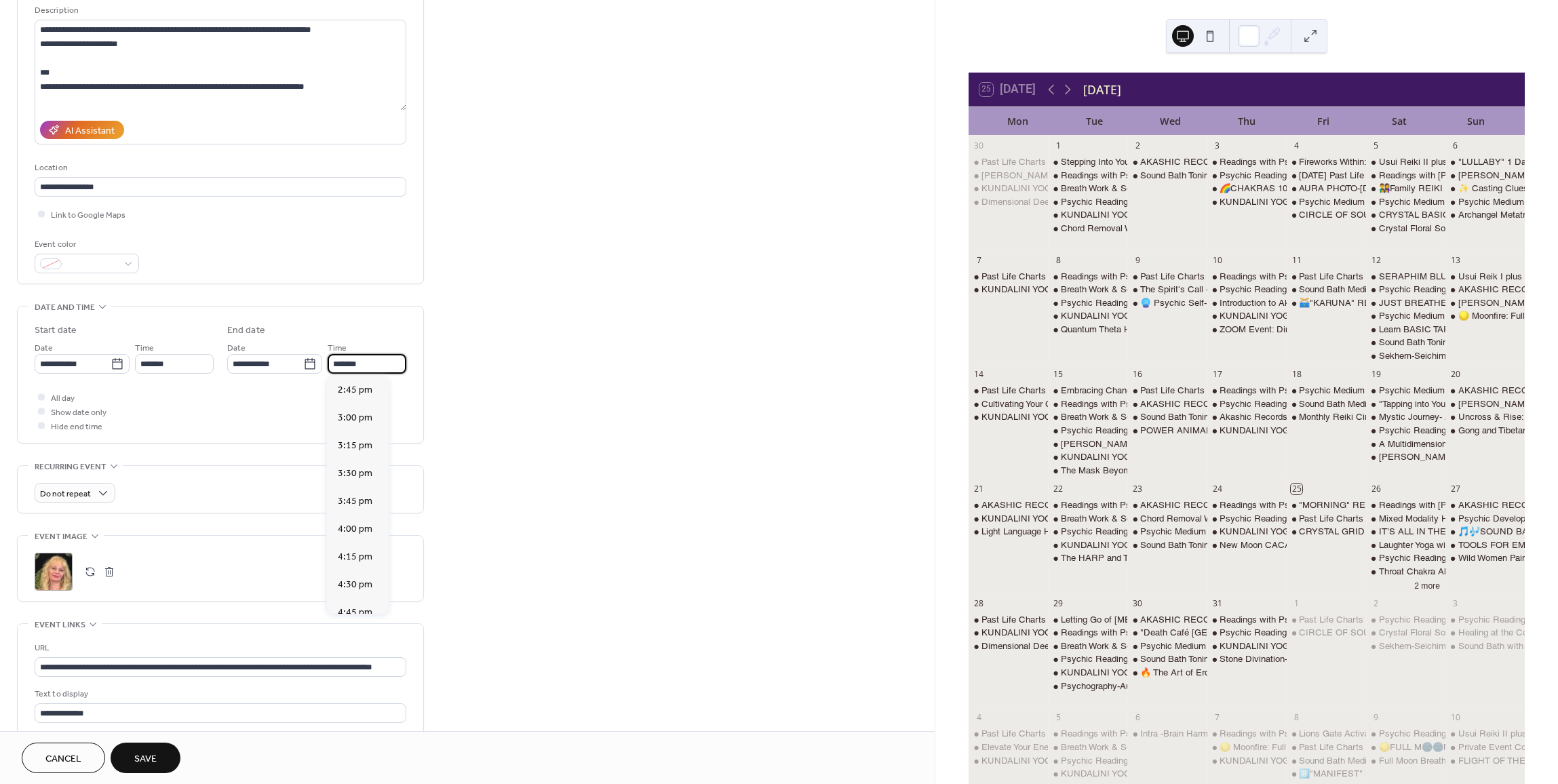 scroll, scrollTop: 528, scrollLeft: 0, axis: vertical 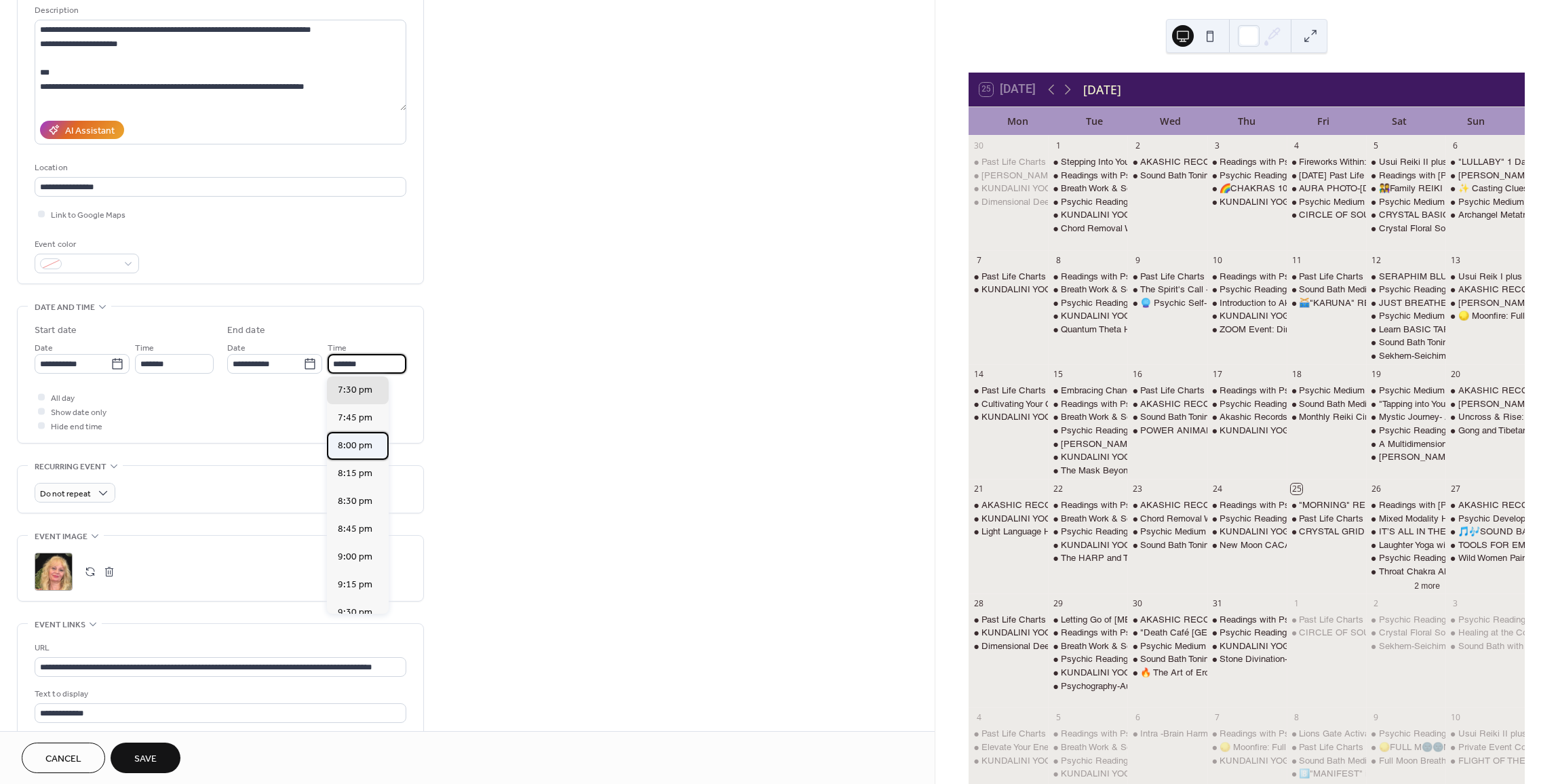 click on "8:00 pm" at bounding box center [355, 446] 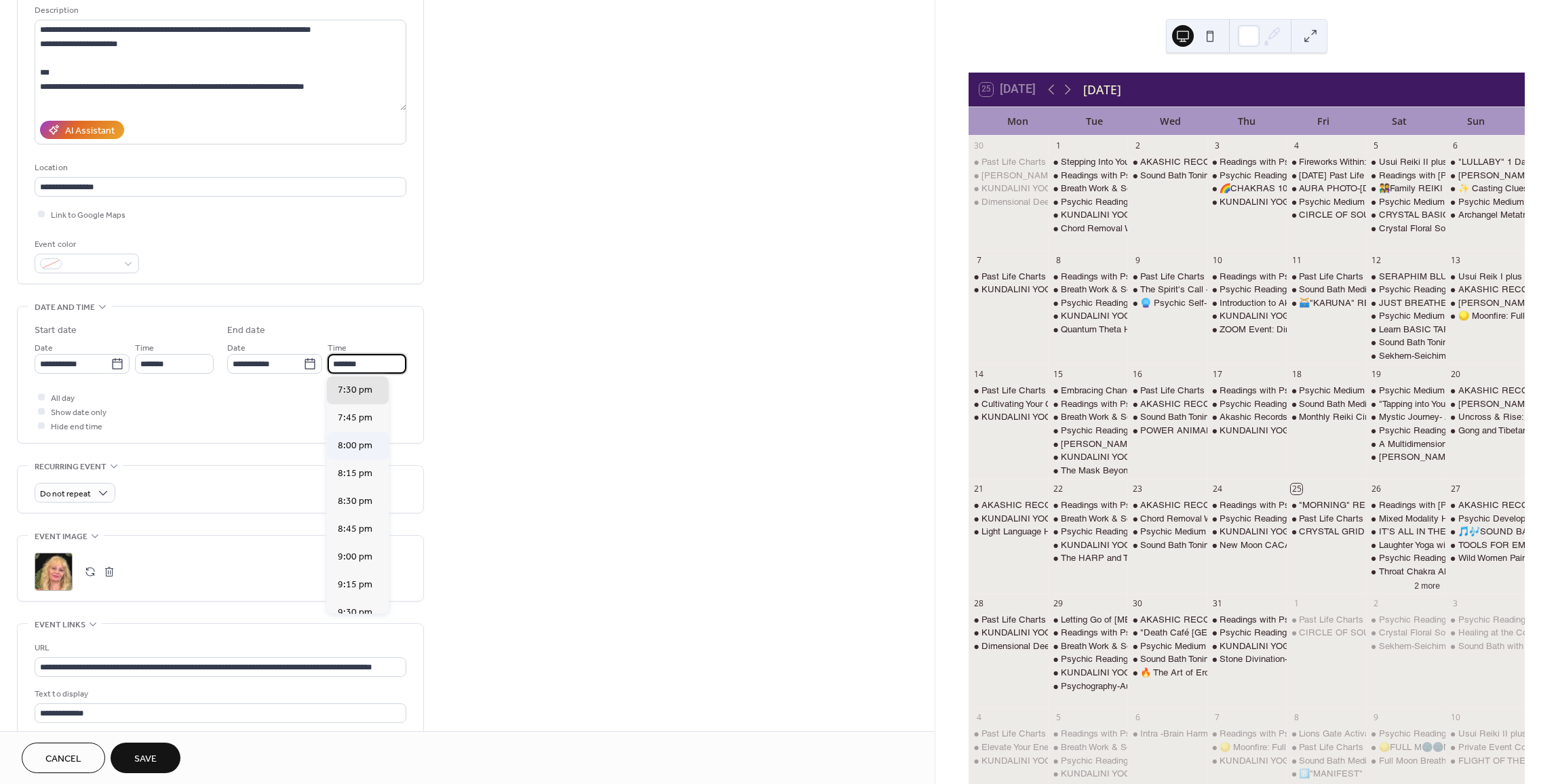 type on "*******" 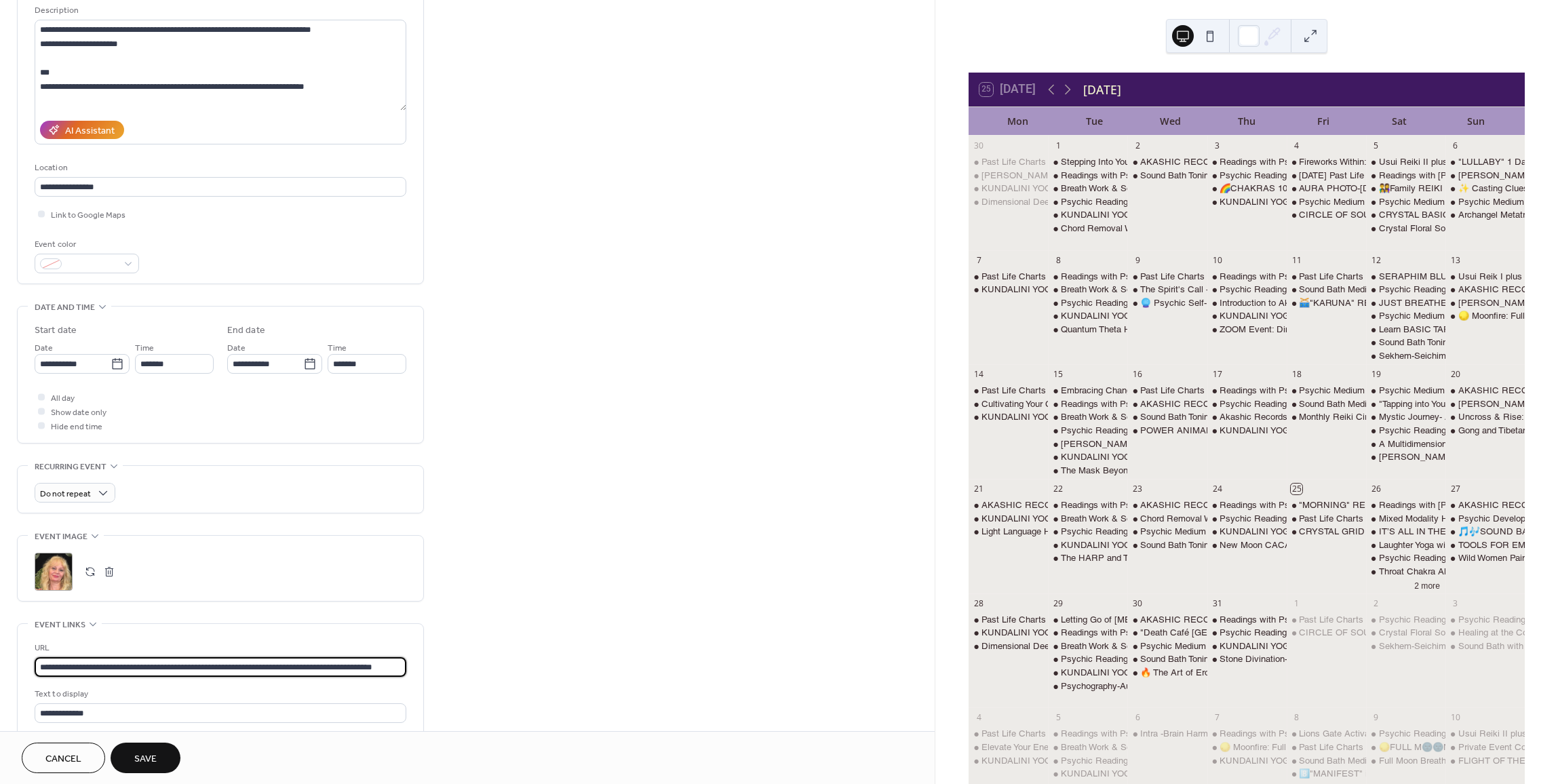 scroll, scrollTop: 1, scrollLeft: 19, axis: both 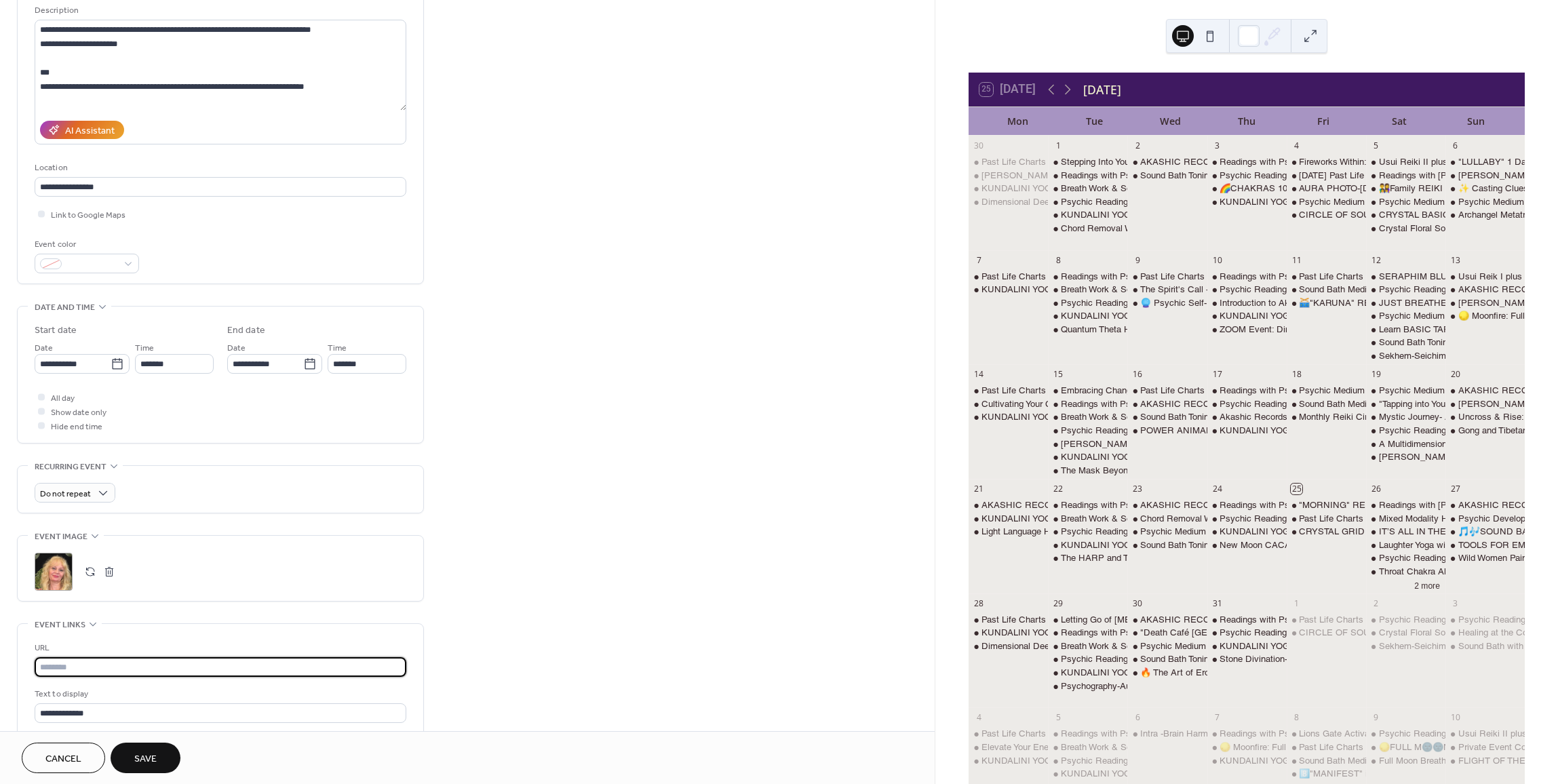 click at bounding box center (220, 667) 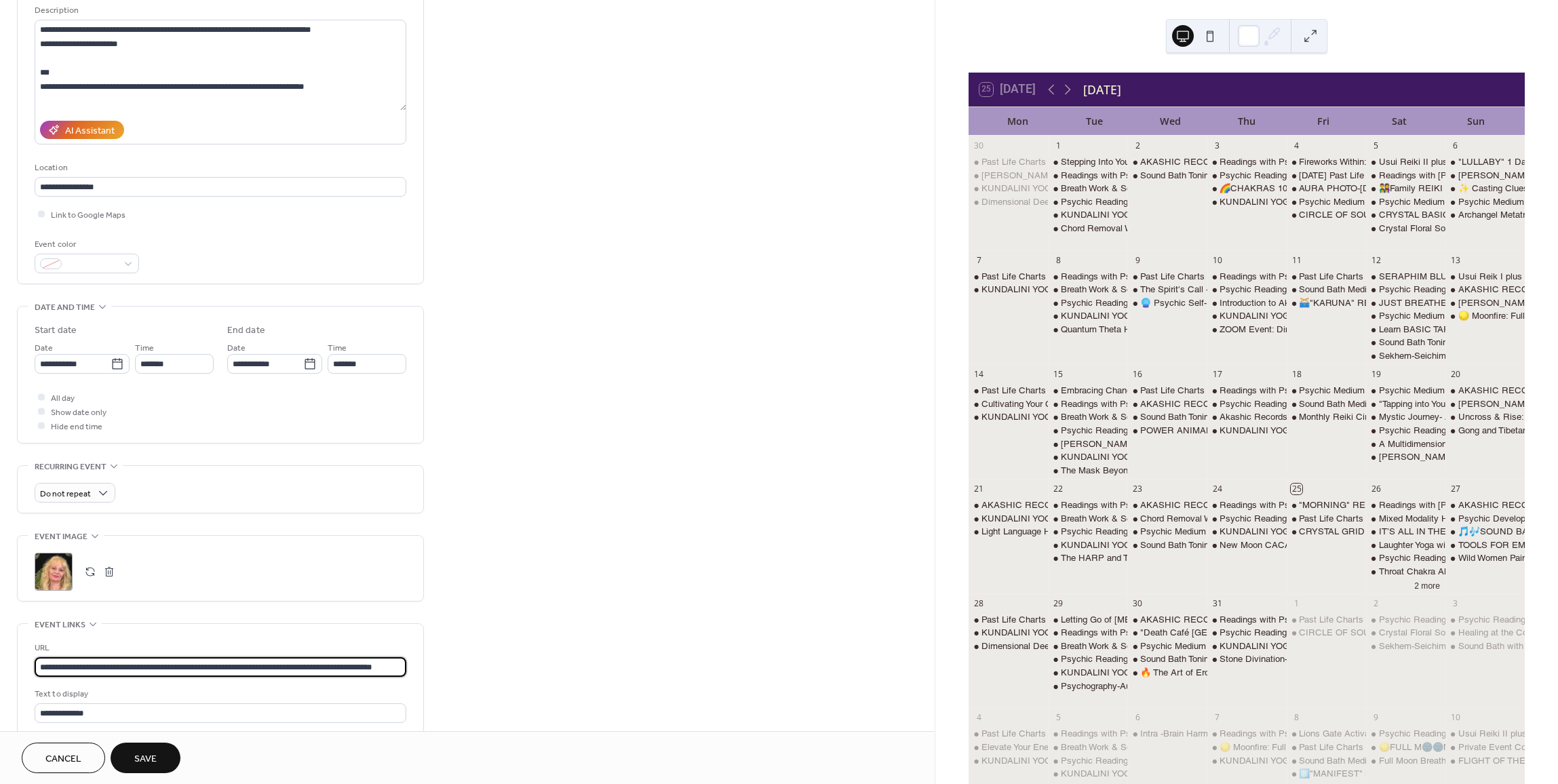 scroll, scrollTop: 0, scrollLeft: 18, axis: horizontal 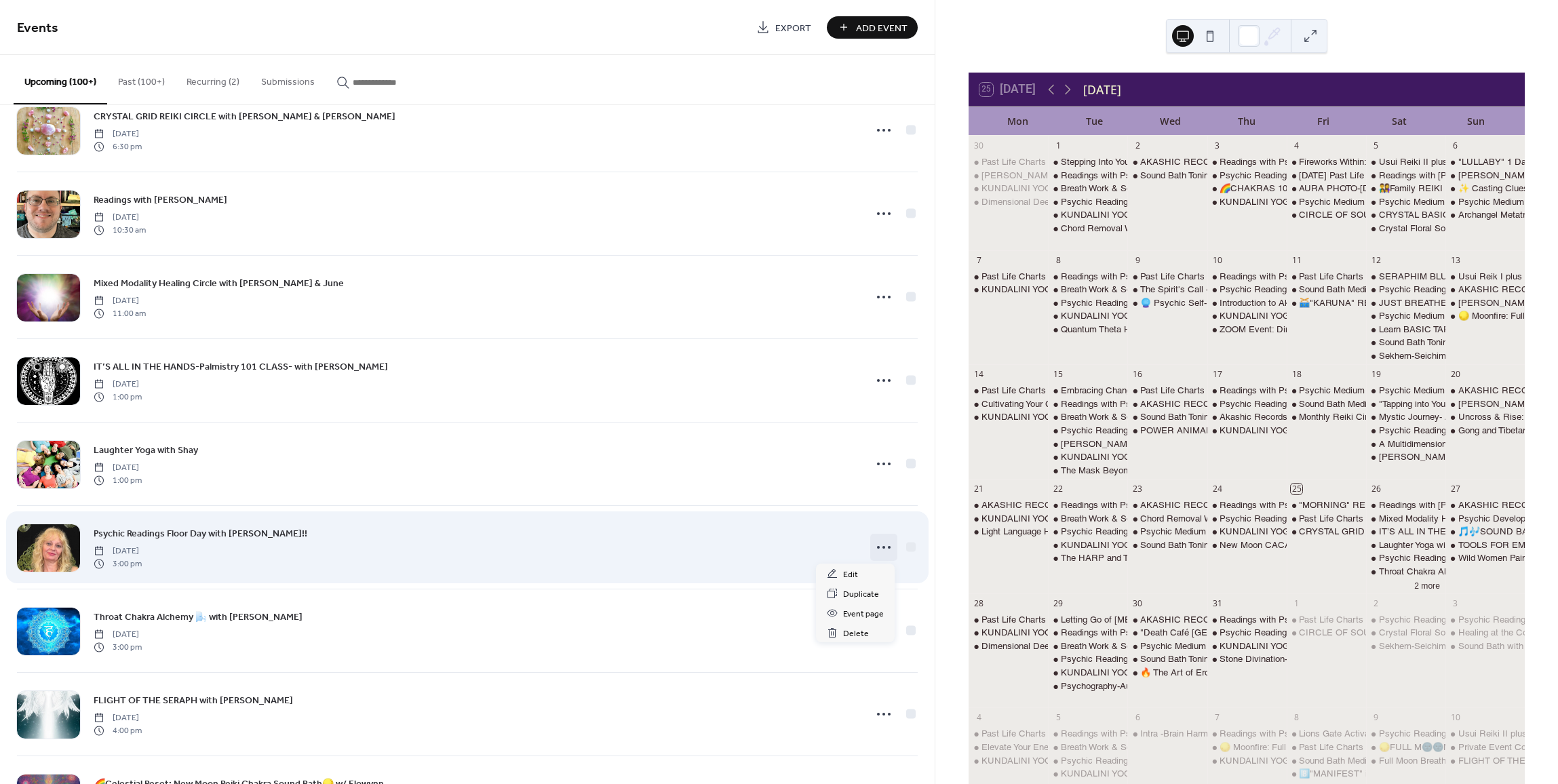 click 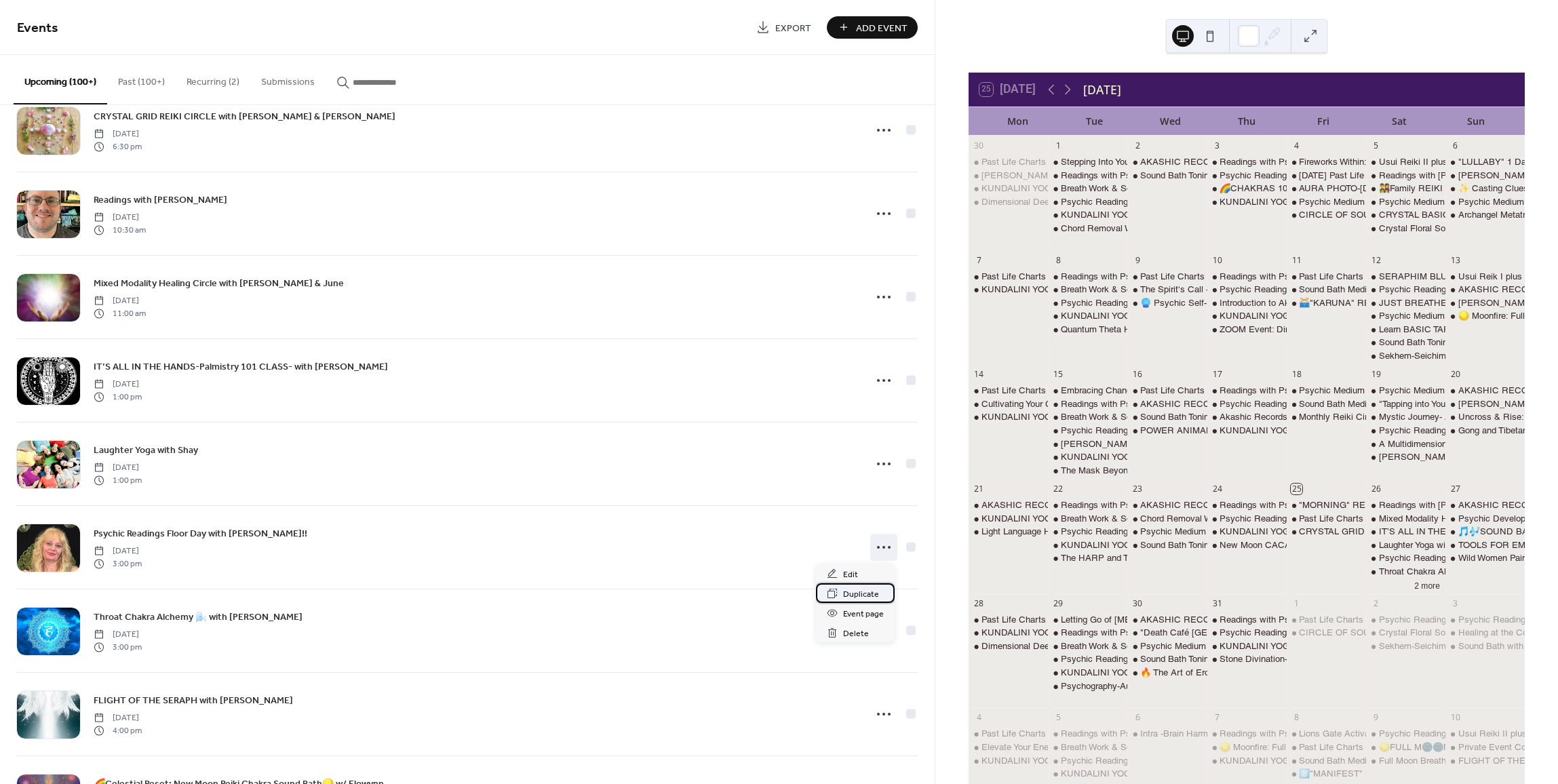 click on "Duplicate" at bounding box center [861, 594] 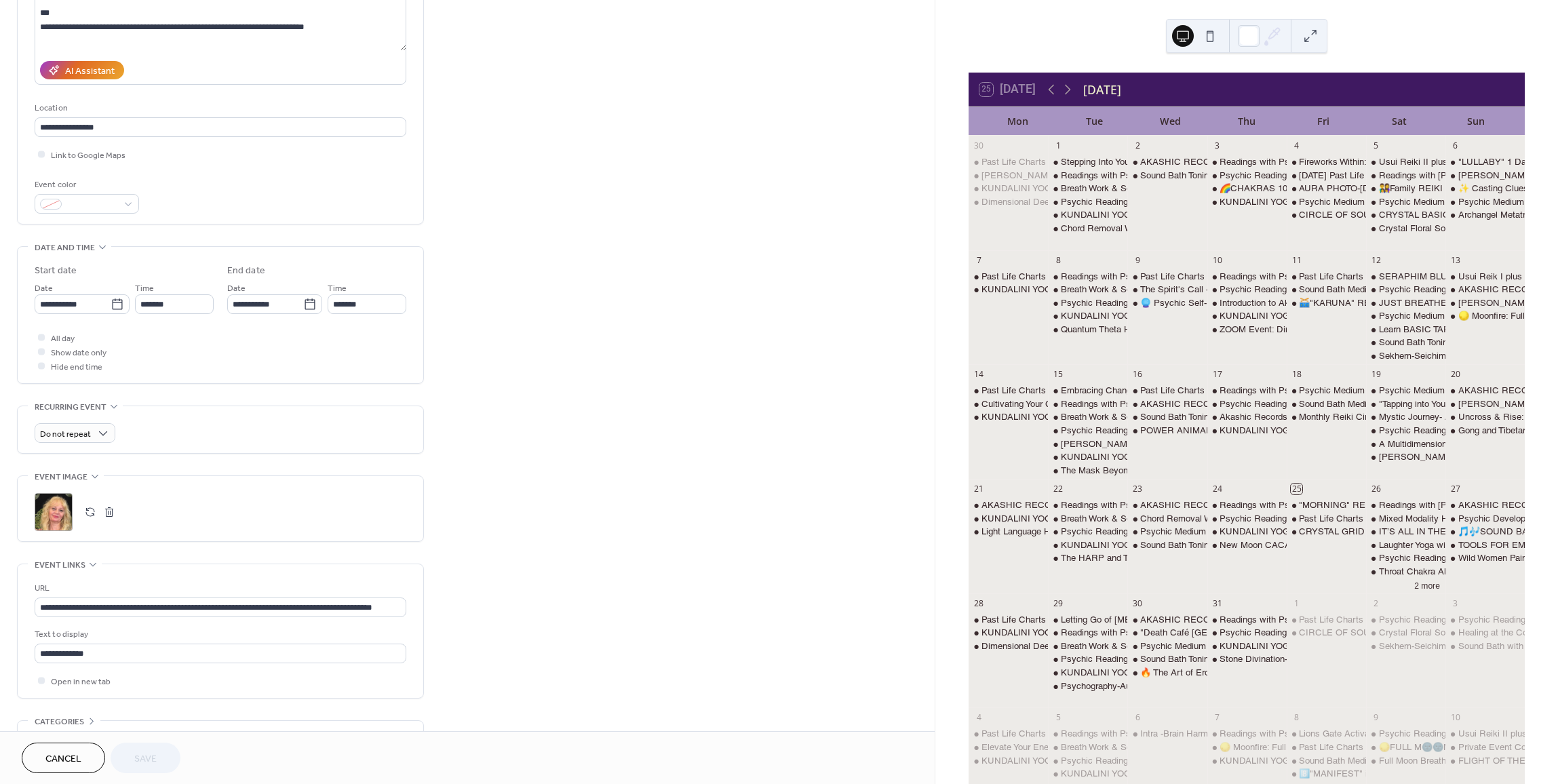 scroll, scrollTop: 203, scrollLeft: 0, axis: vertical 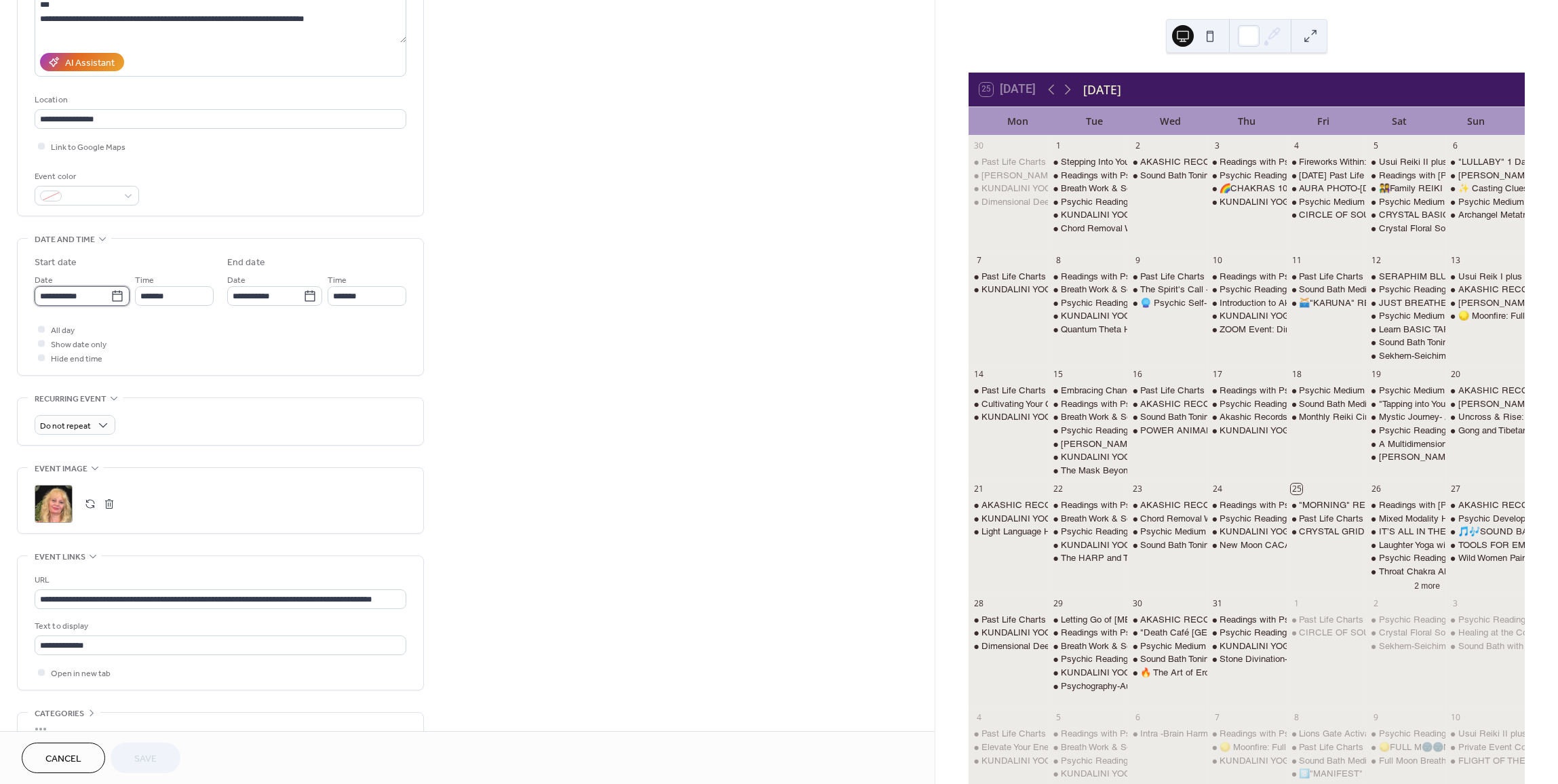 click on "**********" at bounding box center (73, 296) 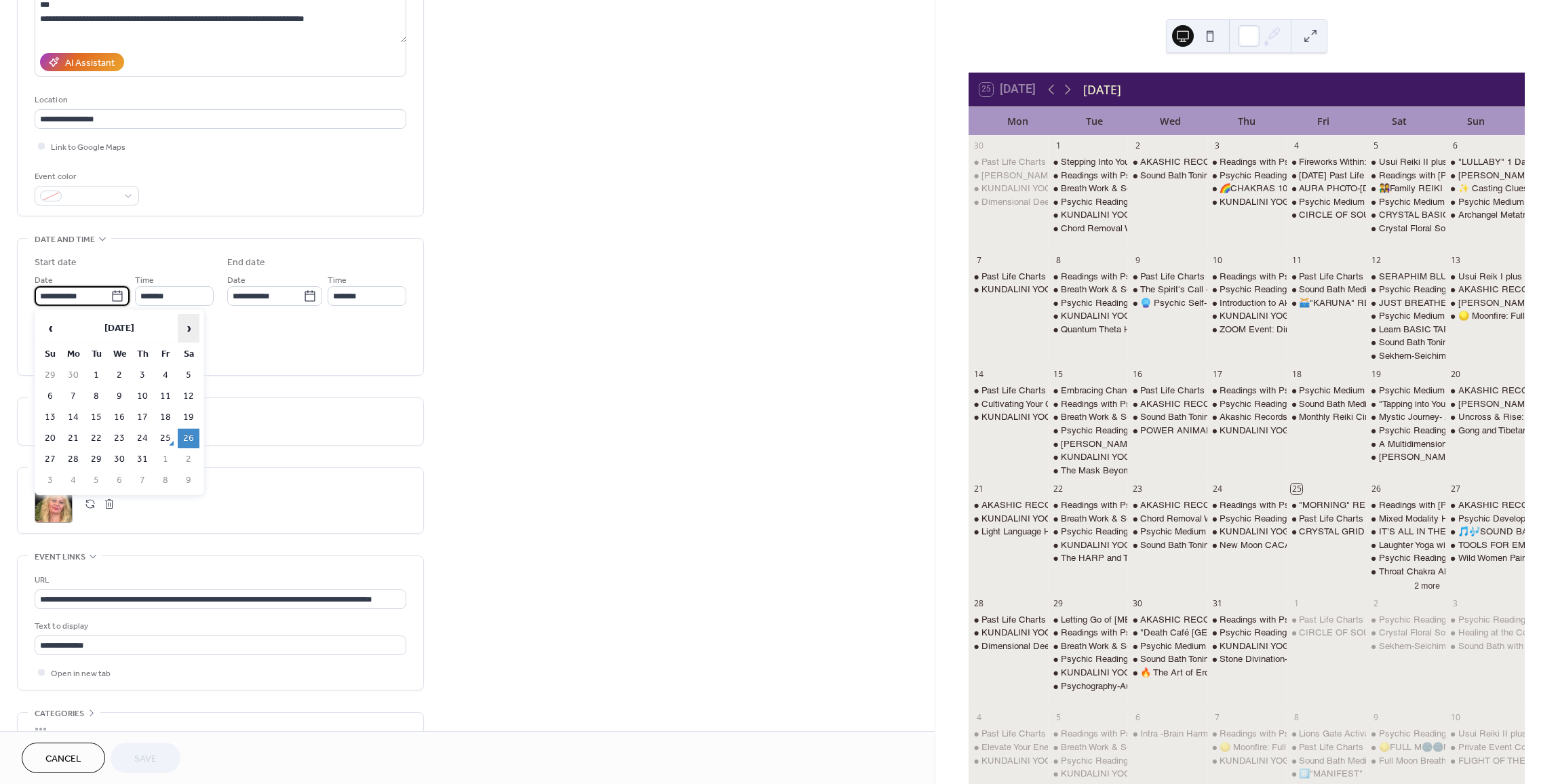 click on "›" at bounding box center (189, 328) 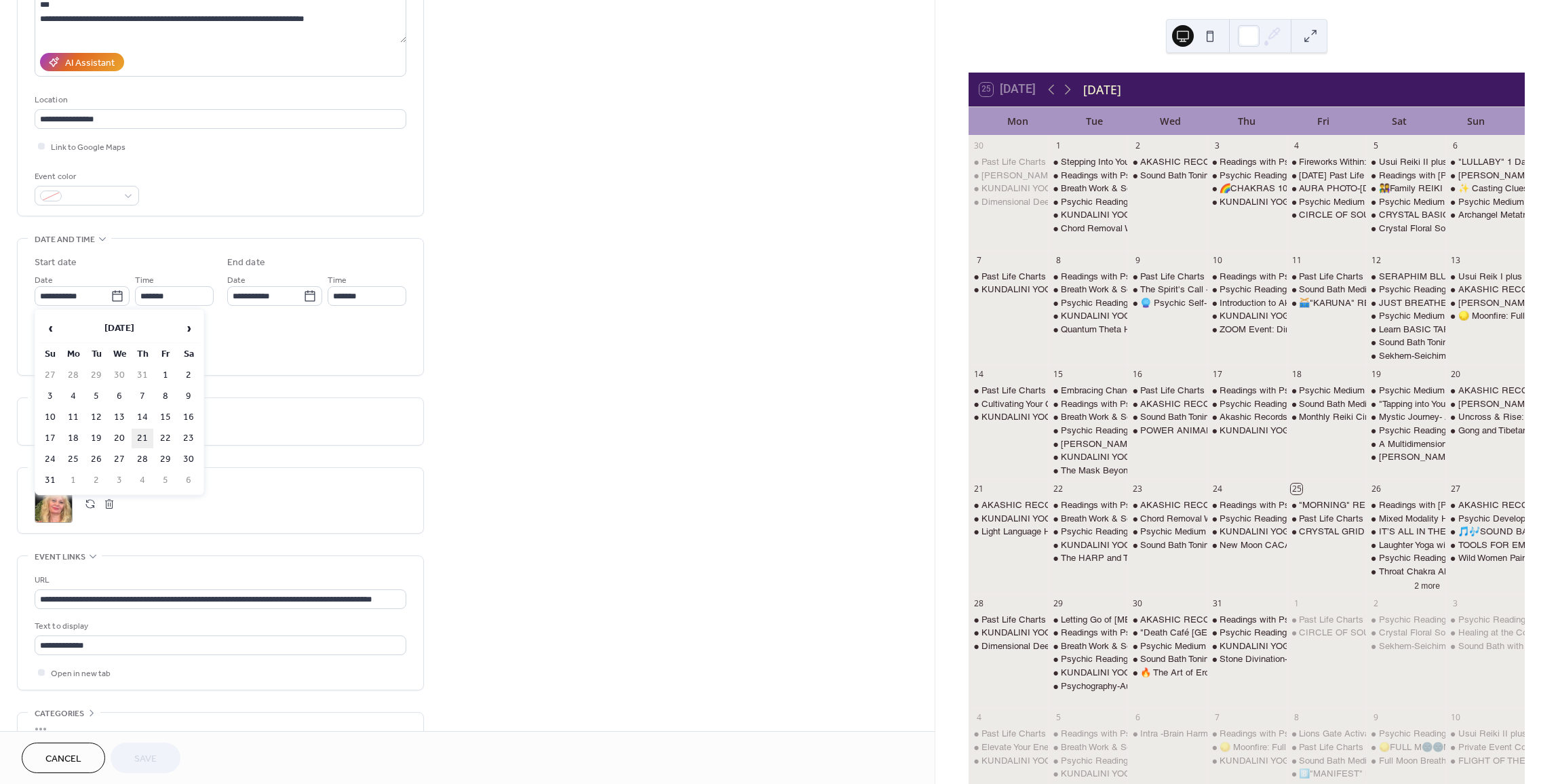 click on "21" at bounding box center [142, 438] 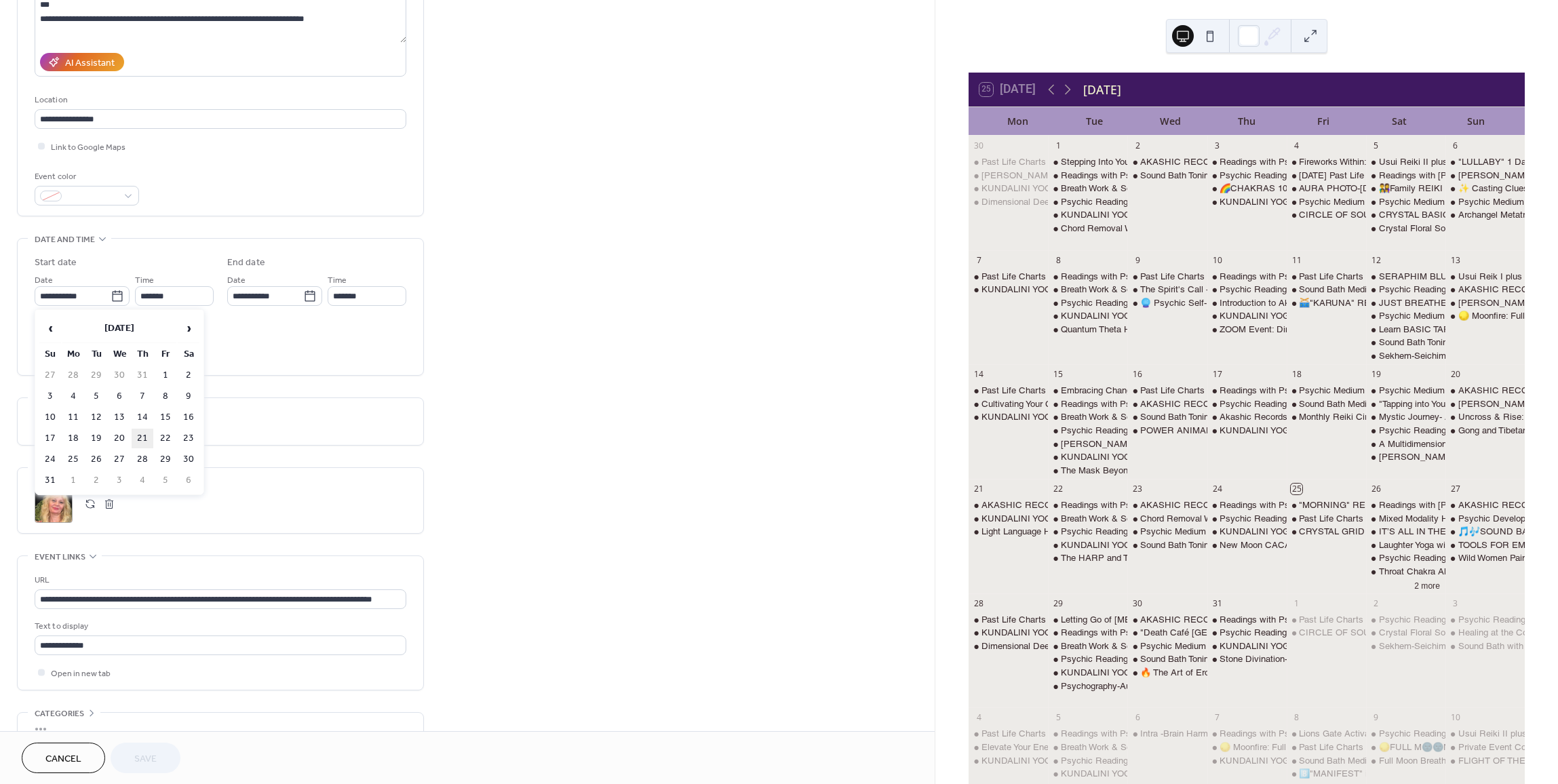 type on "**********" 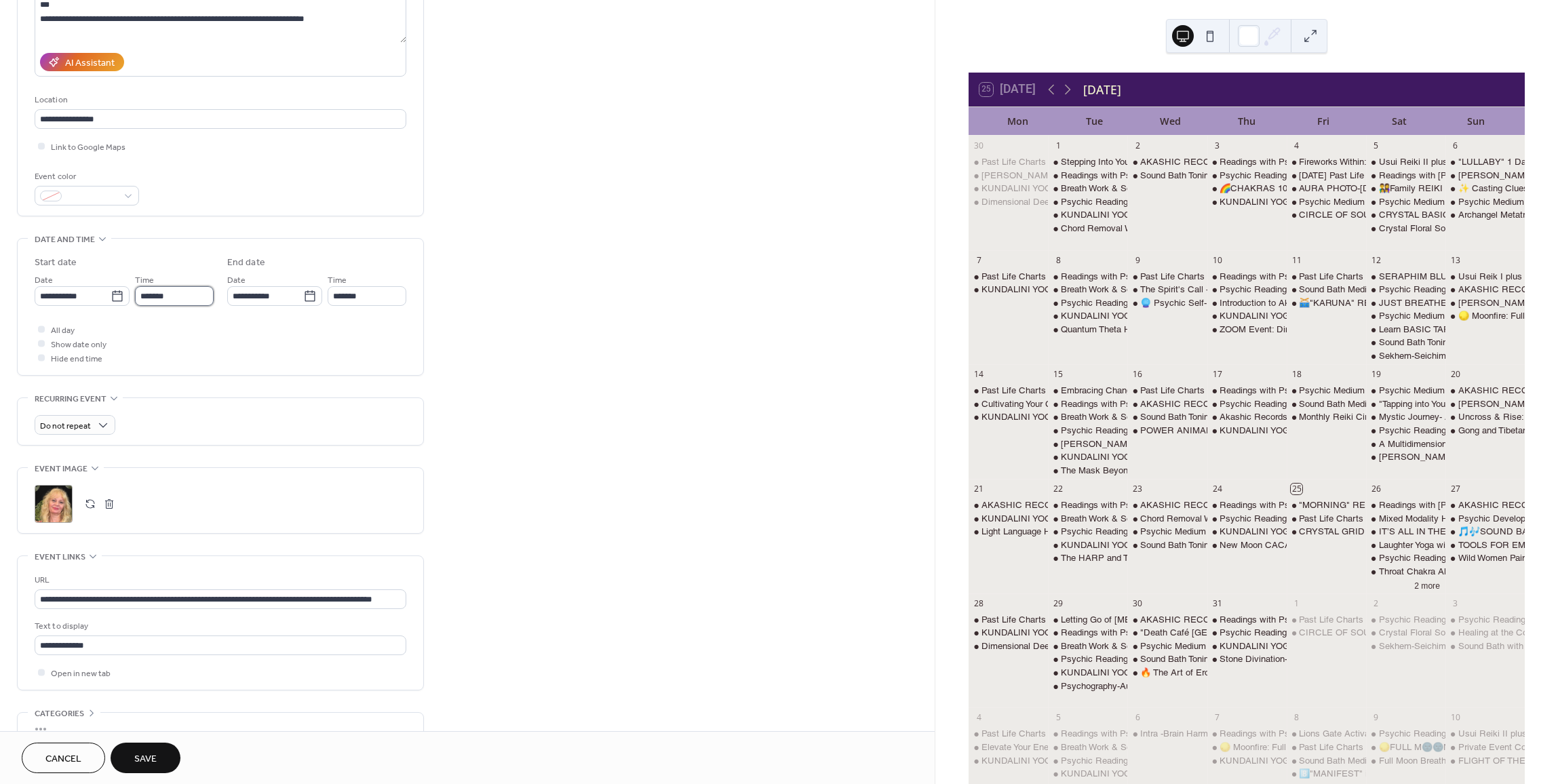 click on "*******" at bounding box center [174, 296] 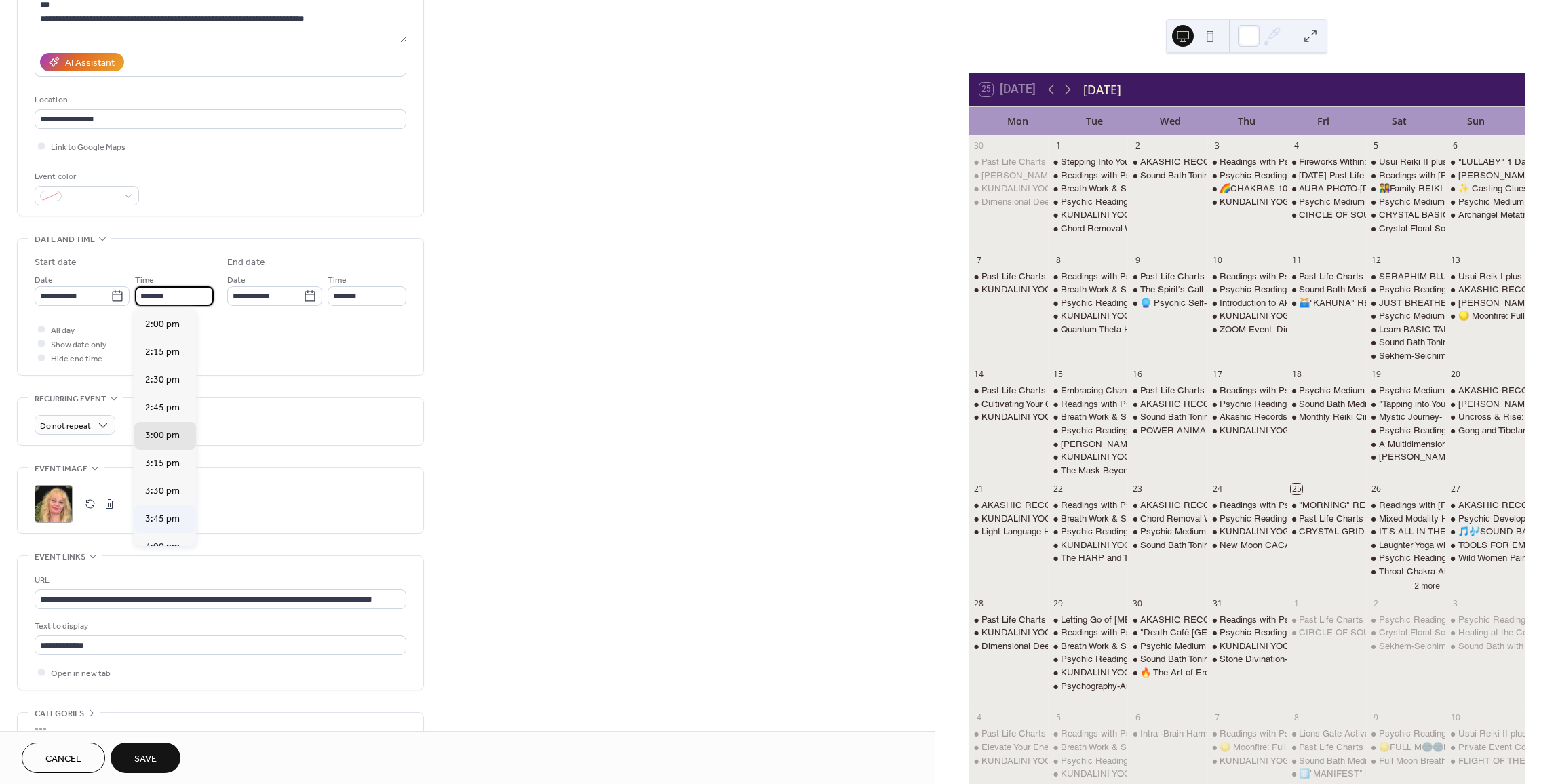 scroll, scrollTop: 1533, scrollLeft: 0, axis: vertical 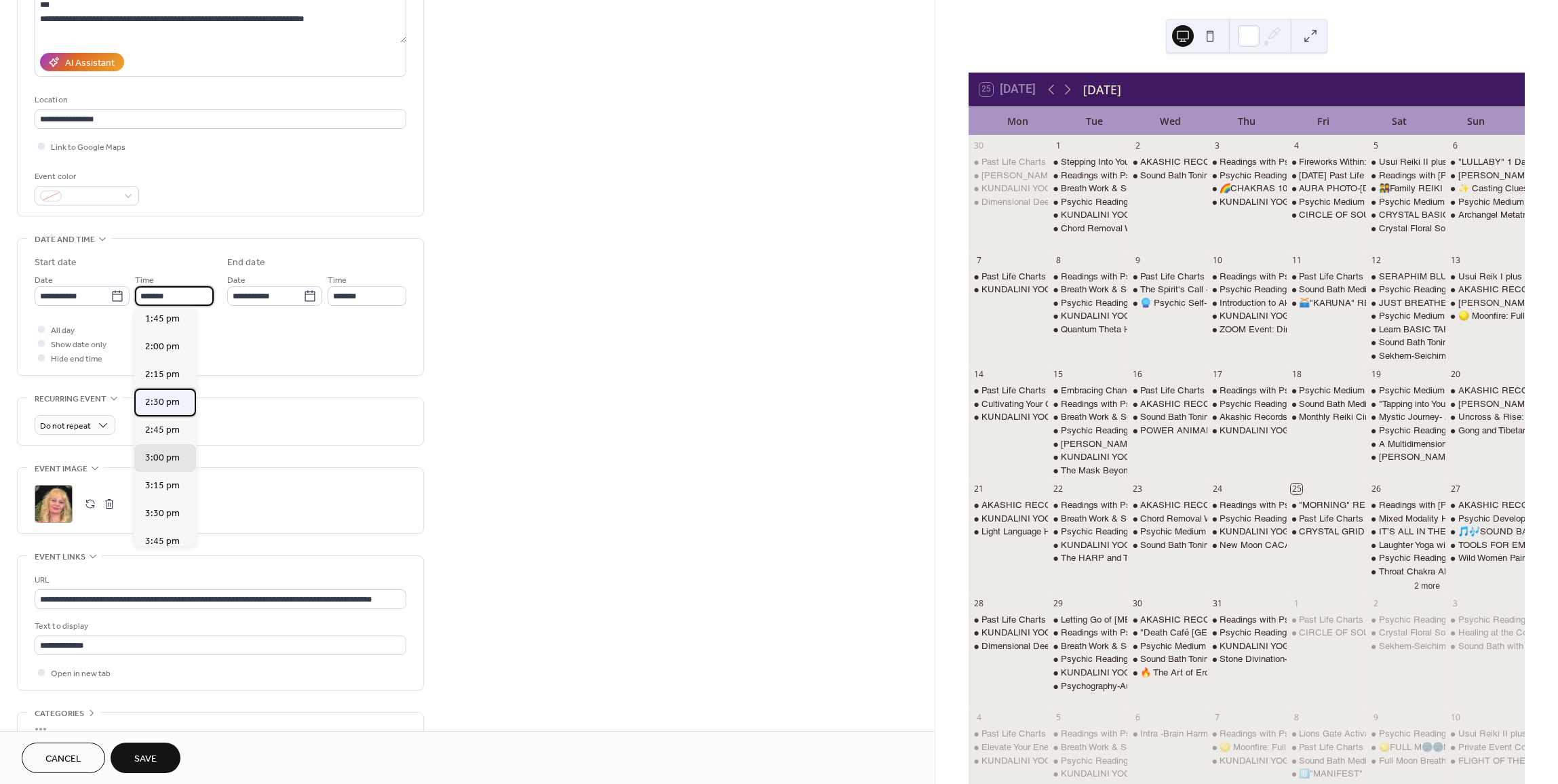 click on "2:30 pm" at bounding box center (162, 402) 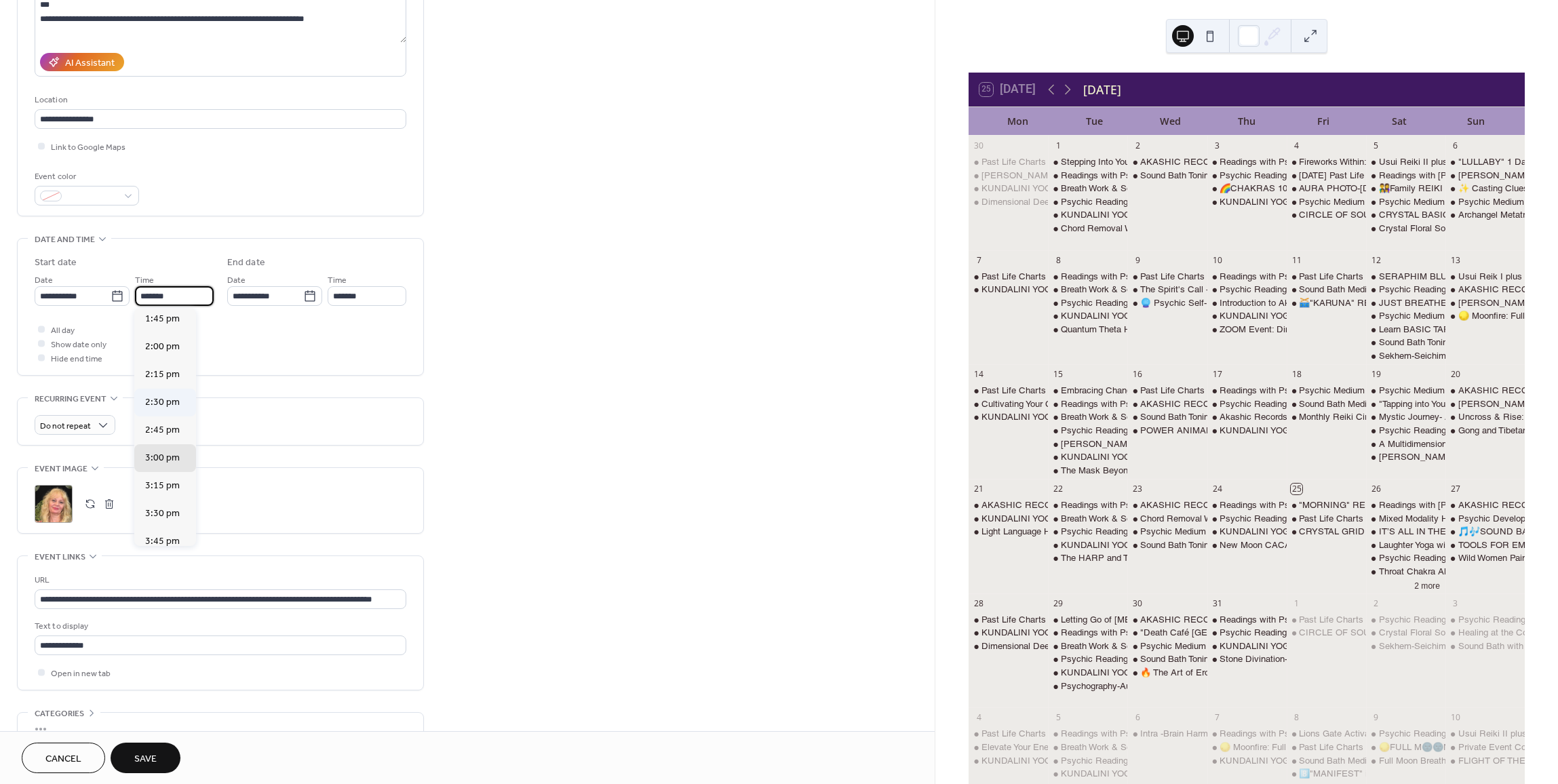 type on "*******" 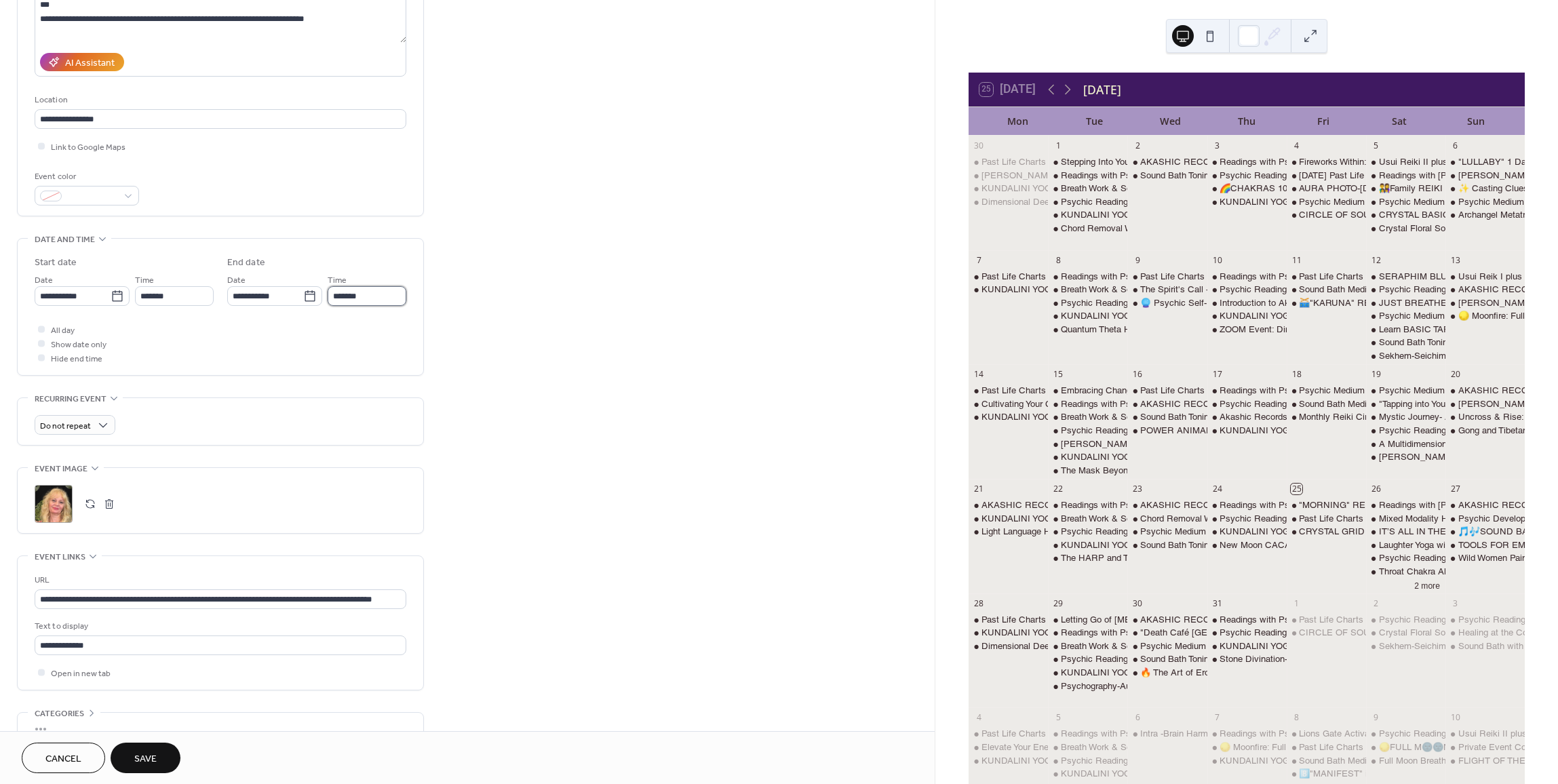click on "*******" at bounding box center (367, 296) 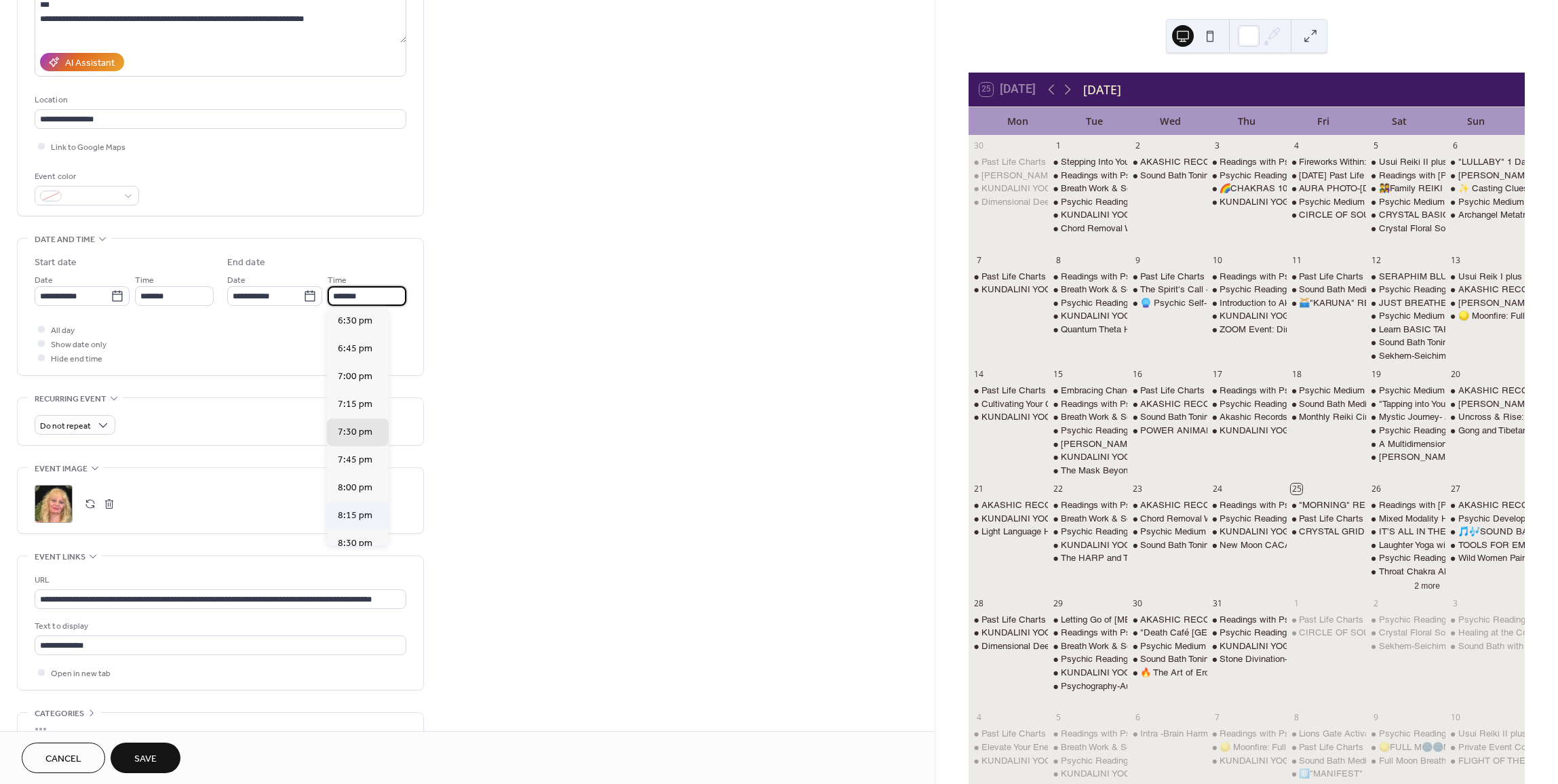 scroll, scrollTop: 393, scrollLeft: 0, axis: vertical 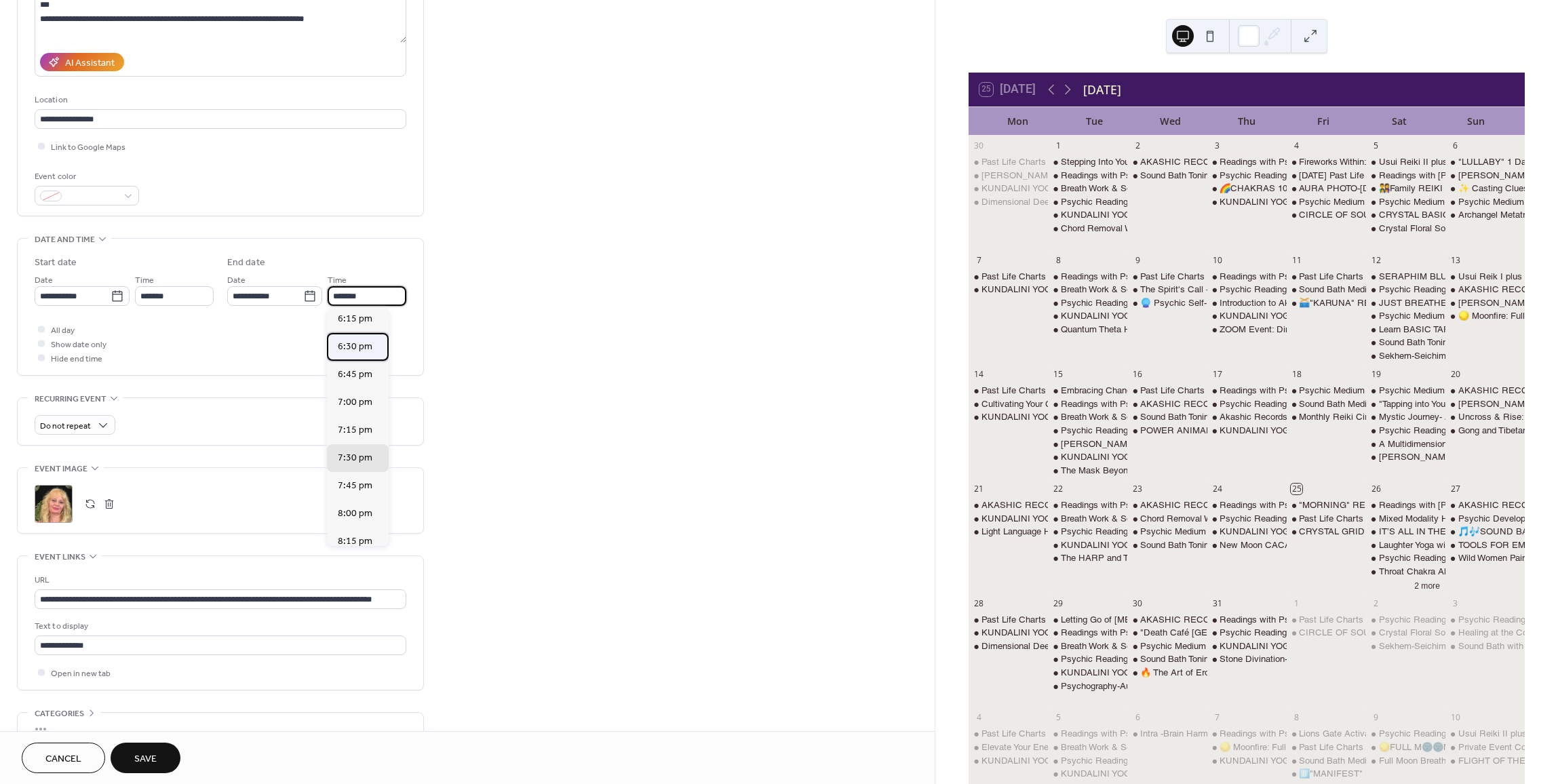 click on "6:30 pm" at bounding box center [357, 347] 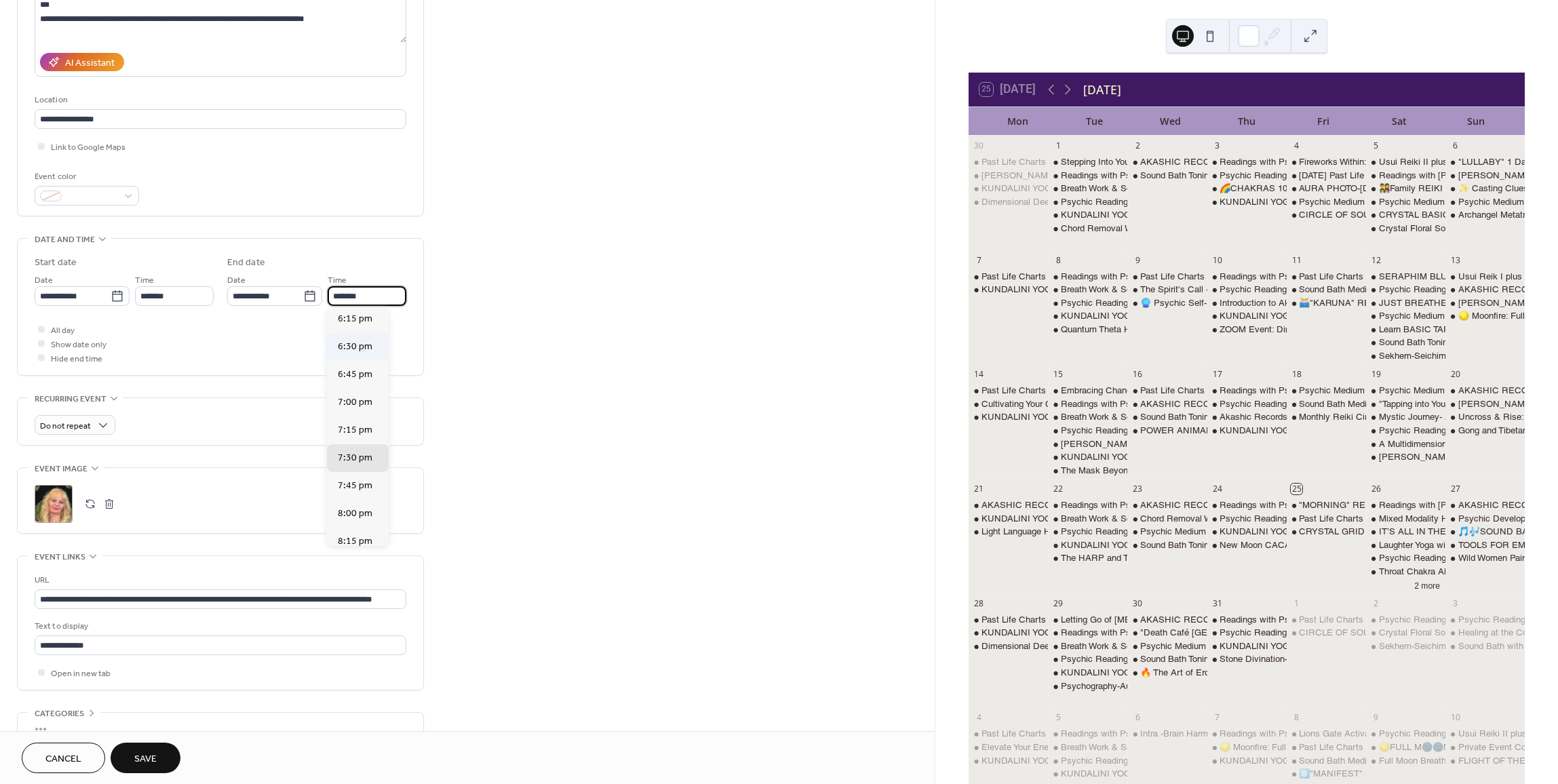 type on "*******" 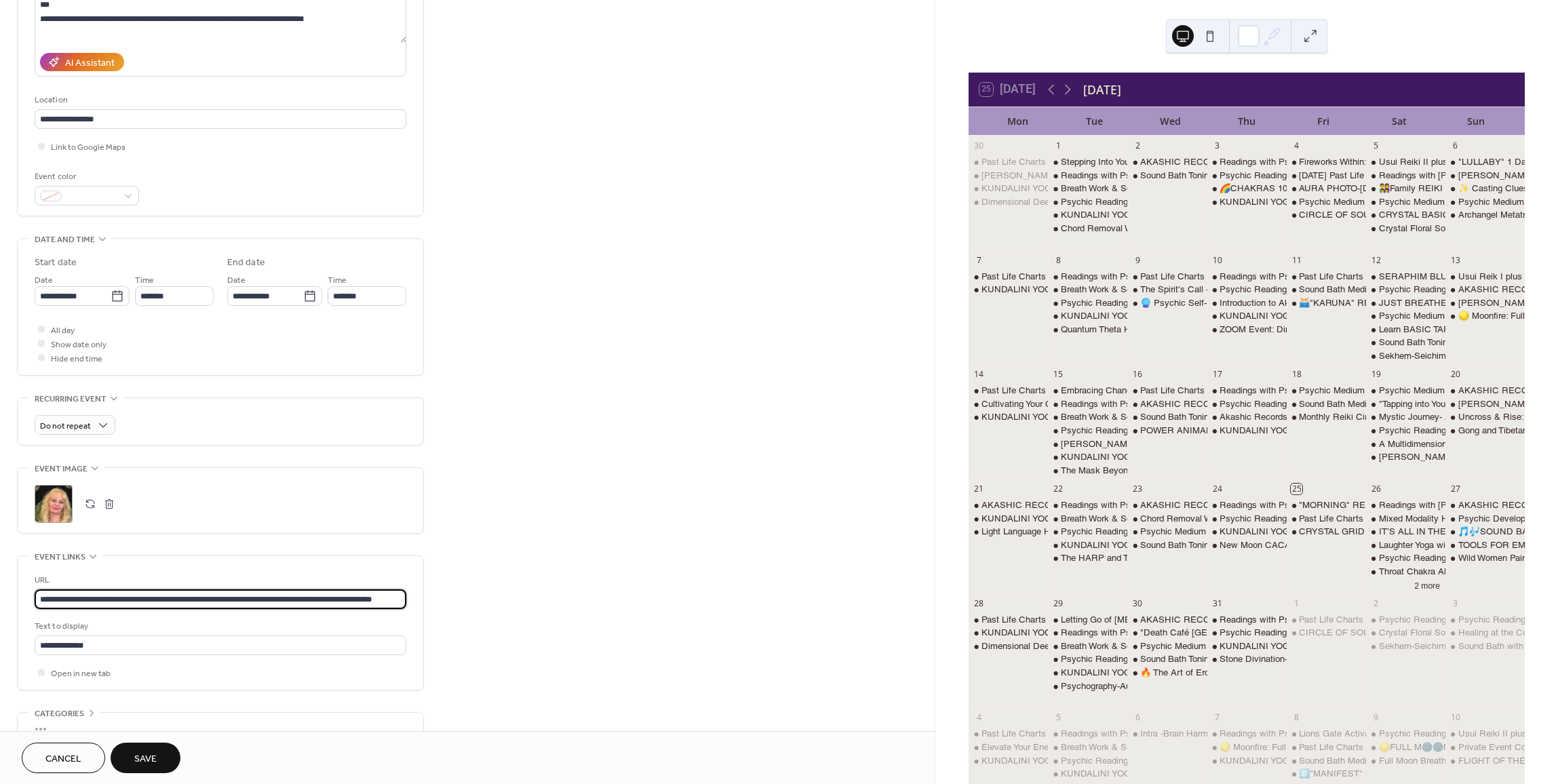 drag, startPoint x: 35, startPoint y: 590, endPoint x: 485, endPoint y: 581, distance: 450.09 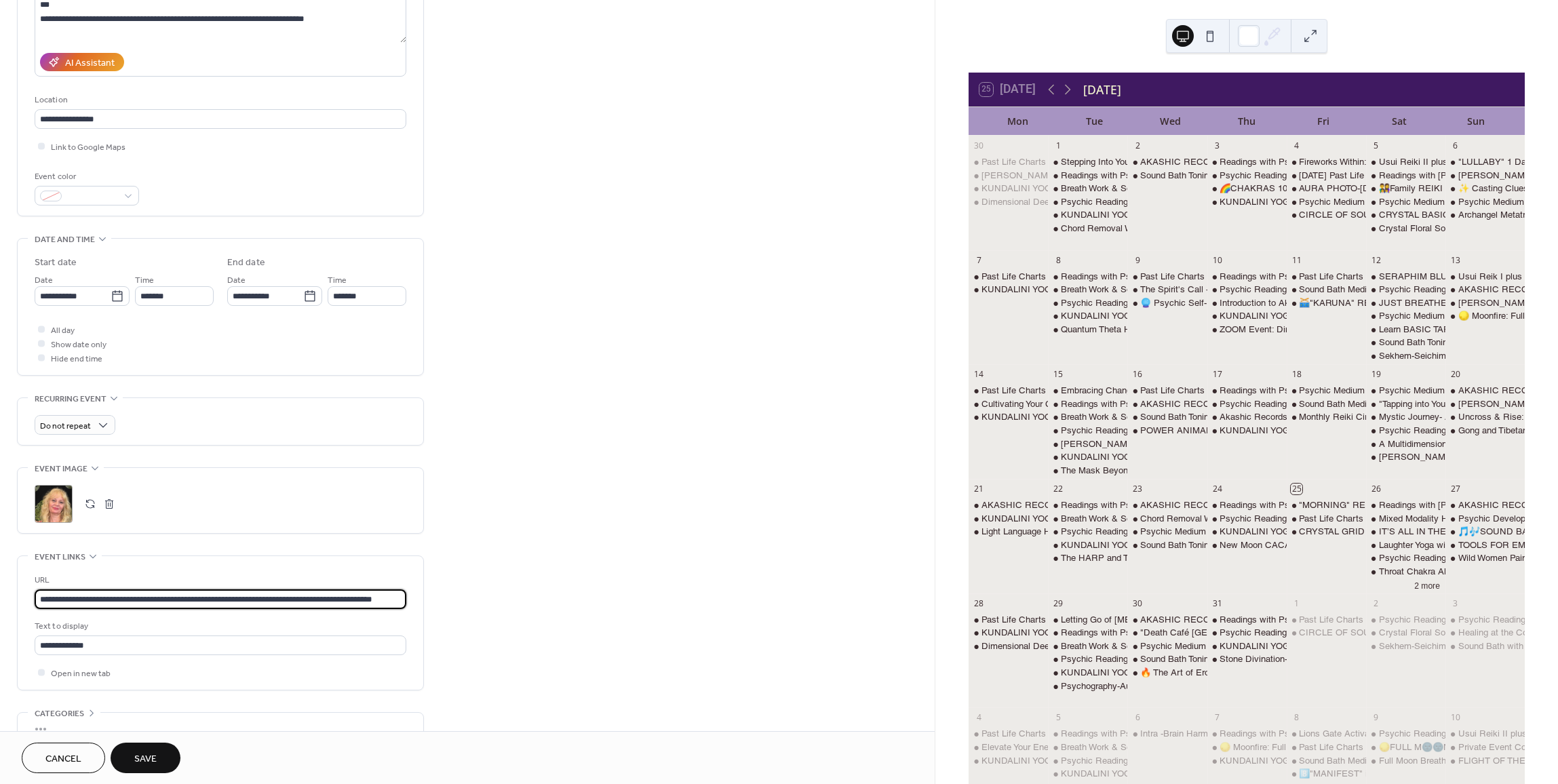 click on "**********" at bounding box center (467, 338) 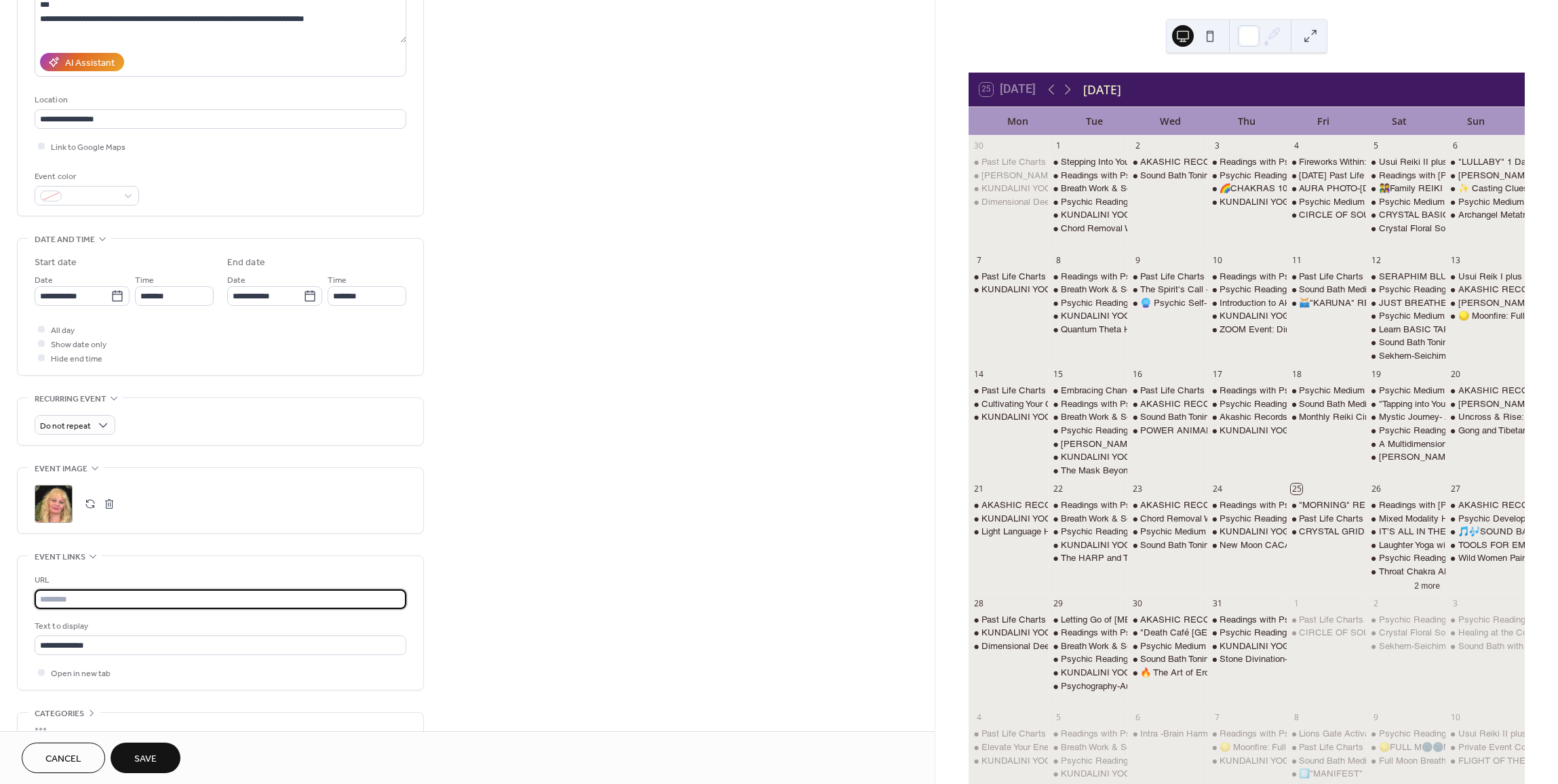 click at bounding box center (220, 599) 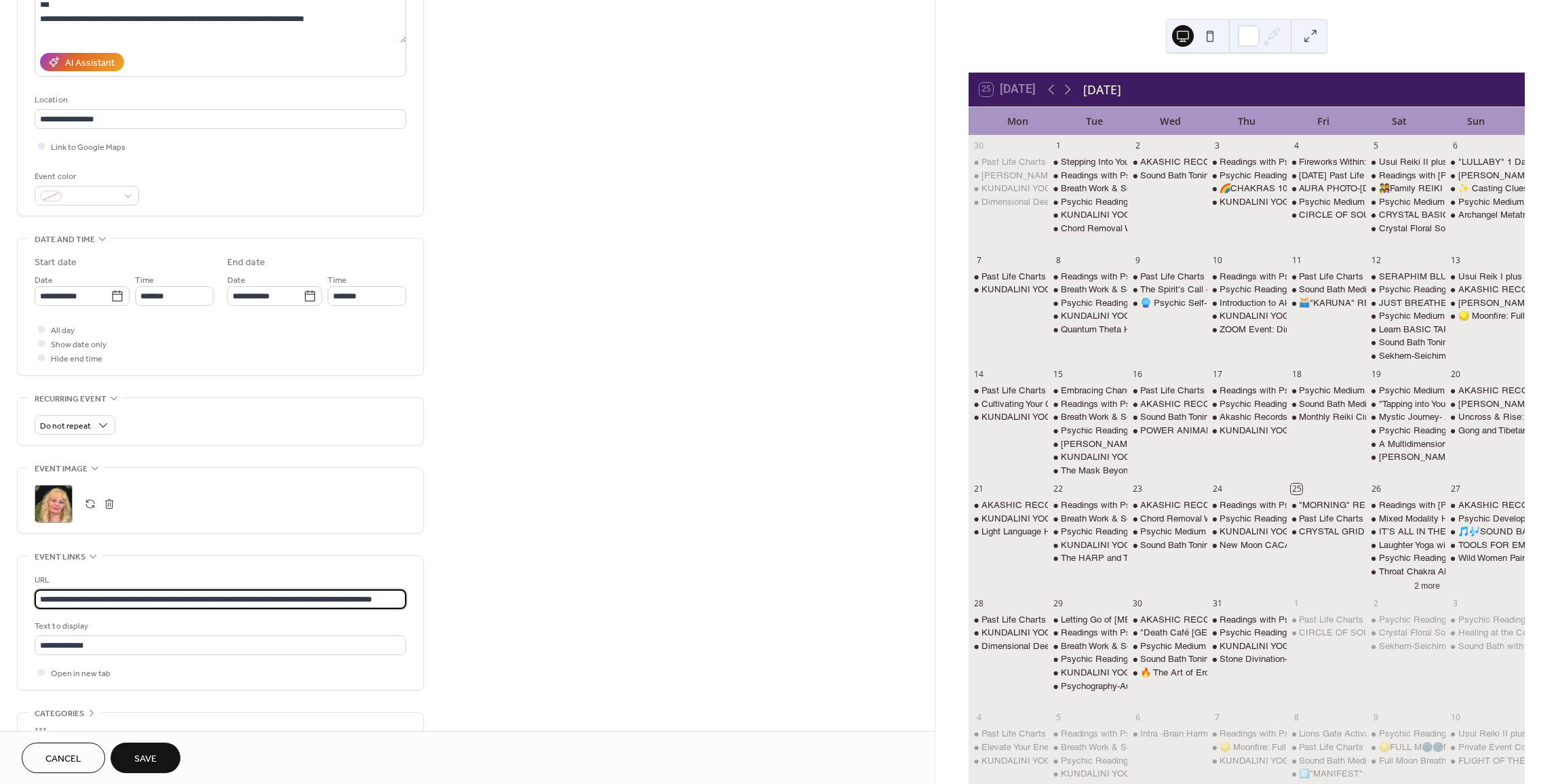 scroll, scrollTop: 0, scrollLeft: 18, axis: horizontal 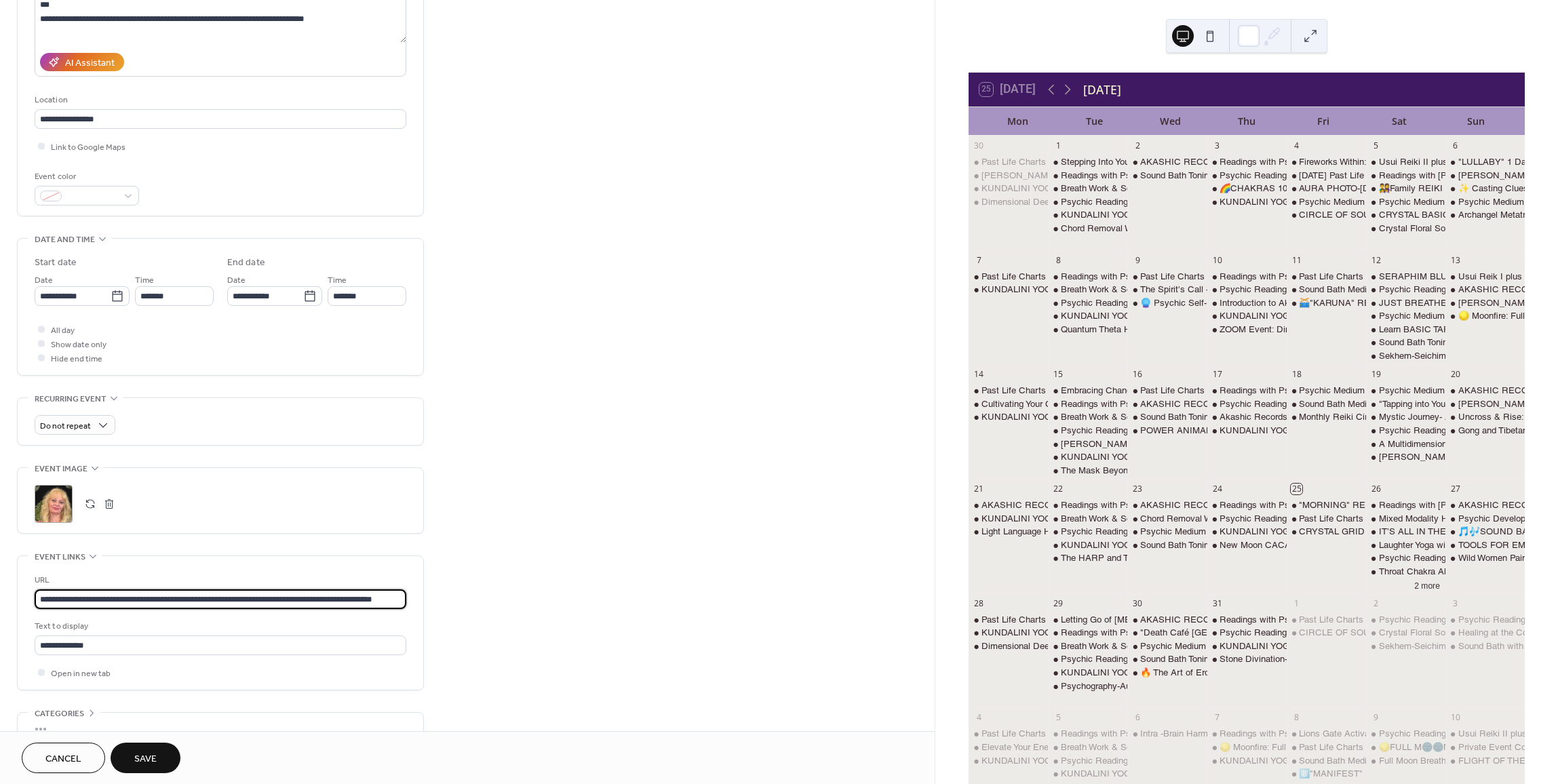 type on "**********" 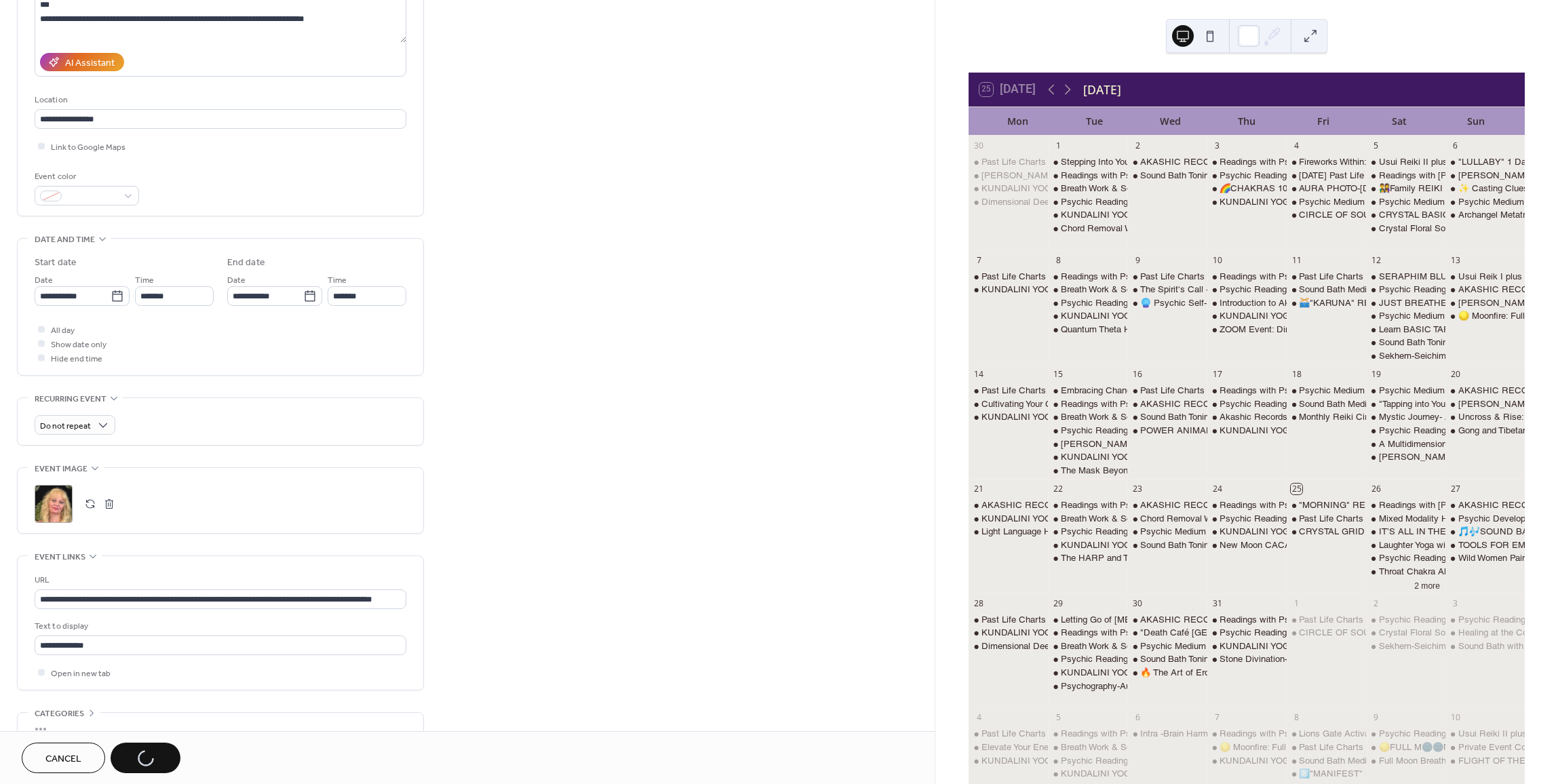 scroll, scrollTop: 0, scrollLeft: 0, axis: both 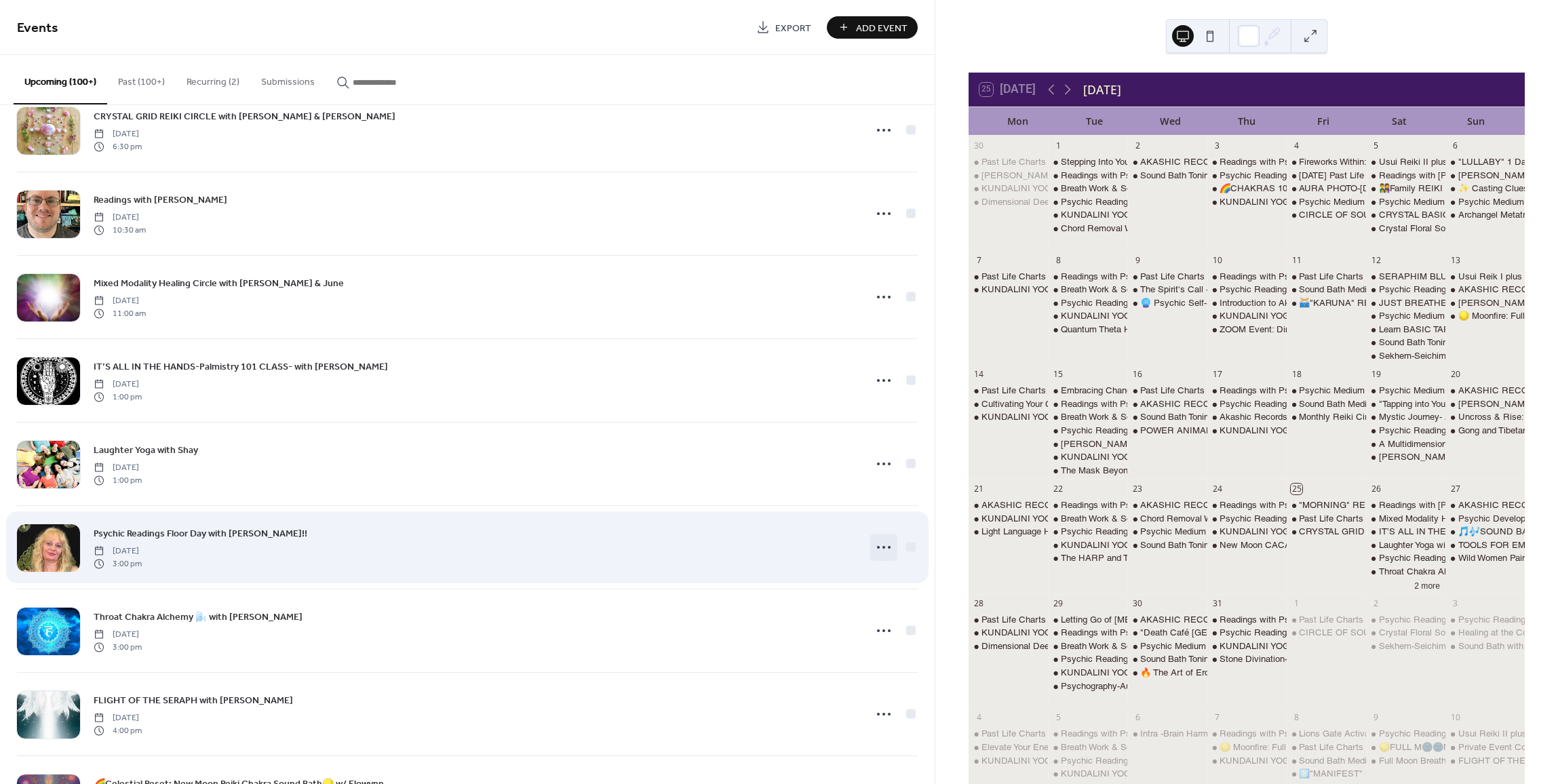 click 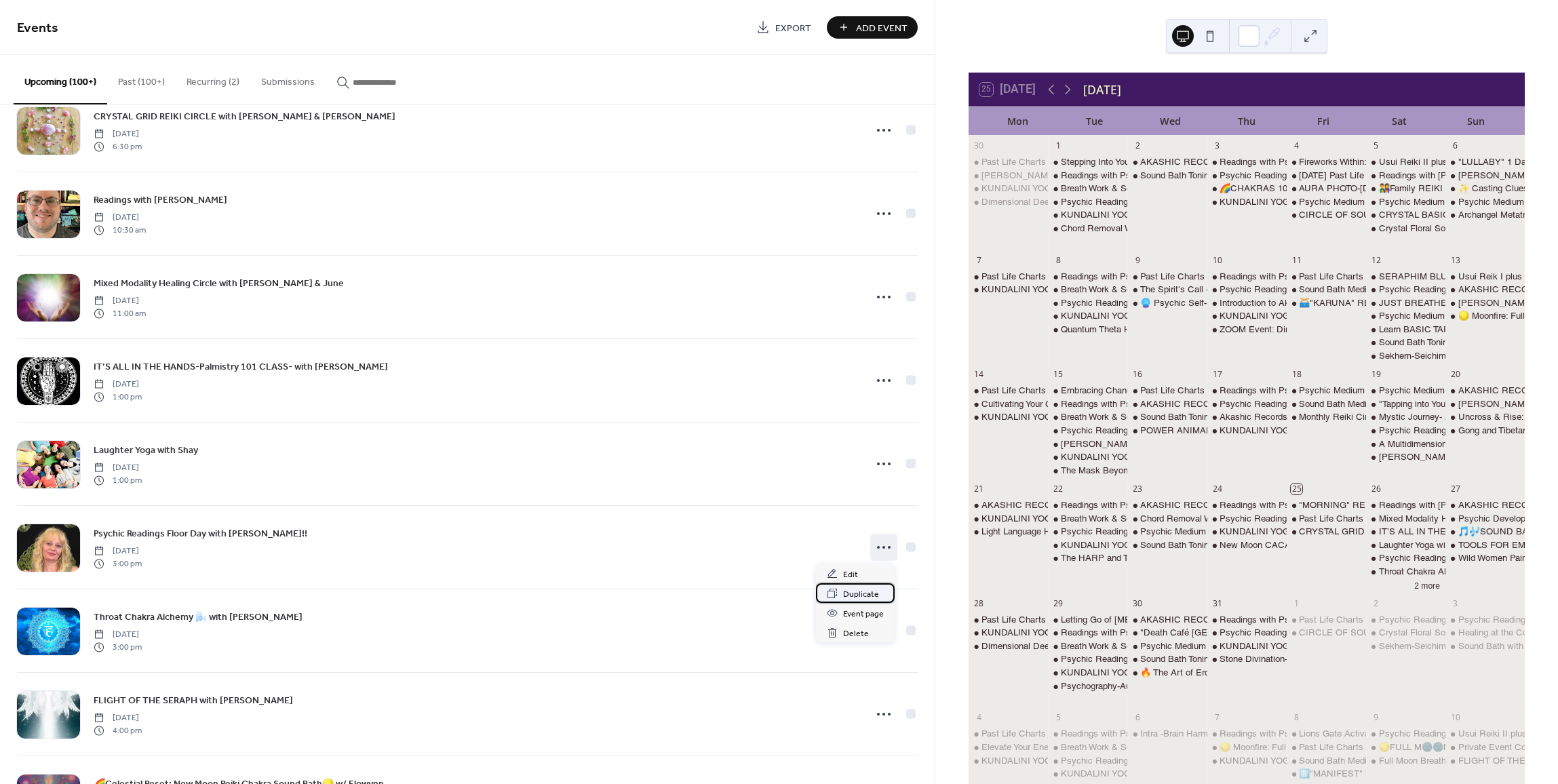 click on "Duplicate" at bounding box center (861, 594) 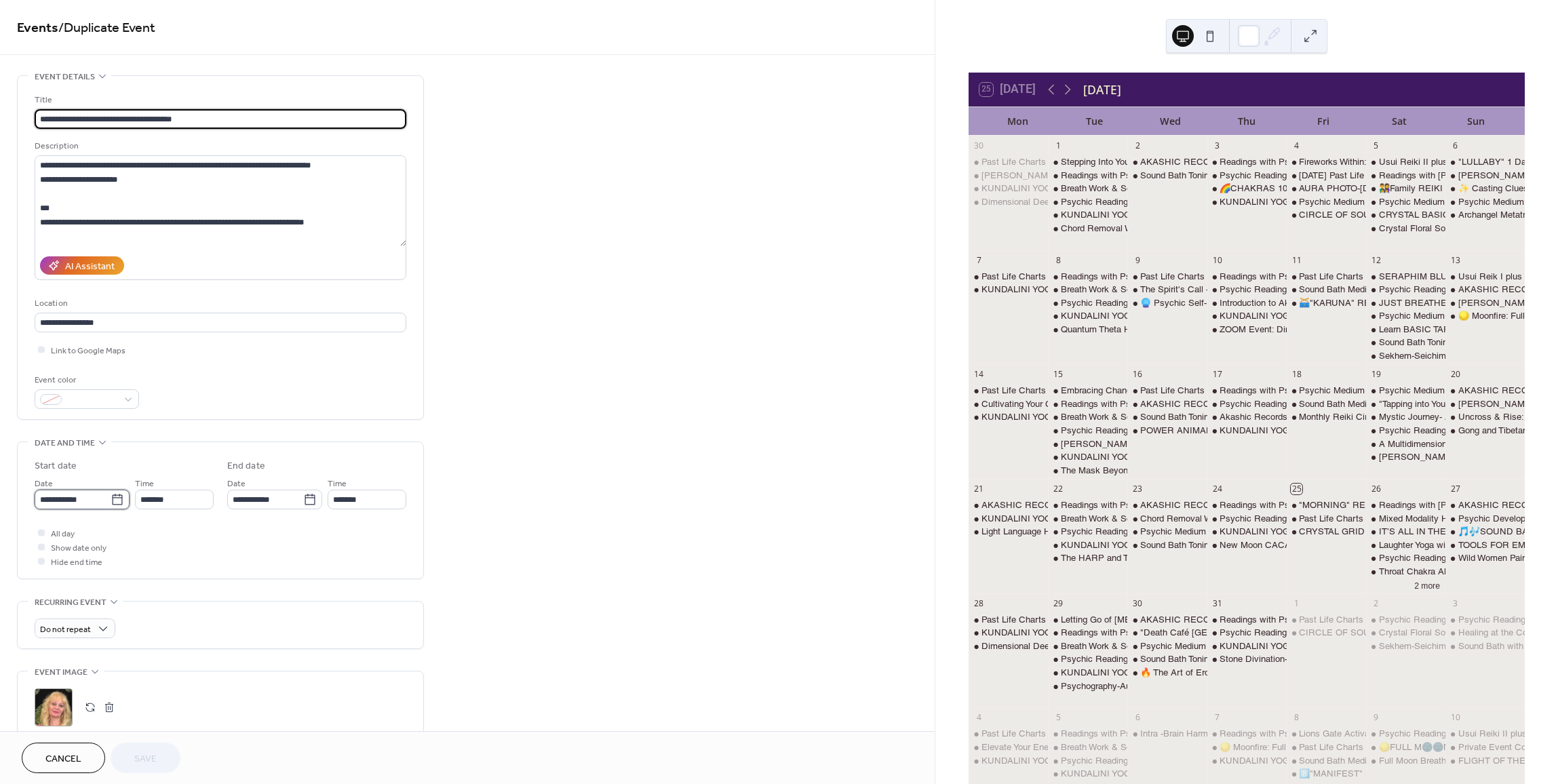 click on "**********" at bounding box center [73, 499] 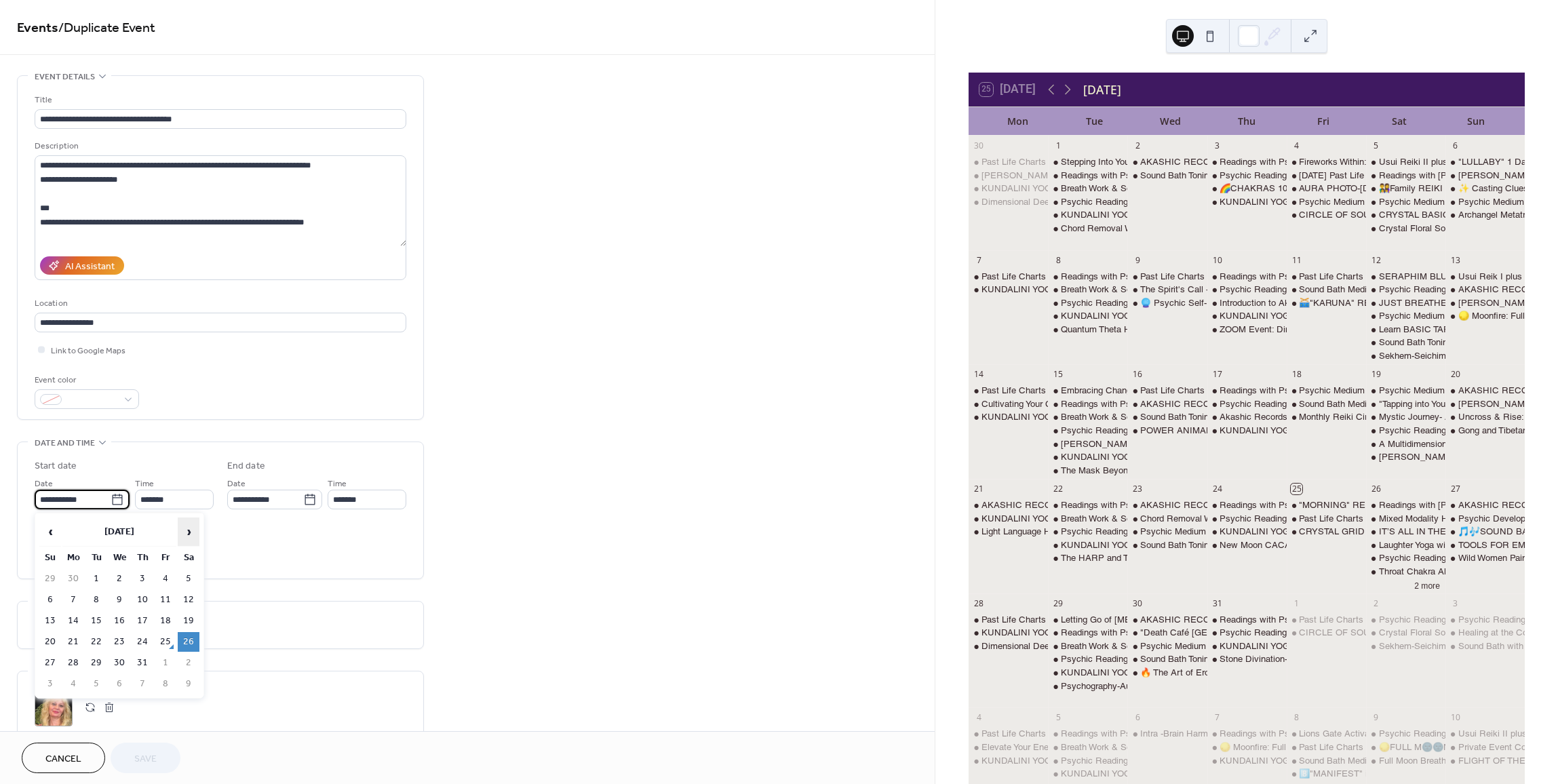 click on "›" at bounding box center [189, 532] 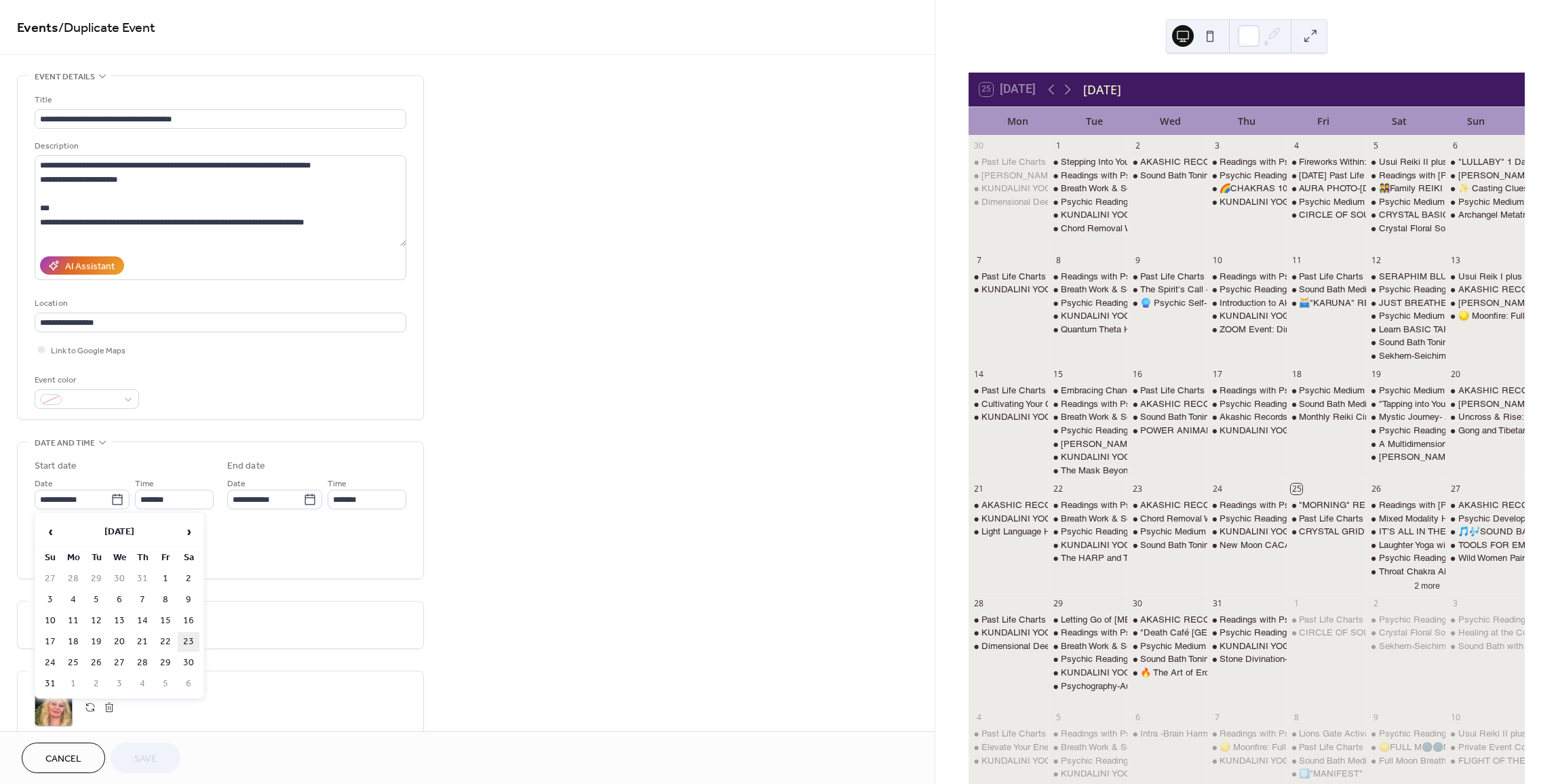 click on "23" at bounding box center (189, 642) 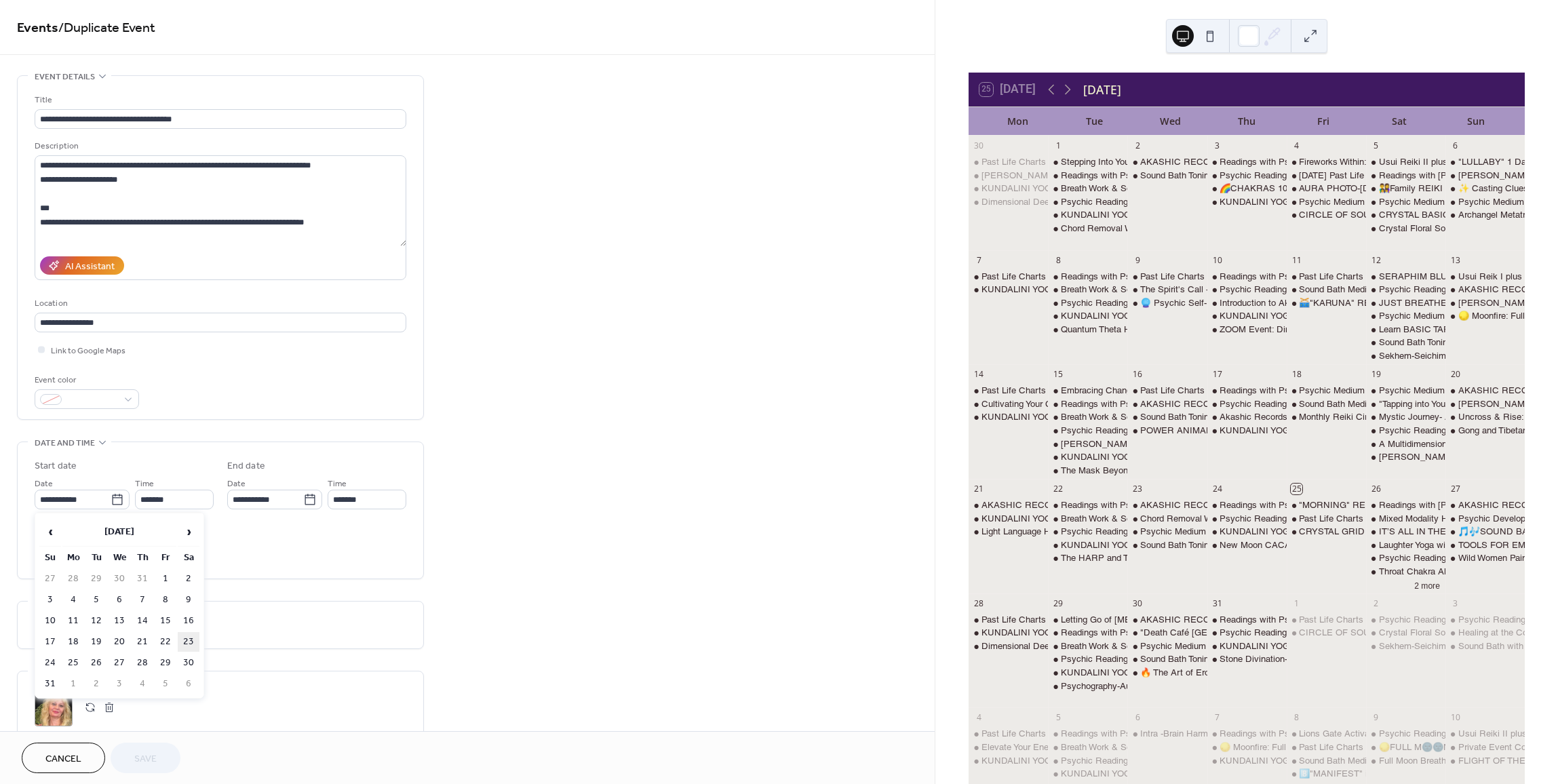 type on "**********" 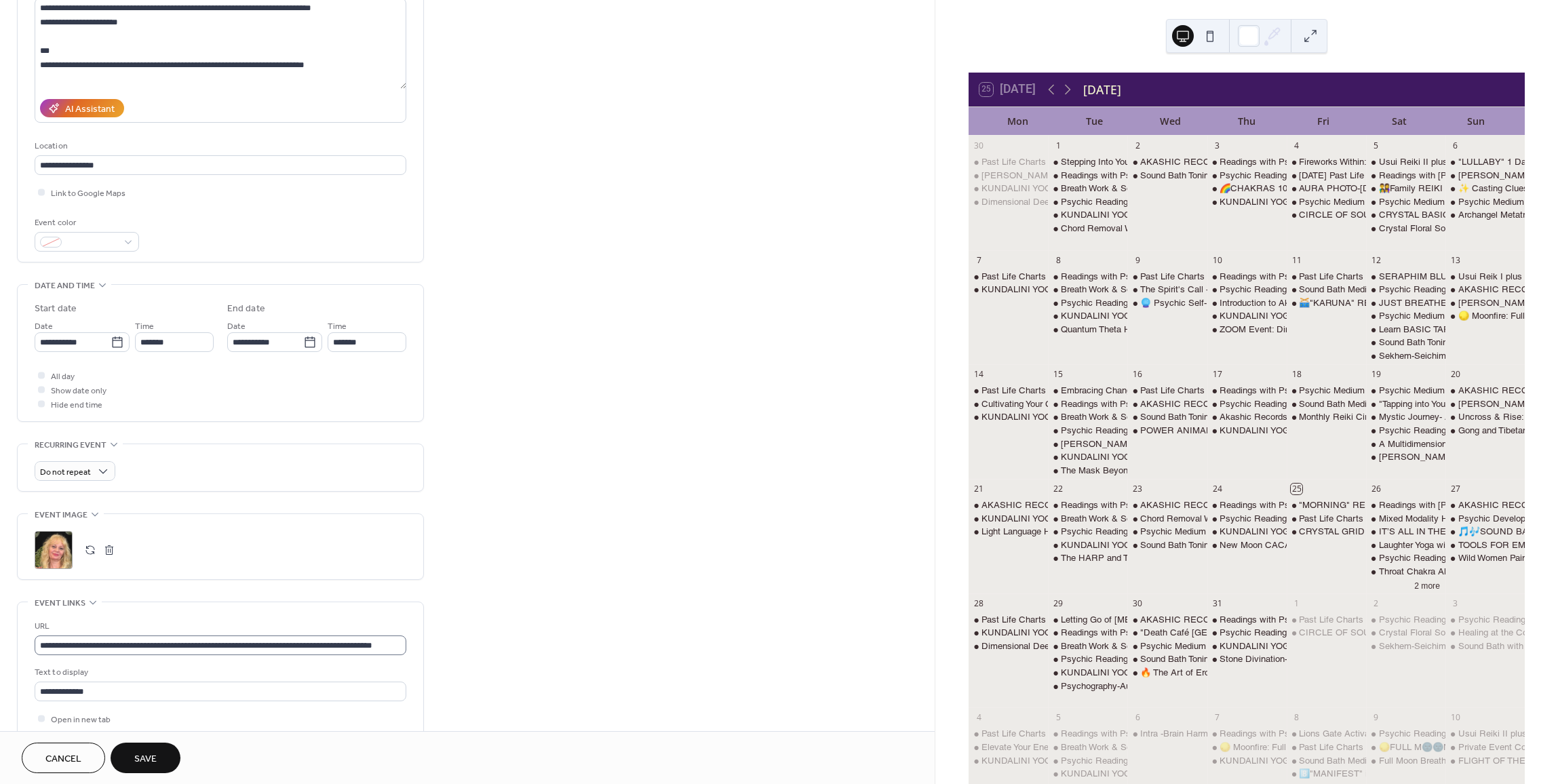 scroll, scrollTop: 203, scrollLeft: 0, axis: vertical 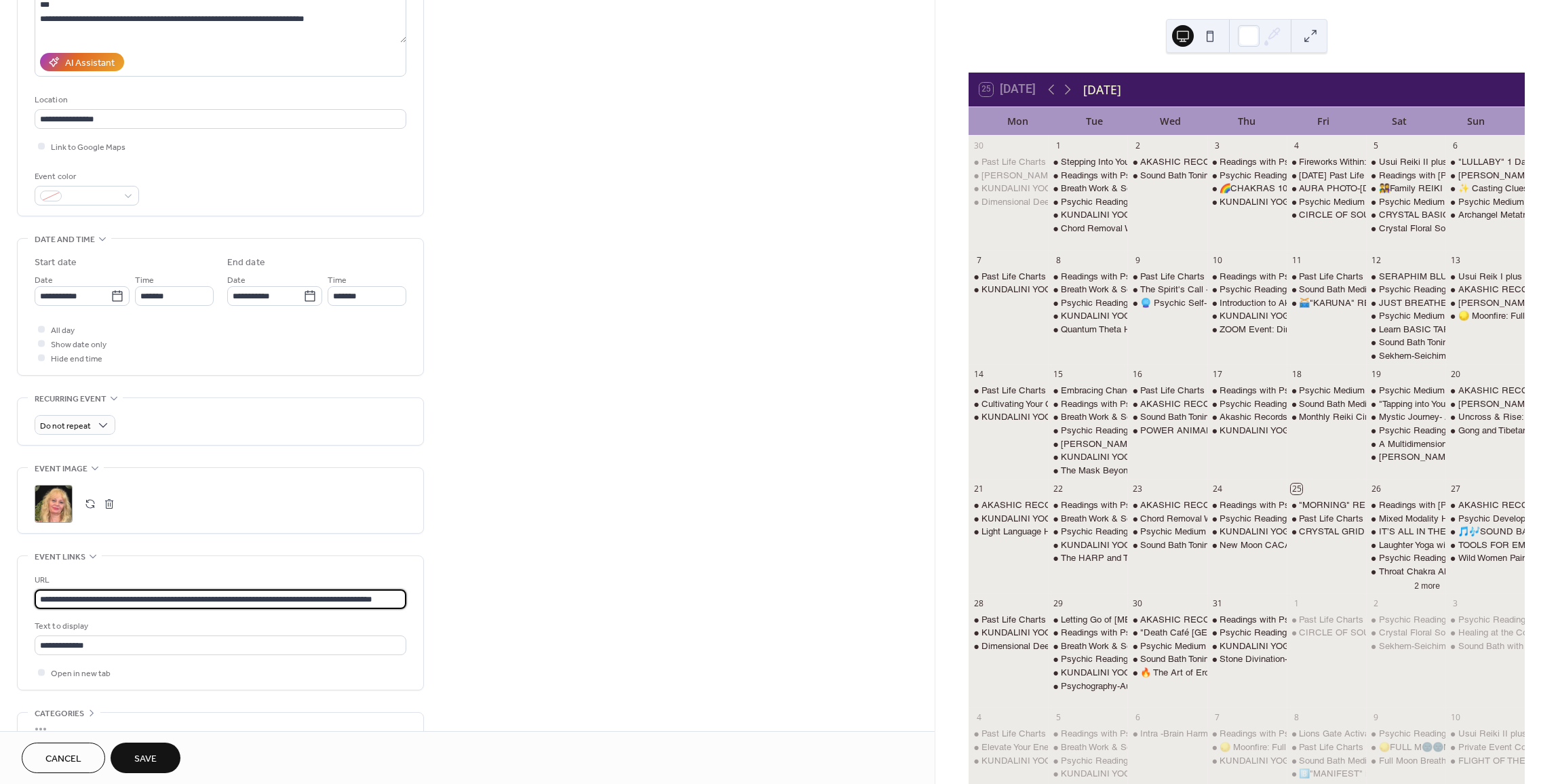 drag, startPoint x: 39, startPoint y: 604, endPoint x: 508, endPoint y: 631, distance: 469.77654 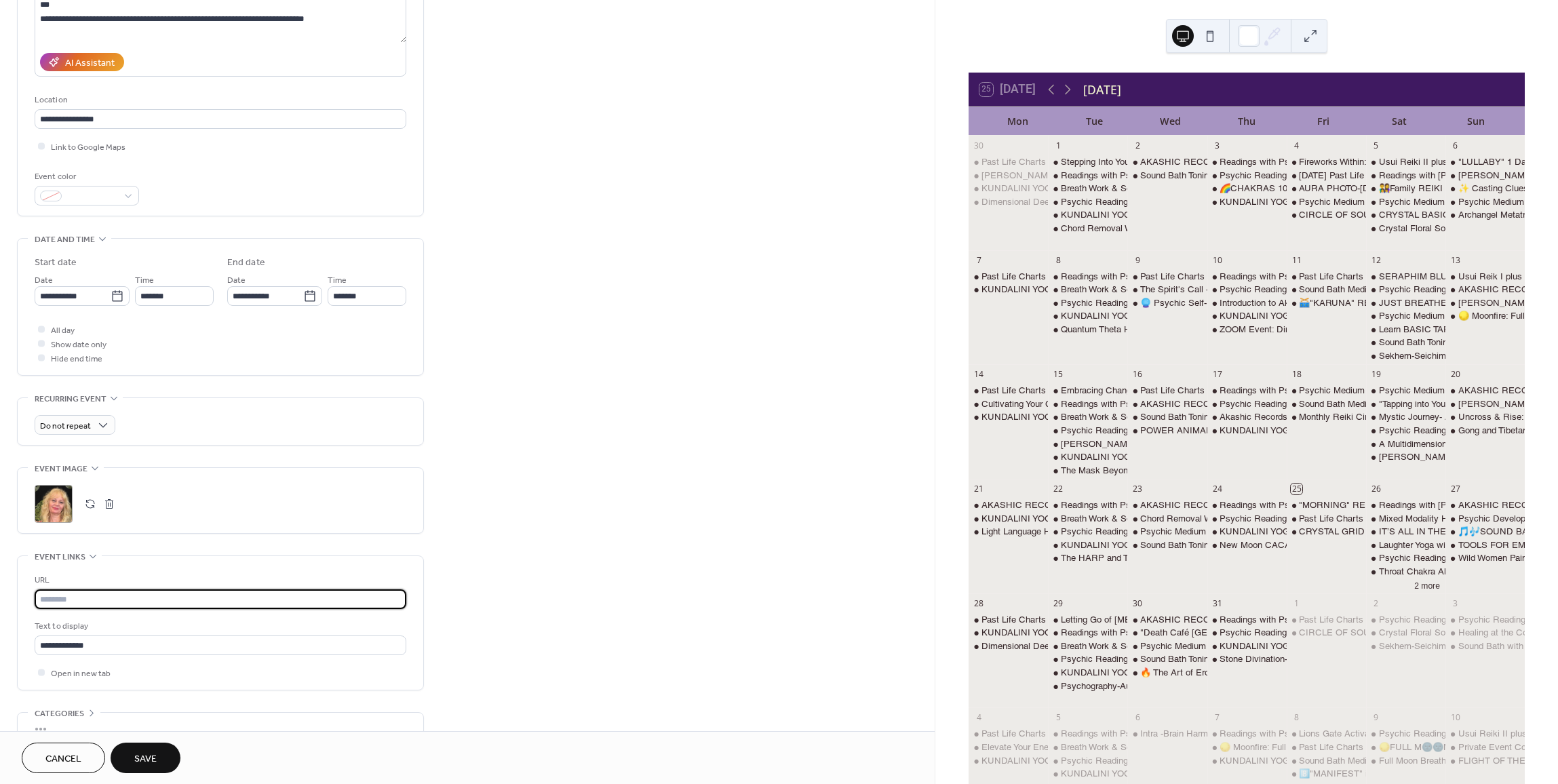 scroll, scrollTop: 0, scrollLeft: 0, axis: both 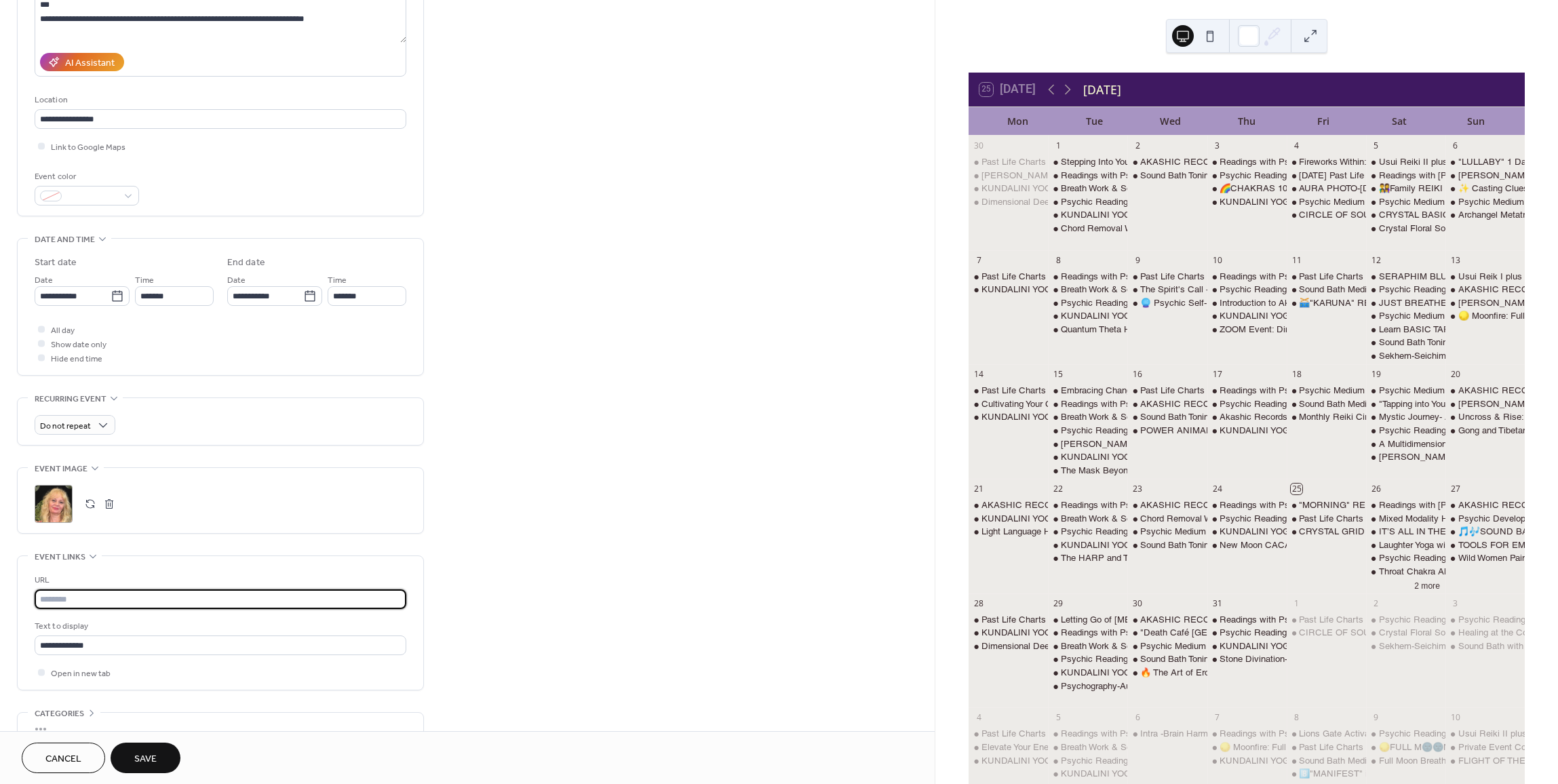 click at bounding box center [220, 599] 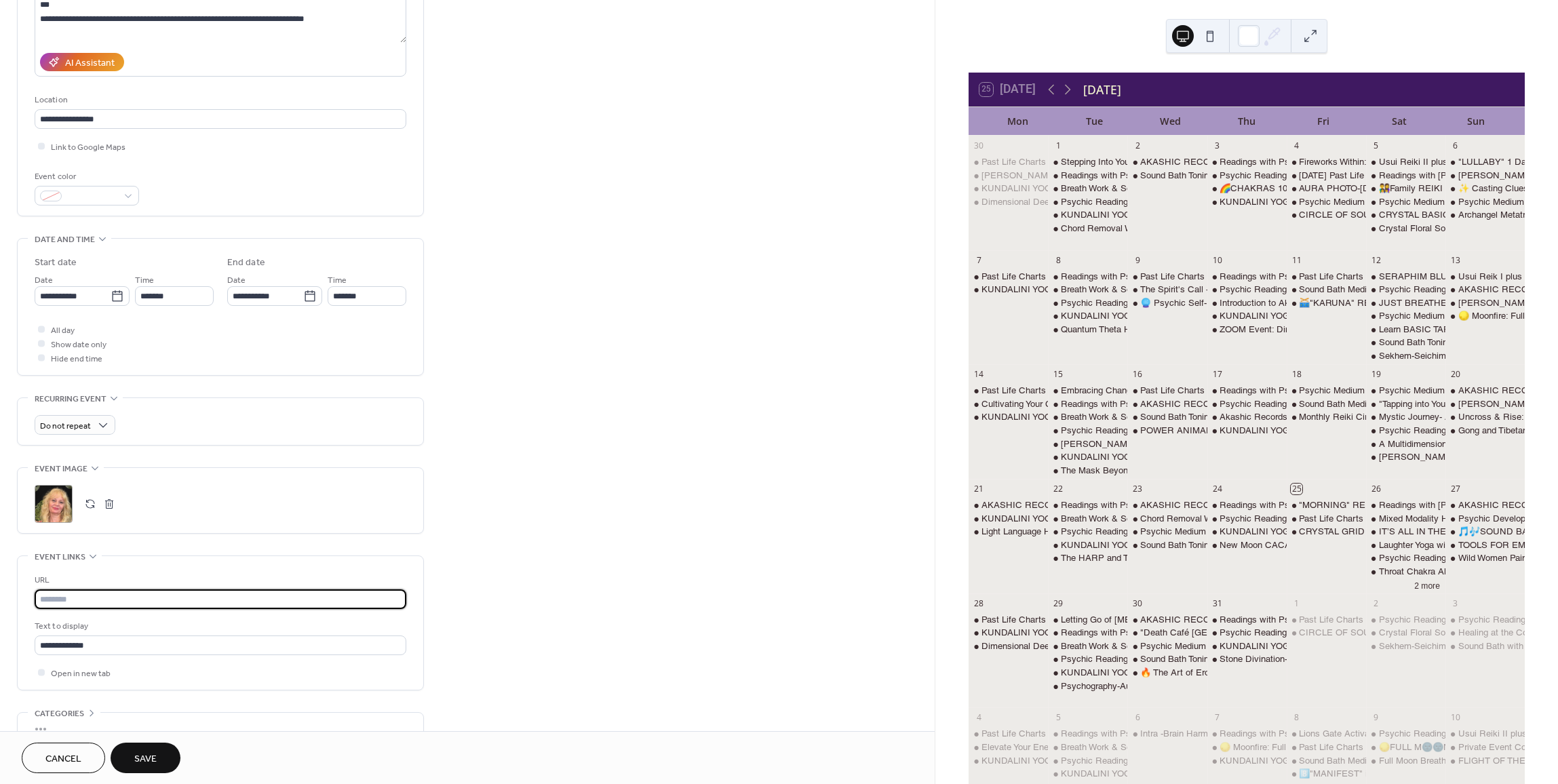 paste on "**********" 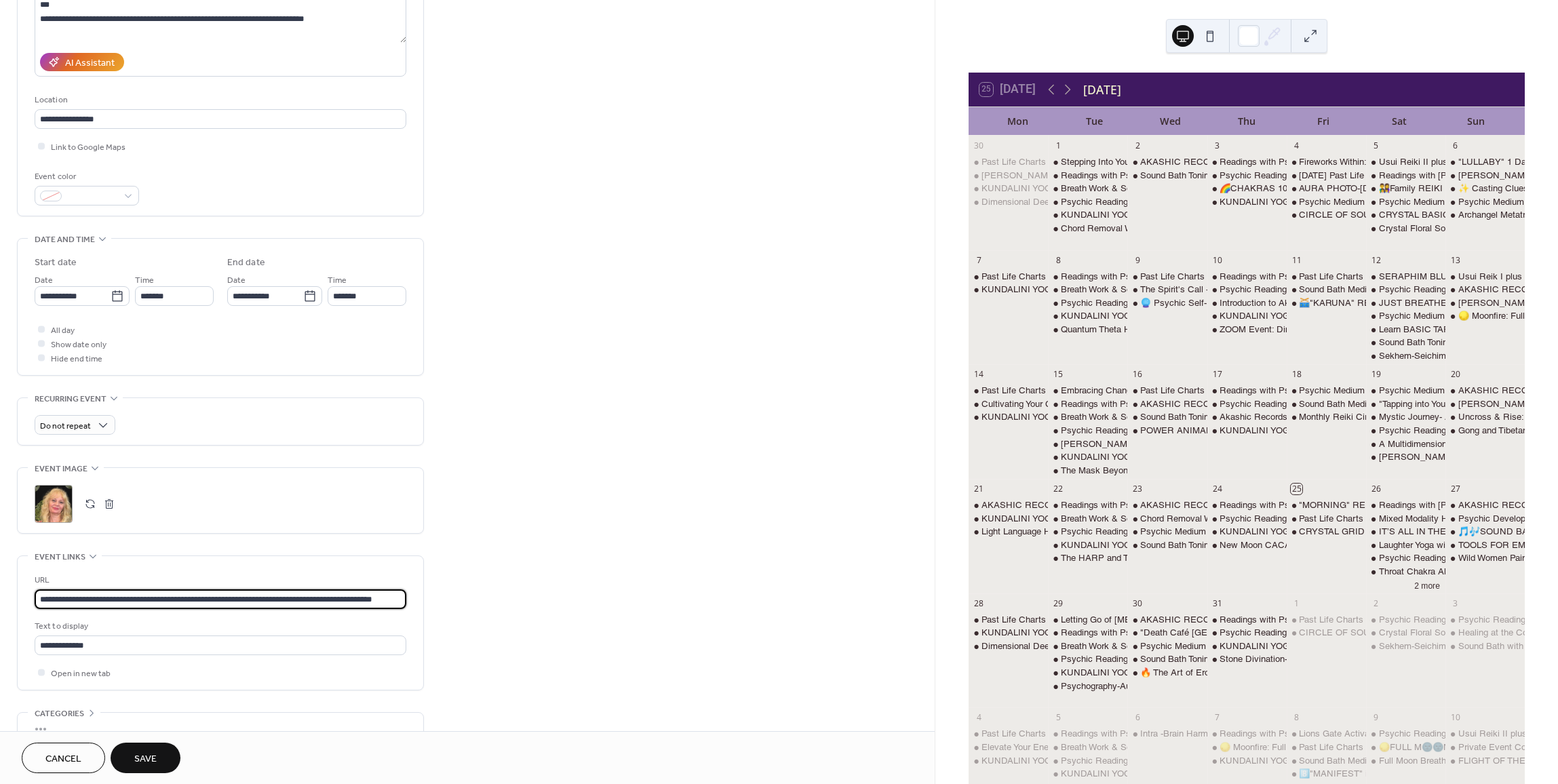 scroll, scrollTop: 0, scrollLeft: 18, axis: horizontal 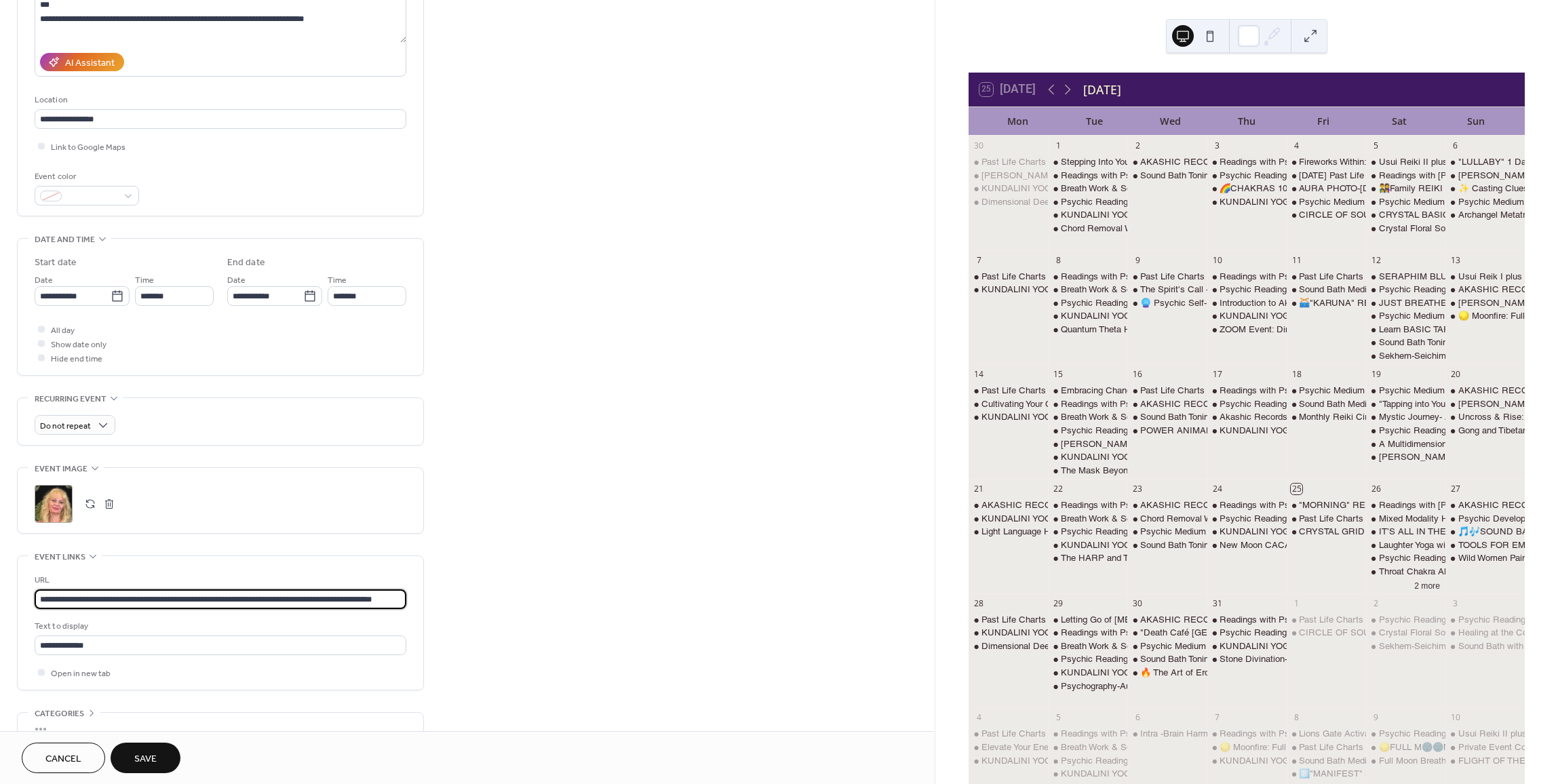 type on "**********" 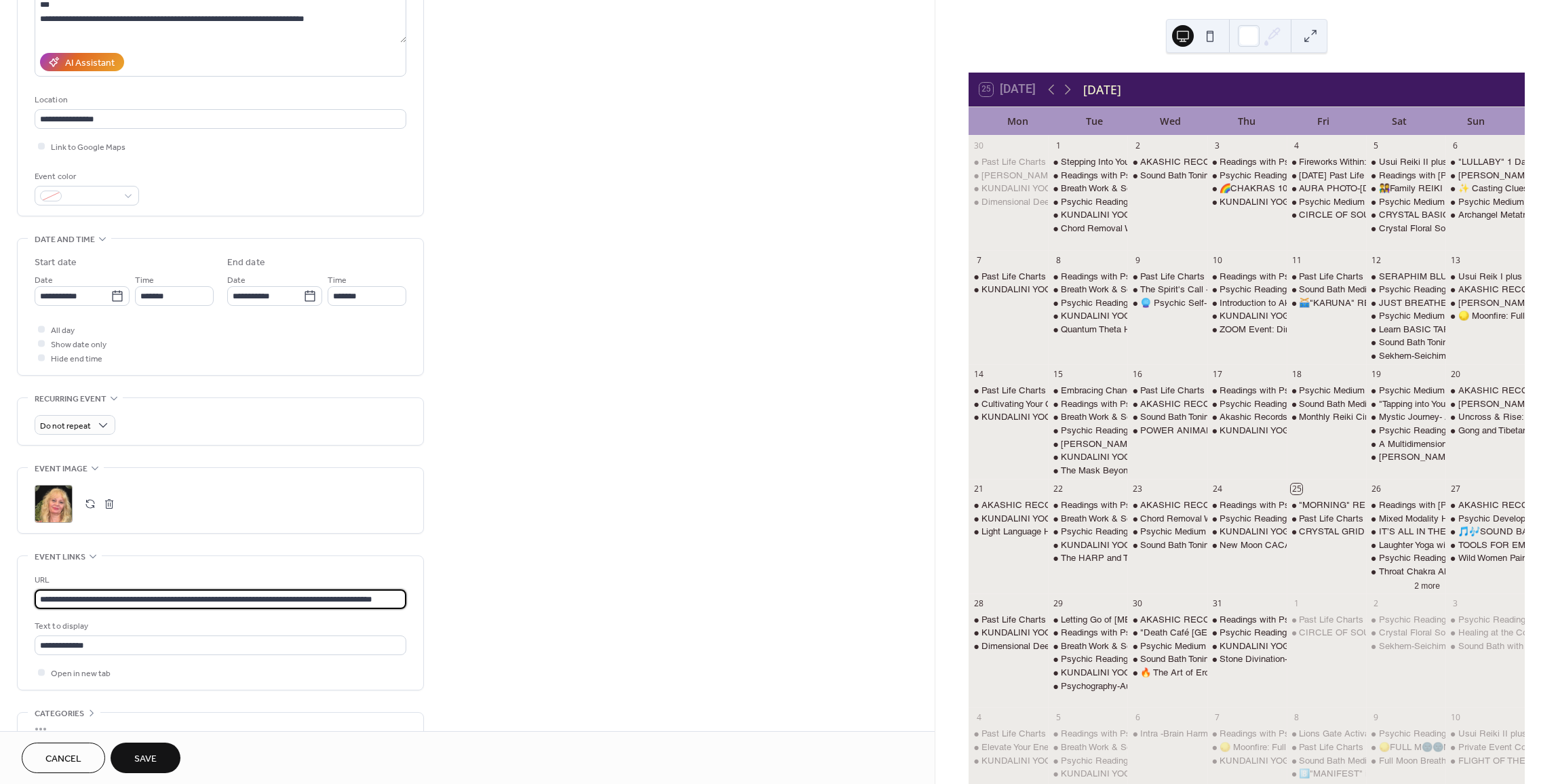 scroll, scrollTop: 0, scrollLeft: 0, axis: both 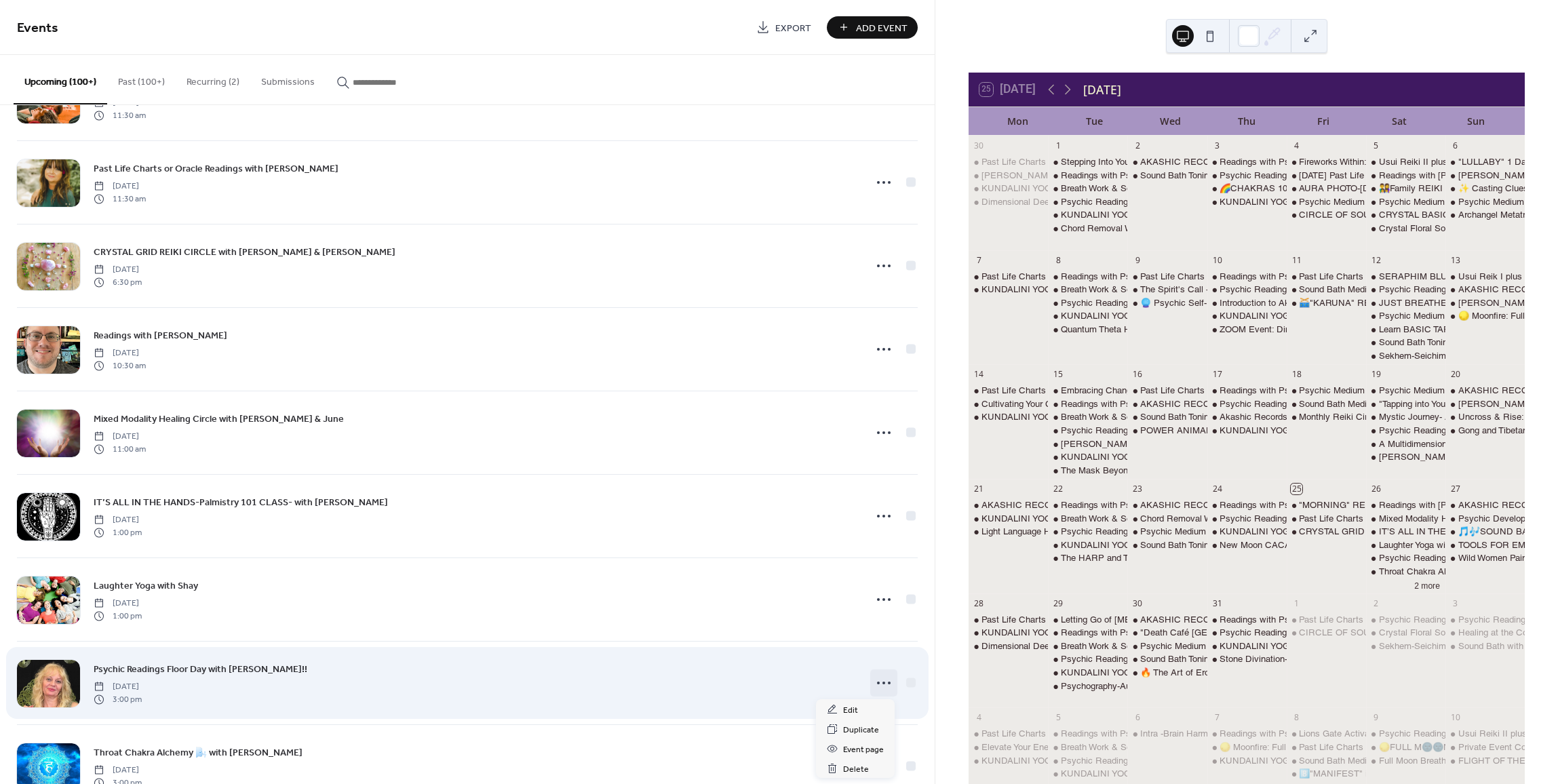 click 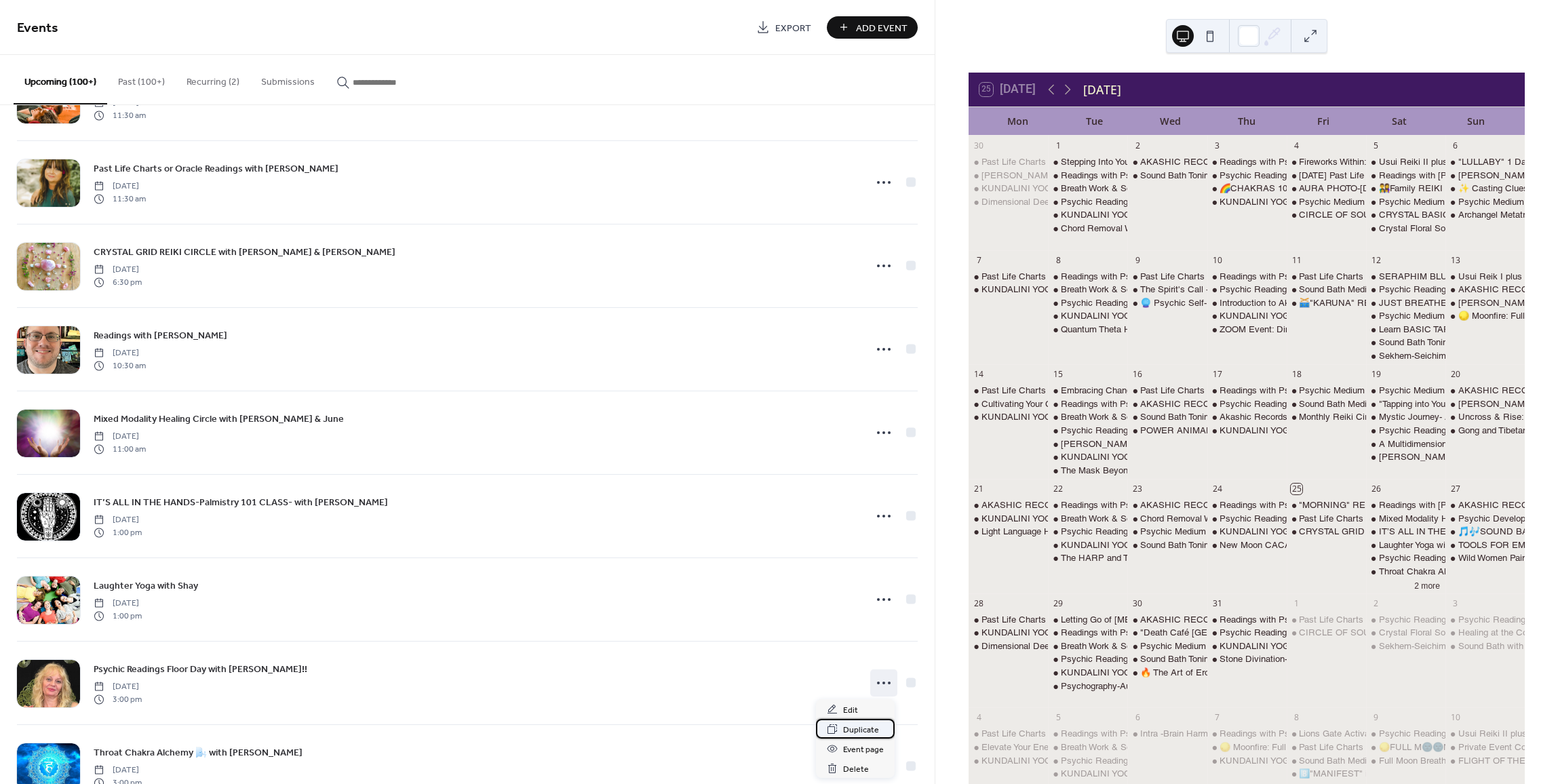 click on "Duplicate" at bounding box center (861, 730) 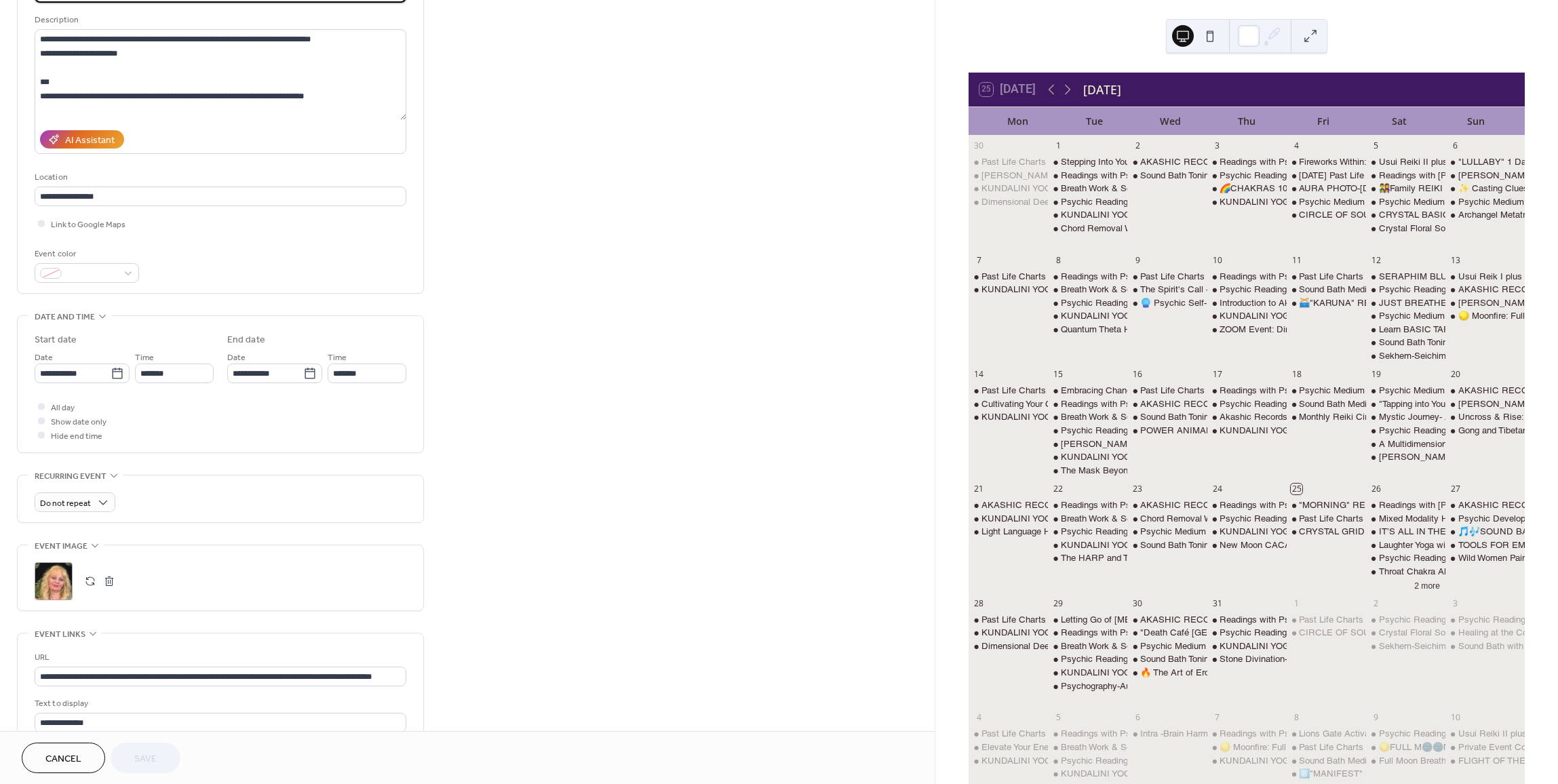 scroll, scrollTop: 203, scrollLeft: 0, axis: vertical 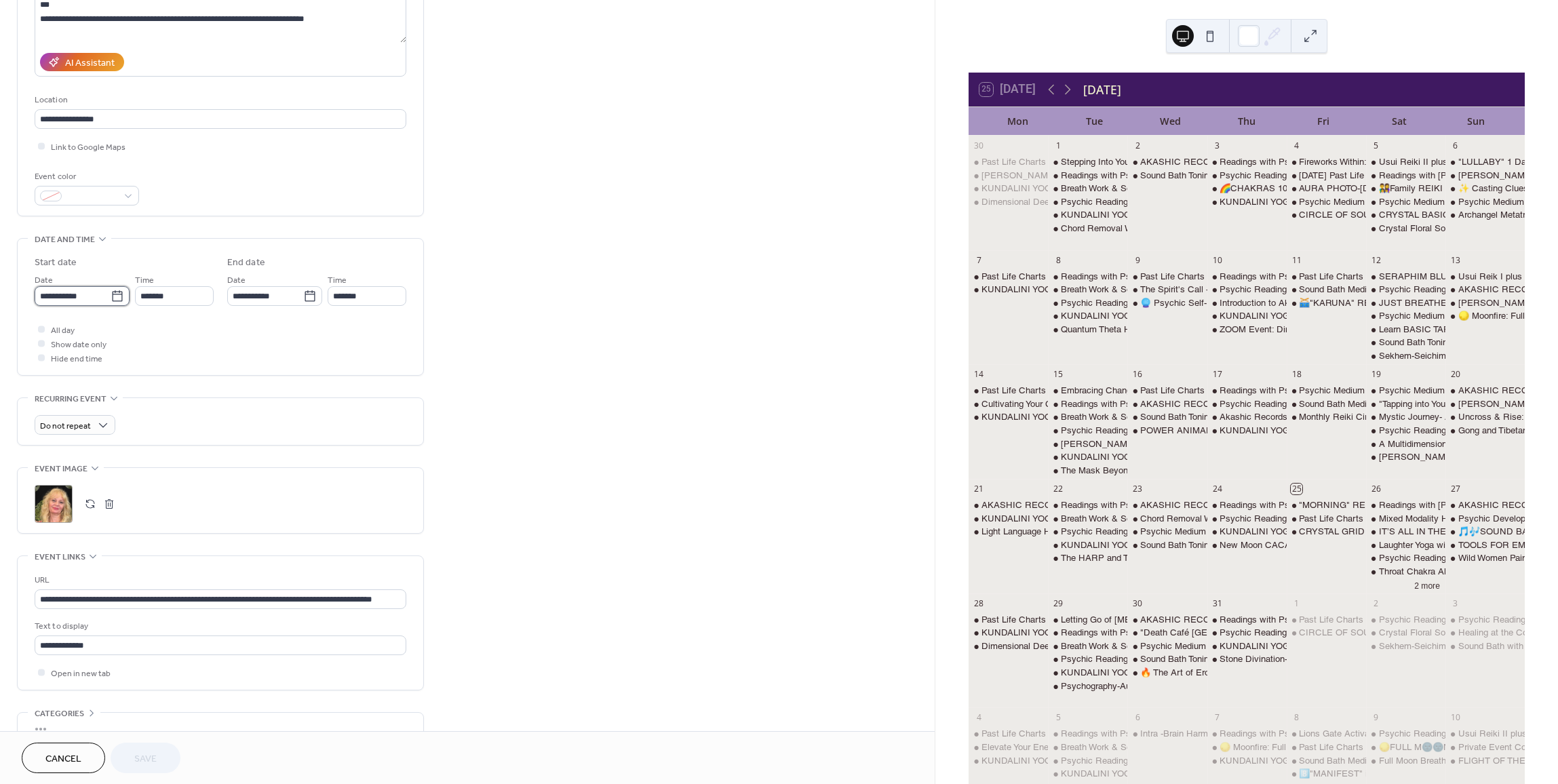 click on "**********" at bounding box center [73, 296] 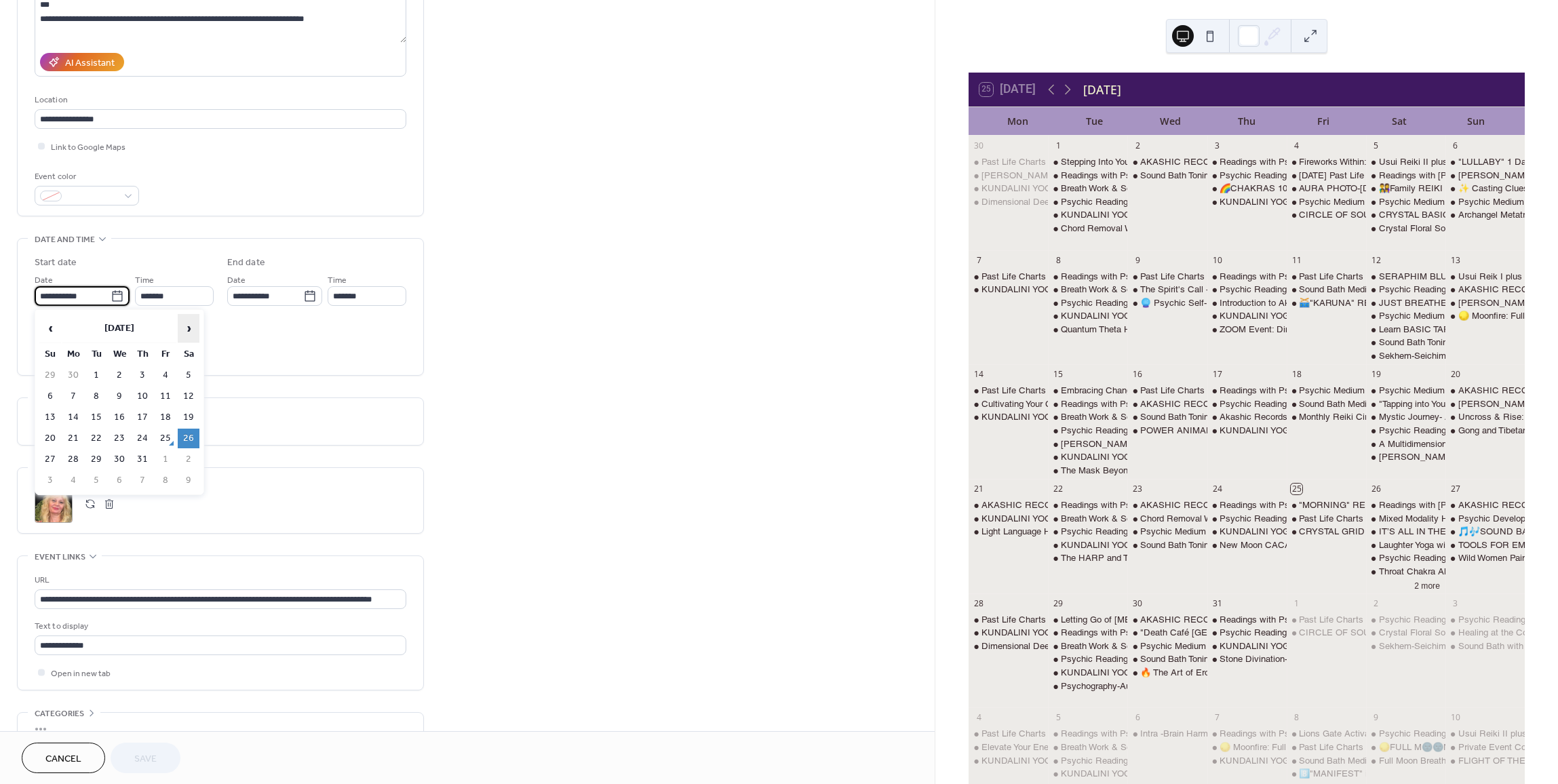 click on "›" at bounding box center (189, 328) 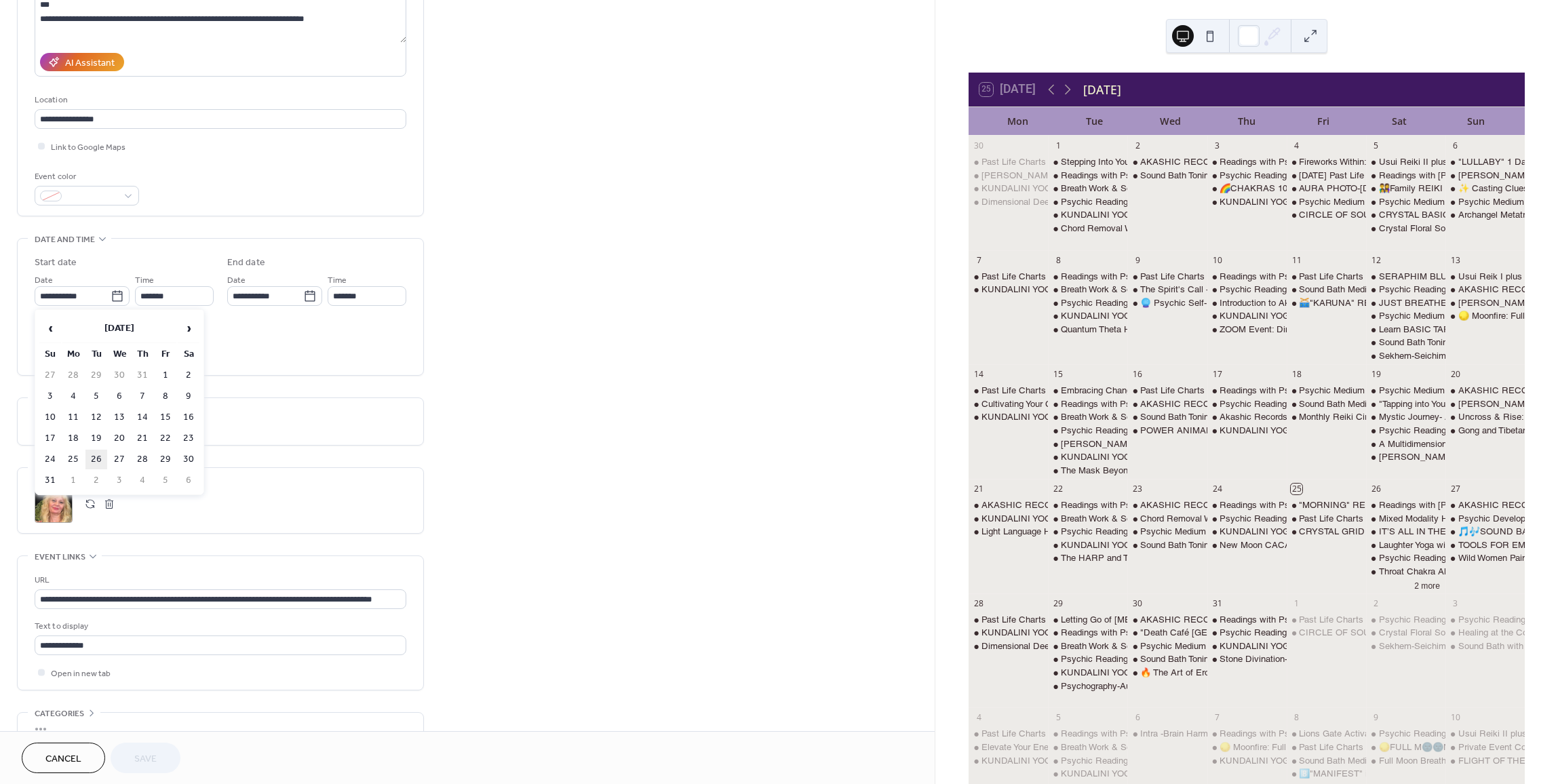click on "26" at bounding box center (96, 459) 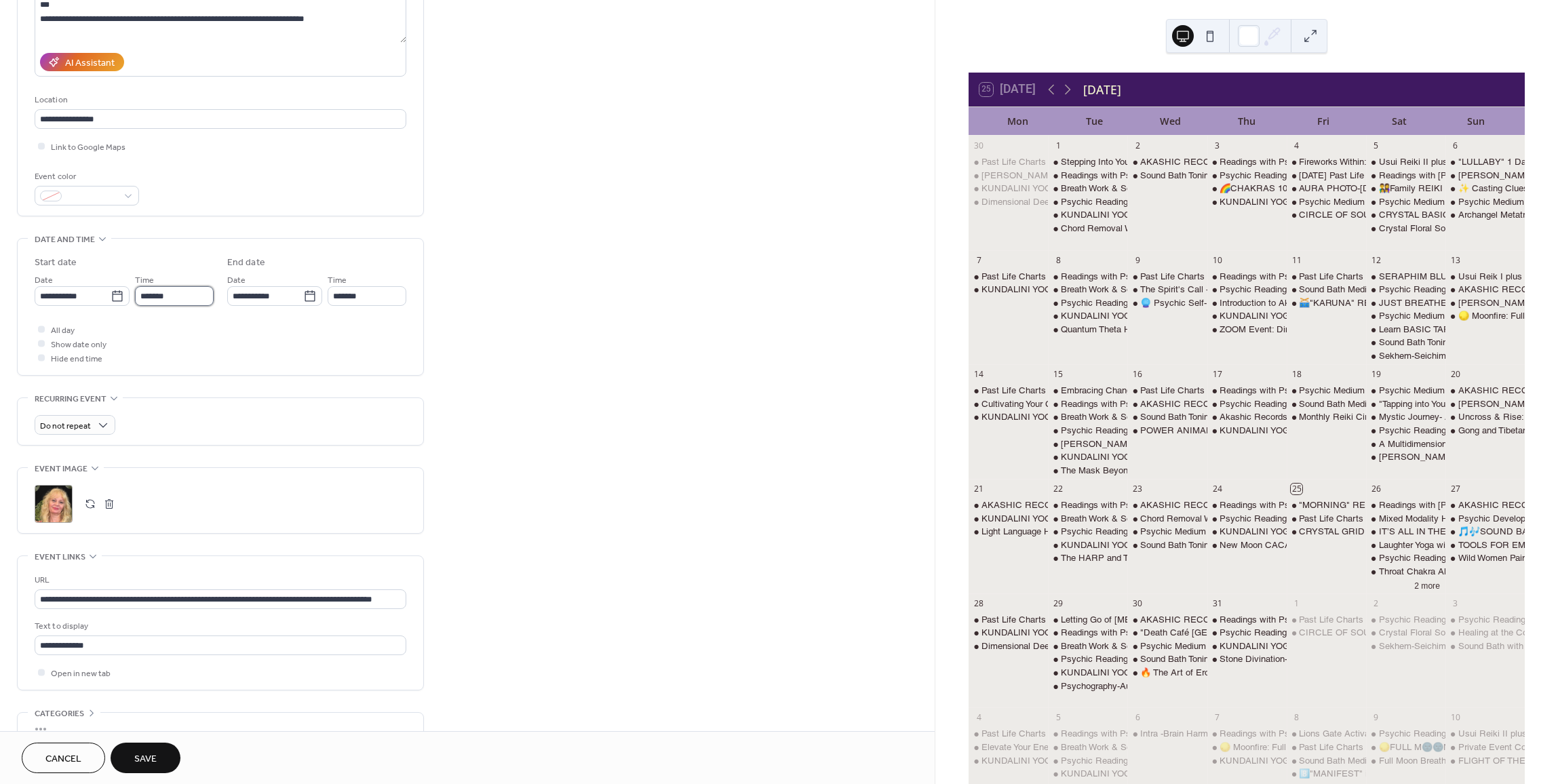 click on "*******" at bounding box center [174, 296] 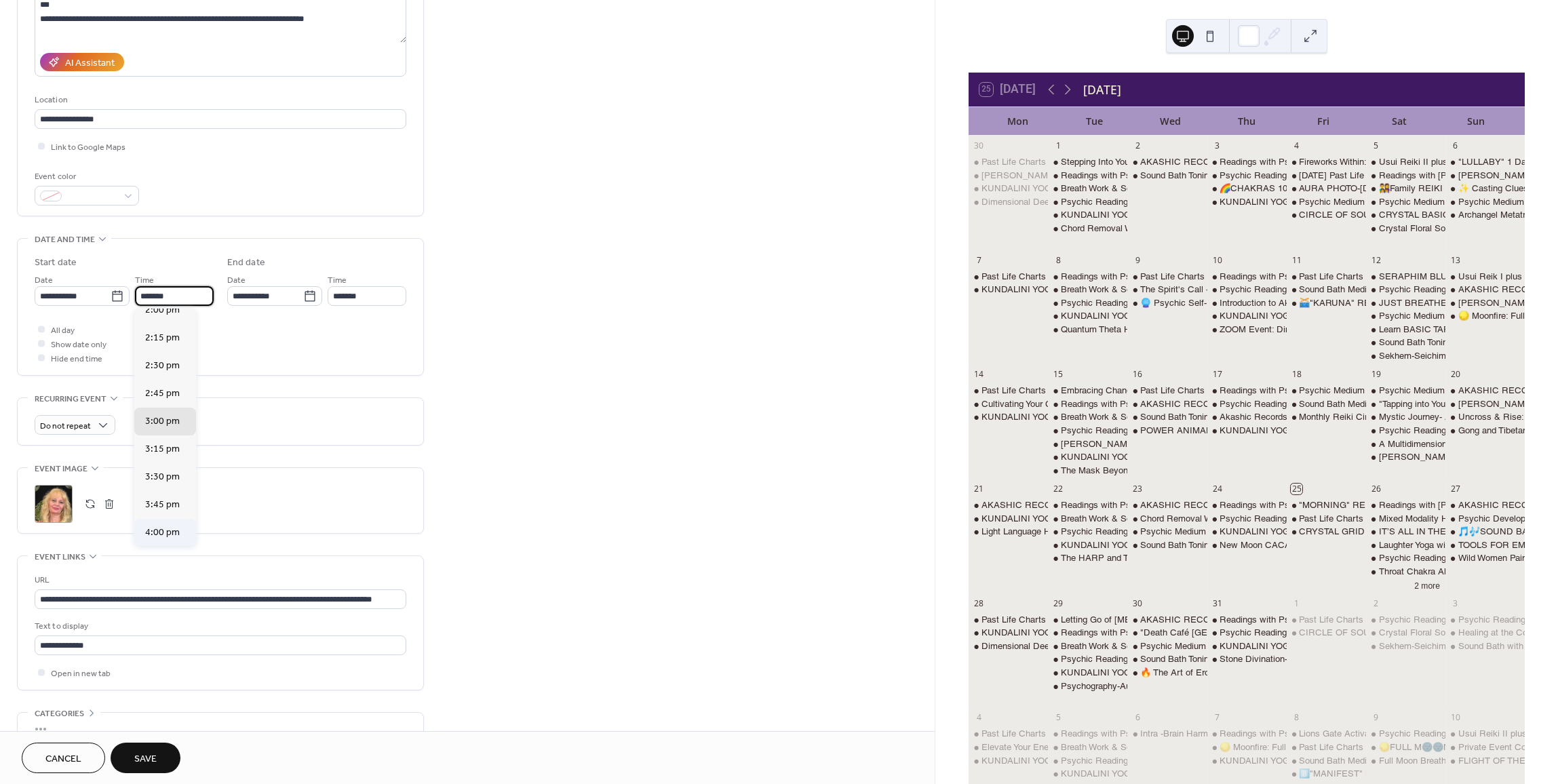 scroll, scrollTop: 1533, scrollLeft: 0, axis: vertical 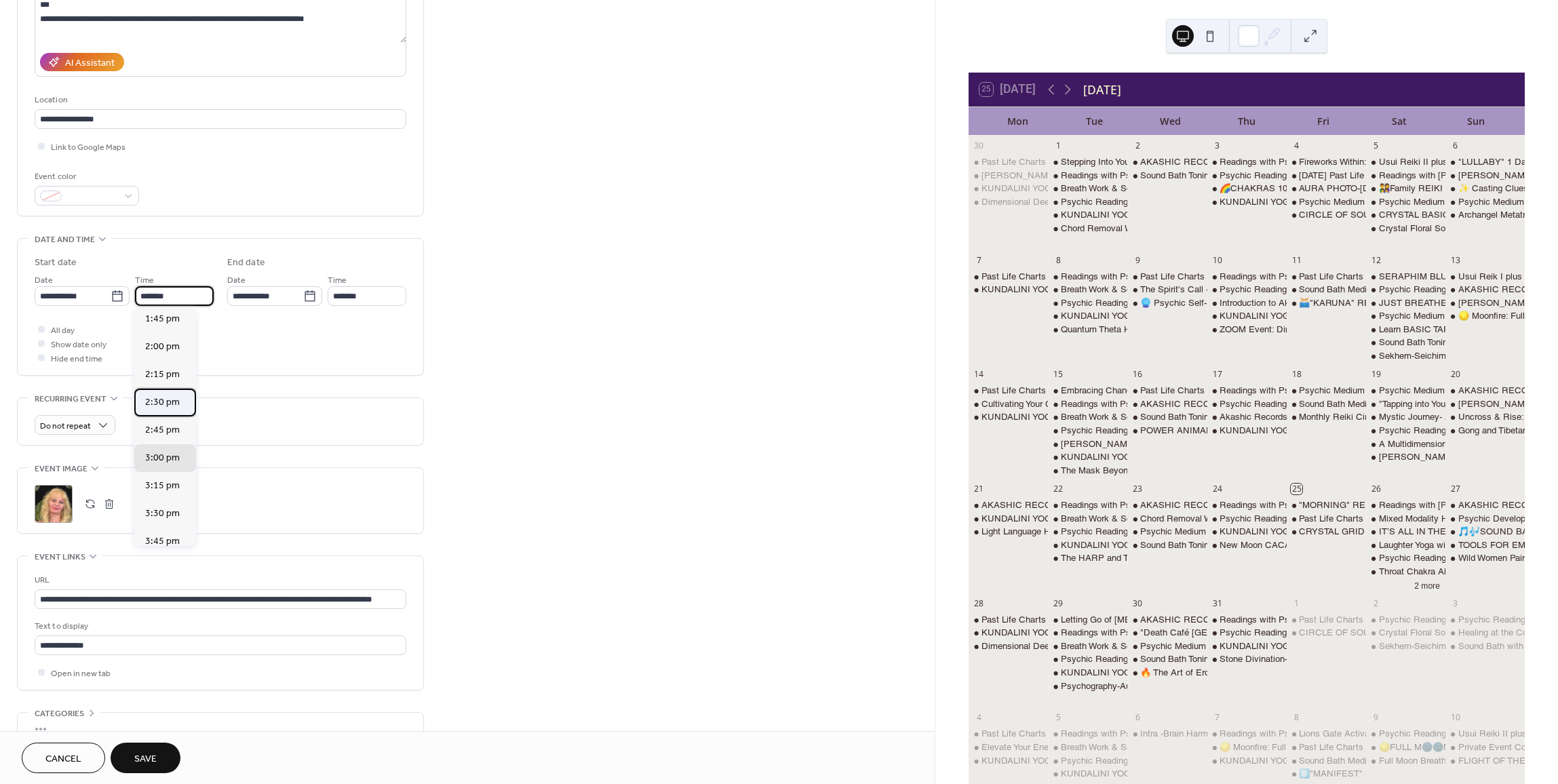 click on "2:30 pm" at bounding box center [165, 402] 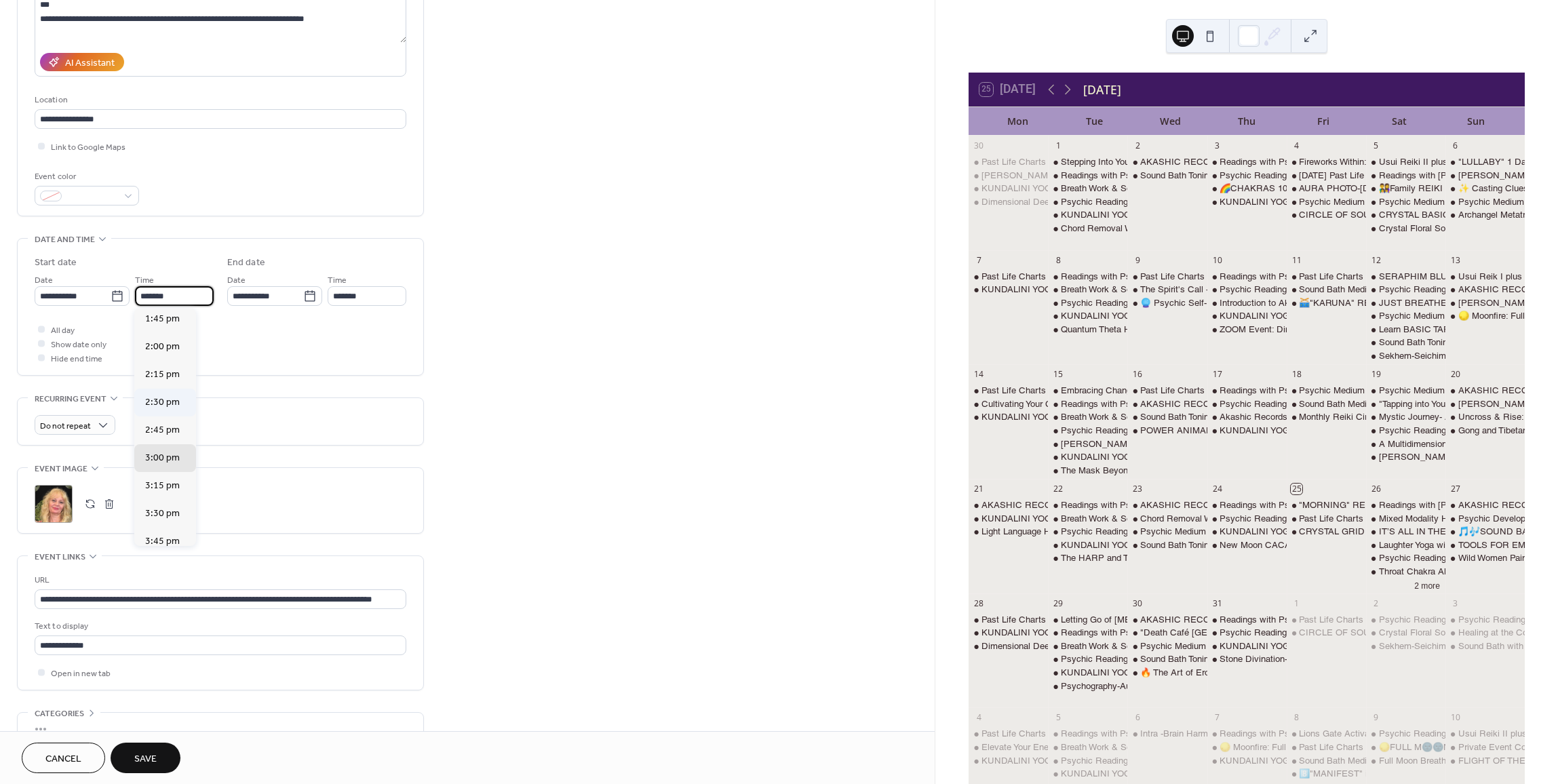 type on "*******" 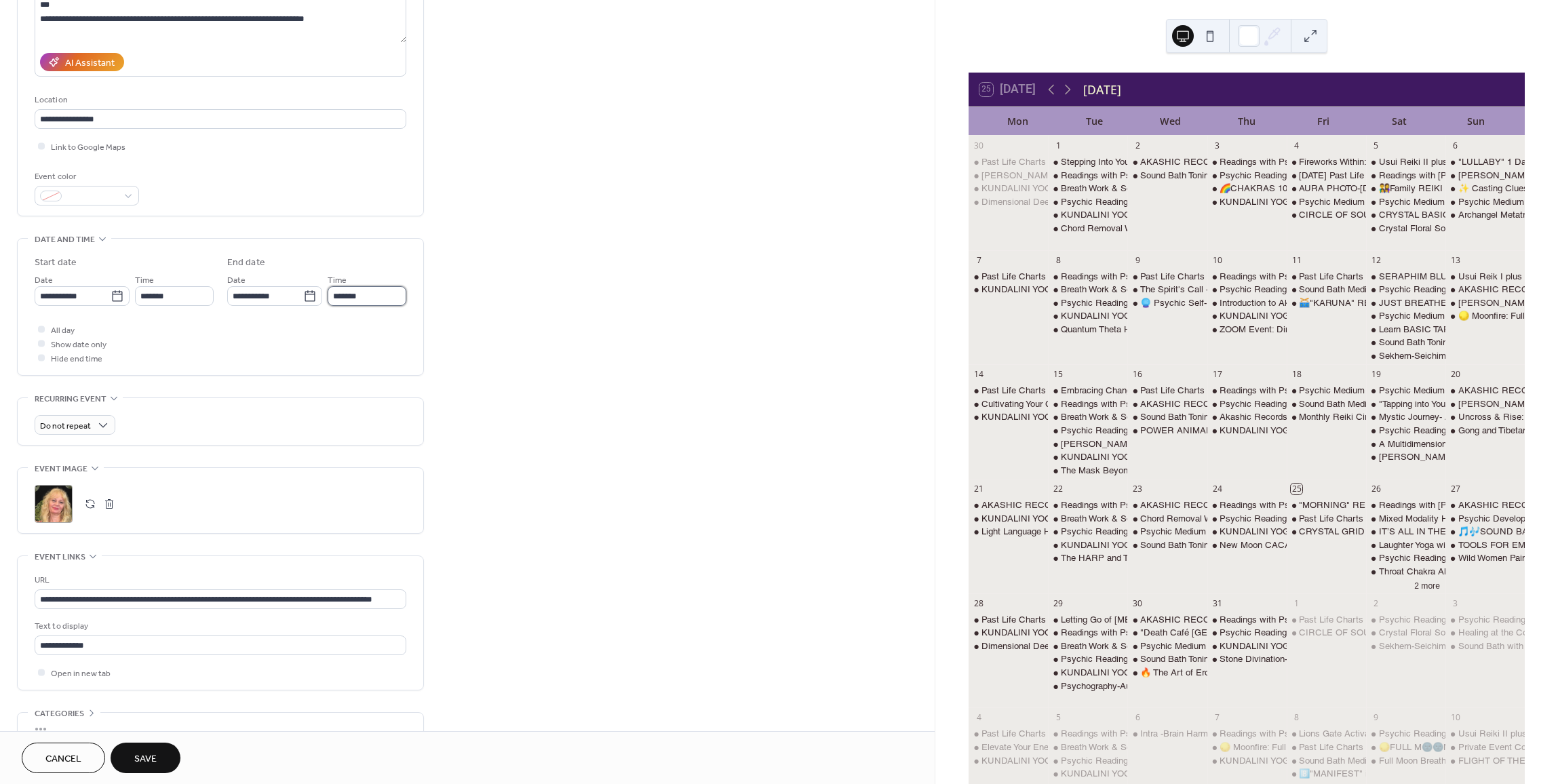 click on "*******" at bounding box center [367, 296] 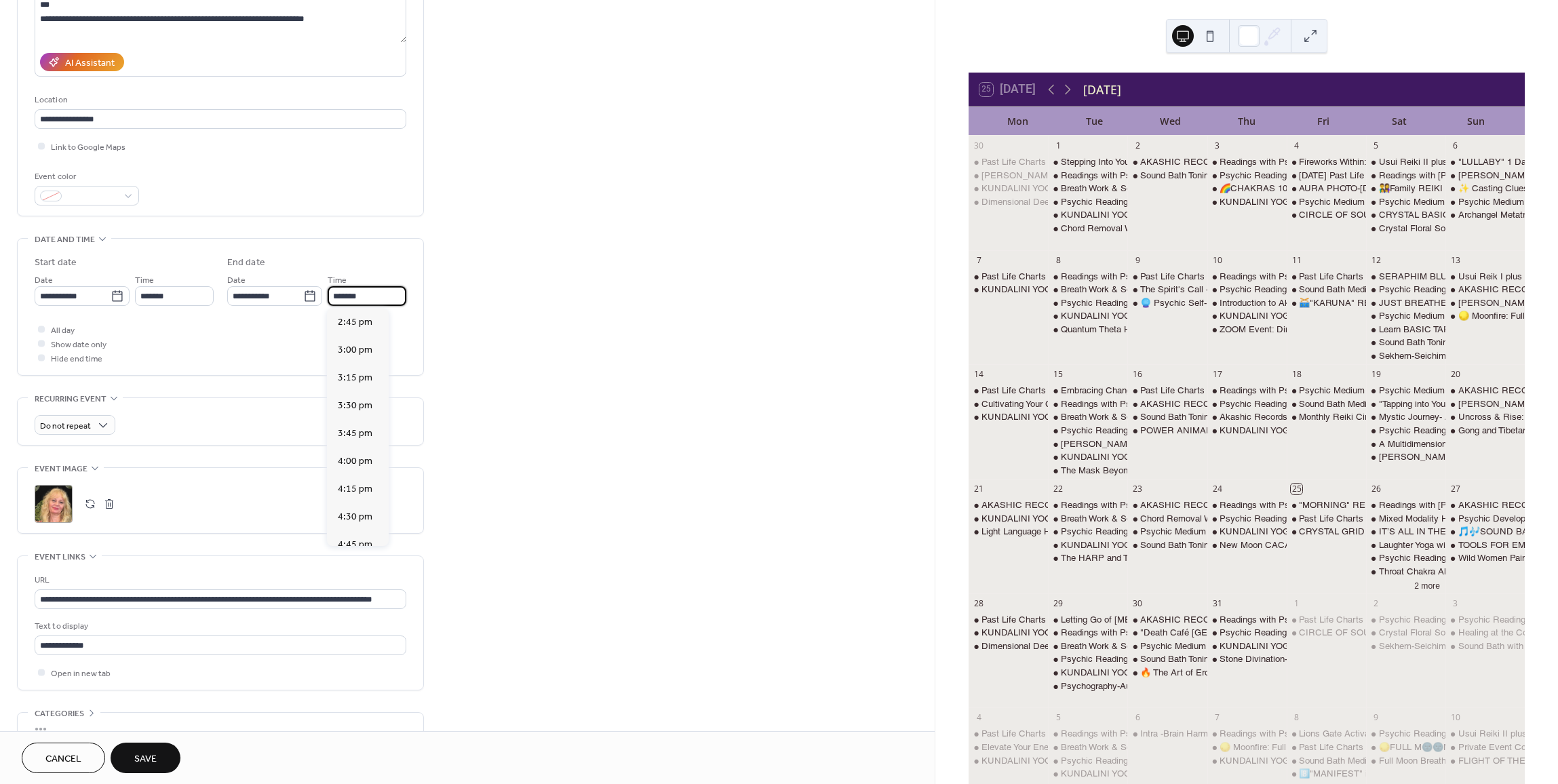 scroll, scrollTop: 528, scrollLeft: 0, axis: vertical 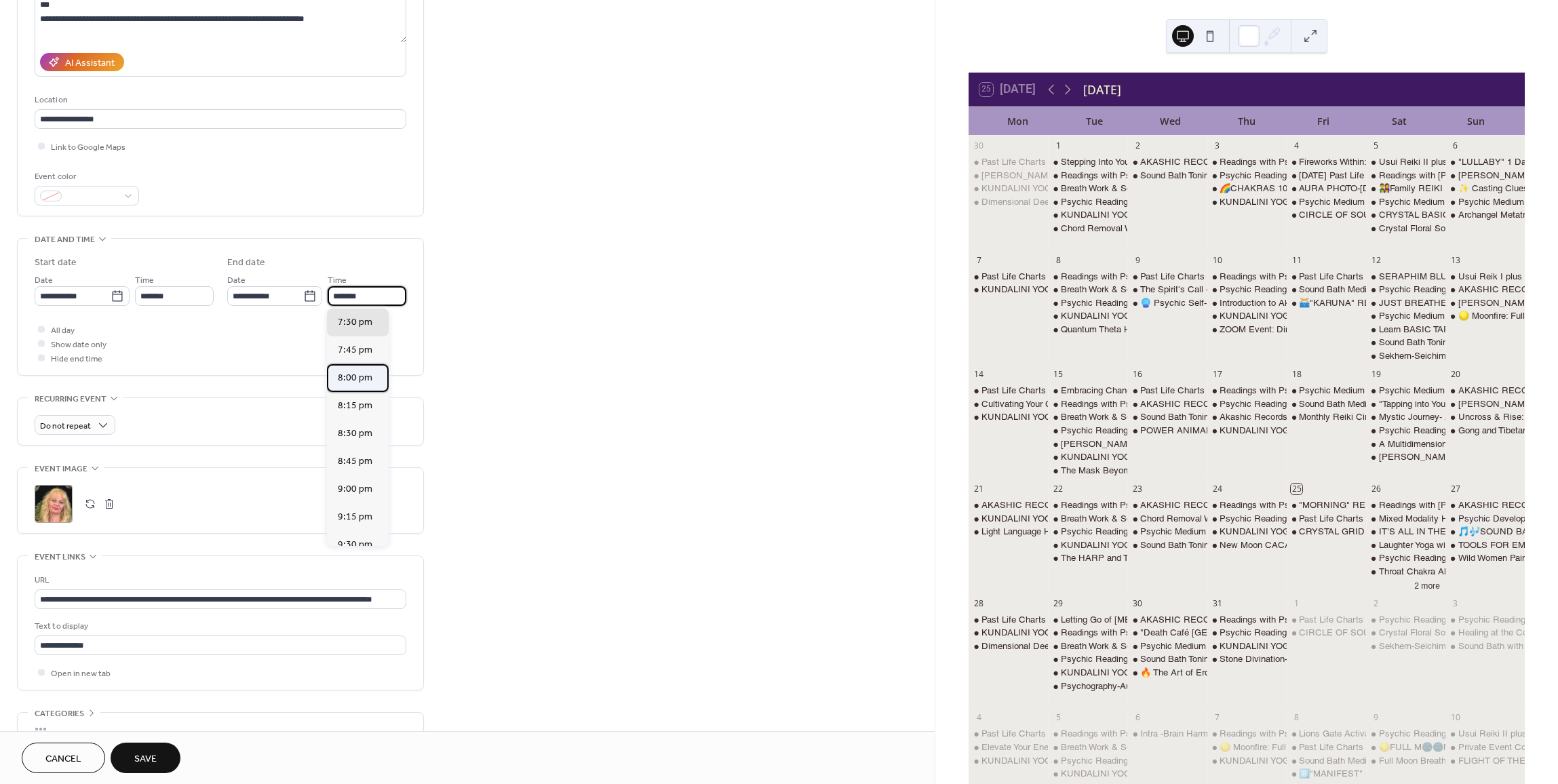 click on "8:00 pm" at bounding box center [355, 378] 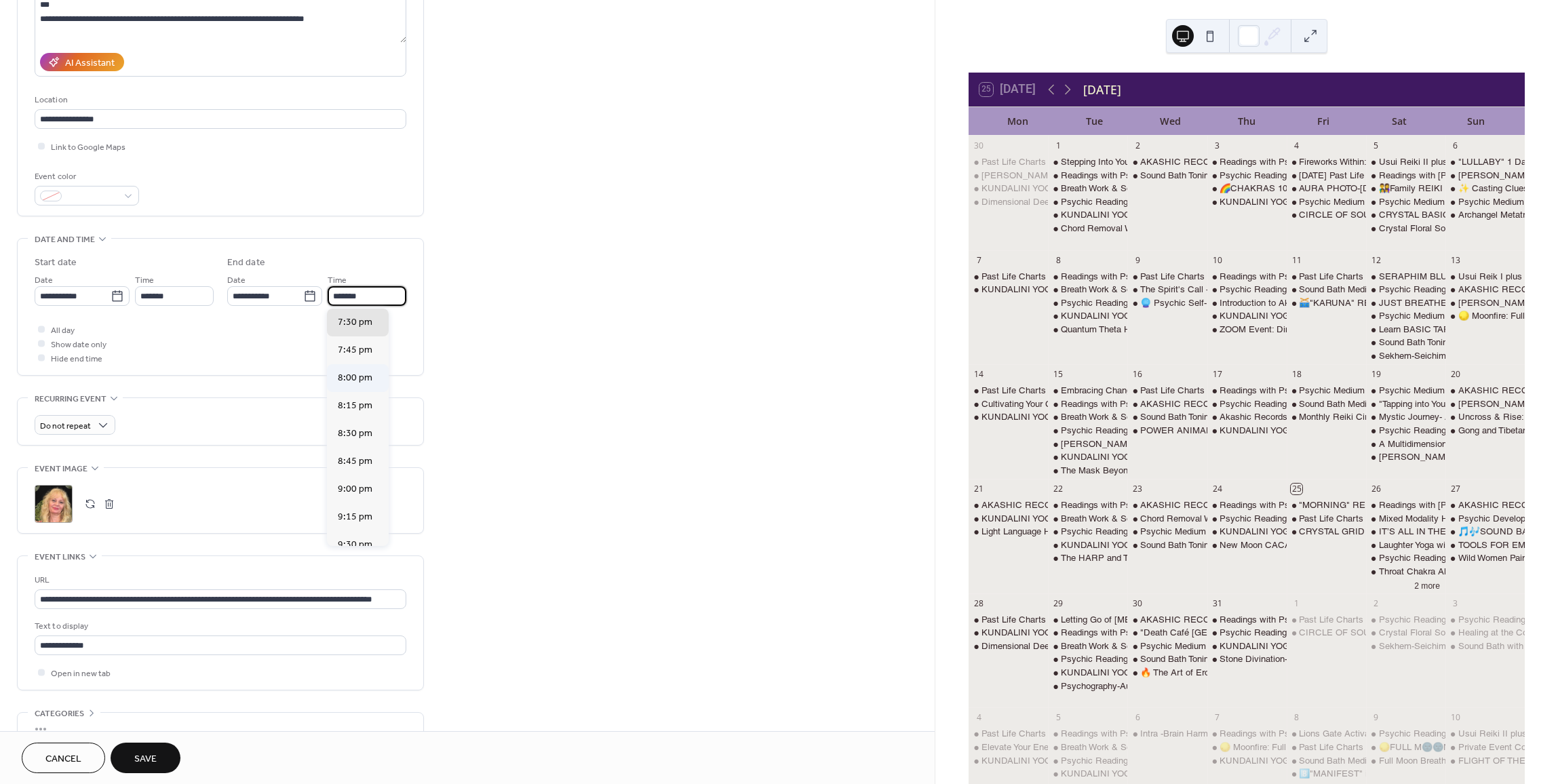 type on "*******" 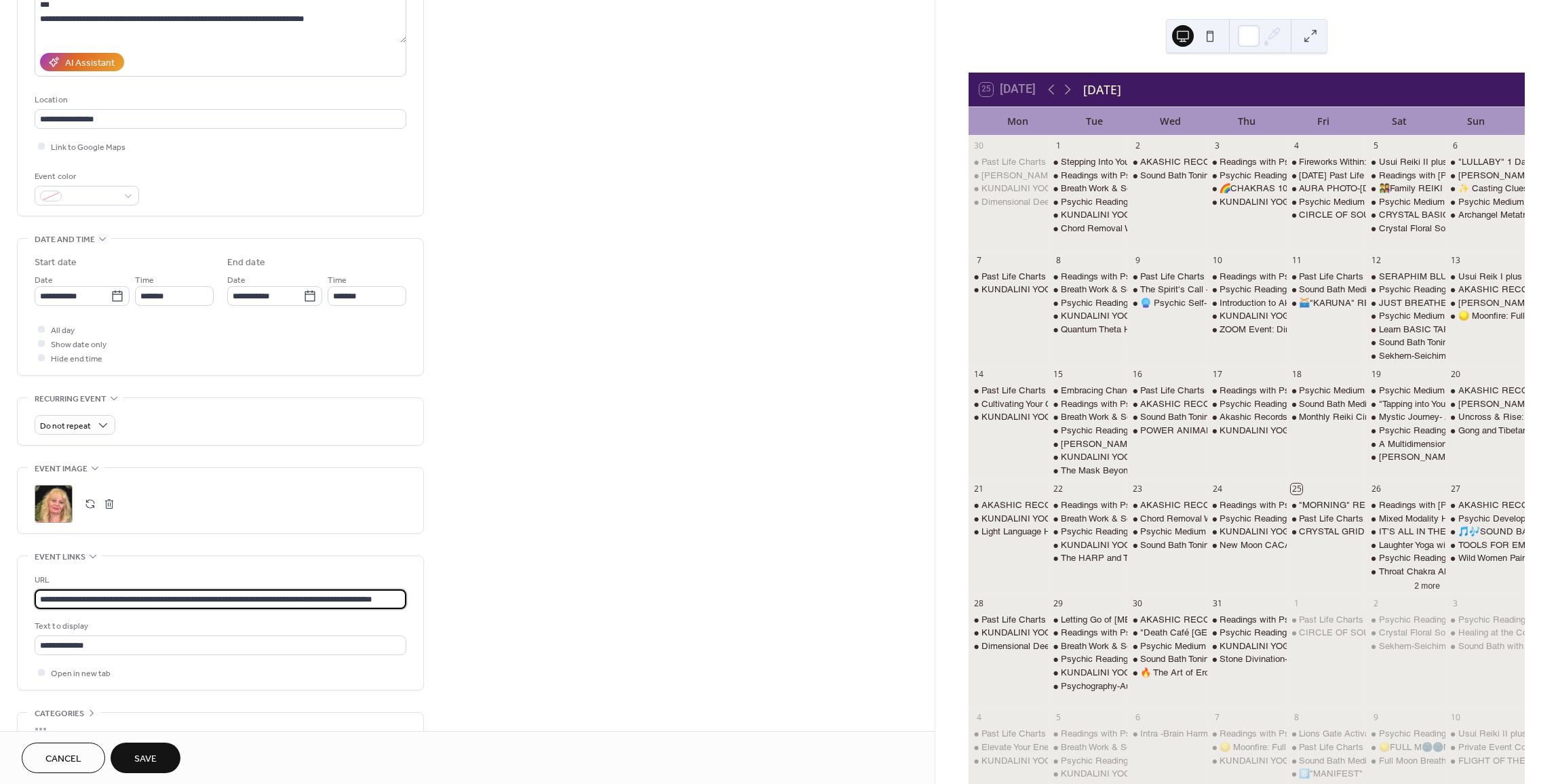 scroll, scrollTop: 0, scrollLeft: 19, axis: horizontal 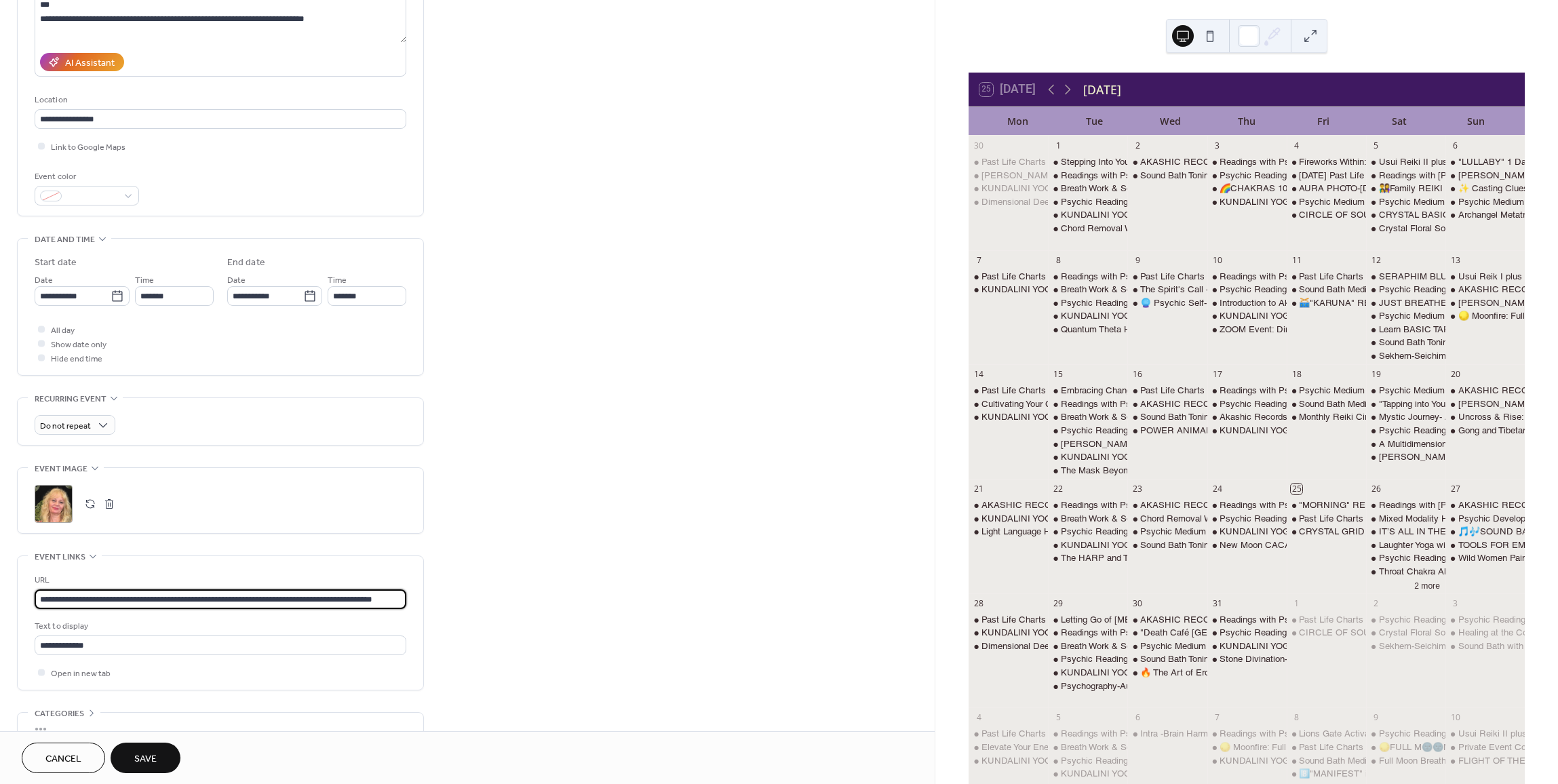 drag, startPoint x: 39, startPoint y: 604, endPoint x: 457, endPoint y: 586, distance: 418.38738 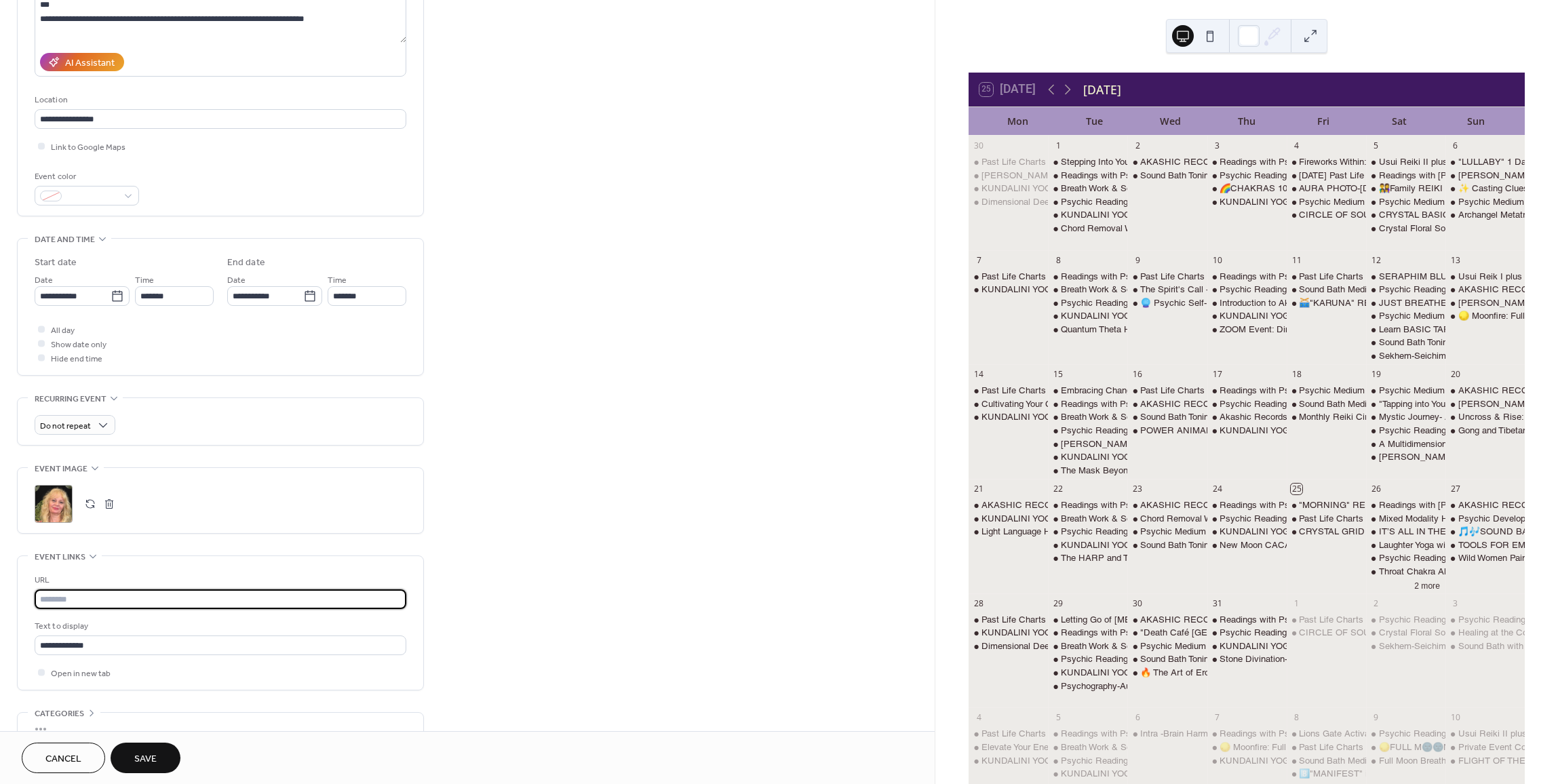 scroll, scrollTop: 0, scrollLeft: 0, axis: both 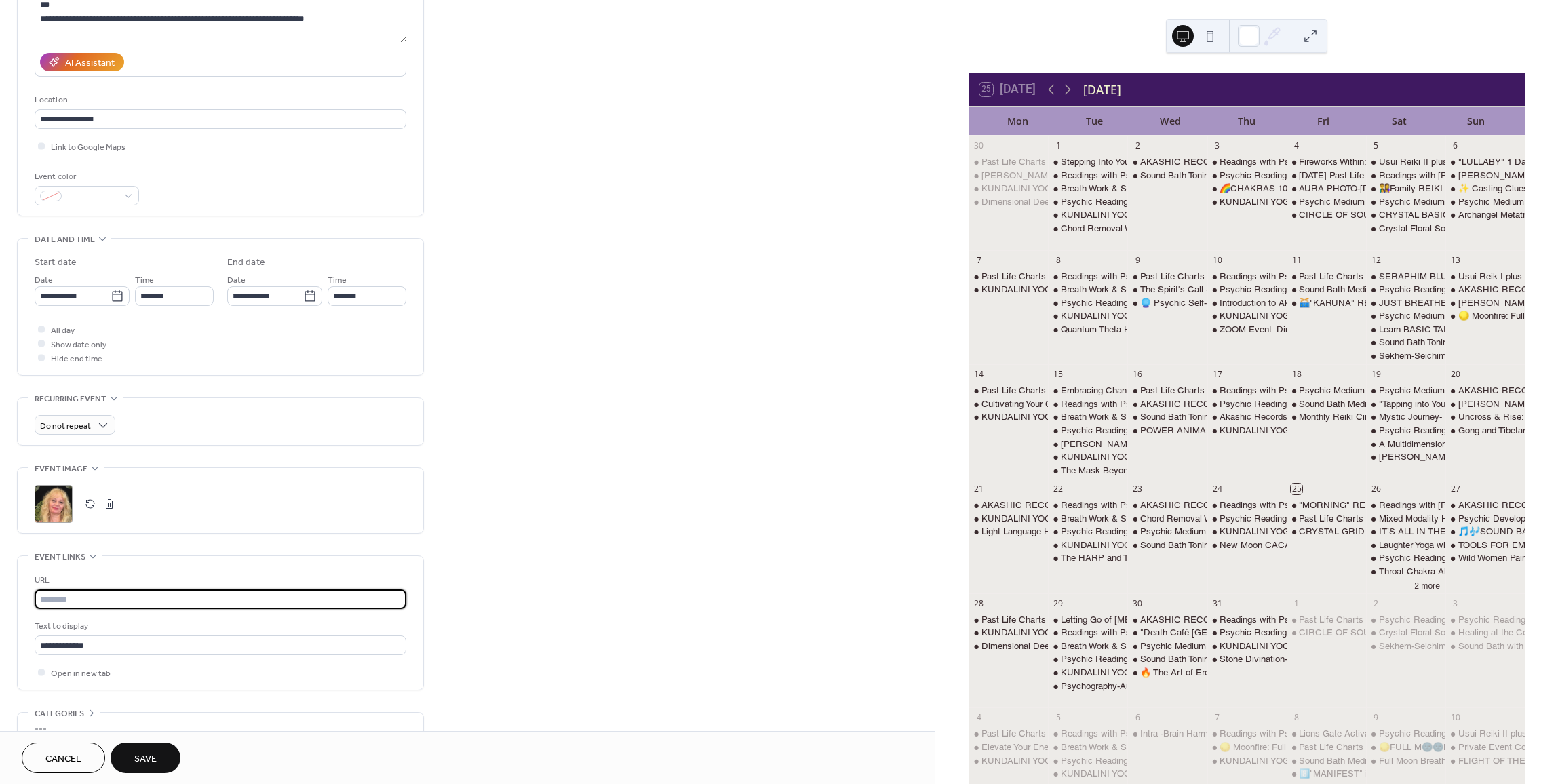 click at bounding box center (220, 599) 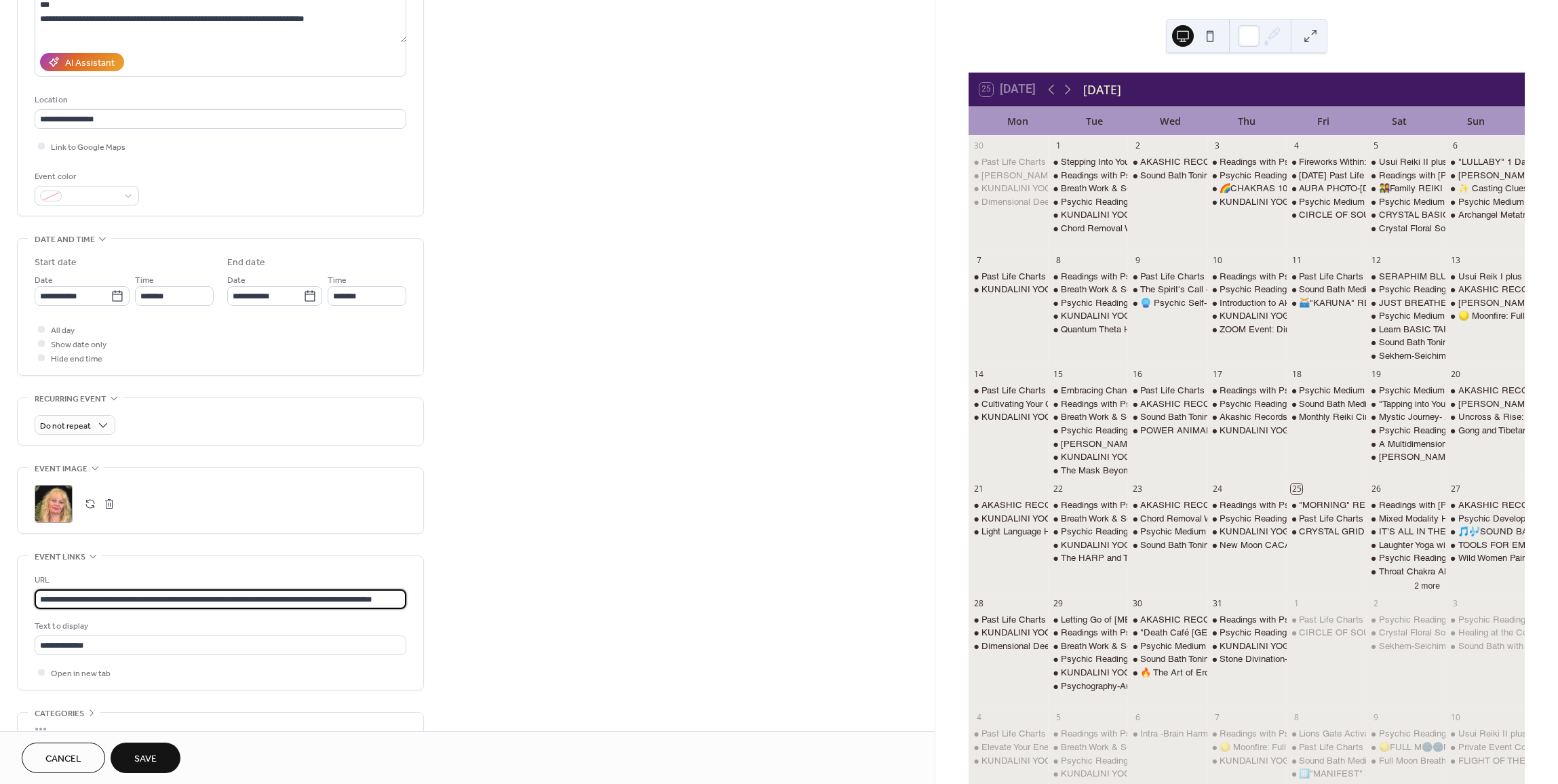 scroll, scrollTop: 0, scrollLeft: 18, axis: horizontal 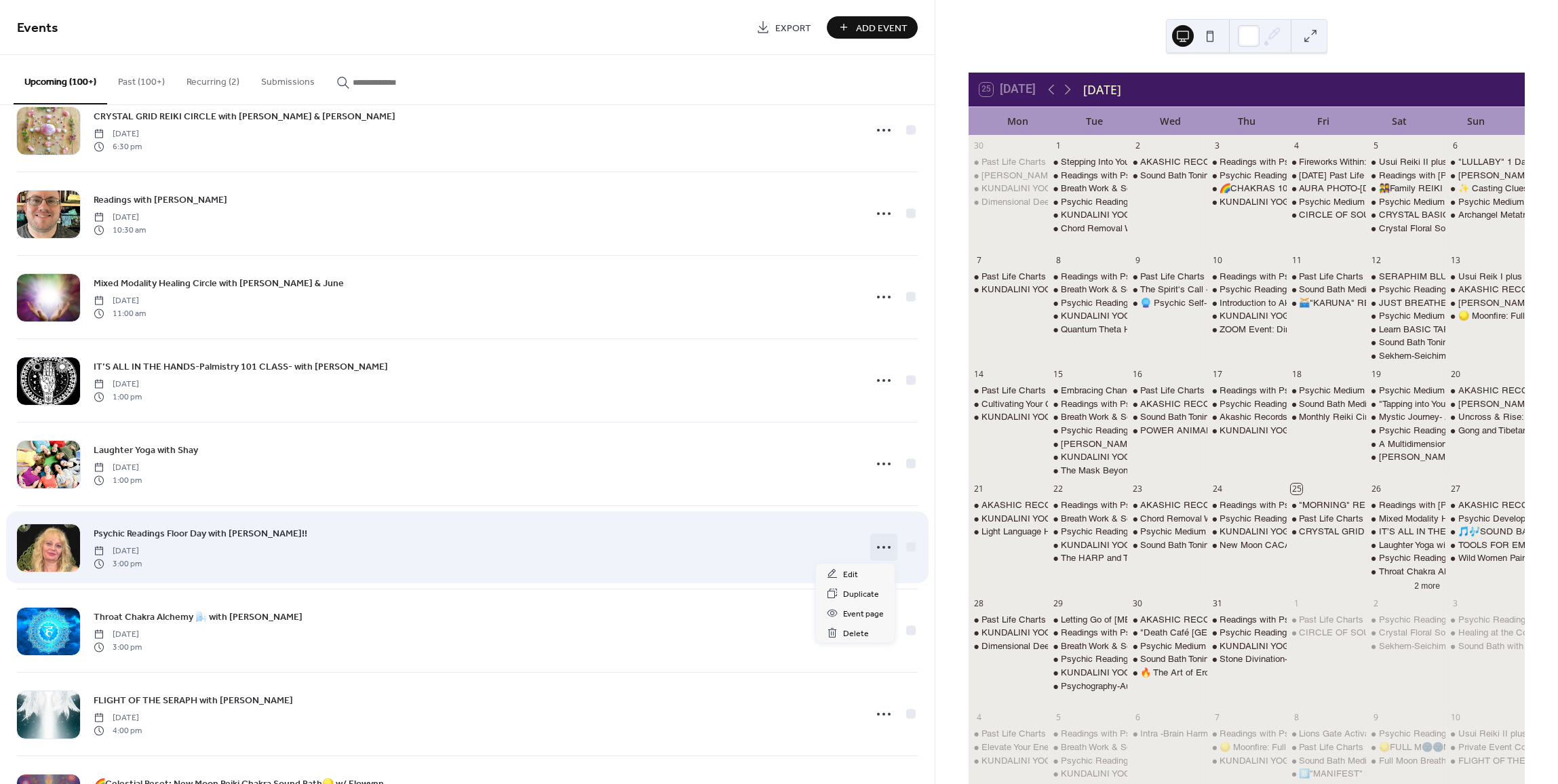 click 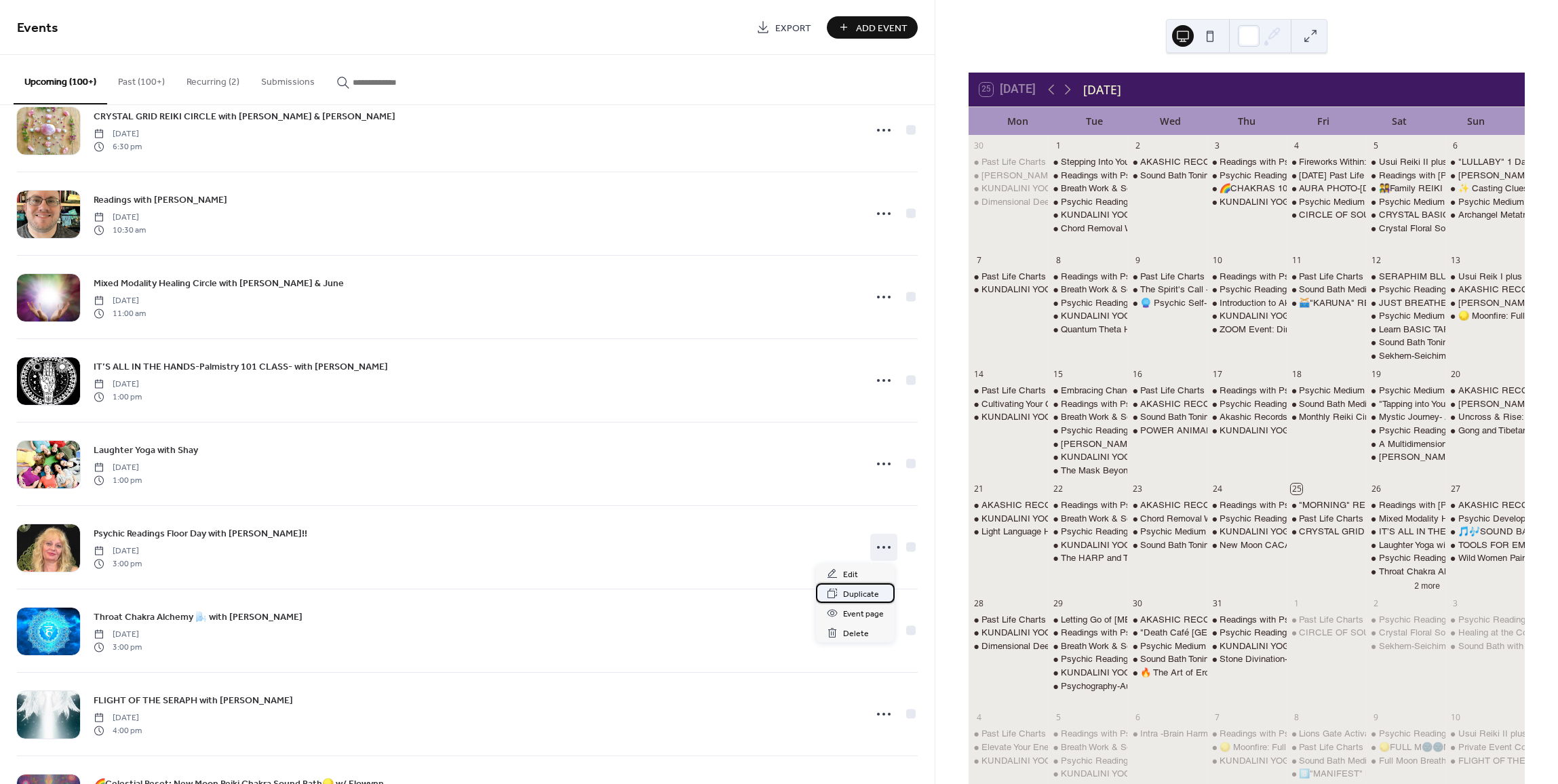 click on "Duplicate" at bounding box center (861, 594) 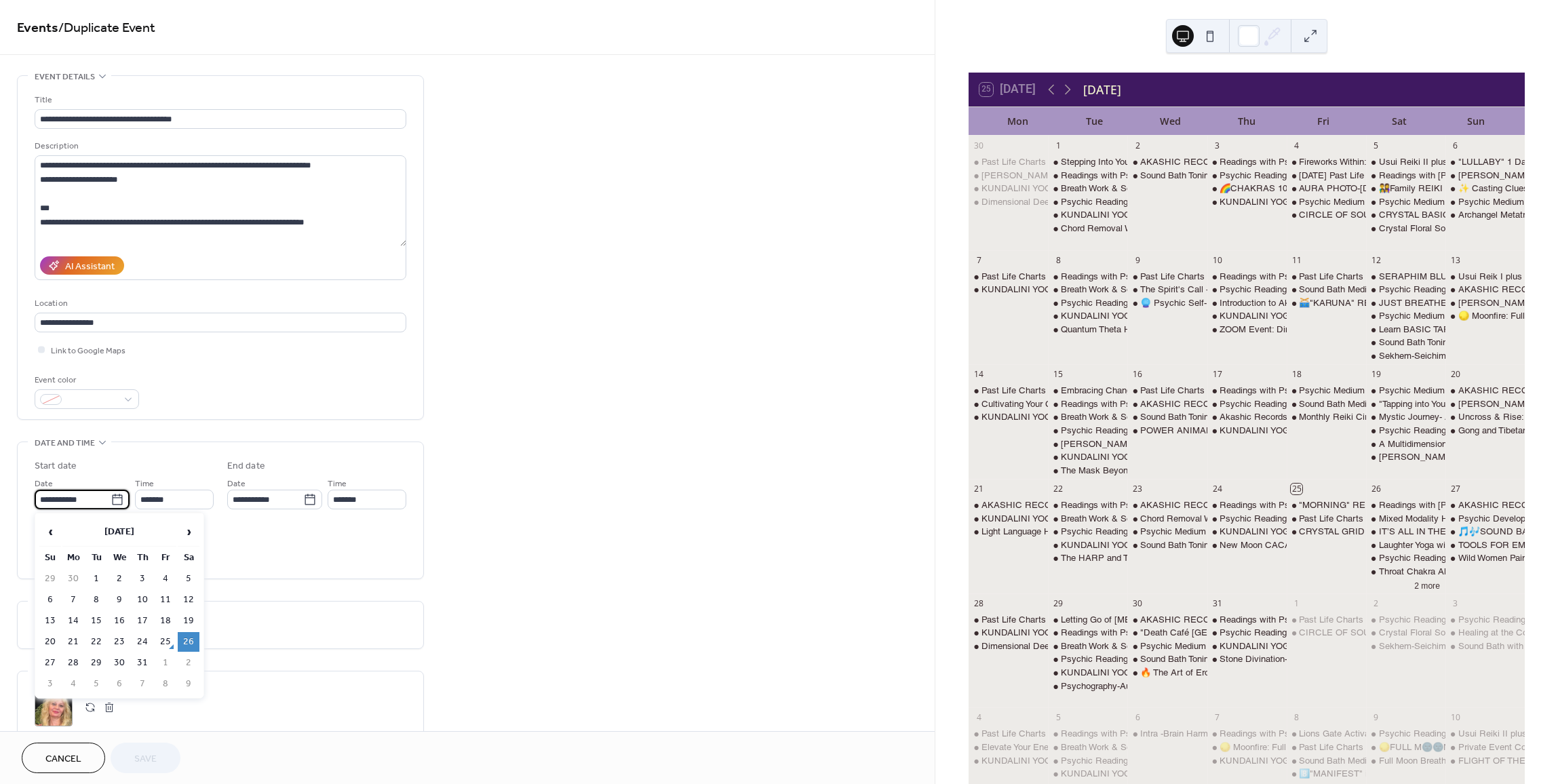 click on "**********" at bounding box center (73, 499) 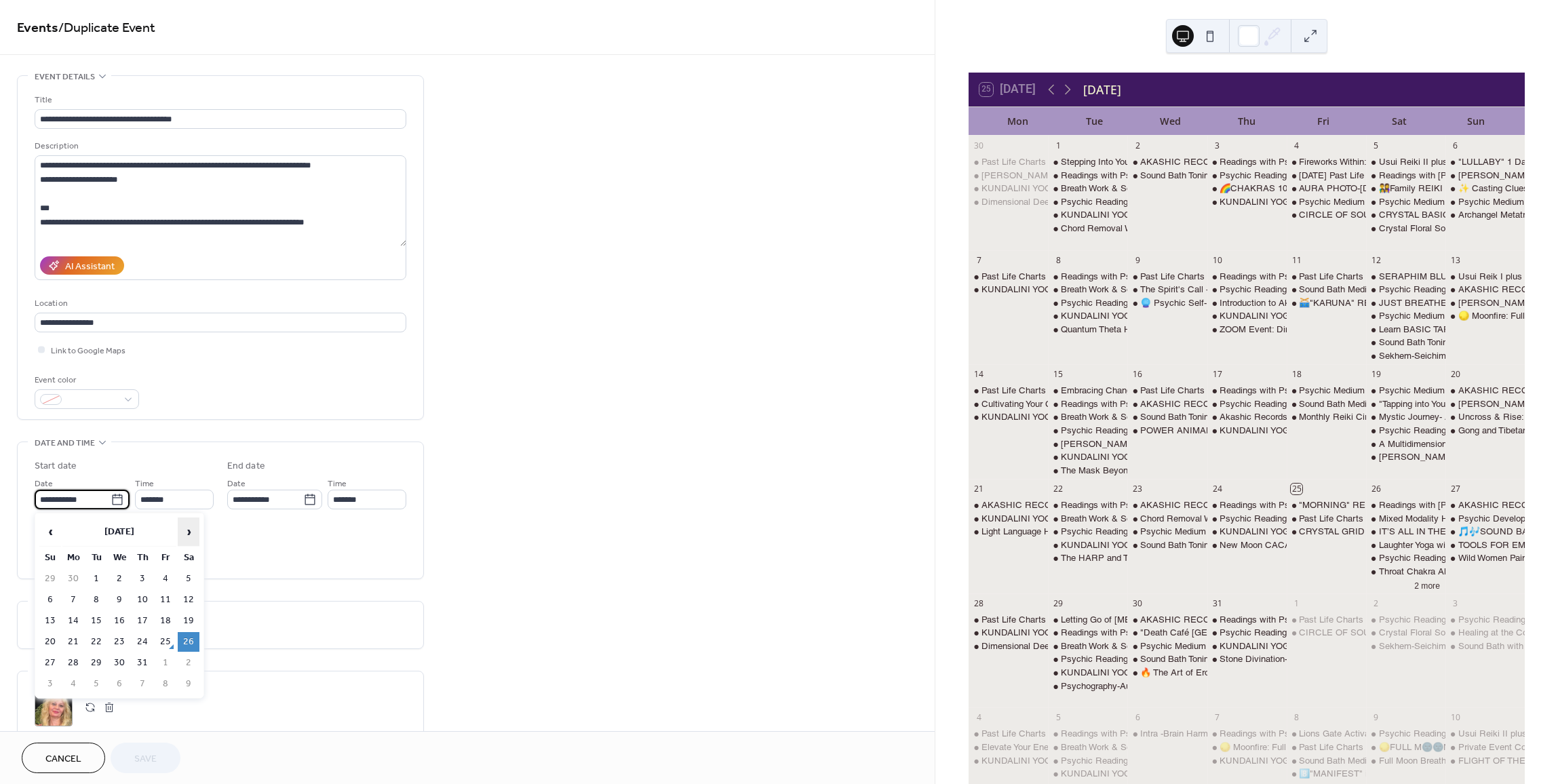 click on "›" at bounding box center [189, 532] 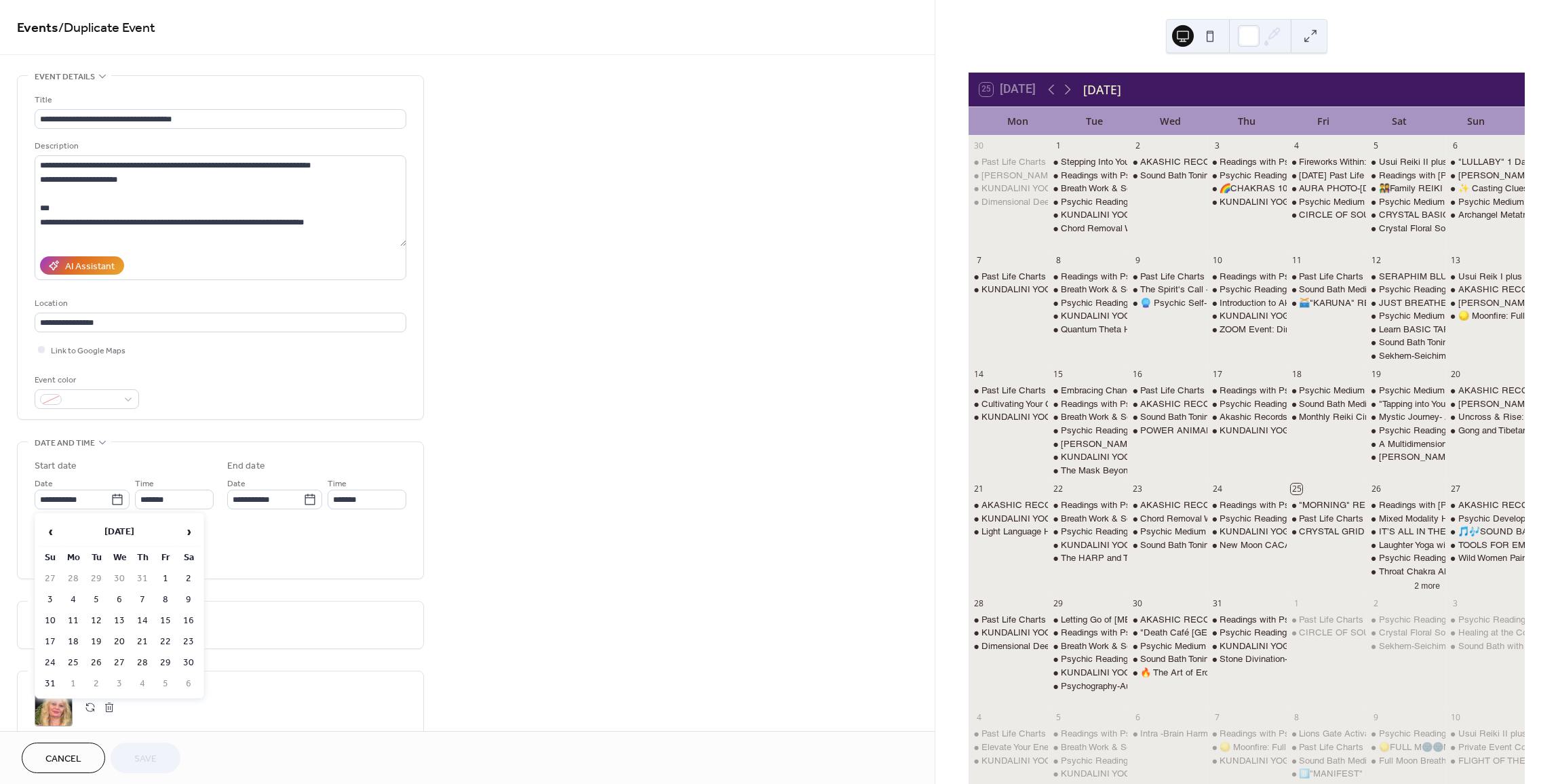 click on "28" at bounding box center (142, 663) 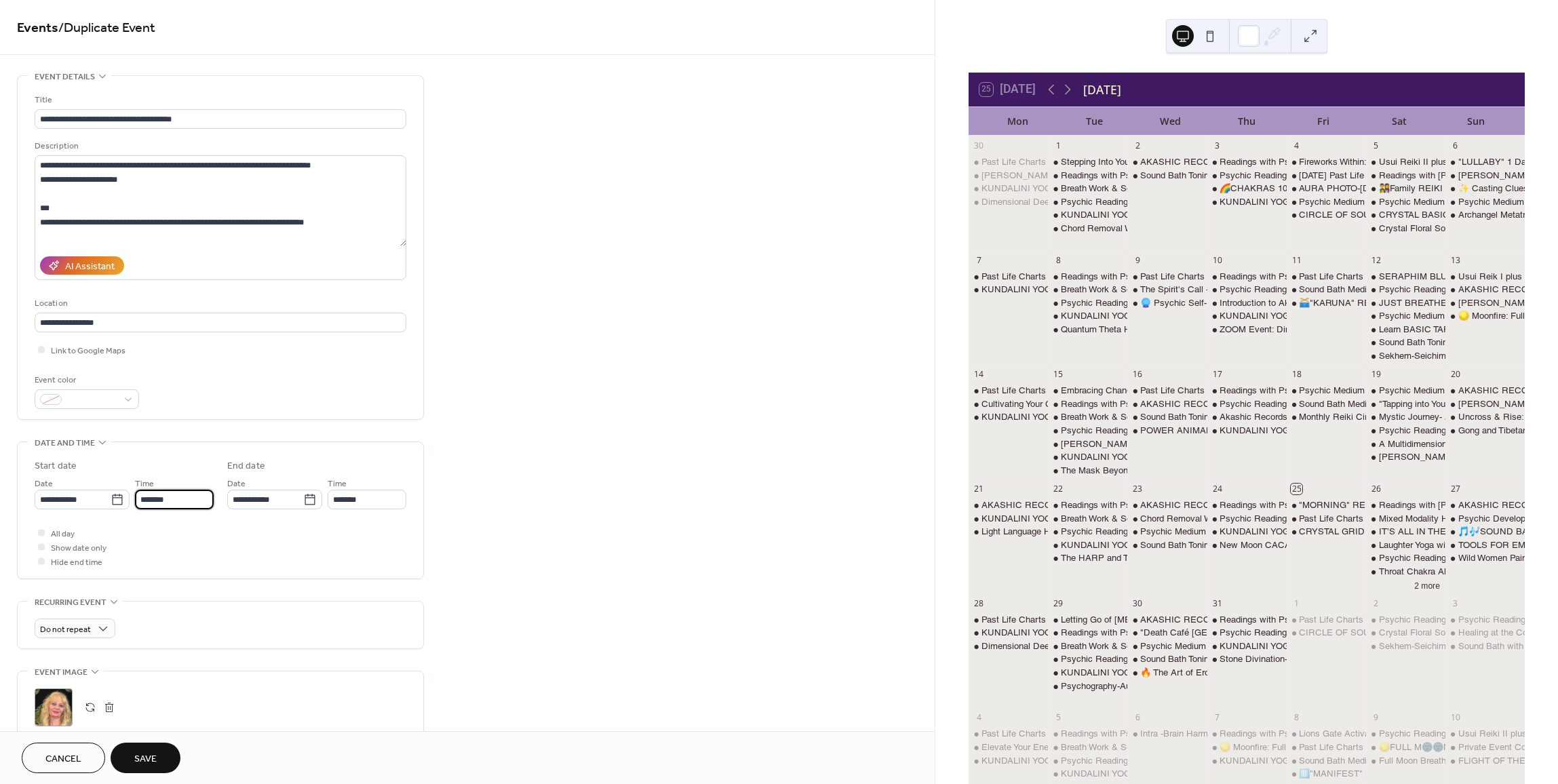 click on "*******" at bounding box center [174, 499] 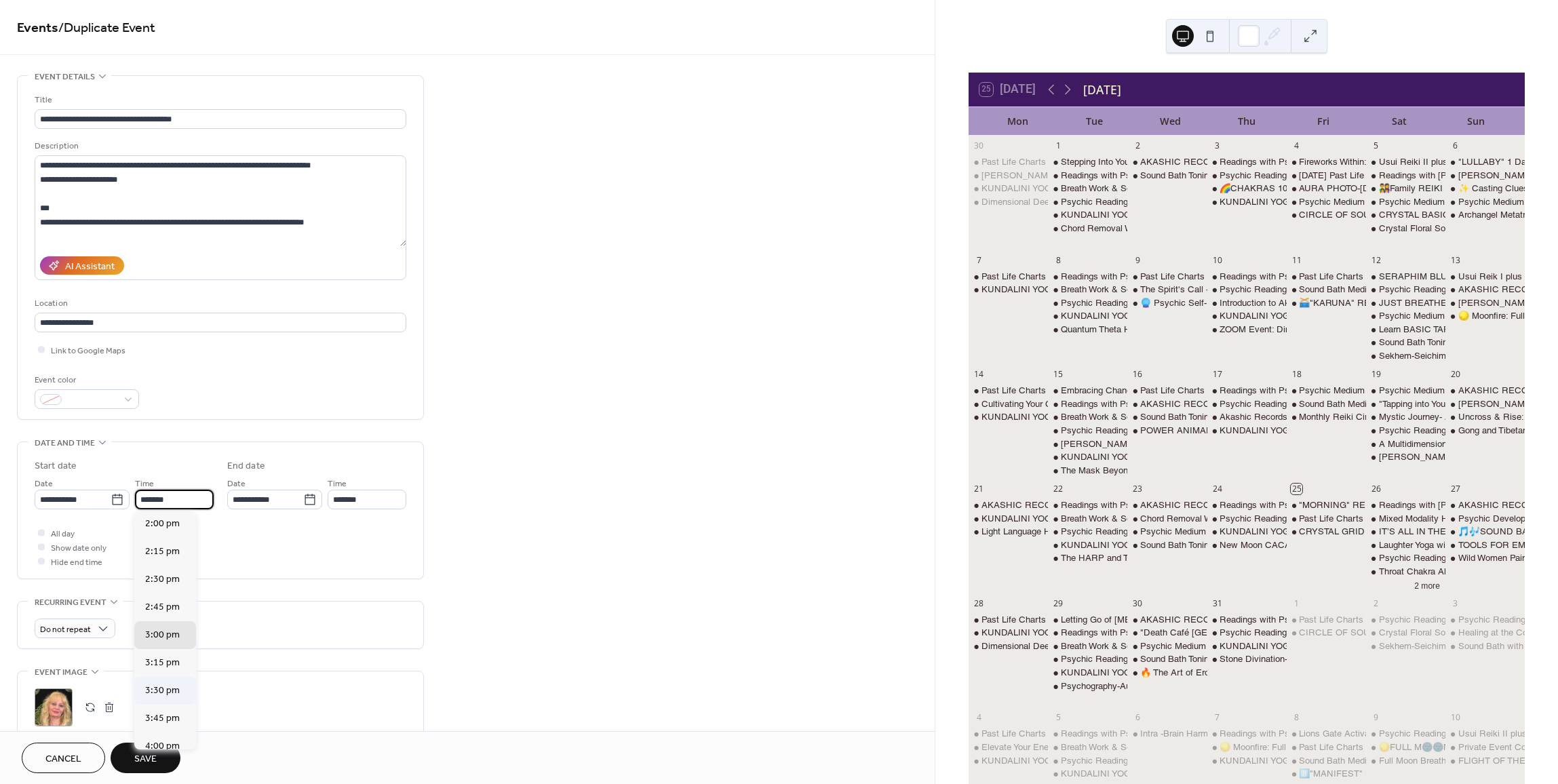 scroll, scrollTop: 1533, scrollLeft: 0, axis: vertical 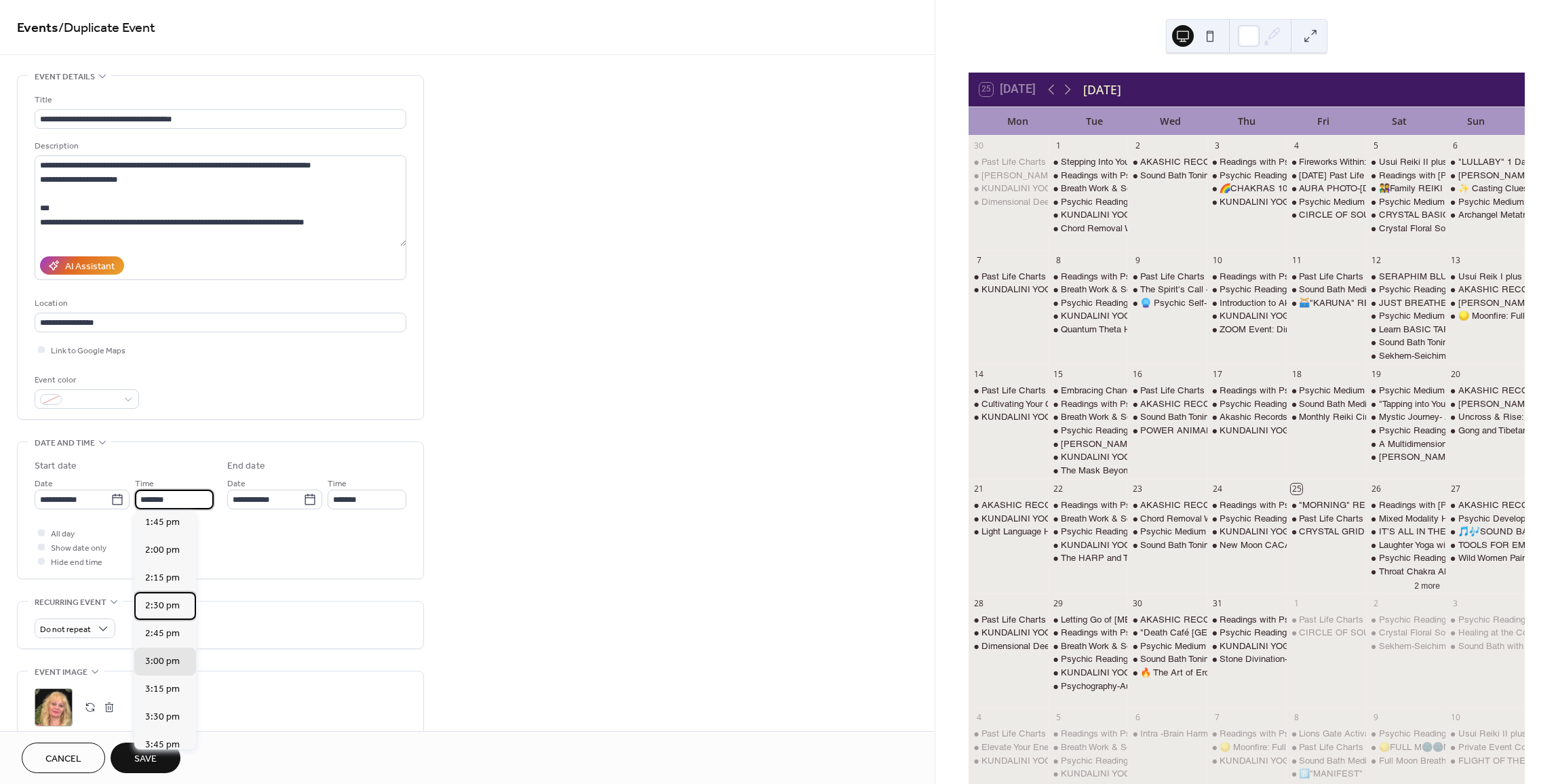 drag, startPoint x: 159, startPoint y: 604, endPoint x: 195, endPoint y: 585, distance: 40.706265 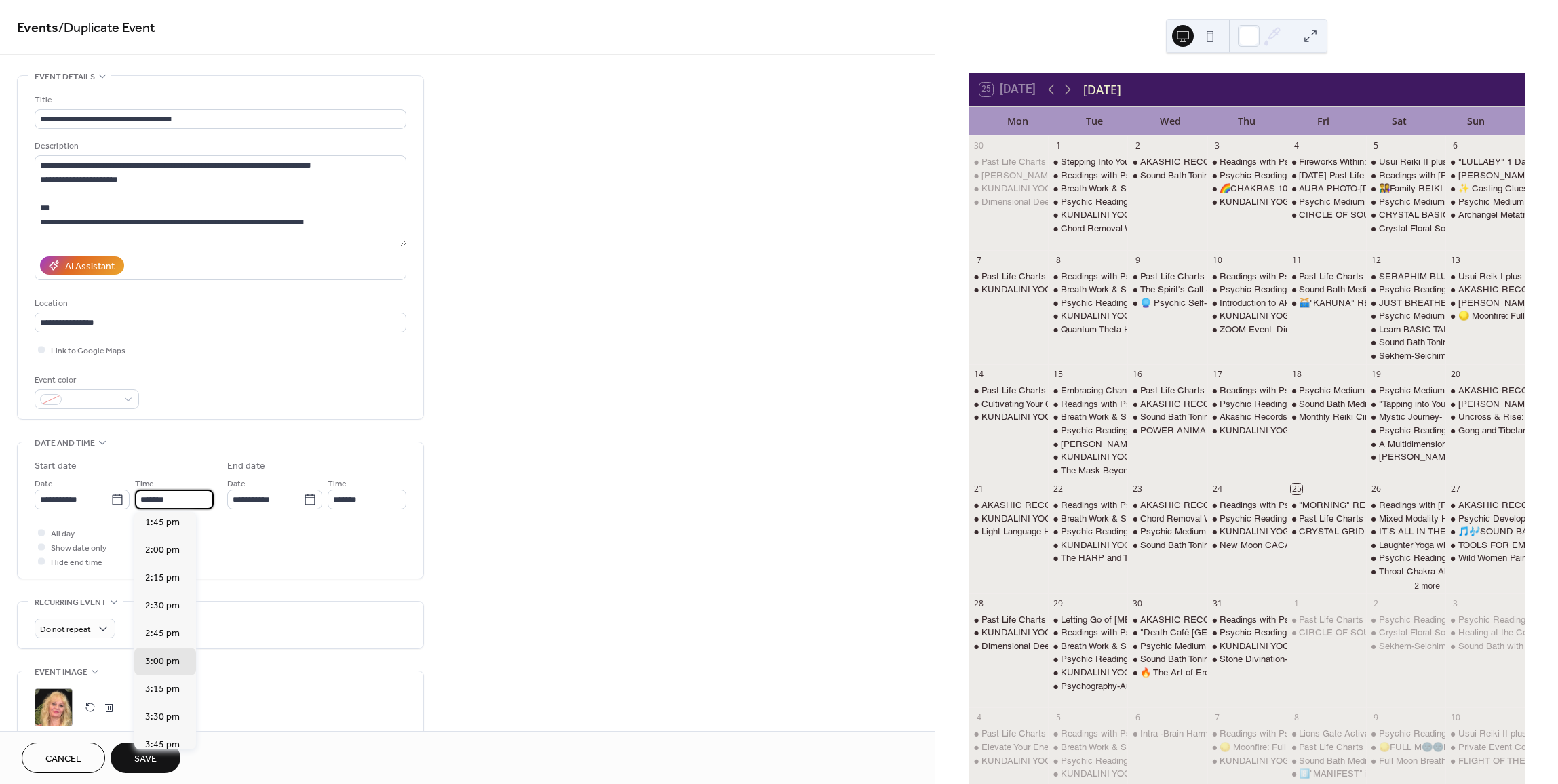 type on "*******" 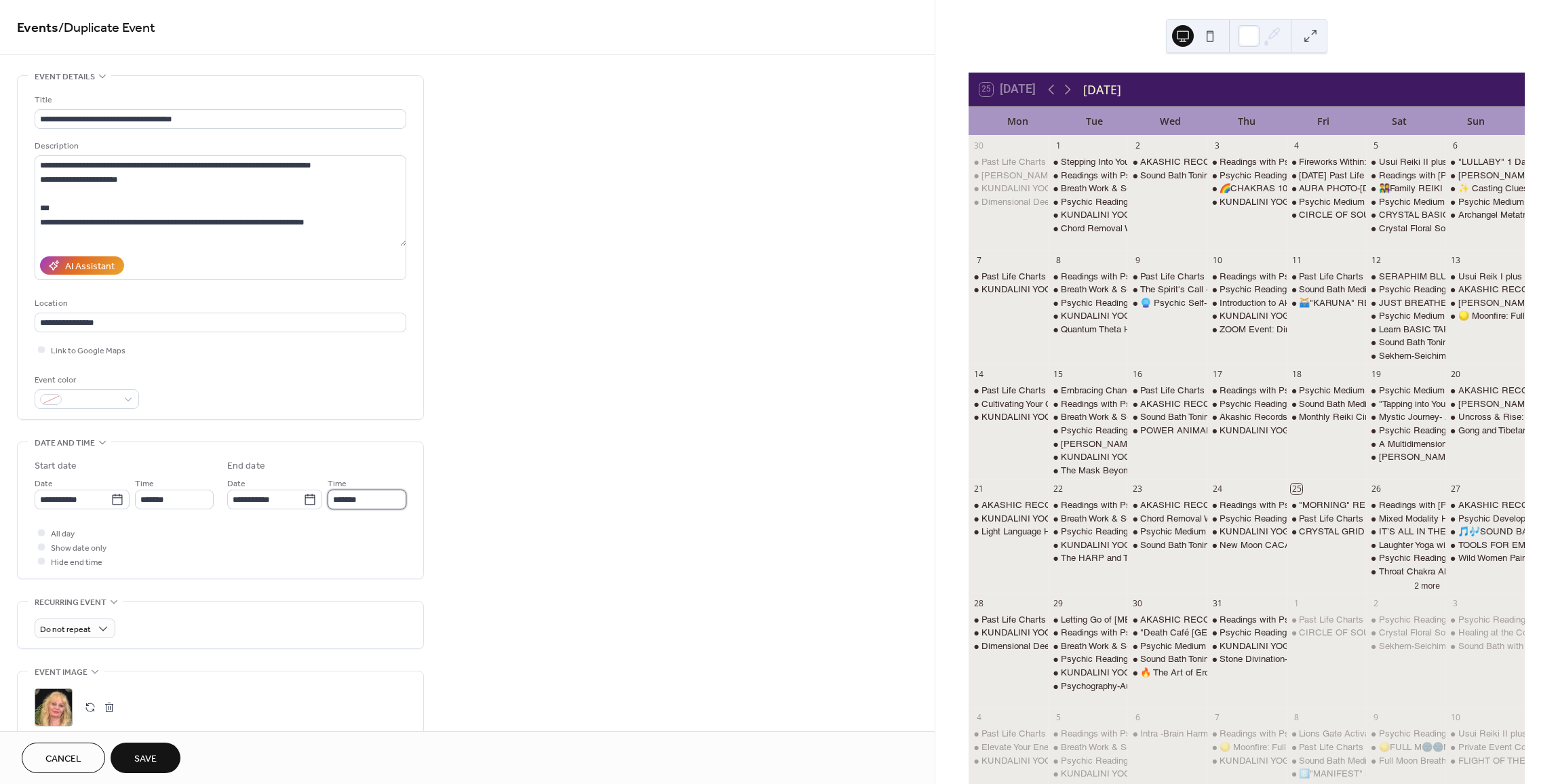 click on "*******" at bounding box center (367, 499) 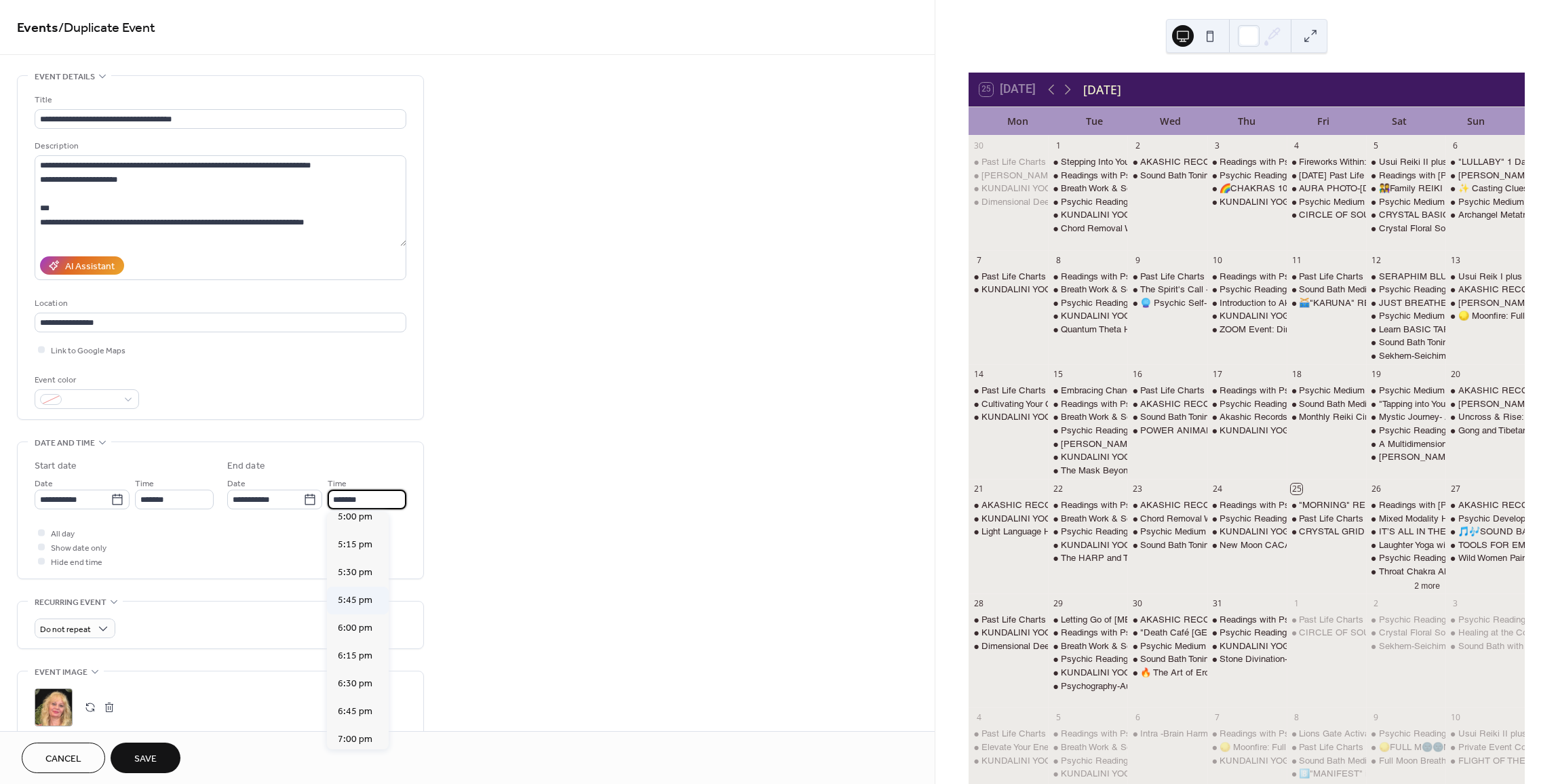 scroll, scrollTop: 257, scrollLeft: 0, axis: vertical 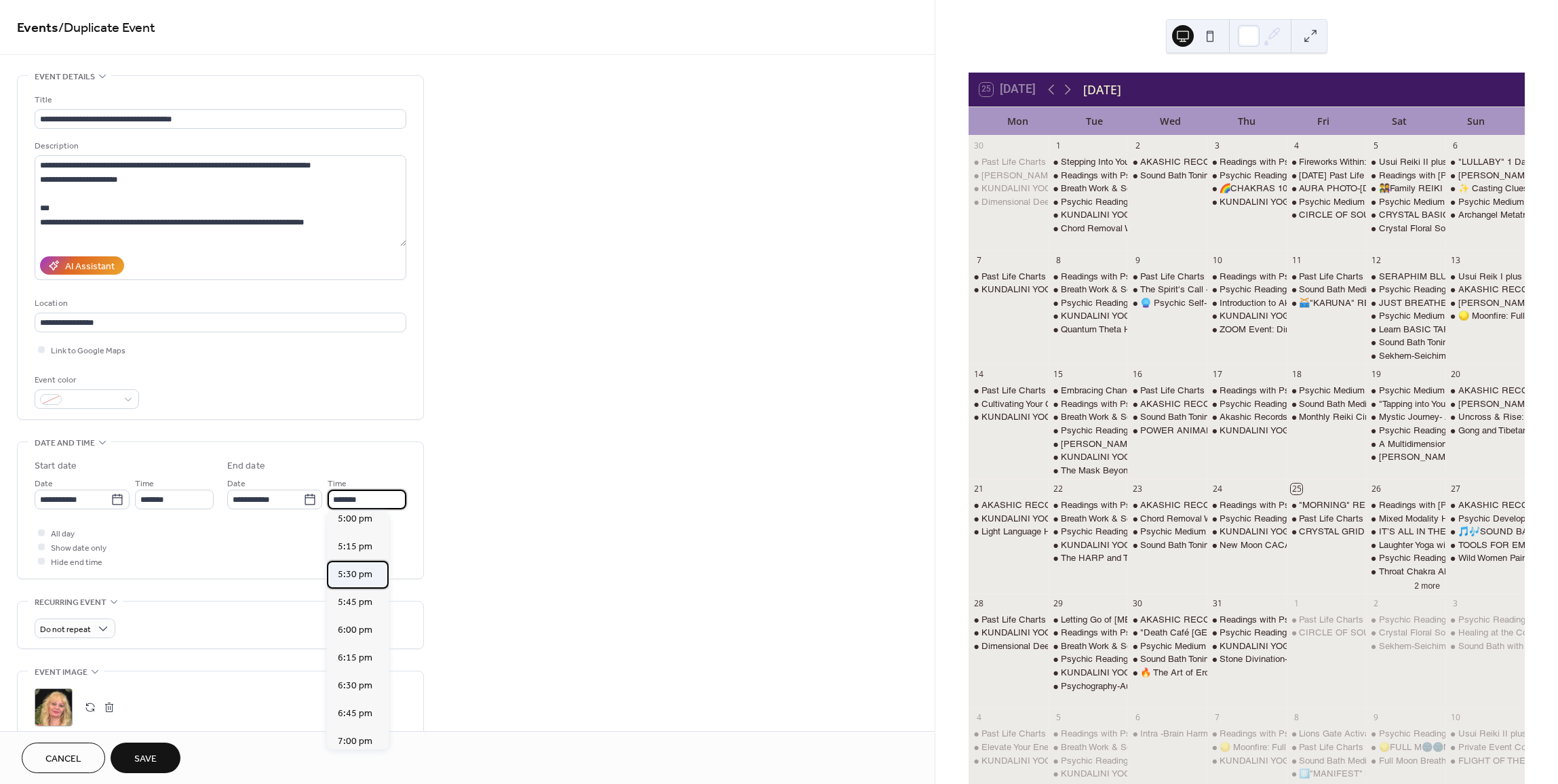 click on "5:30 pm" at bounding box center [355, 574] 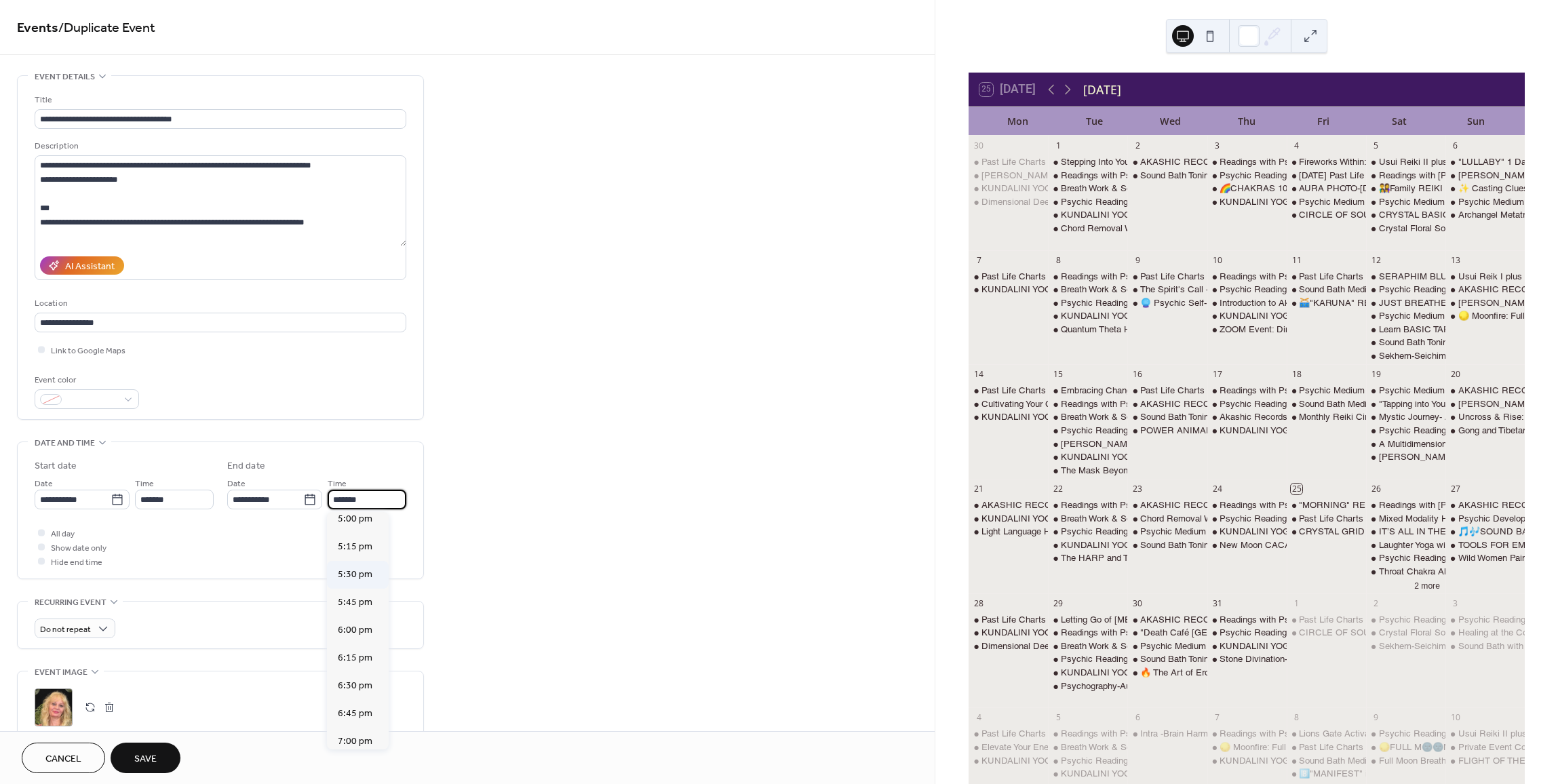 type on "*******" 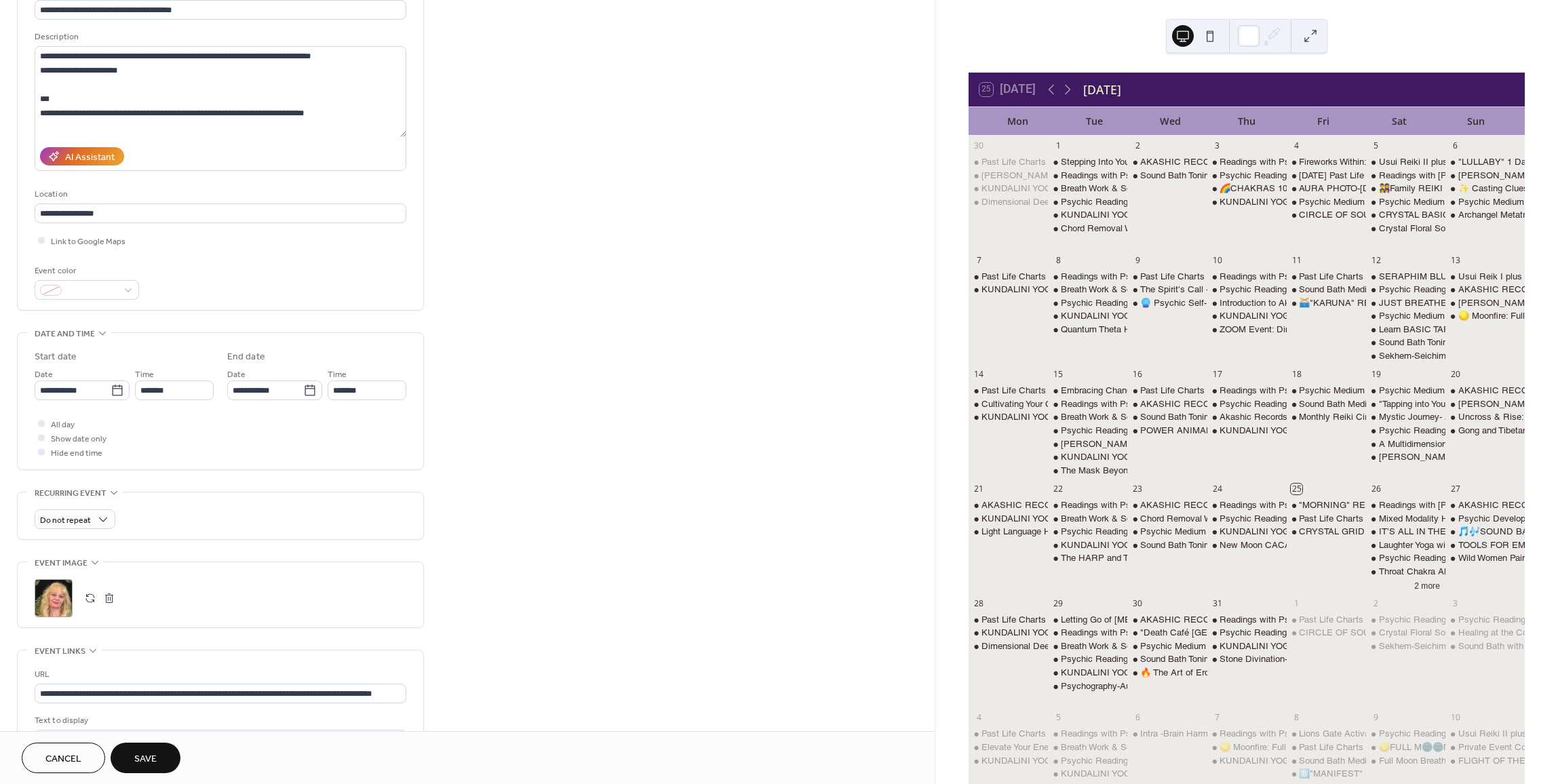 scroll, scrollTop: 136, scrollLeft: 0, axis: vertical 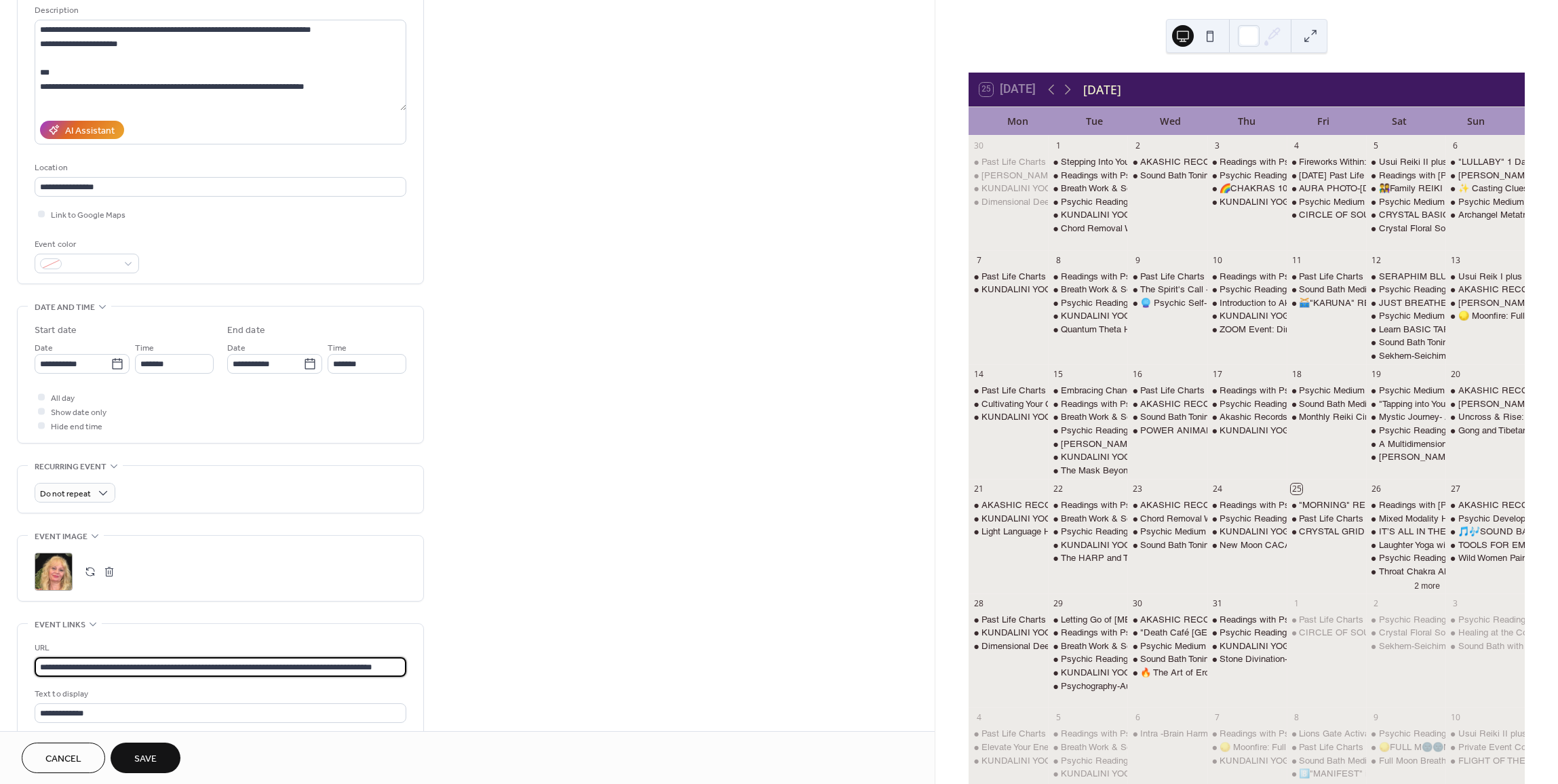 drag, startPoint x: 37, startPoint y: 672, endPoint x: 524, endPoint y: 699, distance: 487.74789 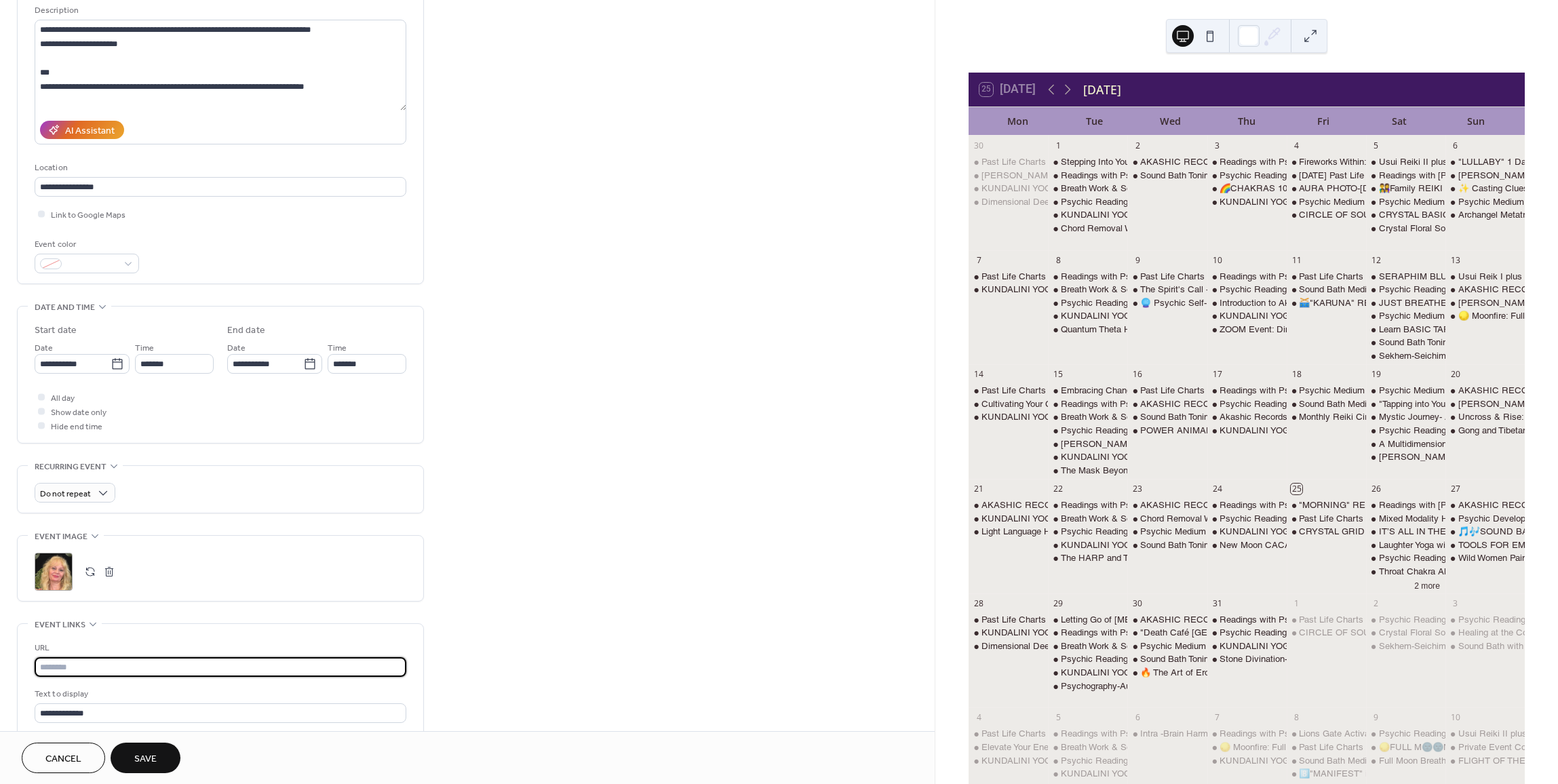 scroll, scrollTop: 0, scrollLeft: 0, axis: both 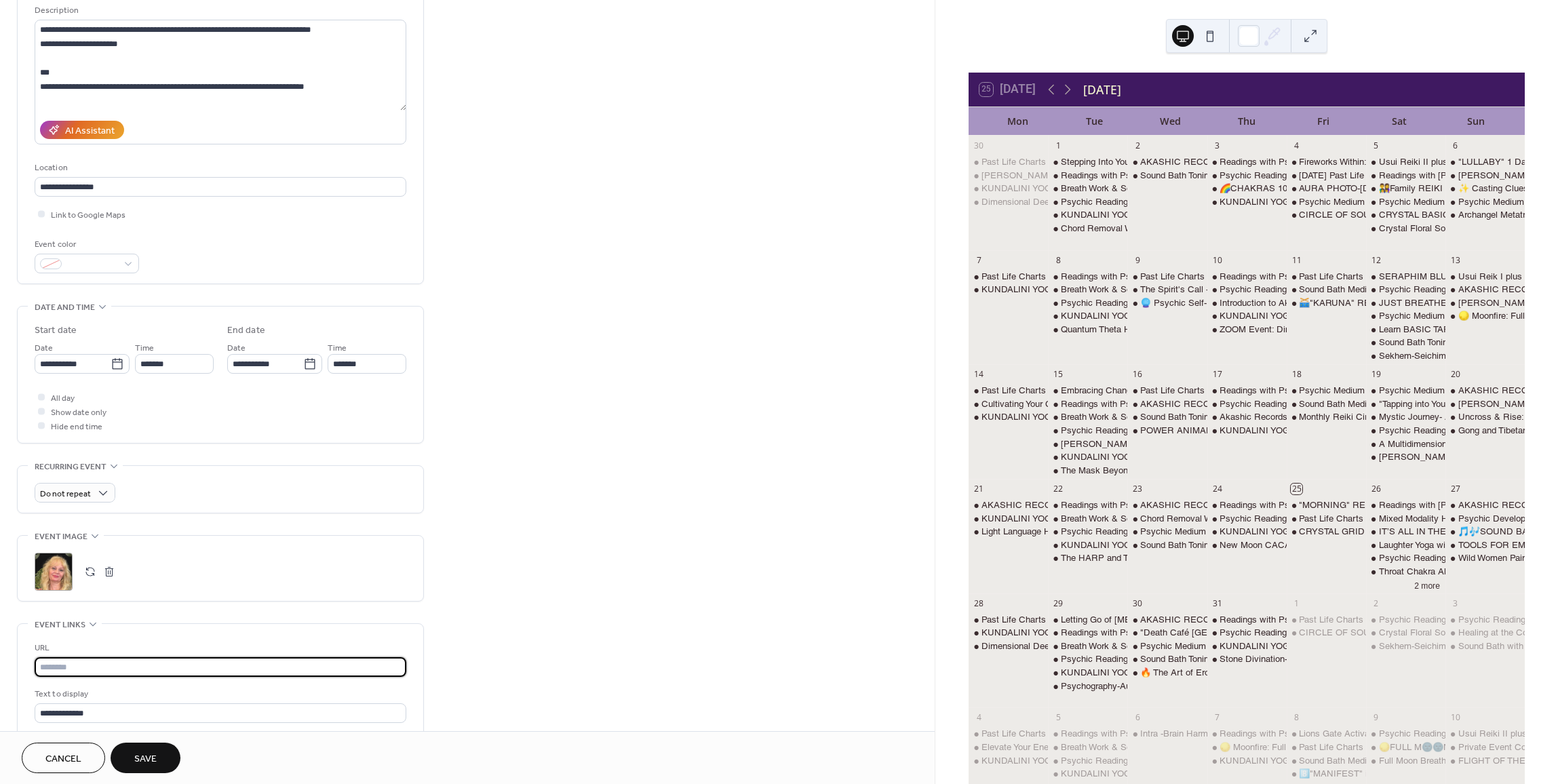 click at bounding box center [220, 667] 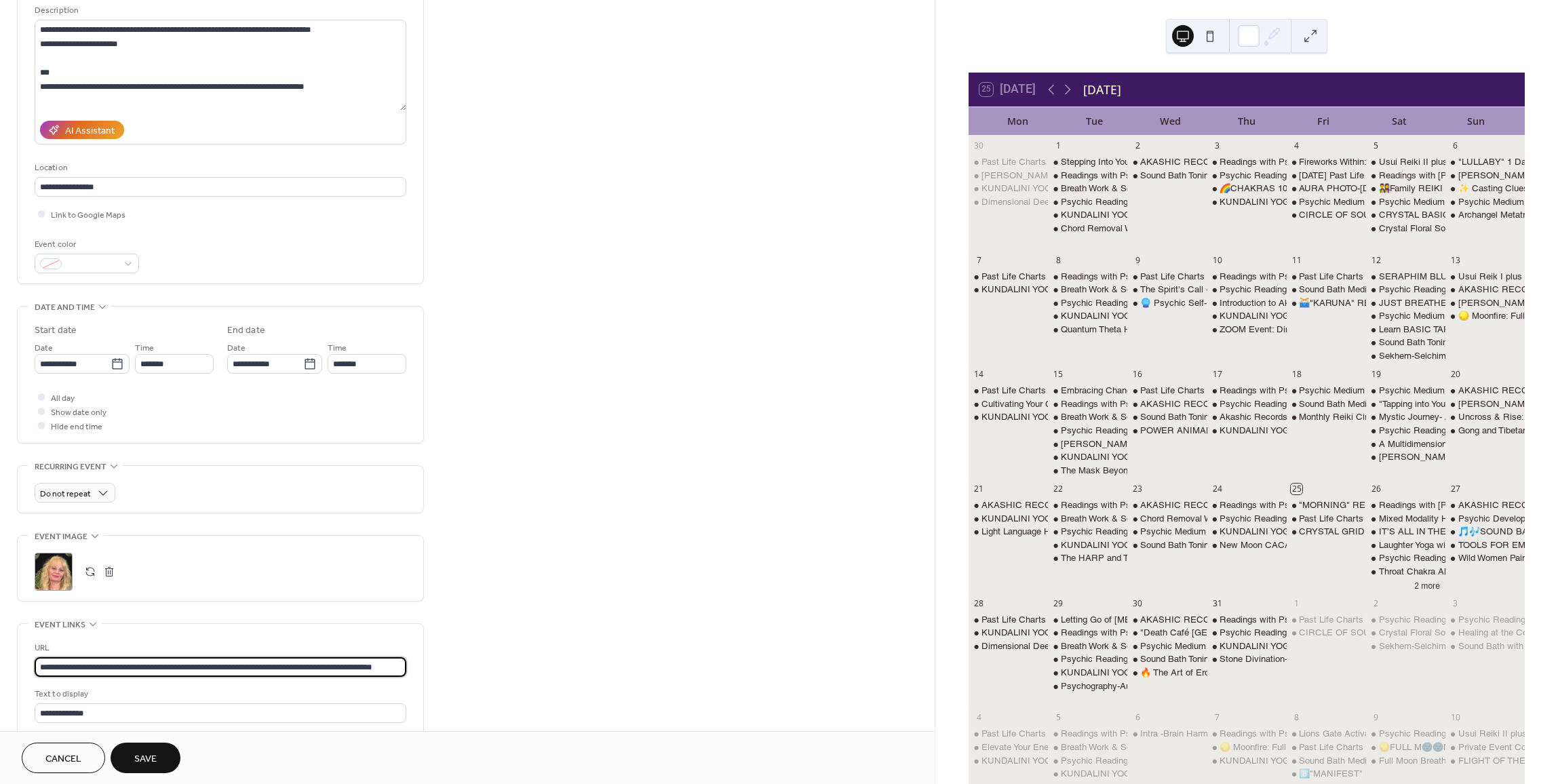 scroll, scrollTop: 0, scrollLeft: 18, axis: horizontal 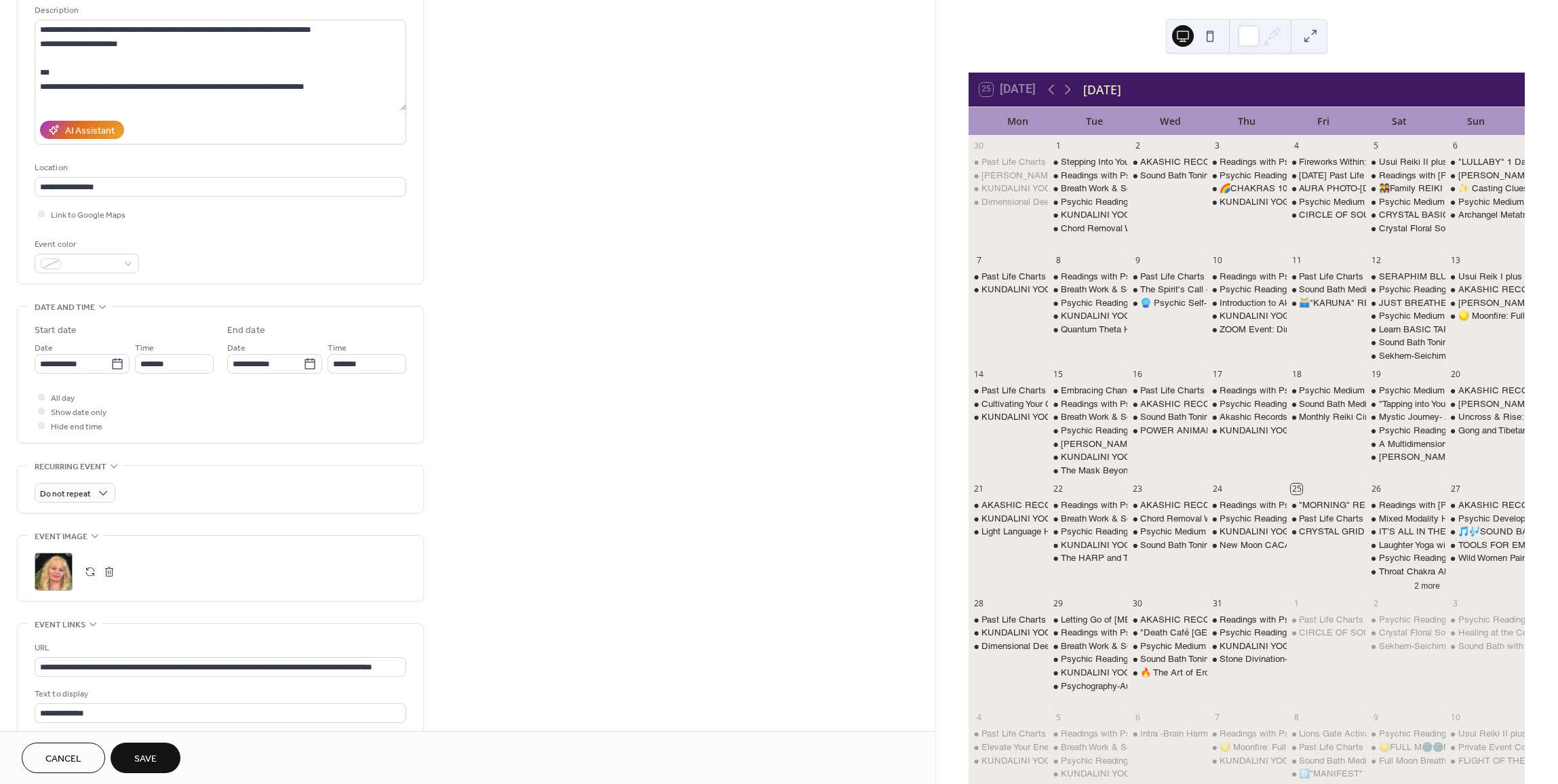 click on "Save" at bounding box center [145, 759] 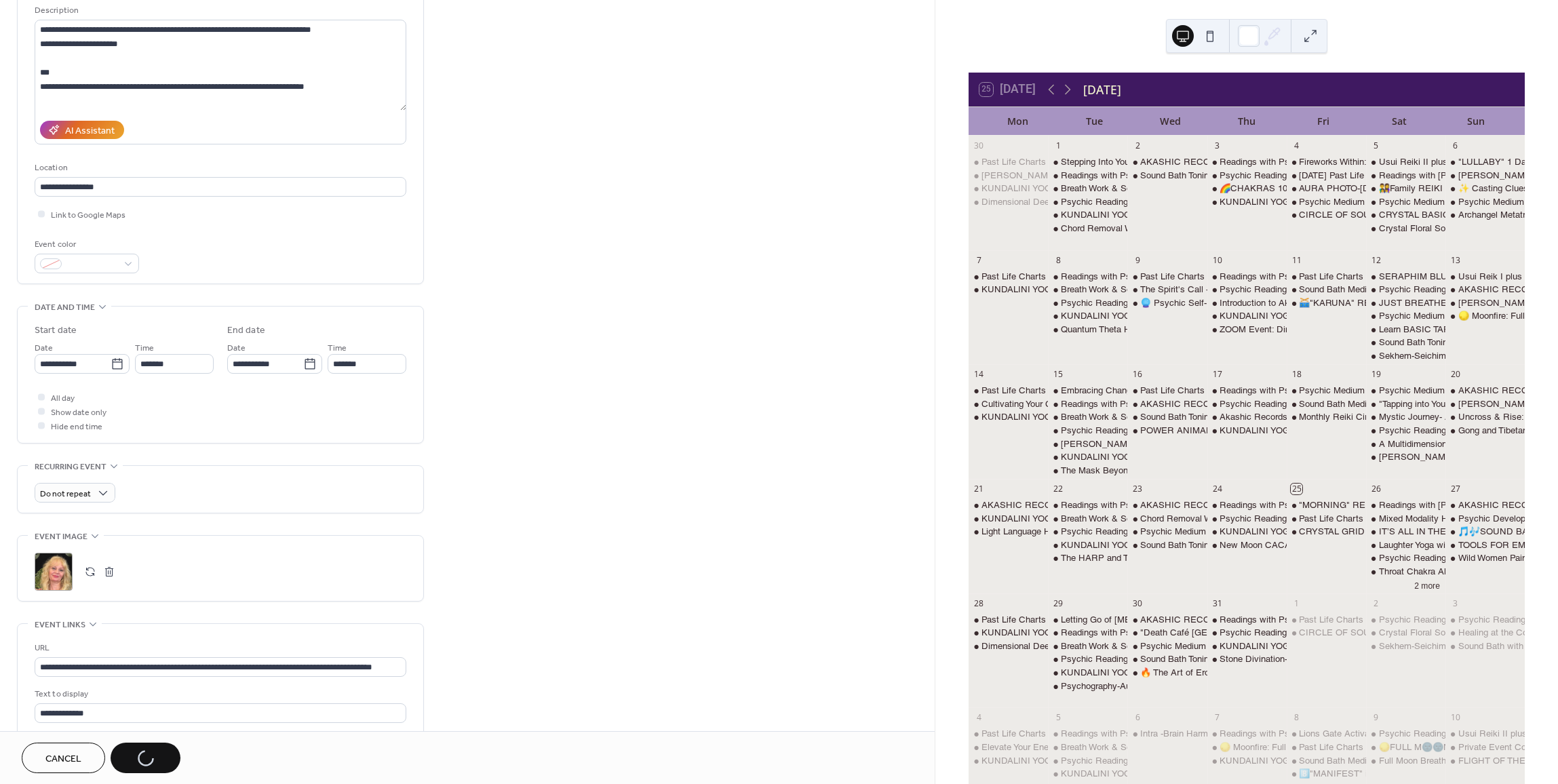 scroll, scrollTop: 0, scrollLeft: 0, axis: both 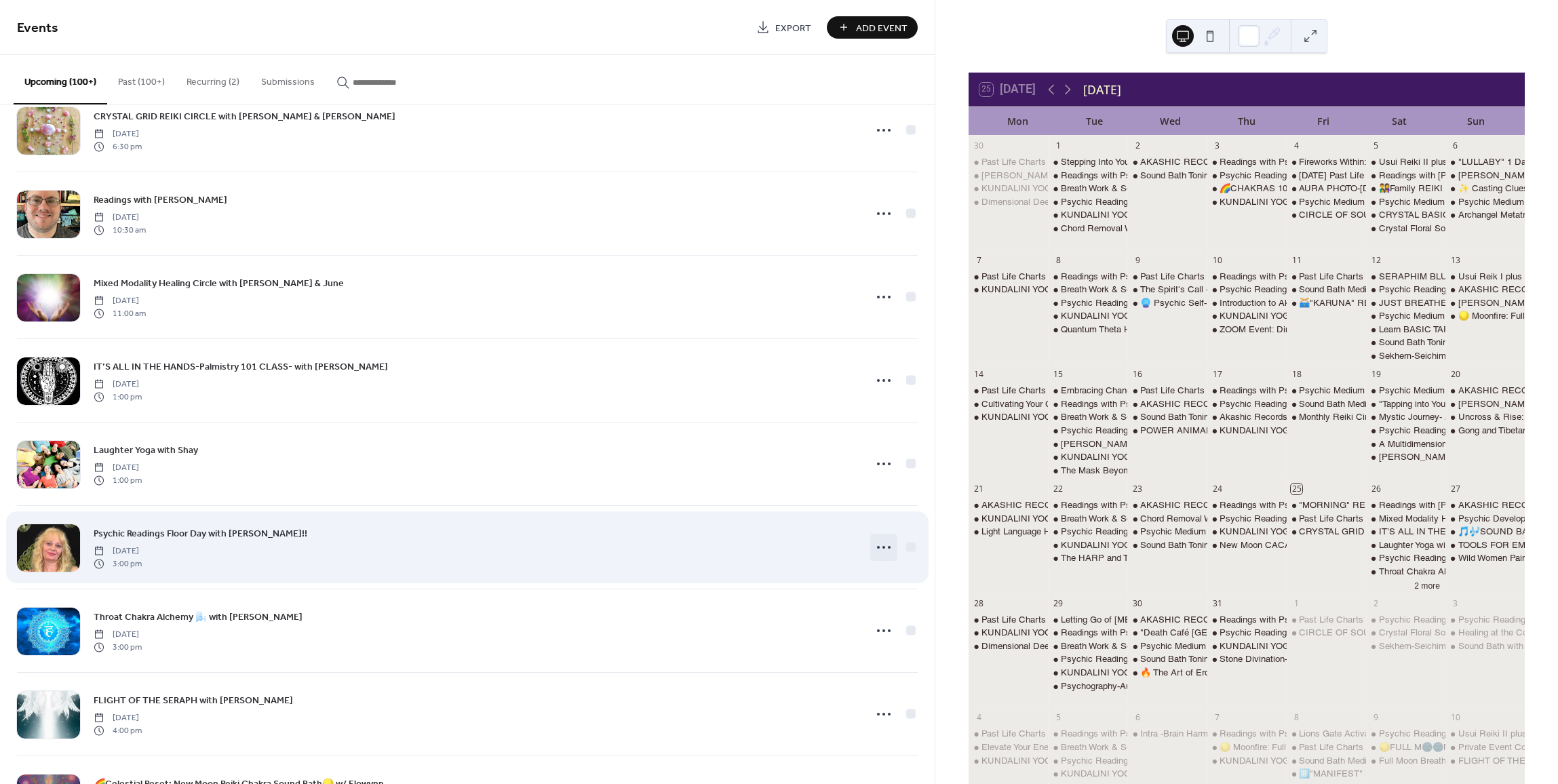 click 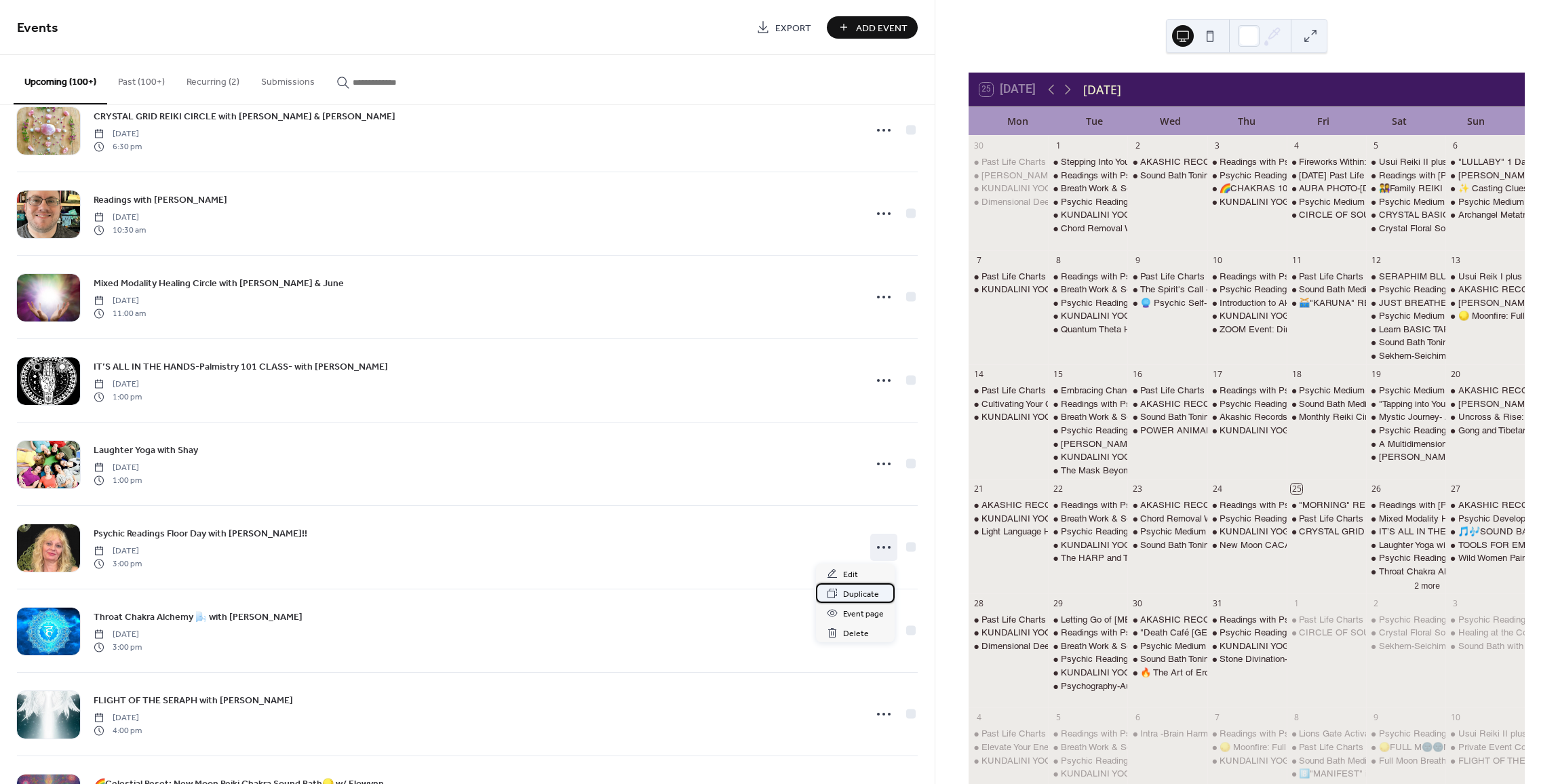 click on "Duplicate" at bounding box center (861, 594) 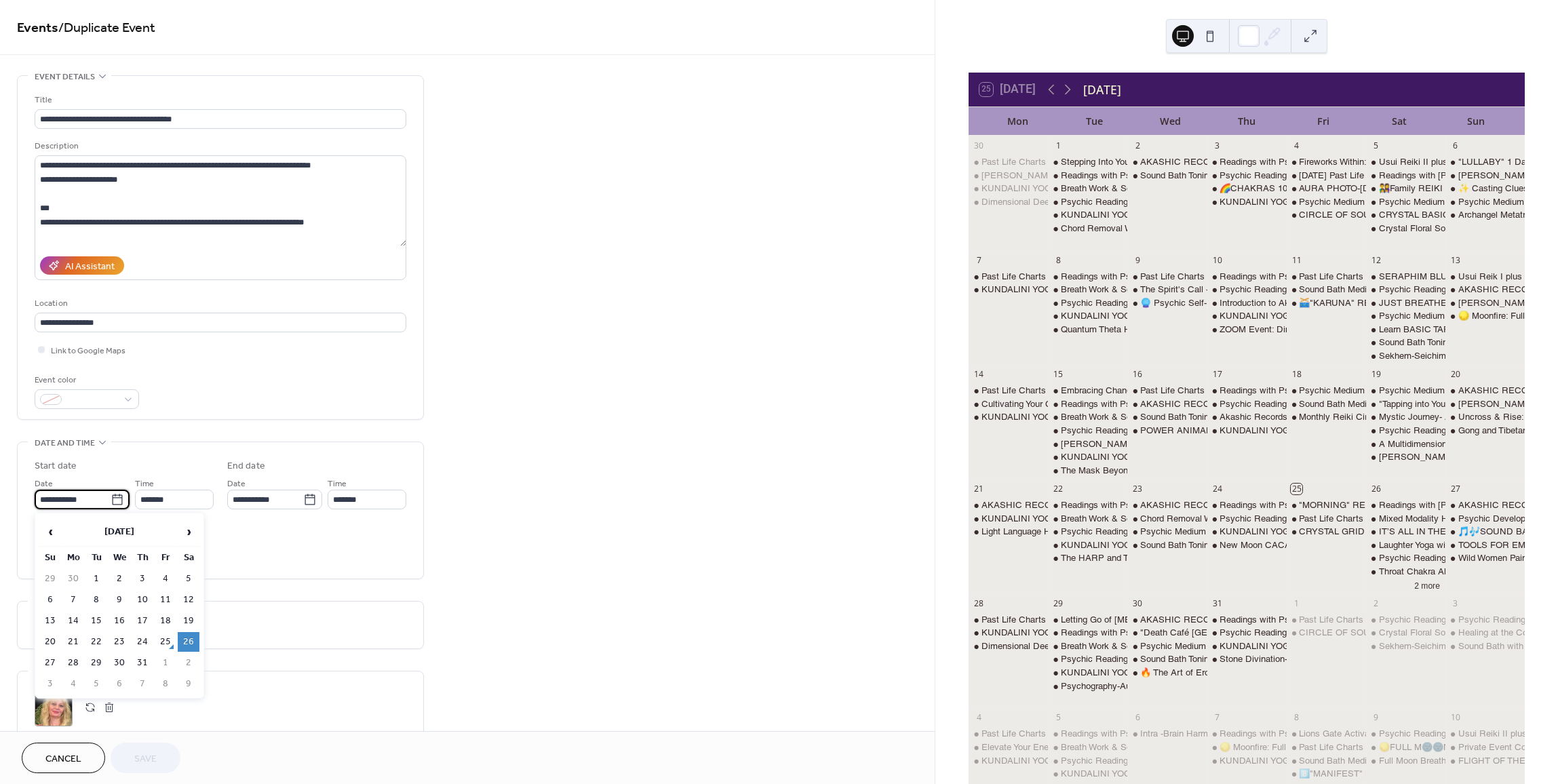 click on "**********" at bounding box center (73, 499) 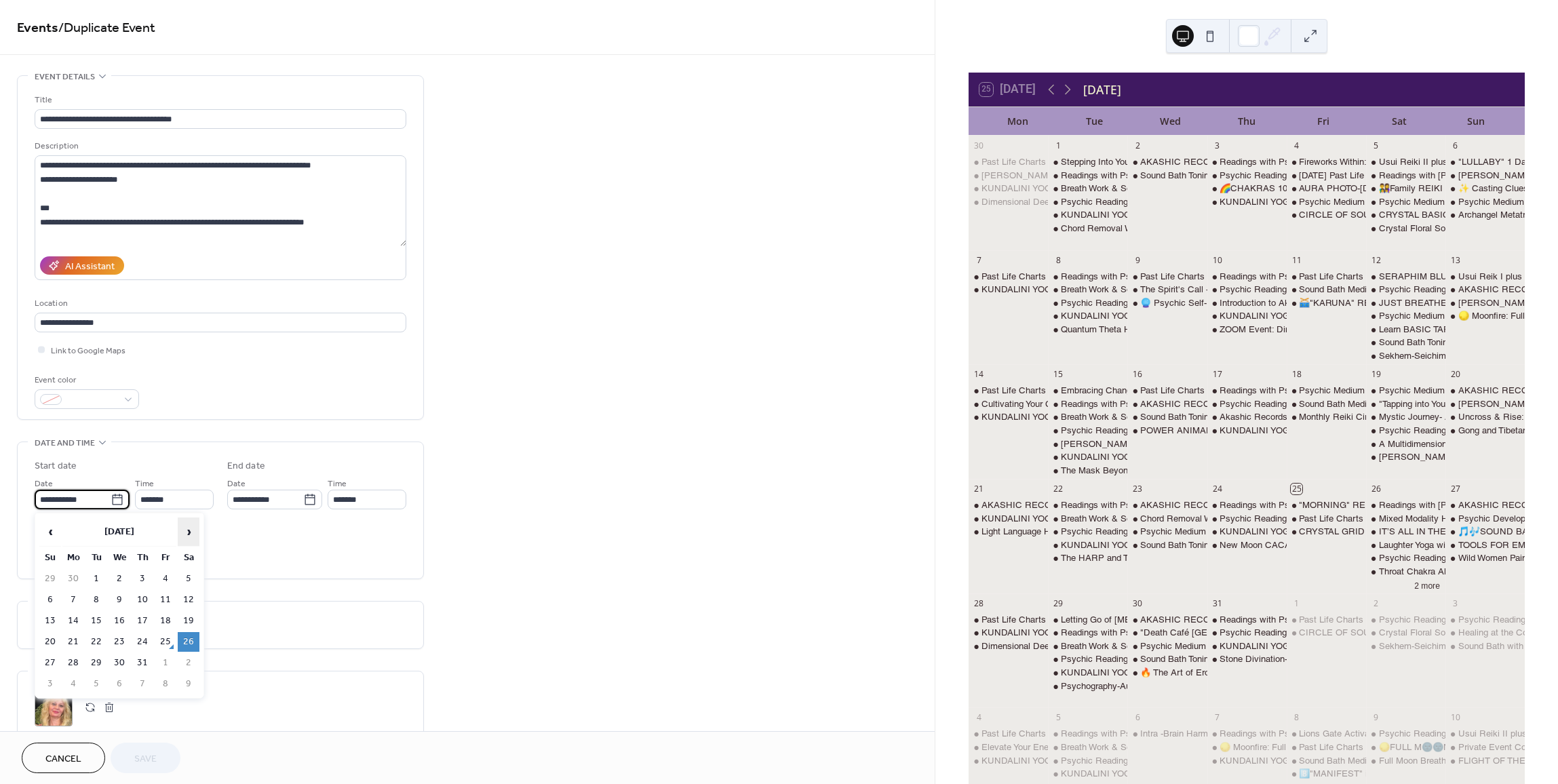 click on "›" at bounding box center (189, 532) 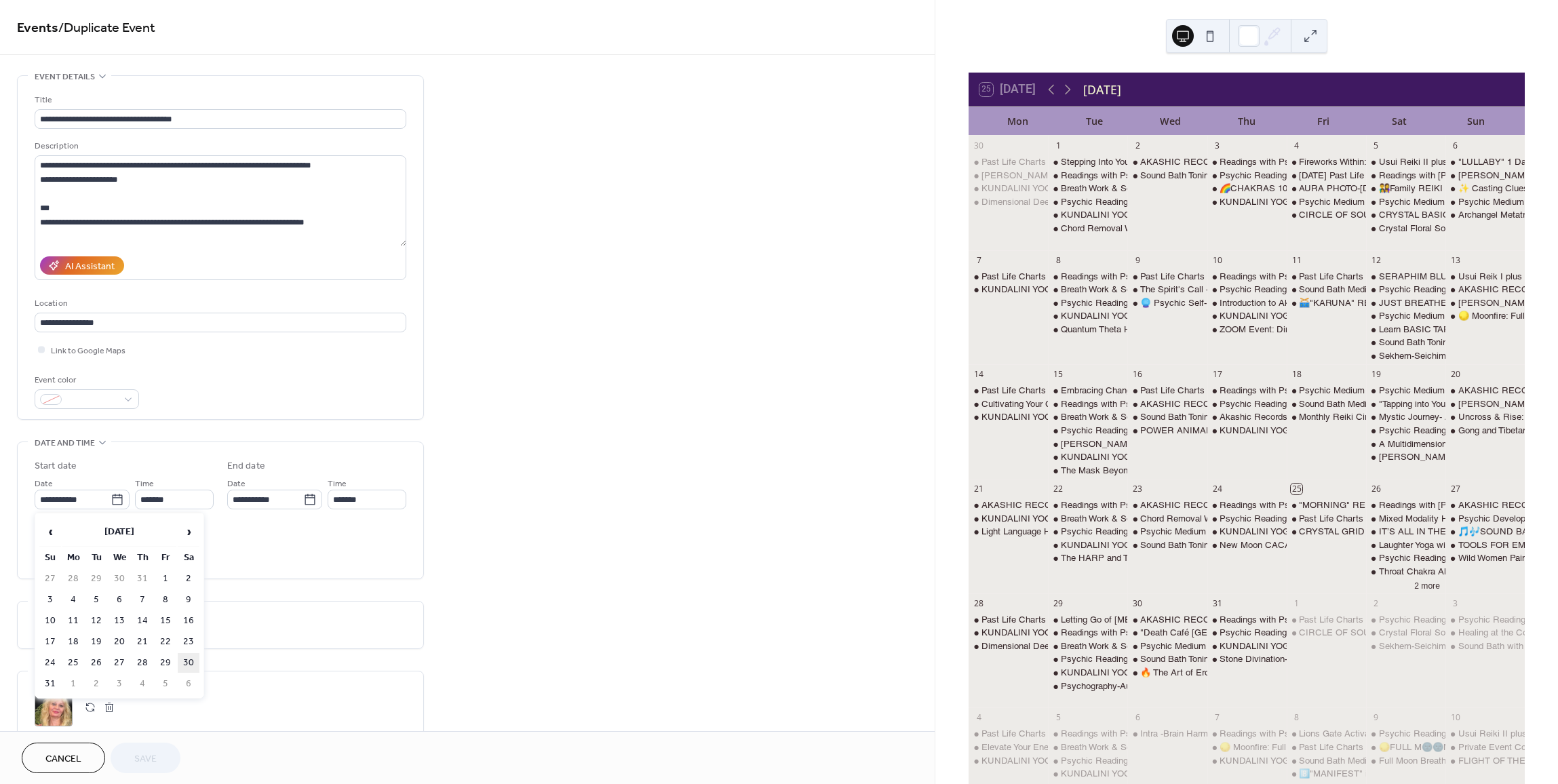 click on "30" at bounding box center [189, 663] 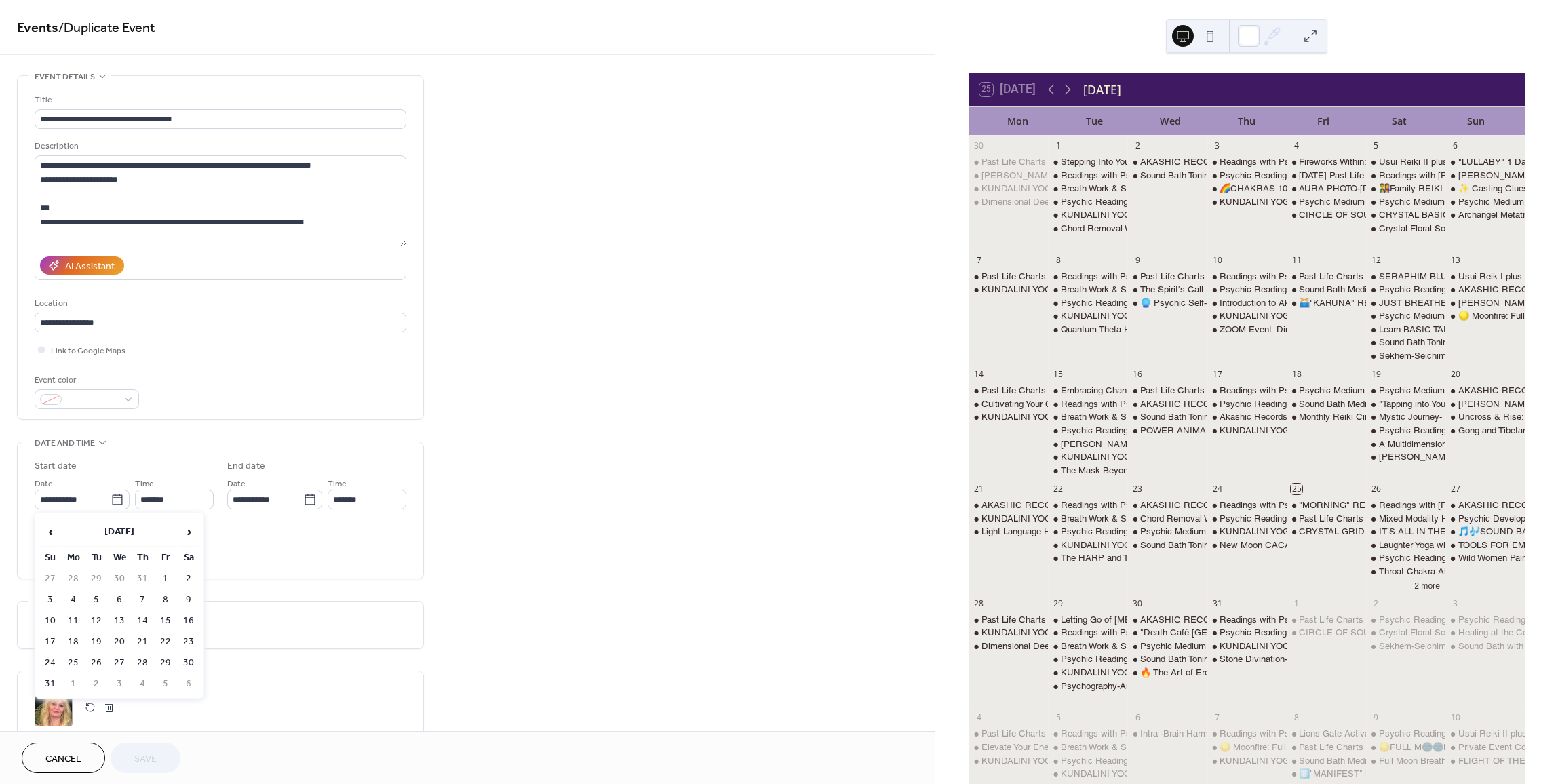 type on "**********" 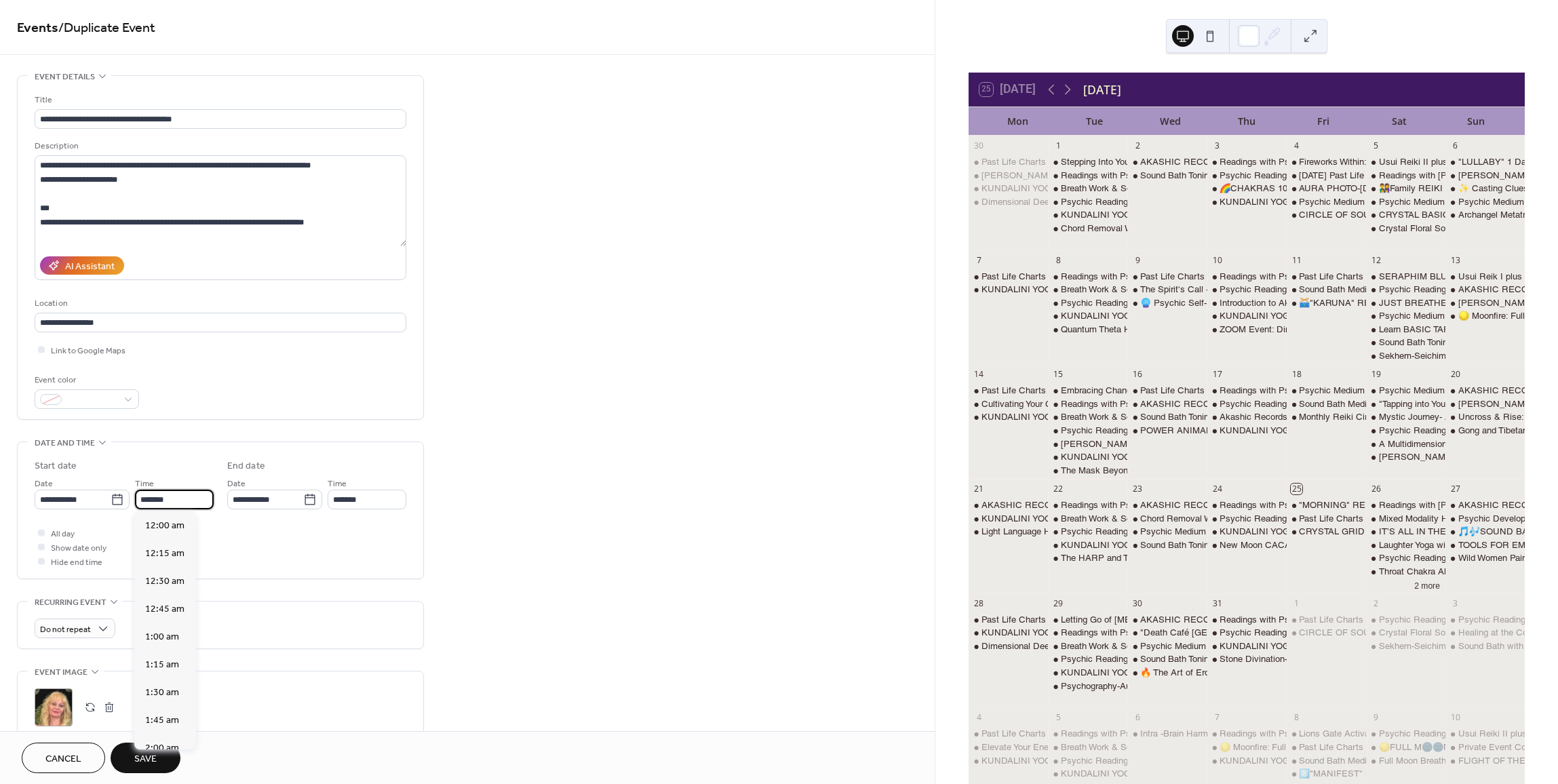 click on "*******" at bounding box center (174, 499) 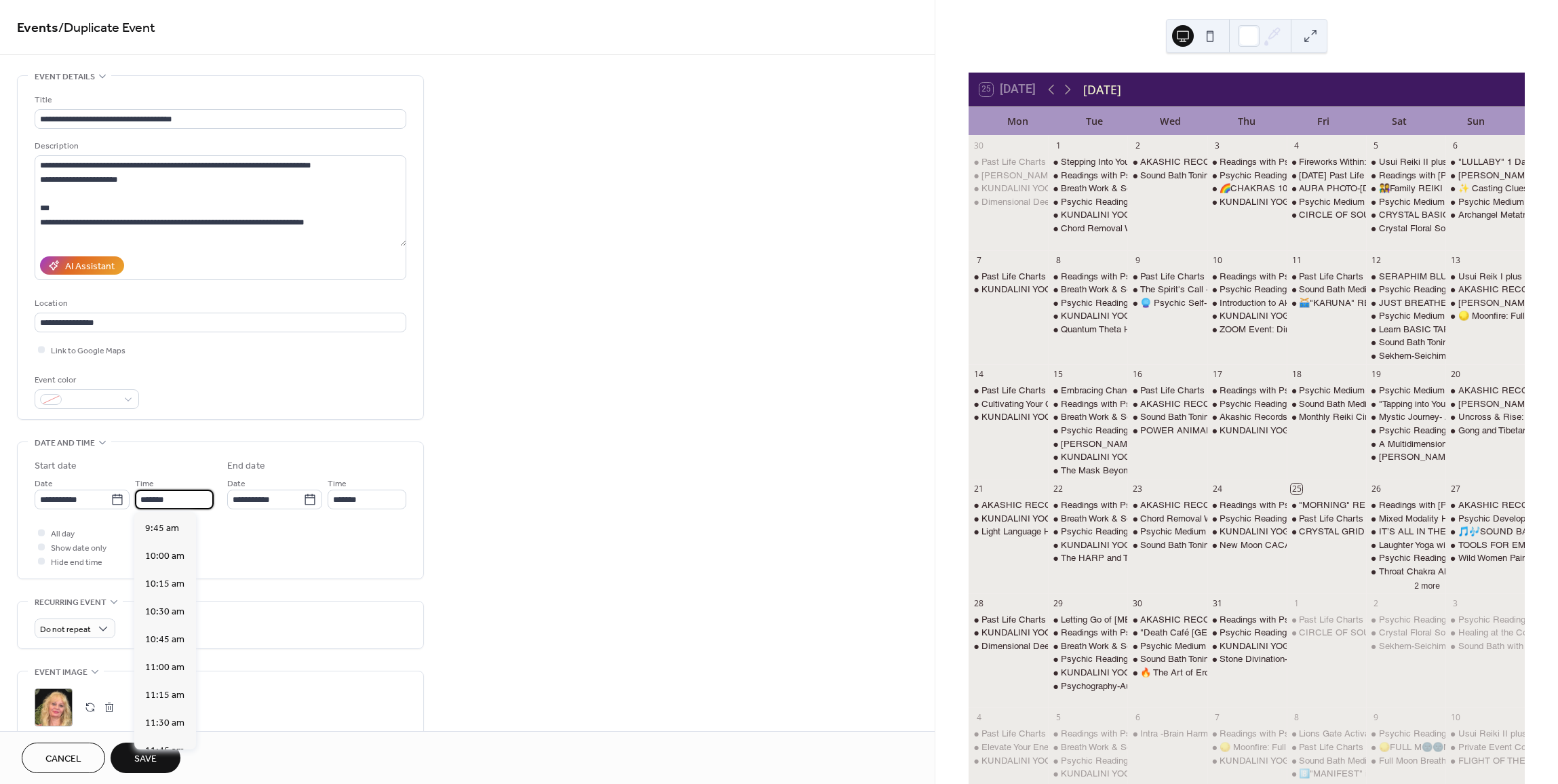 scroll, scrollTop: 1058, scrollLeft: 0, axis: vertical 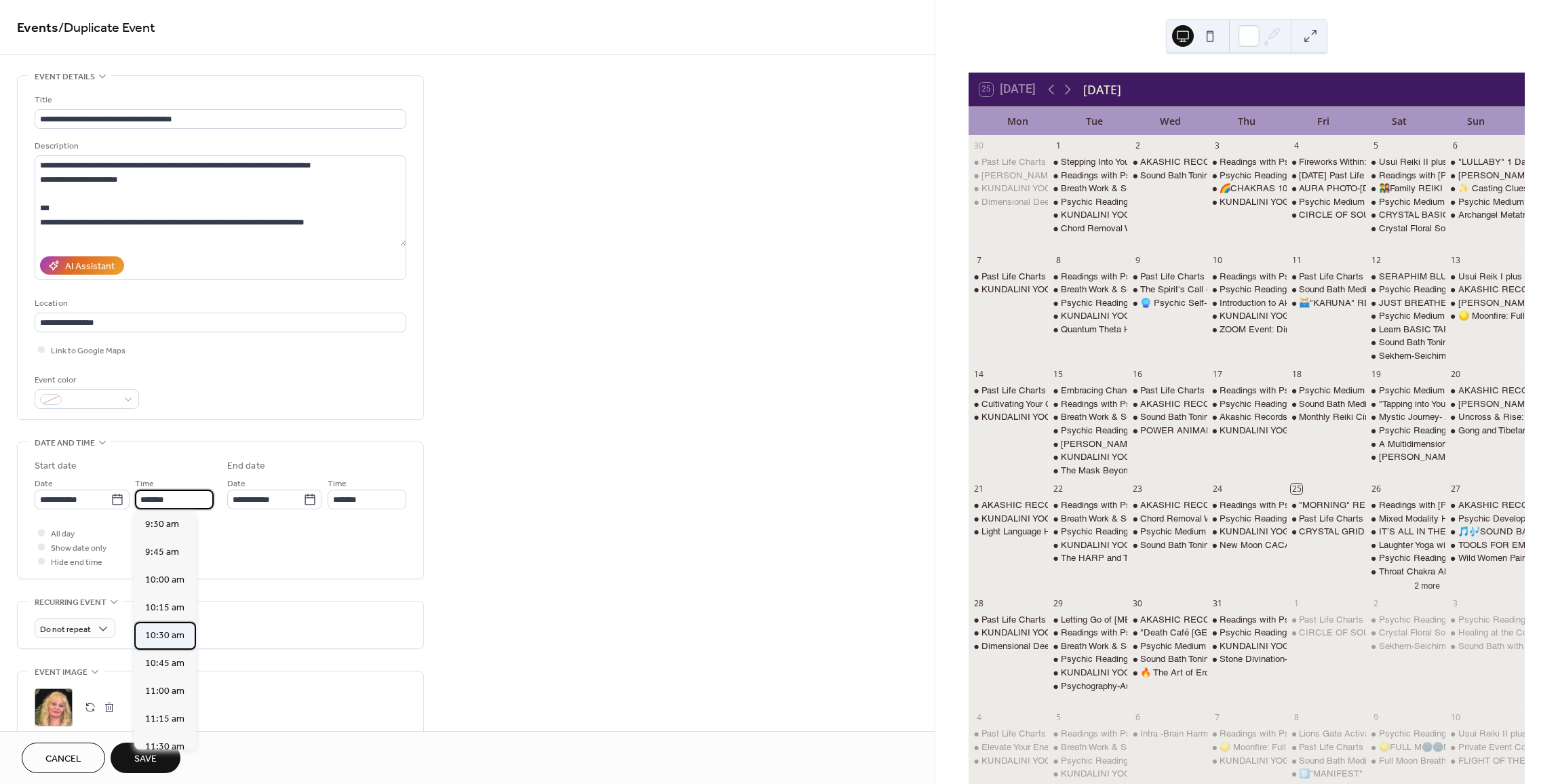 click on "10:30 am" at bounding box center [165, 635] 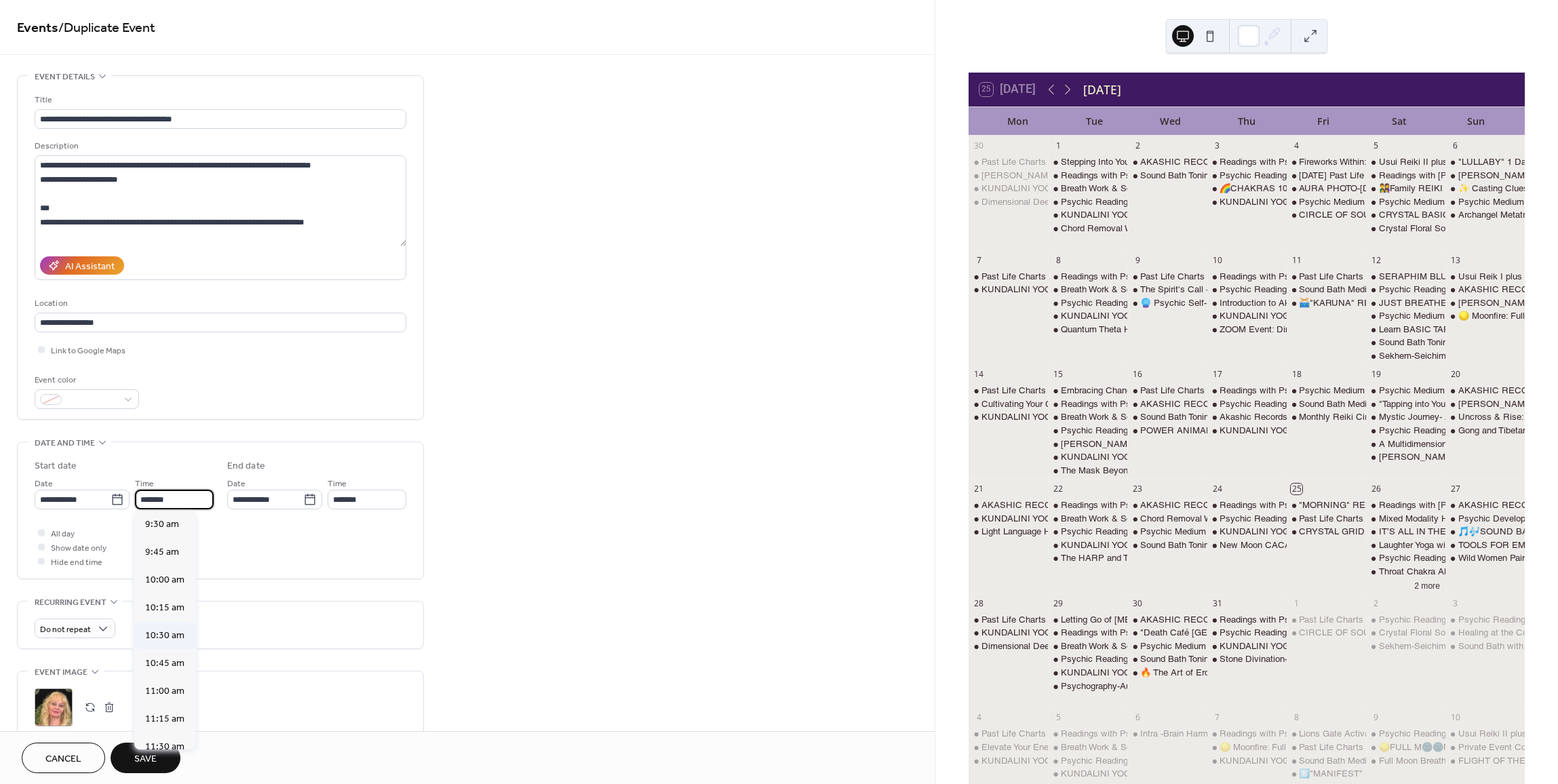 type on "********" 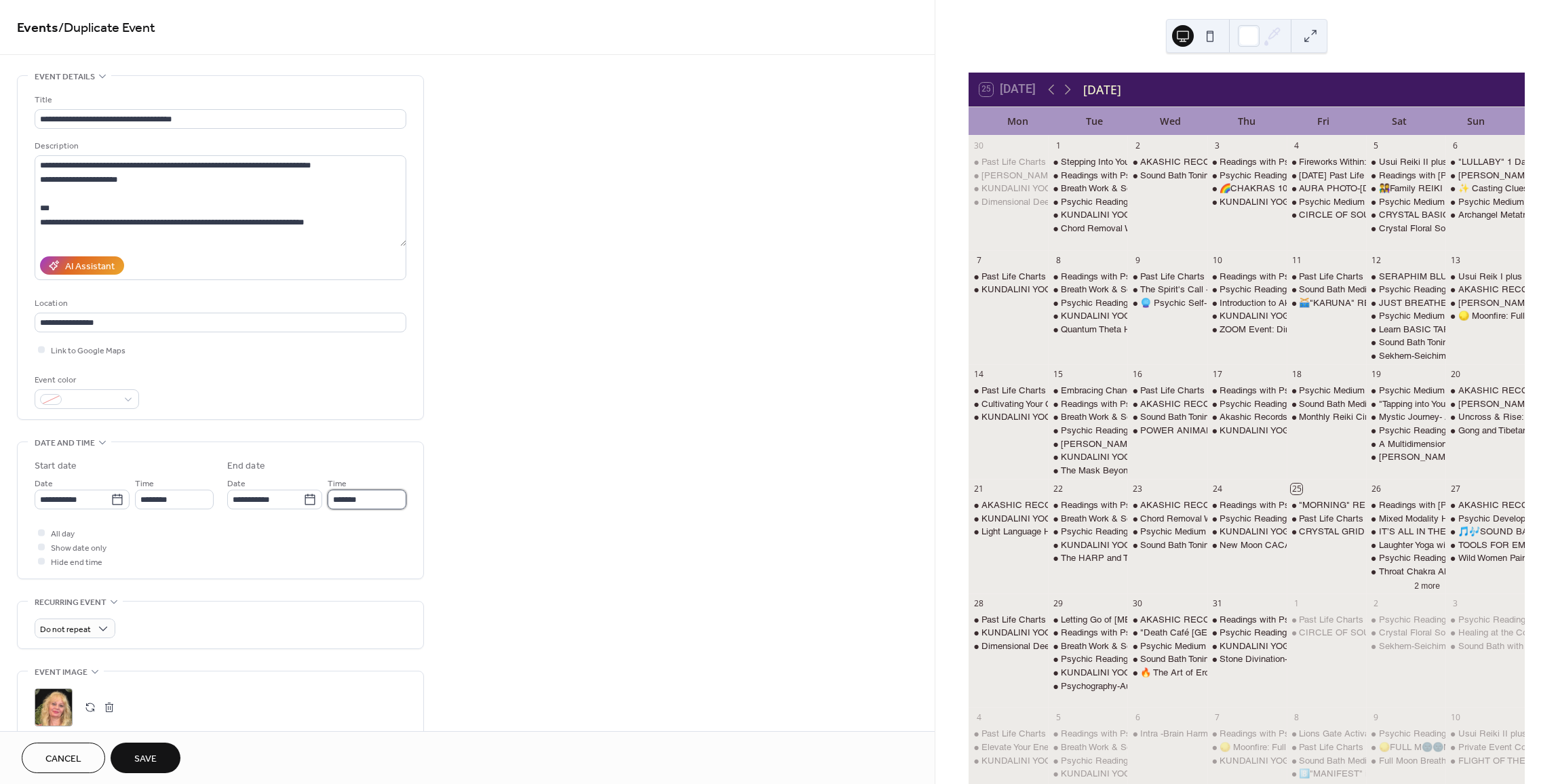 click on "*******" at bounding box center [367, 499] 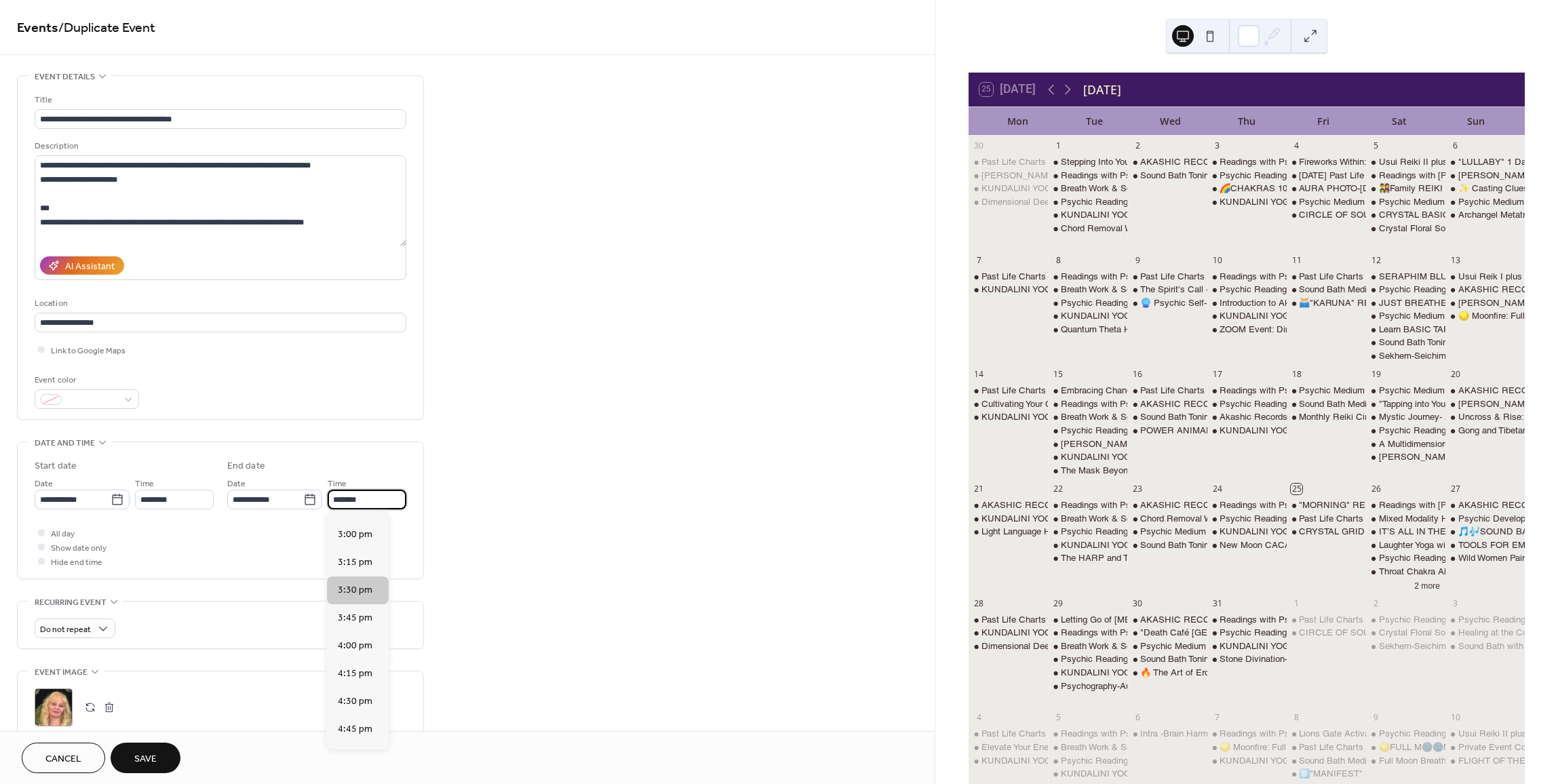 scroll, scrollTop: 460, scrollLeft: 0, axis: vertical 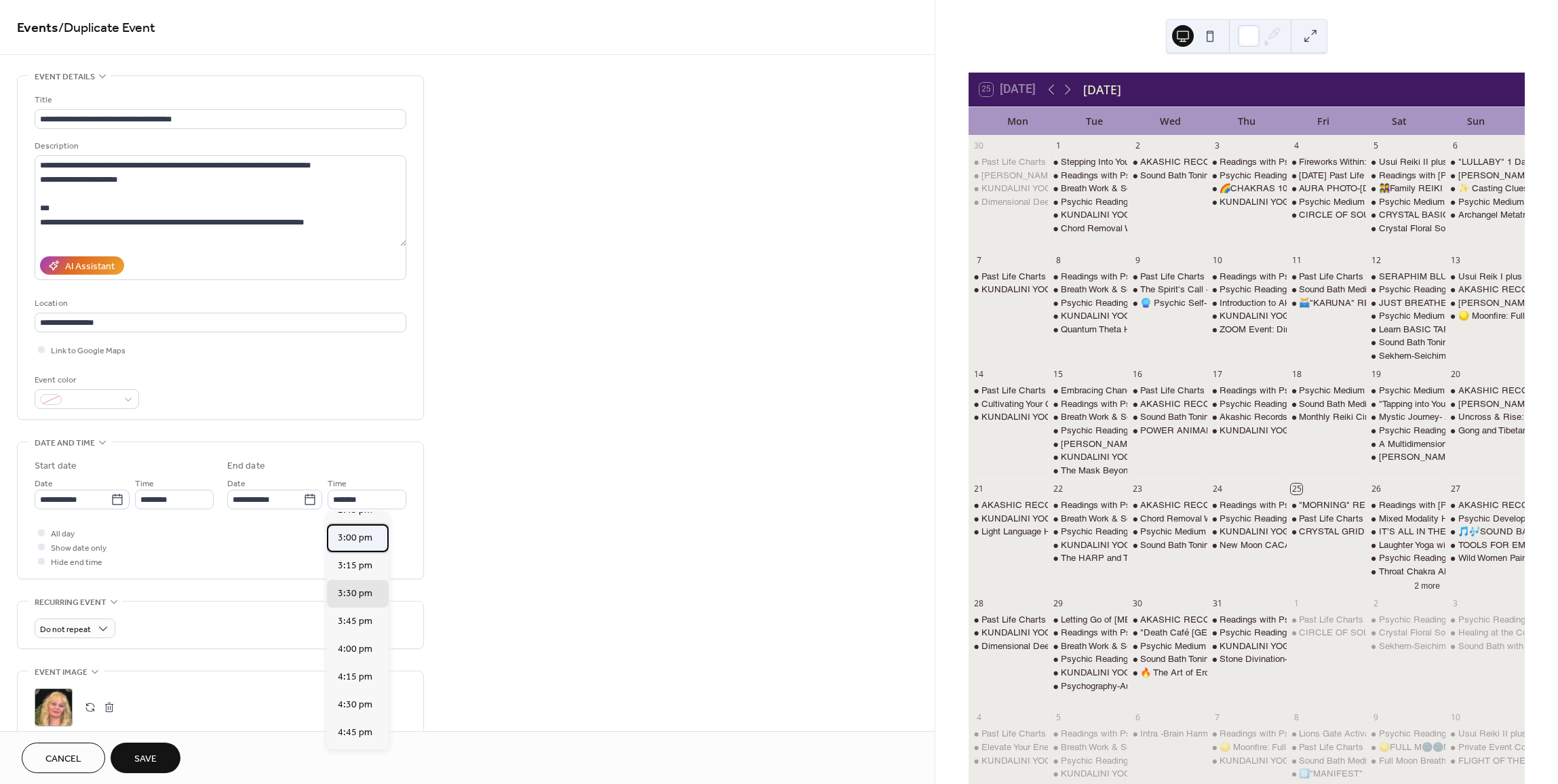click on "3:00 pm" at bounding box center [355, 538] 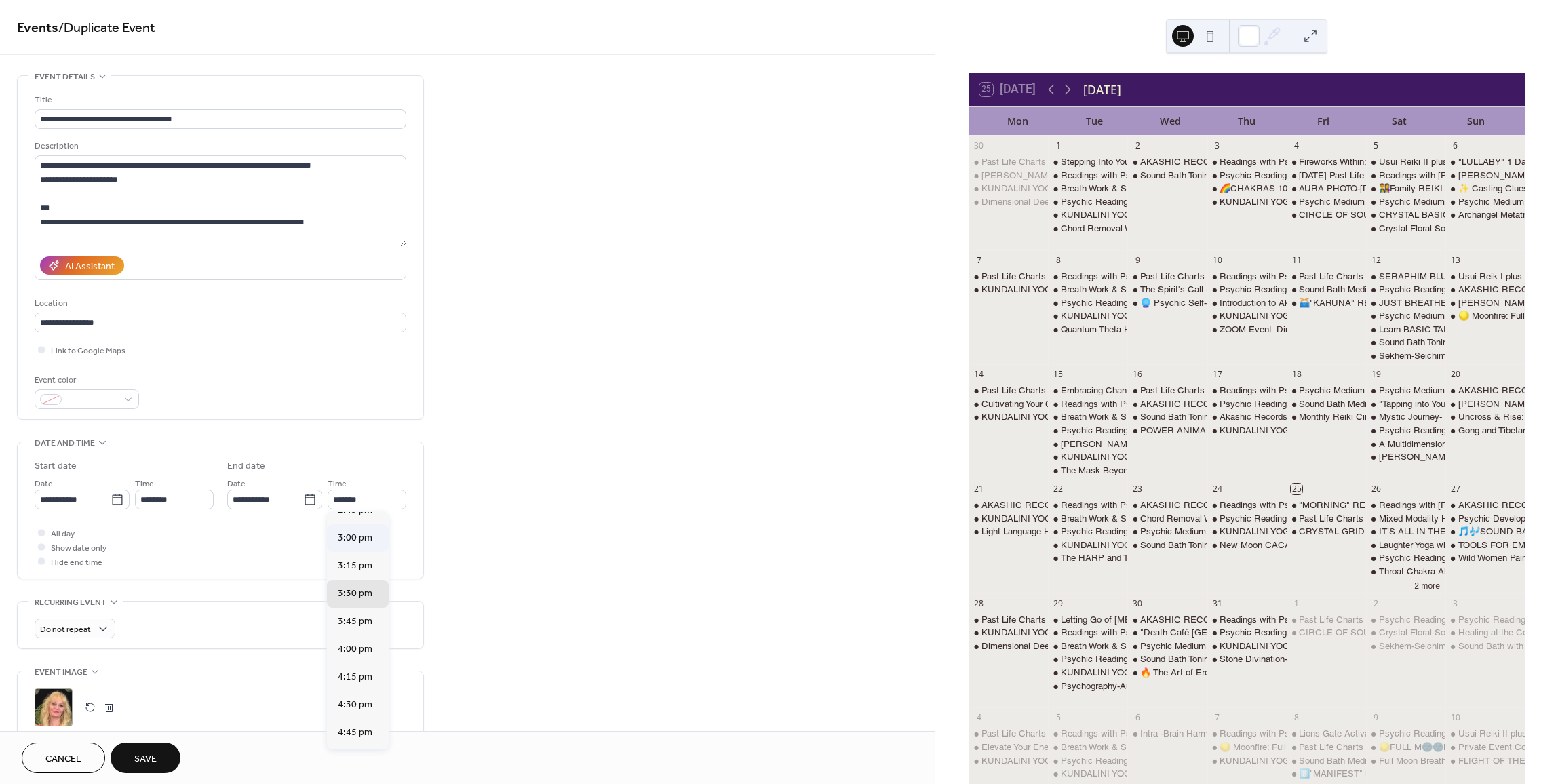 type on "*******" 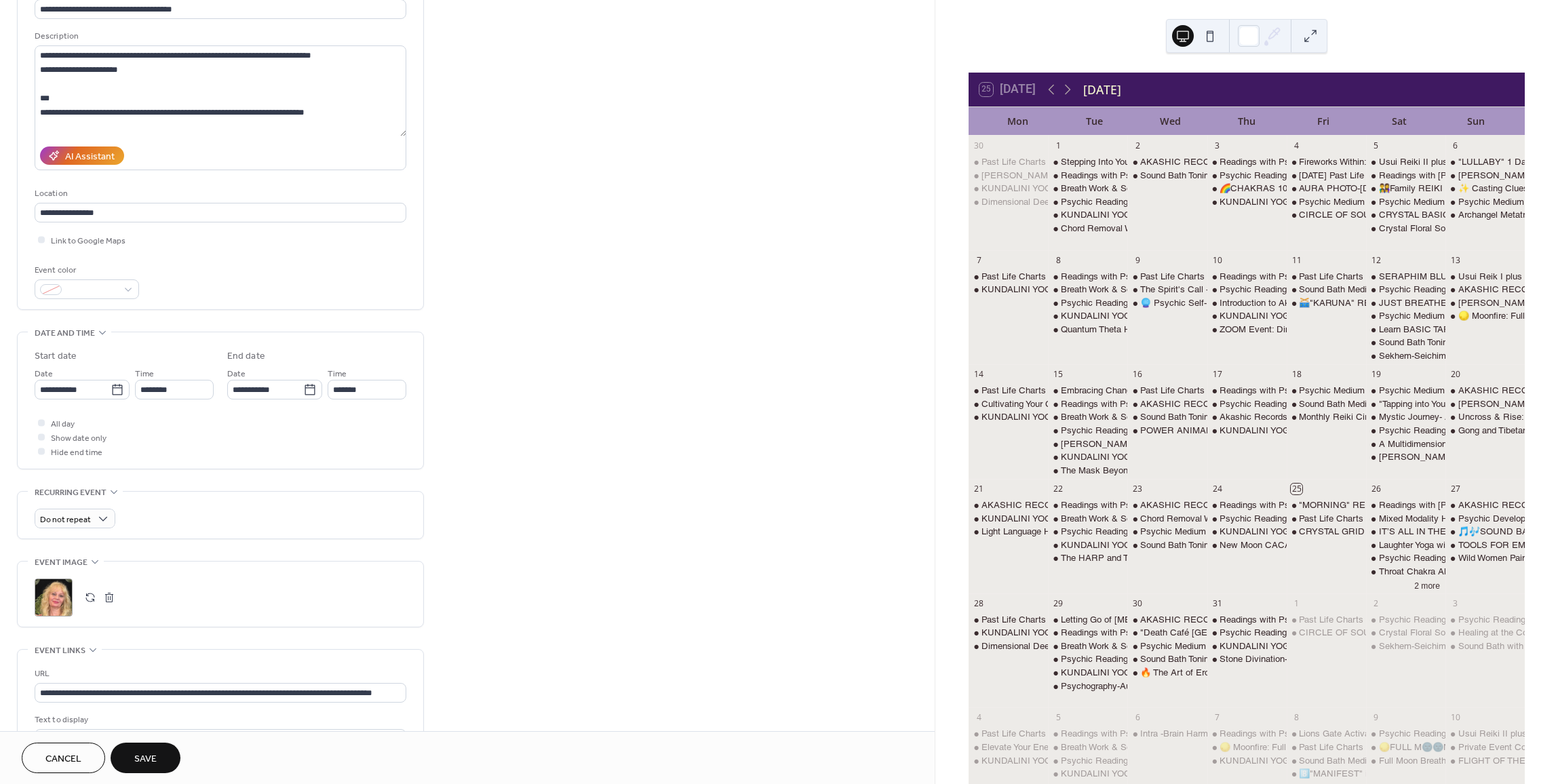scroll, scrollTop: 136, scrollLeft: 0, axis: vertical 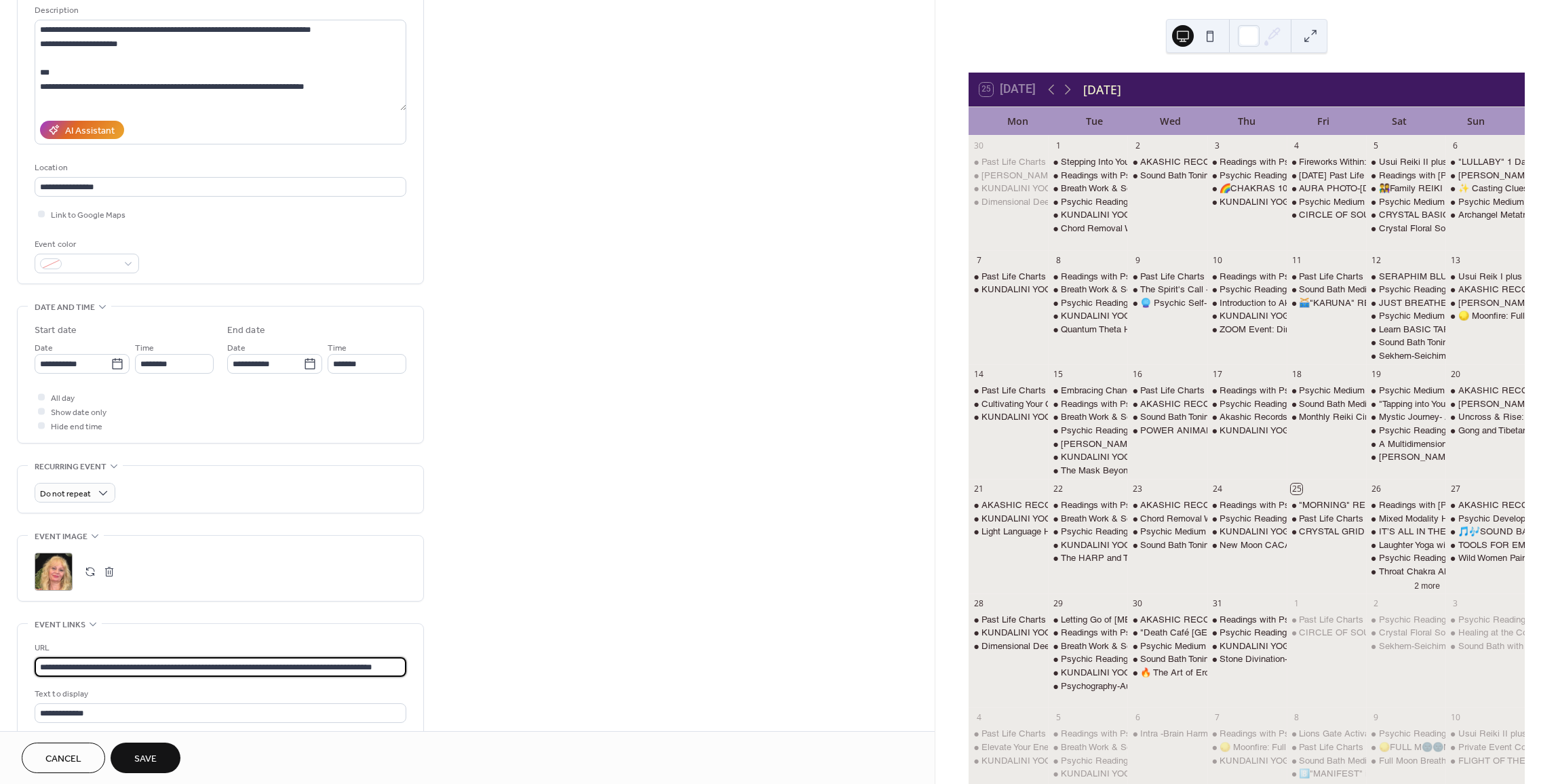 drag, startPoint x: 38, startPoint y: 669, endPoint x: 436, endPoint y: 618, distance: 401.2543 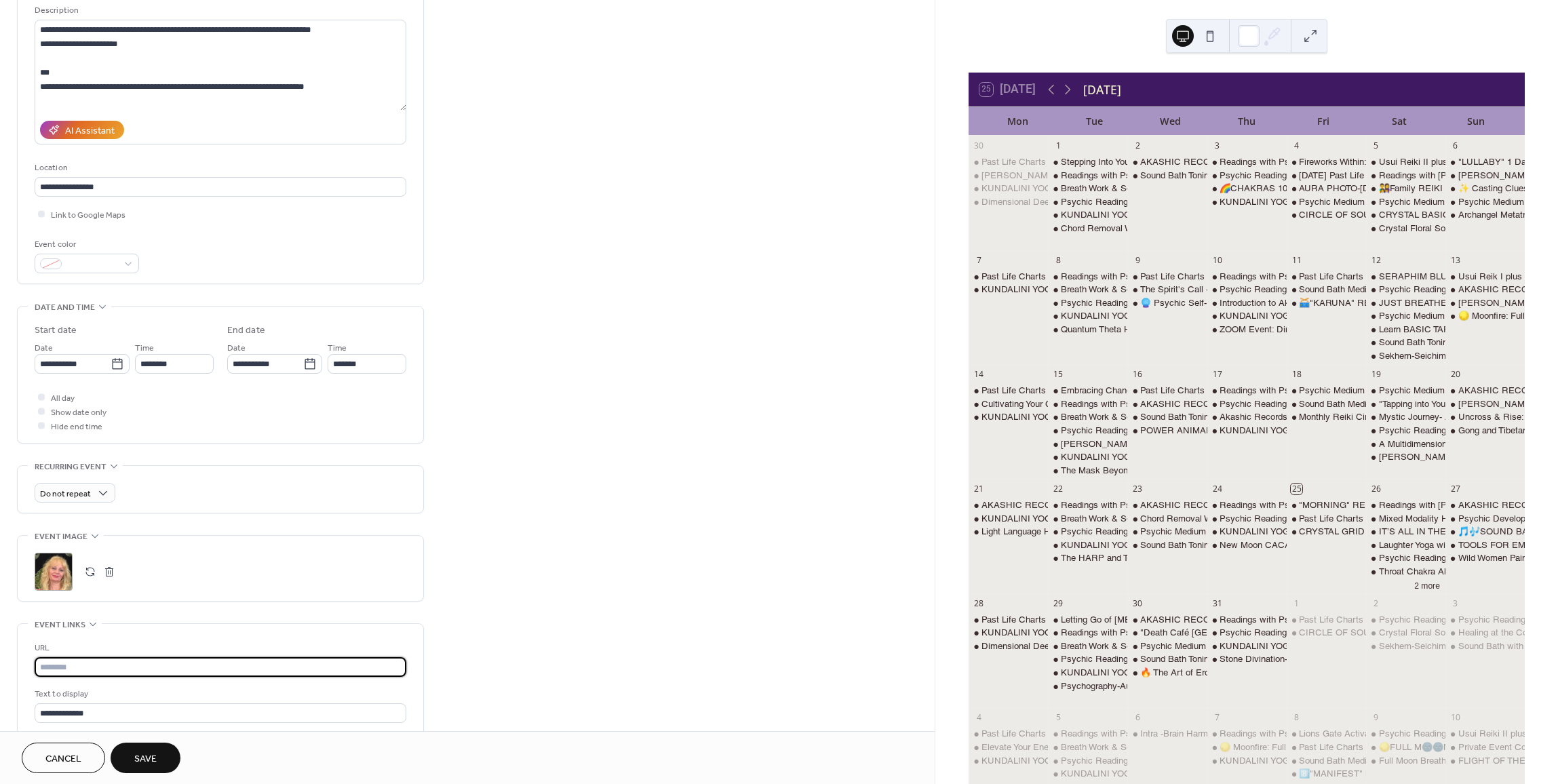 scroll, scrollTop: 0, scrollLeft: 0, axis: both 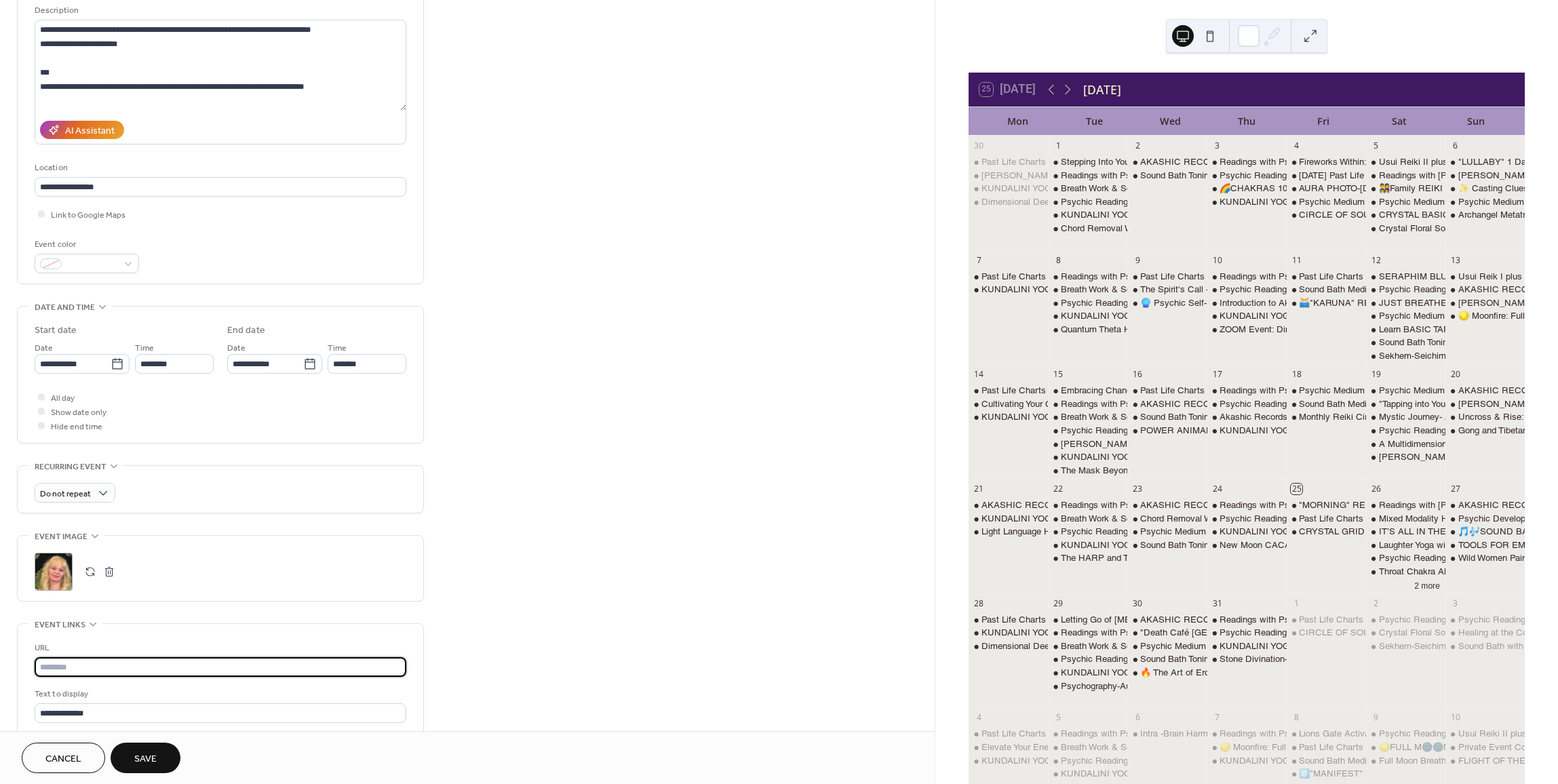 click at bounding box center (220, 667) 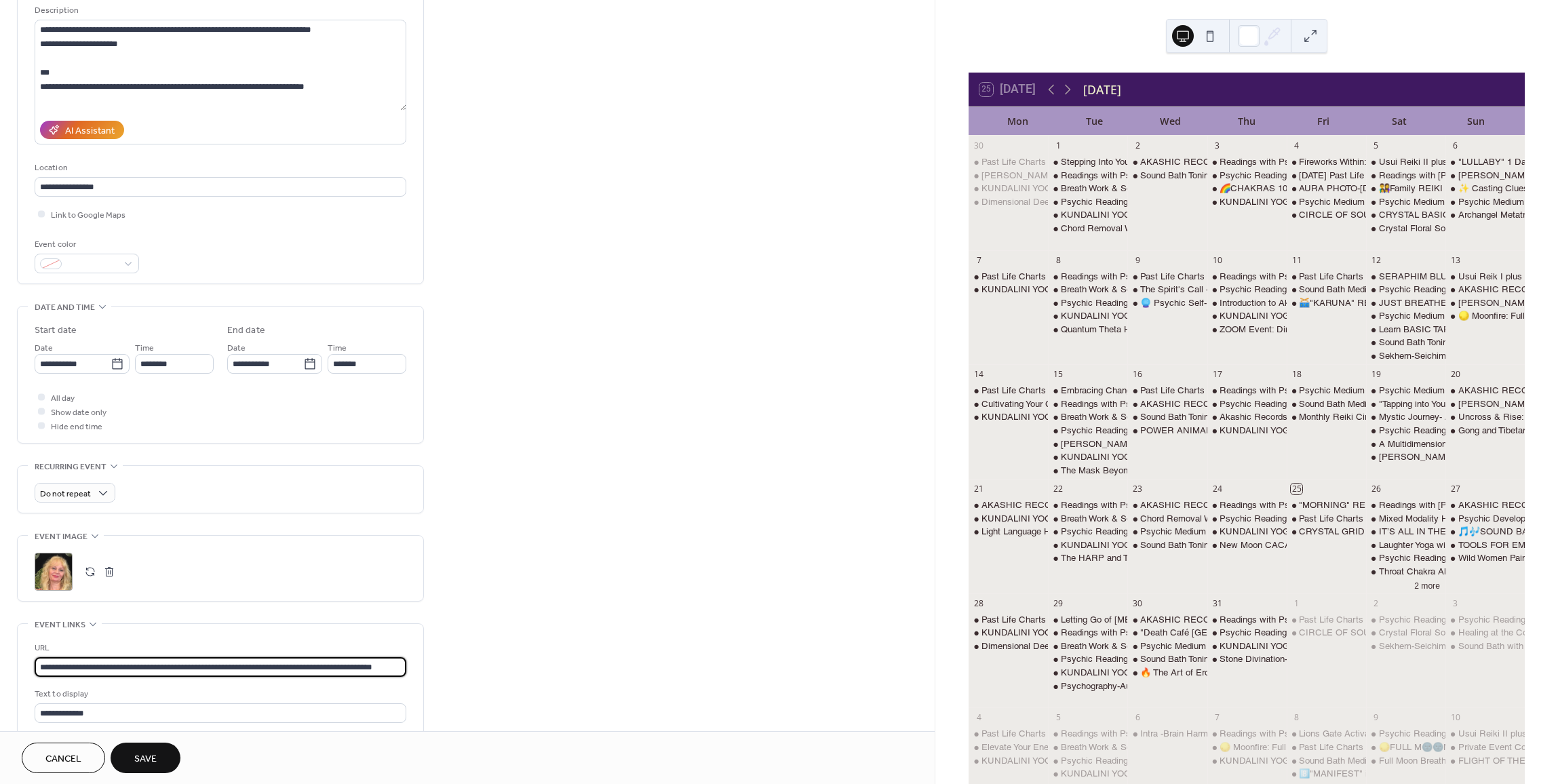 scroll, scrollTop: 0, scrollLeft: 18, axis: horizontal 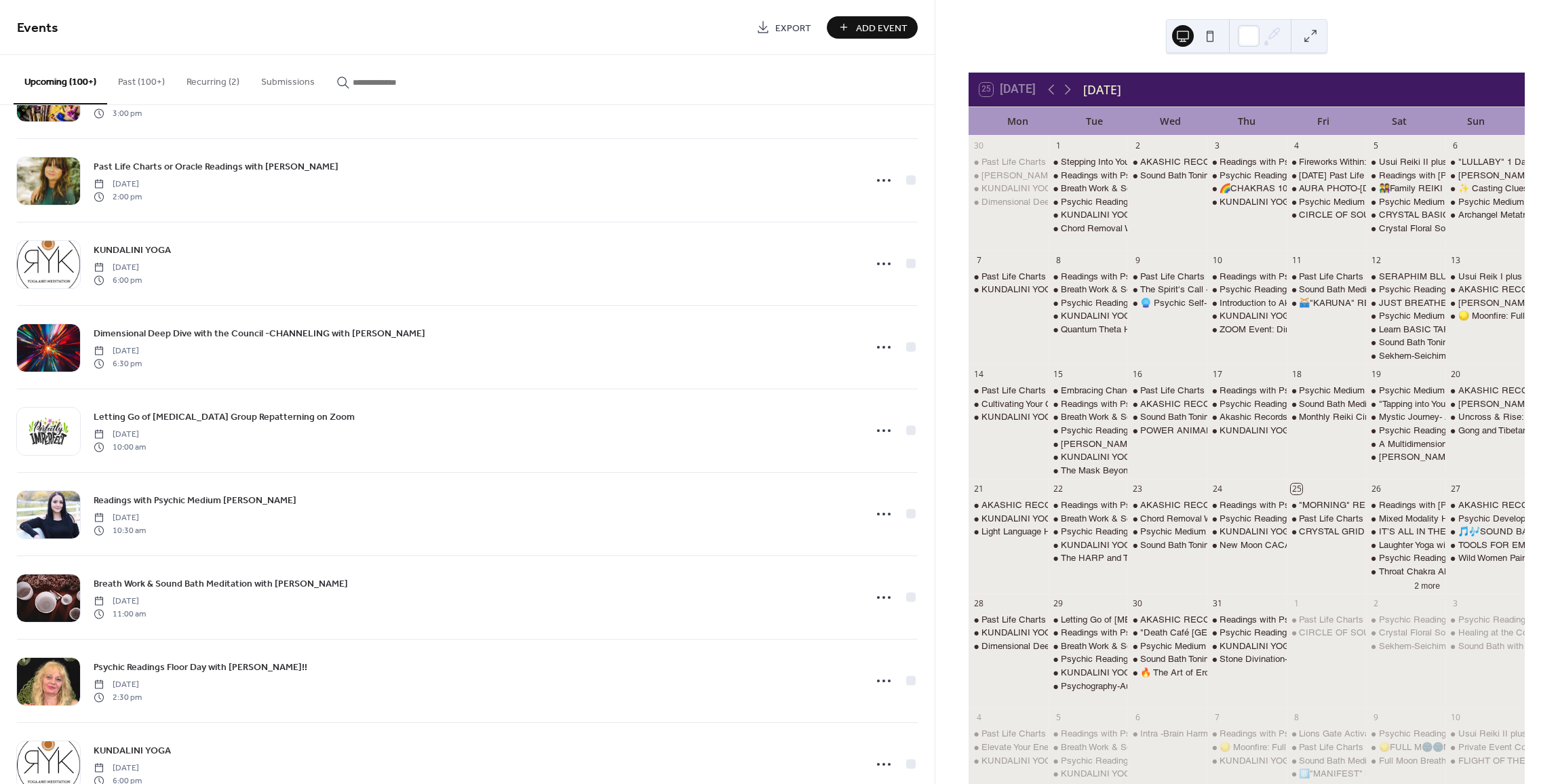 click at bounding box center [393, 82] 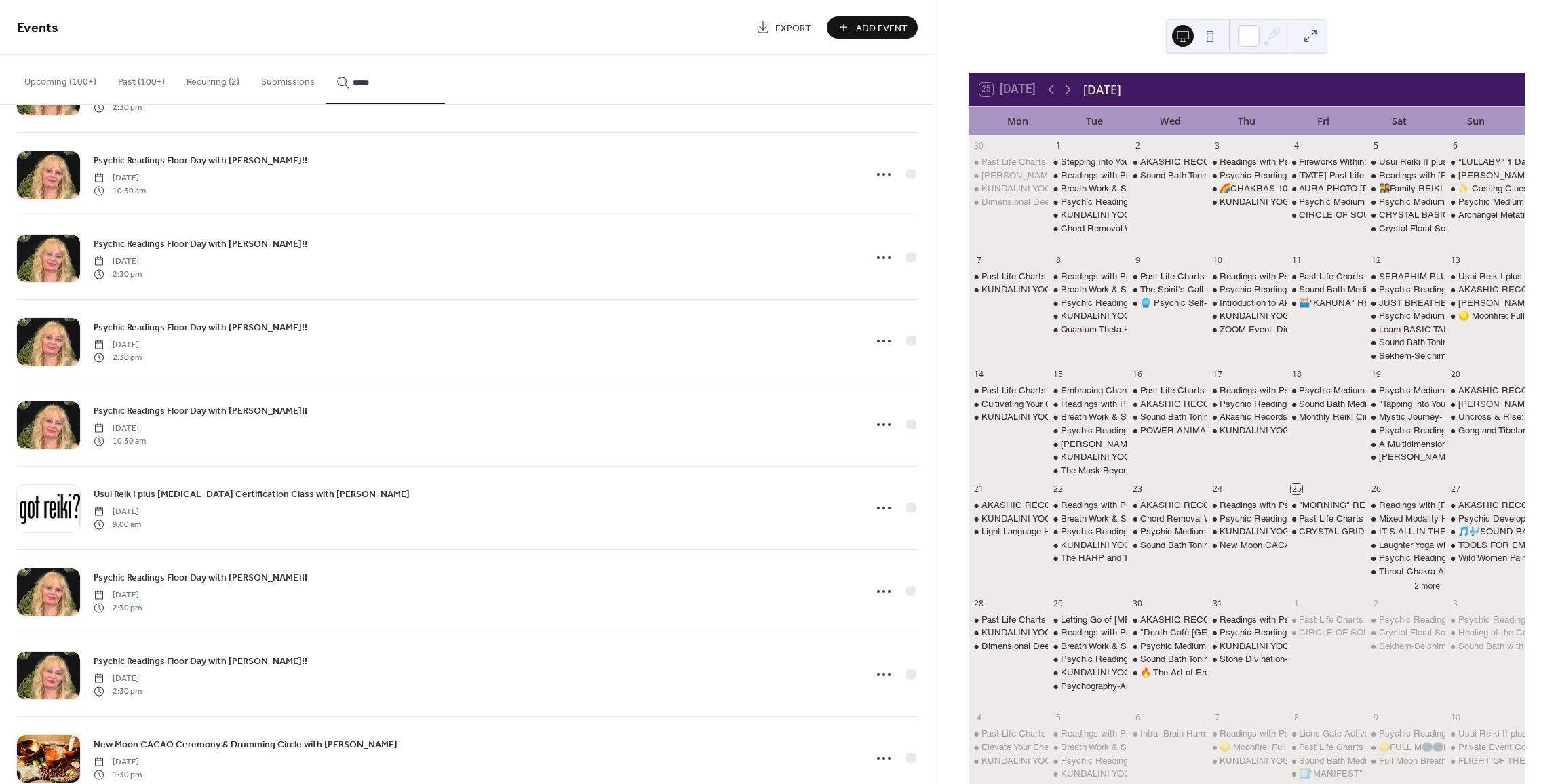 scroll, scrollTop: 24366, scrollLeft: 0, axis: vertical 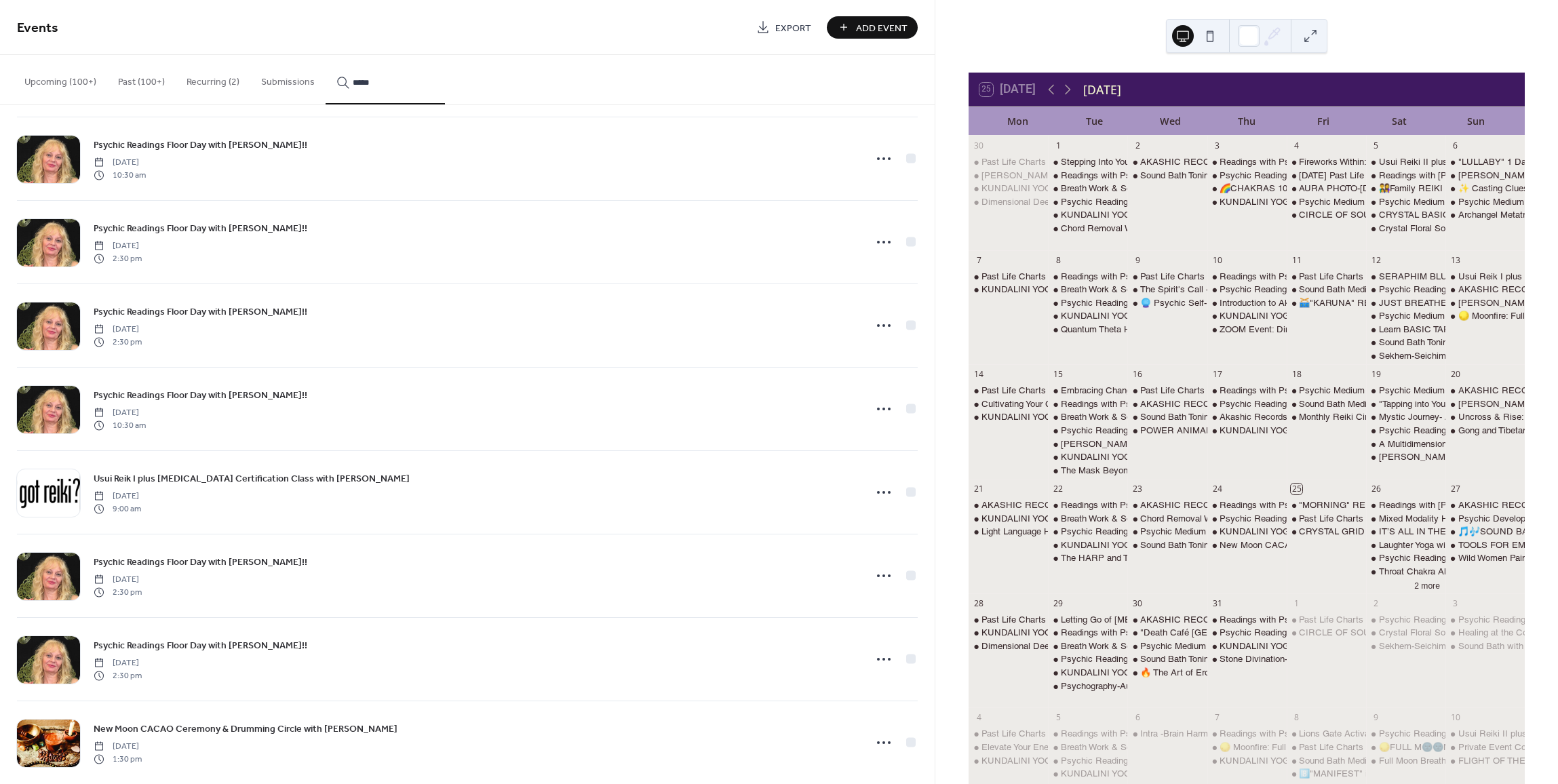 type on "*****" 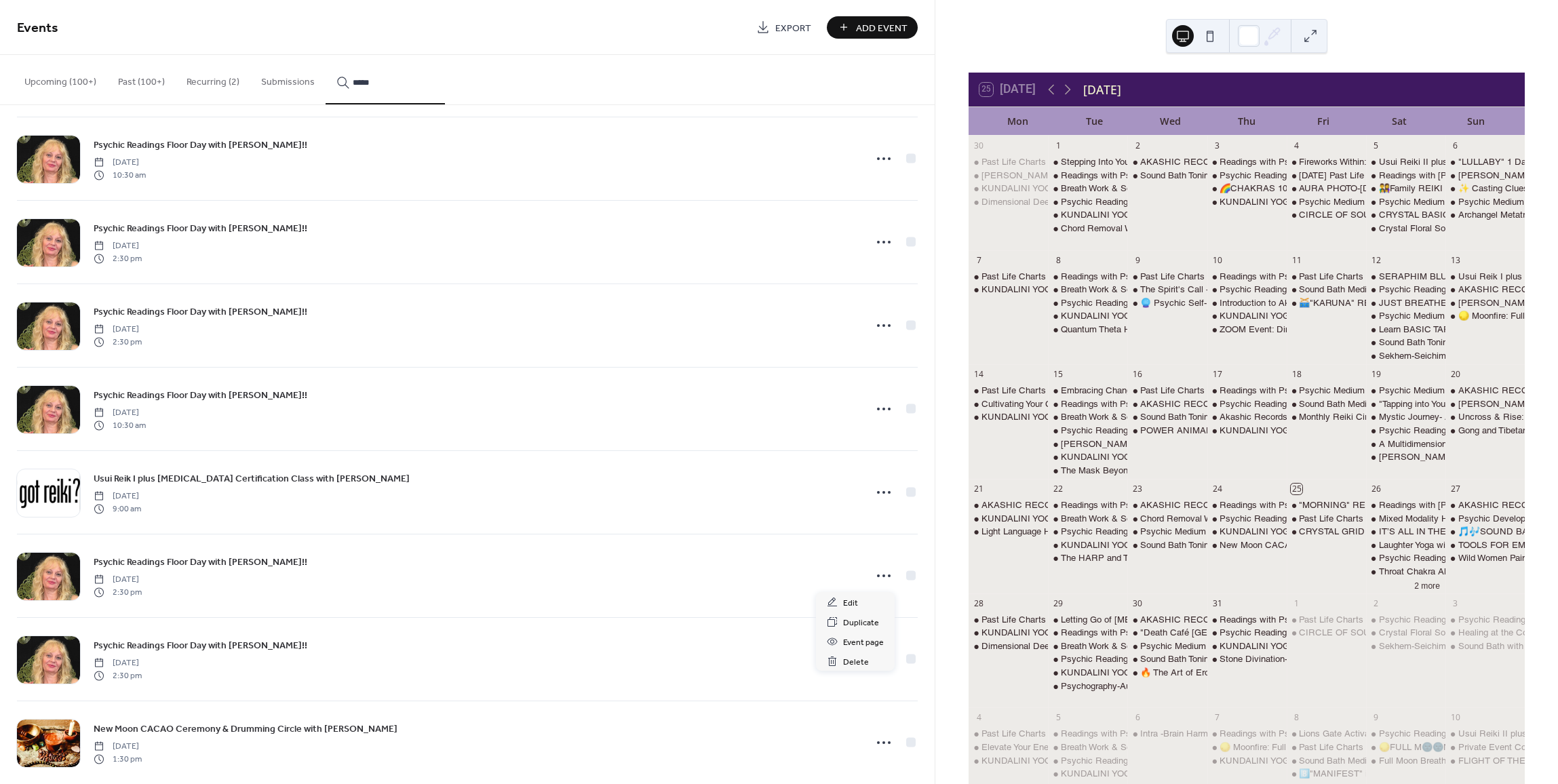 click 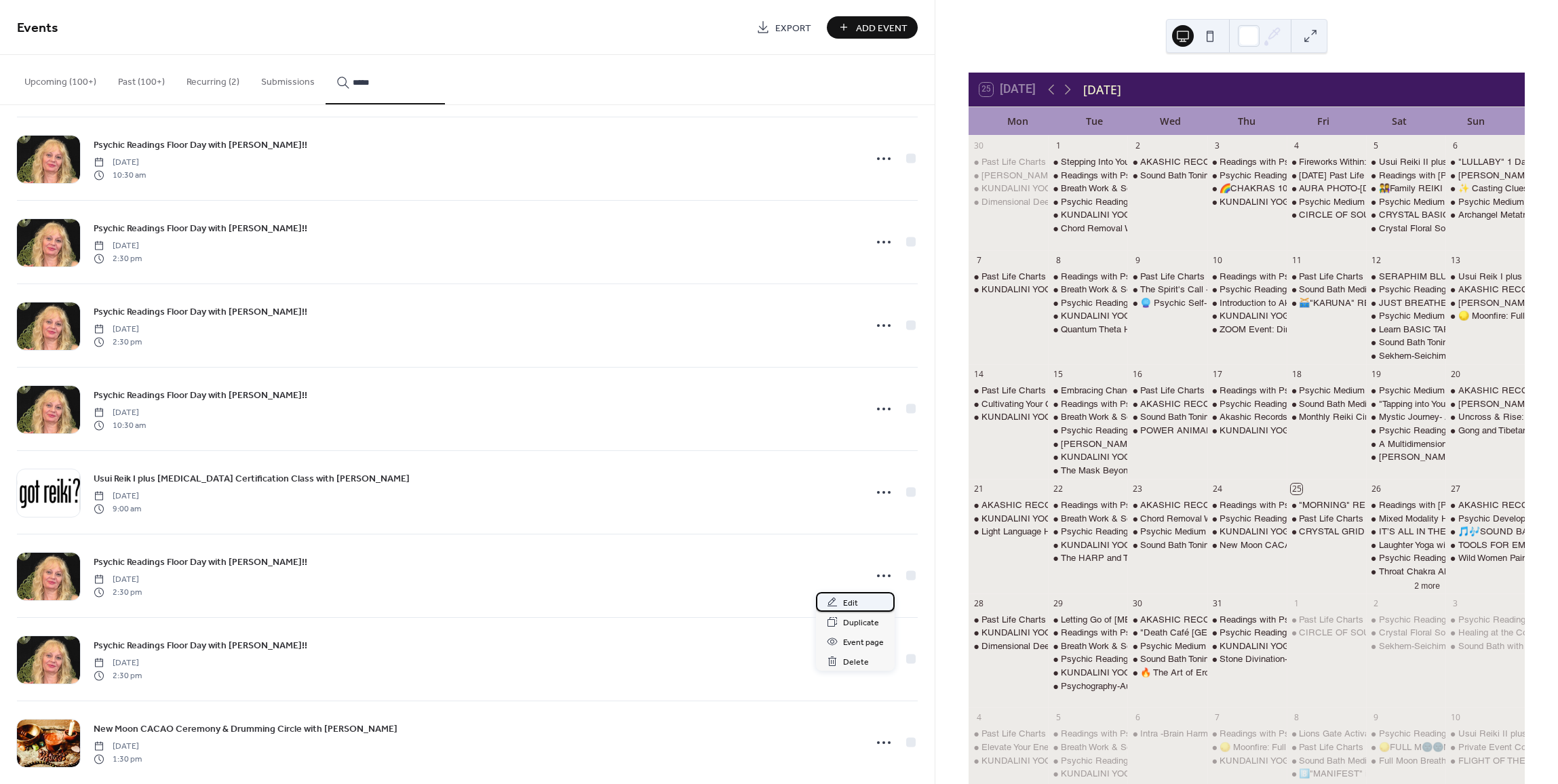 click on "Edit" at bounding box center [851, 603] 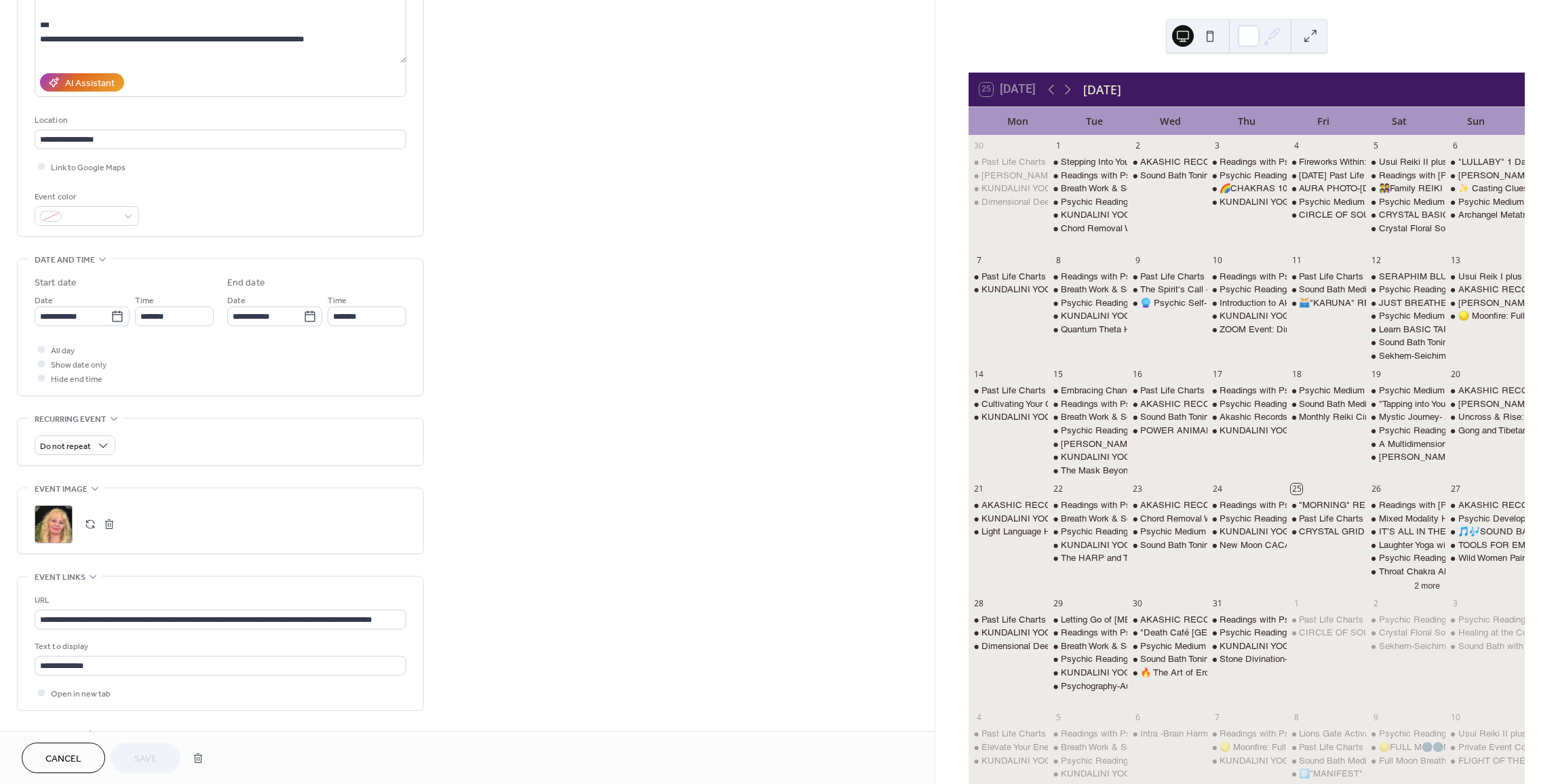scroll, scrollTop: 277, scrollLeft: 0, axis: vertical 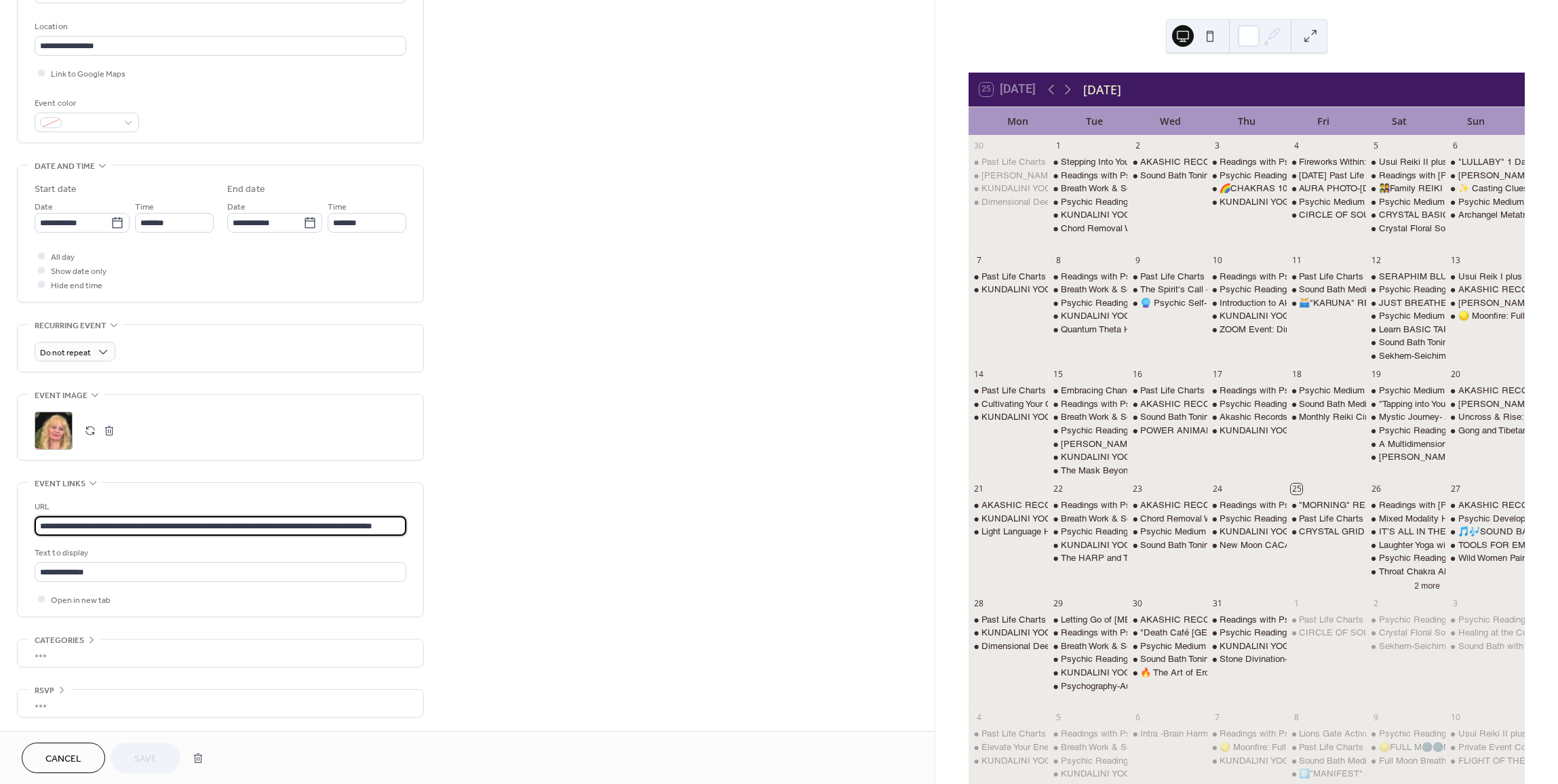 drag, startPoint x: 41, startPoint y: 530, endPoint x: 526, endPoint y: 557, distance: 485.75097 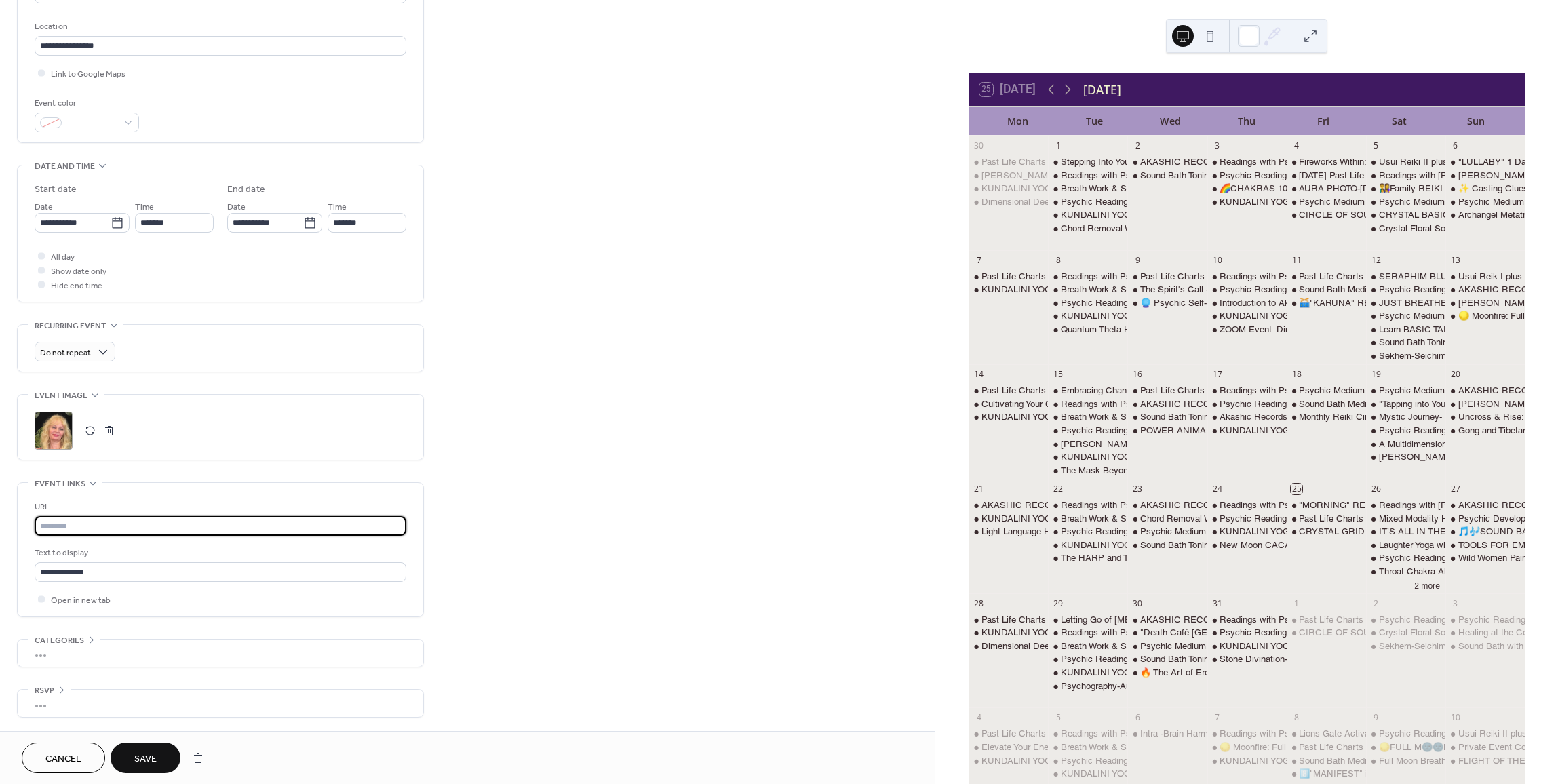 scroll, scrollTop: 0, scrollLeft: 0, axis: both 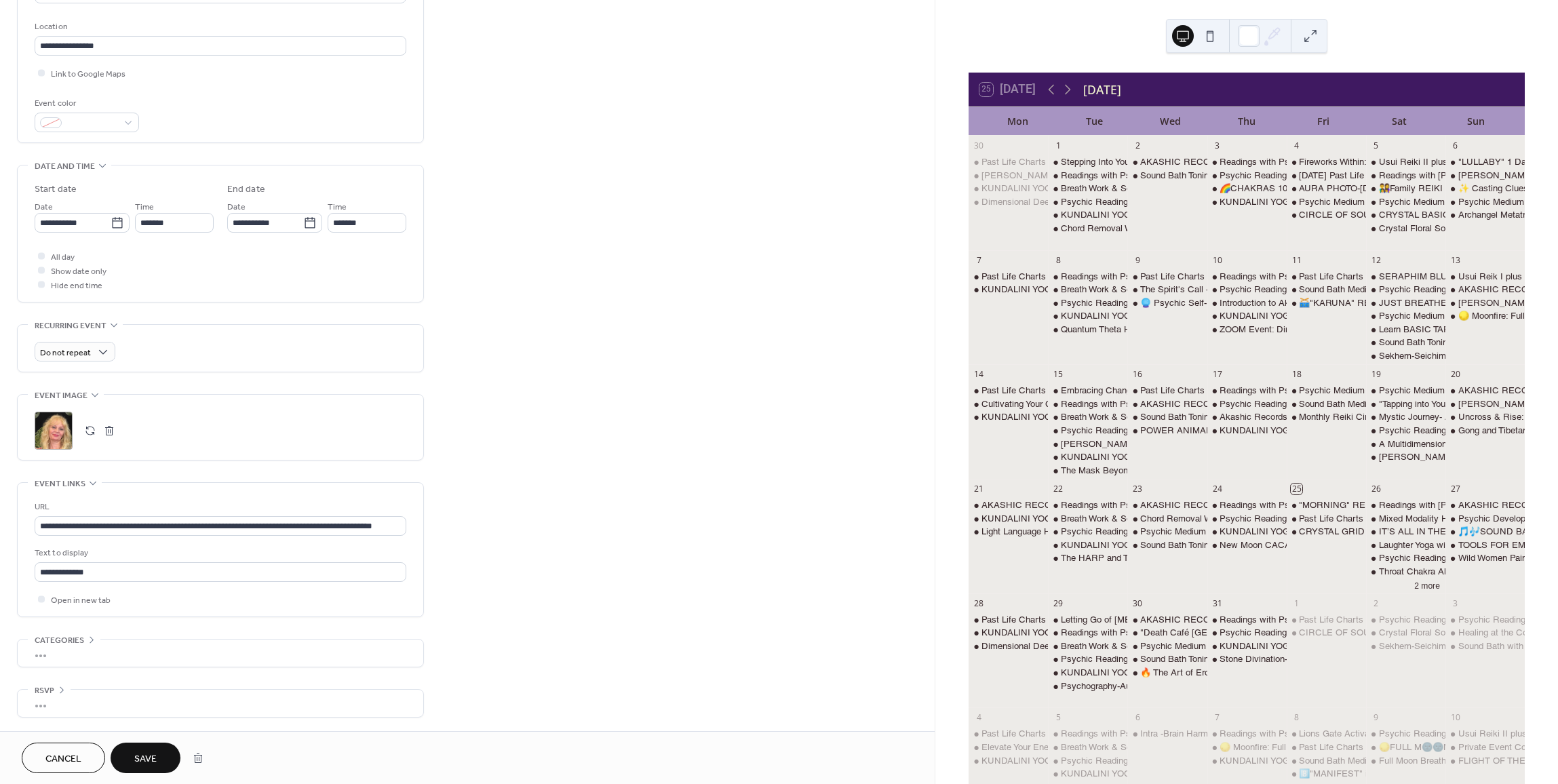 click on "Save" at bounding box center (145, 759) 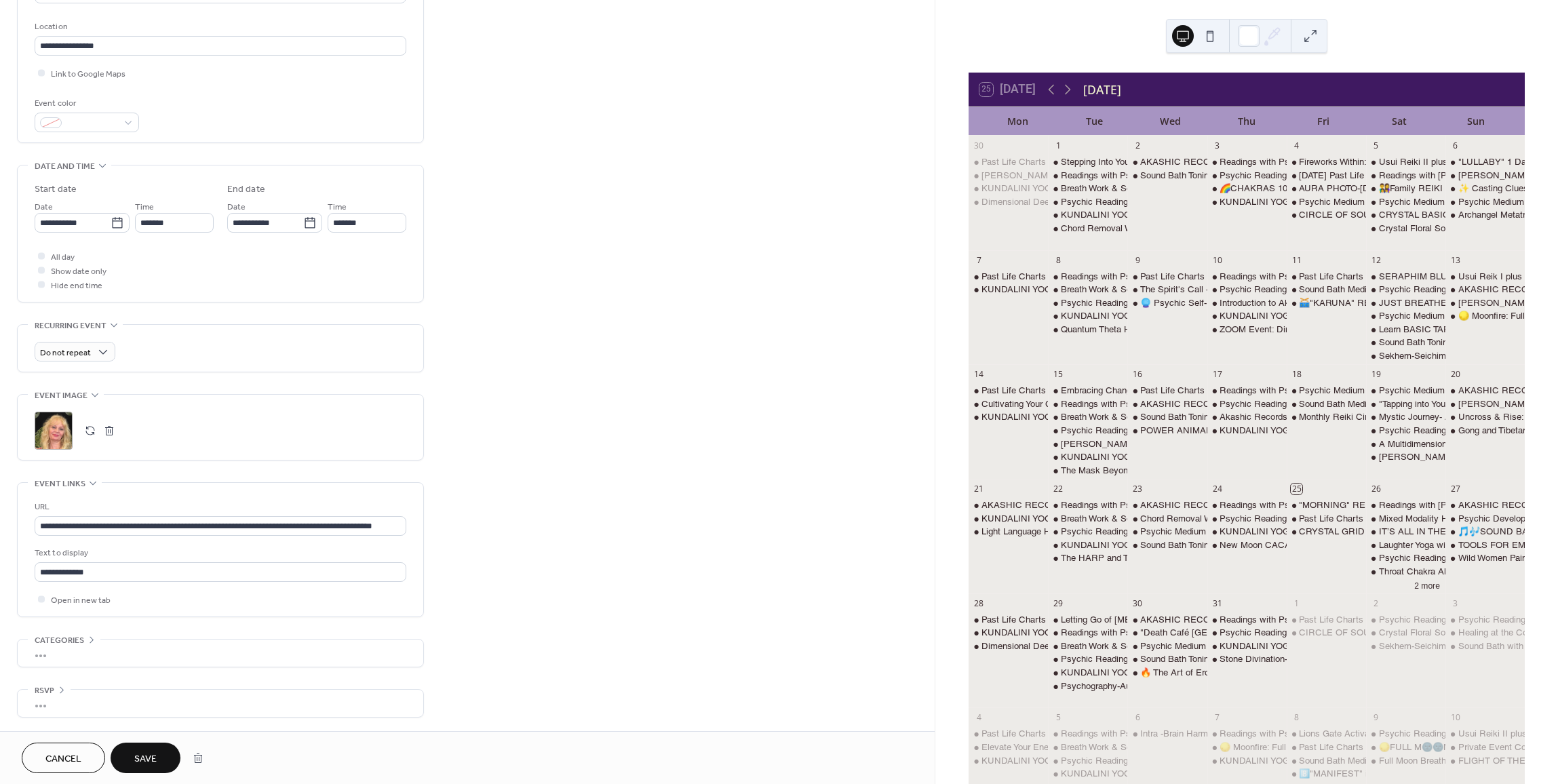 scroll, scrollTop: 0, scrollLeft: 0, axis: both 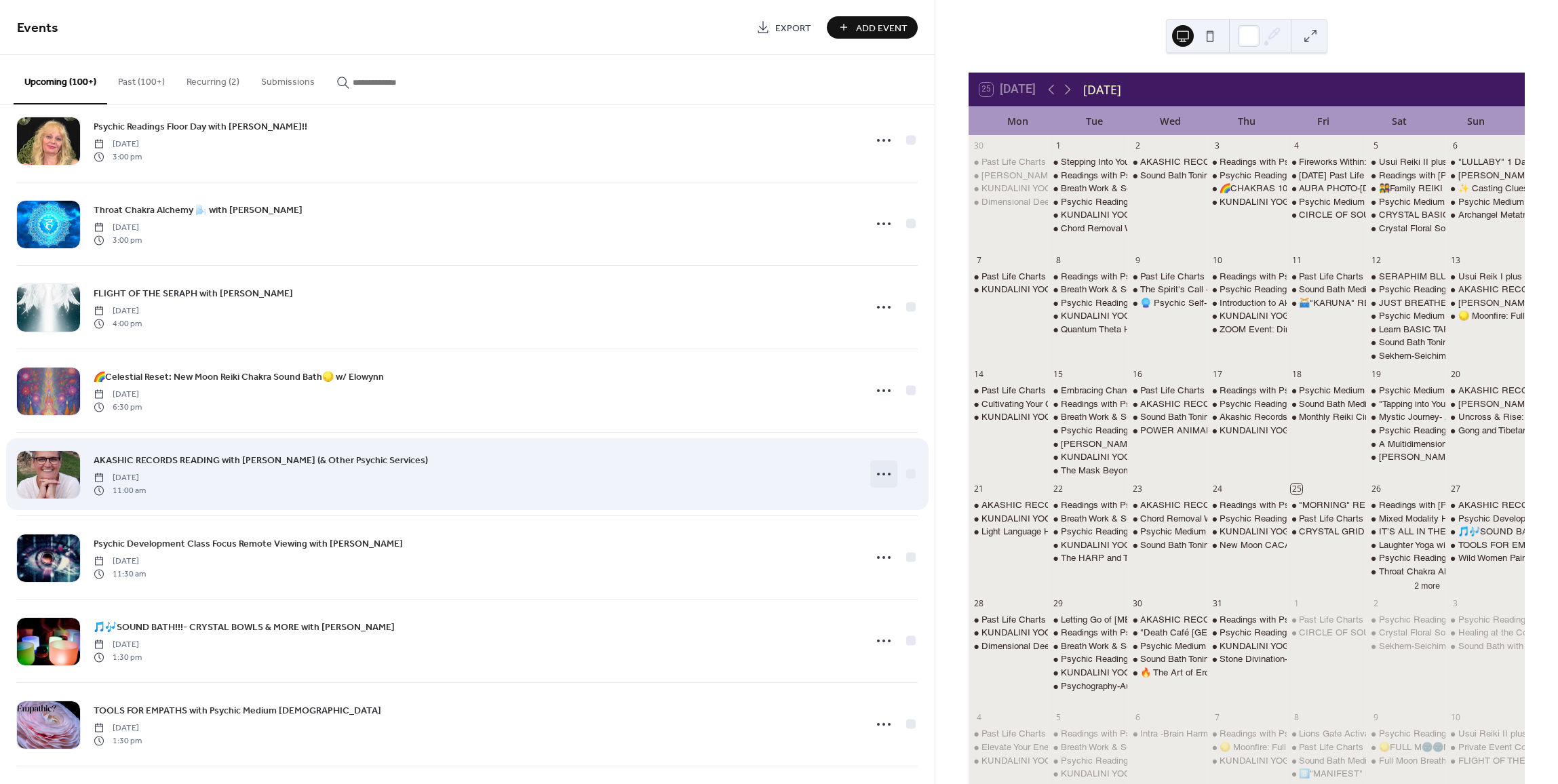 click 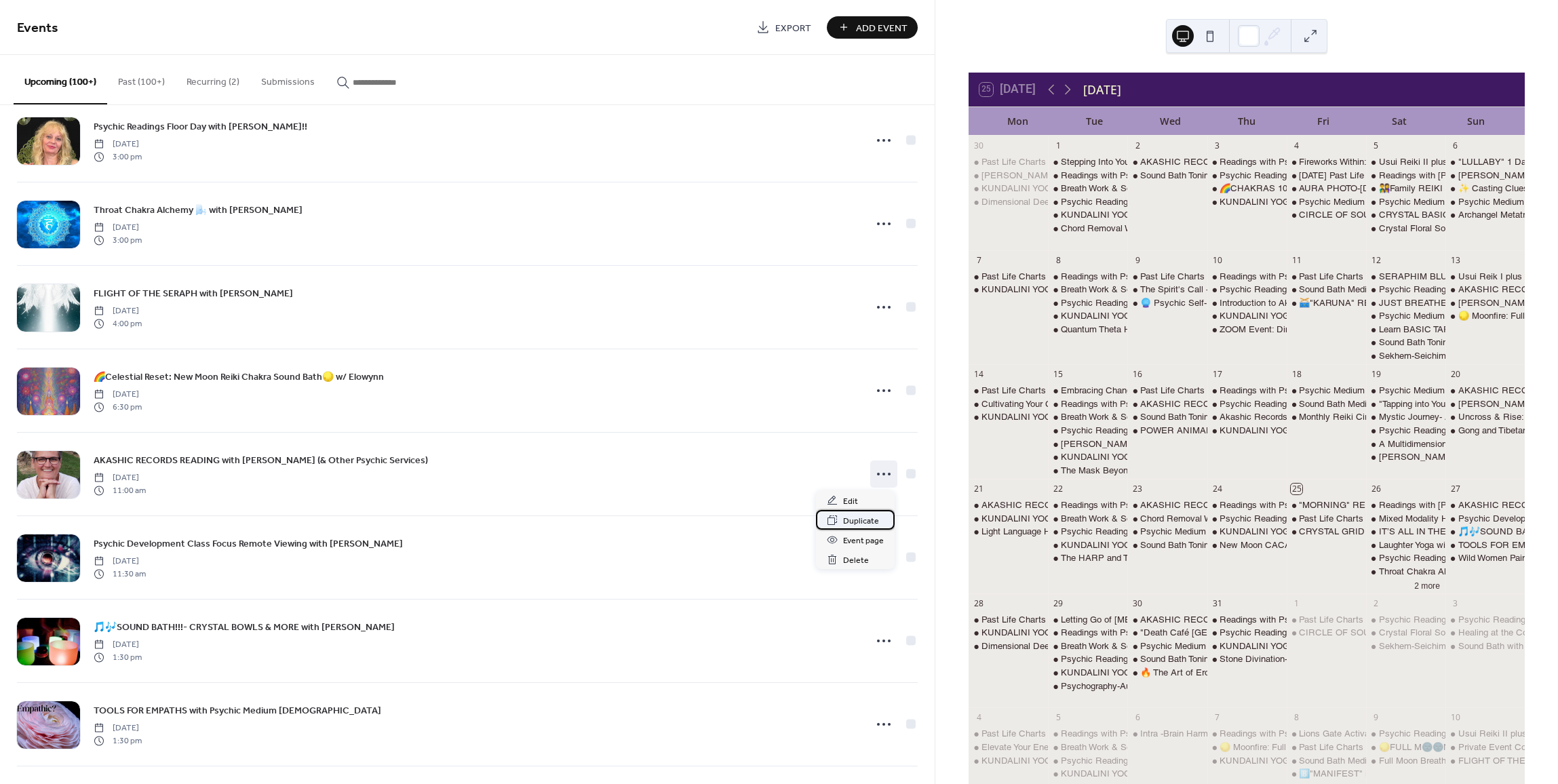 click on "Duplicate" at bounding box center (861, 521) 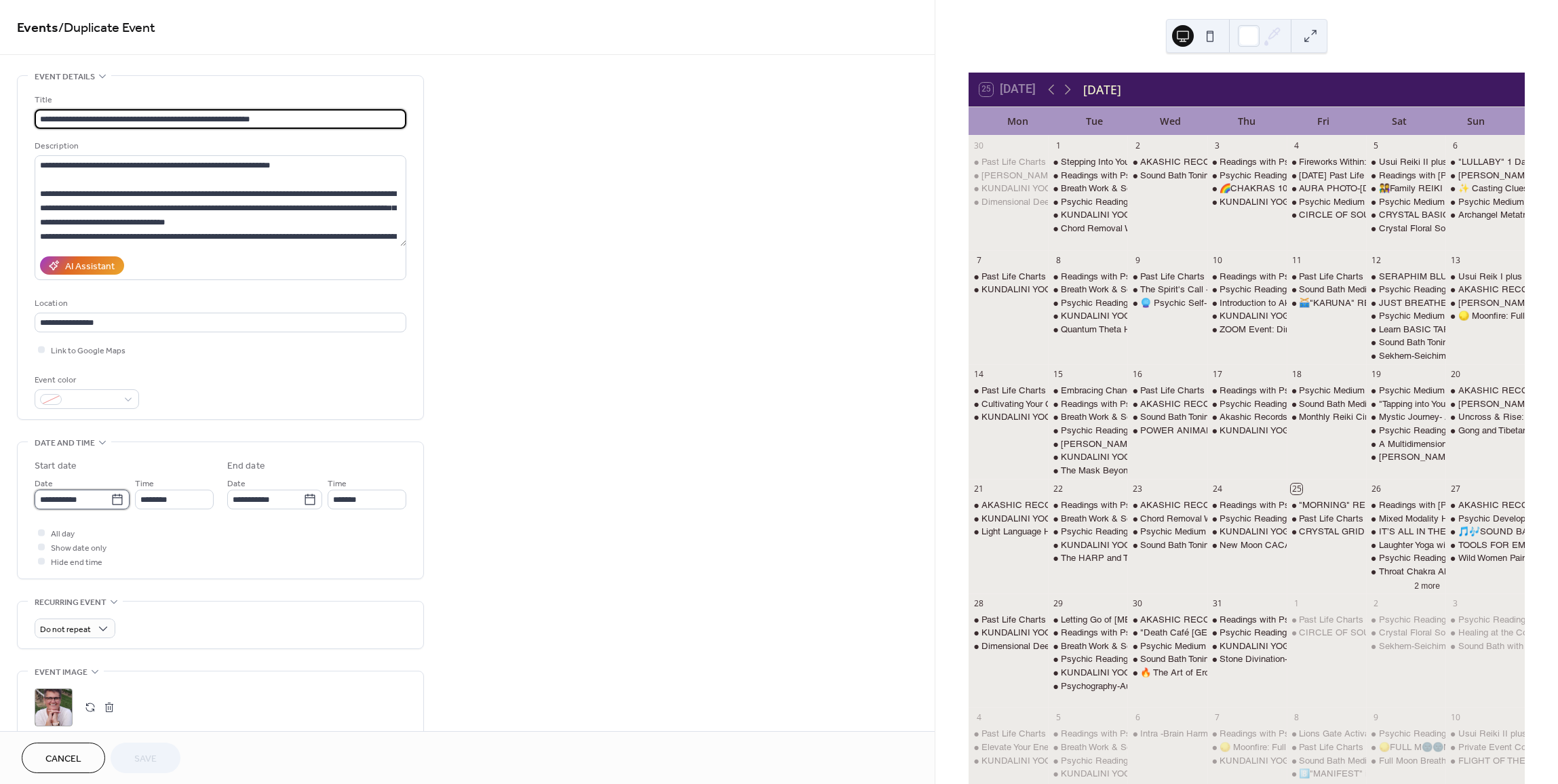 click on "**********" at bounding box center [73, 499] 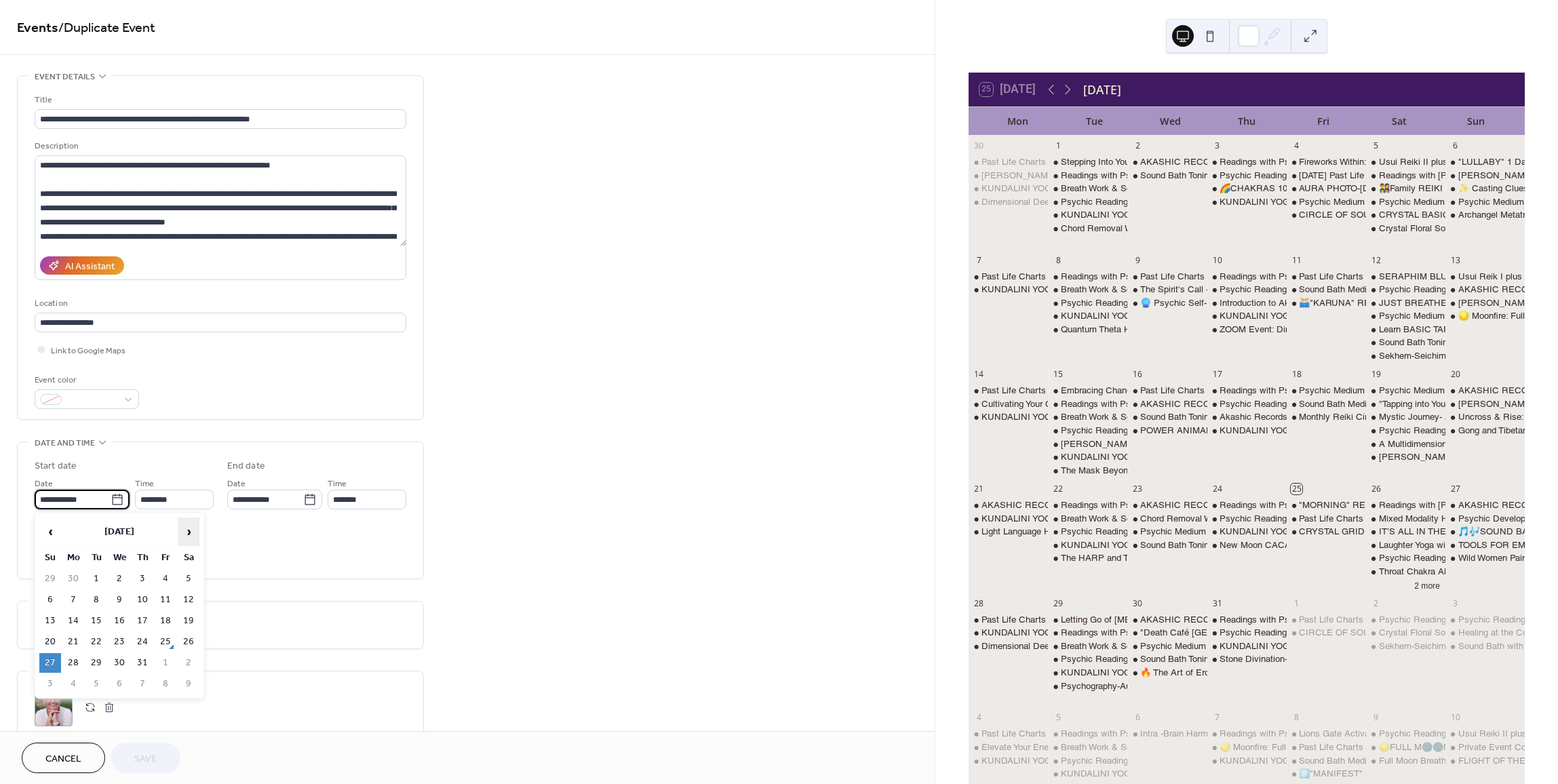 click on "›" at bounding box center (189, 532) 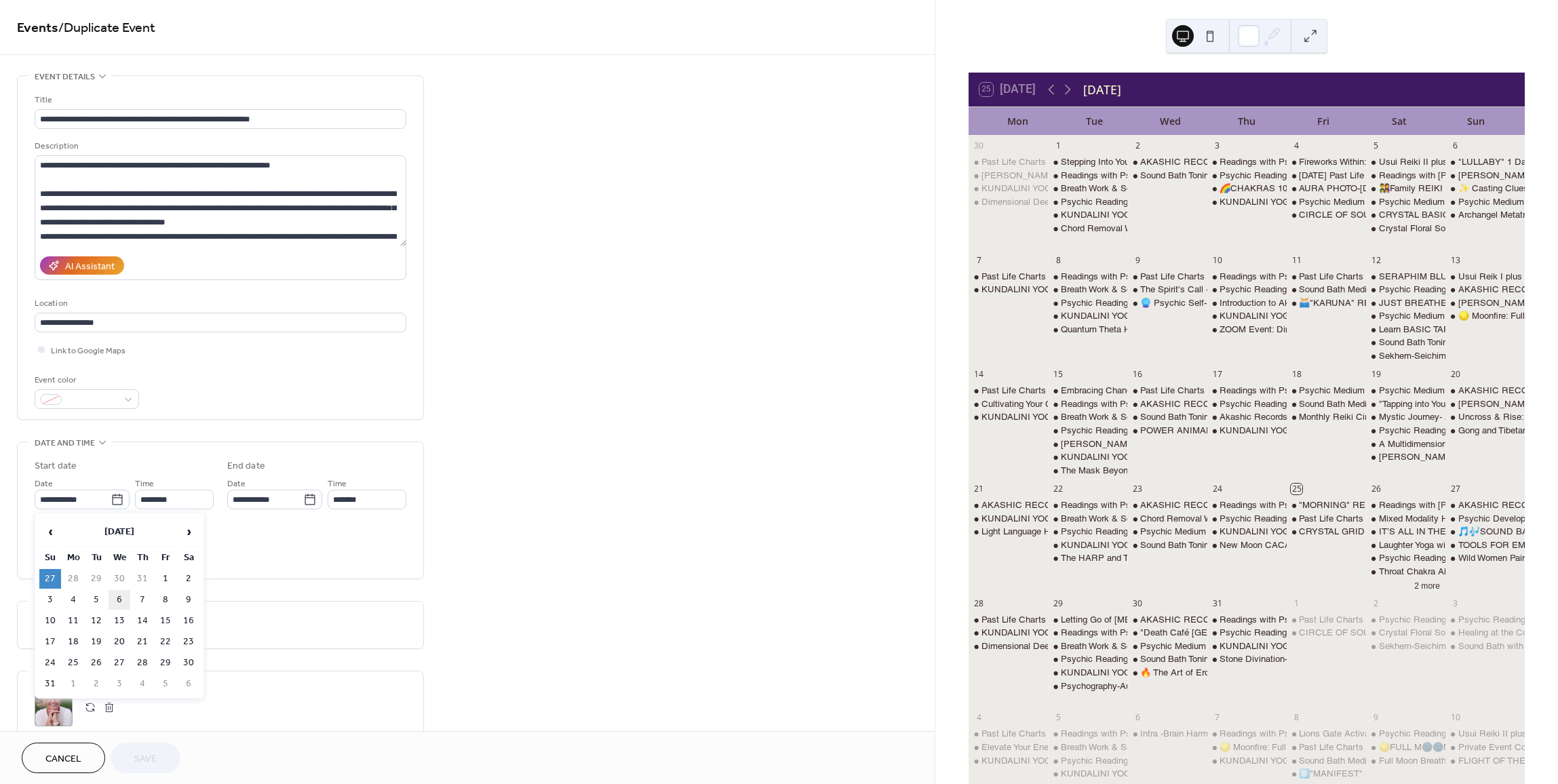 click on "6" at bounding box center (119, 600) 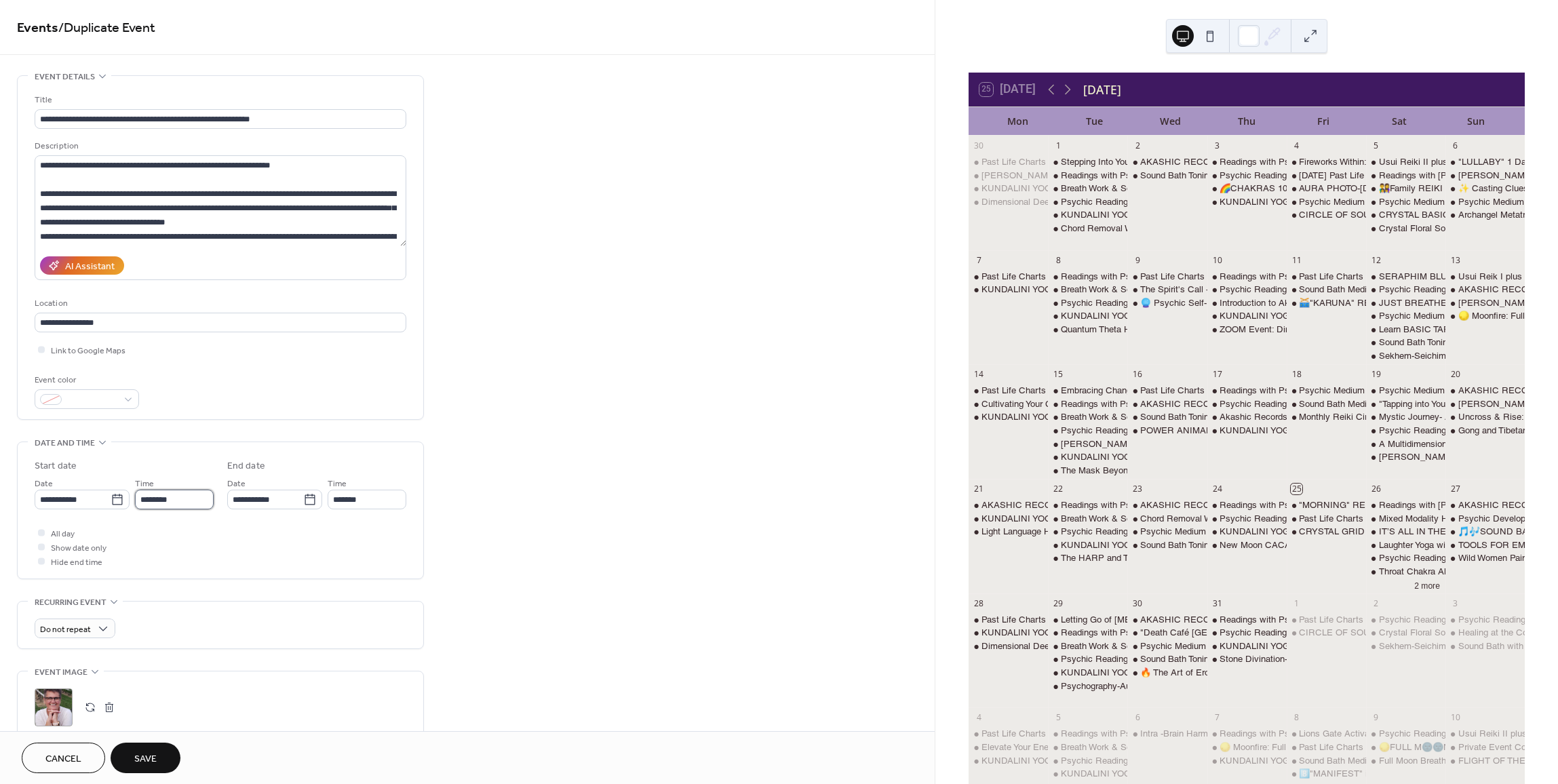 click on "********" at bounding box center [174, 499] 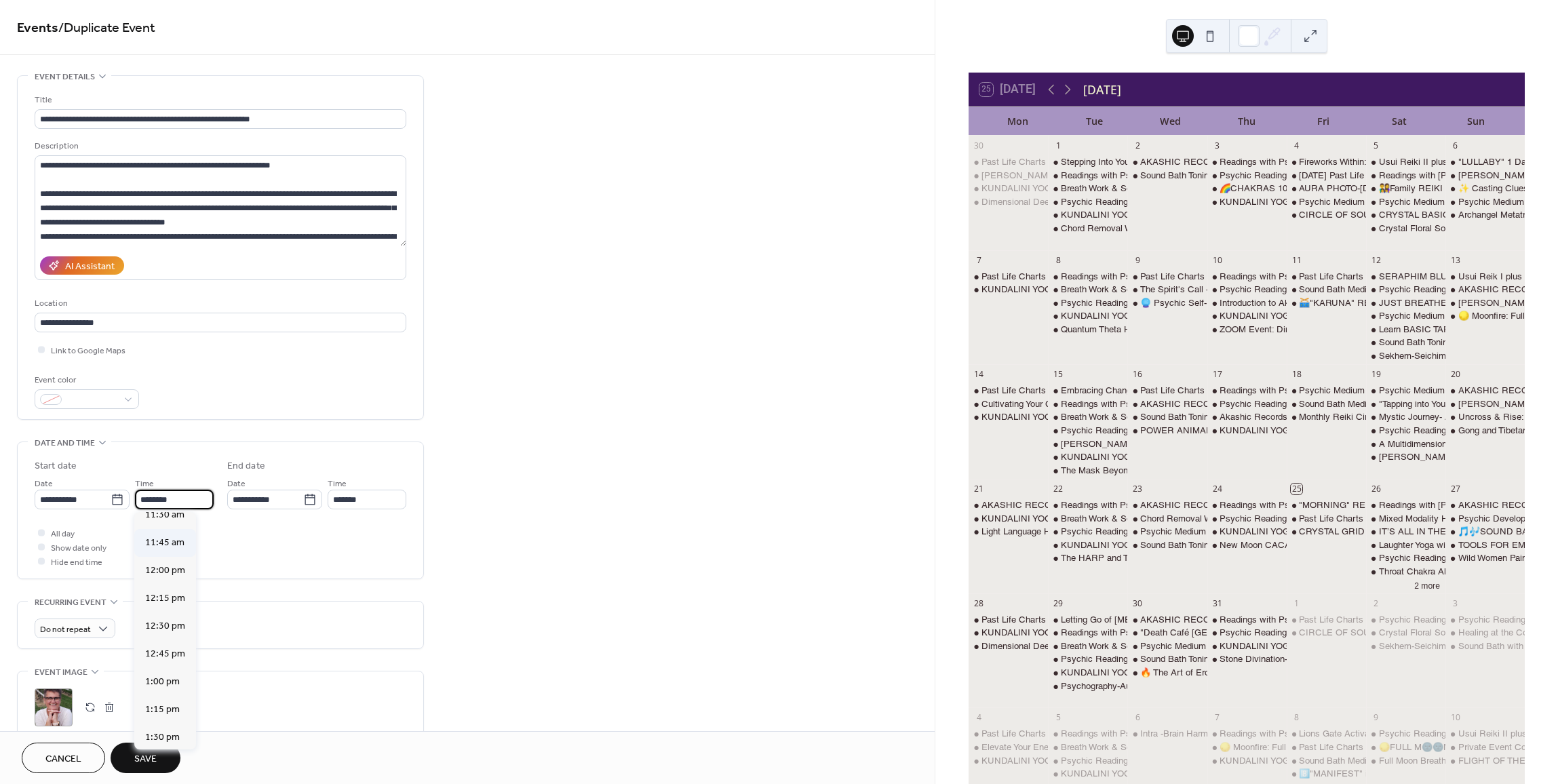 scroll, scrollTop: 1291, scrollLeft: 0, axis: vertical 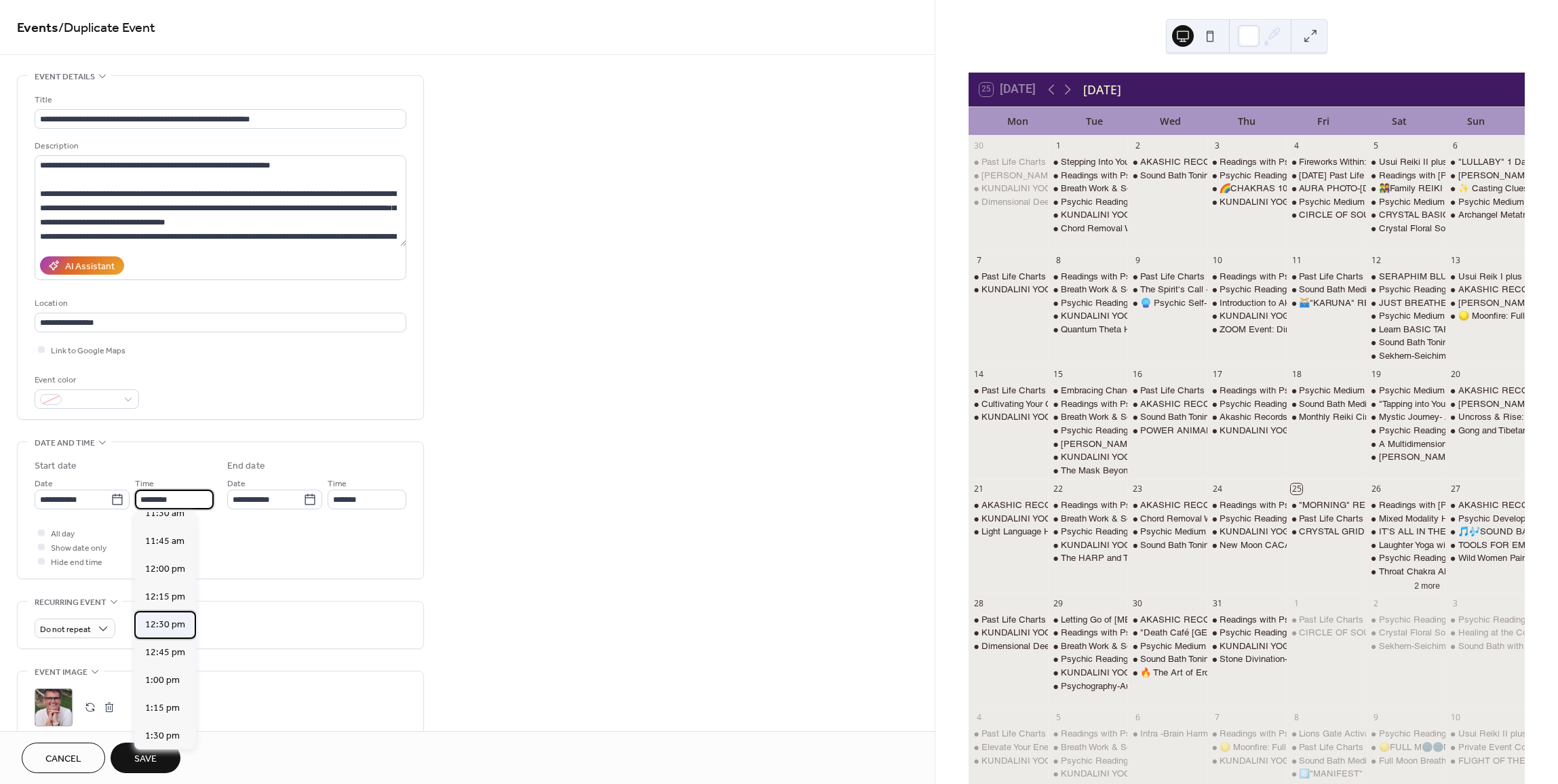 click on "12:30 pm" at bounding box center (165, 625) 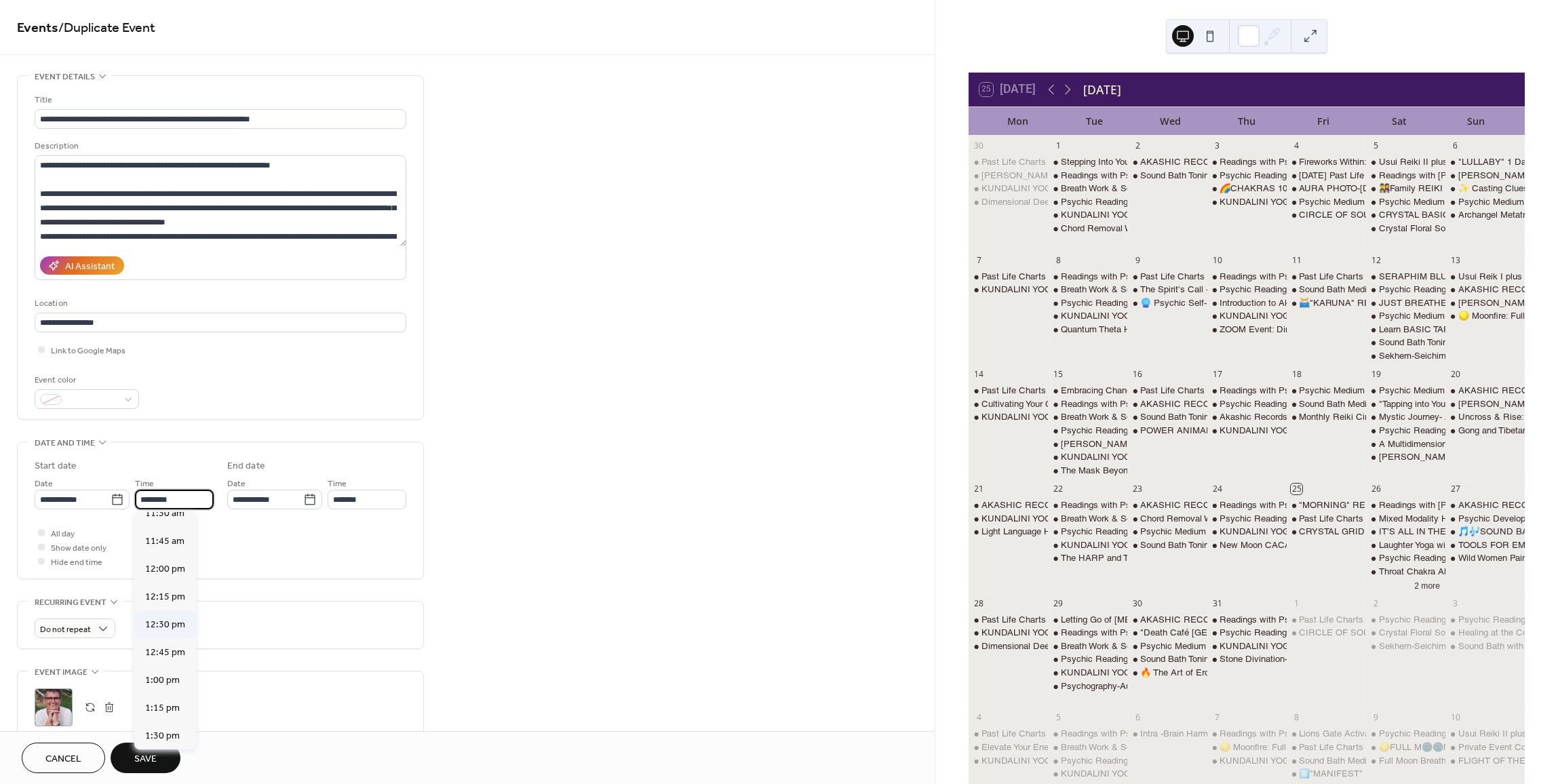 type on "********" 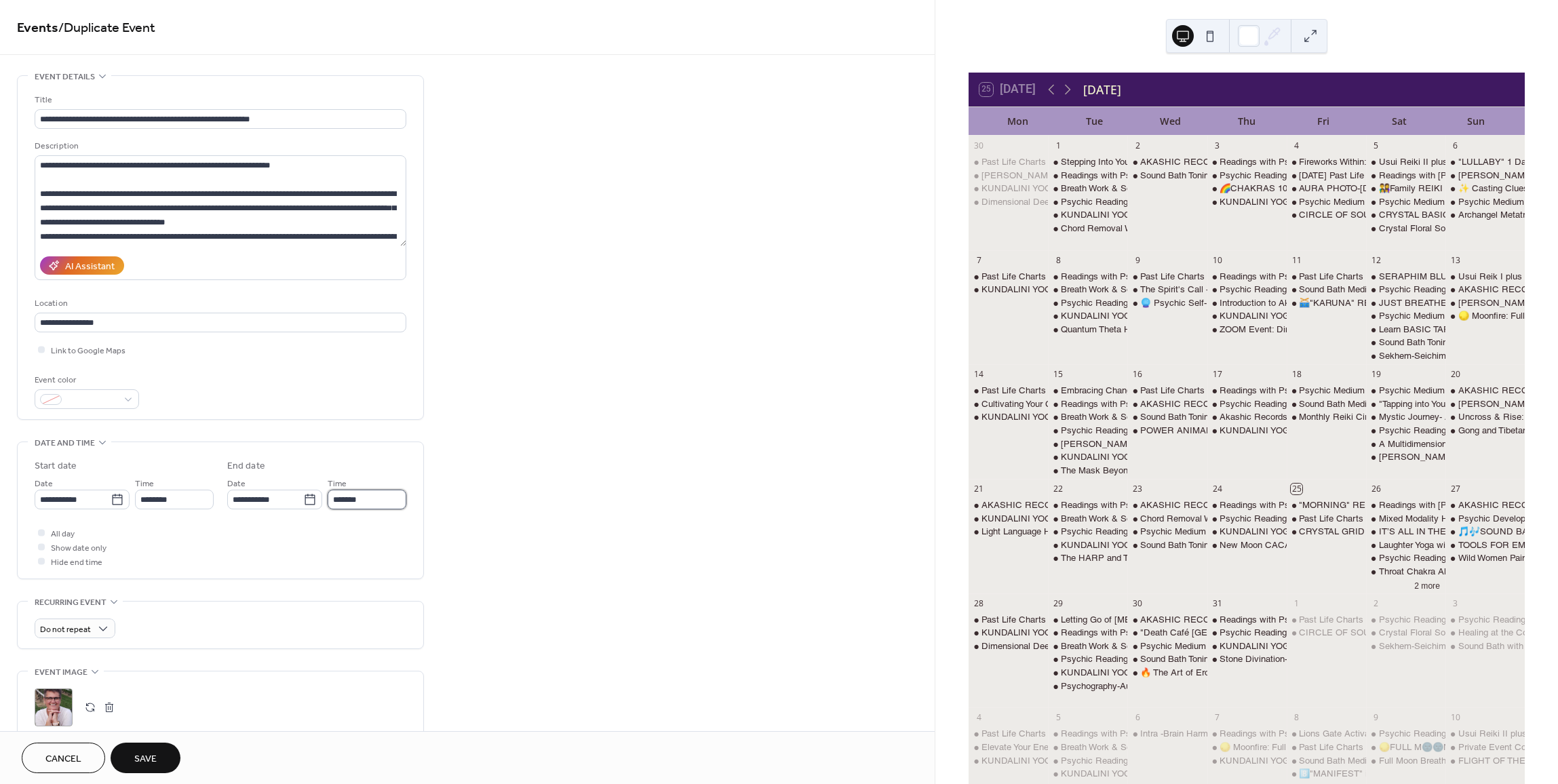 click on "*******" at bounding box center (367, 499) 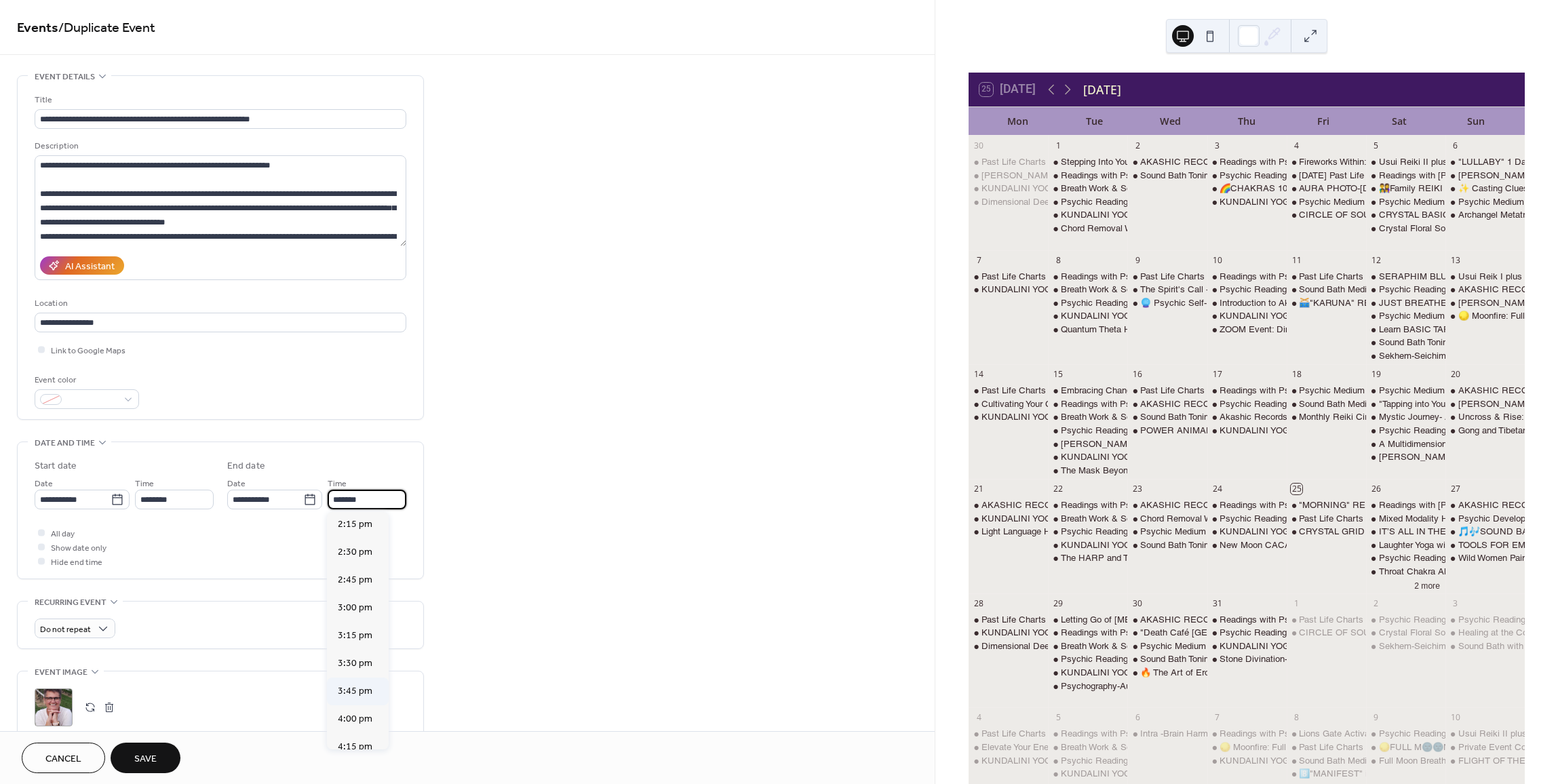 scroll, scrollTop: 140, scrollLeft: 0, axis: vertical 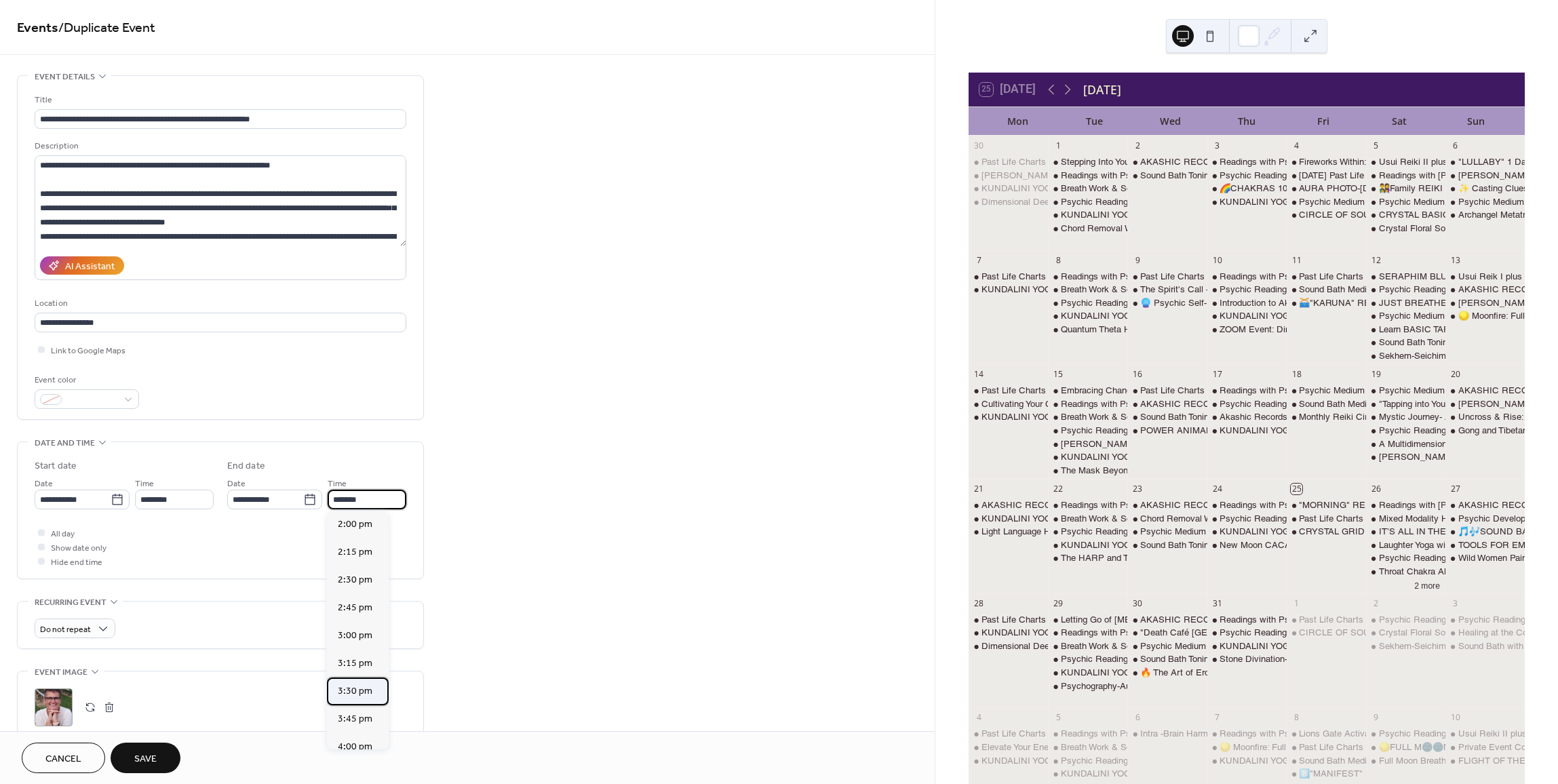 click on "3:30 pm" at bounding box center (355, 691) 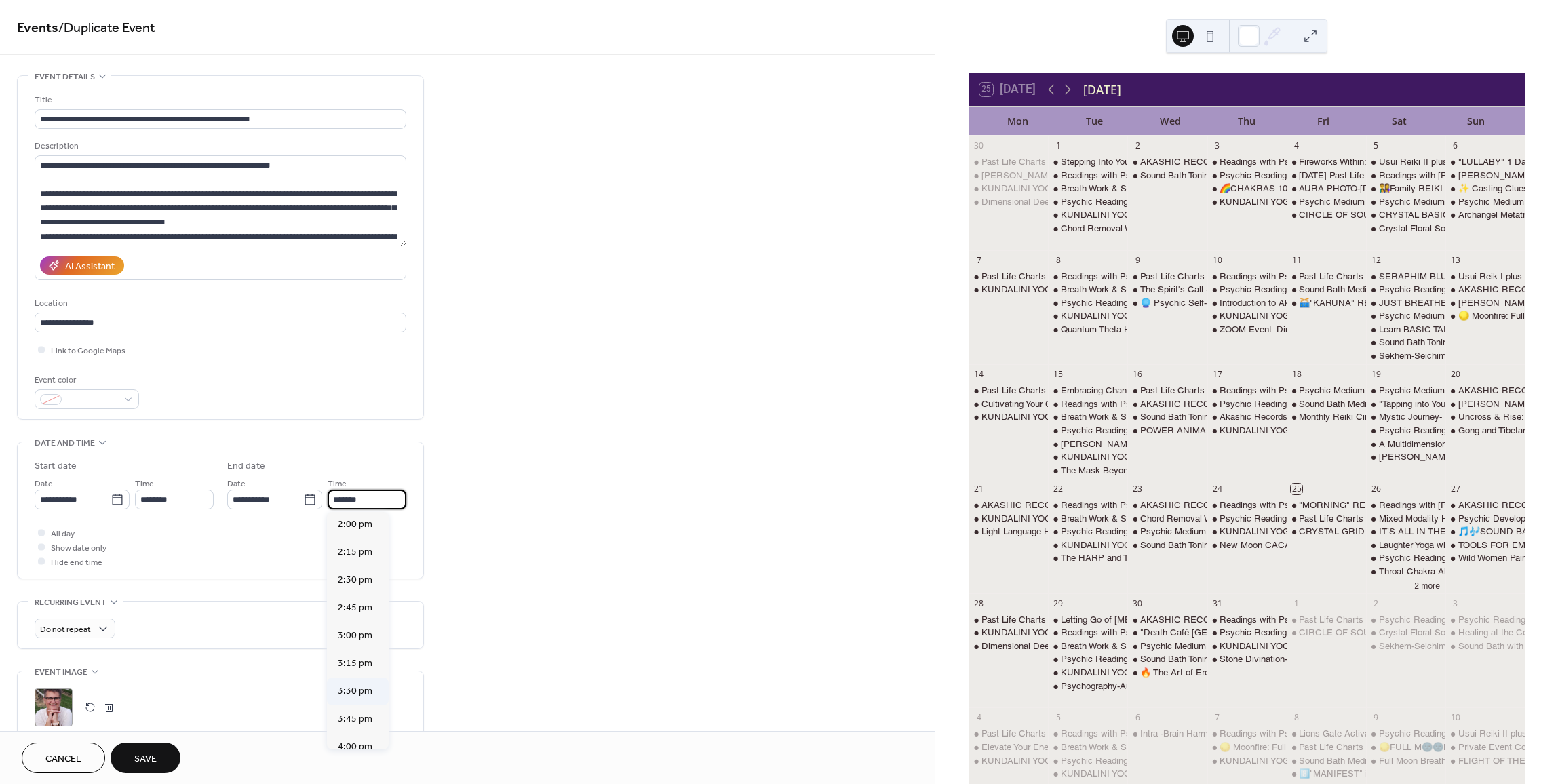 type on "*******" 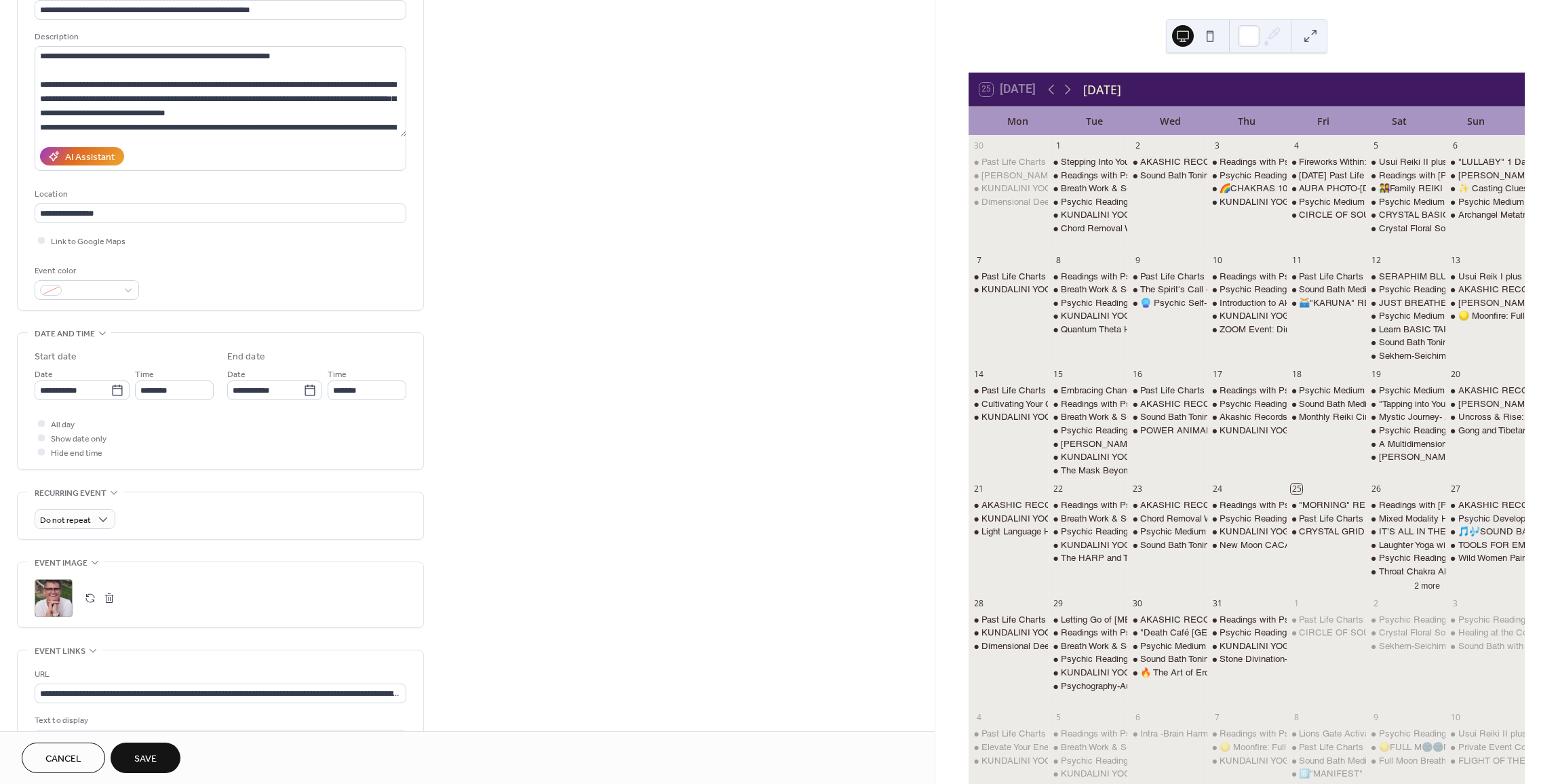 scroll, scrollTop: 136, scrollLeft: 0, axis: vertical 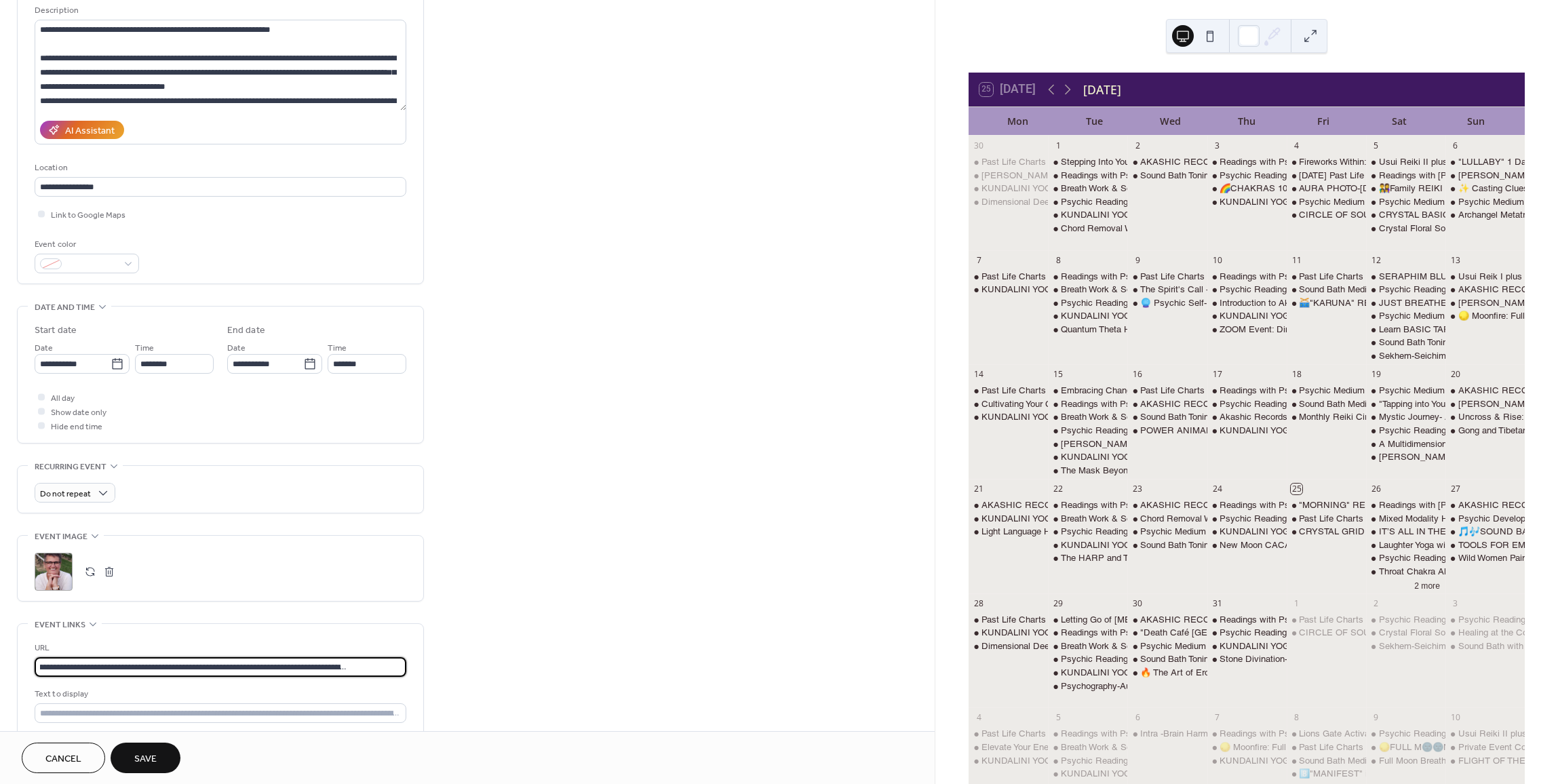 drag, startPoint x: 39, startPoint y: 666, endPoint x: 501, endPoint y: 671, distance: 462.02706 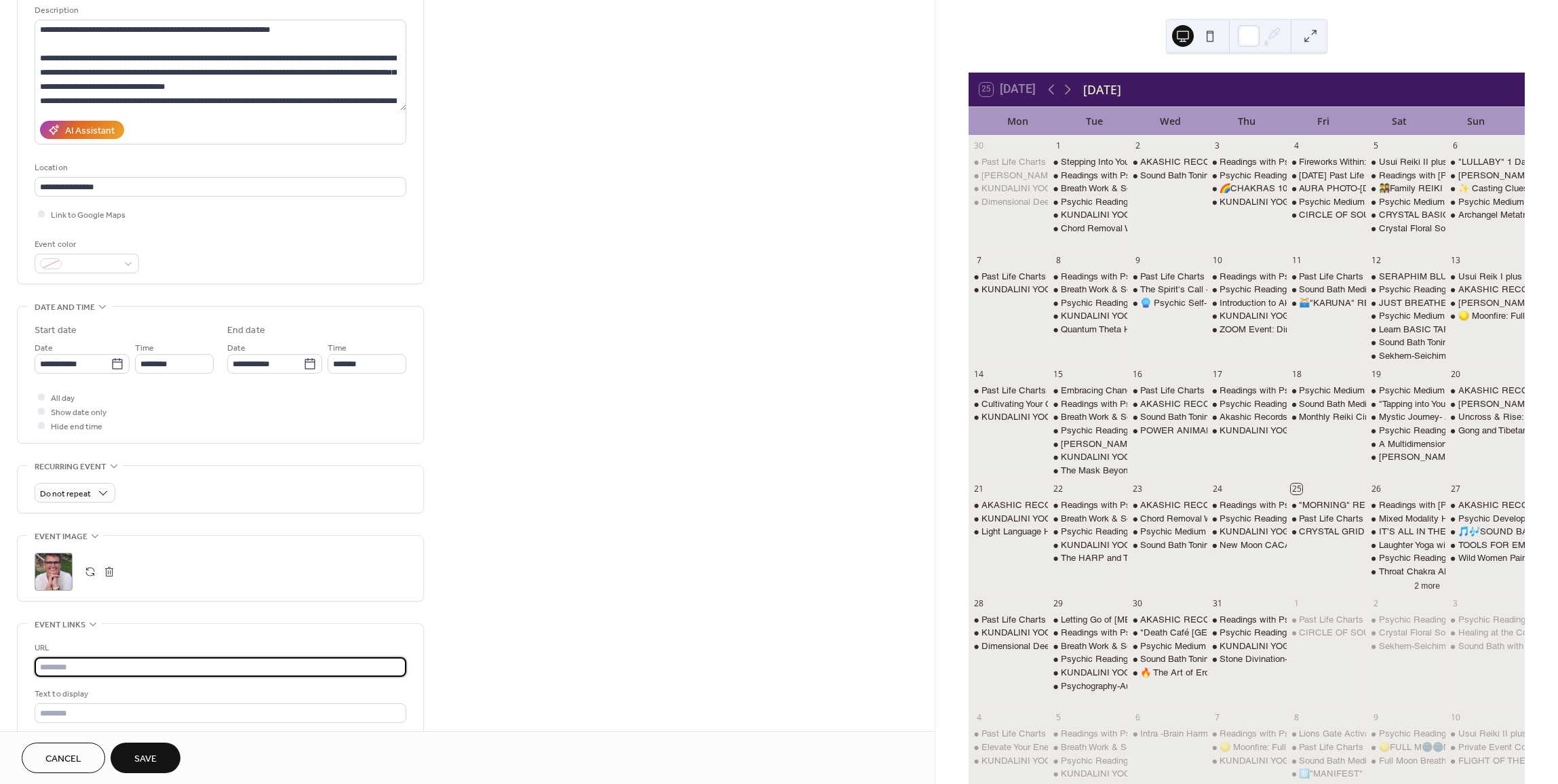 scroll, scrollTop: 0, scrollLeft: 0, axis: both 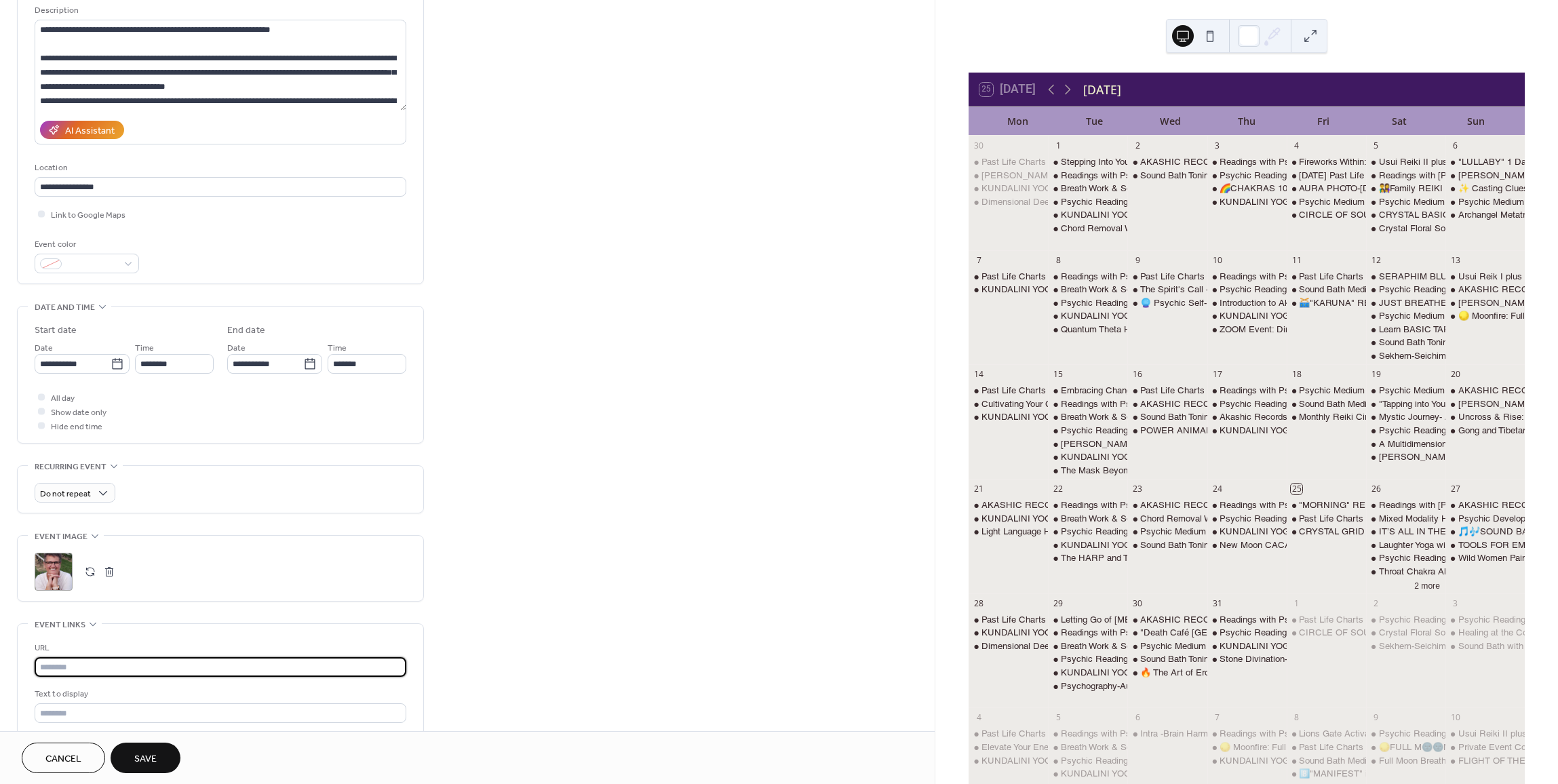 click at bounding box center (220, 667) 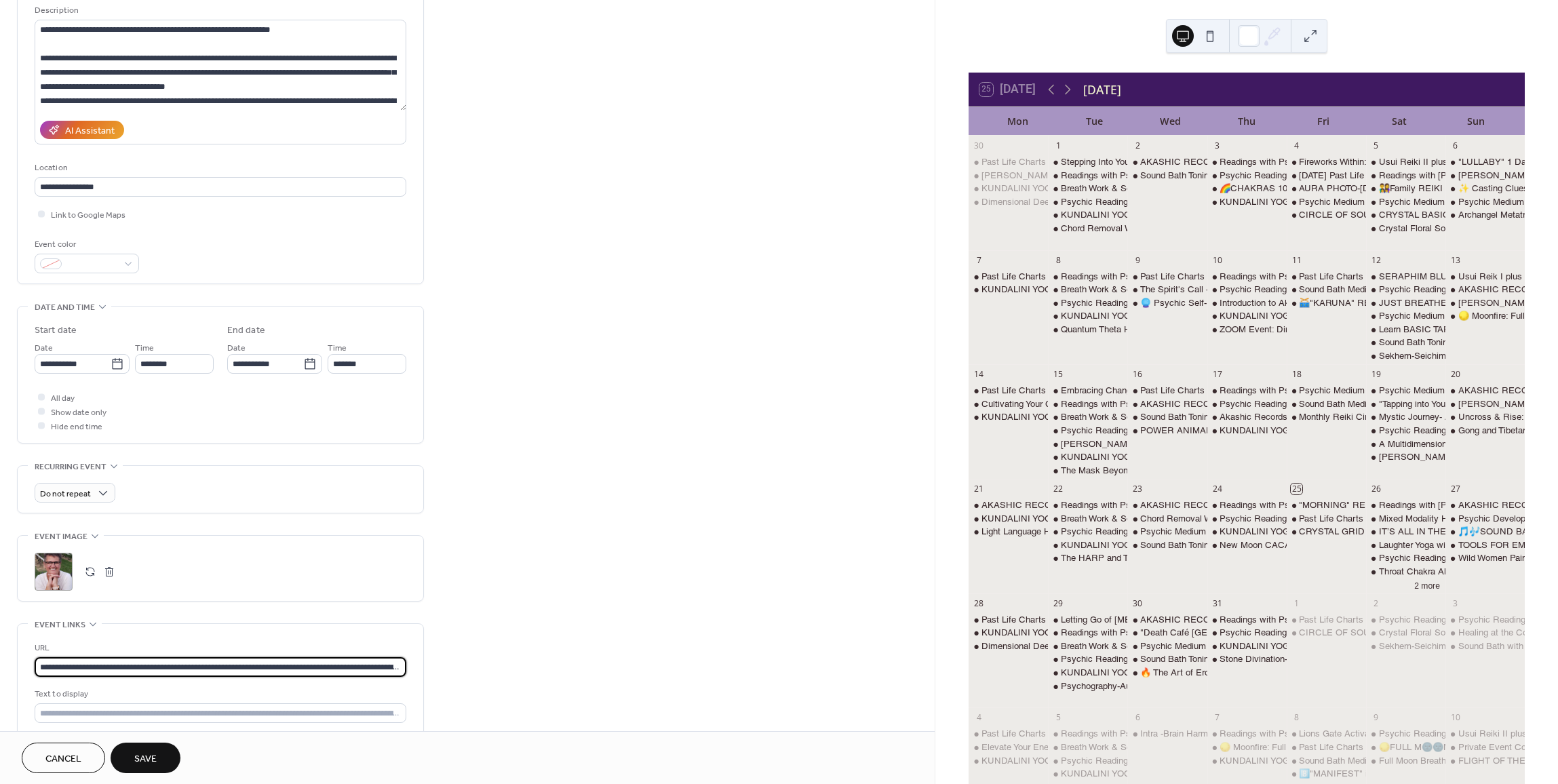 scroll, scrollTop: 0, scrollLeft: 100, axis: horizontal 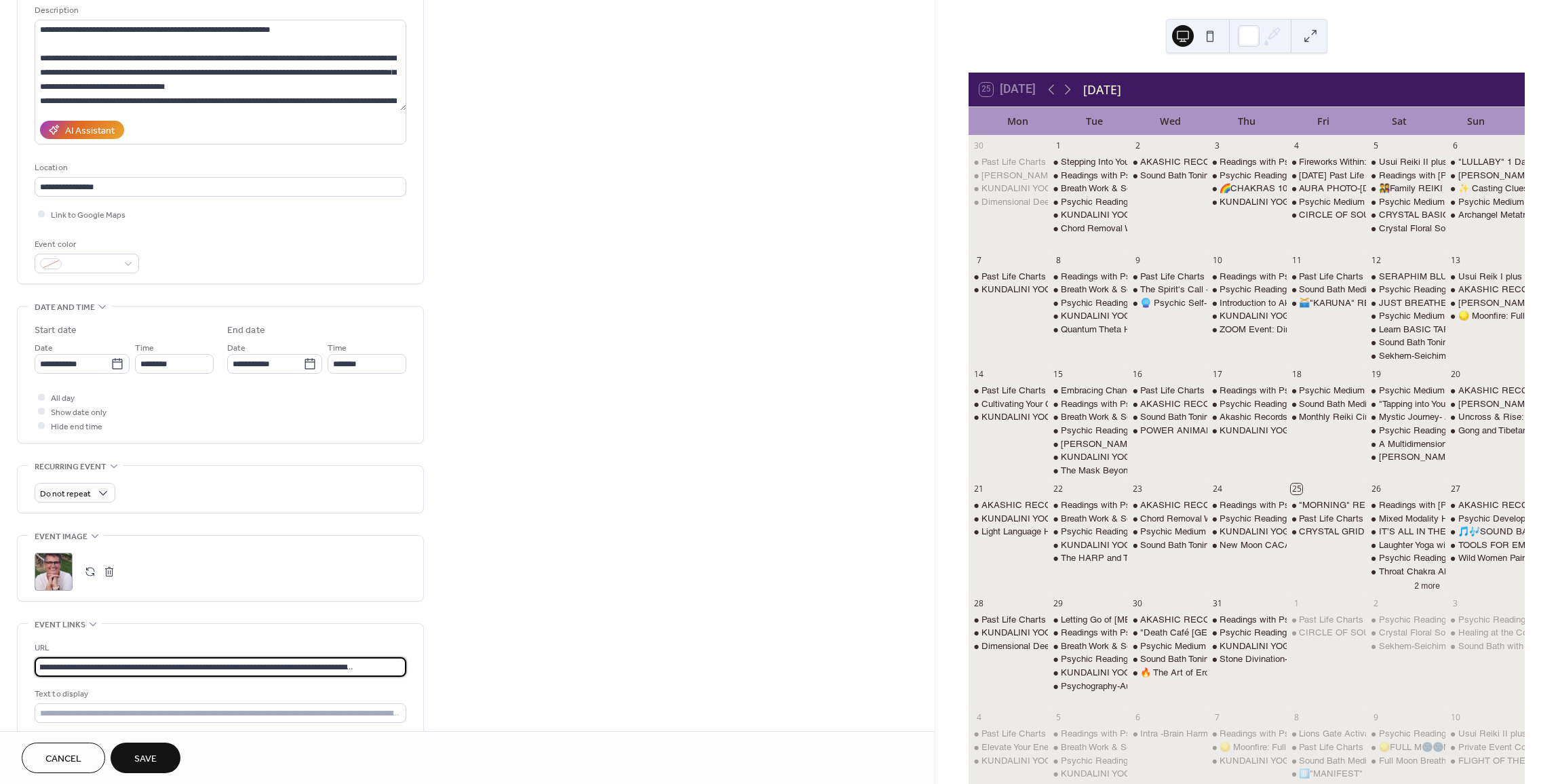 type on "**********" 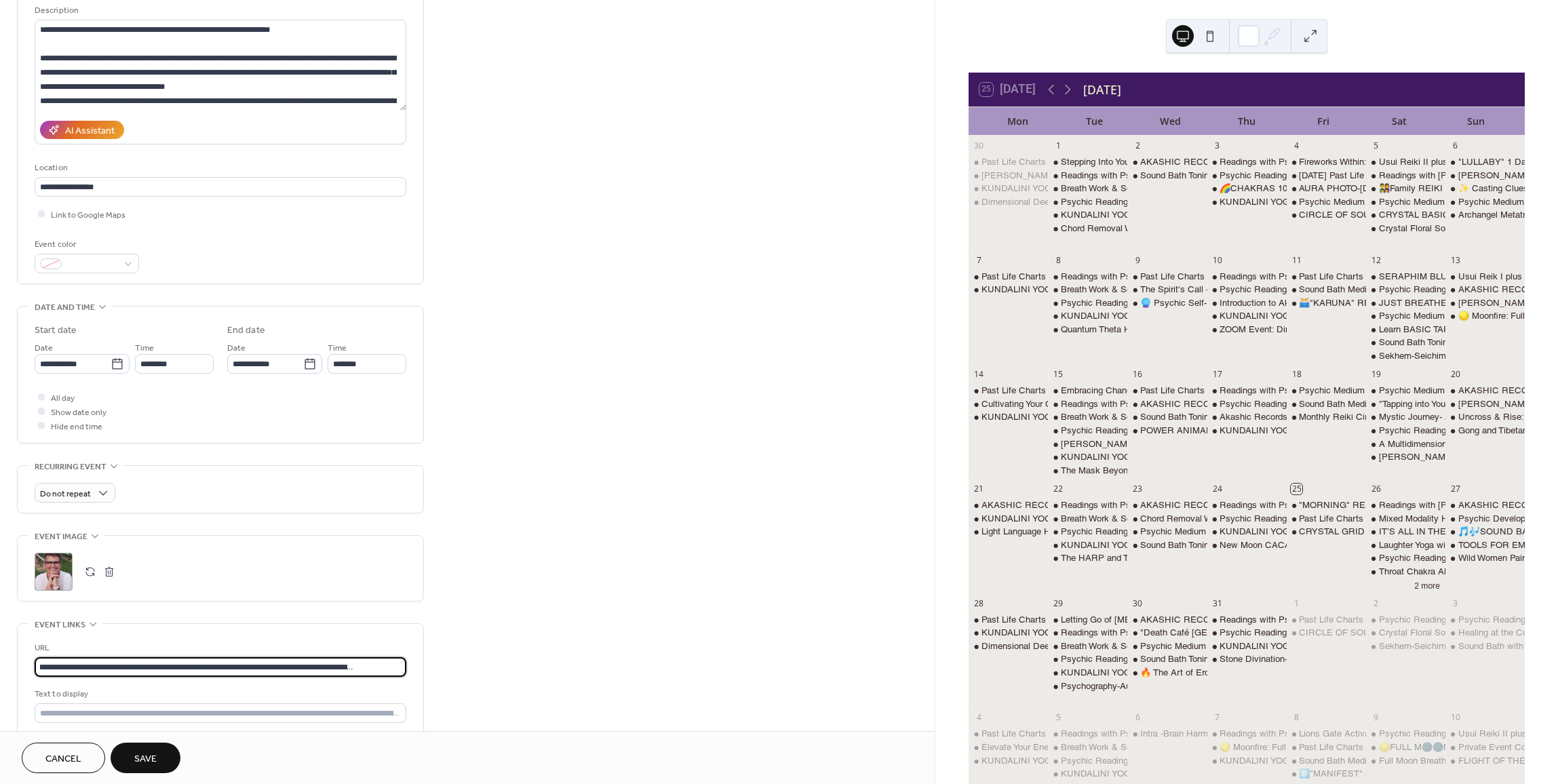 scroll, scrollTop: 0, scrollLeft: 0, axis: both 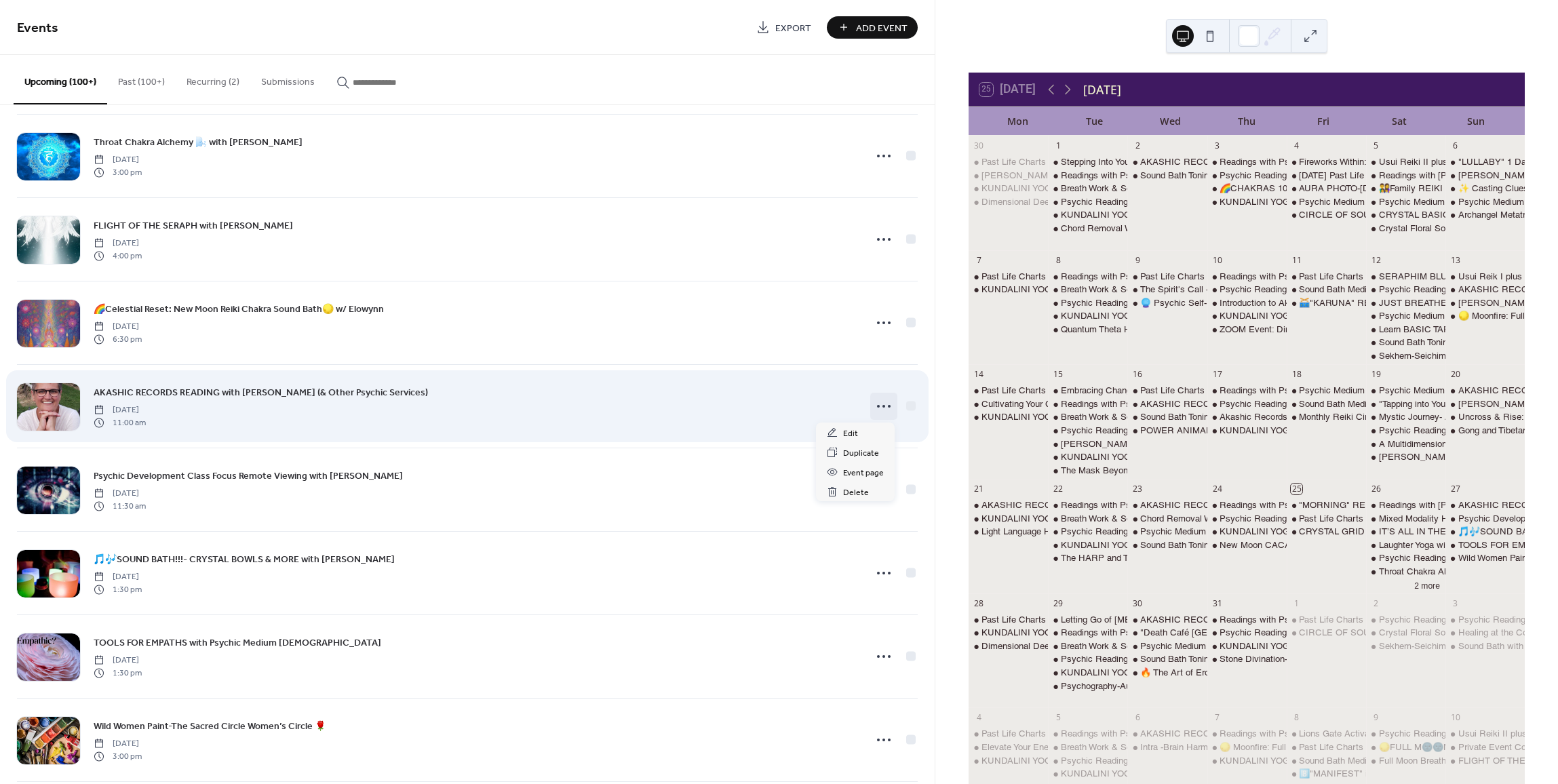click at bounding box center (884, 406) 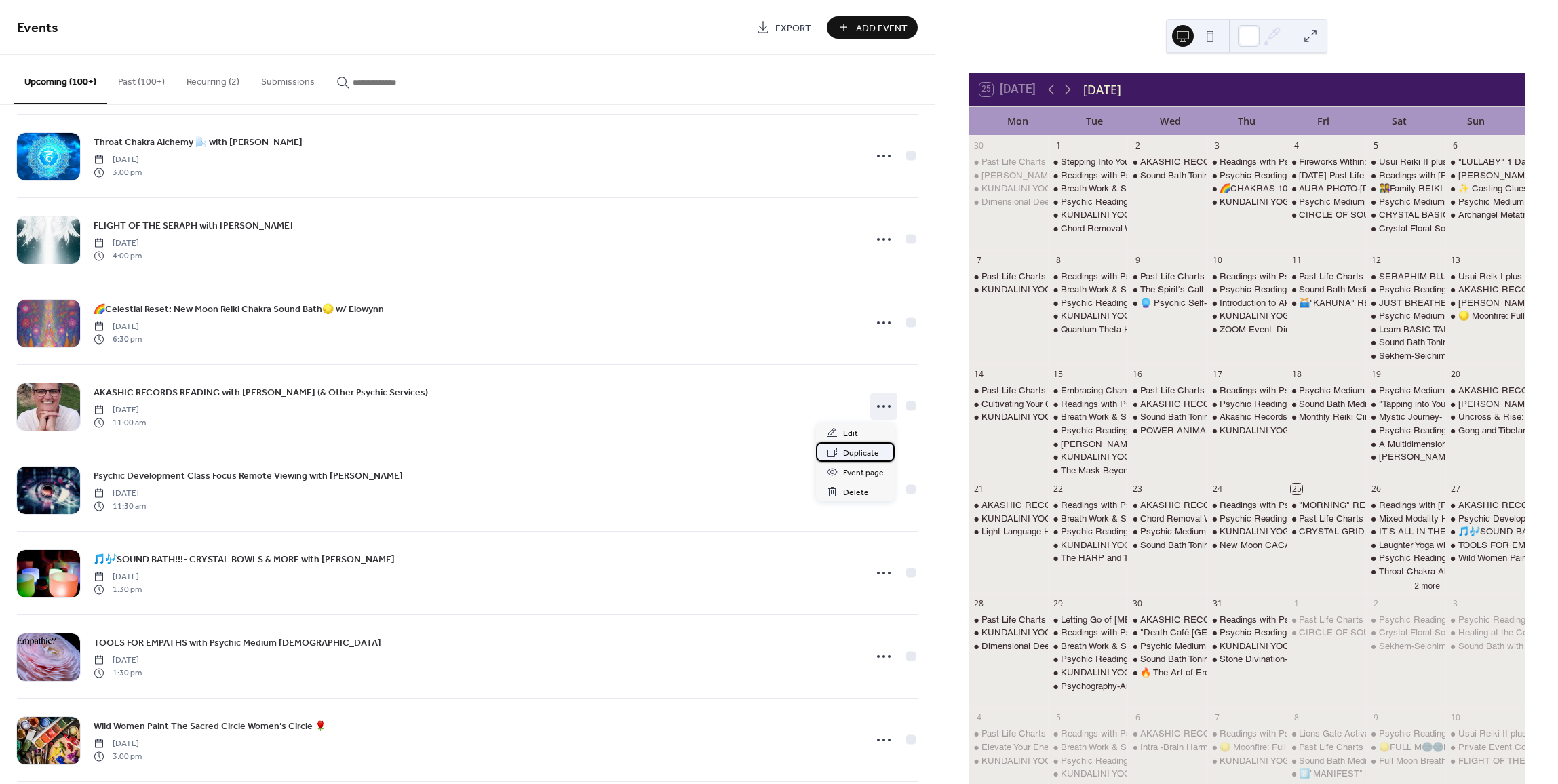 click on "Duplicate" at bounding box center [861, 453] 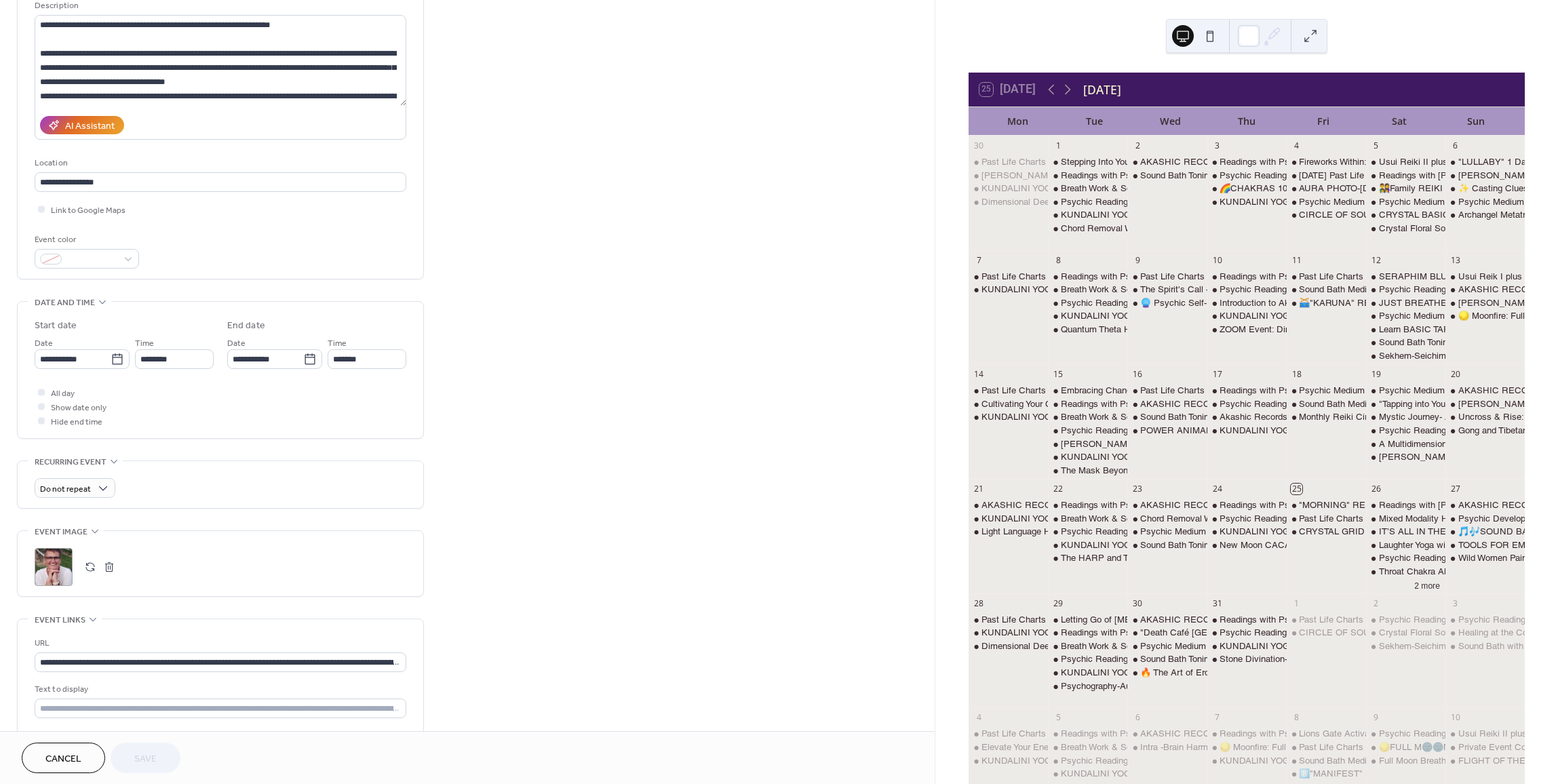 scroll, scrollTop: 203, scrollLeft: 0, axis: vertical 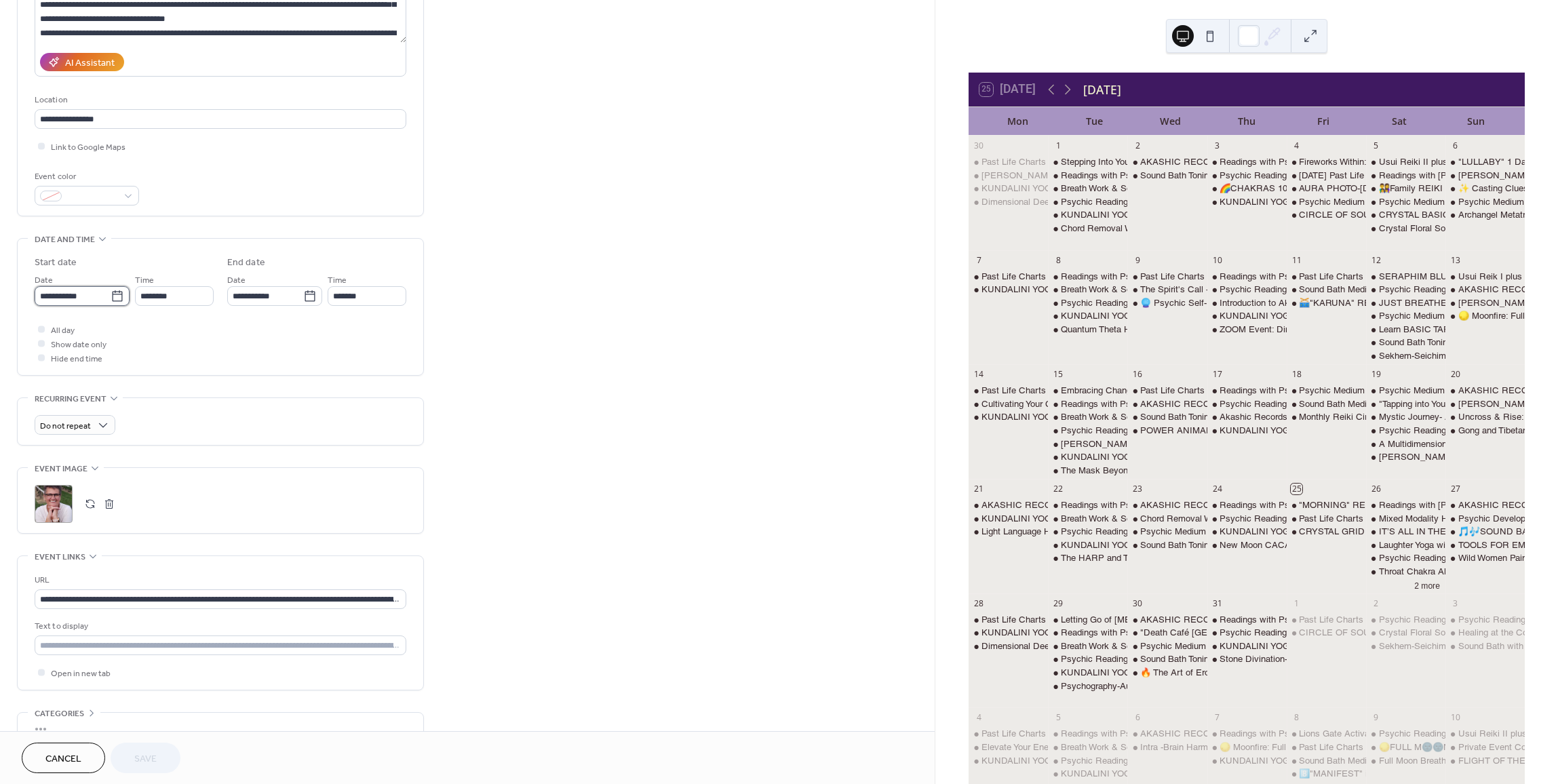 click on "**********" at bounding box center [73, 296] 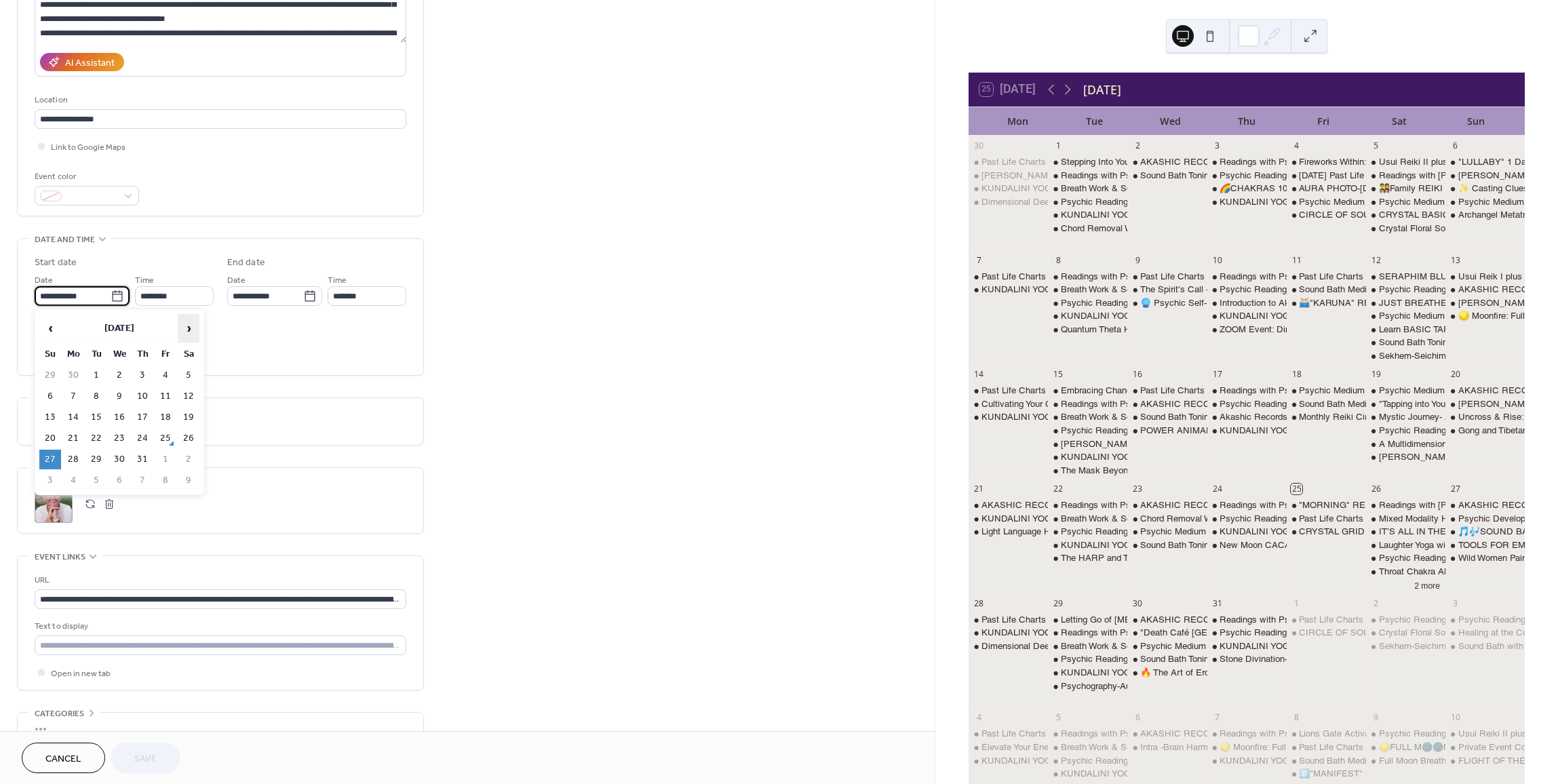 click on "›" at bounding box center (189, 328) 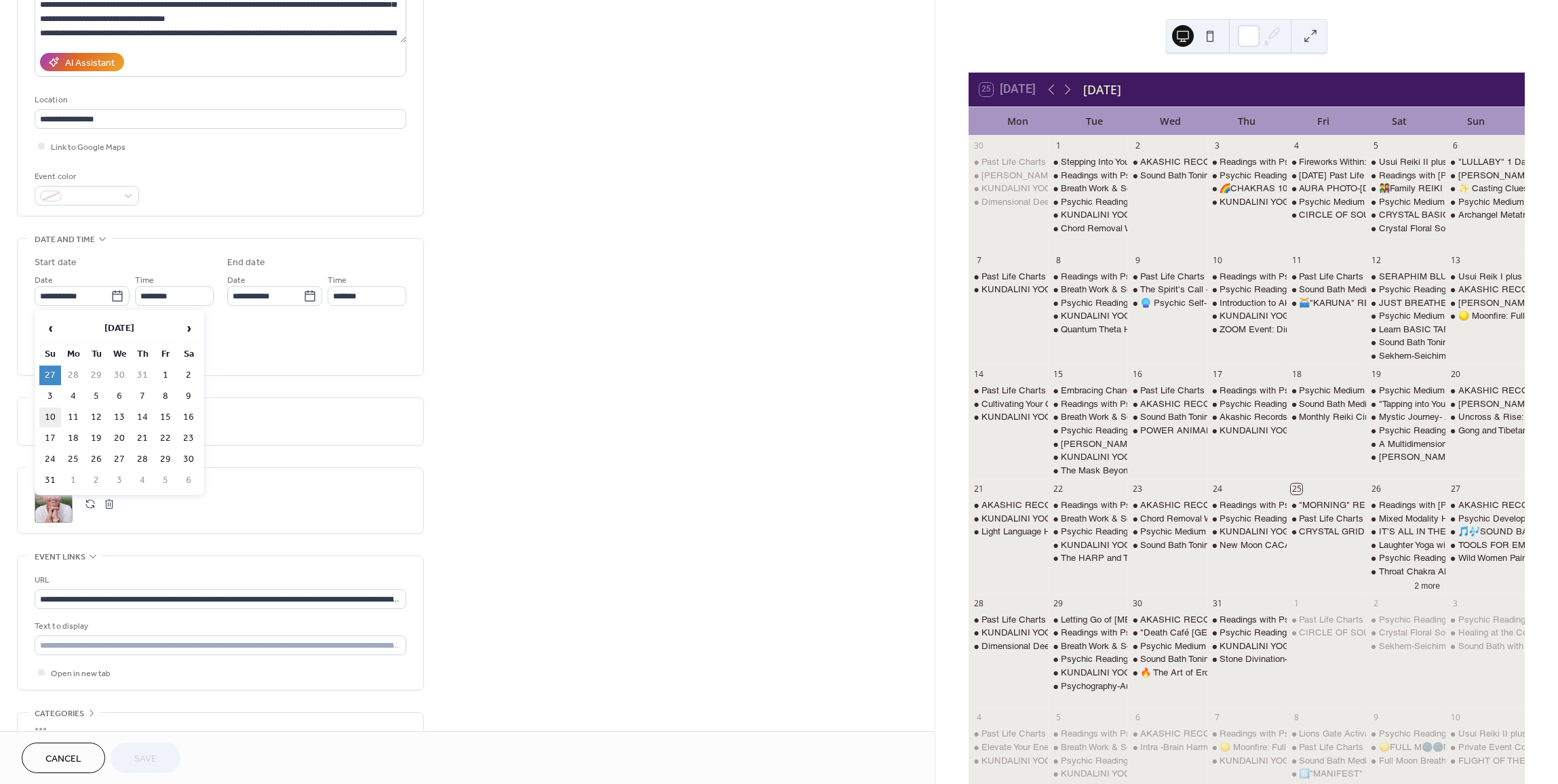 click on "10" at bounding box center [50, 417] 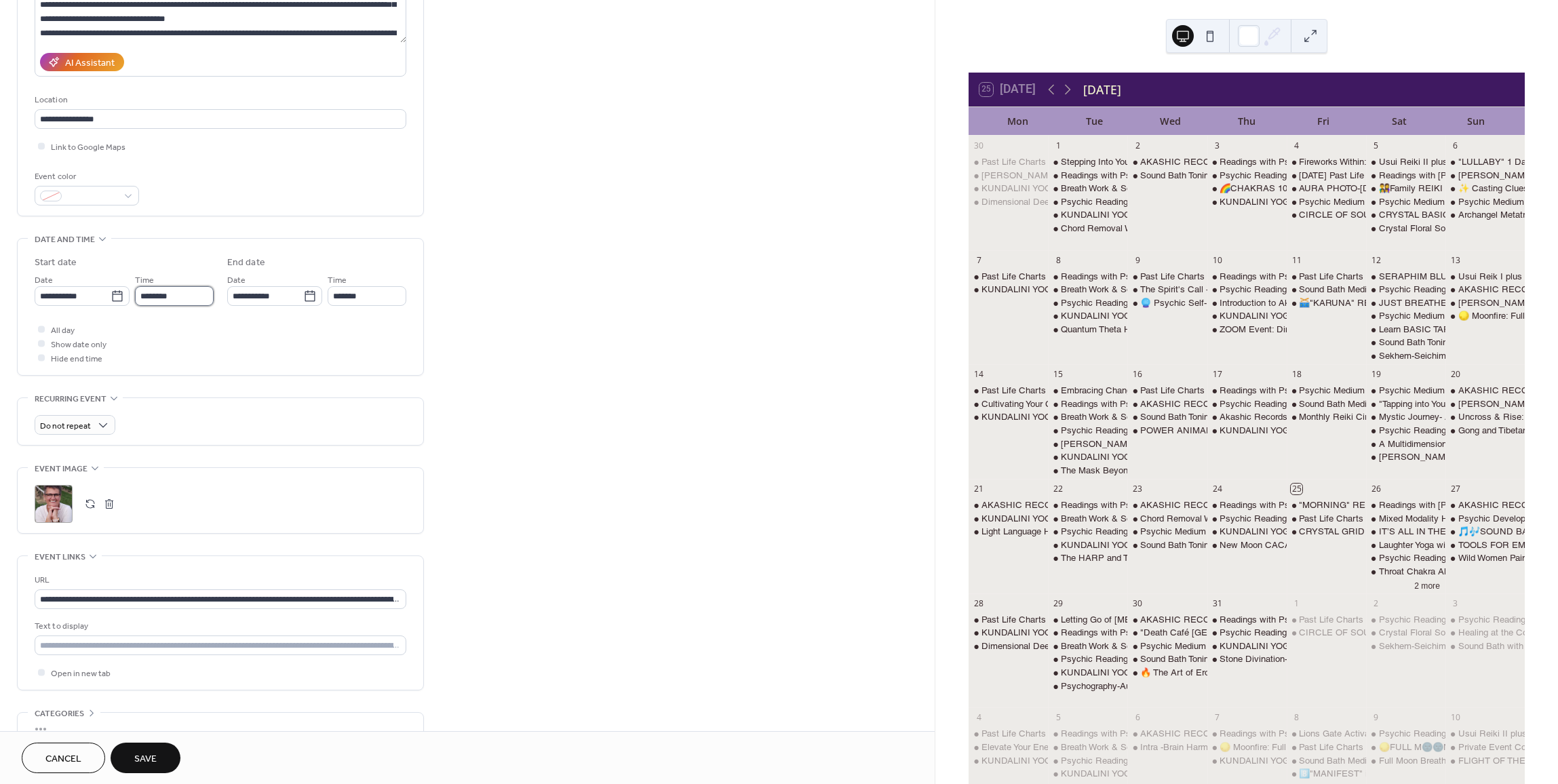 click on "********" at bounding box center (174, 296) 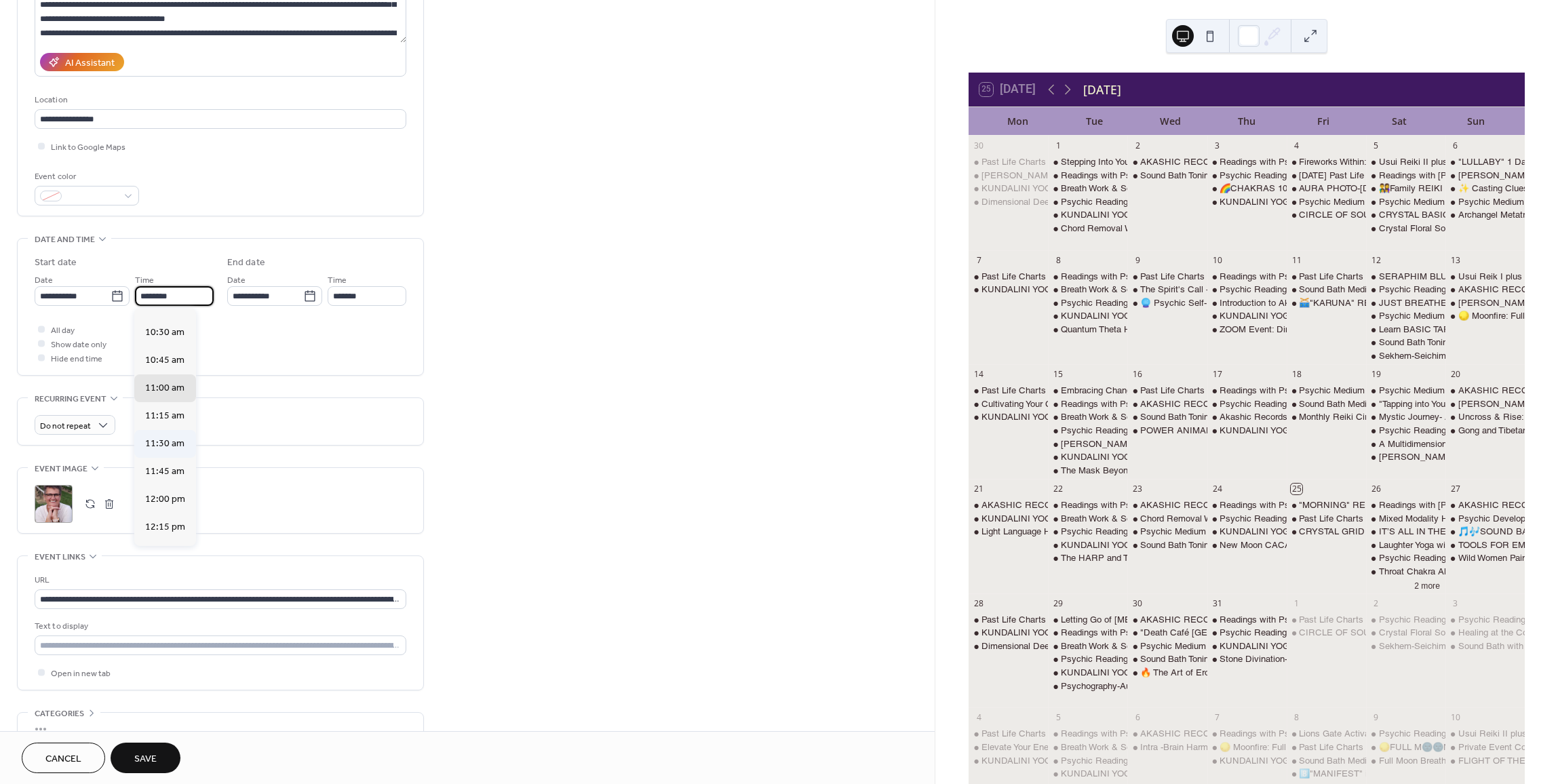 scroll, scrollTop: 1156, scrollLeft: 0, axis: vertical 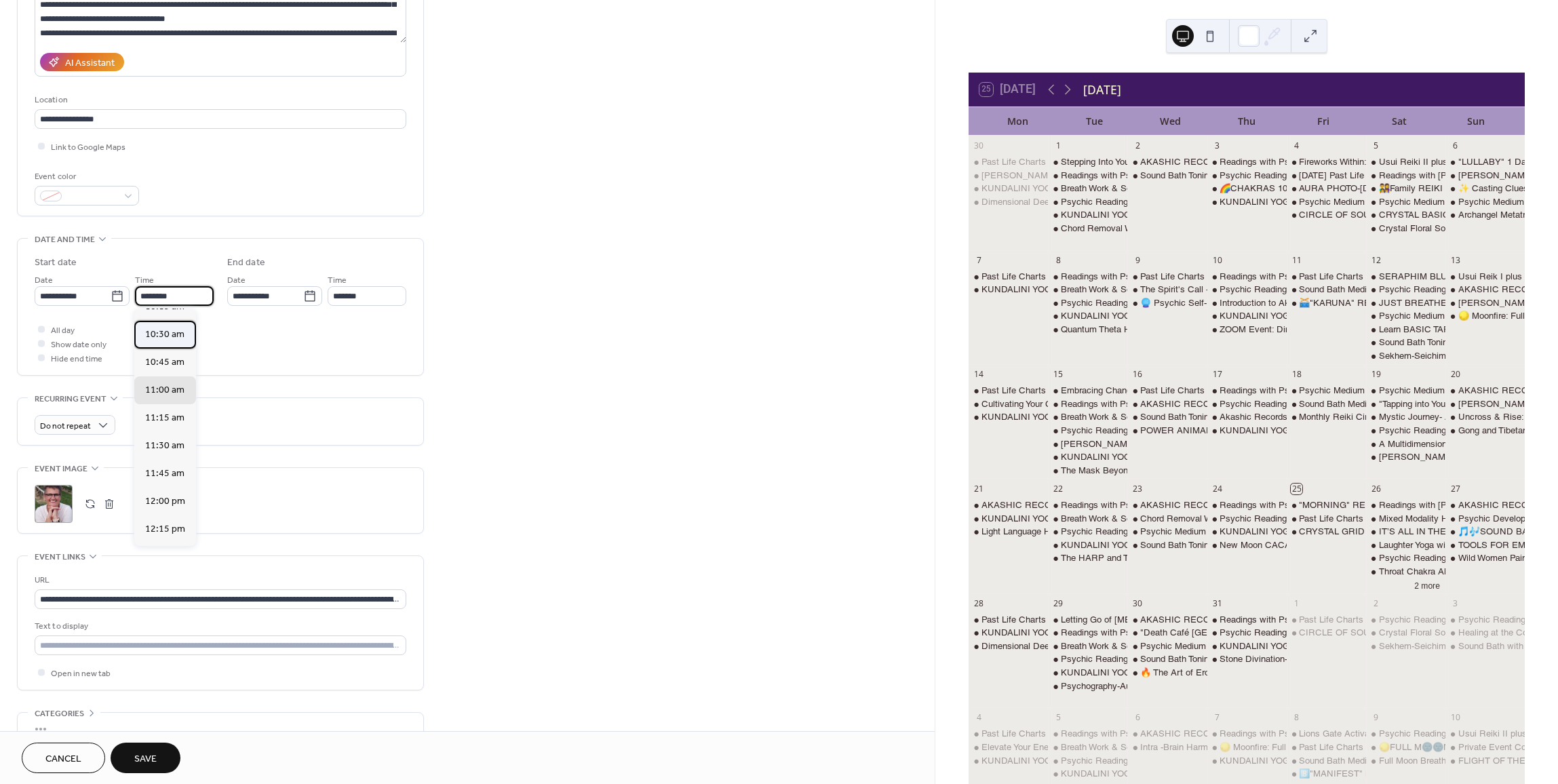 click on "10:30 am" at bounding box center (165, 334) 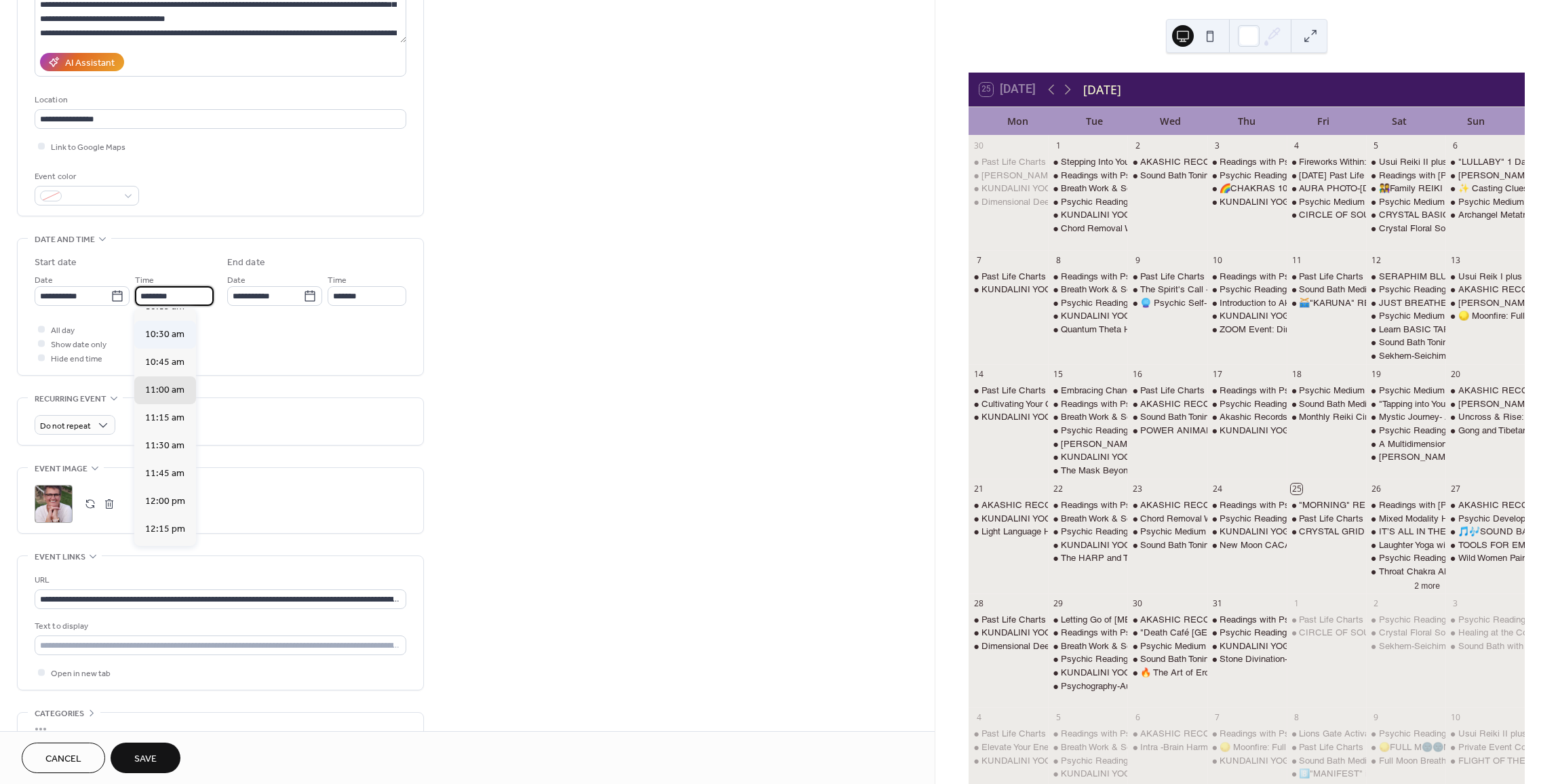 type on "********" 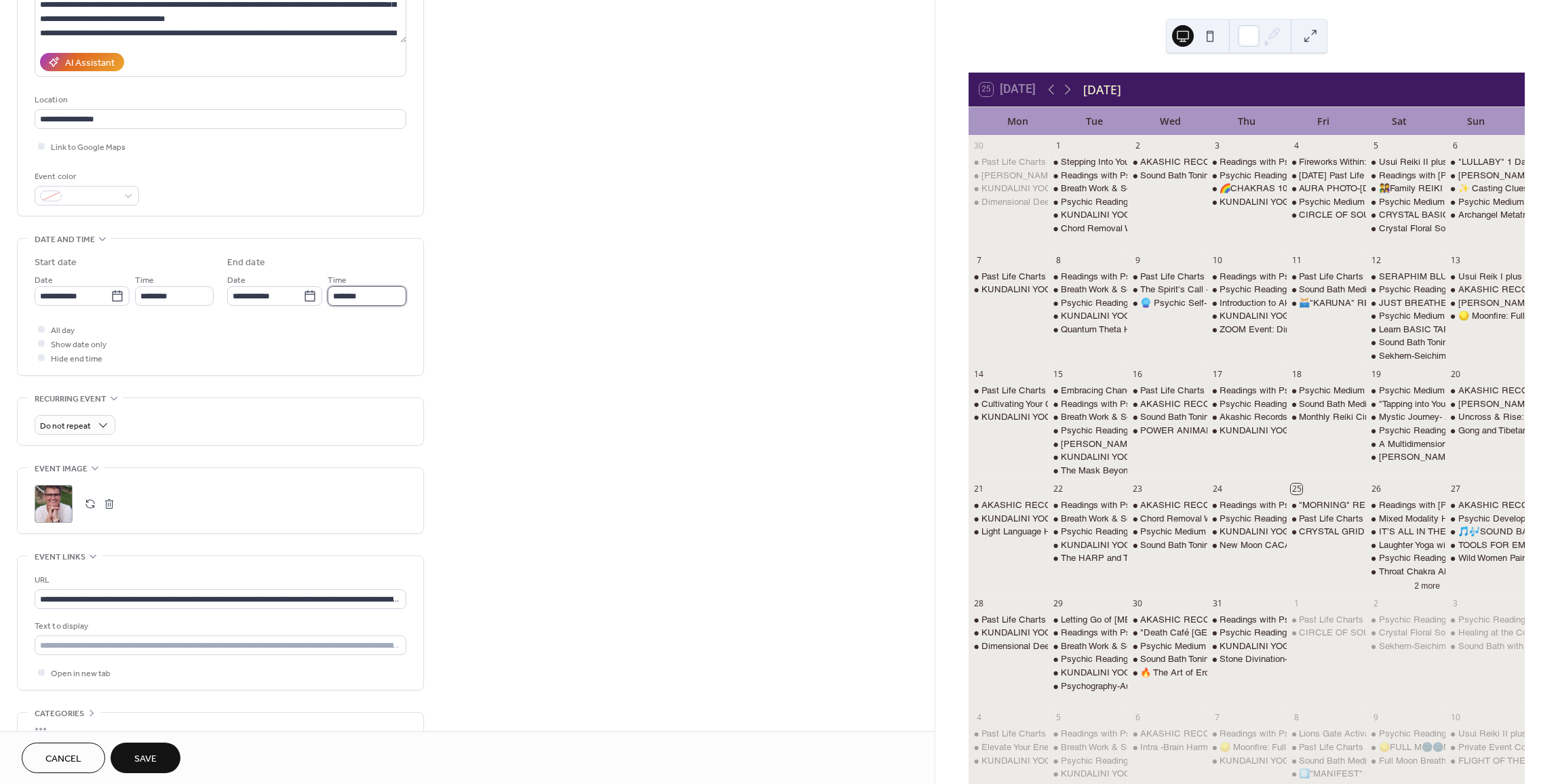 click on "*******" at bounding box center (367, 296) 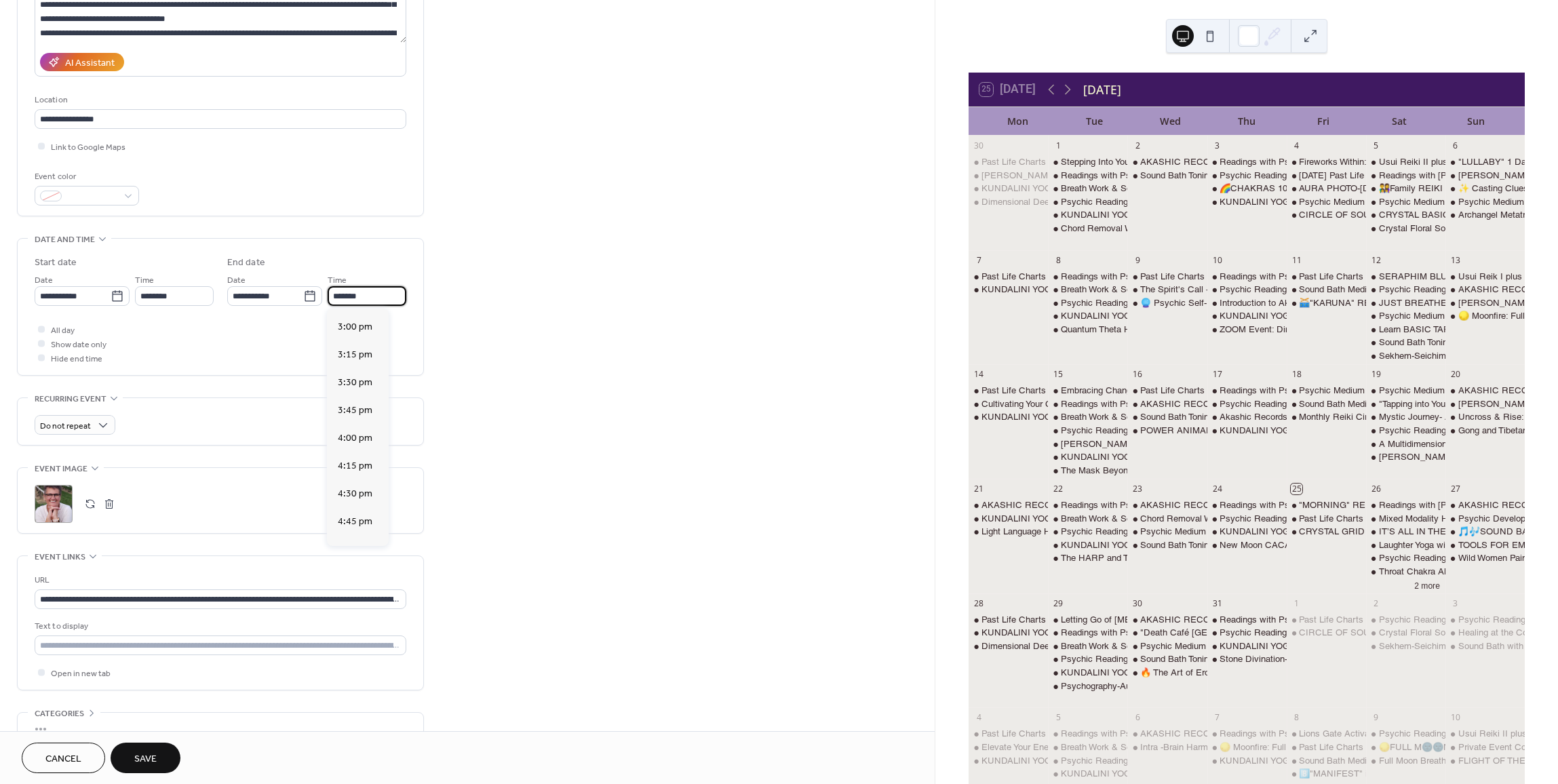 scroll, scrollTop: 412, scrollLeft: 0, axis: vertical 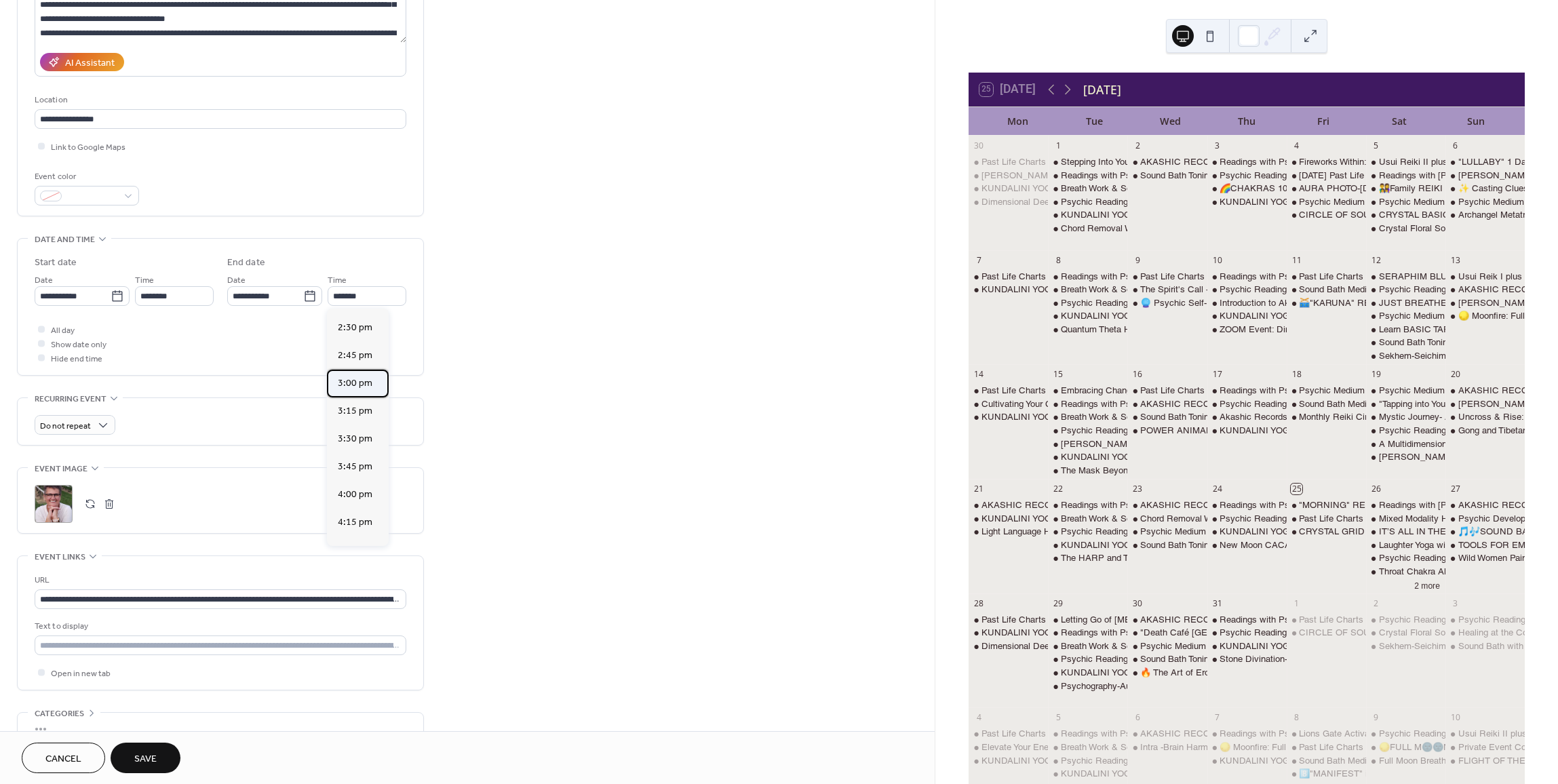 click on "3:00 pm" at bounding box center [355, 383] 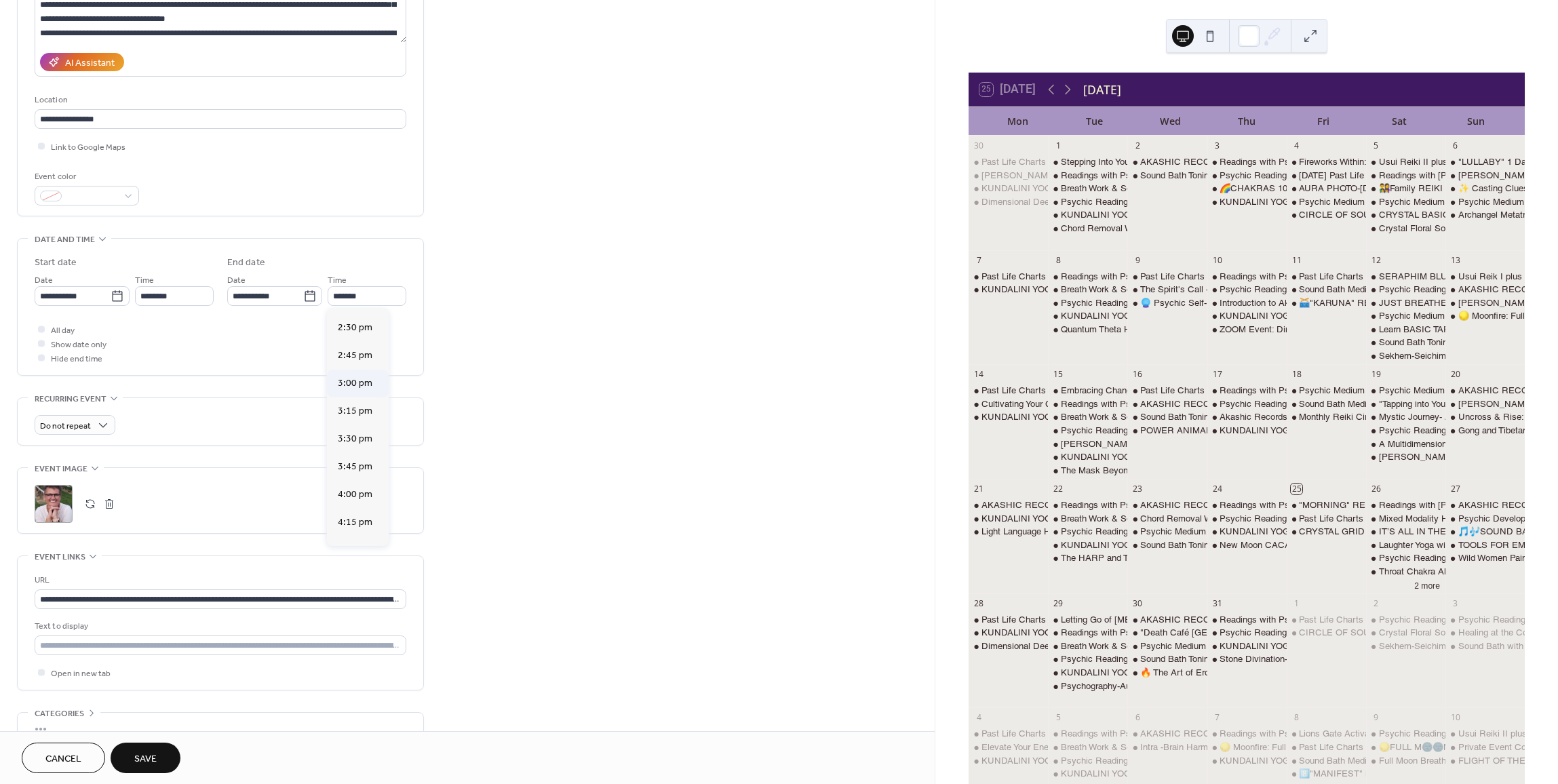 type on "*******" 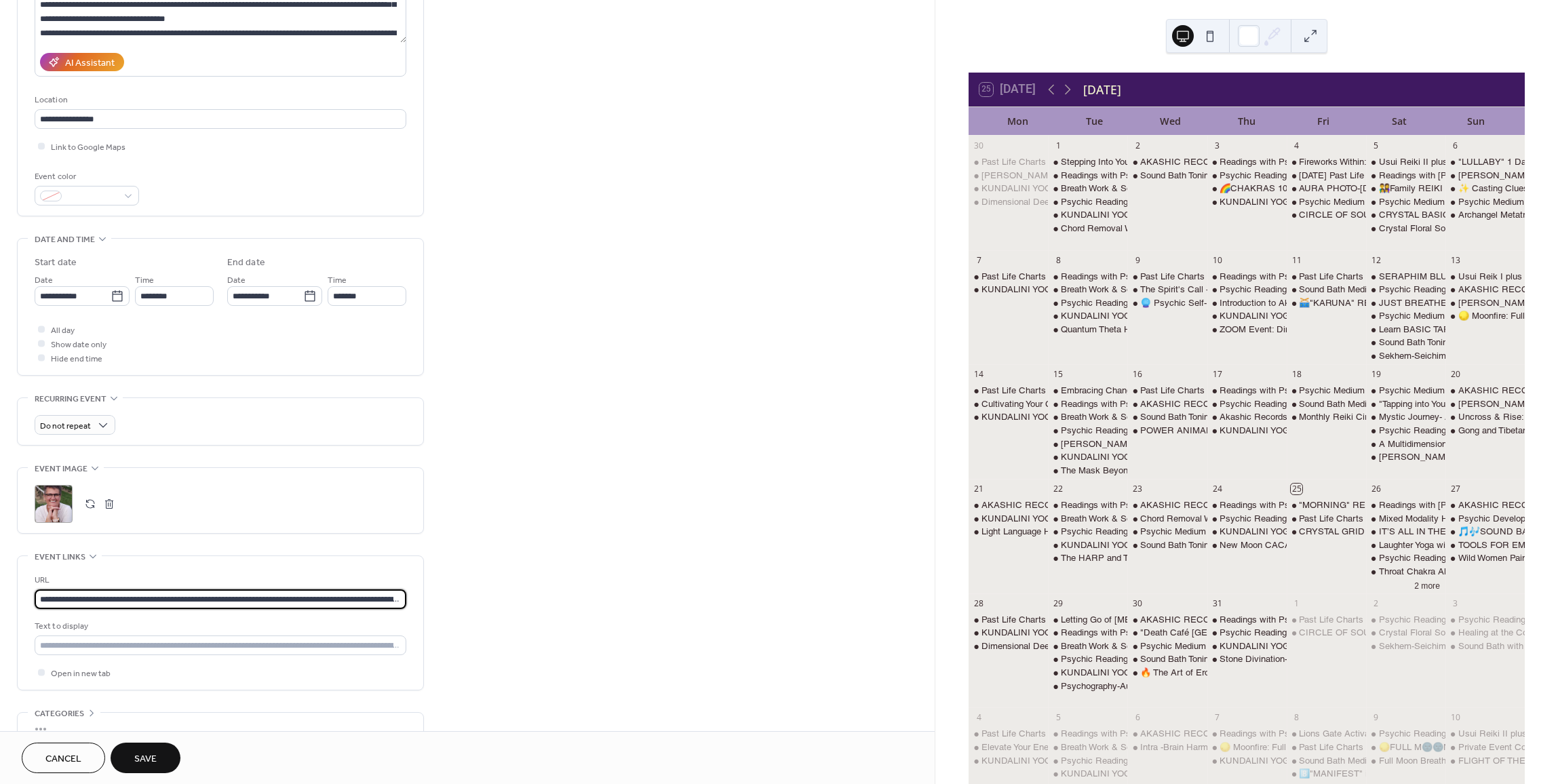 scroll, scrollTop: 0, scrollLeft: 108, axis: horizontal 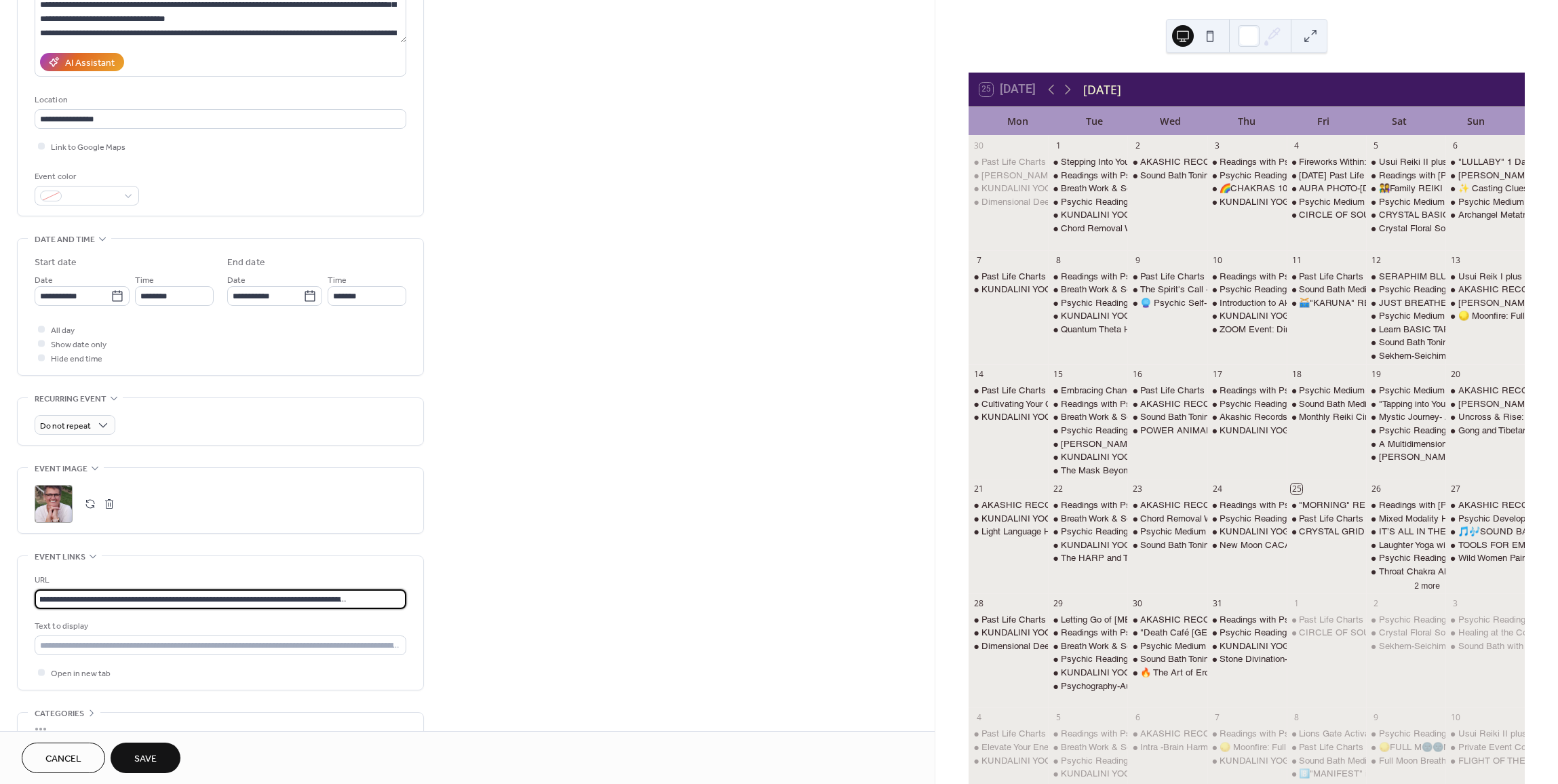 drag, startPoint x: 35, startPoint y: 597, endPoint x: 449, endPoint y: 562, distance: 415.4768 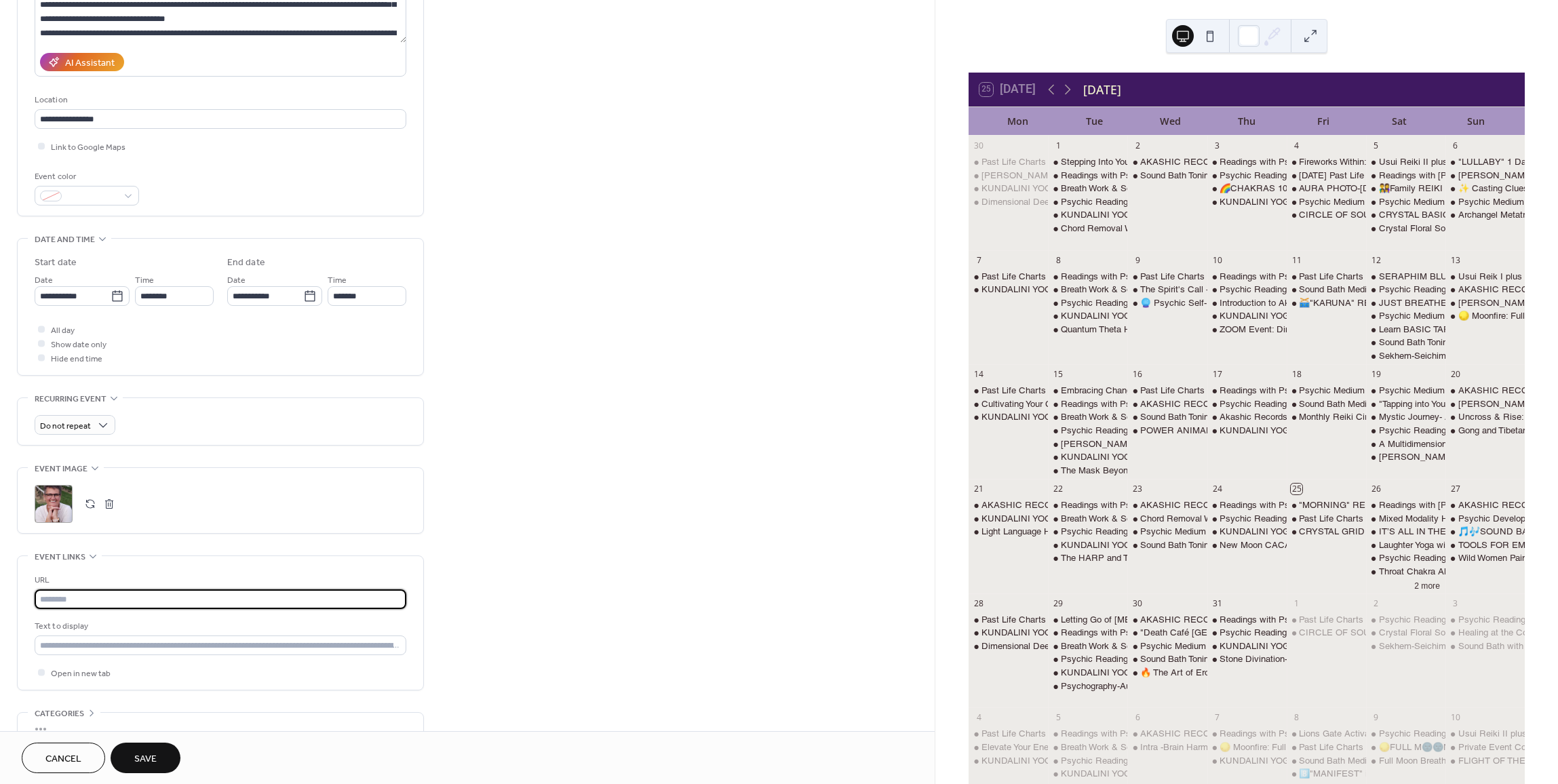 scroll, scrollTop: 0, scrollLeft: 0, axis: both 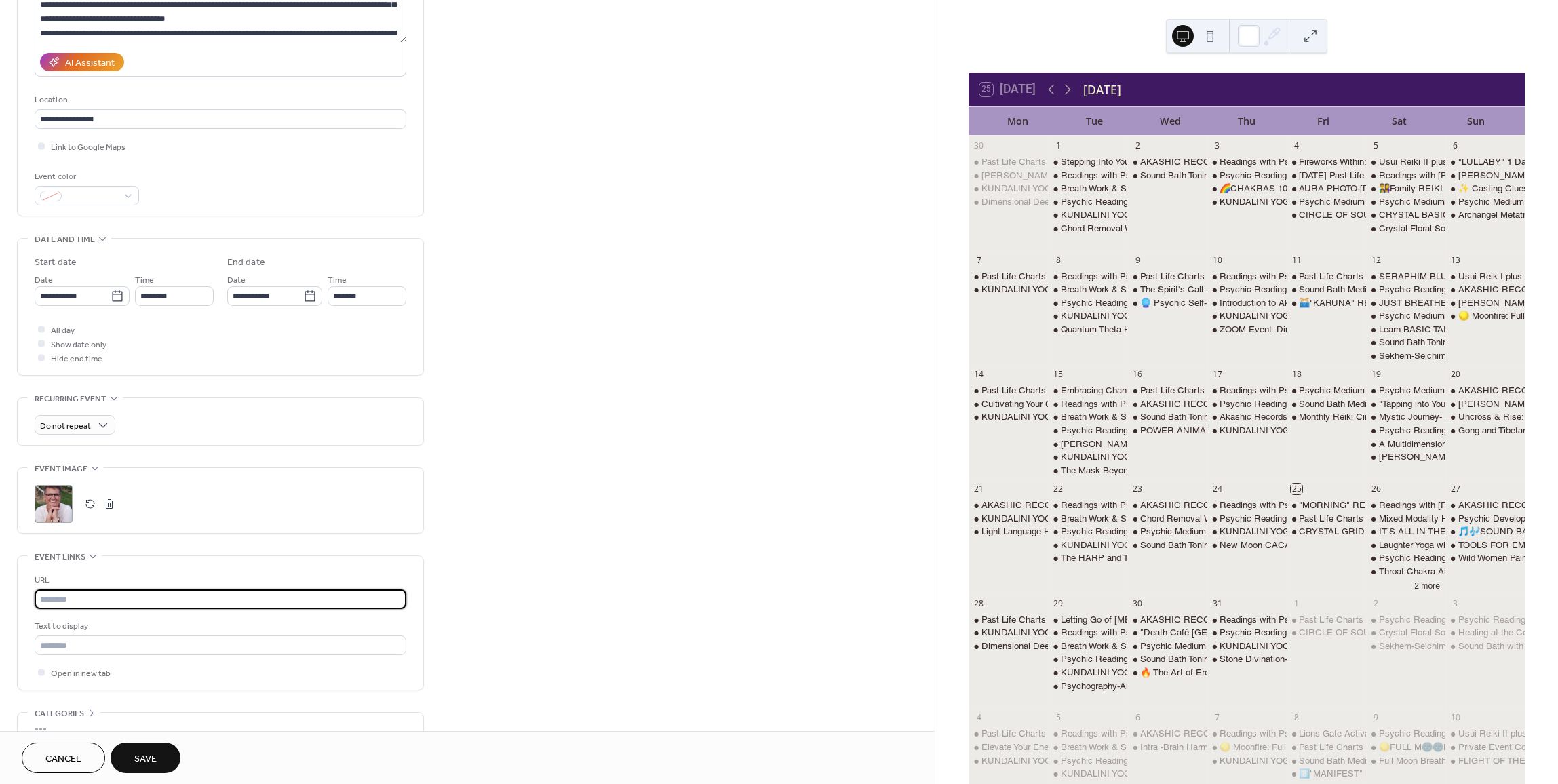 type 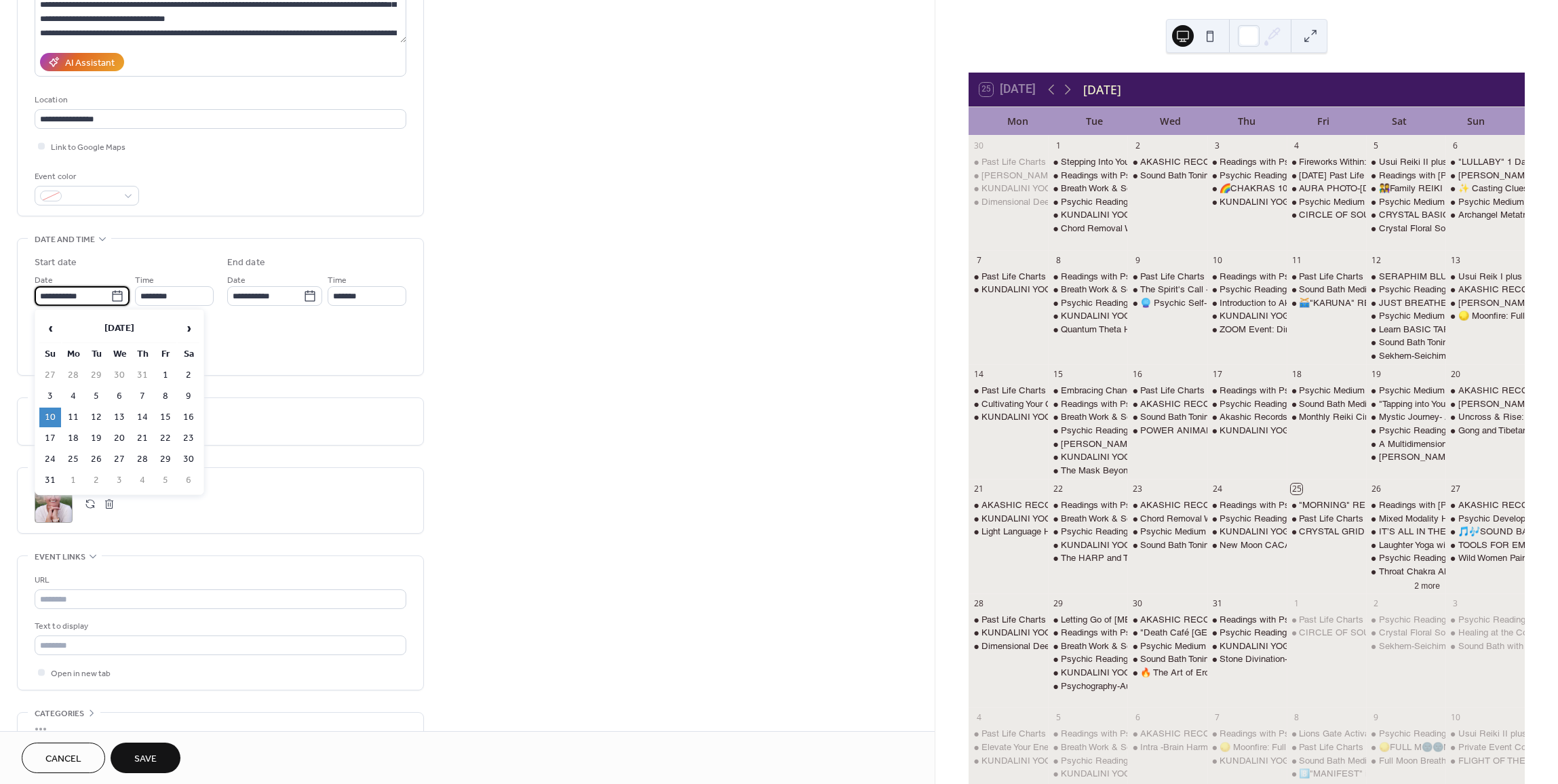 click on "**********" at bounding box center [73, 296] 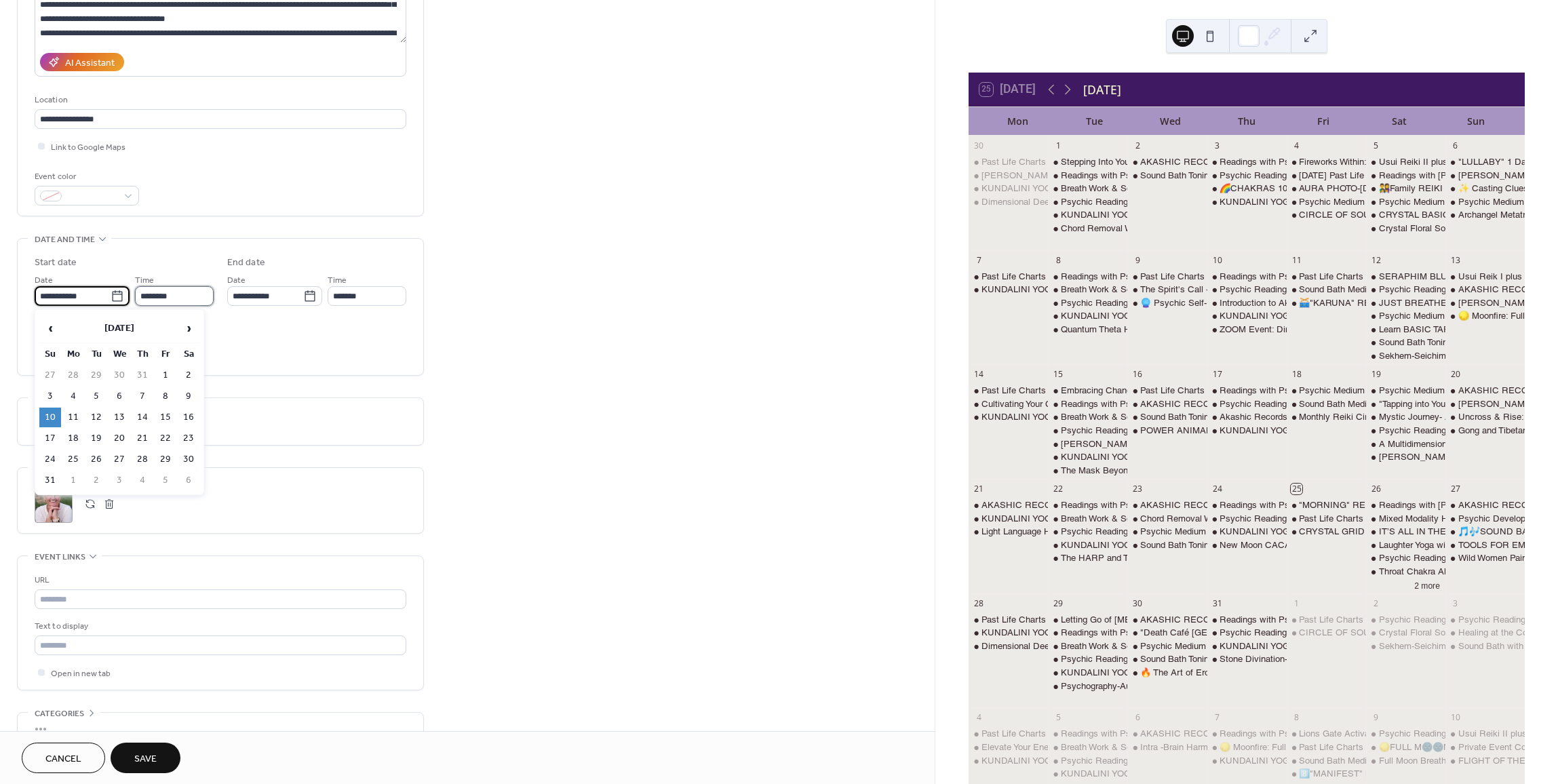 click on "********" at bounding box center (174, 296) 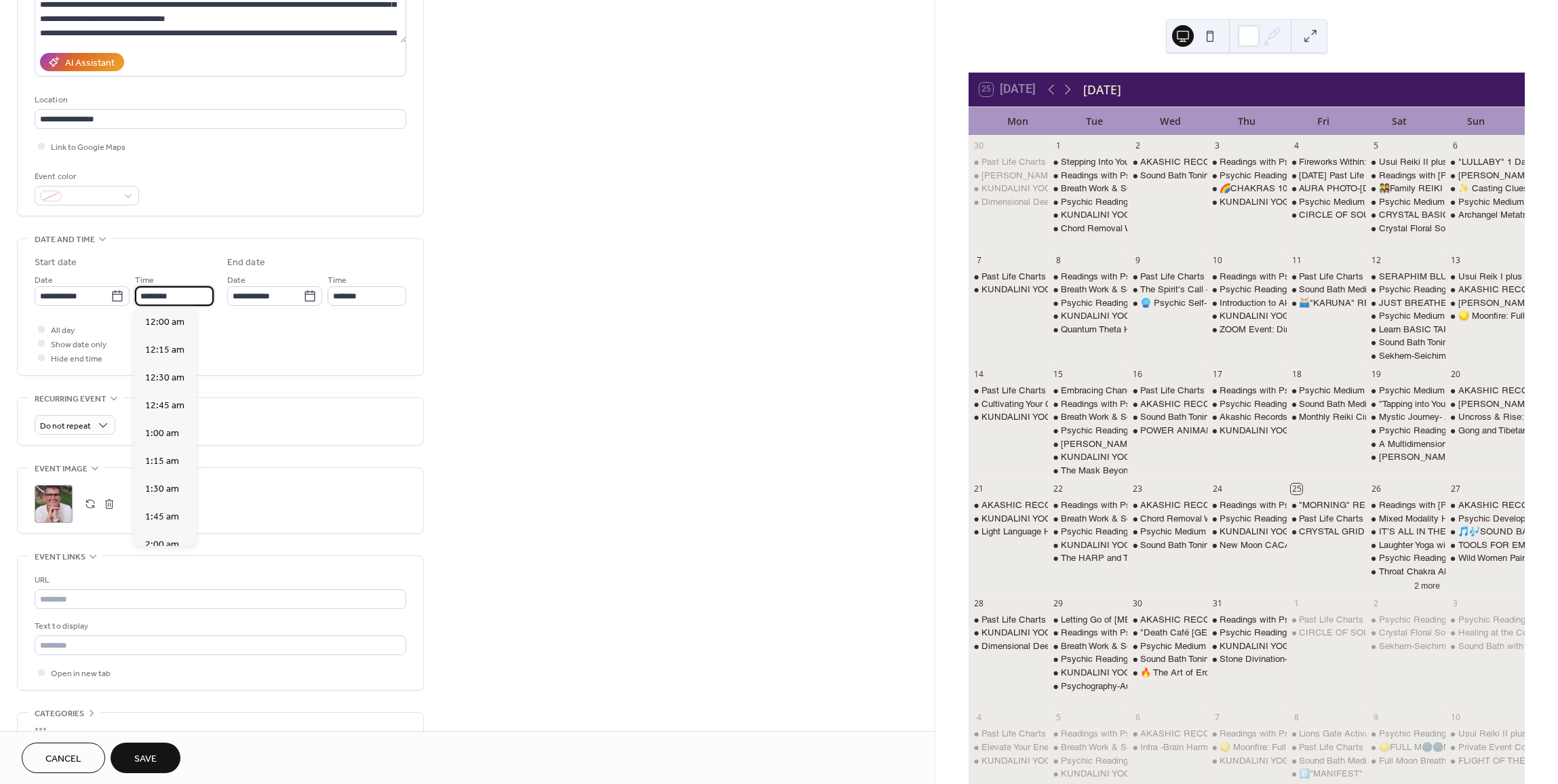 scroll, scrollTop: 1168, scrollLeft: 0, axis: vertical 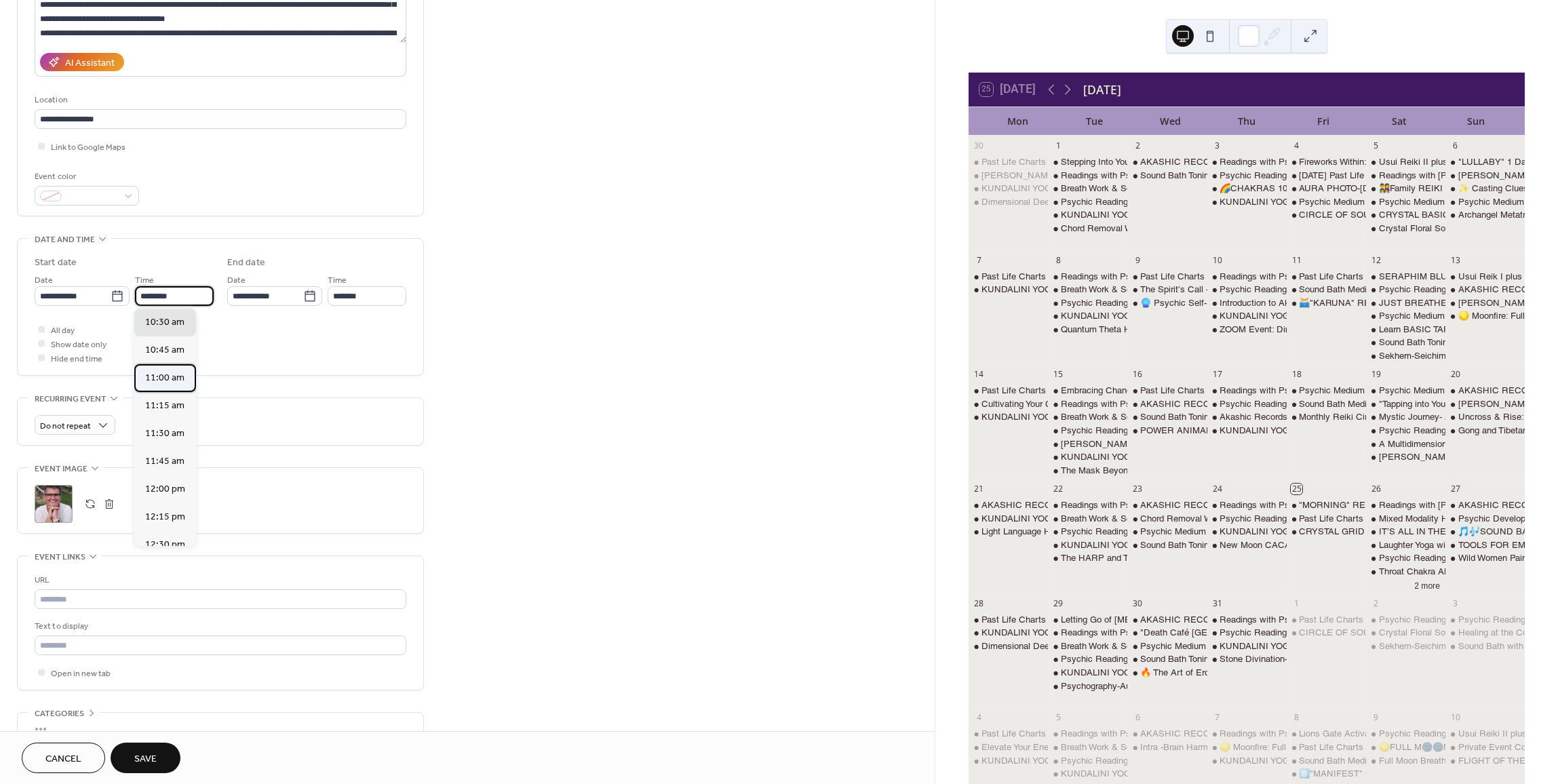 click on "11:00 am" at bounding box center (165, 378) 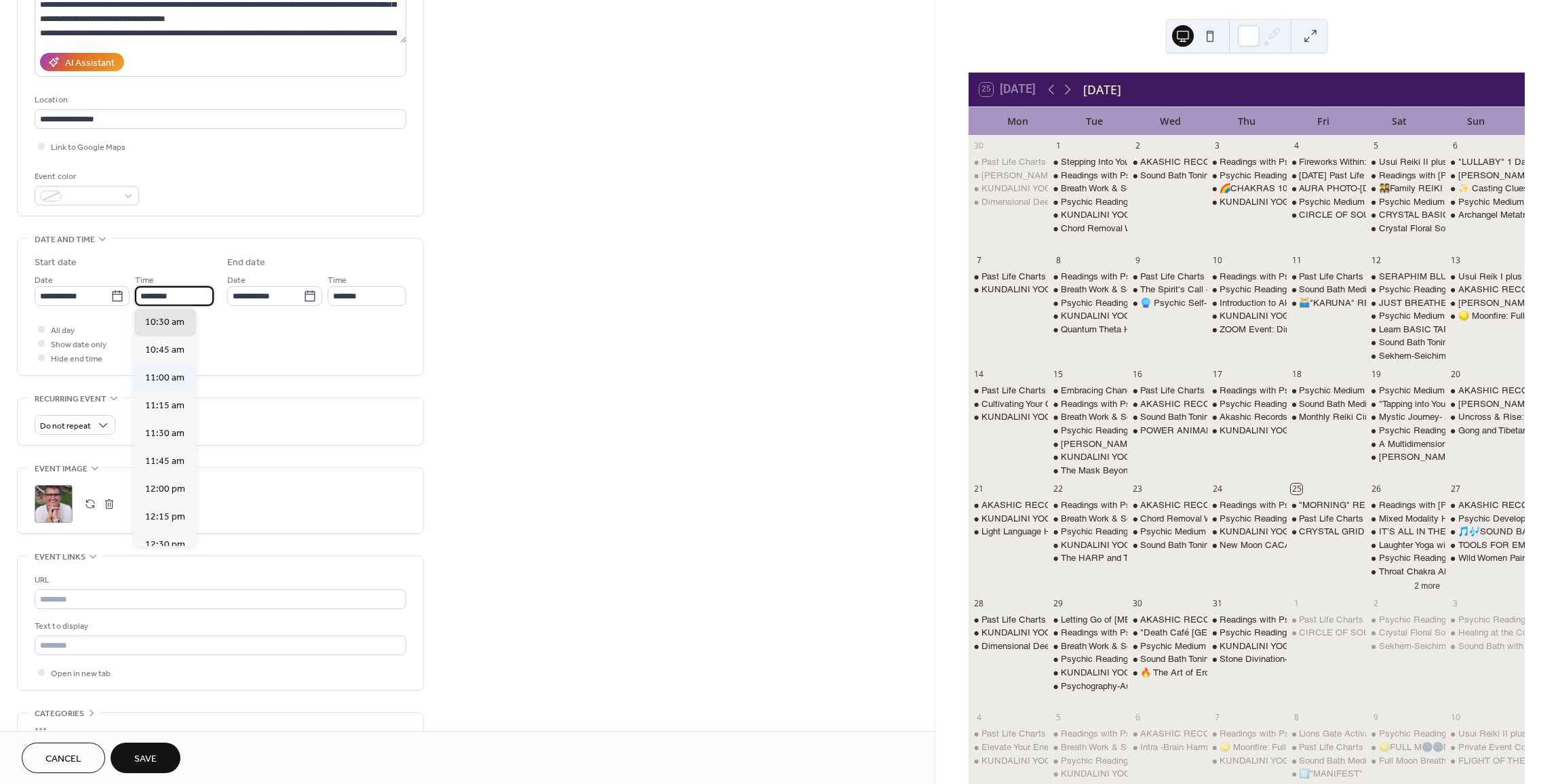type on "********" 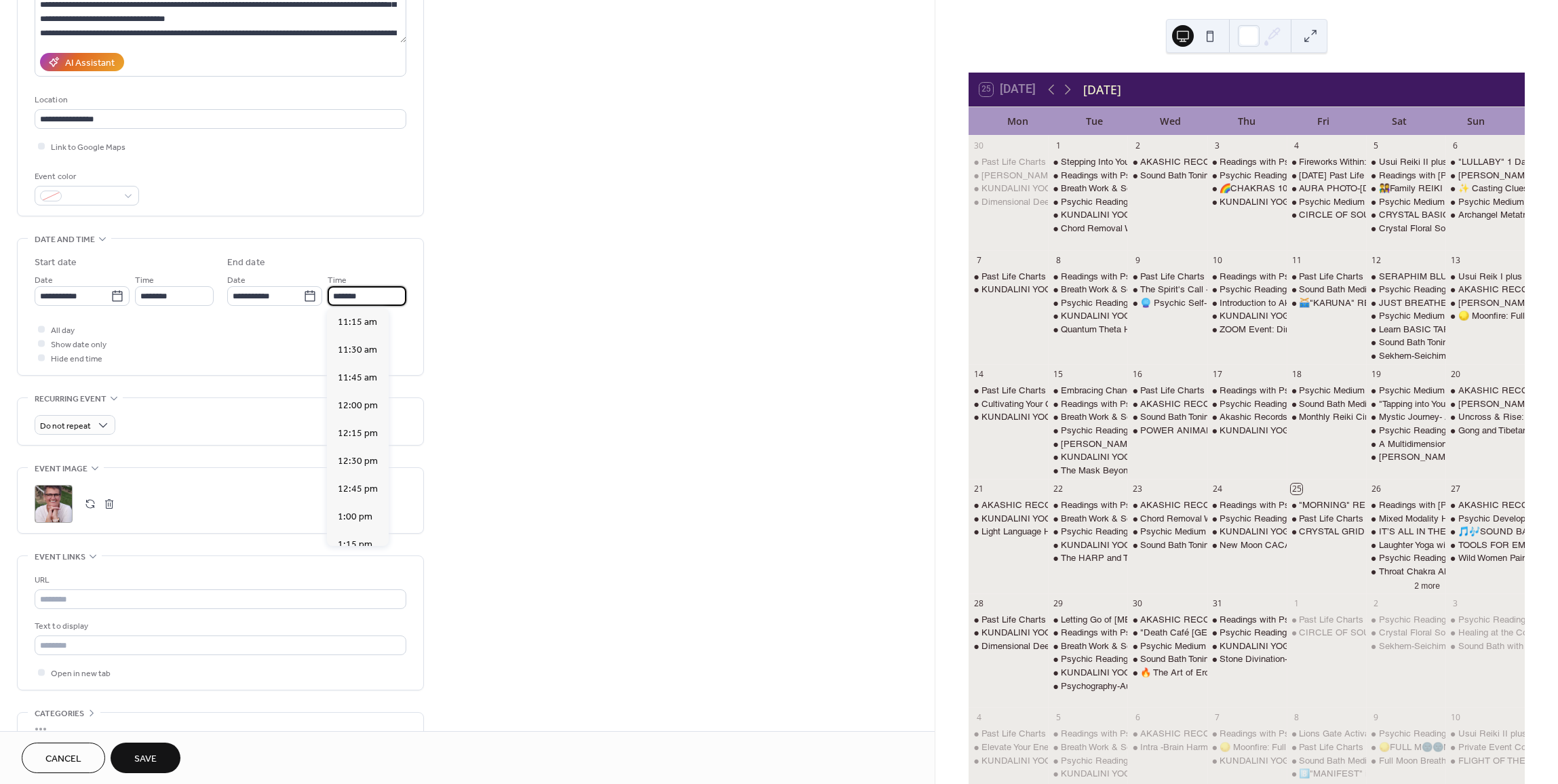 click on "*******" at bounding box center (367, 296) 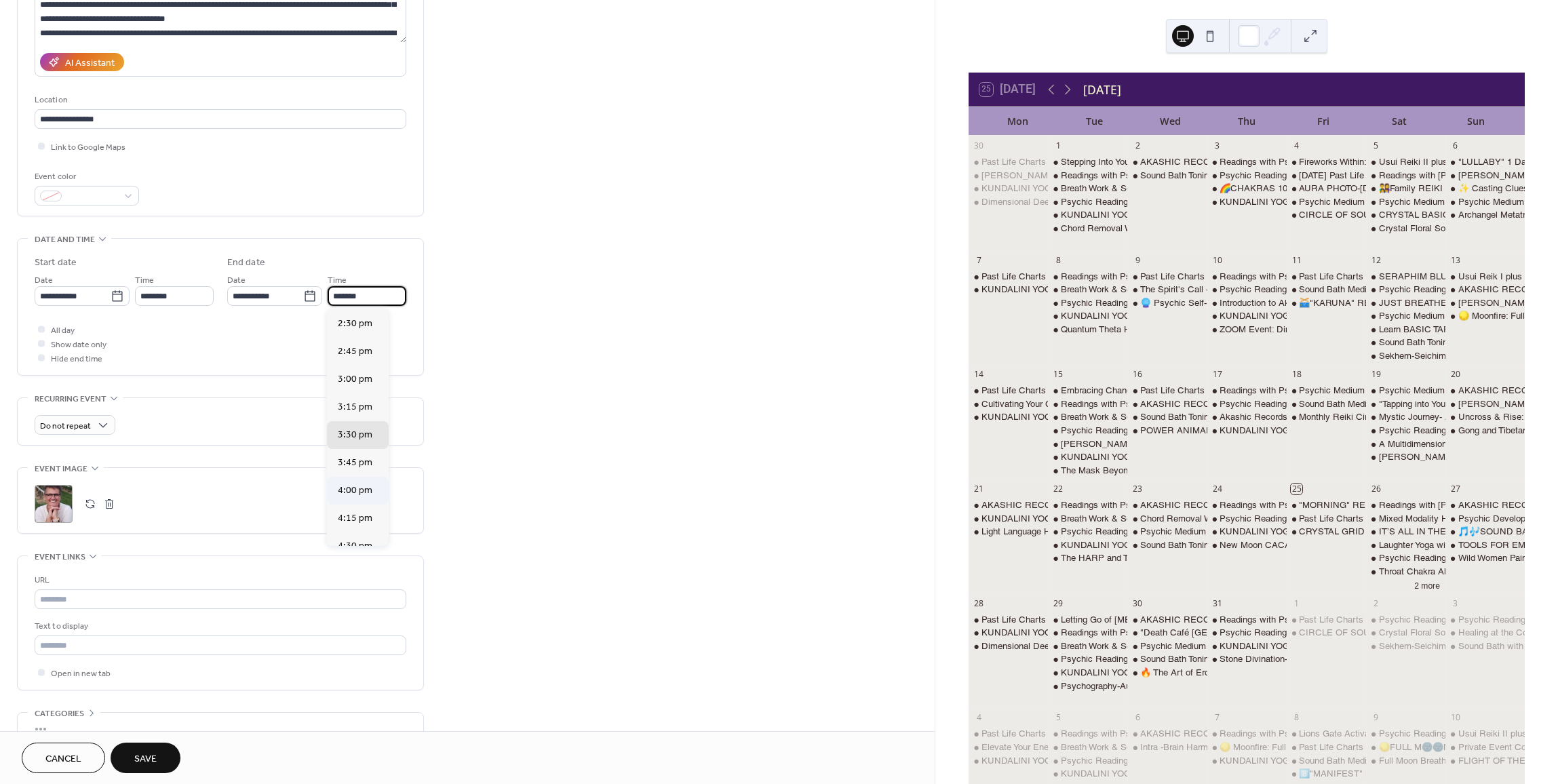 scroll, scrollTop: 337, scrollLeft: 0, axis: vertical 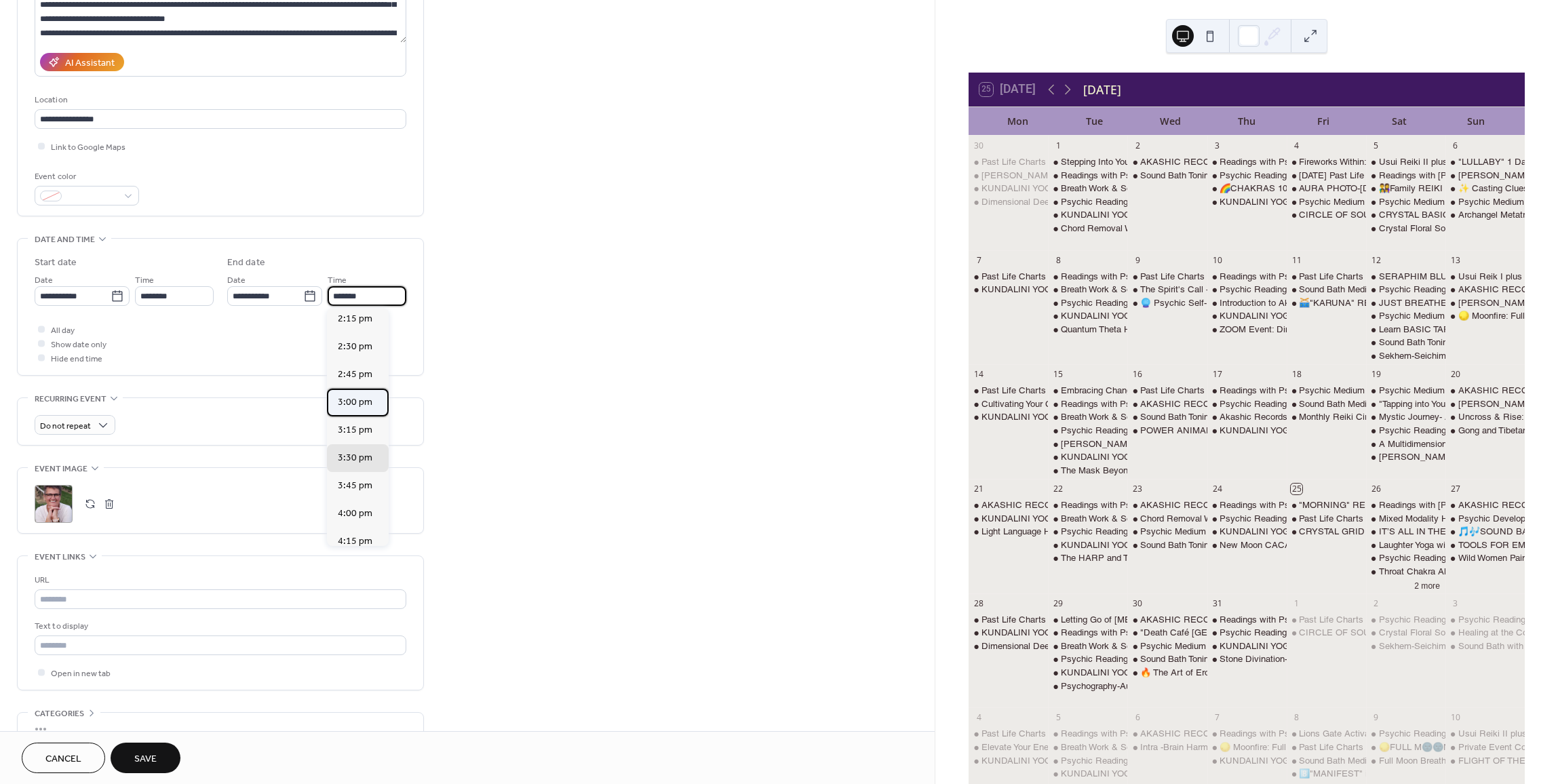 click on "3:00 pm" at bounding box center [355, 402] 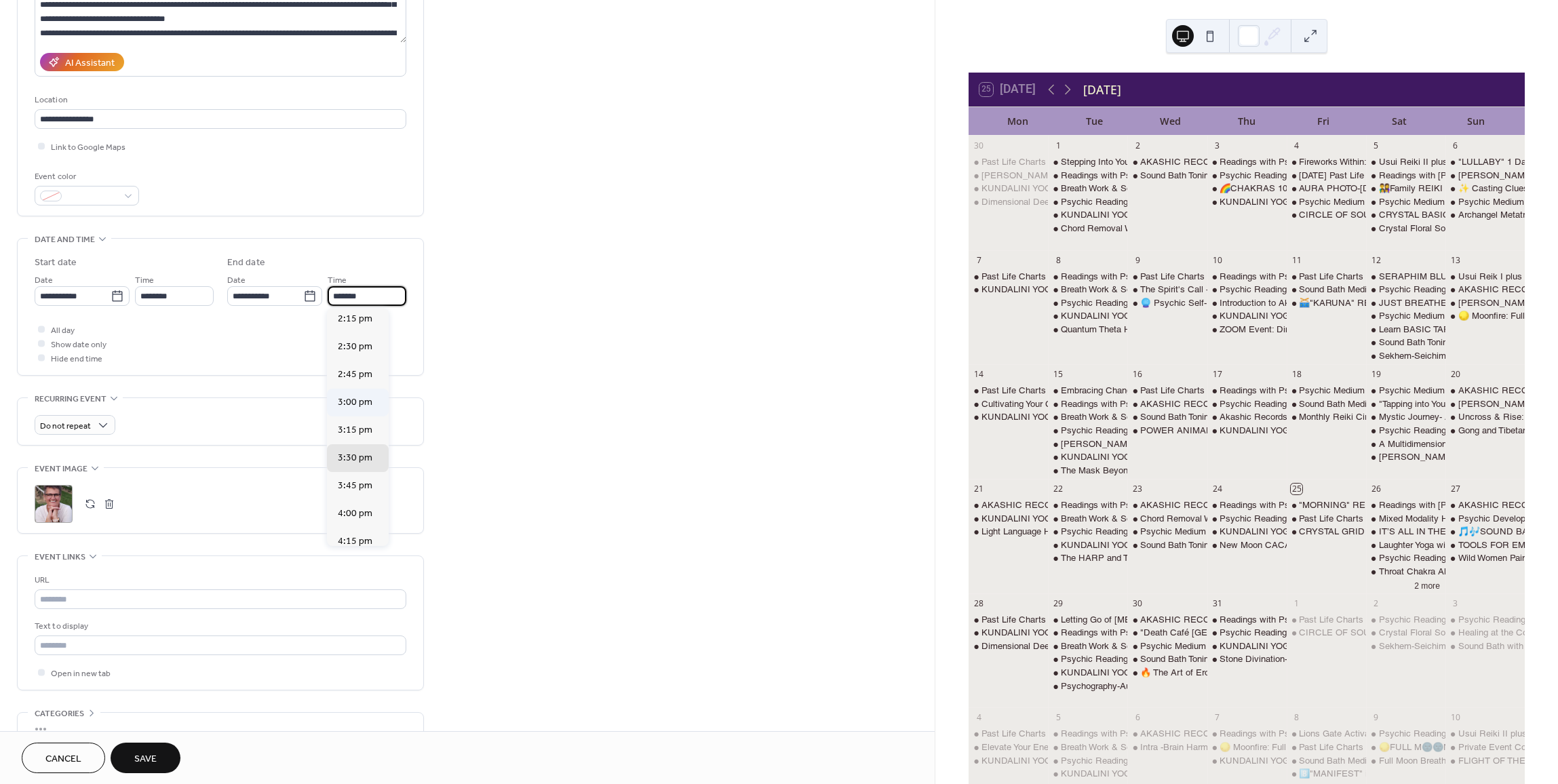 type on "*******" 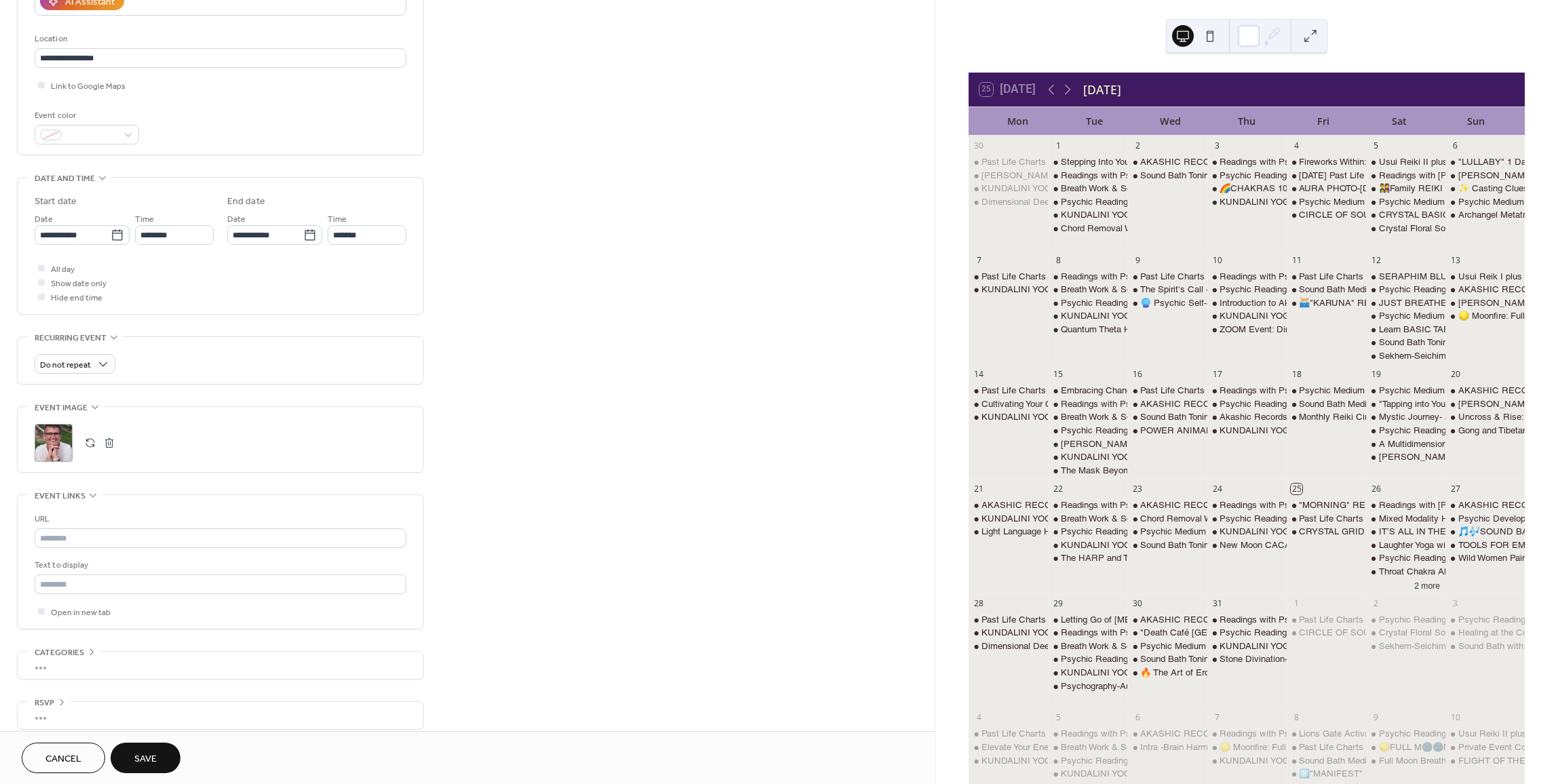 scroll, scrollTop: 277, scrollLeft: 0, axis: vertical 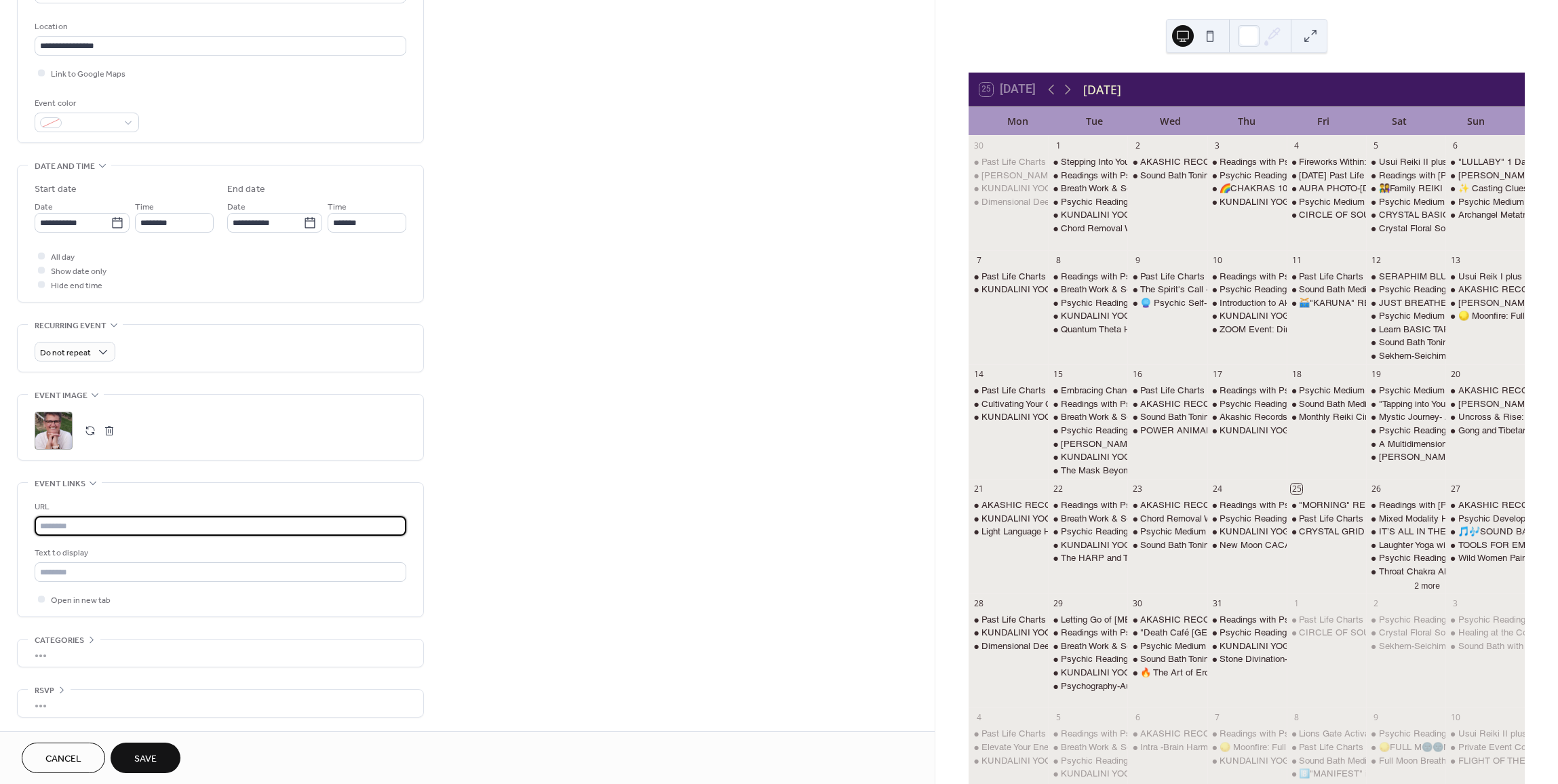 click at bounding box center (220, 526) 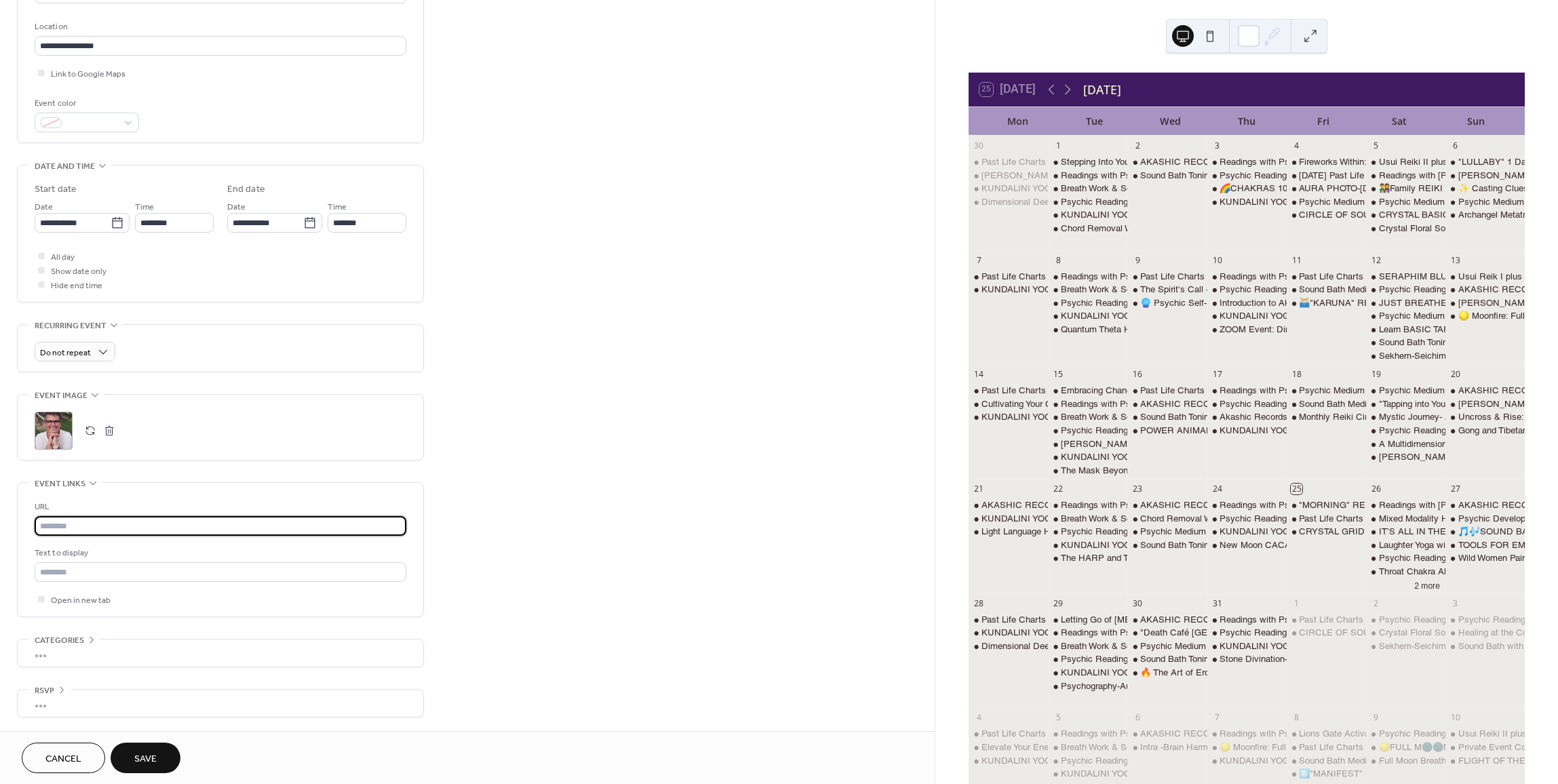 paste on "**********" 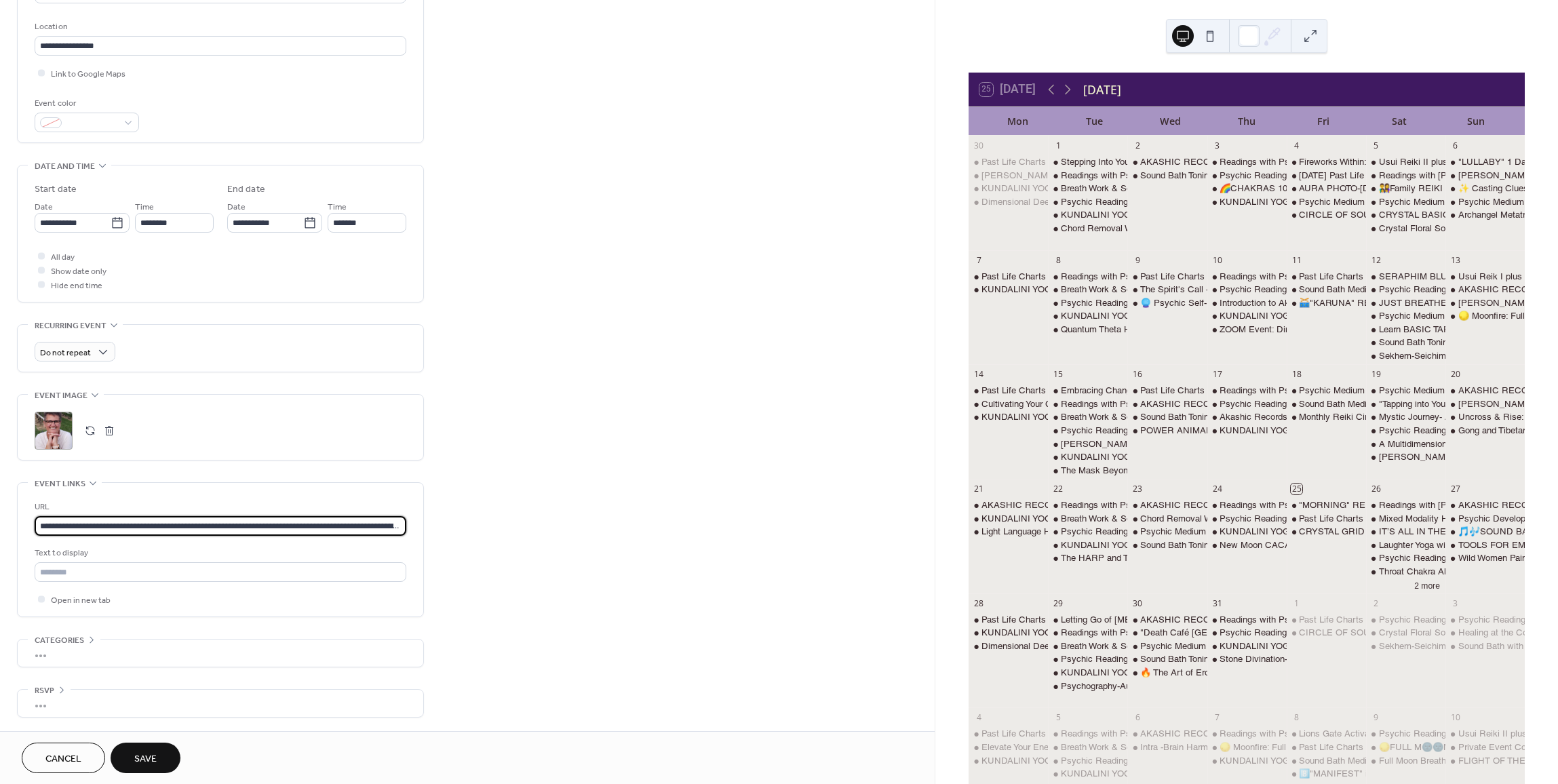 scroll, scrollTop: 0, scrollLeft: 100, axis: horizontal 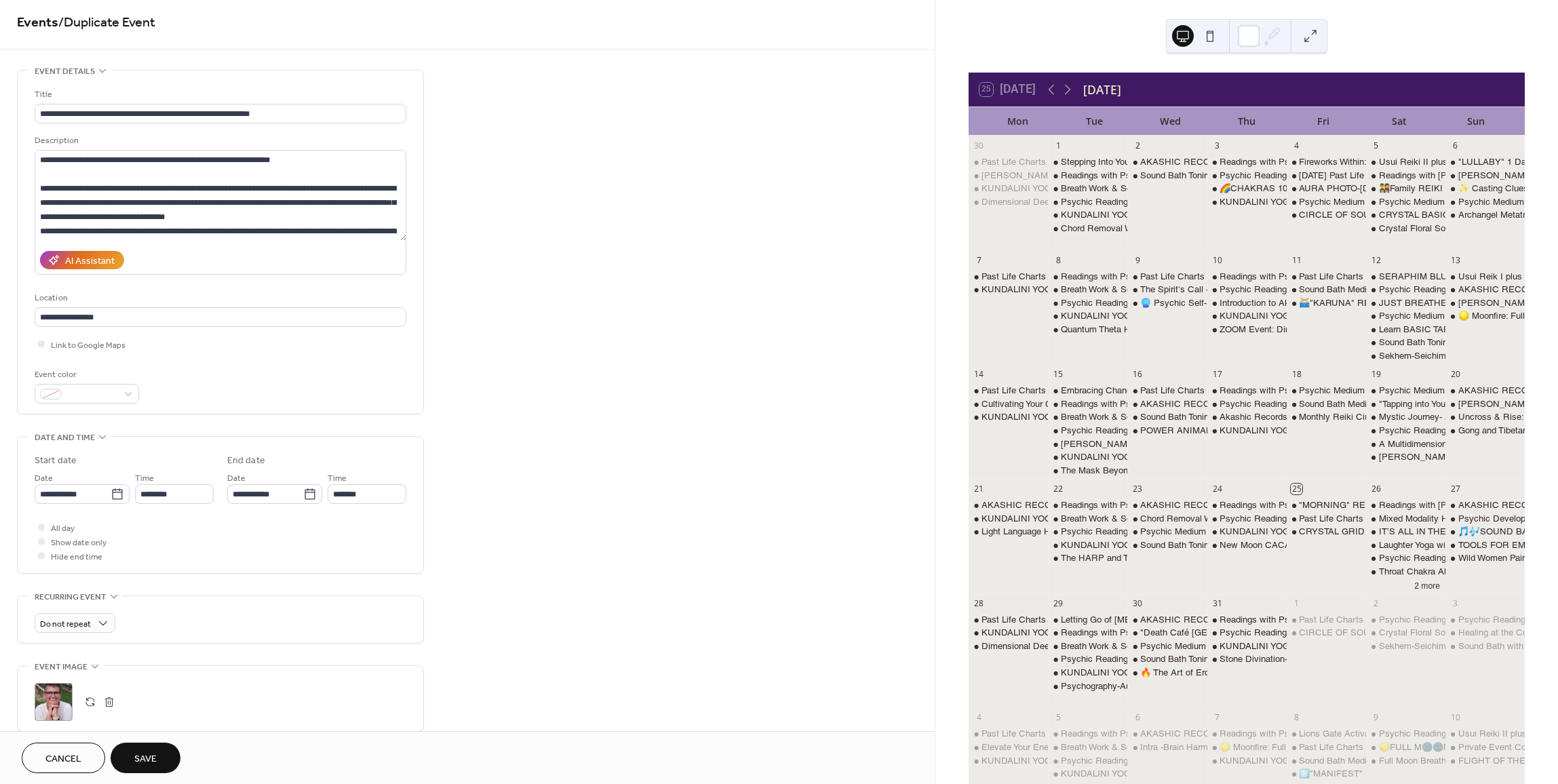 type on "**********" 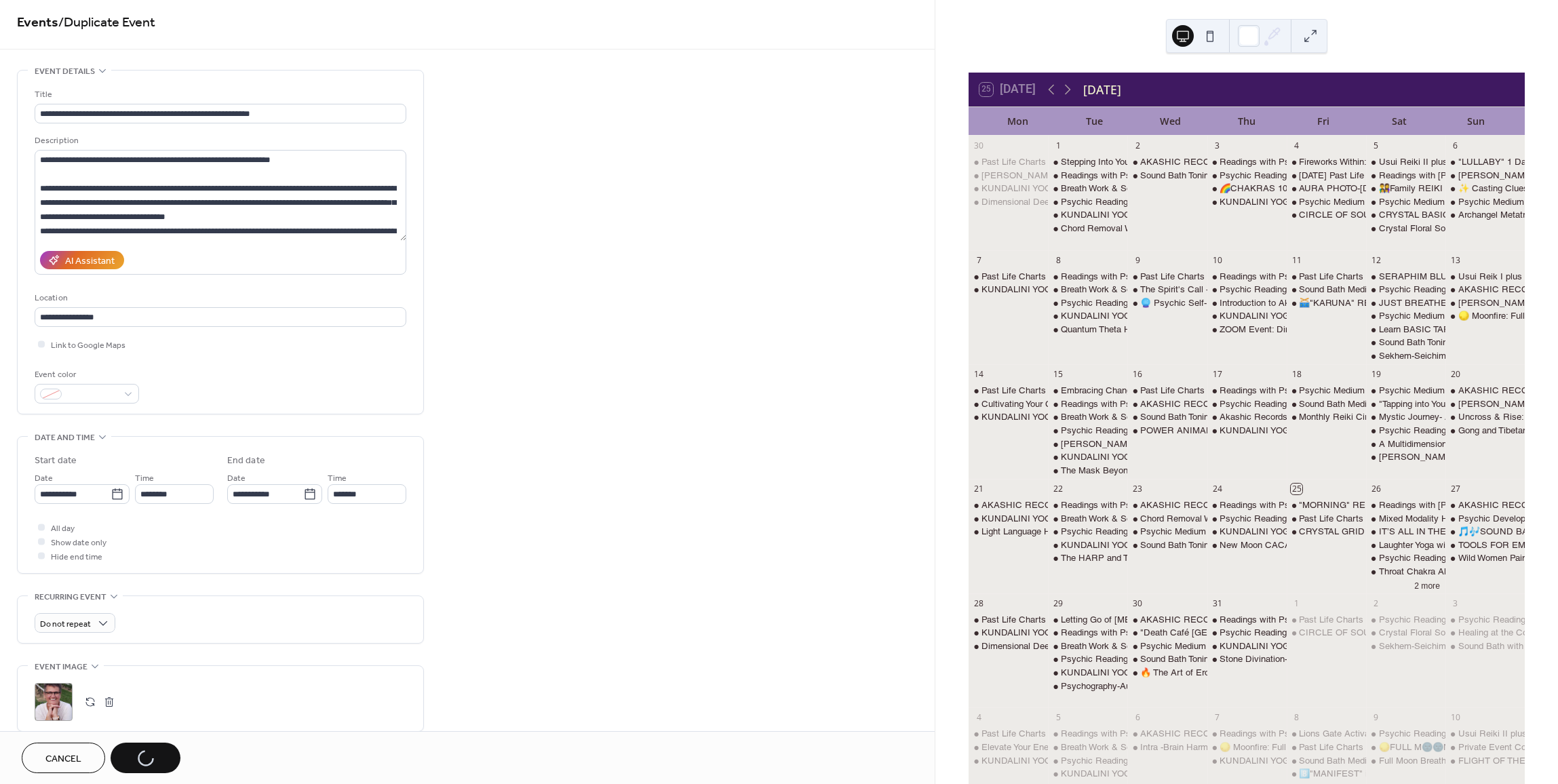 scroll, scrollTop: 0, scrollLeft: 0, axis: both 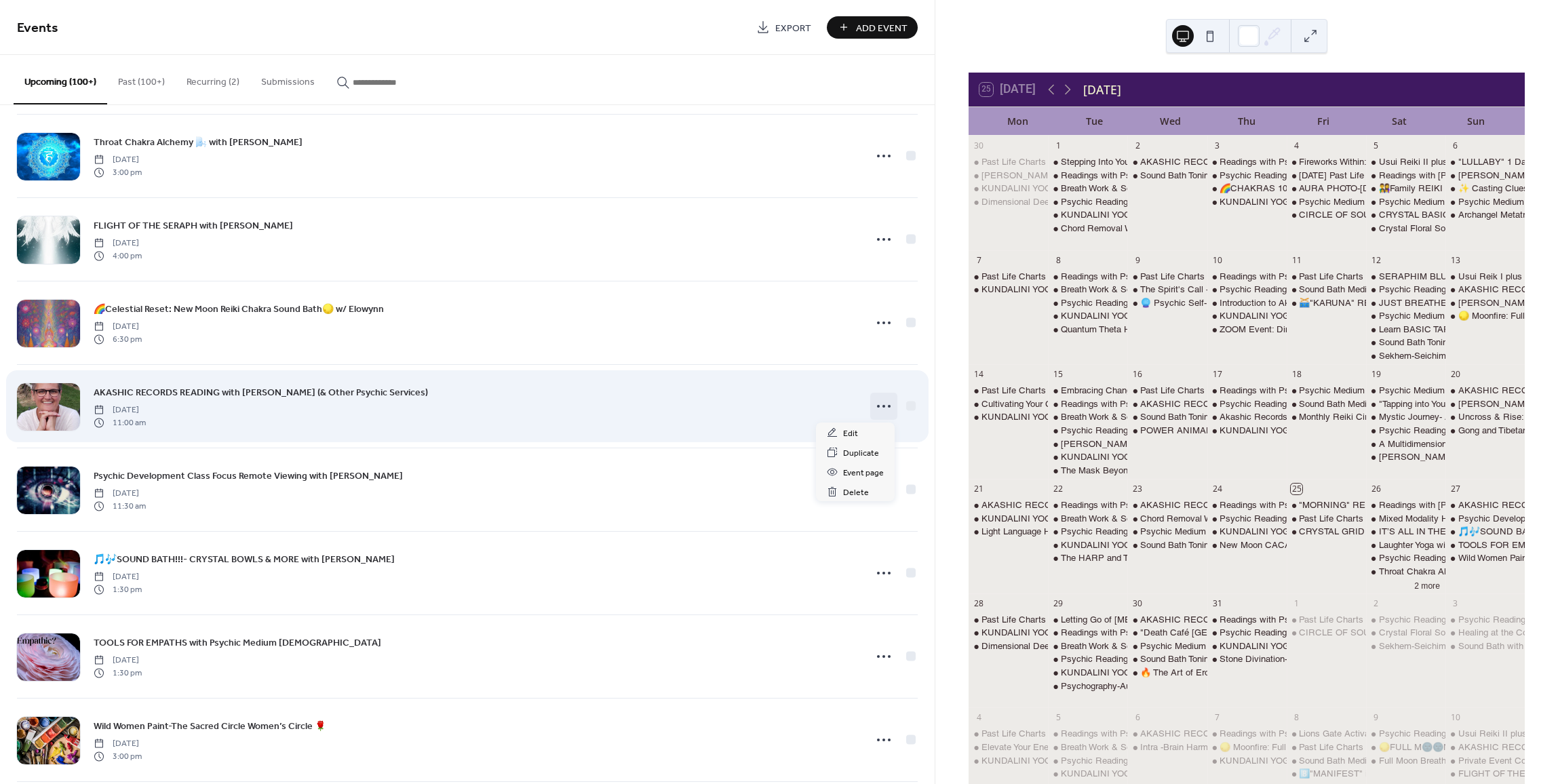 click 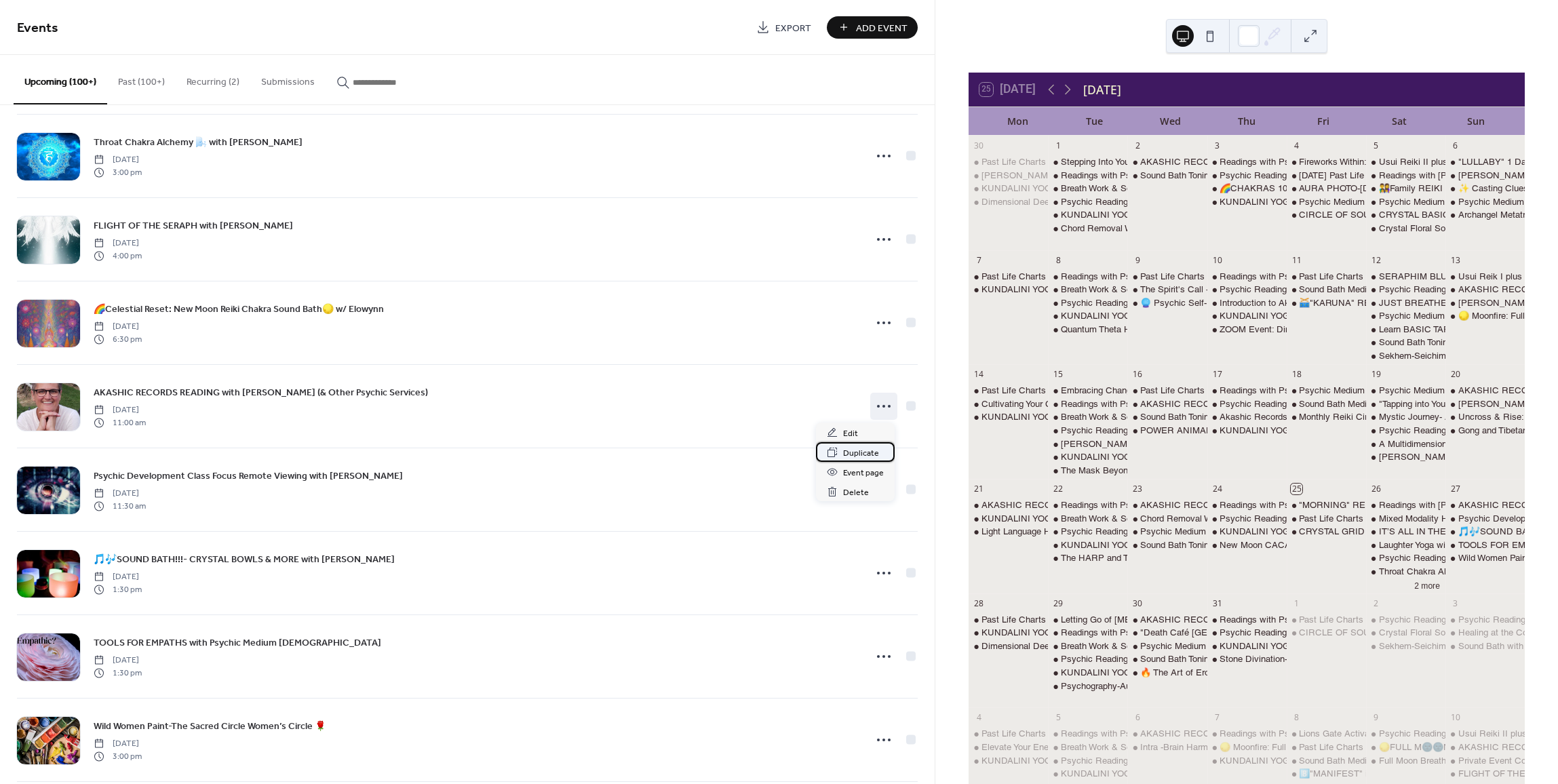 click on "Duplicate" at bounding box center (861, 453) 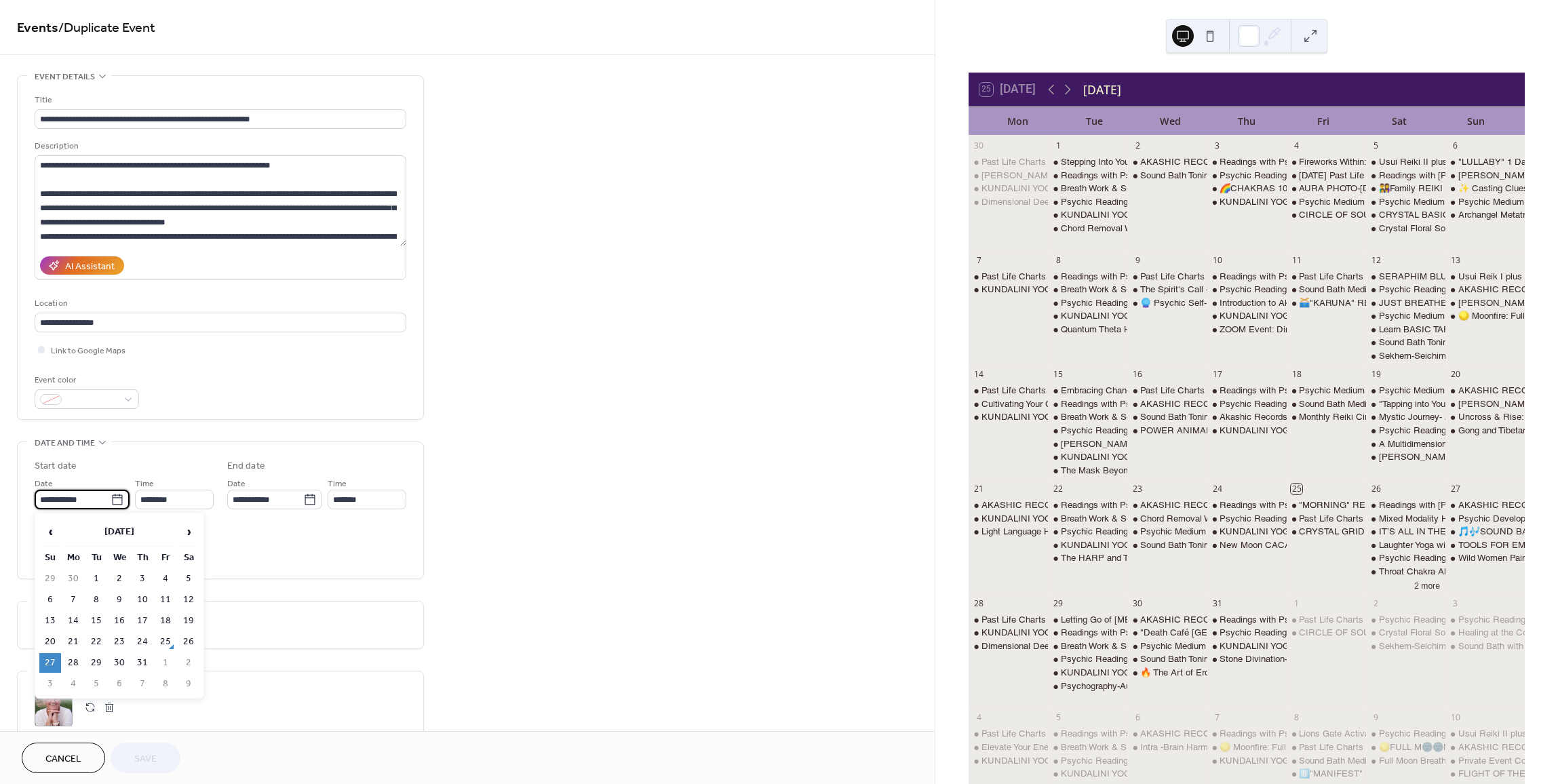 click on "**********" at bounding box center (73, 499) 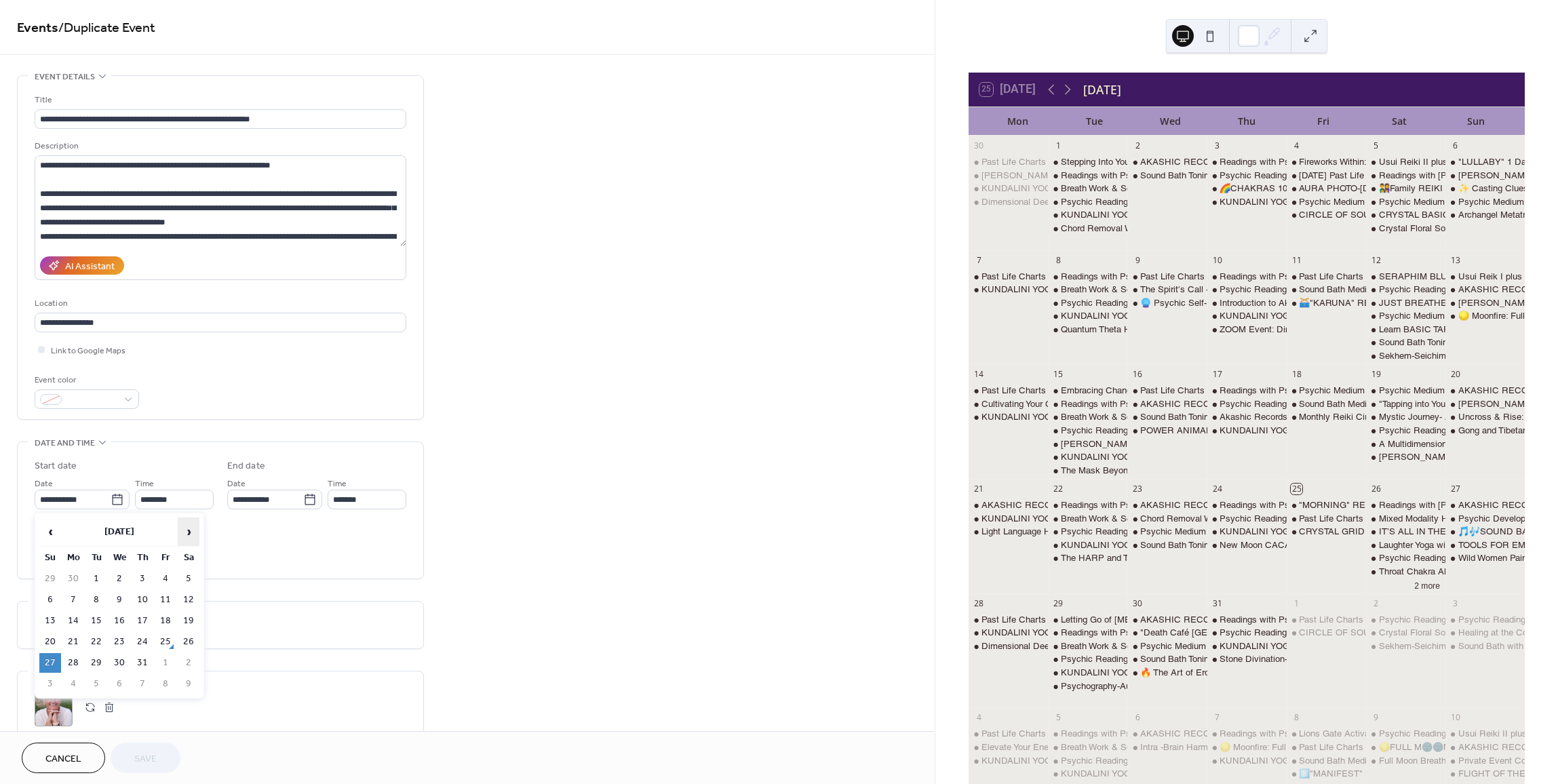 click on "›" at bounding box center [189, 532] 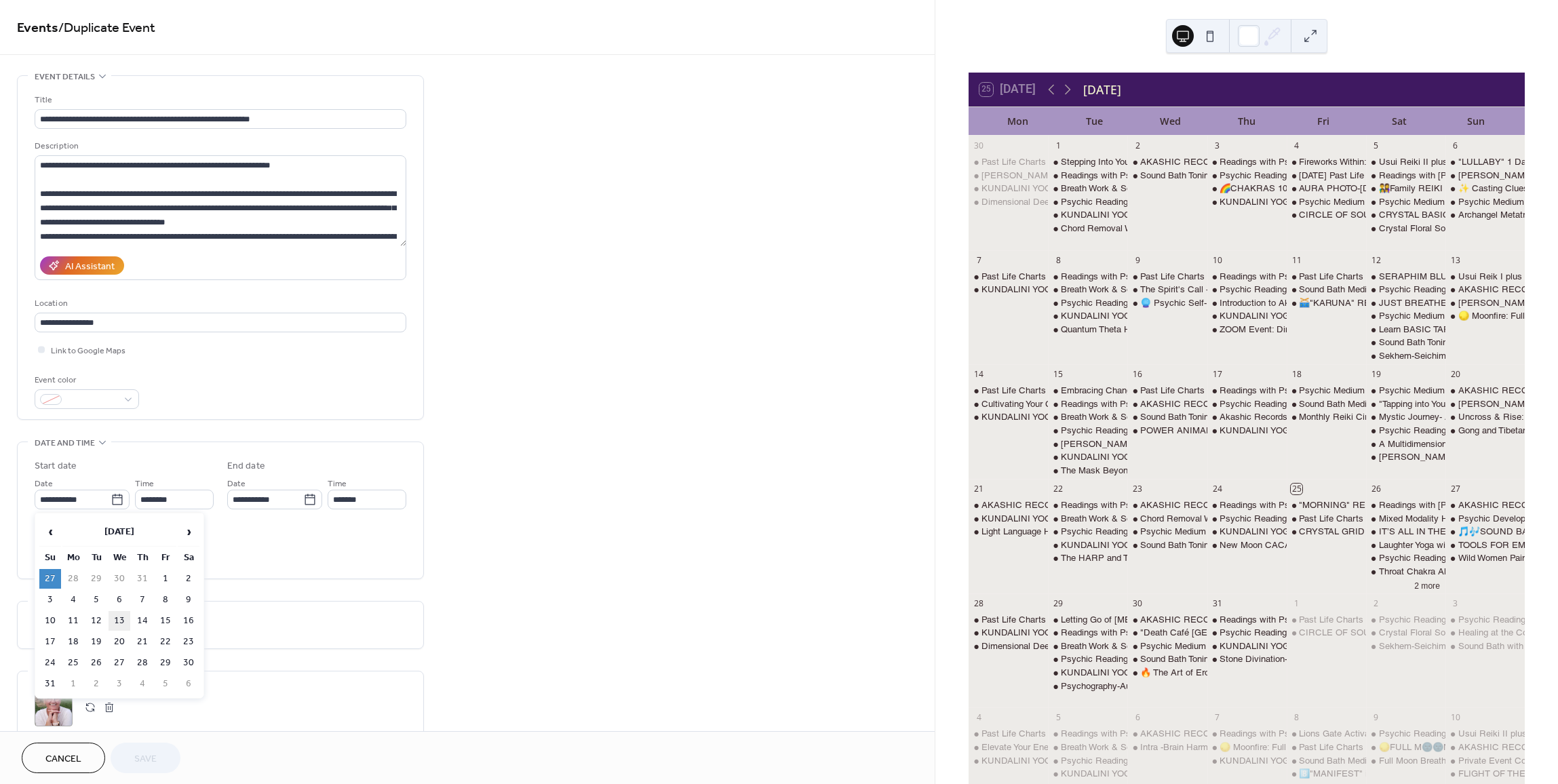 click on "13" at bounding box center (119, 621) 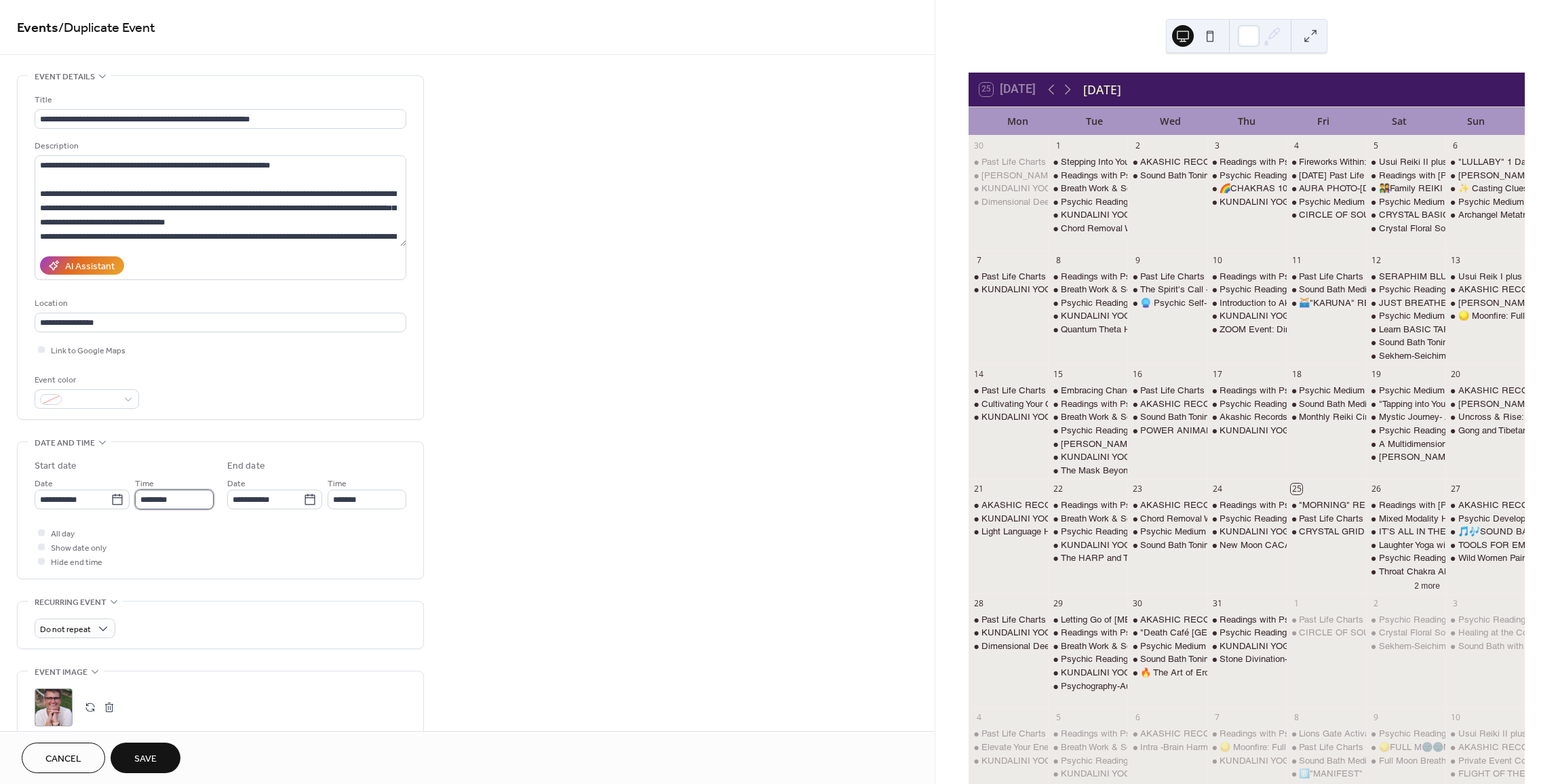 click on "********" at bounding box center (174, 499) 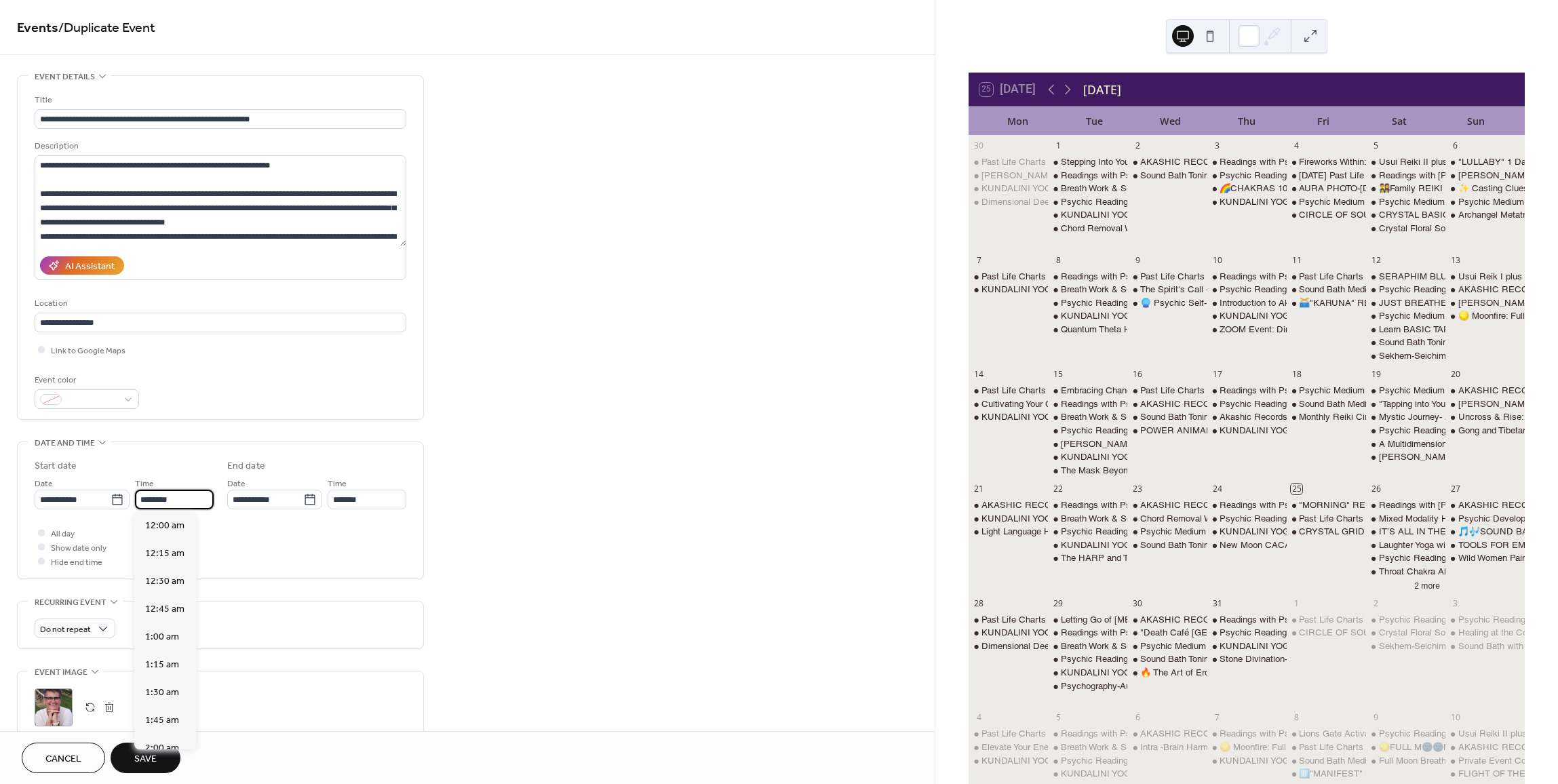scroll, scrollTop: 1223, scrollLeft: 0, axis: vertical 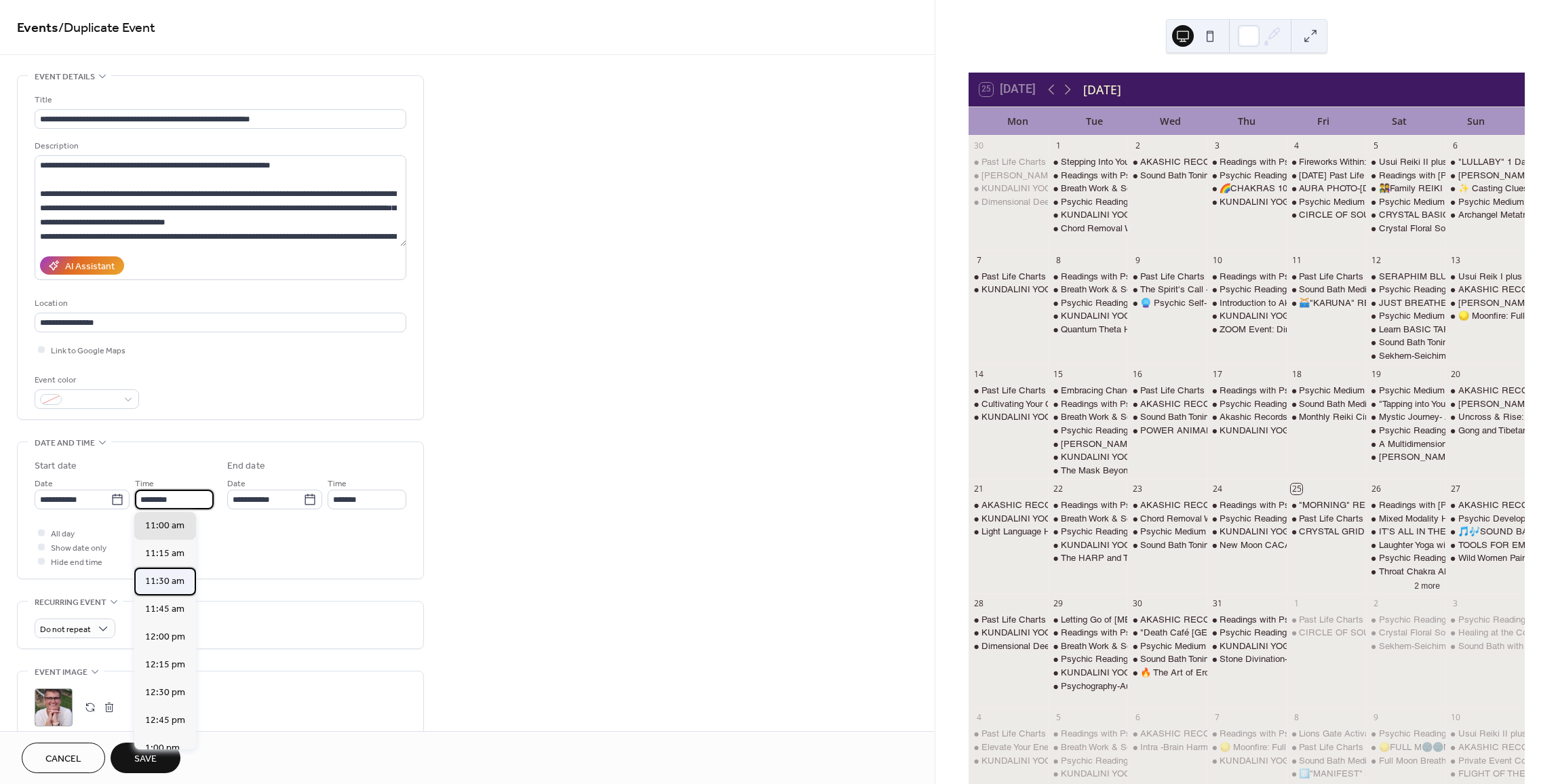 click on "11:30 am" at bounding box center [165, 581] 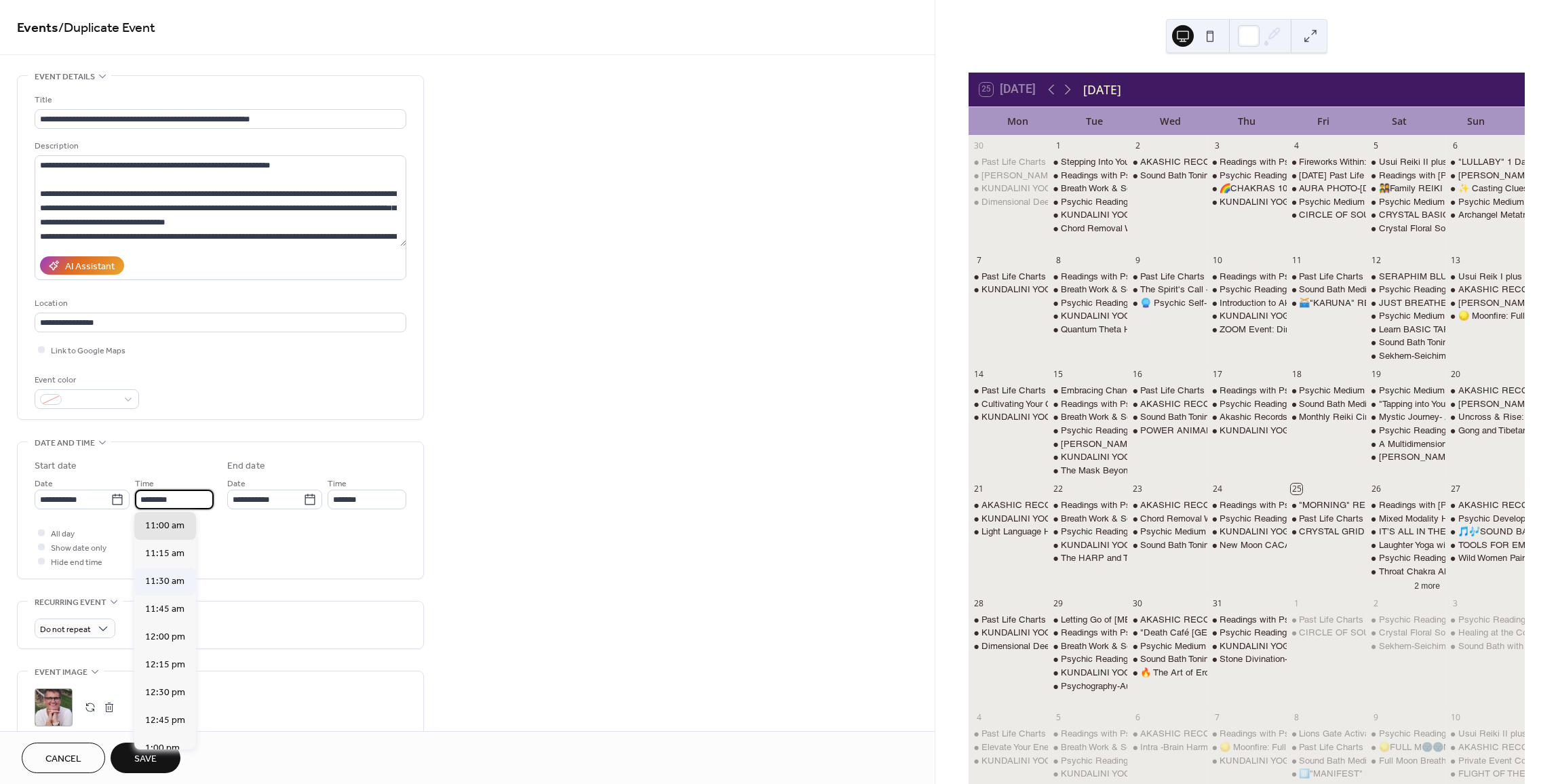 type on "********" 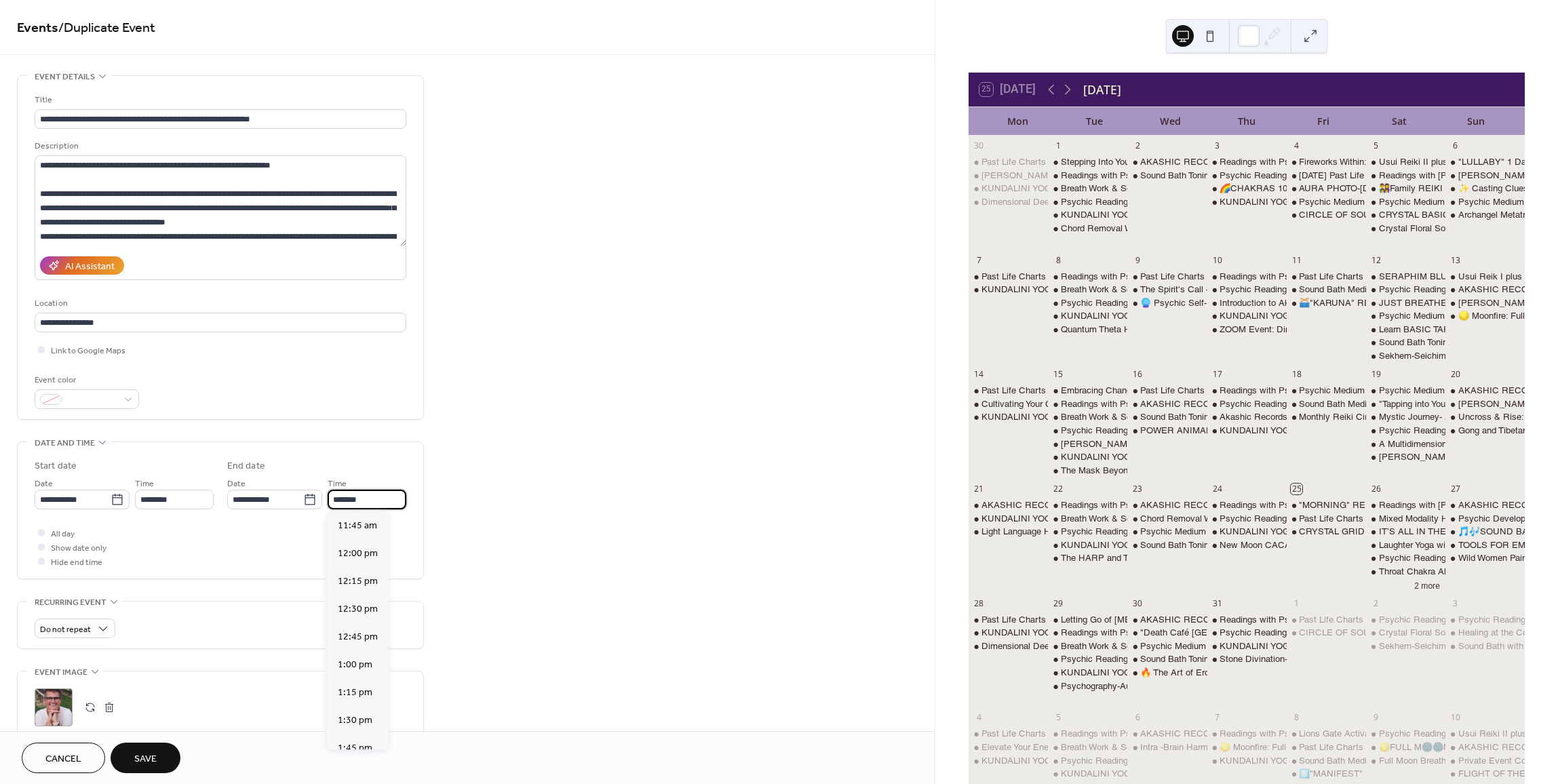 click on "*******" at bounding box center (367, 499) 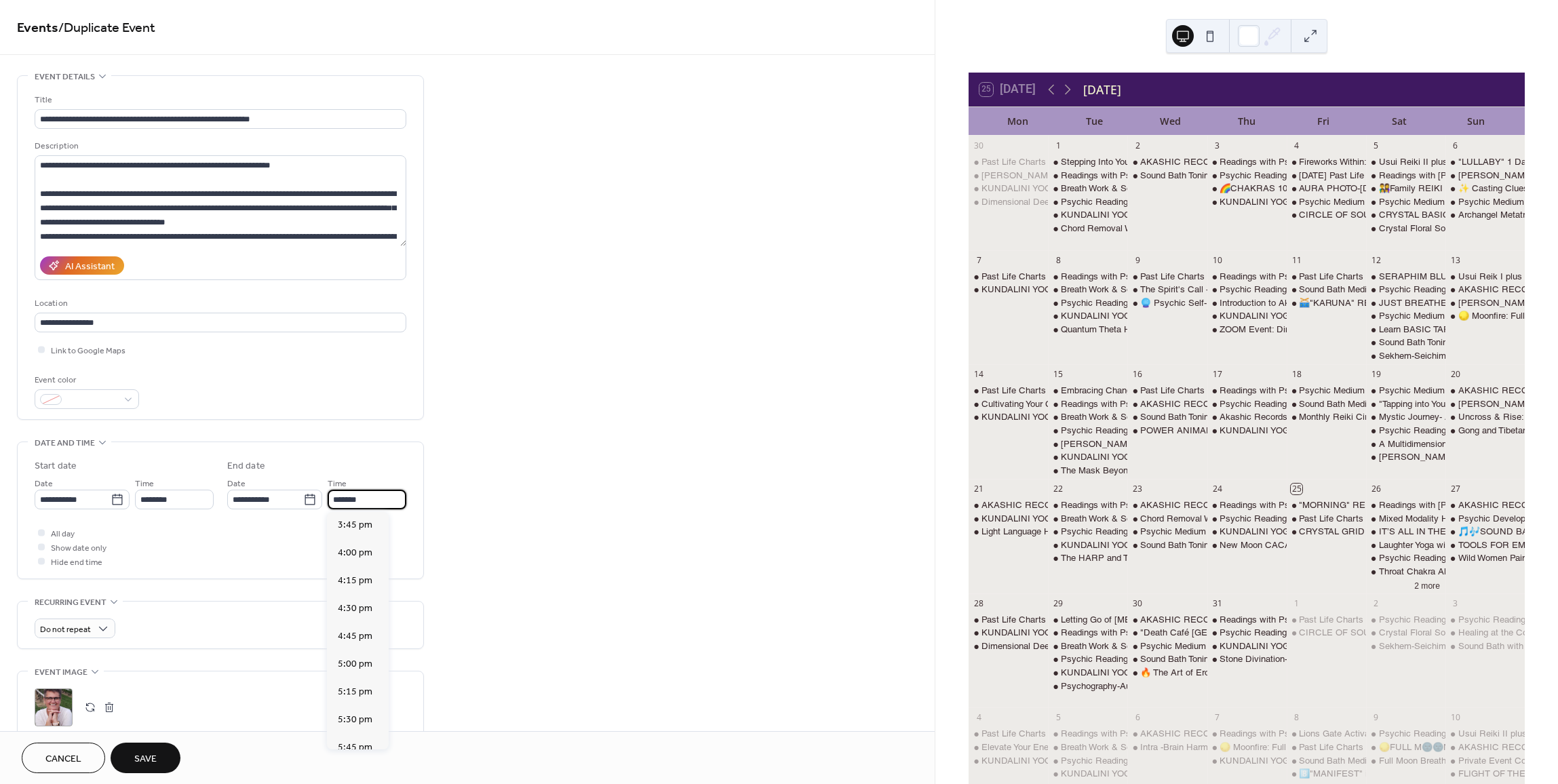 scroll, scrollTop: 412, scrollLeft: 0, axis: vertical 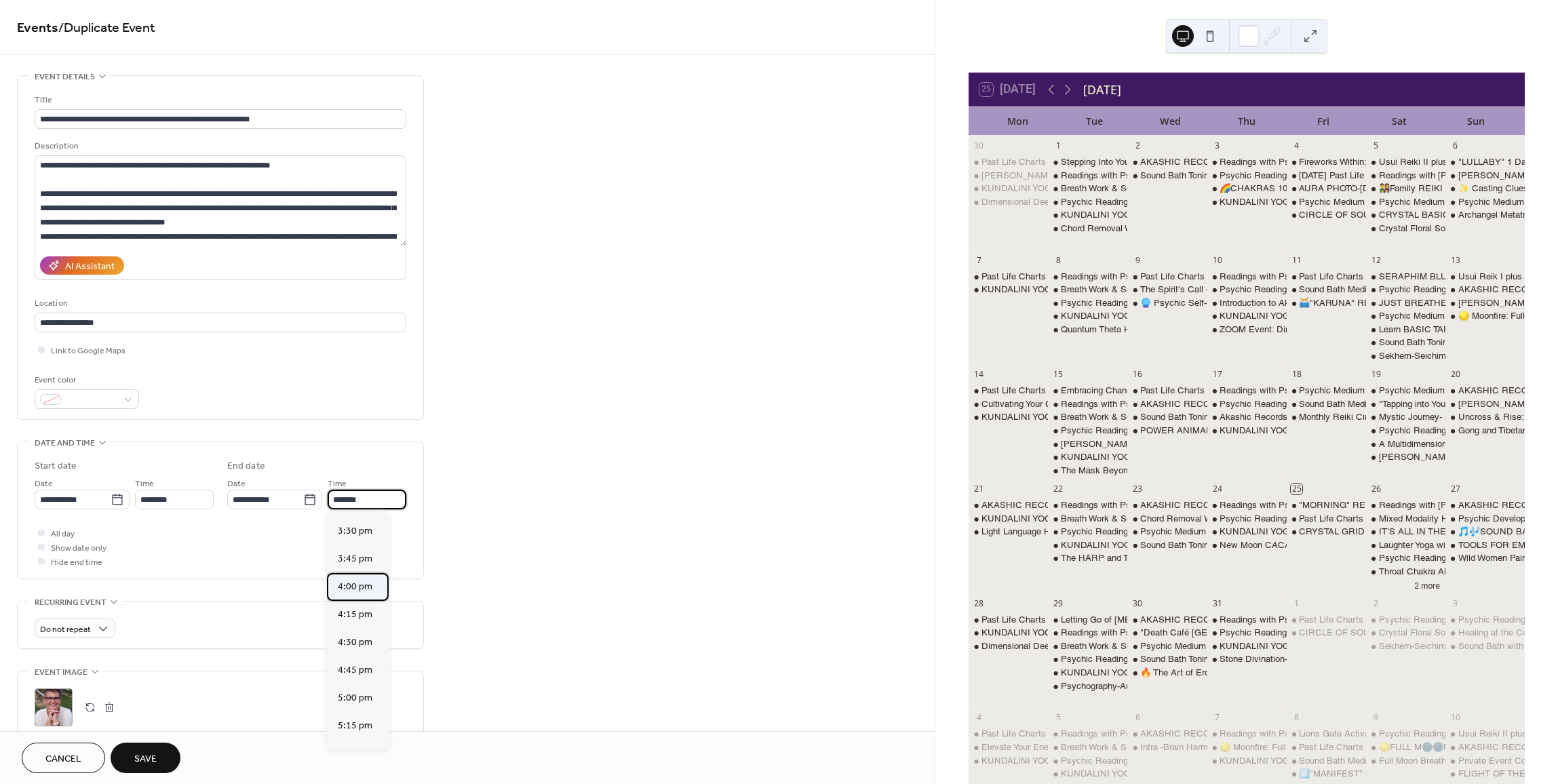 click on "4:00 pm" at bounding box center [355, 587] 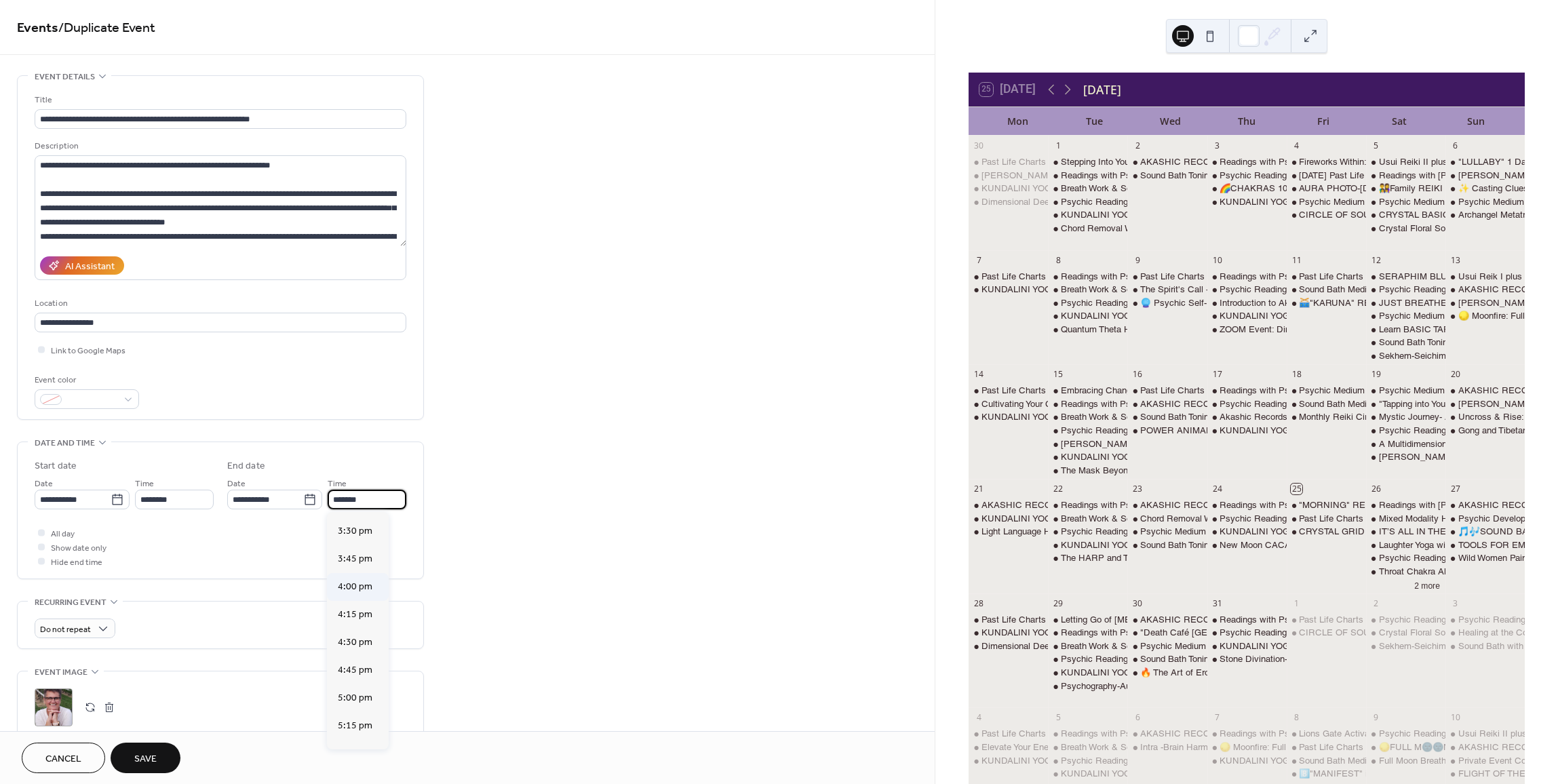type on "*******" 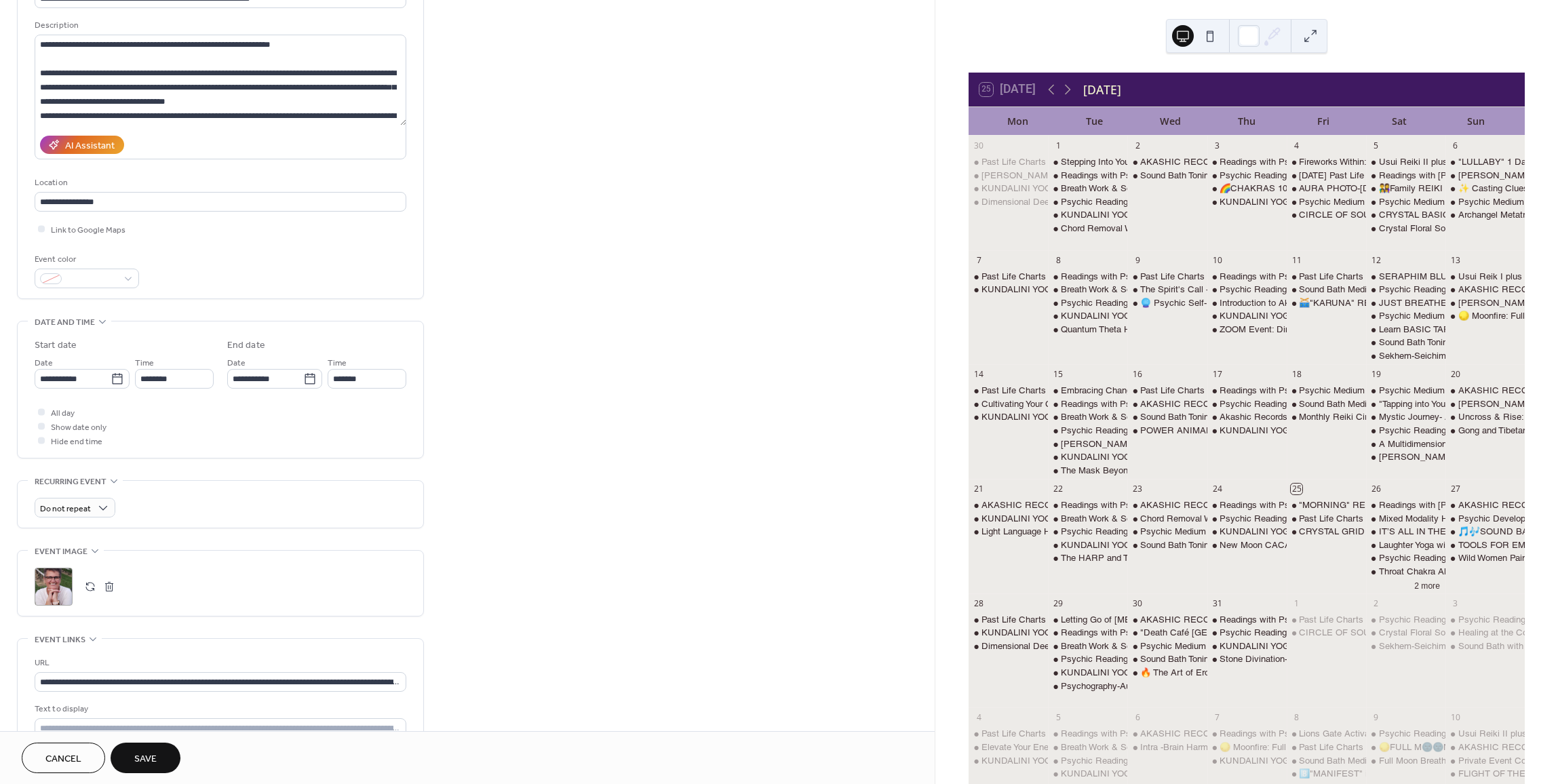 scroll, scrollTop: 136, scrollLeft: 0, axis: vertical 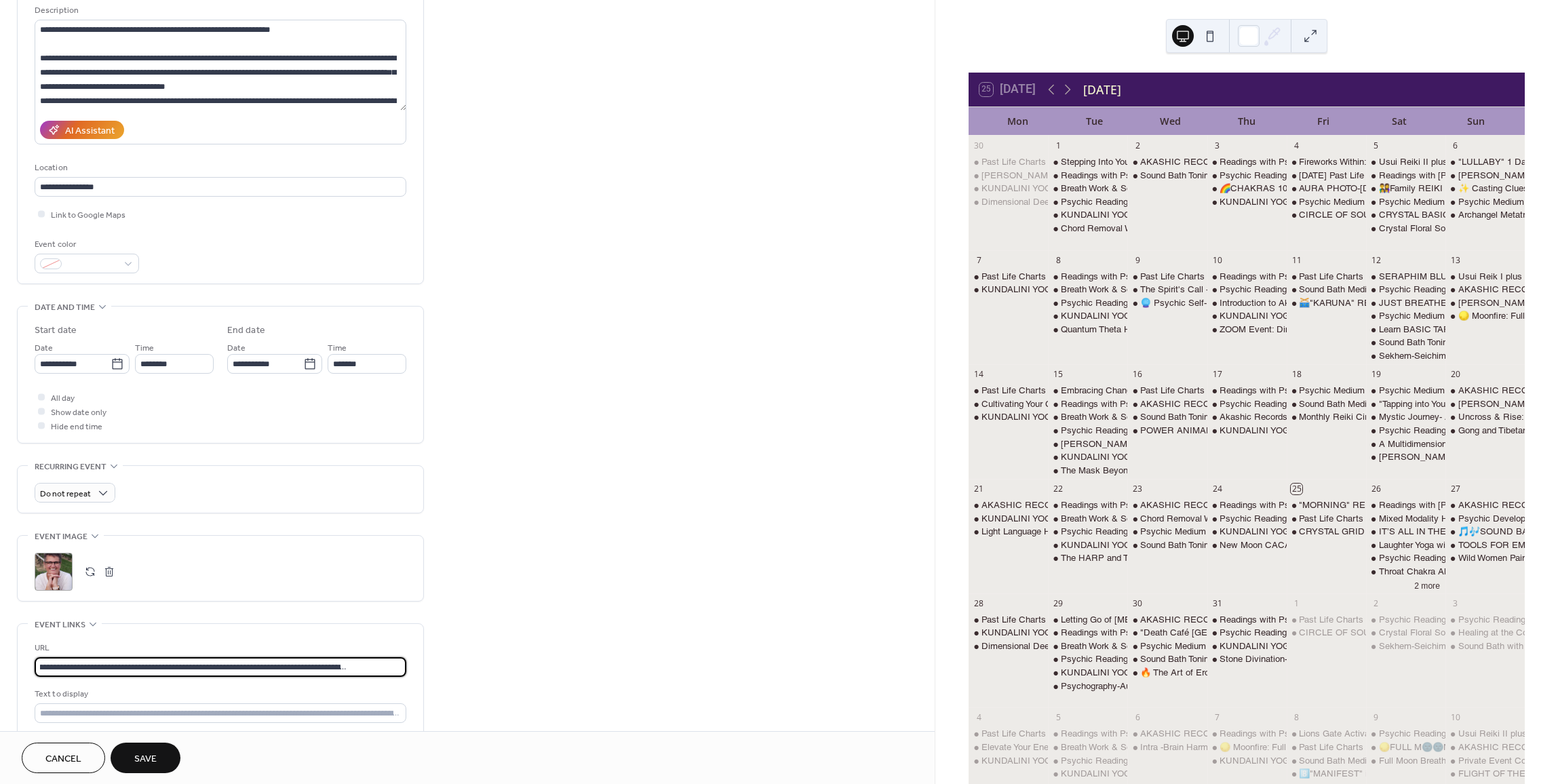 drag, startPoint x: 38, startPoint y: 674, endPoint x: 433, endPoint y: 658, distance: 395.3239 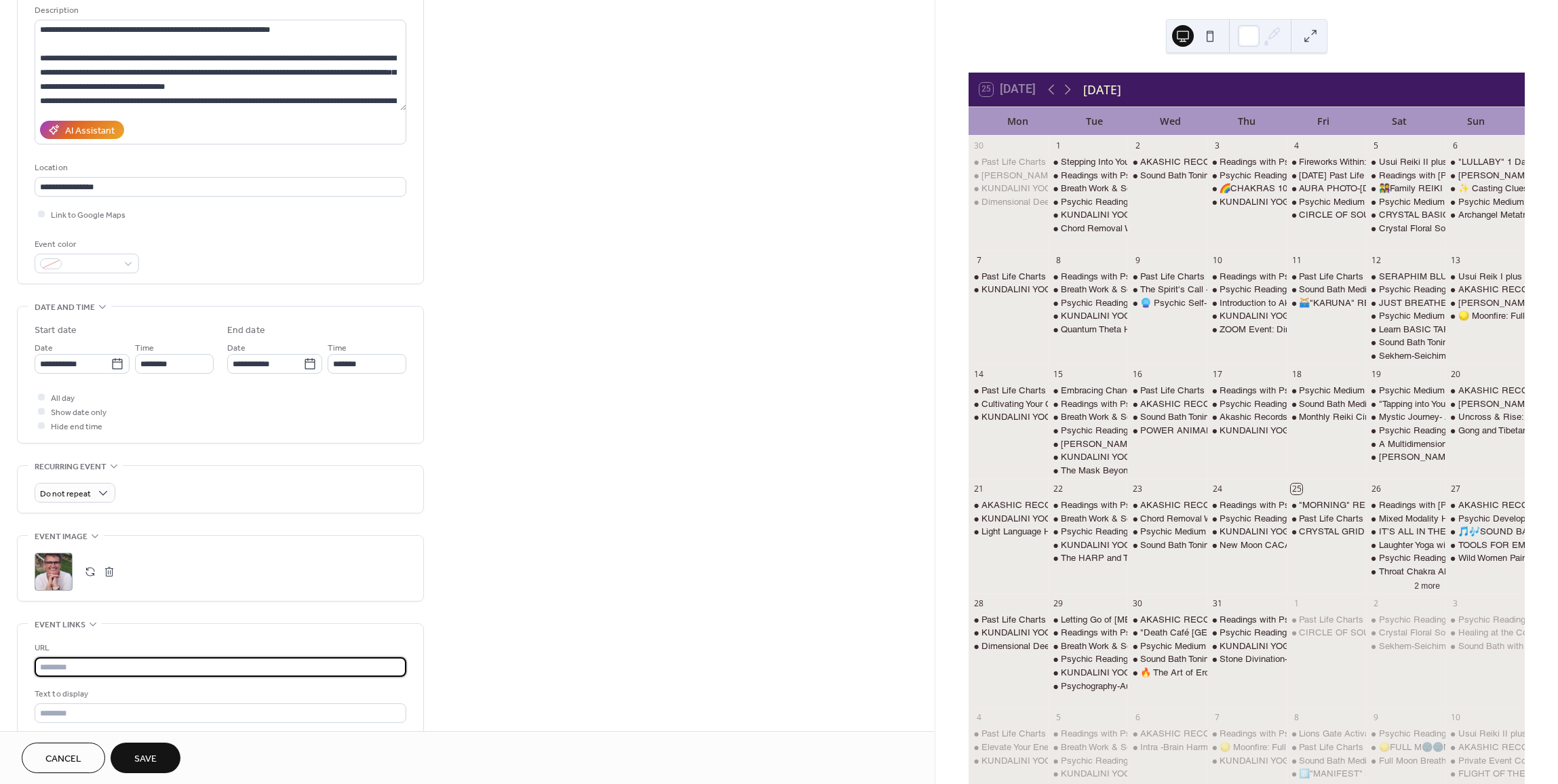 scroll, scrollTop: 0, scrollLeft: 0, axis: both 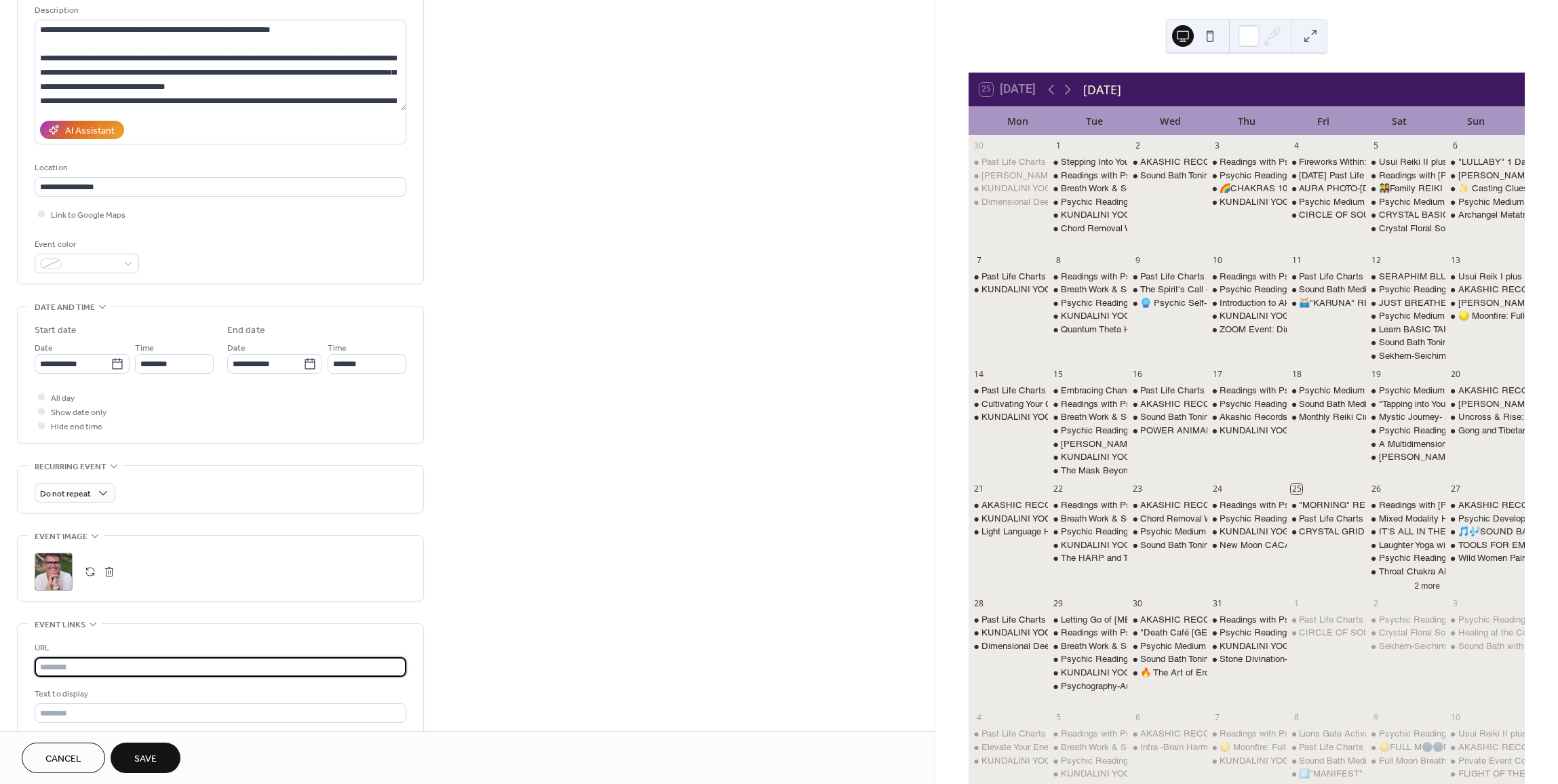 click at bounding box center [220, 667] 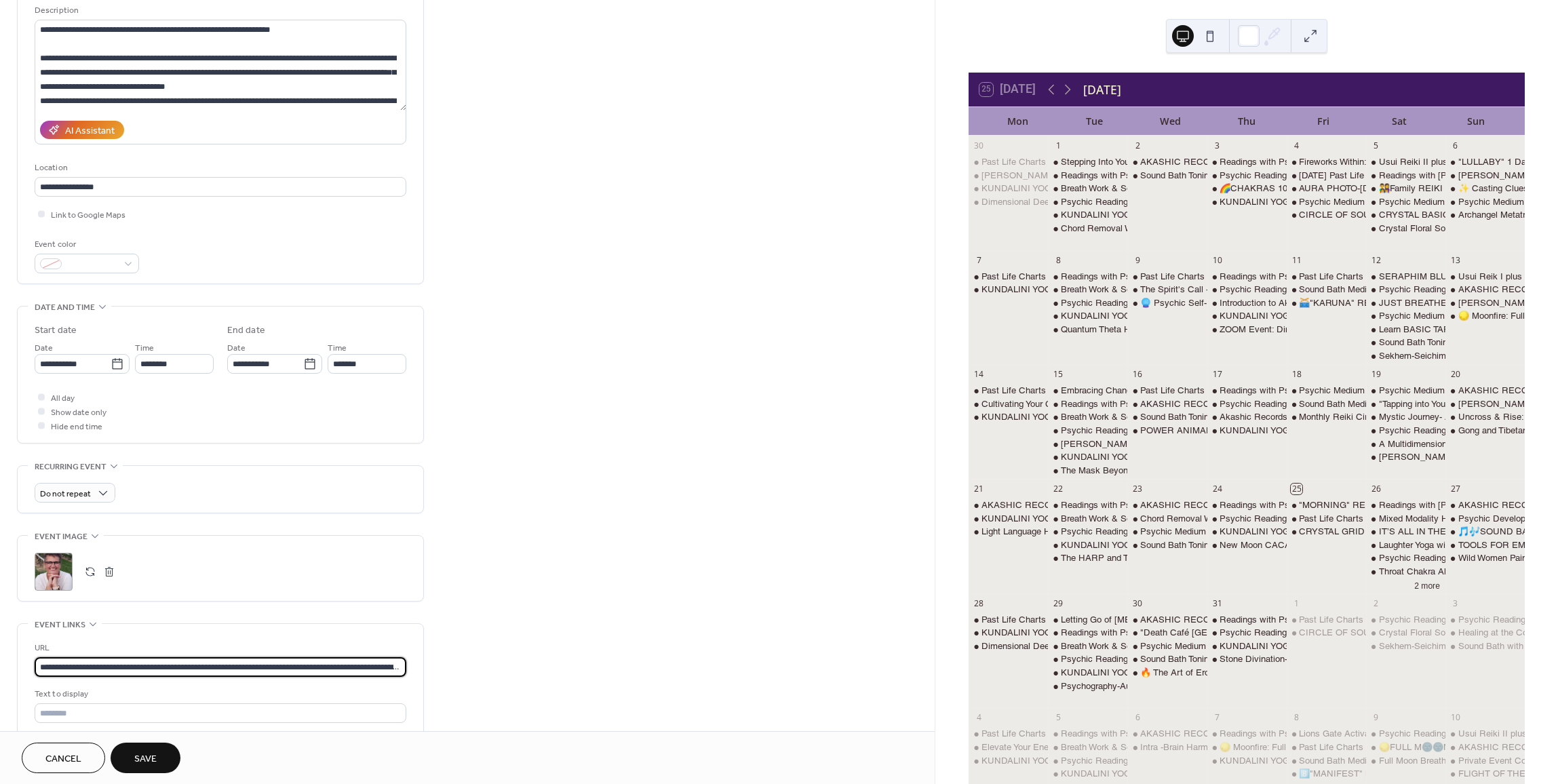 scroll, scrollTop: 0, scrollLeft: 100, axis: horizontal 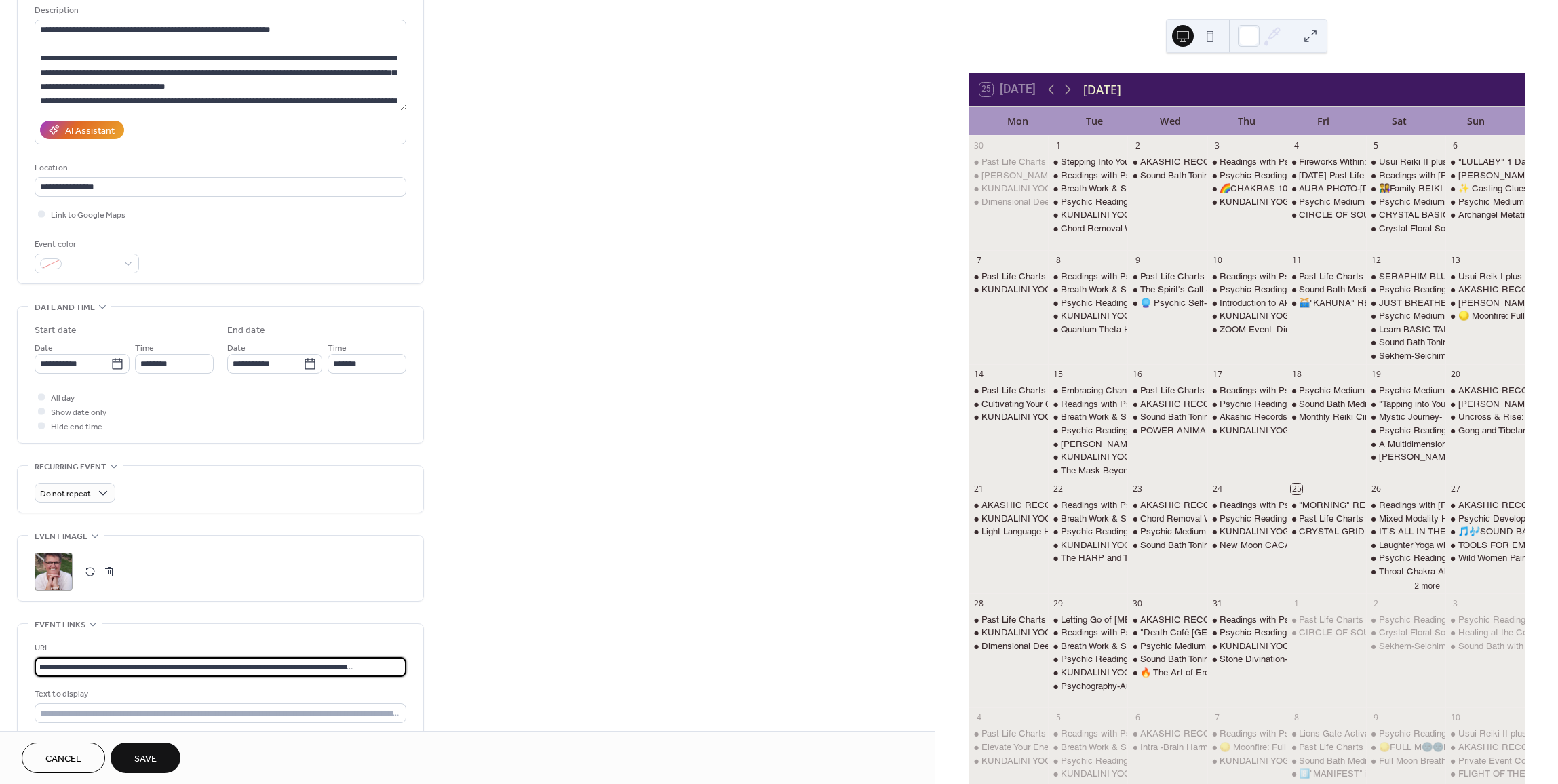 type on "**********" 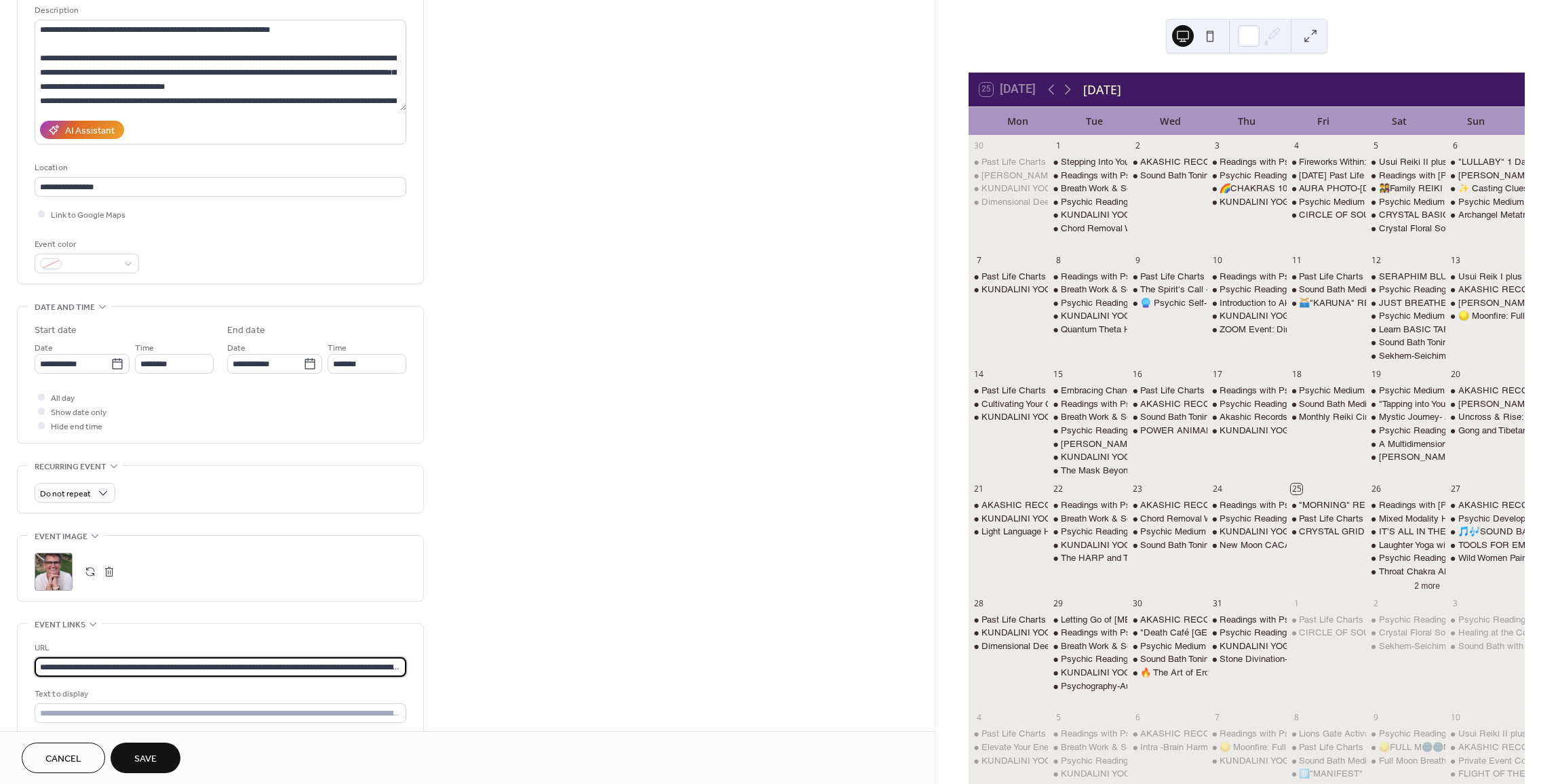 click on "Save" at bounding box center [145, 759] 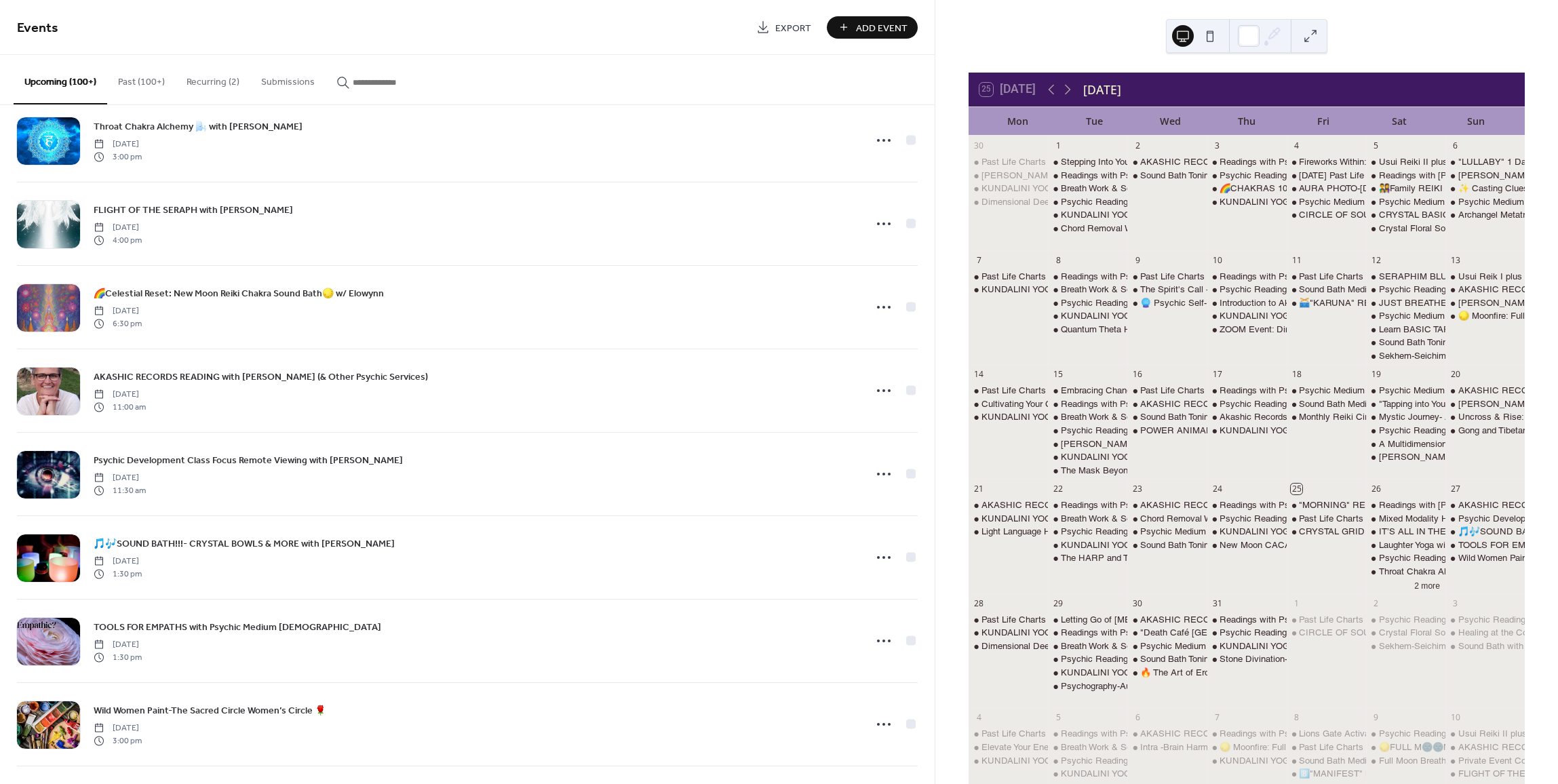 scroll, scrollTop: 746, scrollLeft: 0, axis: vertical 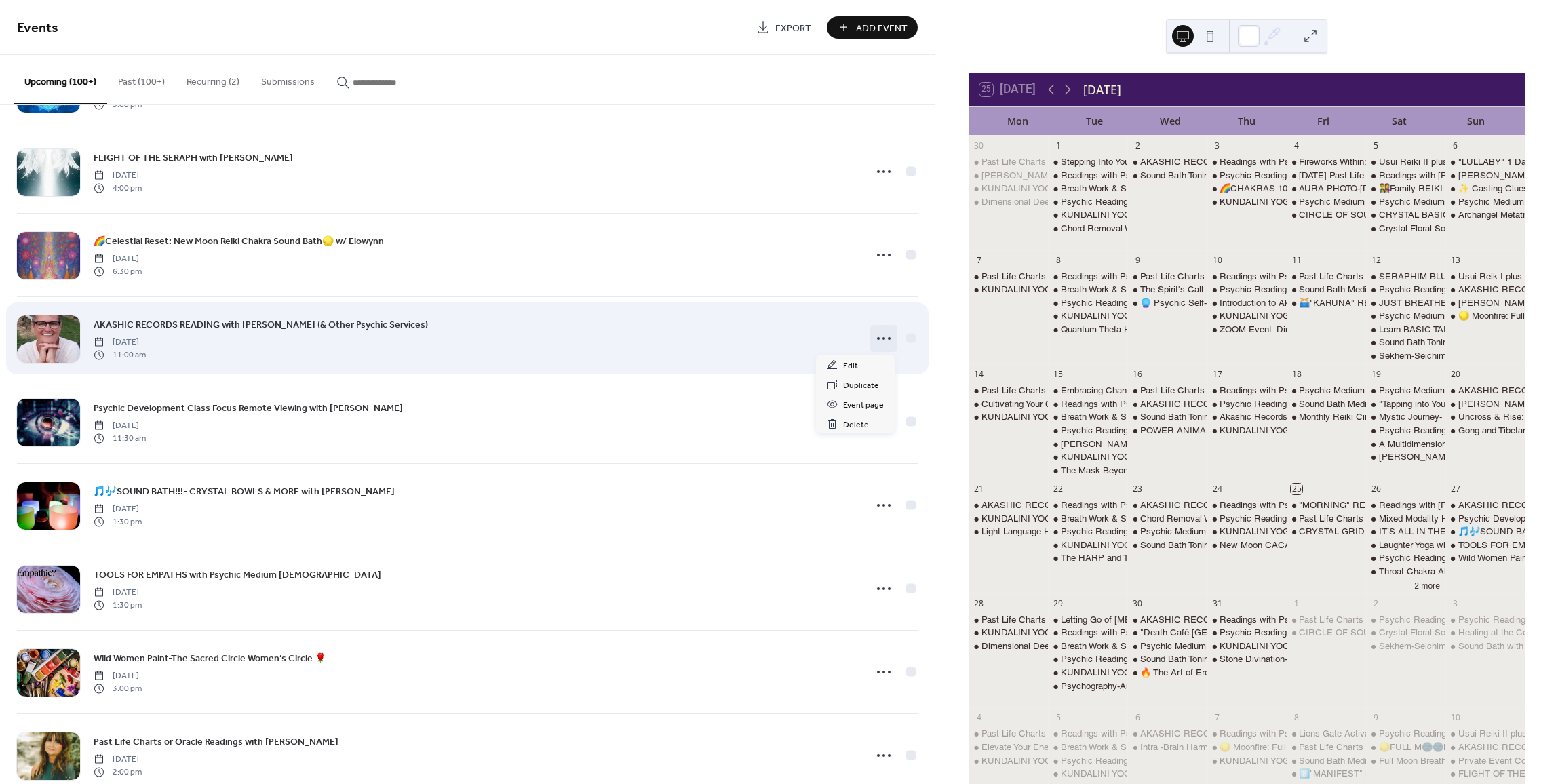 click at bounding box center [884, 338] 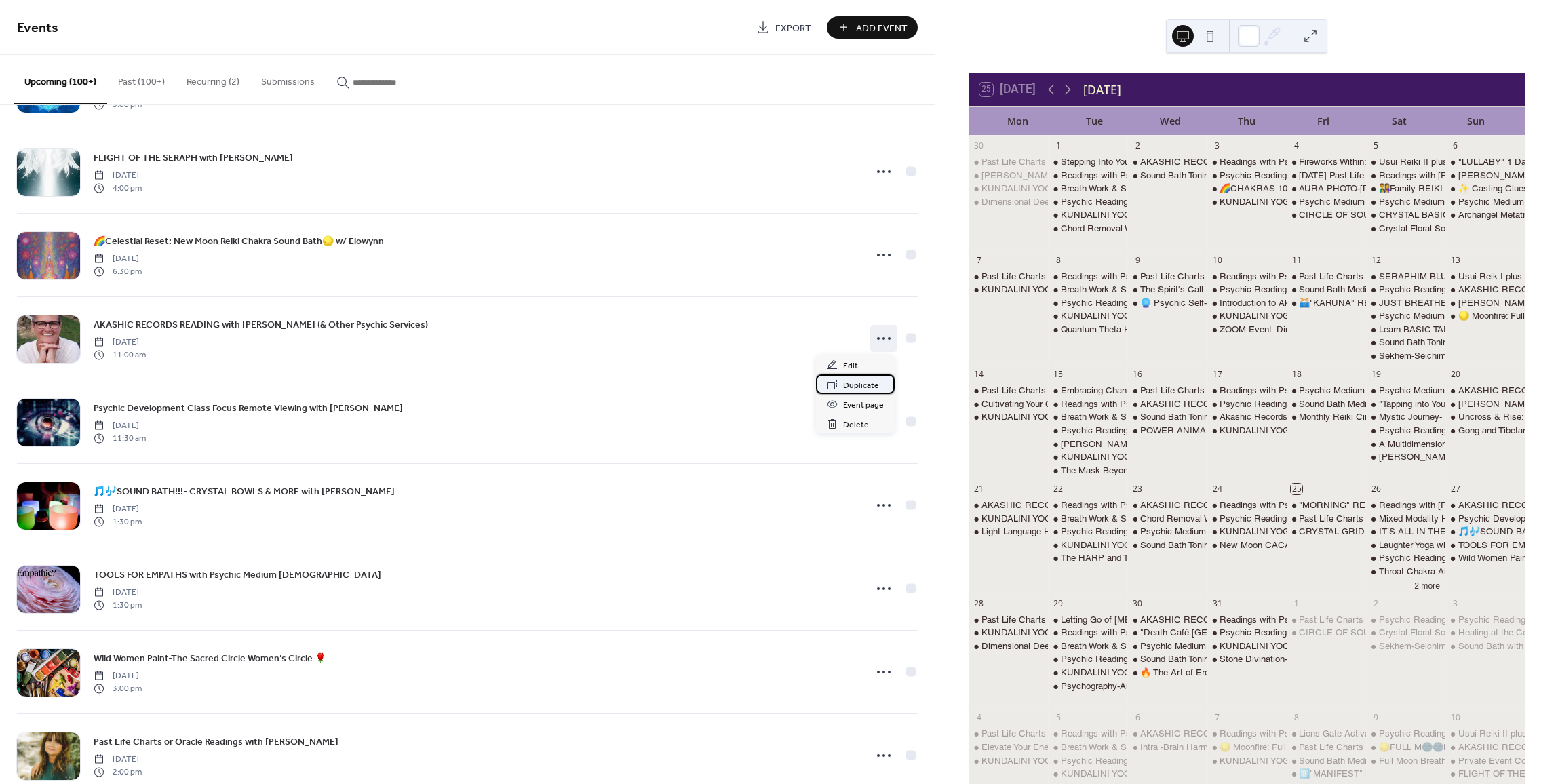 click on "Duplicate" at bounding box center (861, 385) 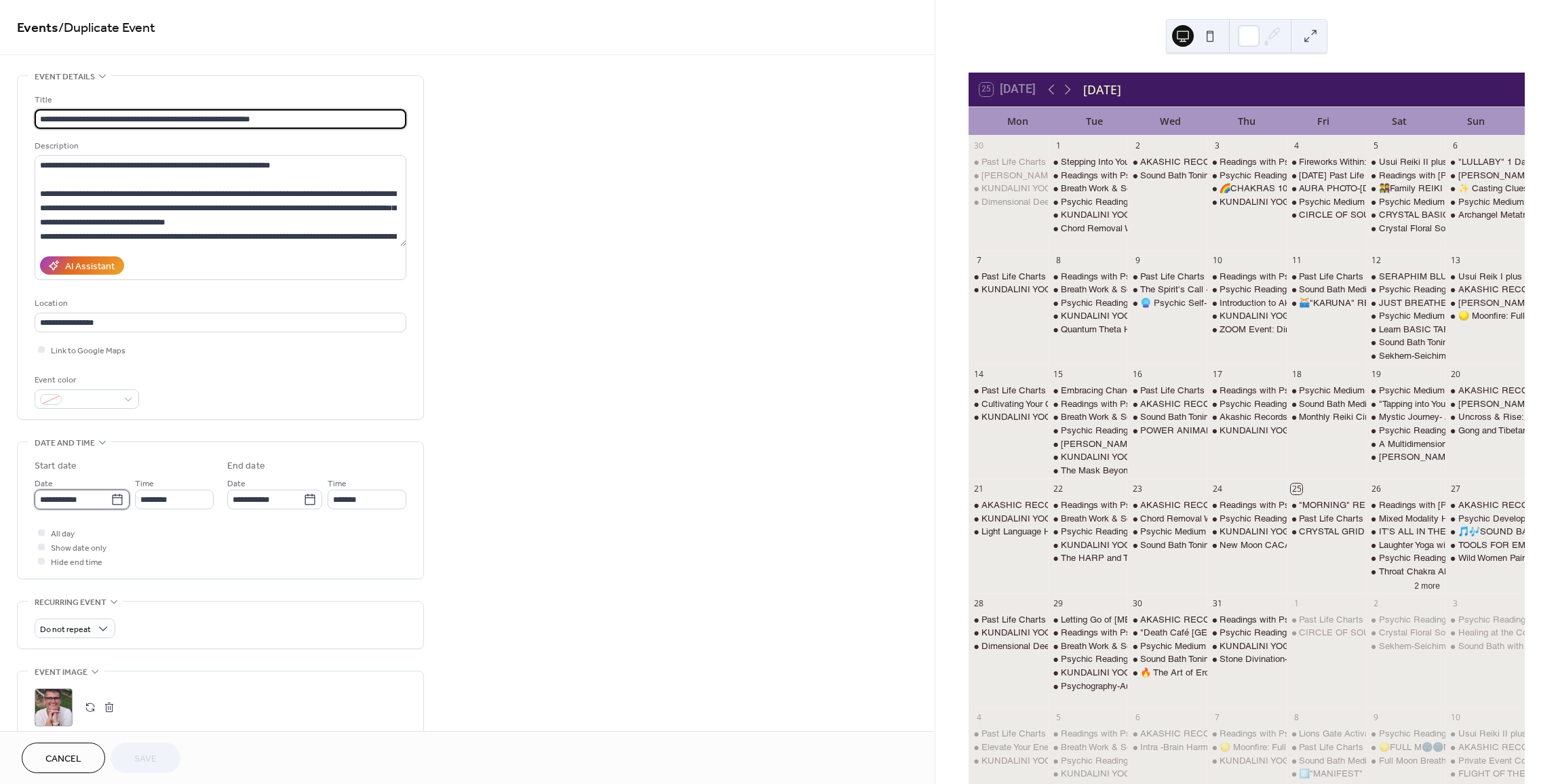 click on "**********" at bounding box center (73, 499) 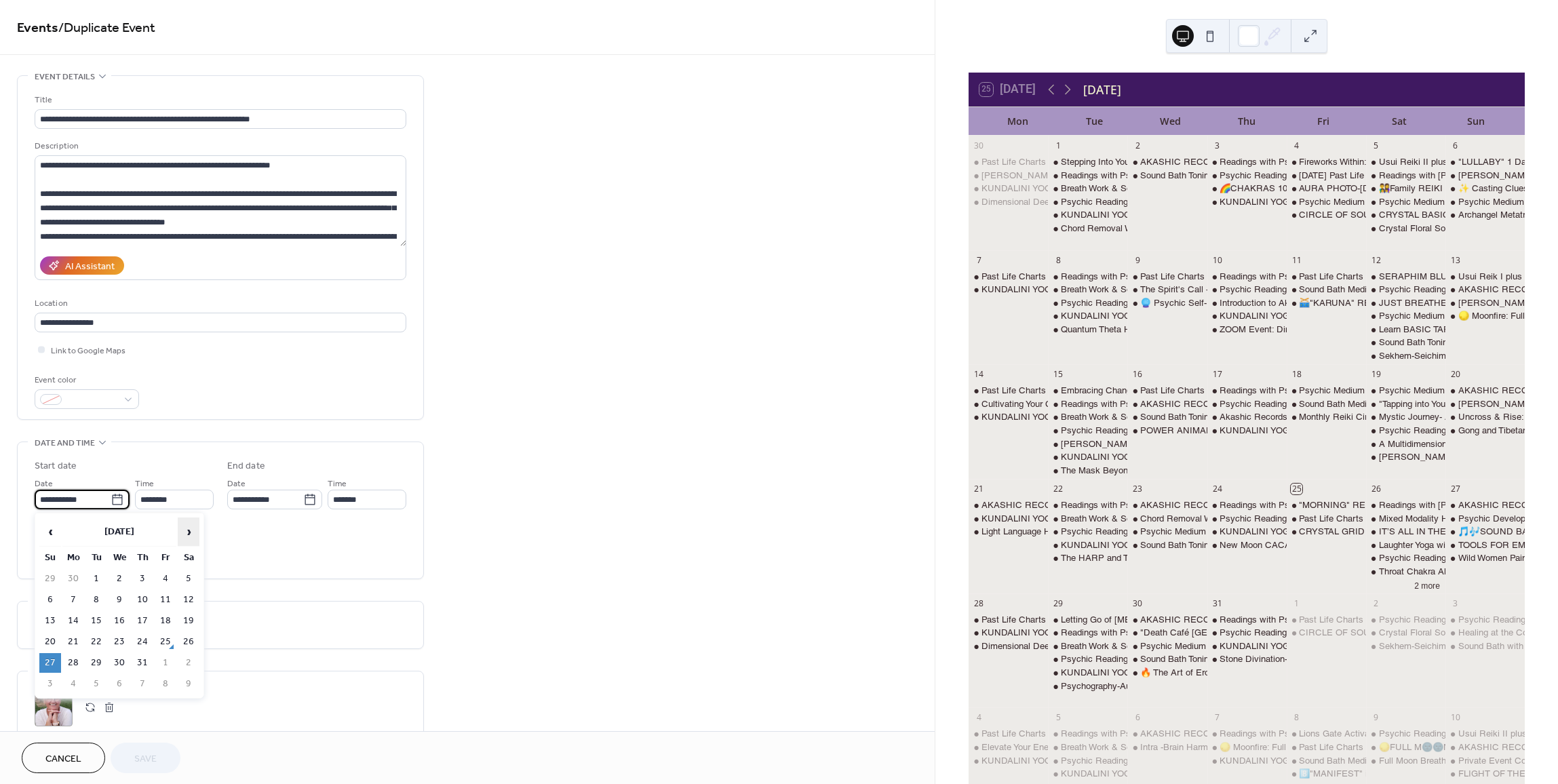 click on "›" at bounding box center [189, 532] 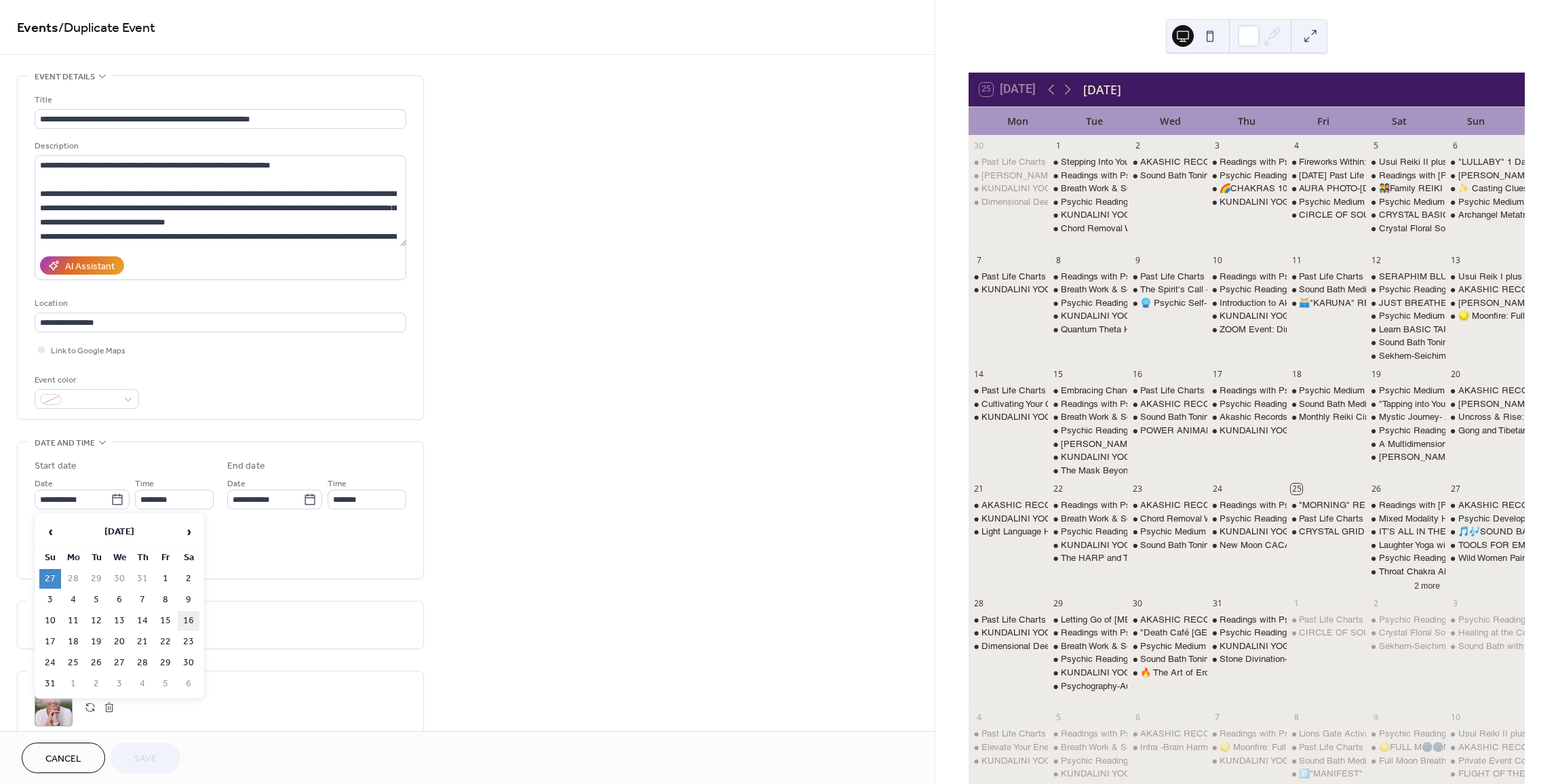 click on "16" at bounding box center [189, 621] 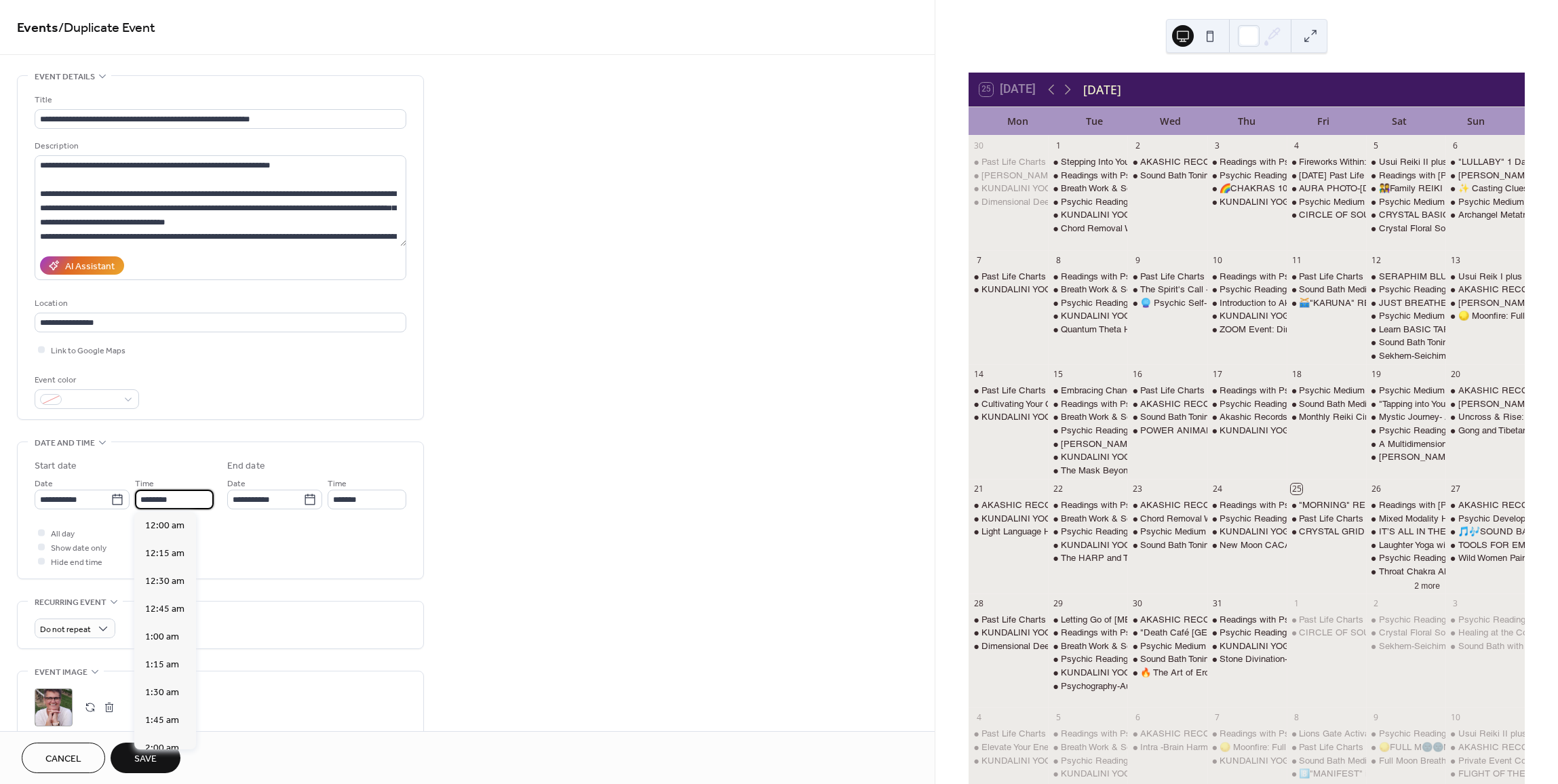 click on "********" at bounding box center (174, 499) 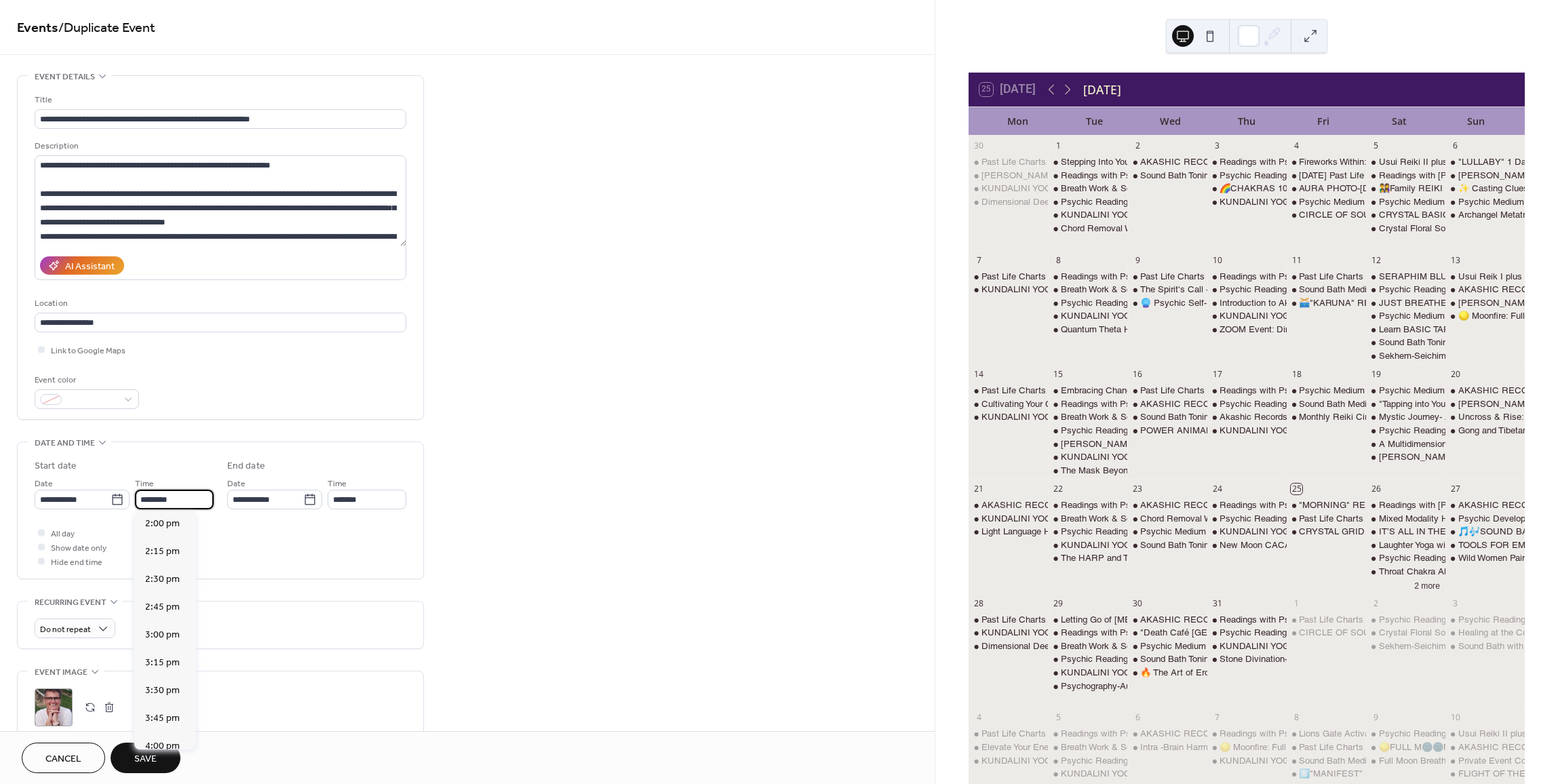 scroll, scrollTop: 1563, scrollLeft: 0, axis: vertical 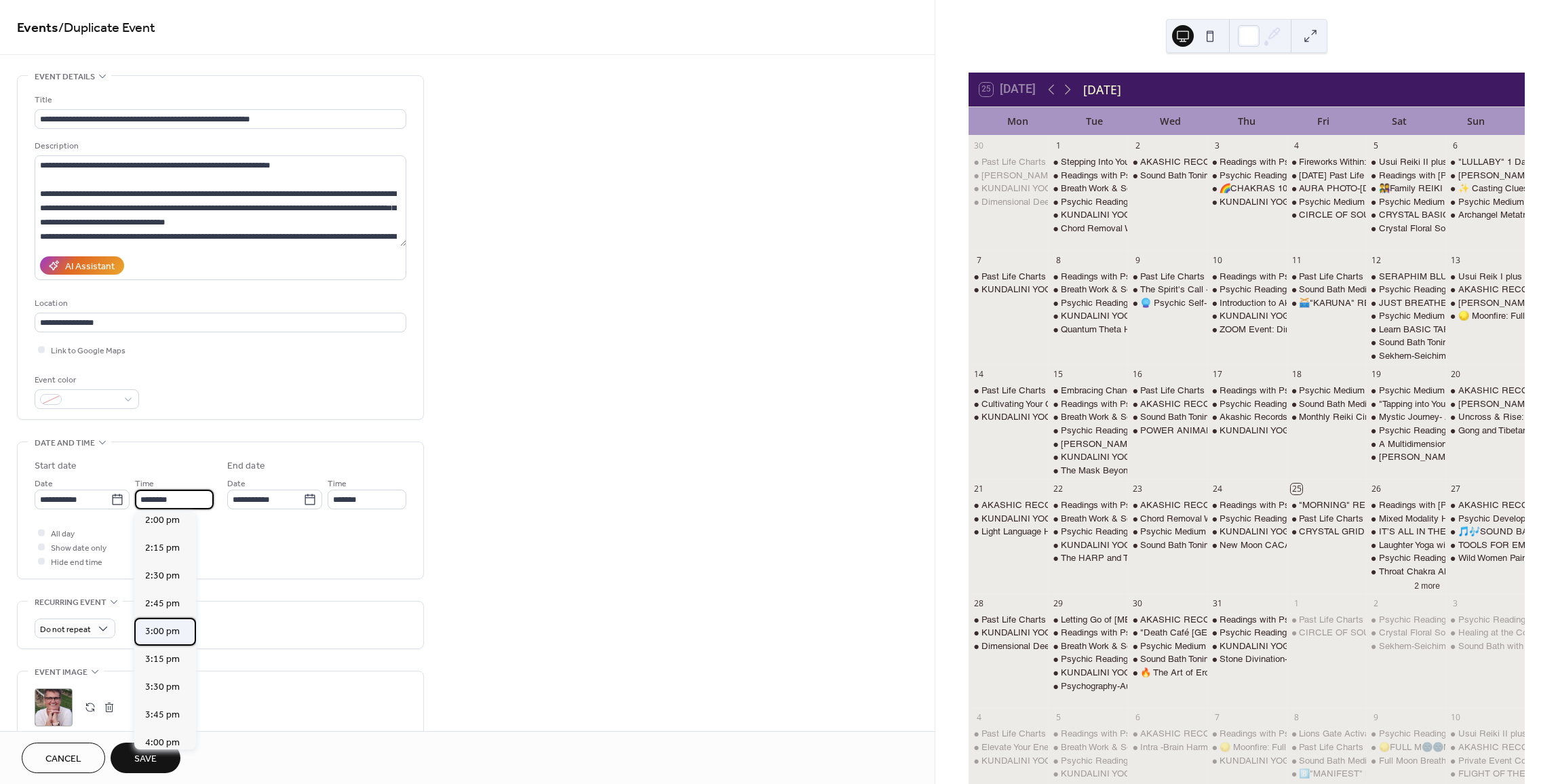 click on "3:00 pm" at bounding box center (162, 631) 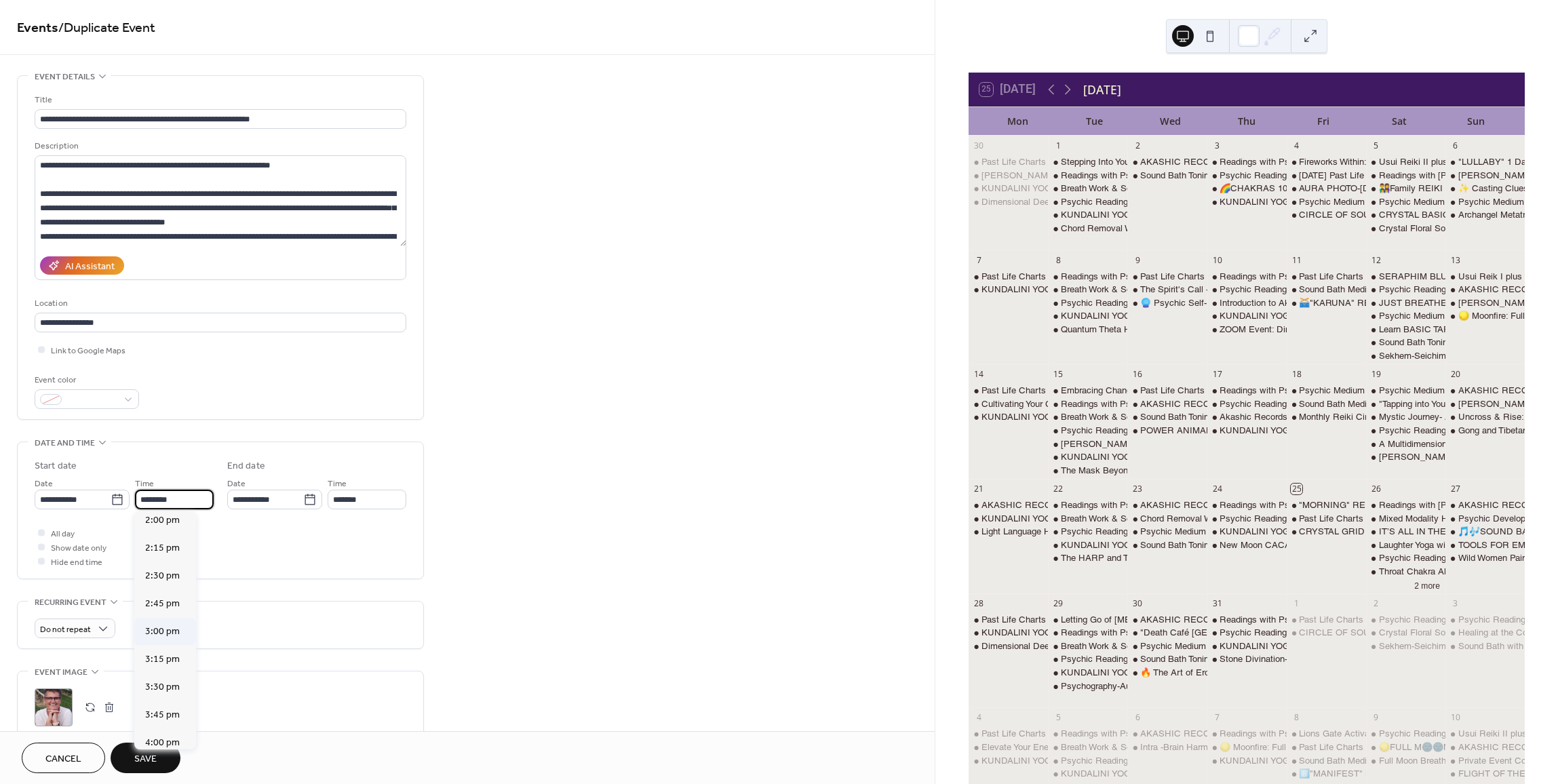 type on "*******" 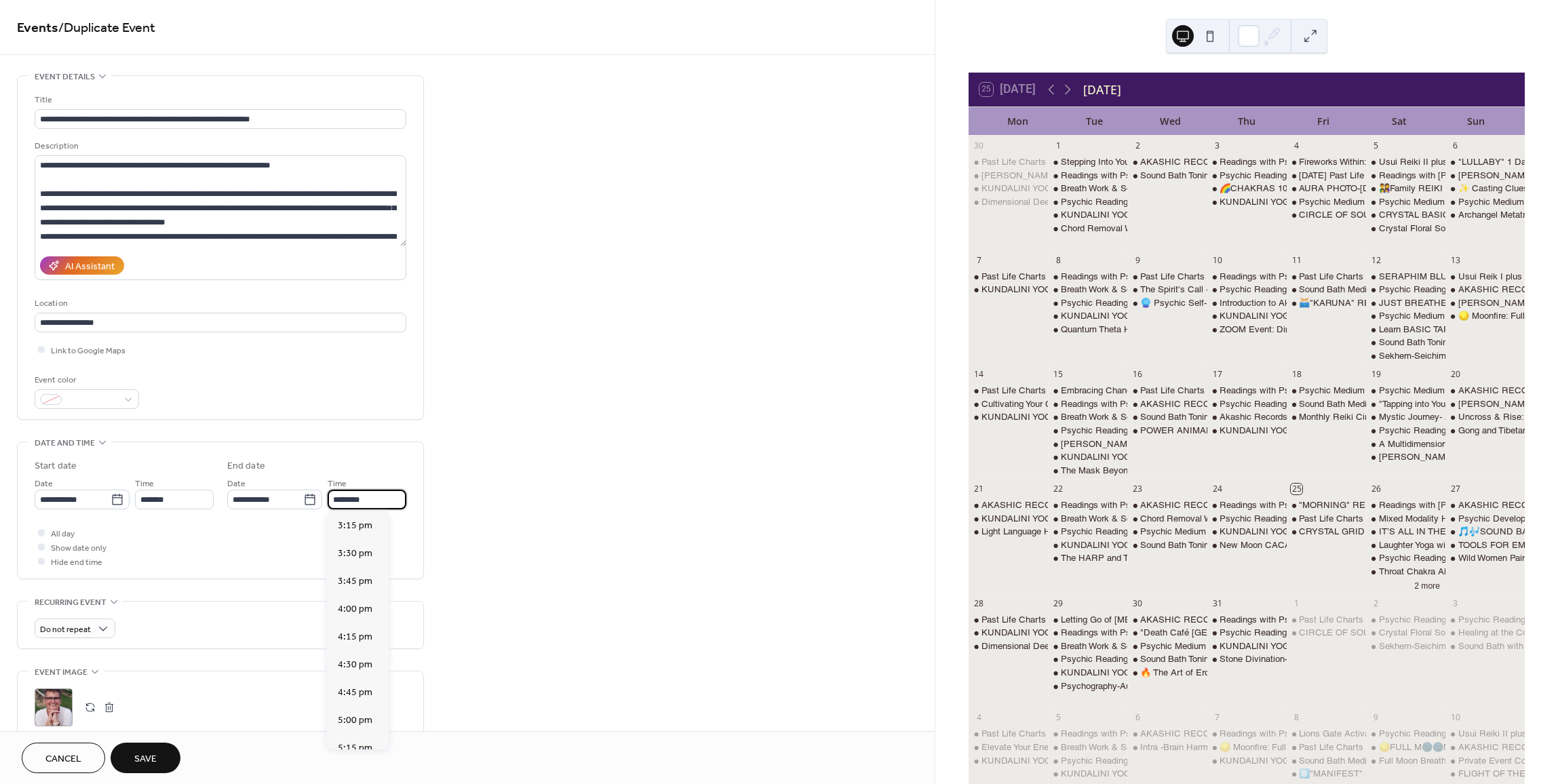 click on "********" at bounding box center (367, 499) 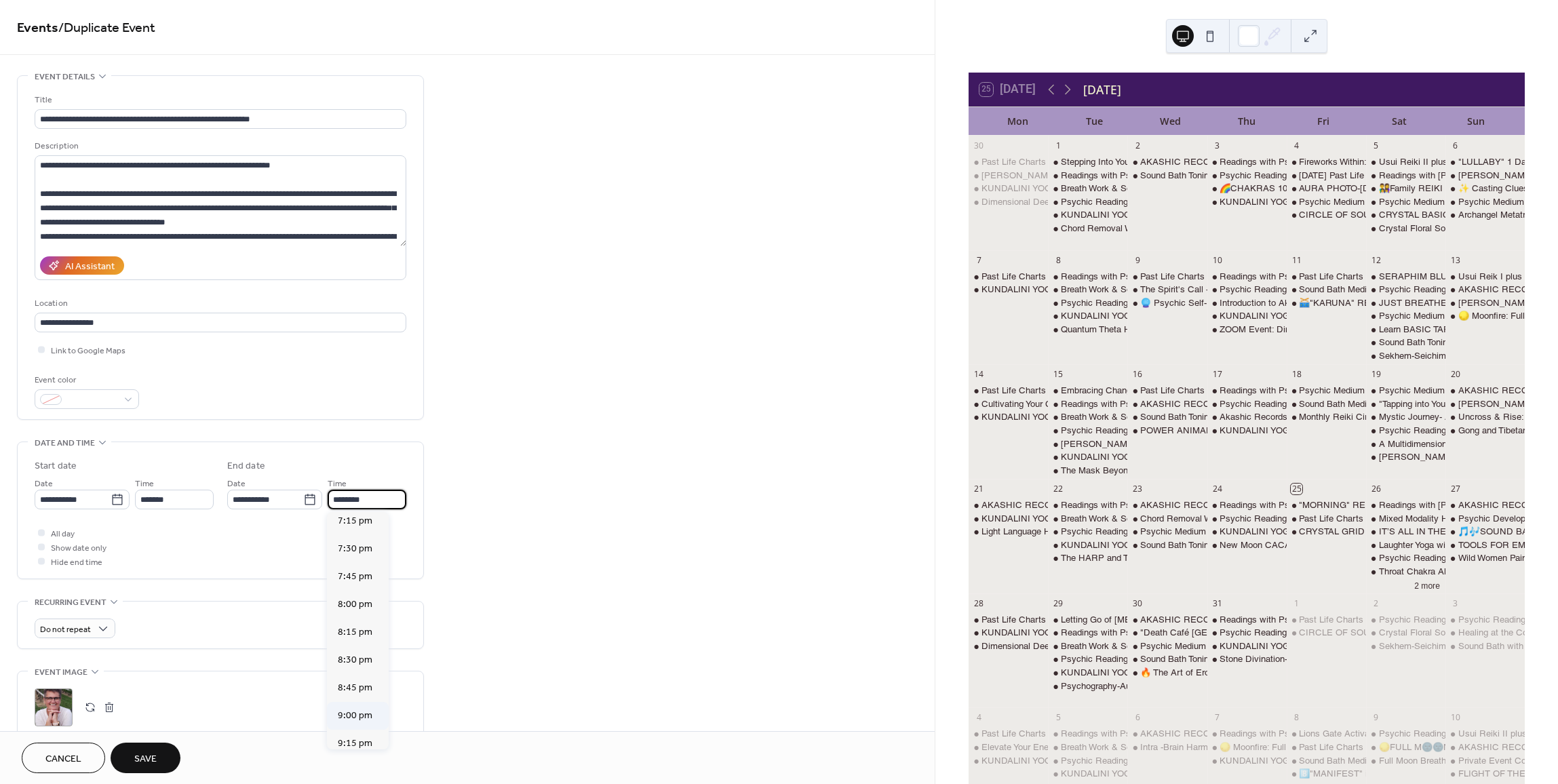 scroll, scrollTop: 329, scrollLeft: 0, axis: vertical 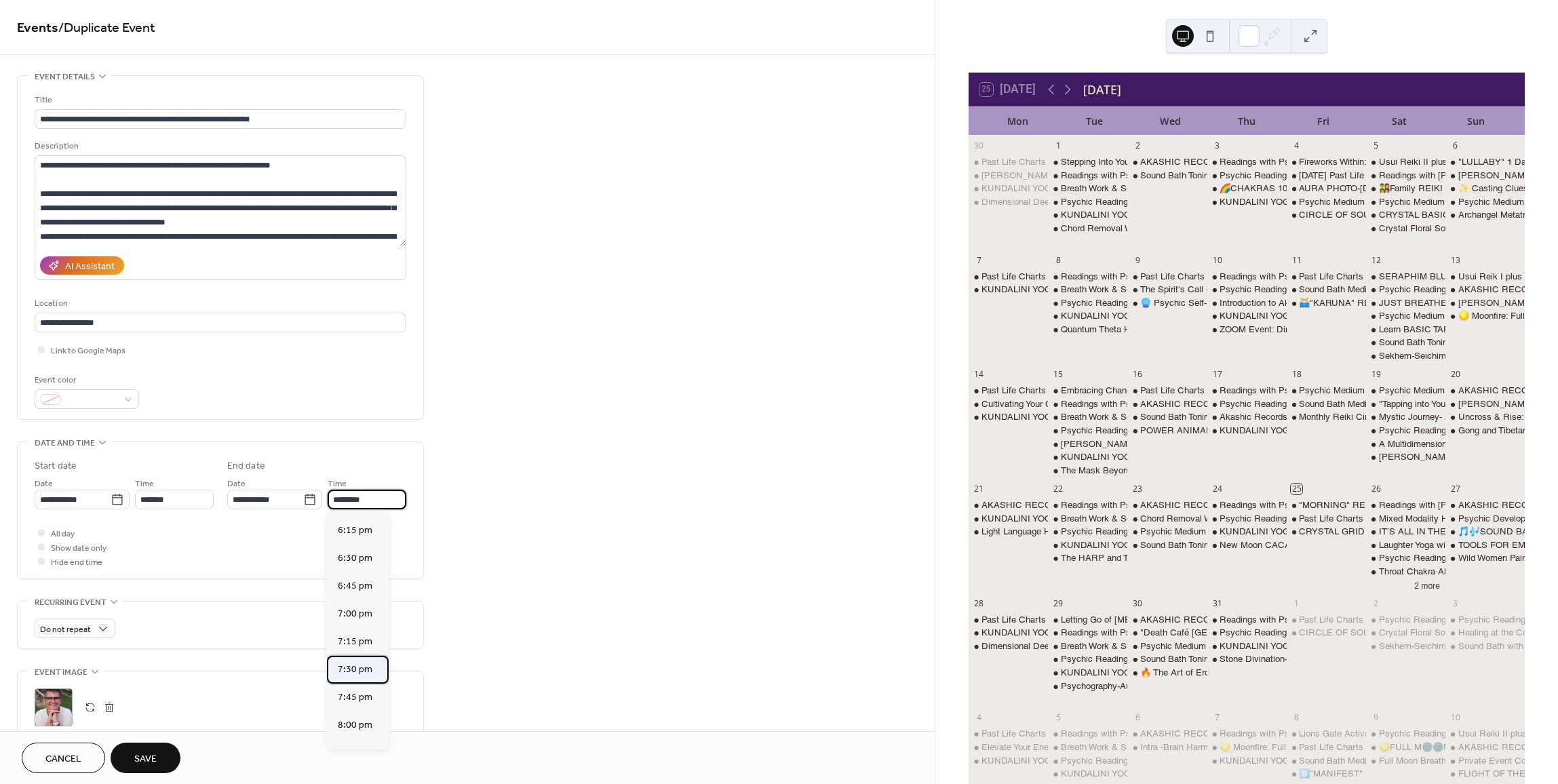 click on "7:30 pm" at bounding box center (355, 669) 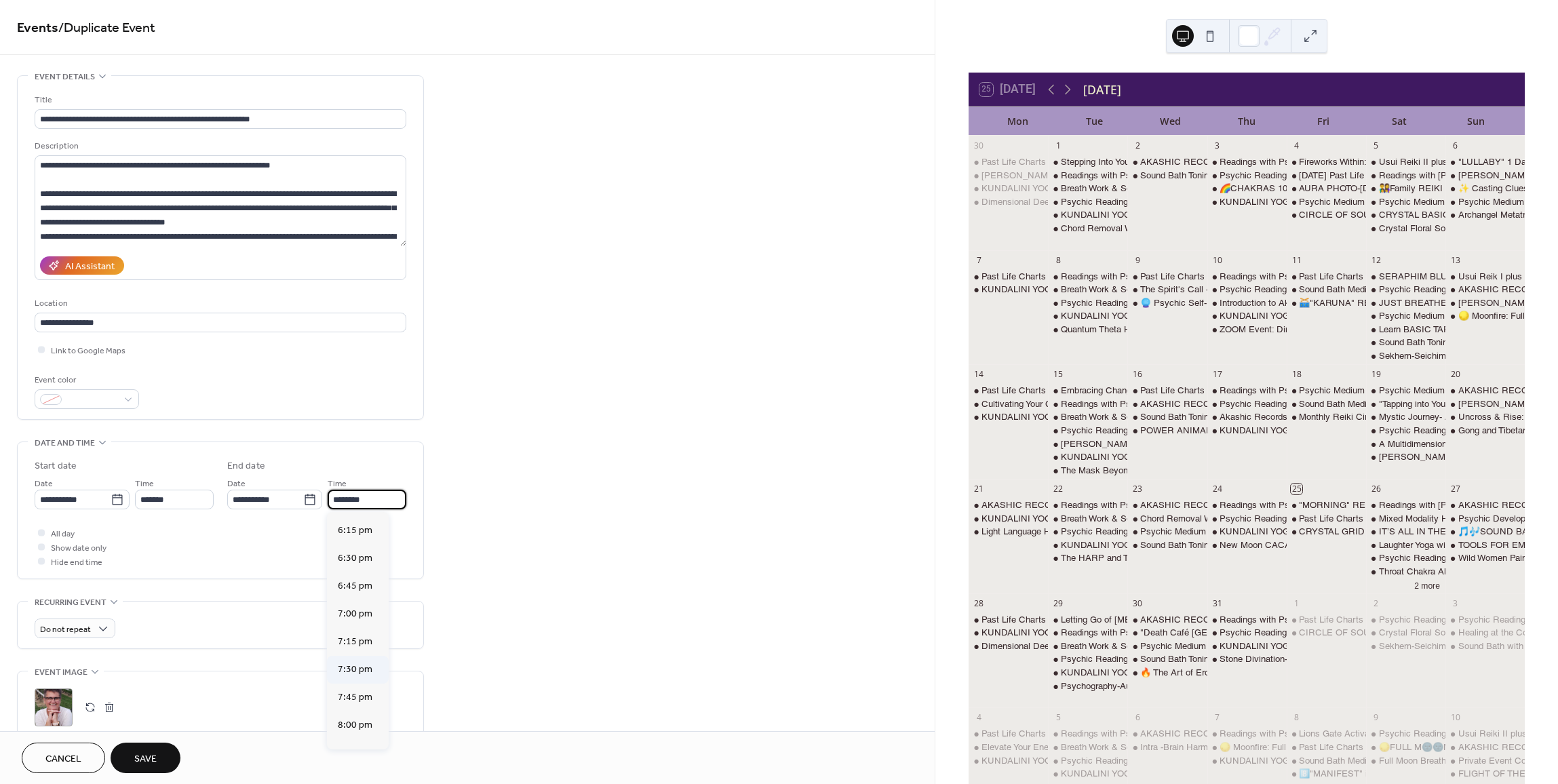 type on "*******" 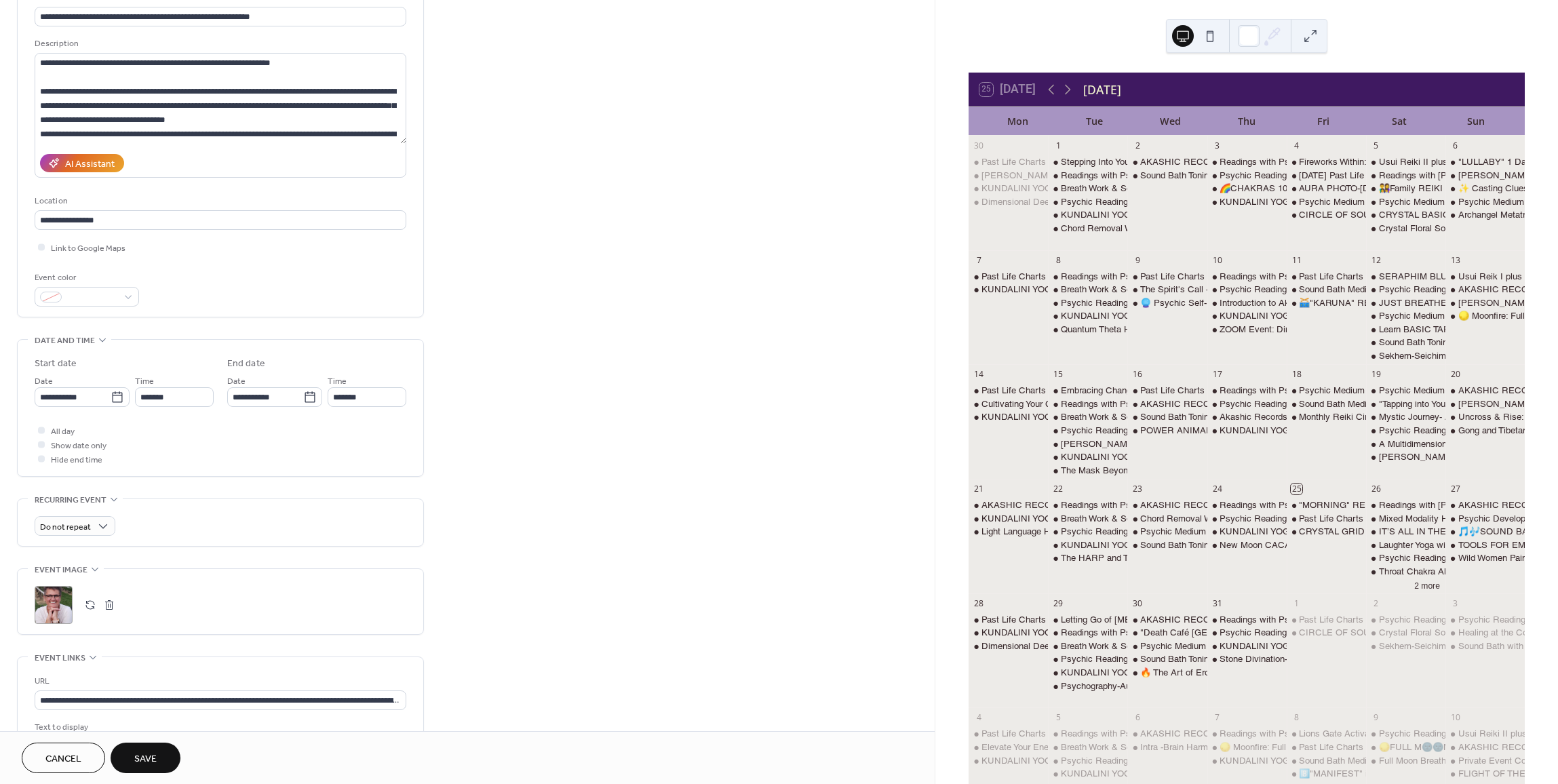scroll, scrollTop: 136, scrollLeft: 0, axis: vertical 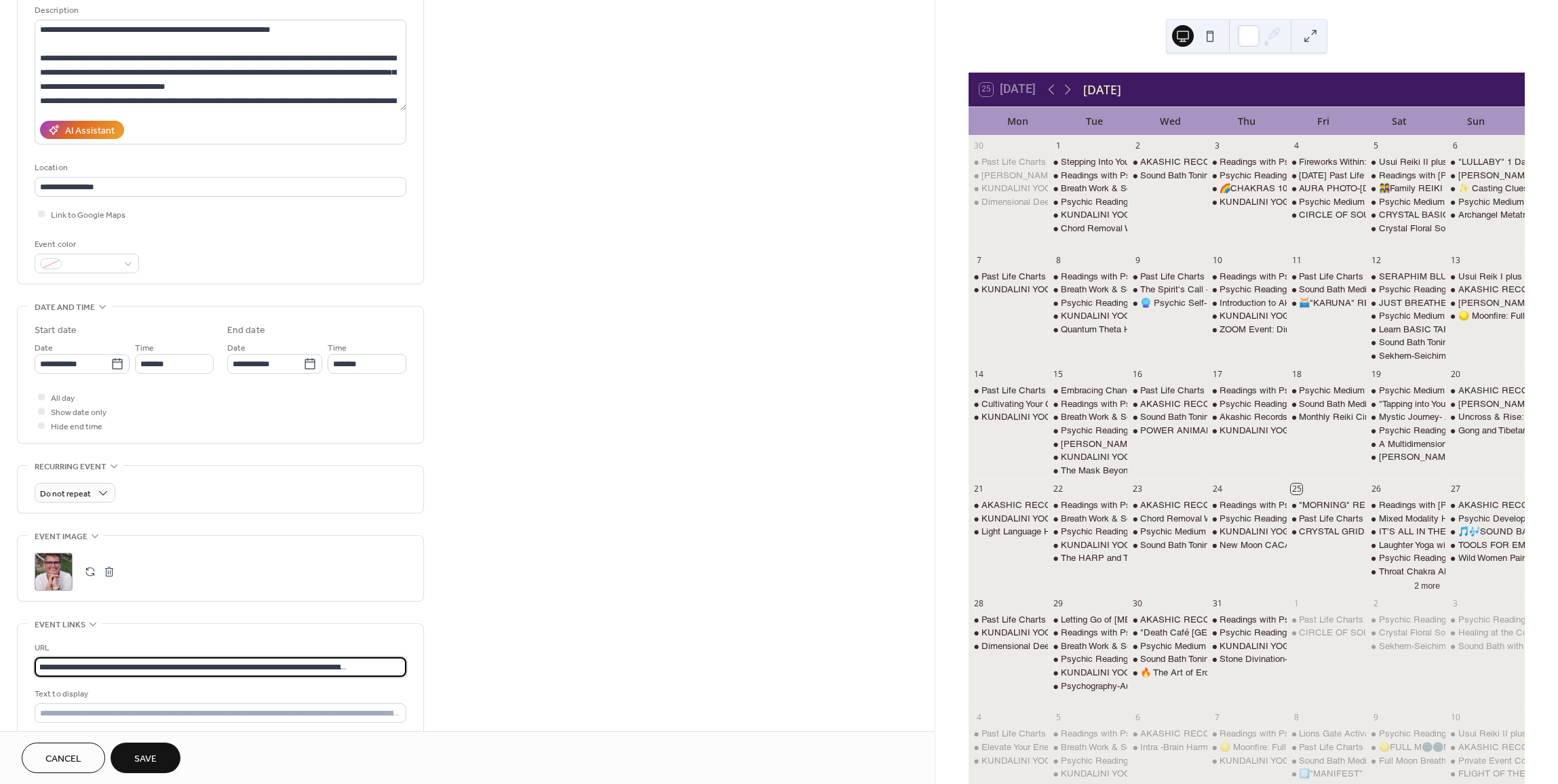 drag, startPoint x: 36, startPoint y: 670, endPoint x: 479, endPoint y: 638, distance: 444.1543 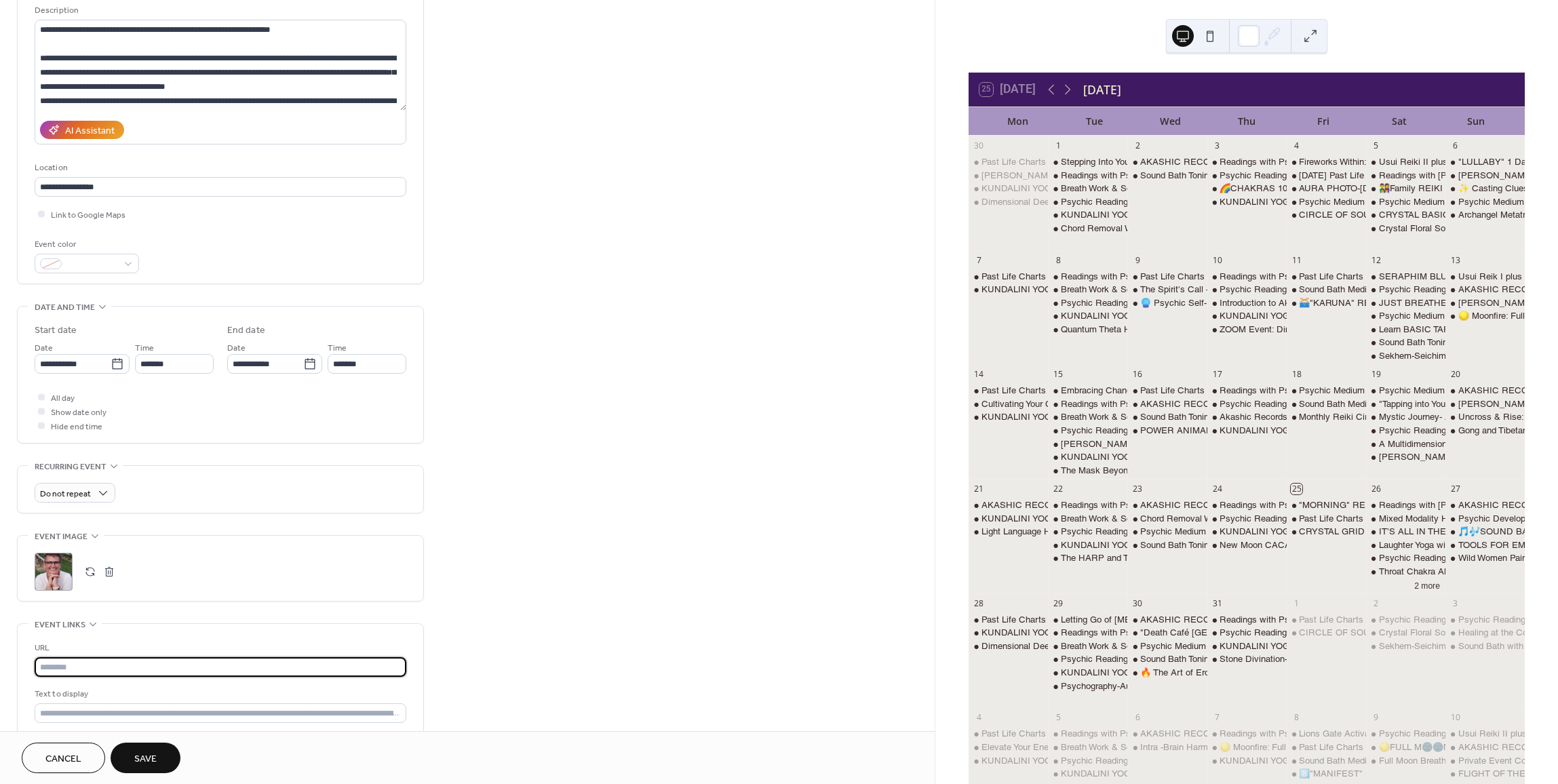 scroll, scrollTop: 0, scrollLeft: 0, axis: both 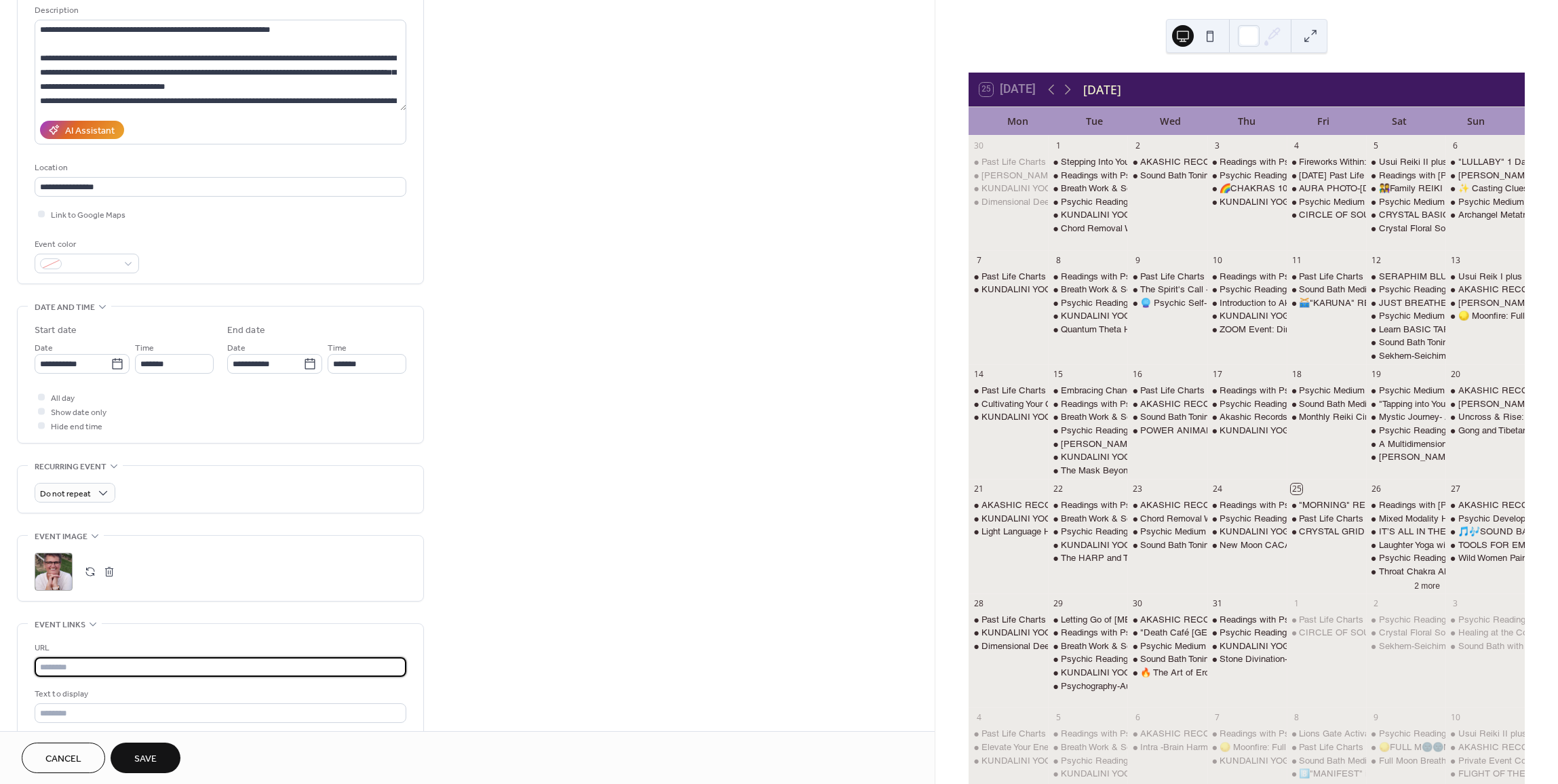 click at bounding box center [220, 667] 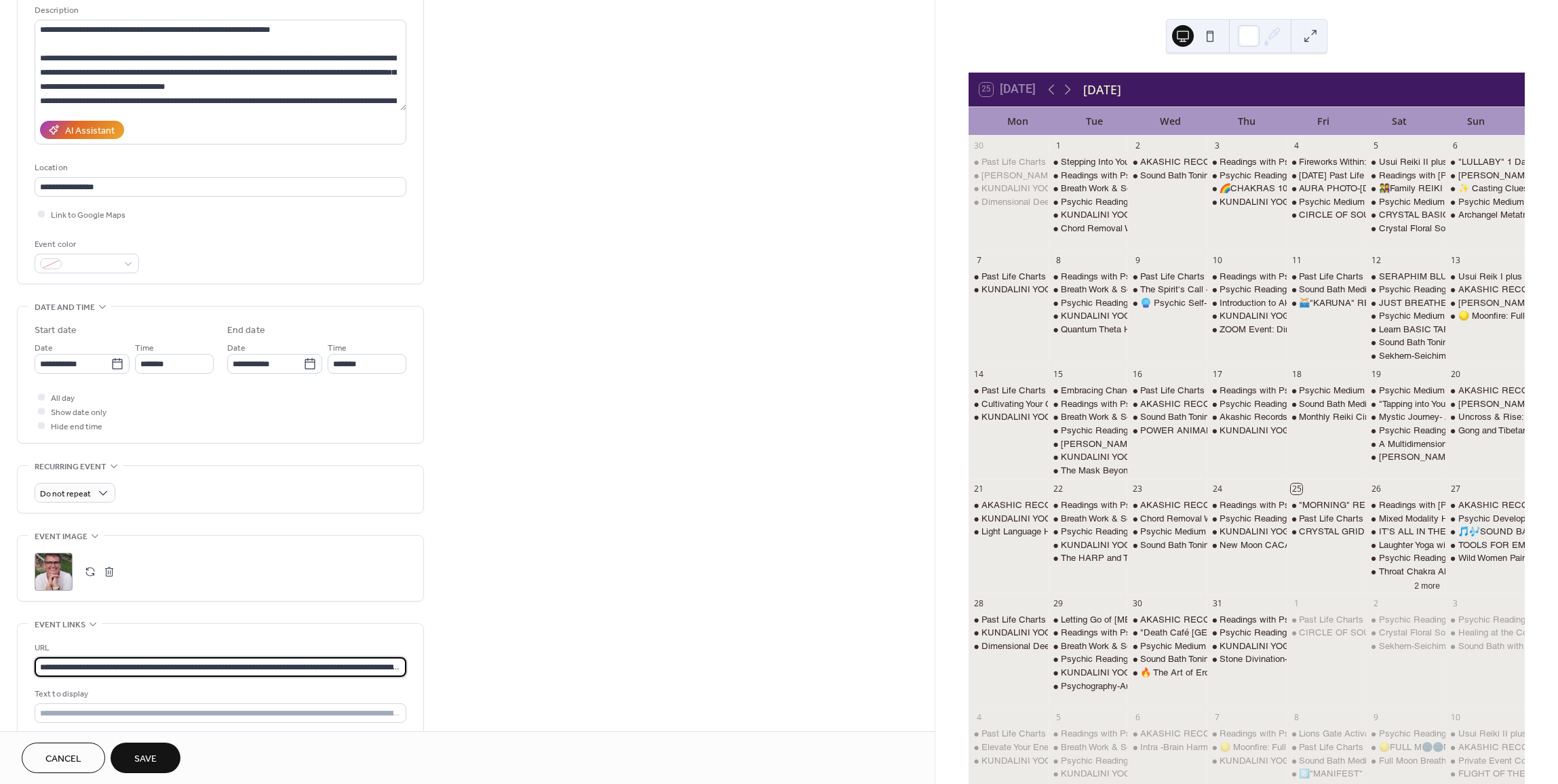 scroll, scrollTop: 0, scrollLeft: 100, axis: horizontal 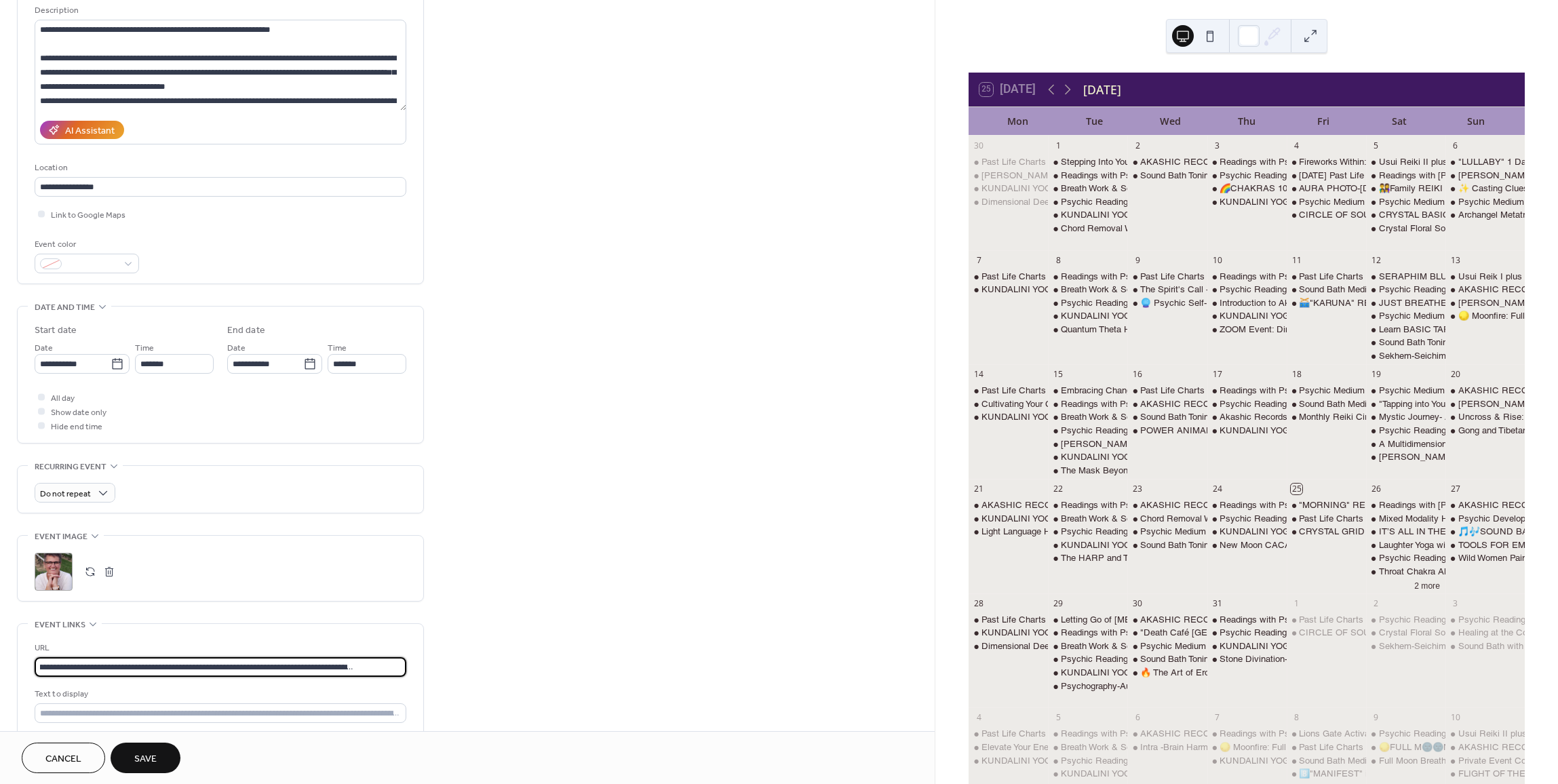 type on "**********" 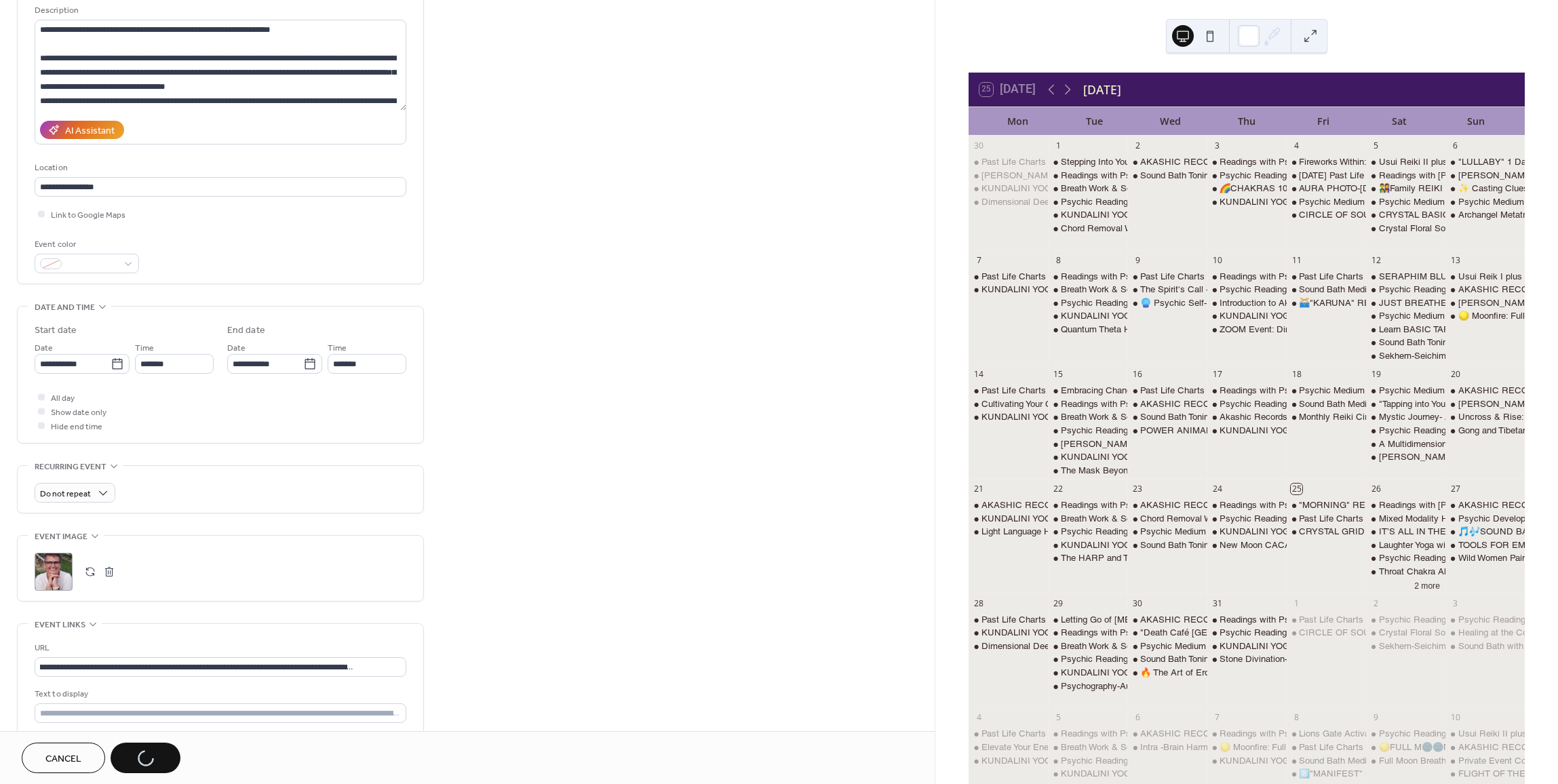 scroll, scrollTop: 0, scrollLeft: 0, axis: both 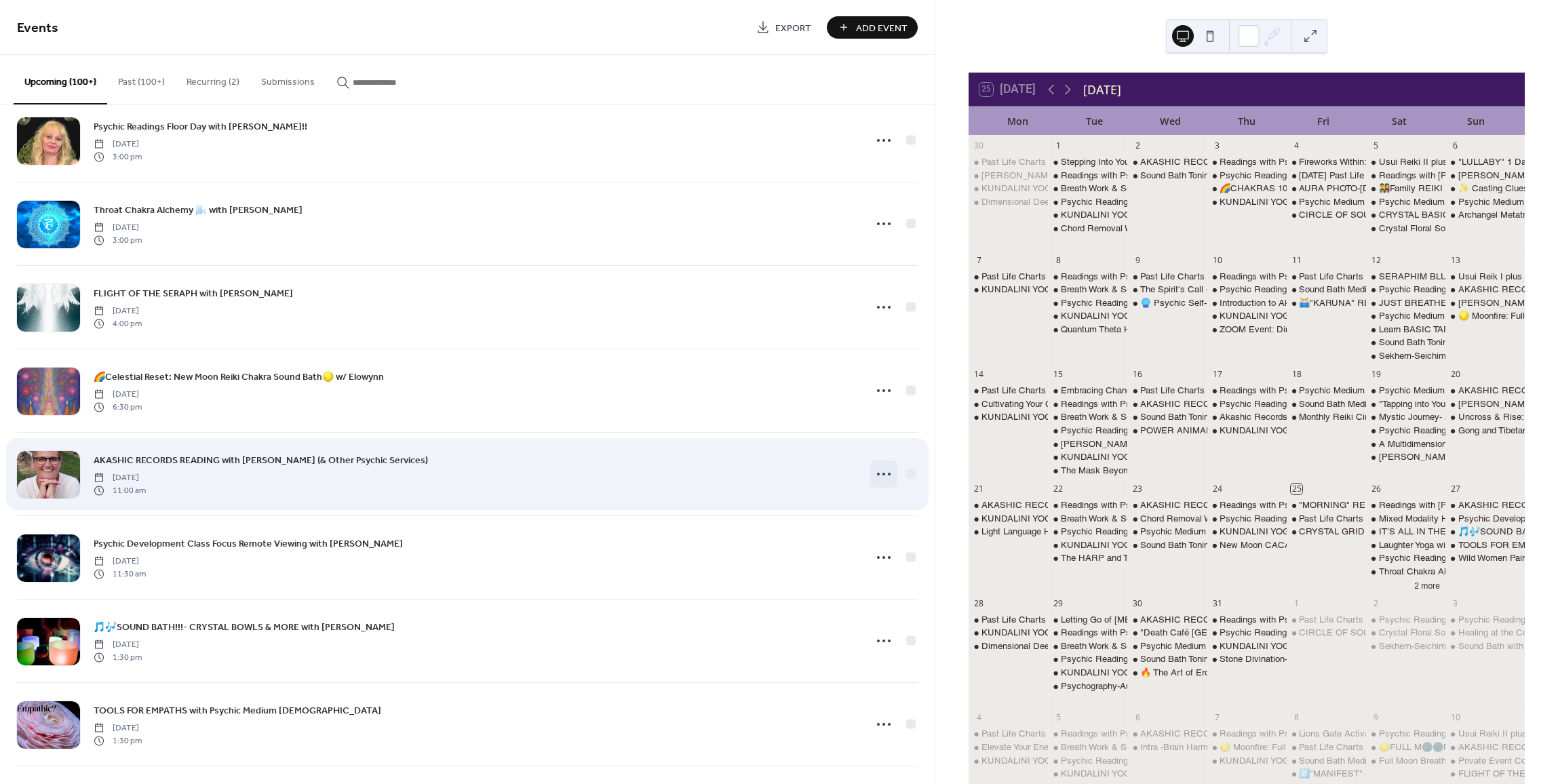 click 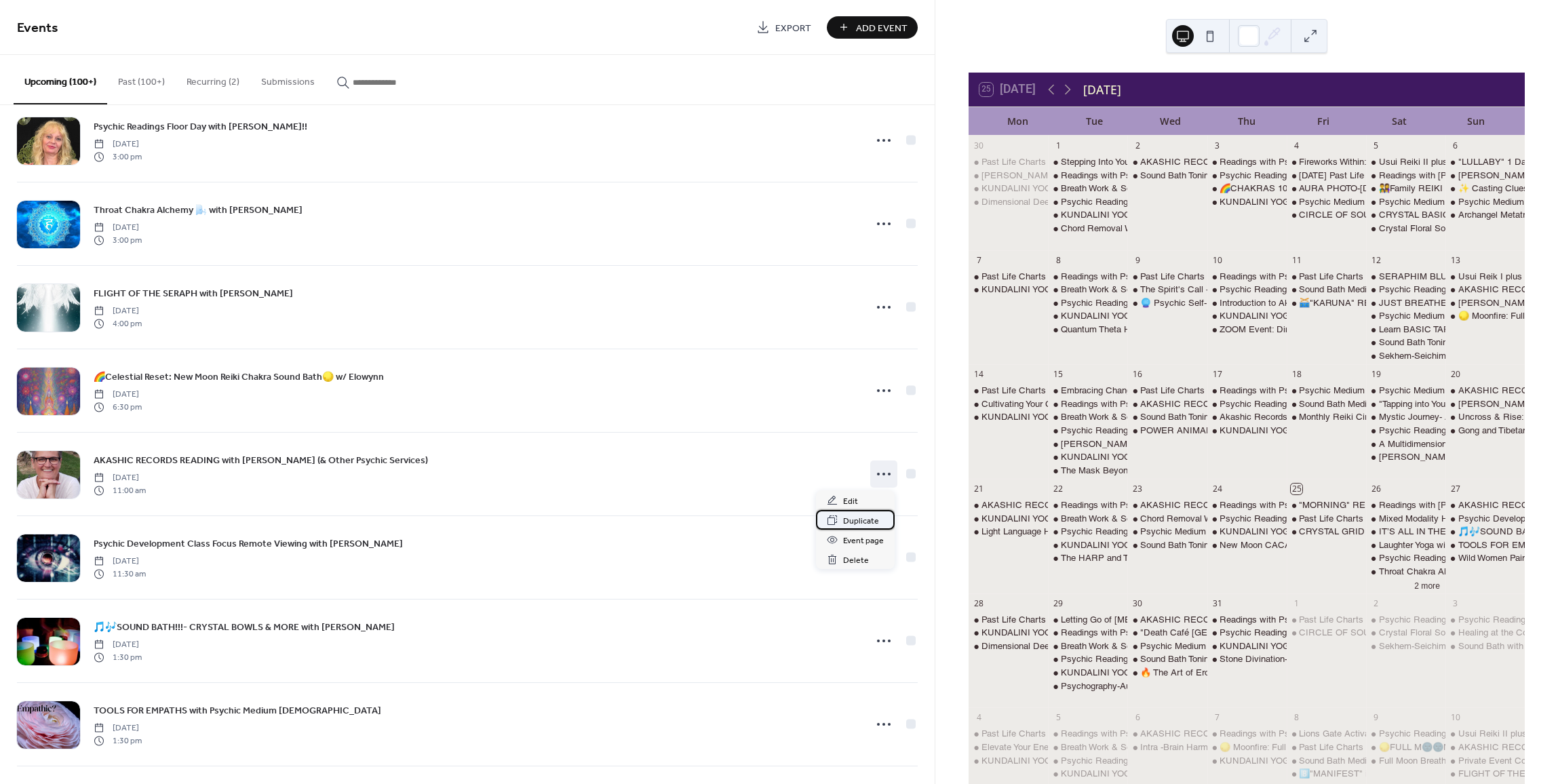 click on "Duplicate" at bounding box center (861, 521) 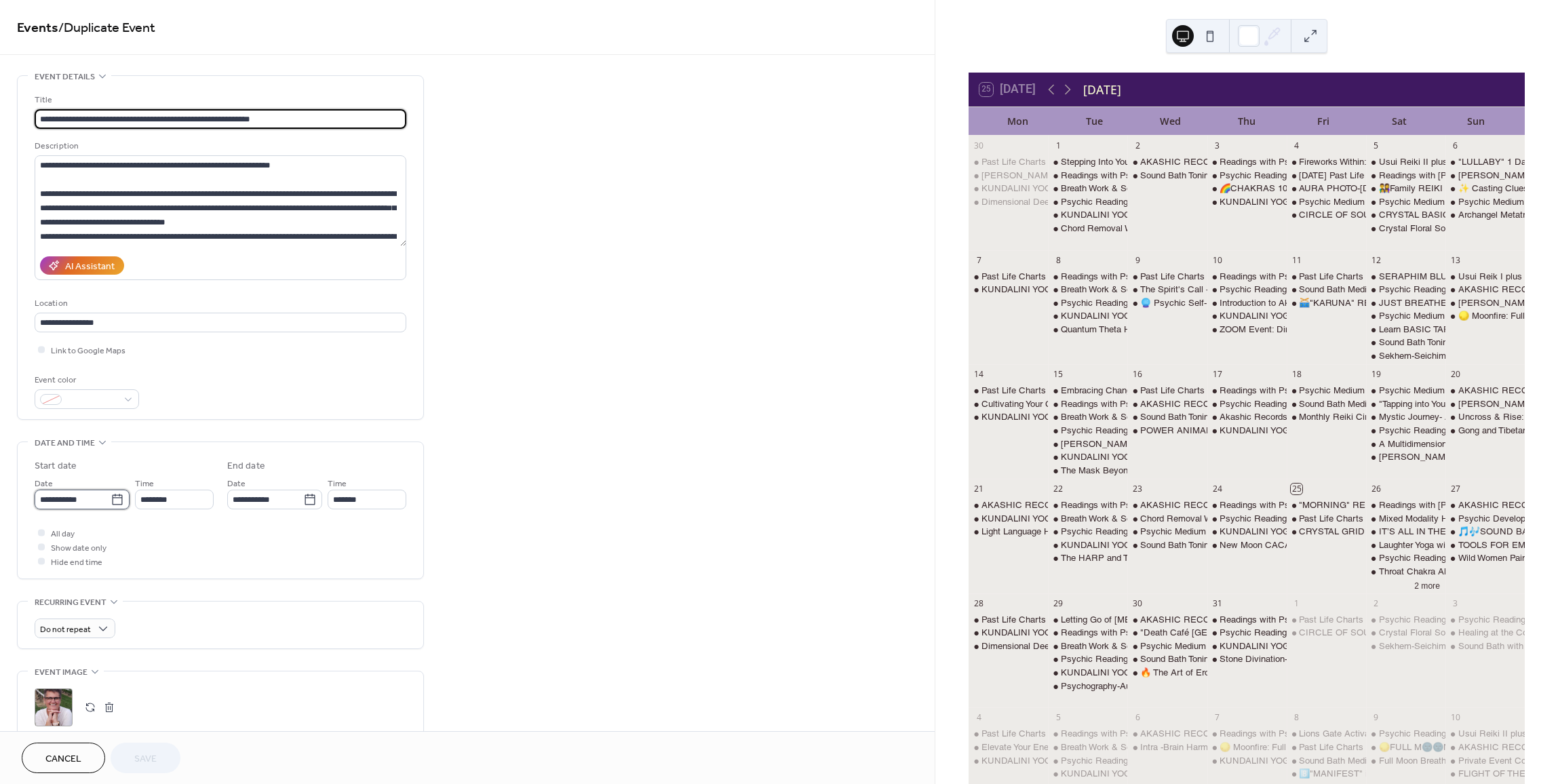 click on "**********" at bounding box center [73, 499] 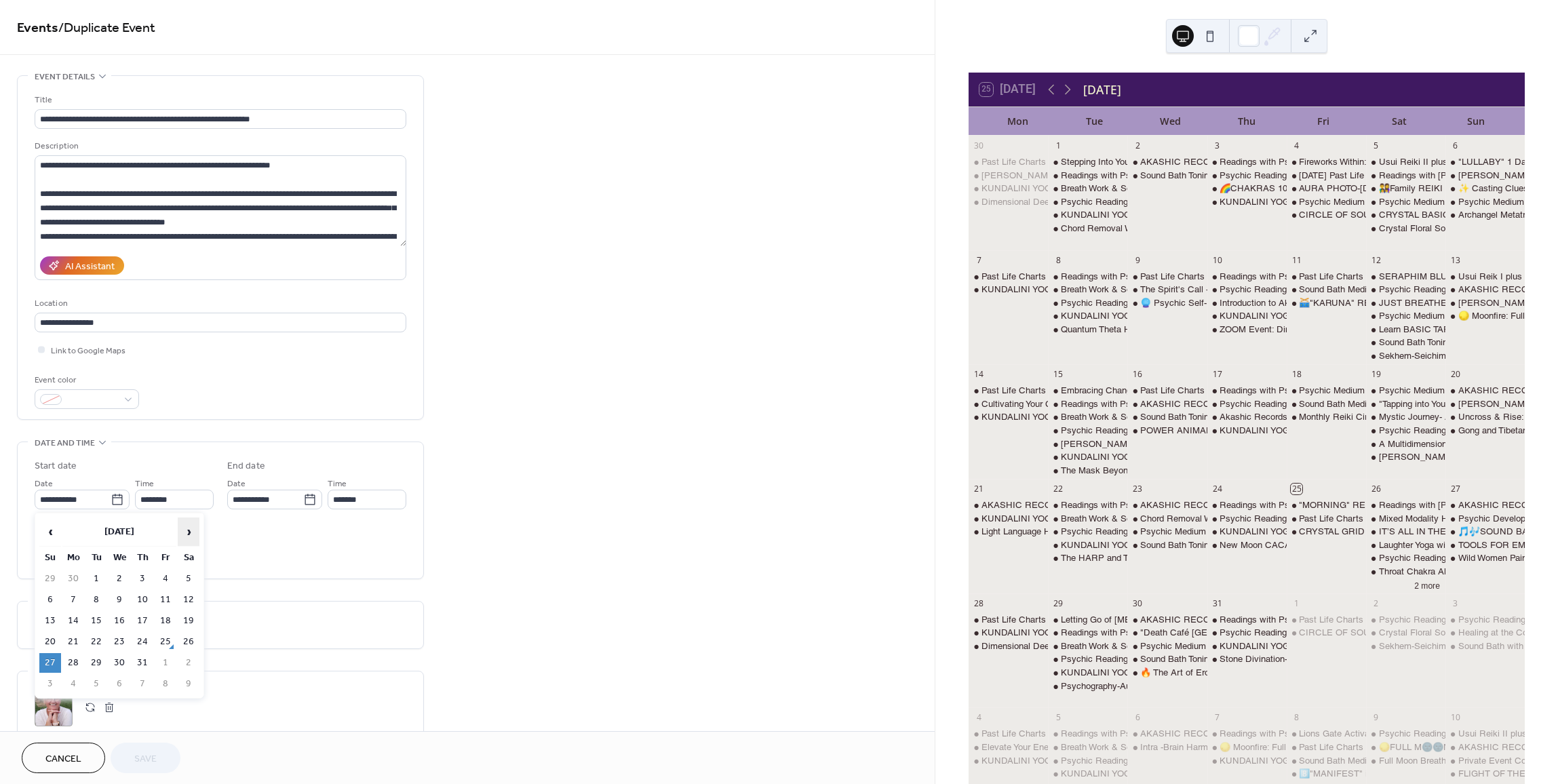 click on "›" at bounding box center (189, 532) 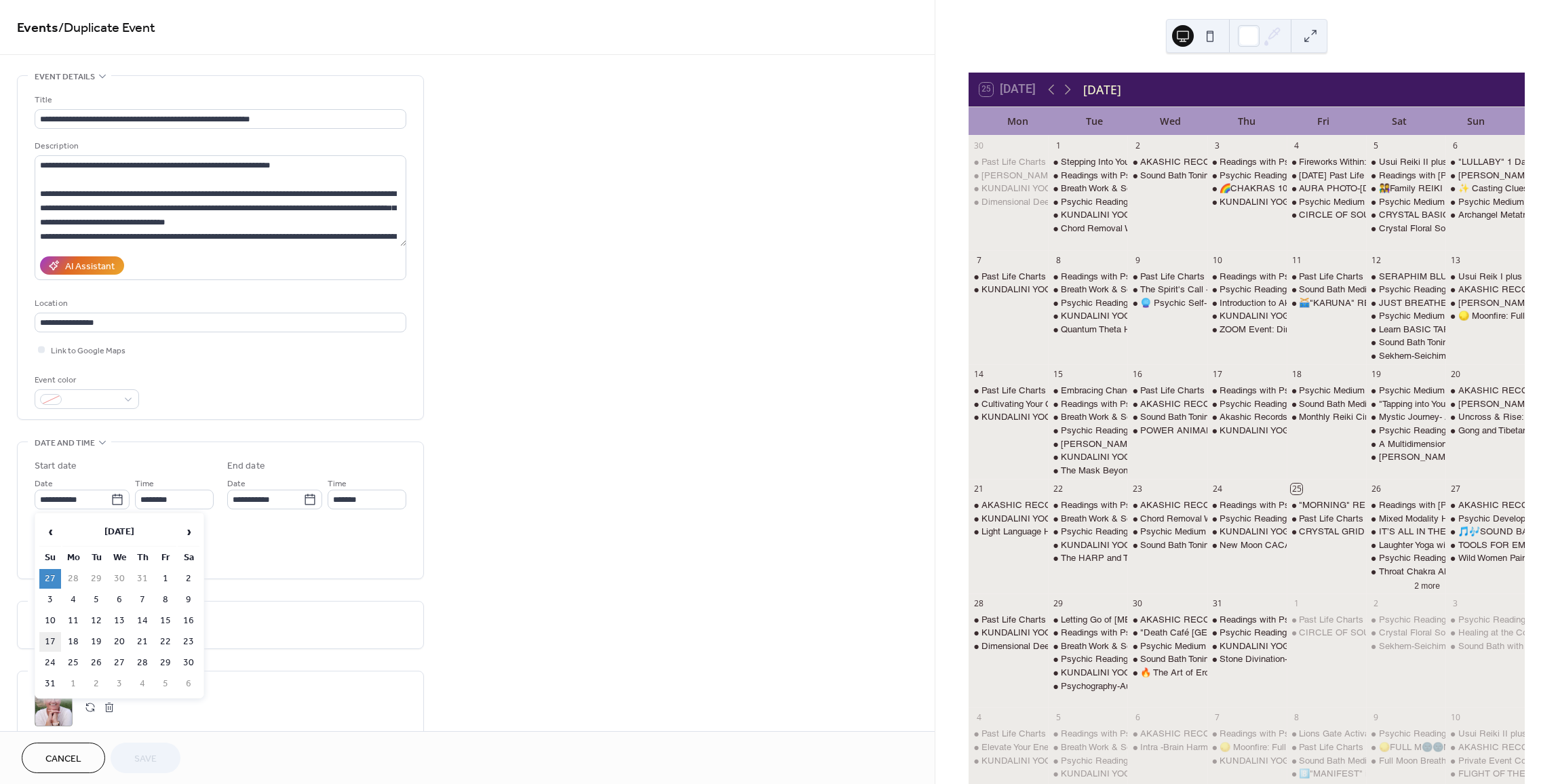 click on "17" at bounding box center [50, 642] 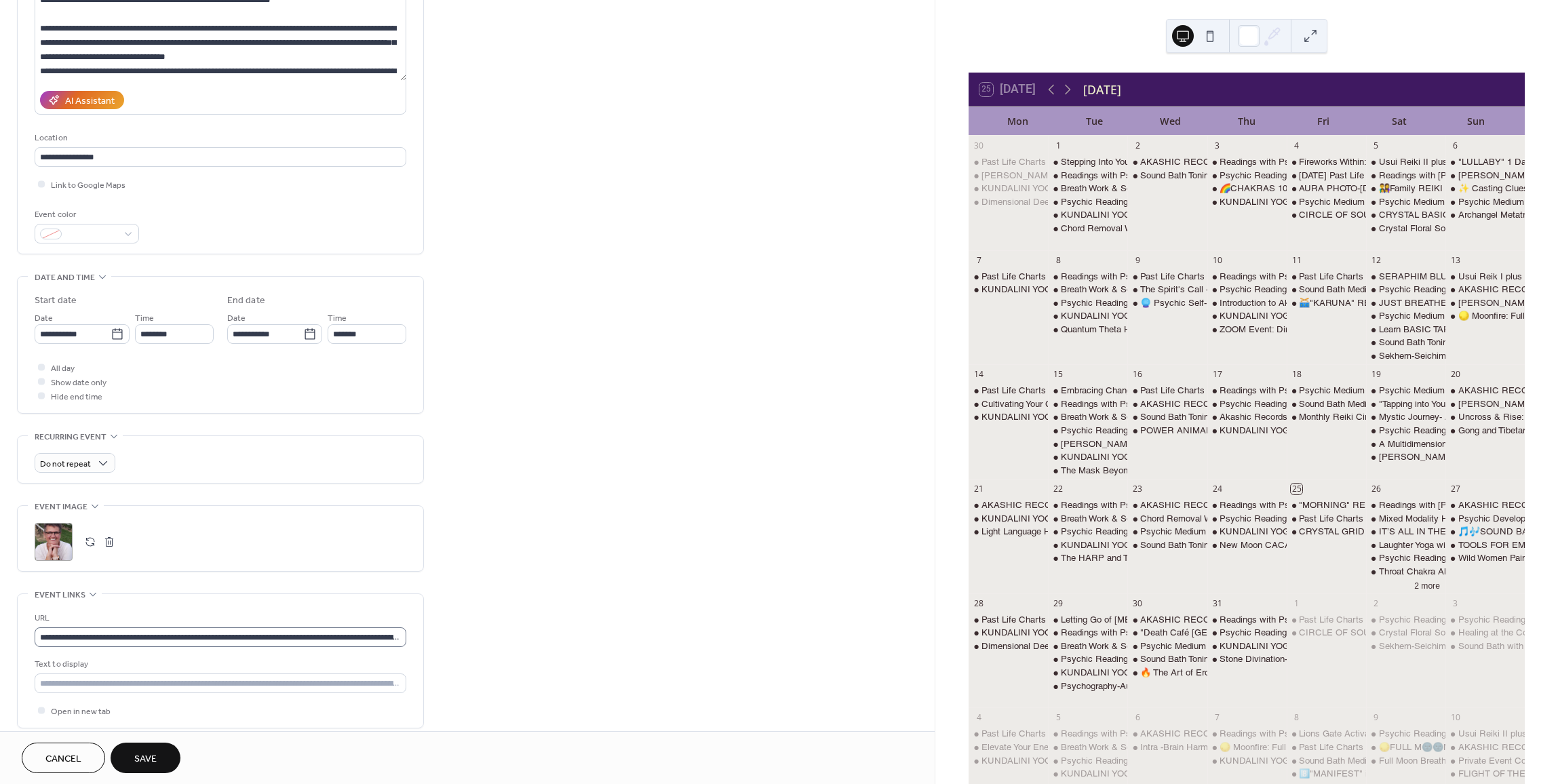 scroll, scrollTop: 203, scrollLeft: 0, axis: vertical 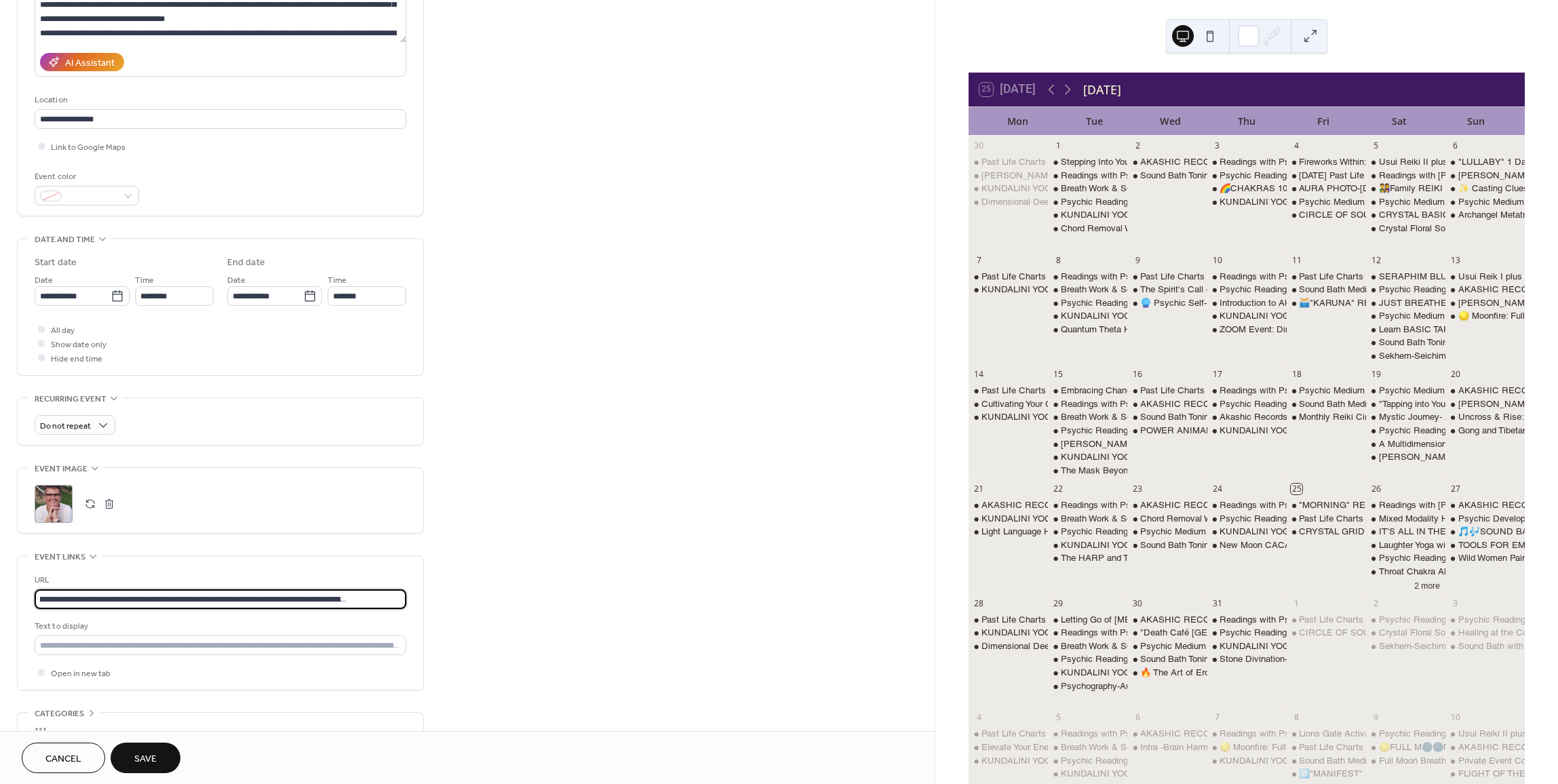 drag, startPoint x: 40, startPoint y: 604, endPoint x: 450, endPoint y: 619, distance: 410.2743 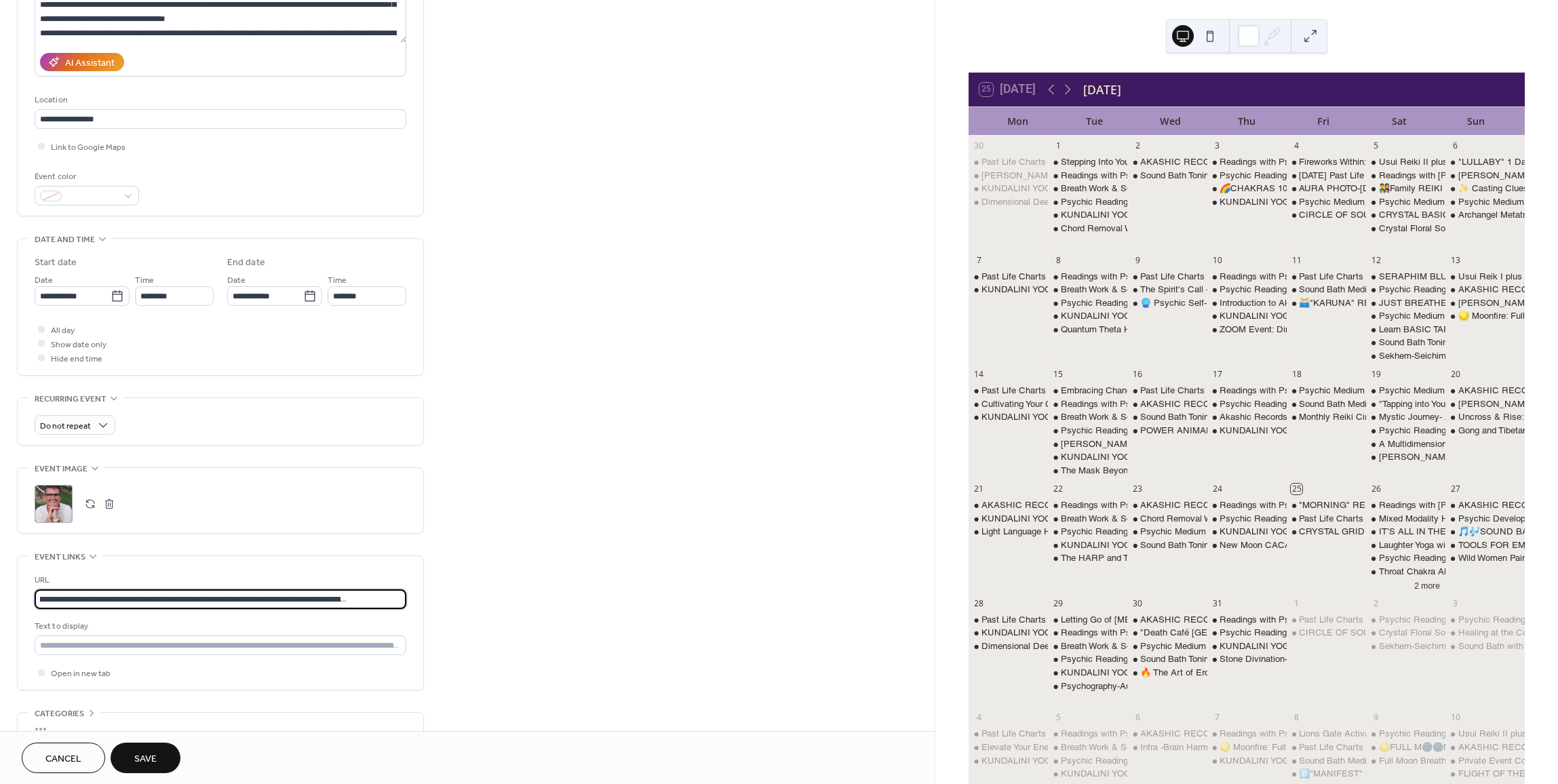 click on "**********" at bounding box center (467, 338) 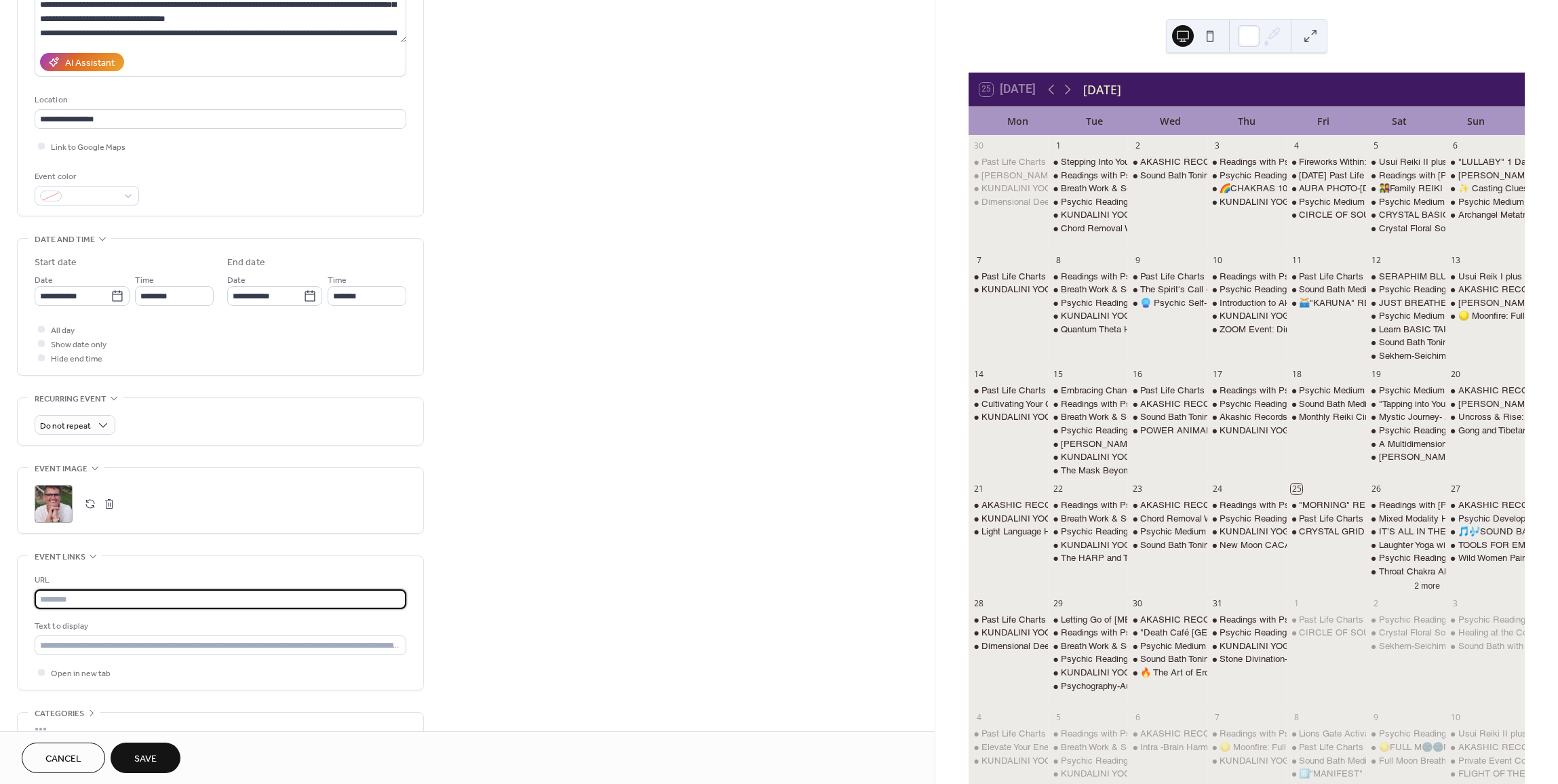 scroll, scrollTop: 0, scrollLeft: 0, axis: both 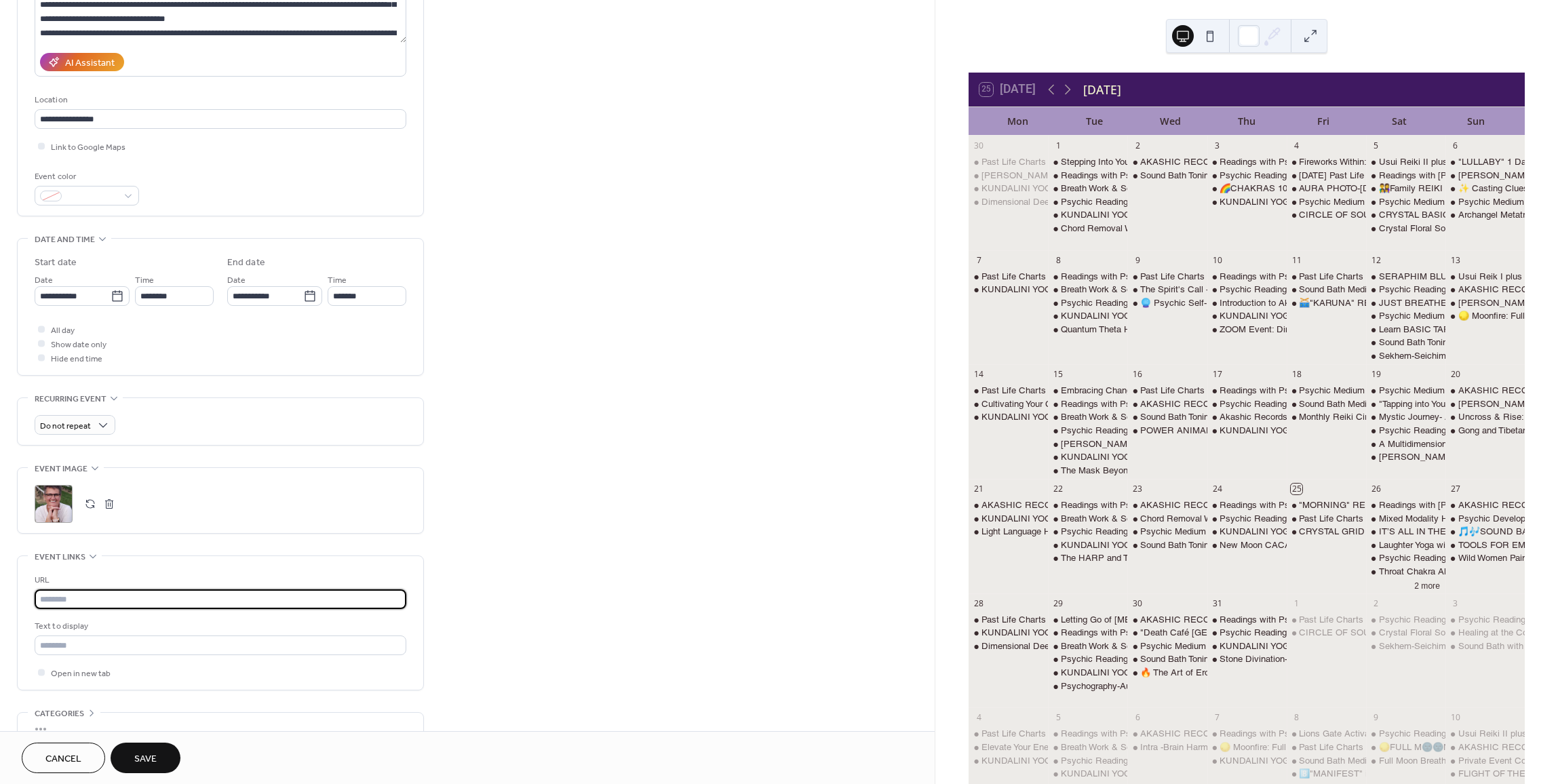 click at bounding box center [220, 599] 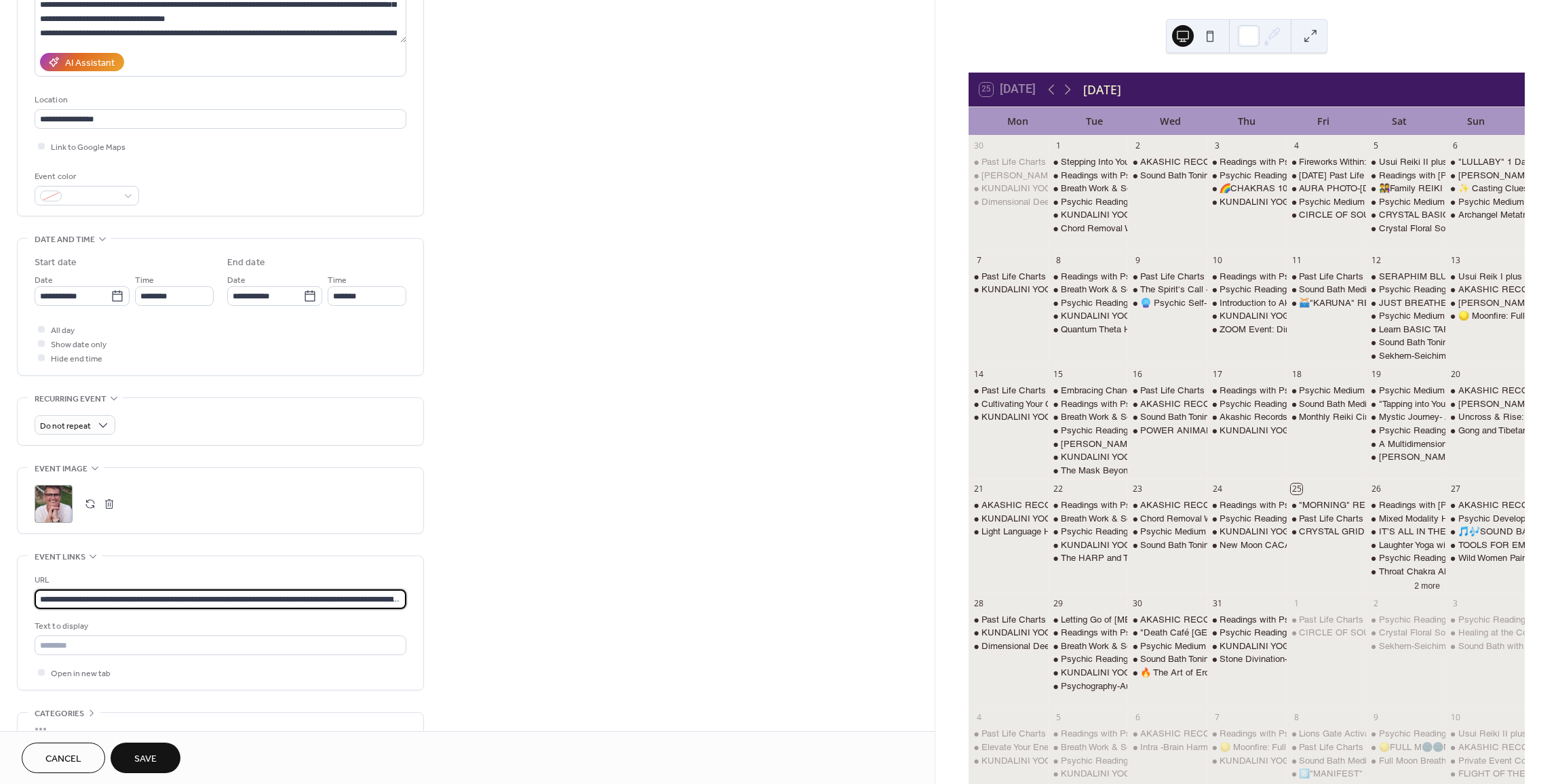 scroll, scrollTop: 0, scrollLeft: 100, axis: horizontal 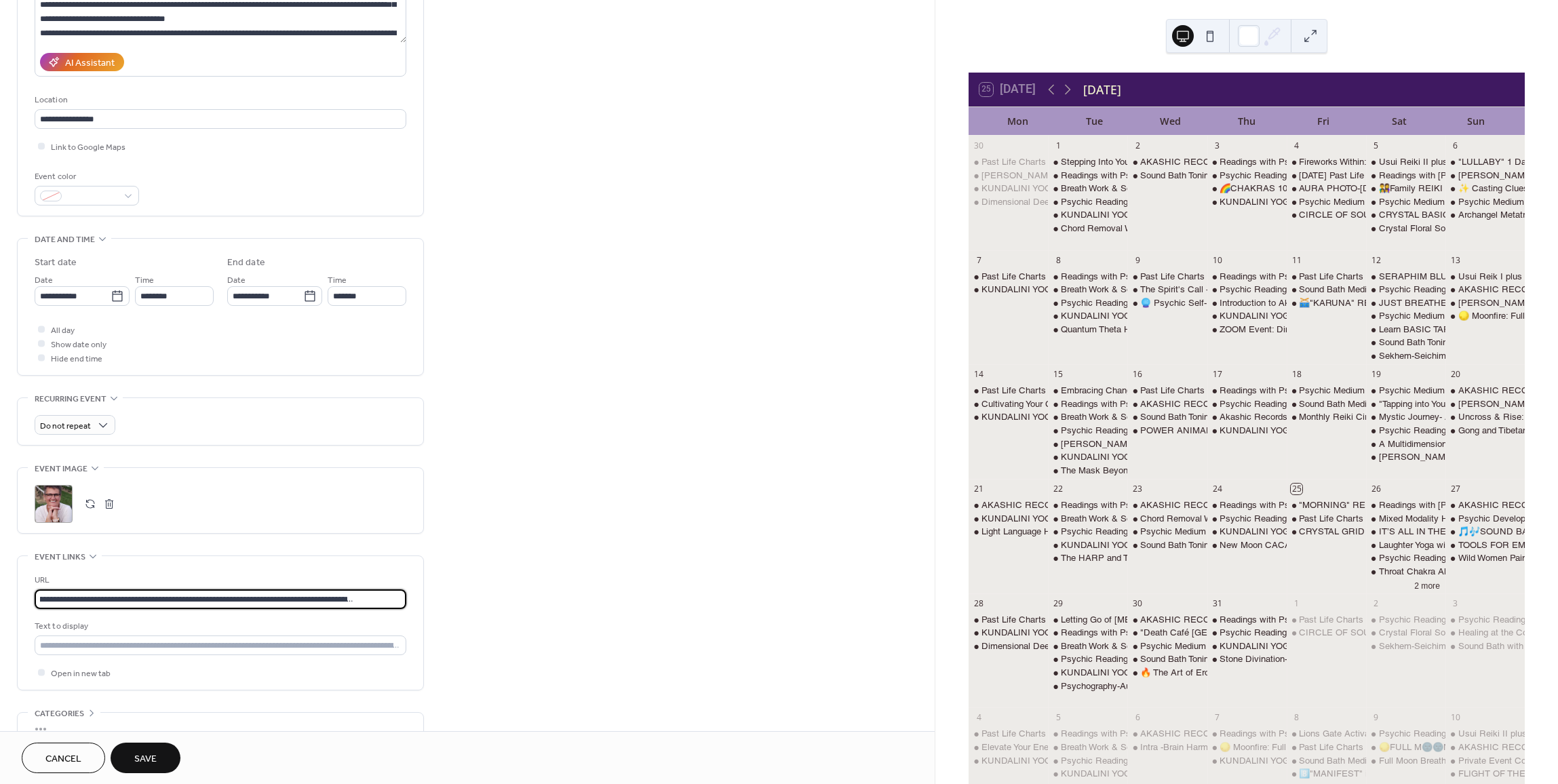 type on "**********" 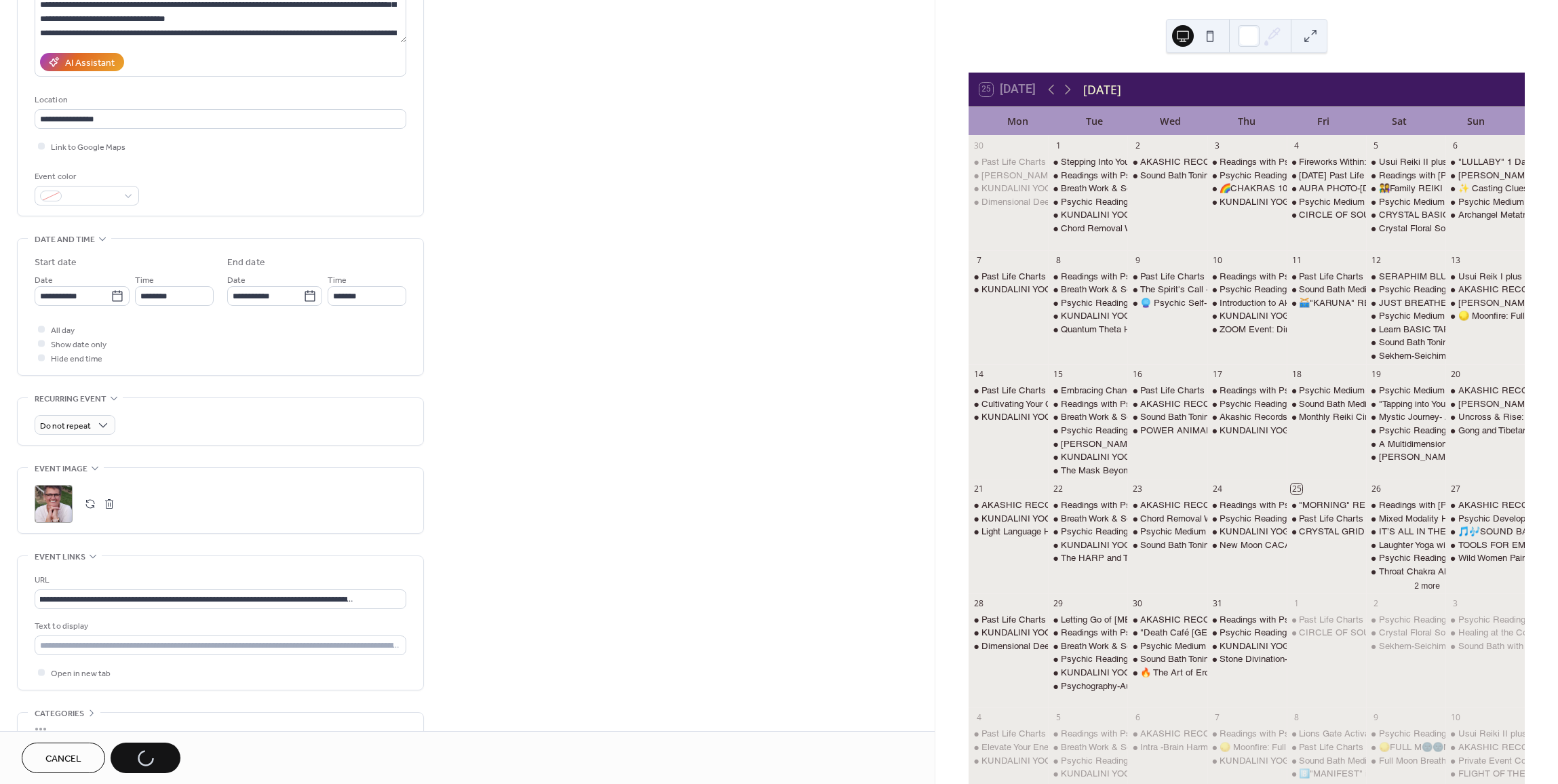scroll, scrollTop: 0, scrollLeft: 0, axis: both 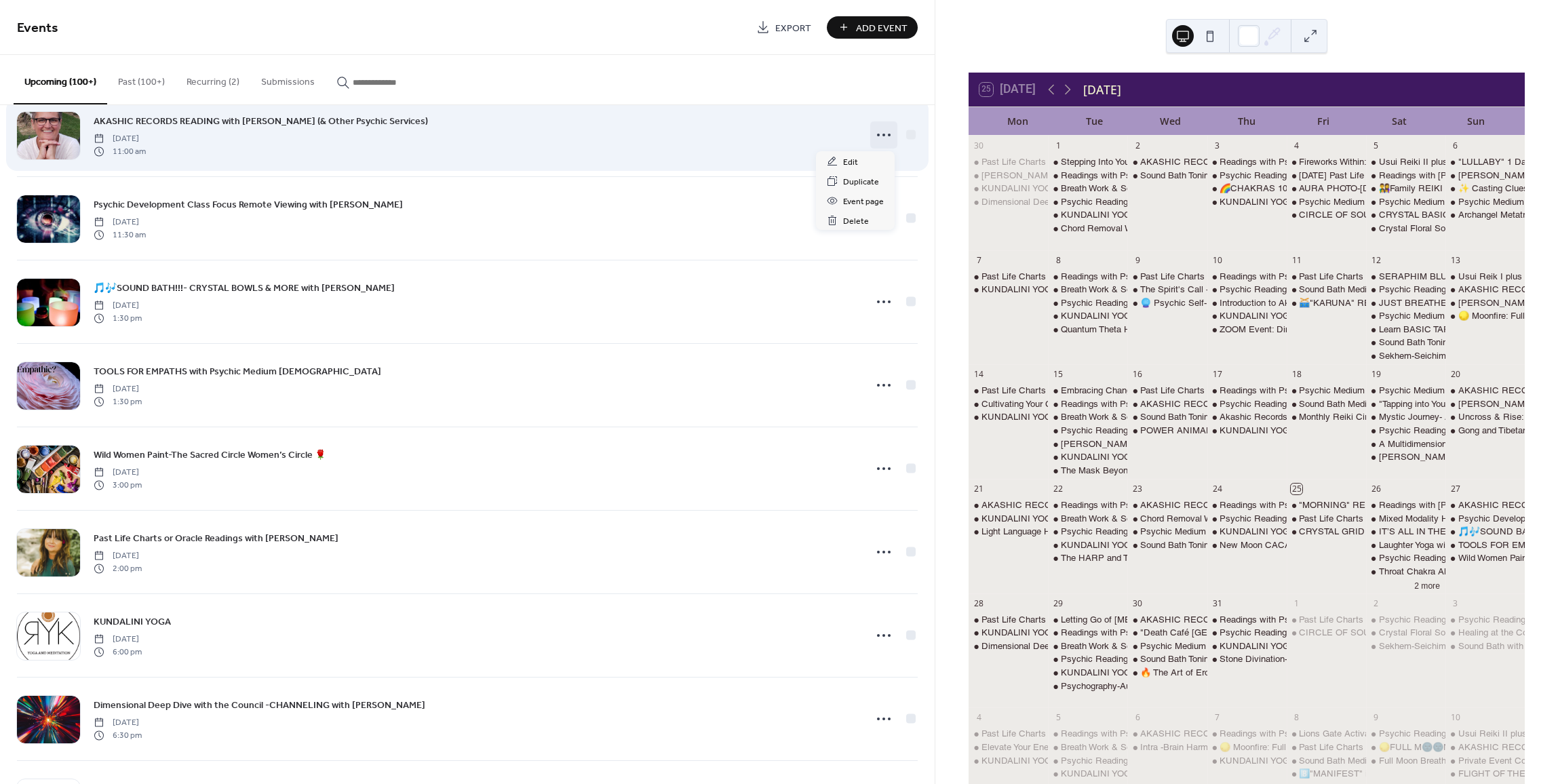 click 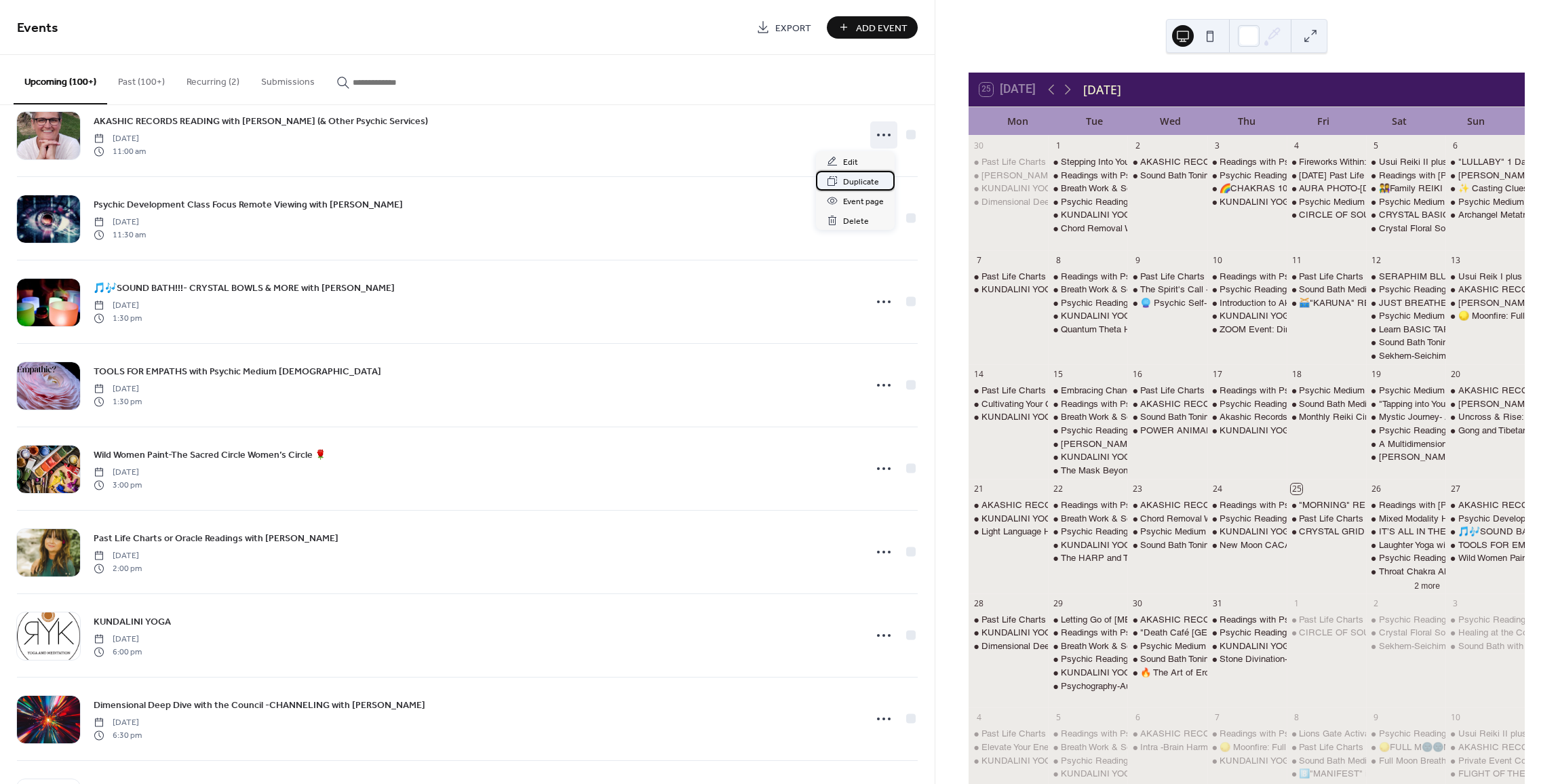 click on "Duplicate" at bounding box center [861, 182] 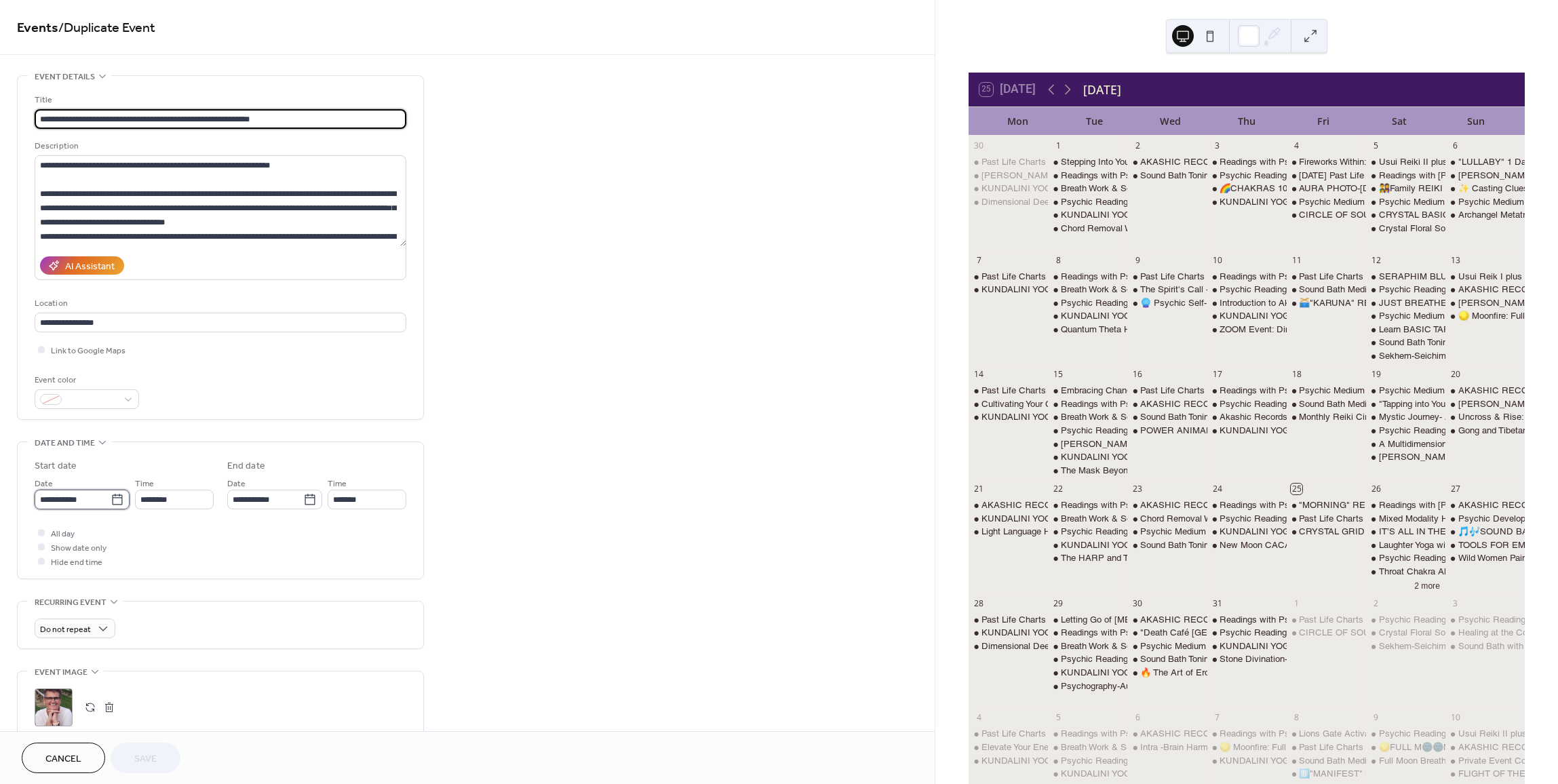 click on "**********" at bounding box center [73, 499] 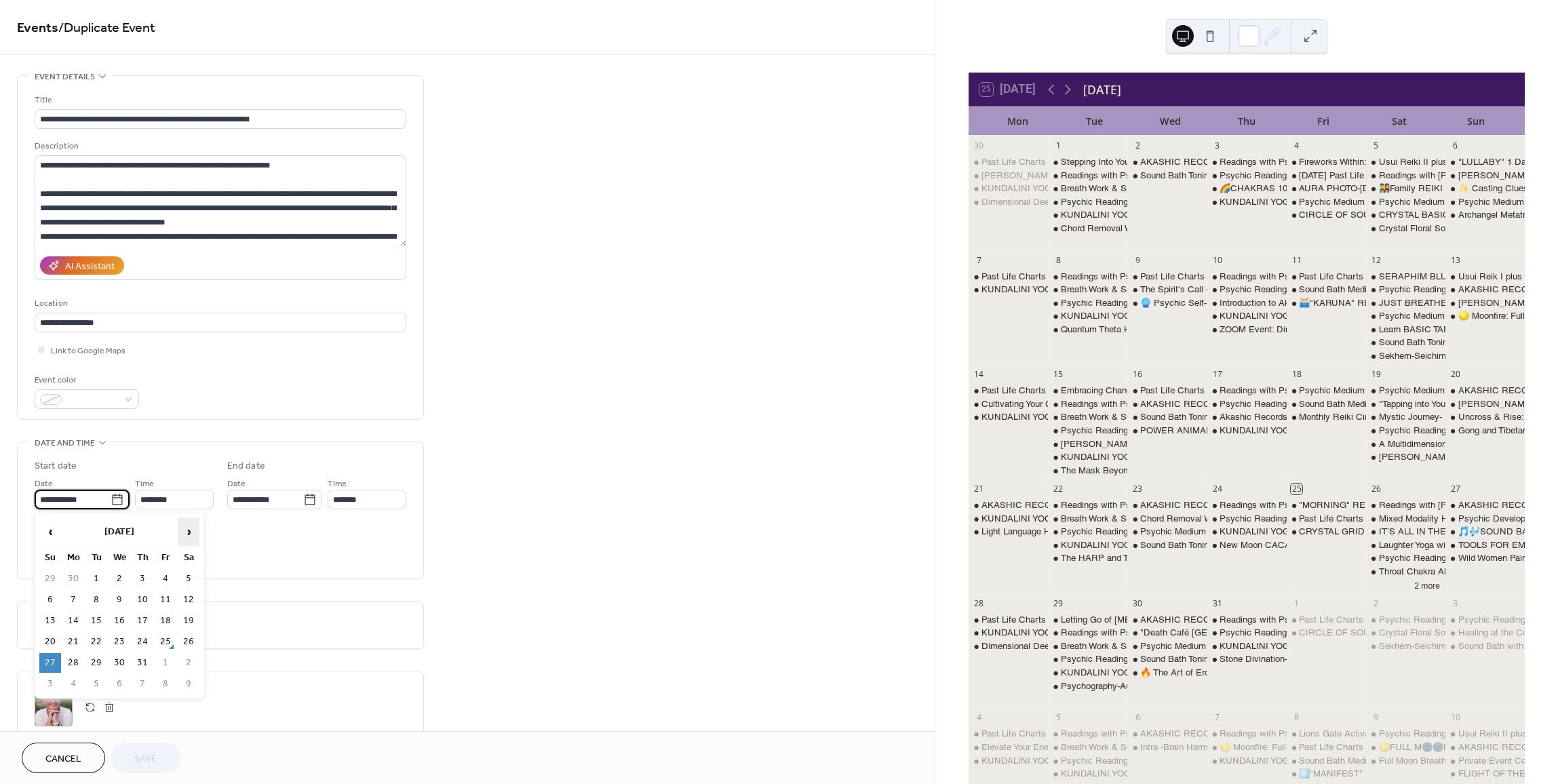 click on "›" at bounding box center (189, 532) 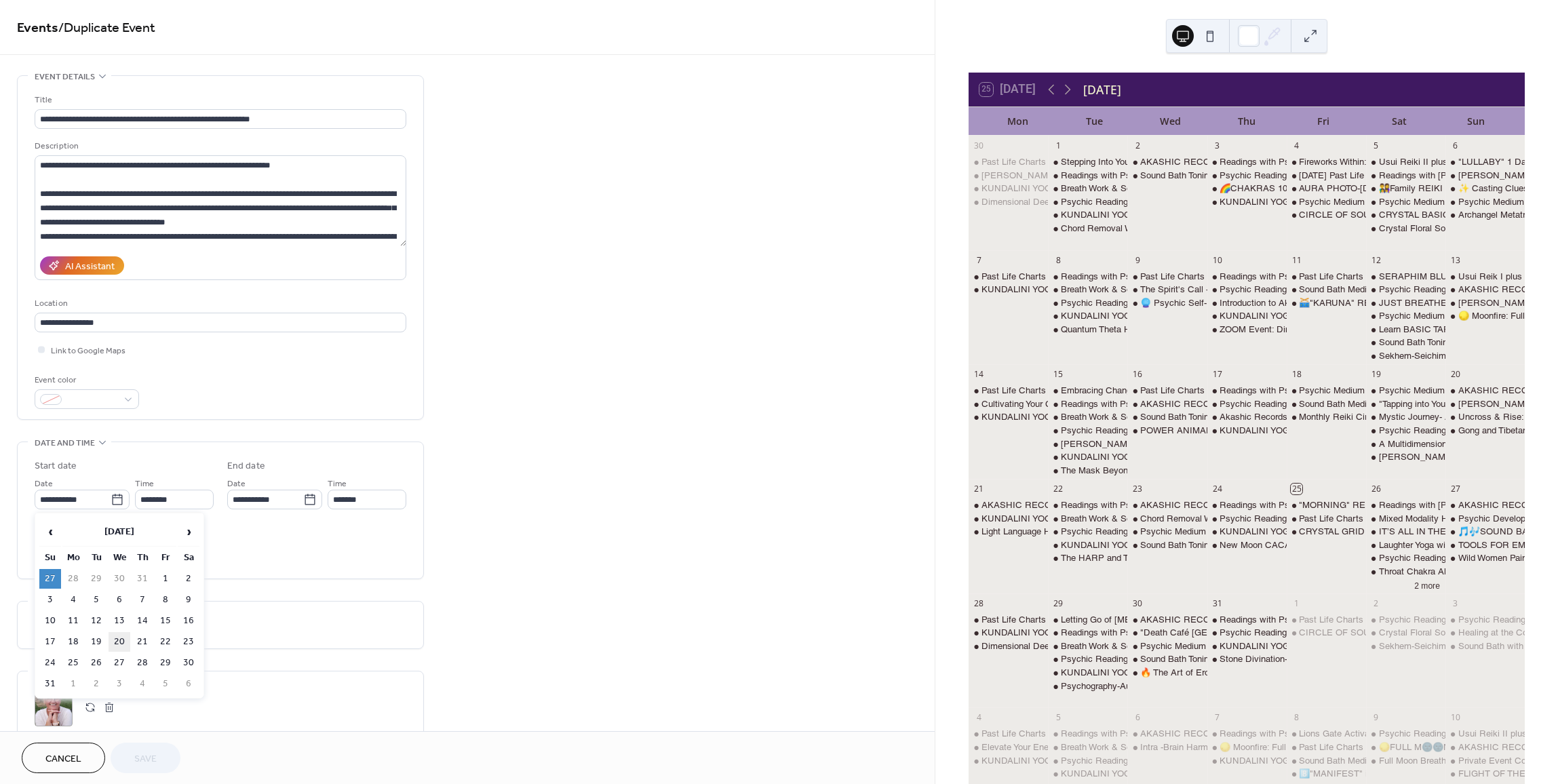 click on "20" at bounding box center [119, 642] 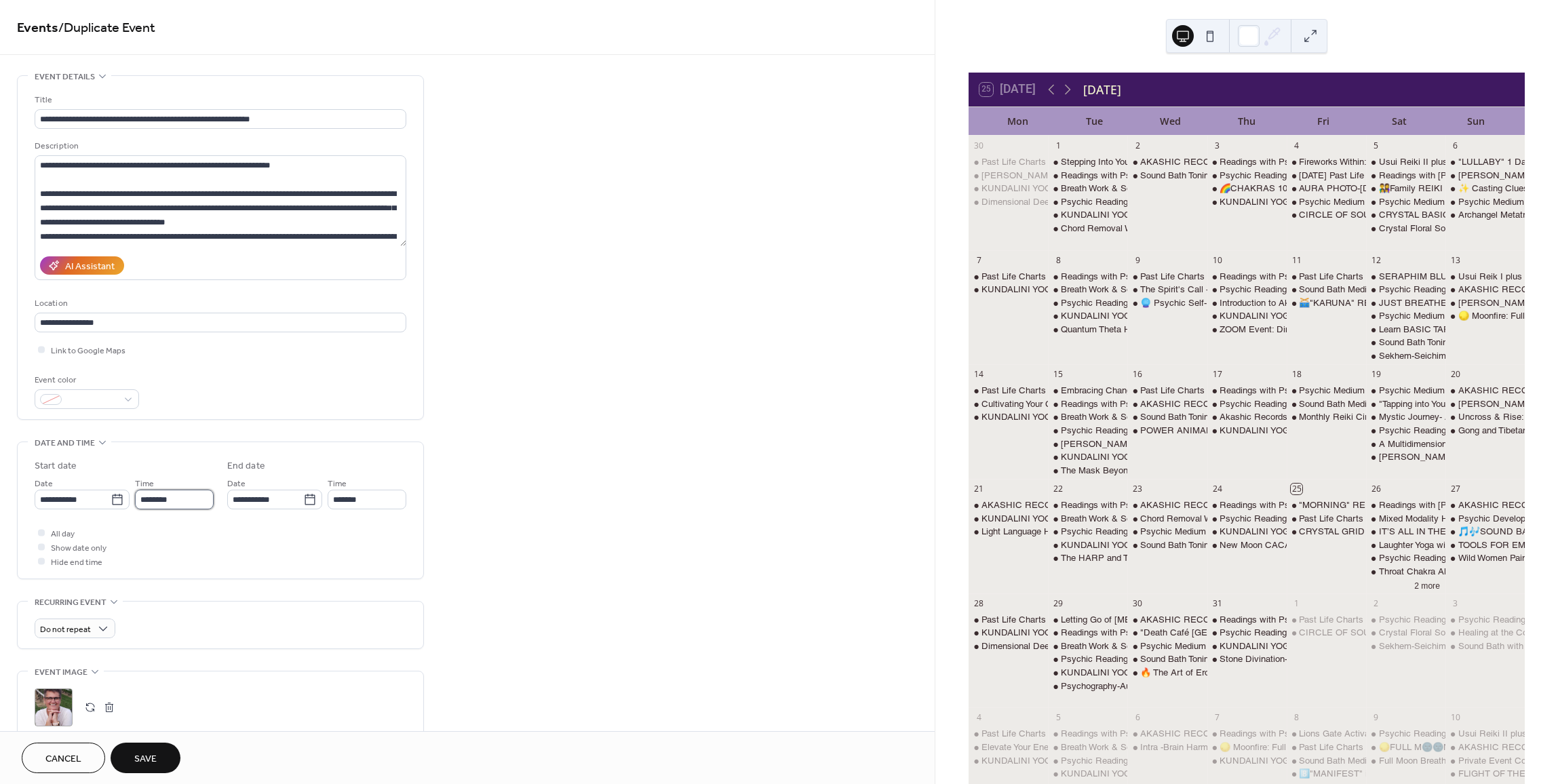 click on "********" at bounding box center [174, 499] 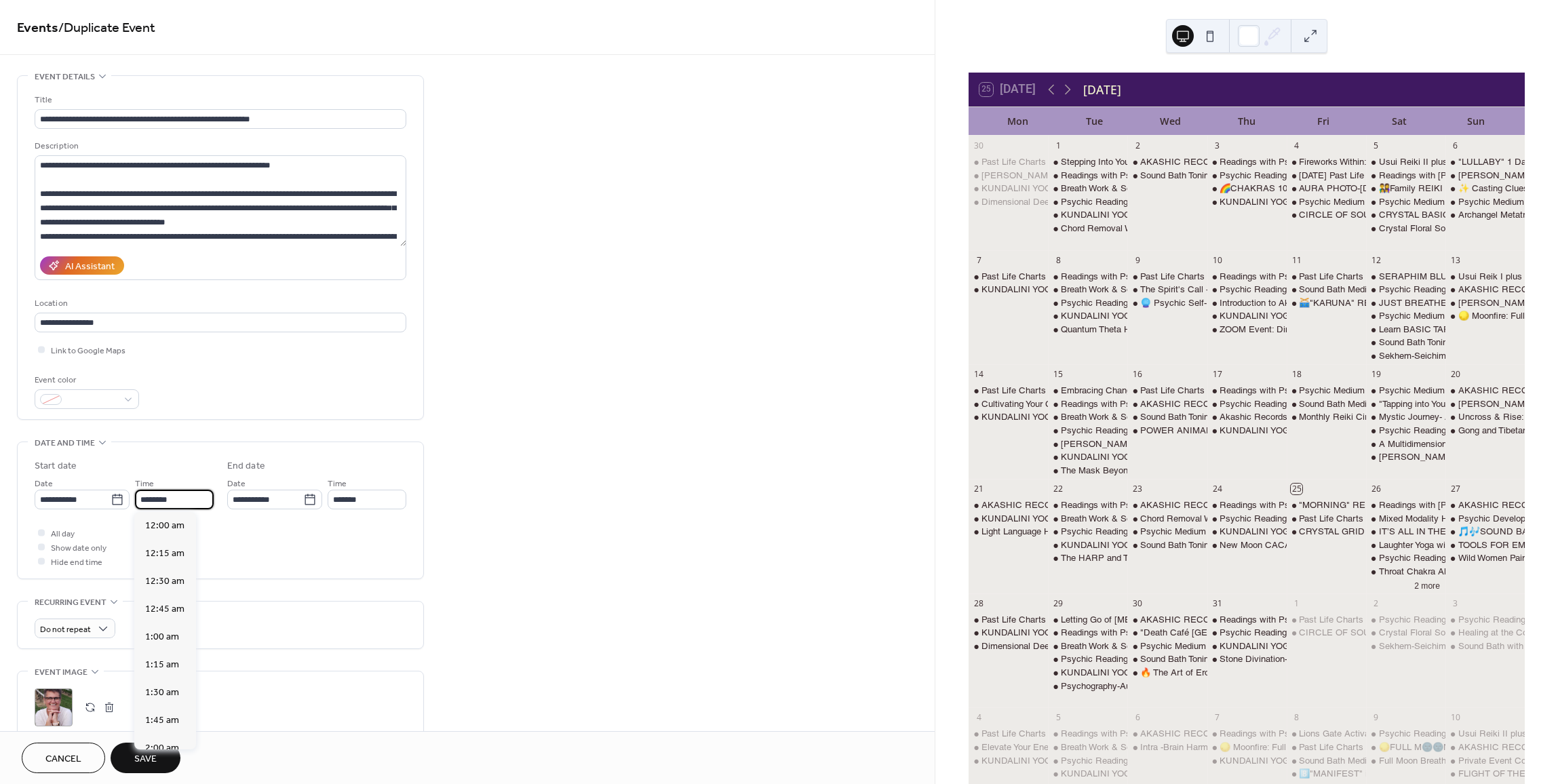 scroll, scrollTop: 1223, scrollLeft: 0, axis: vertical 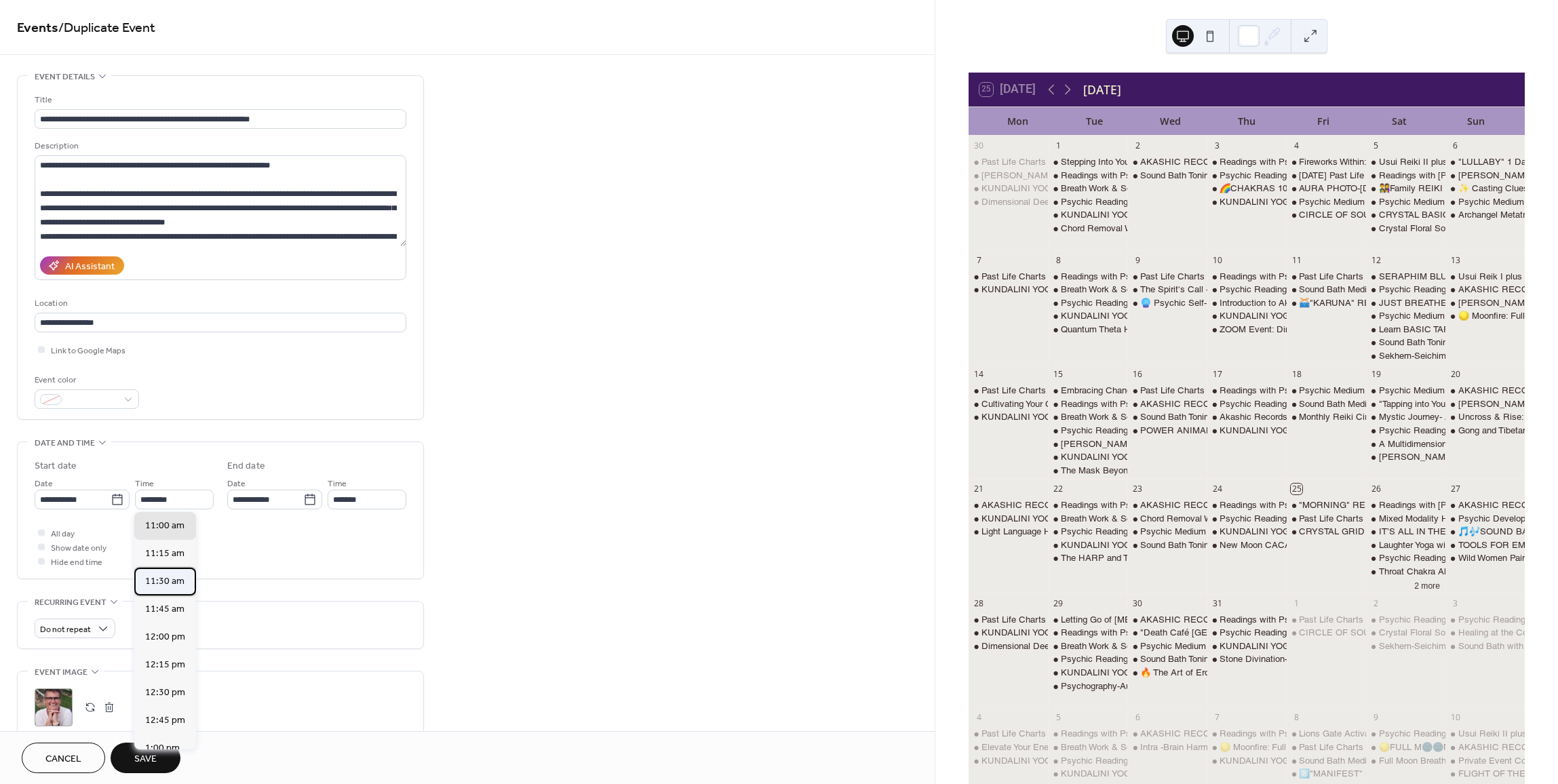 click on "11:30 am" at bounding box center [165, 581] 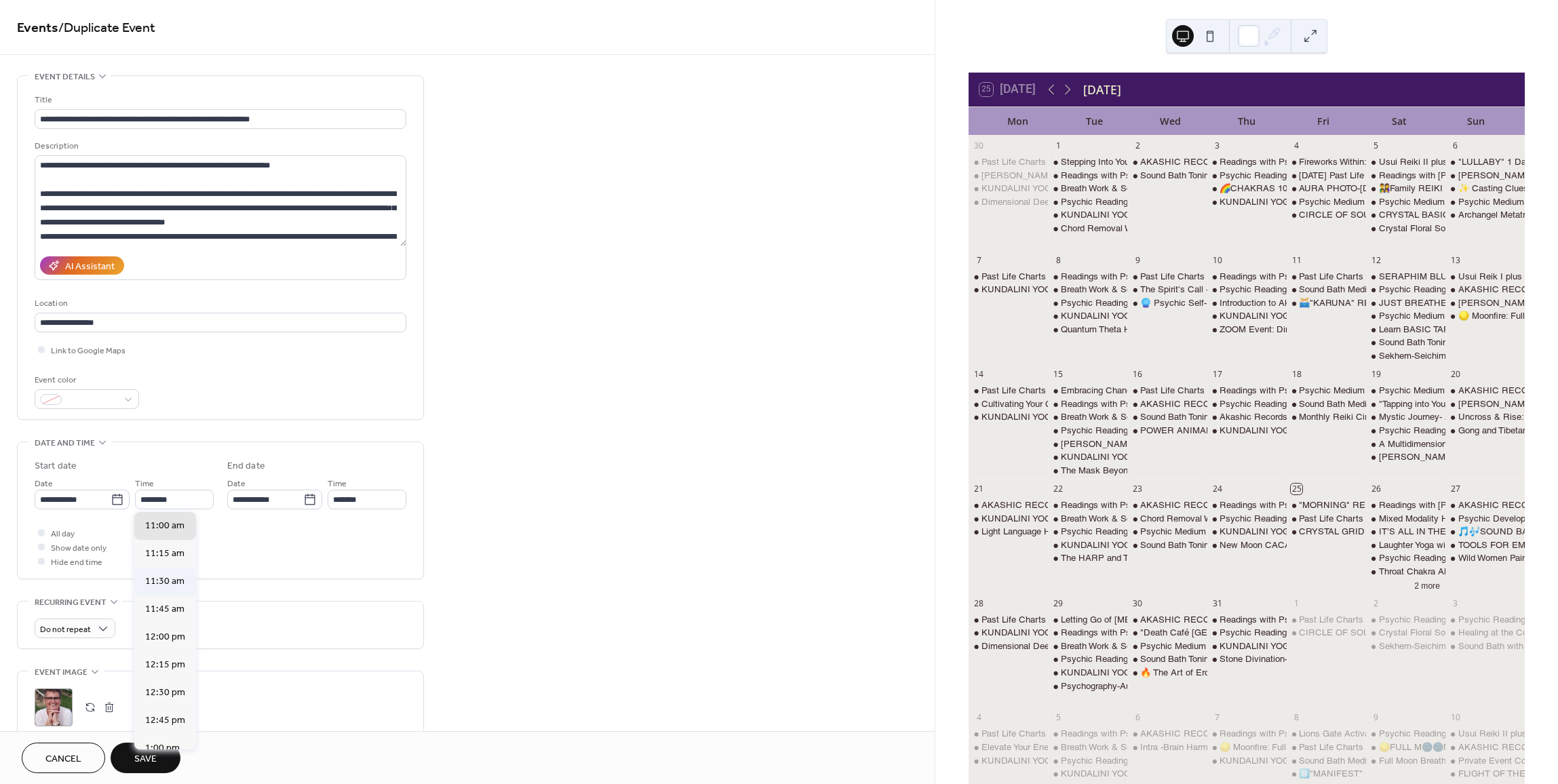 type on "********" 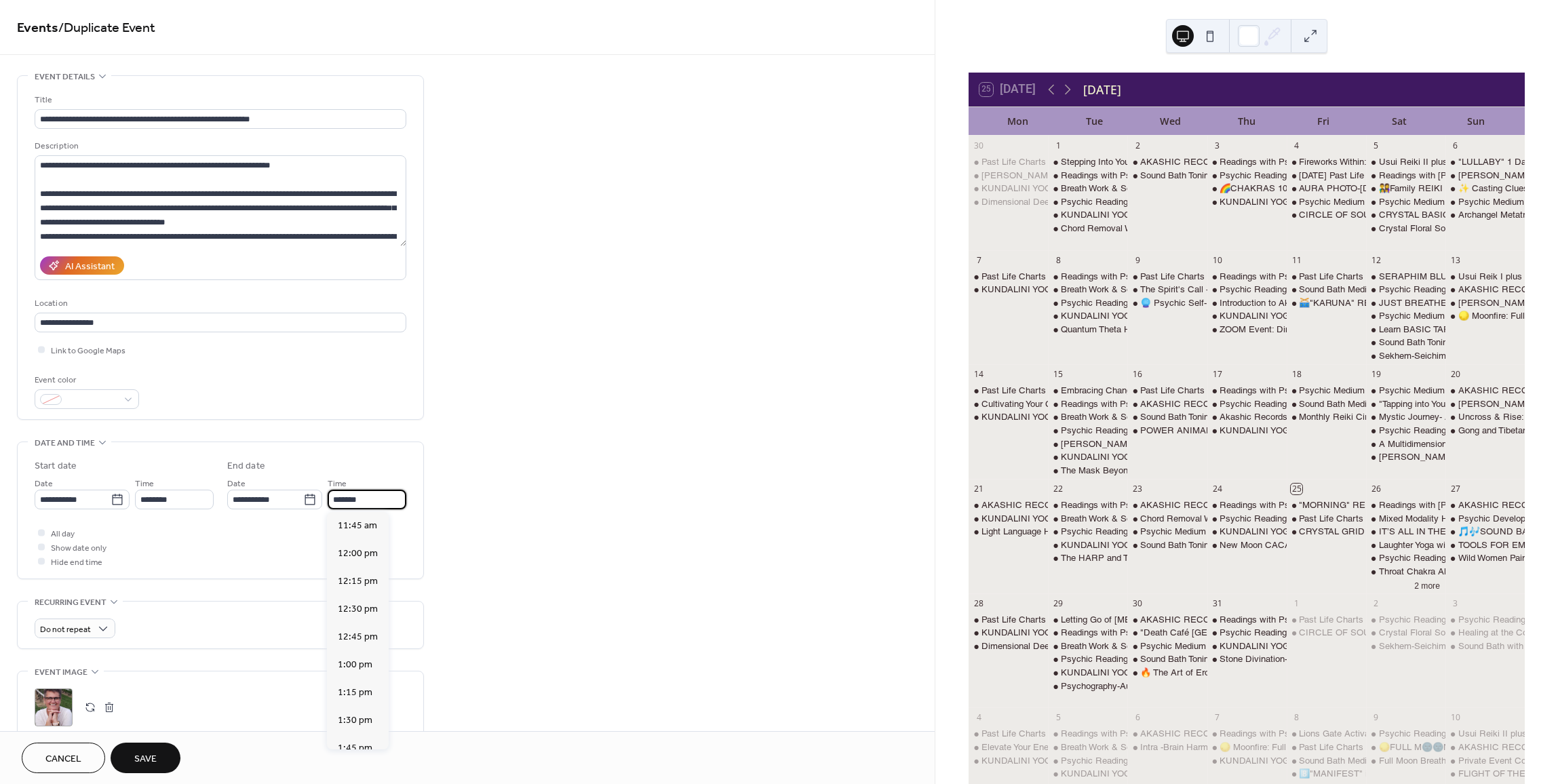 click on "*******" at bounding box center (367, 499) 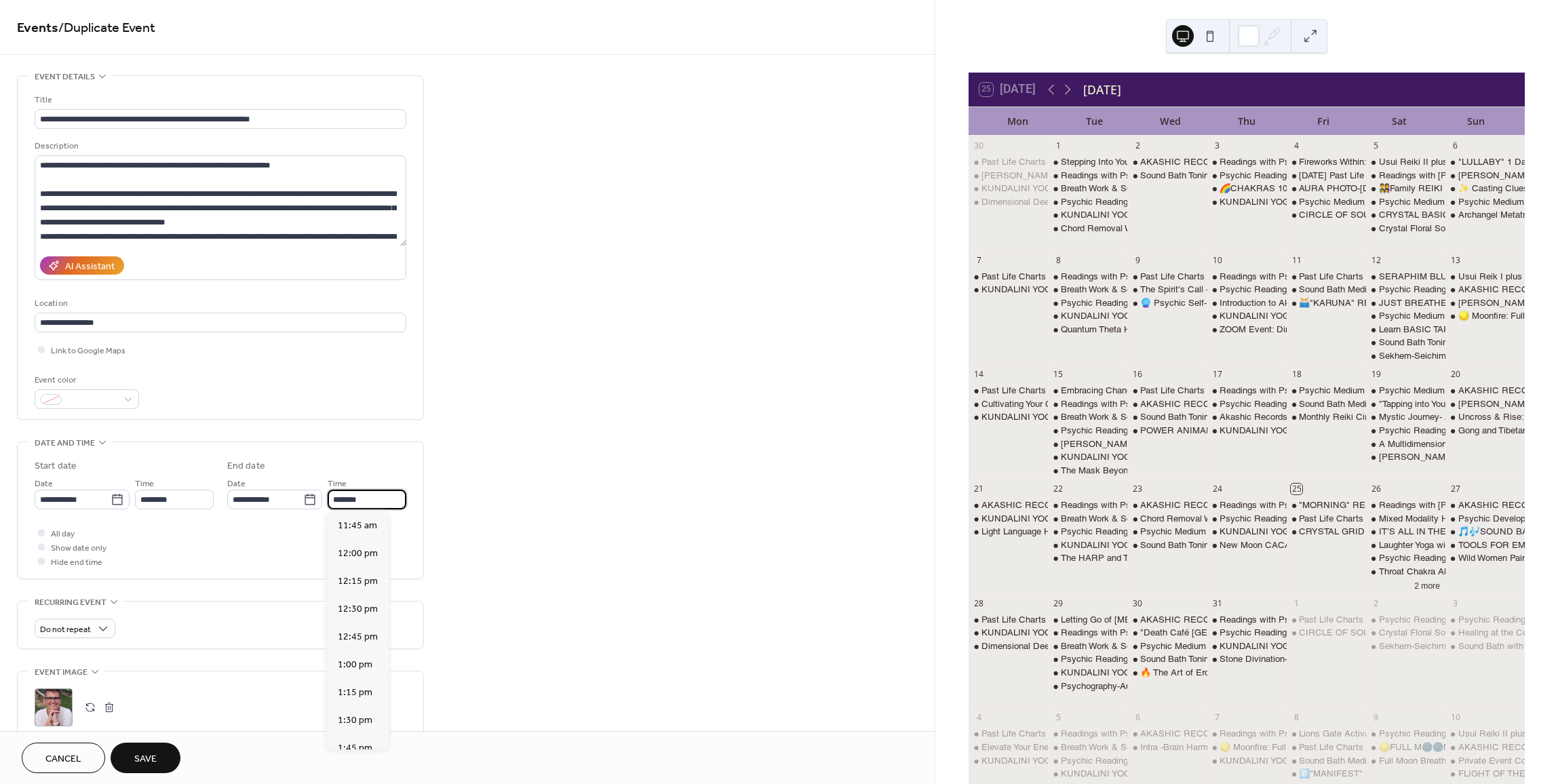 scroll, scrollTop: 751, scrollLeft: 0, axis: vertical 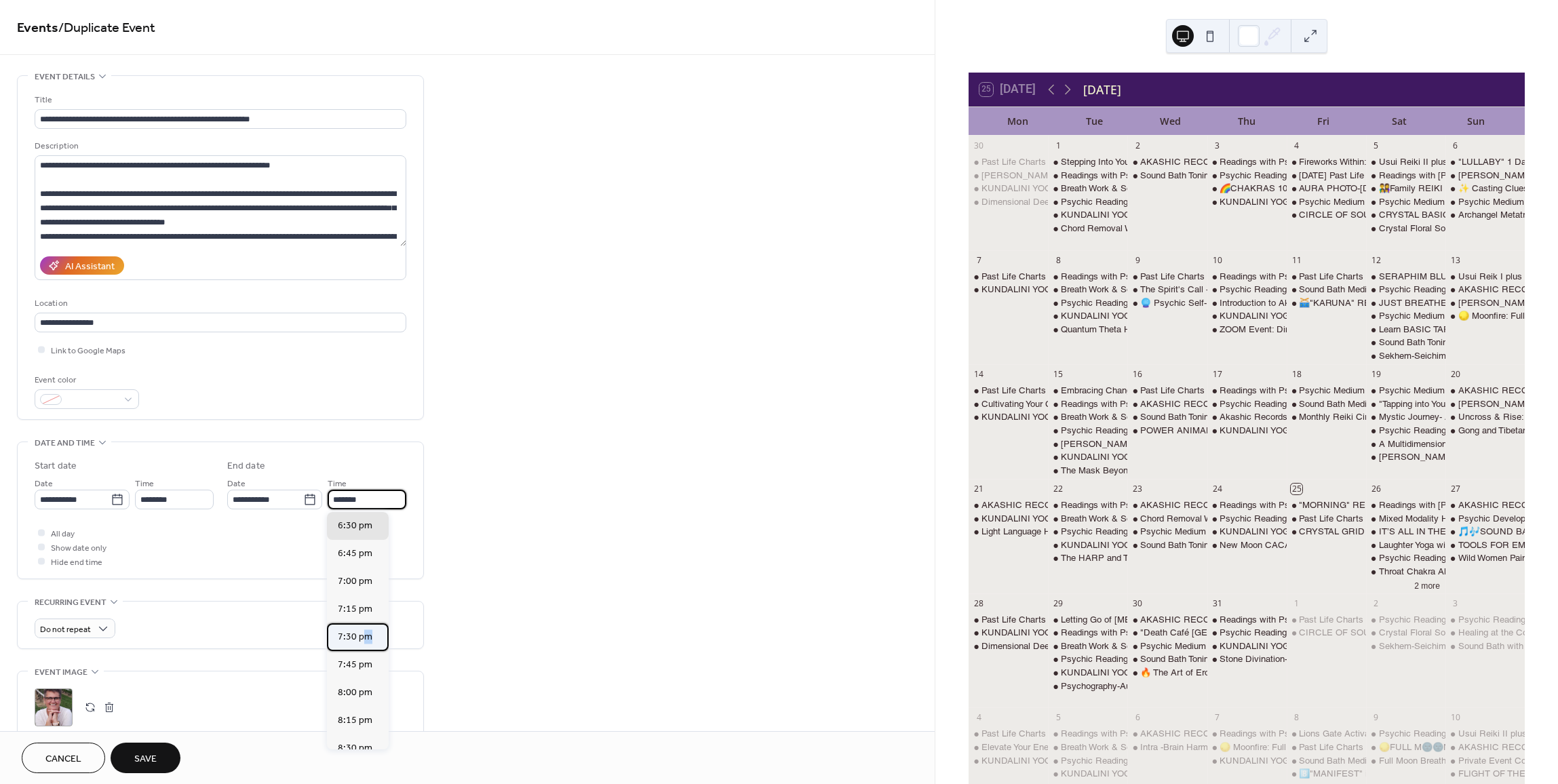 click on "7:30 pm" at bounding box center [355, 637] 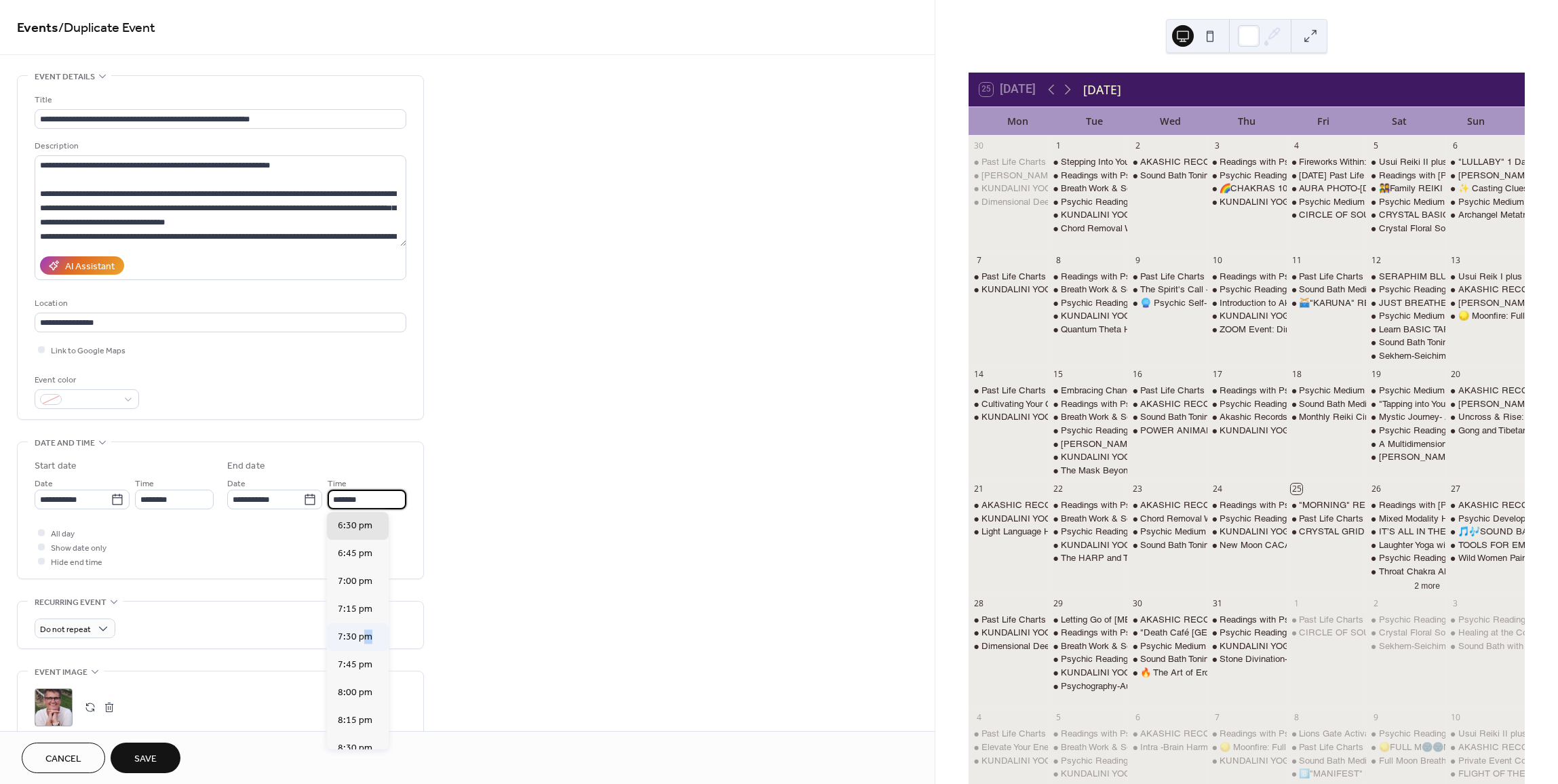 type on "*******" 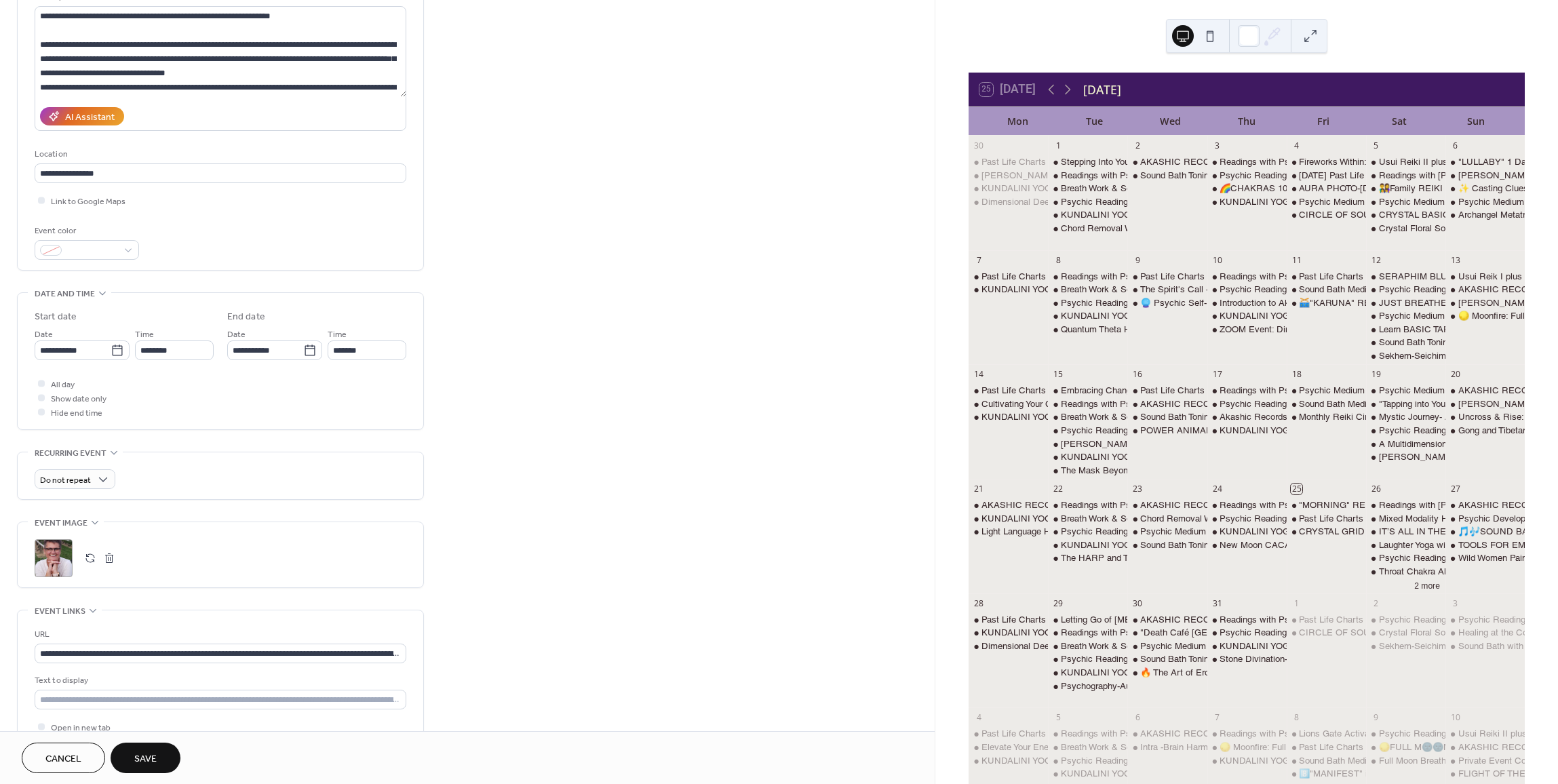 scroll, scrollTop: 203, scrollLeft: 0, axis: vertical 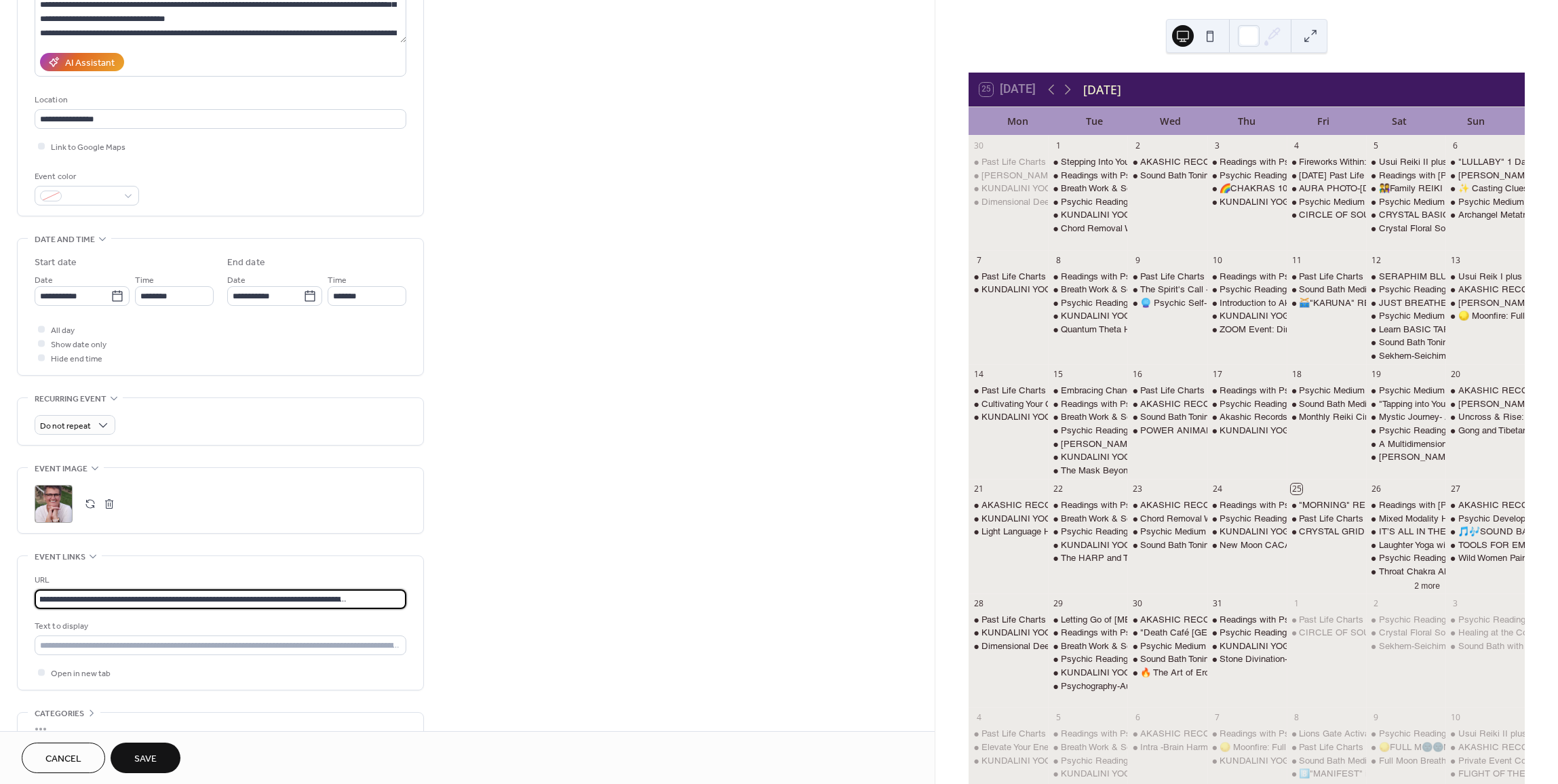 drag, startPoint x: 35, startPoint y: 605, endPoint x: 541, endPoint y: 633, distance: 506.774 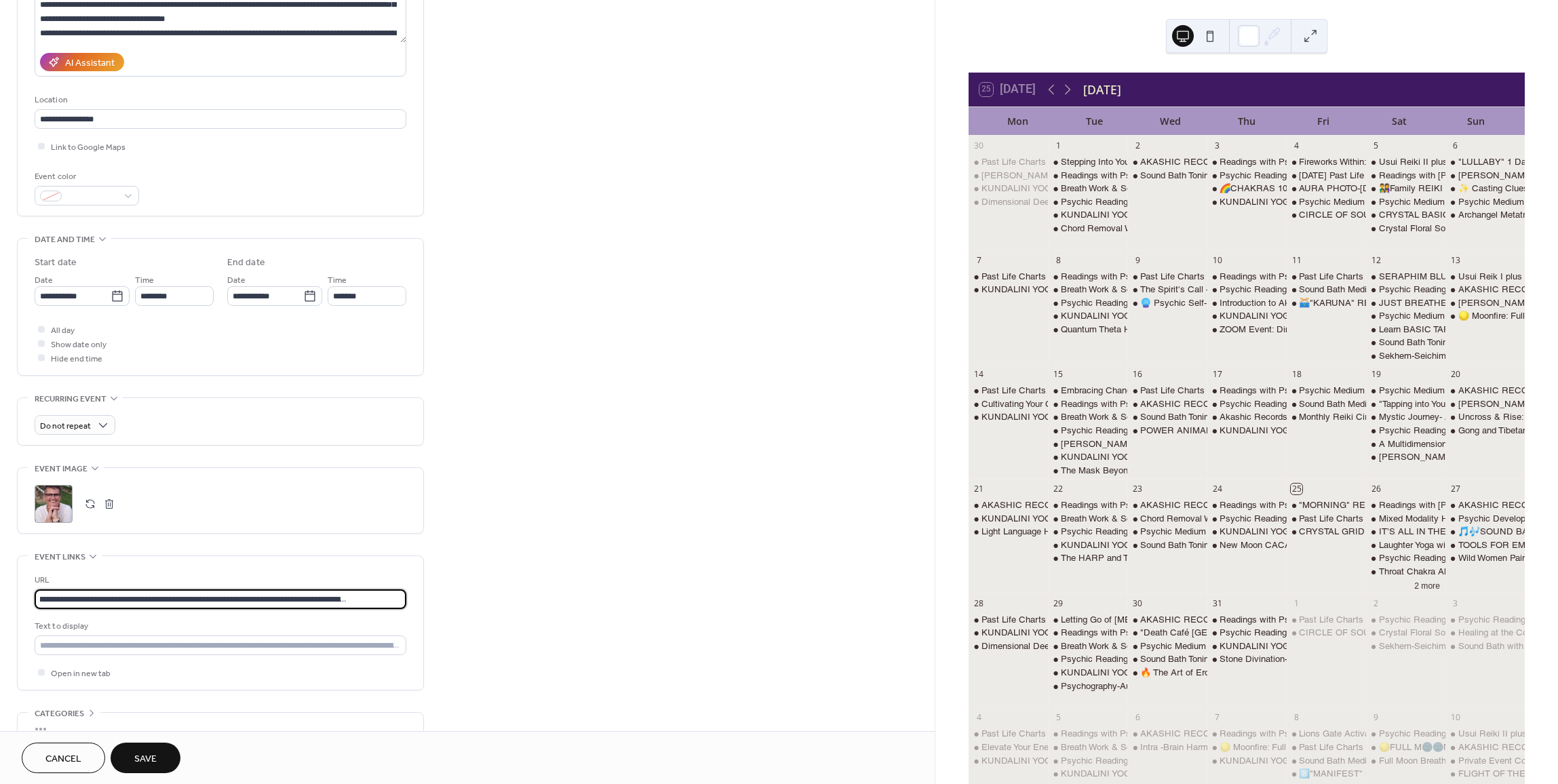 click on "**********" at bounding box center [467, 338] 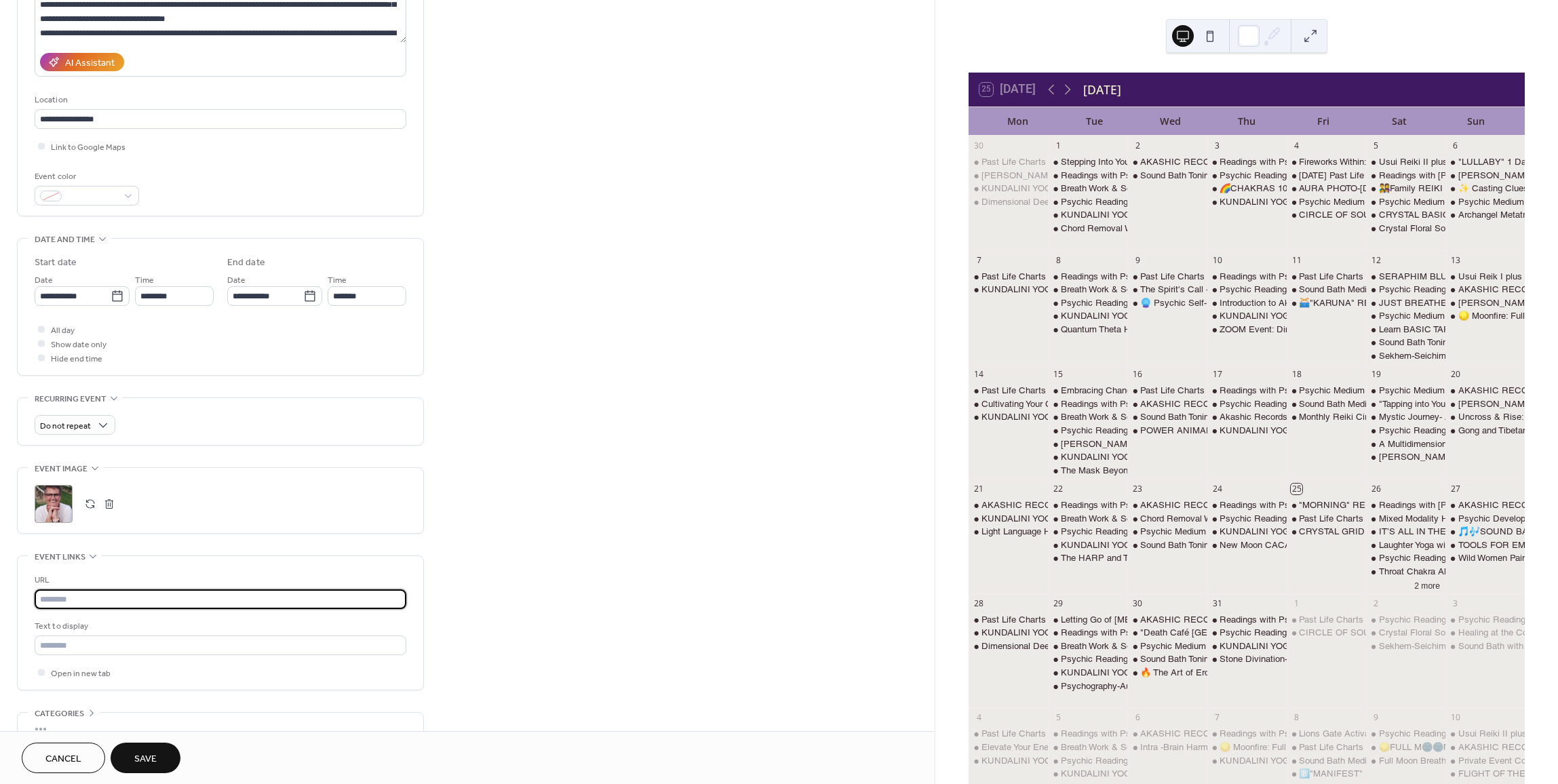scroll, scrollTop: 0, scrollLeft: 0, axis: both 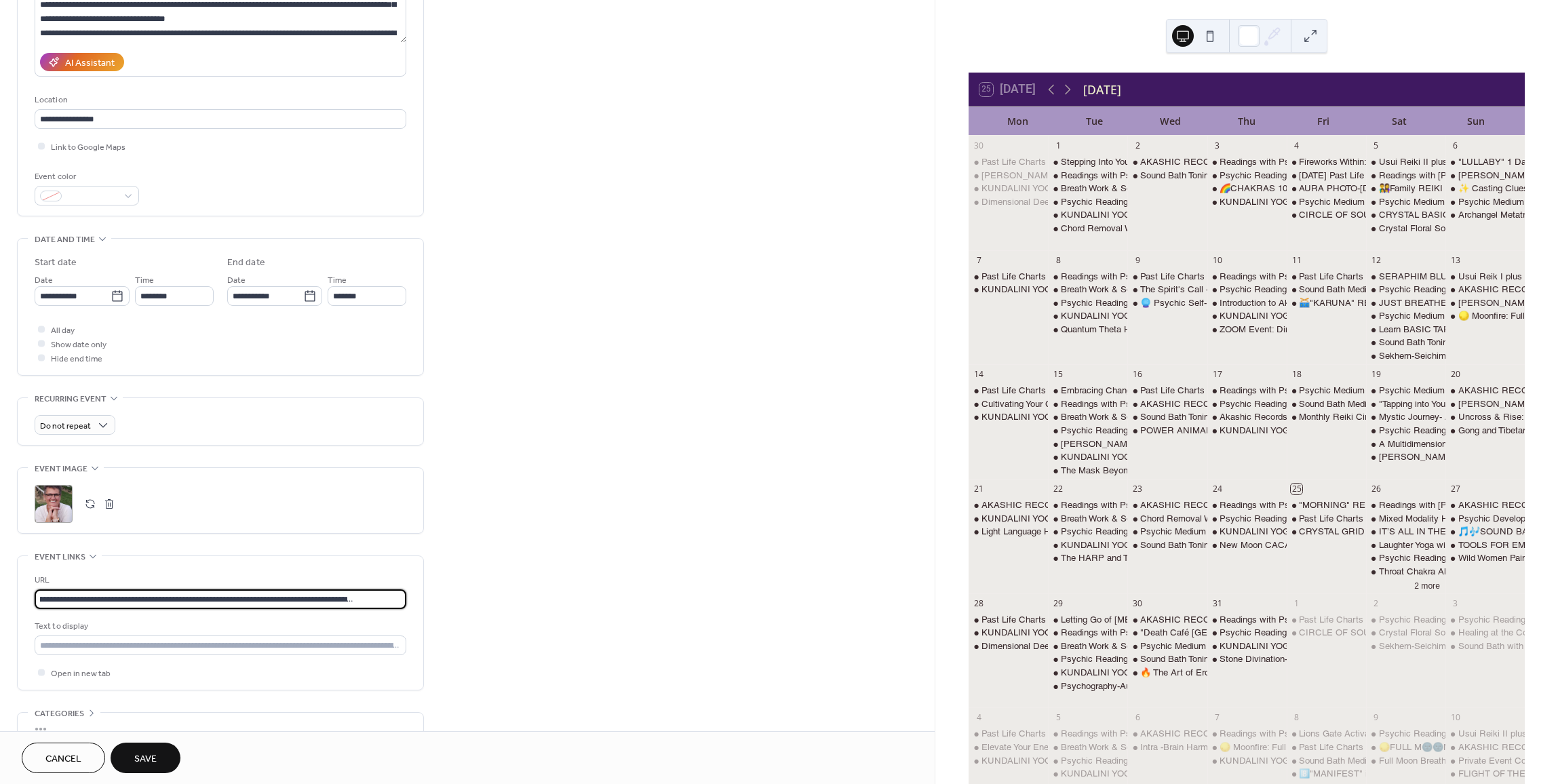 type on "**********" 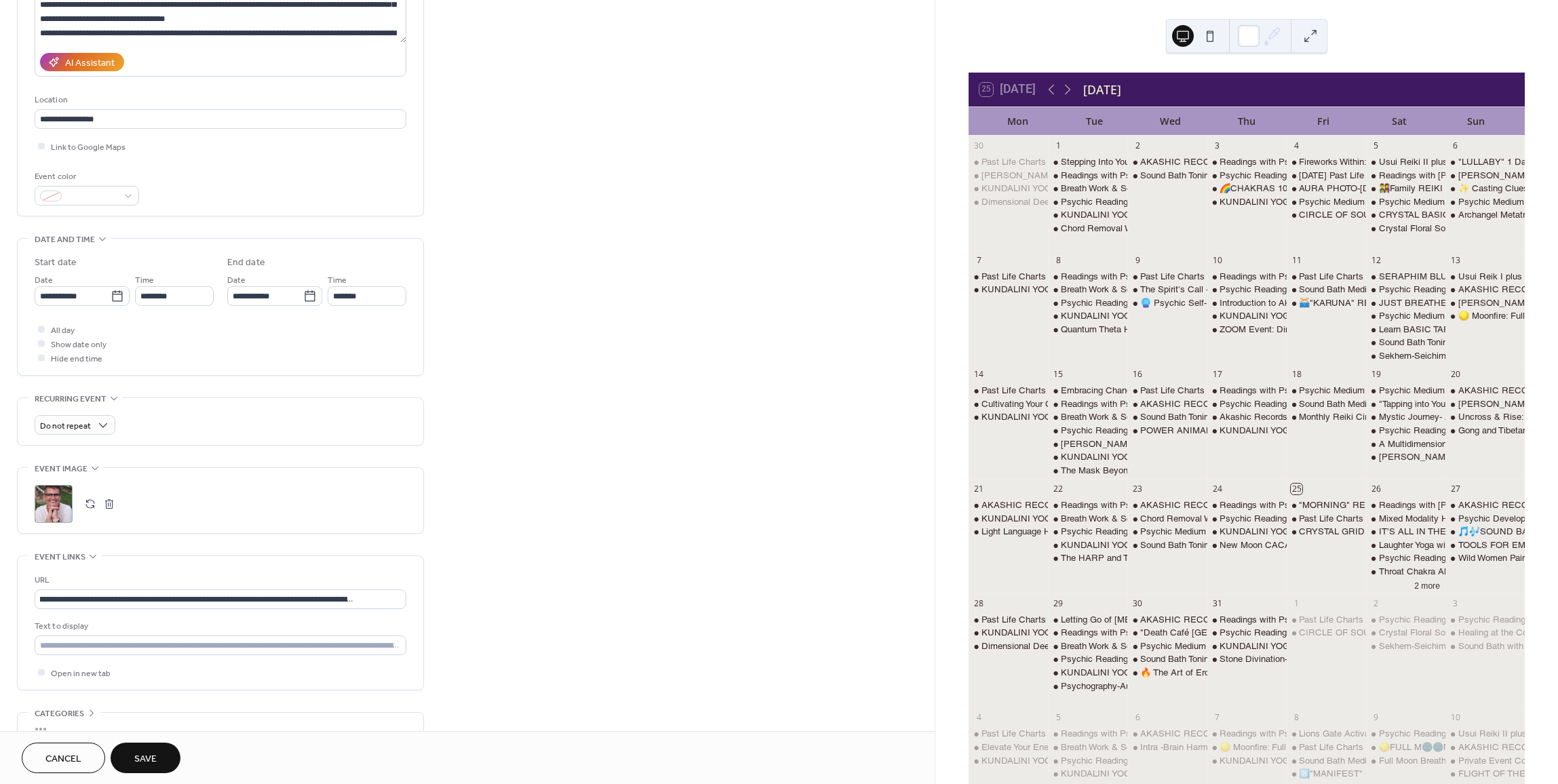 scroll, scrollTop: 0, scrollLeft: 0, axis: both 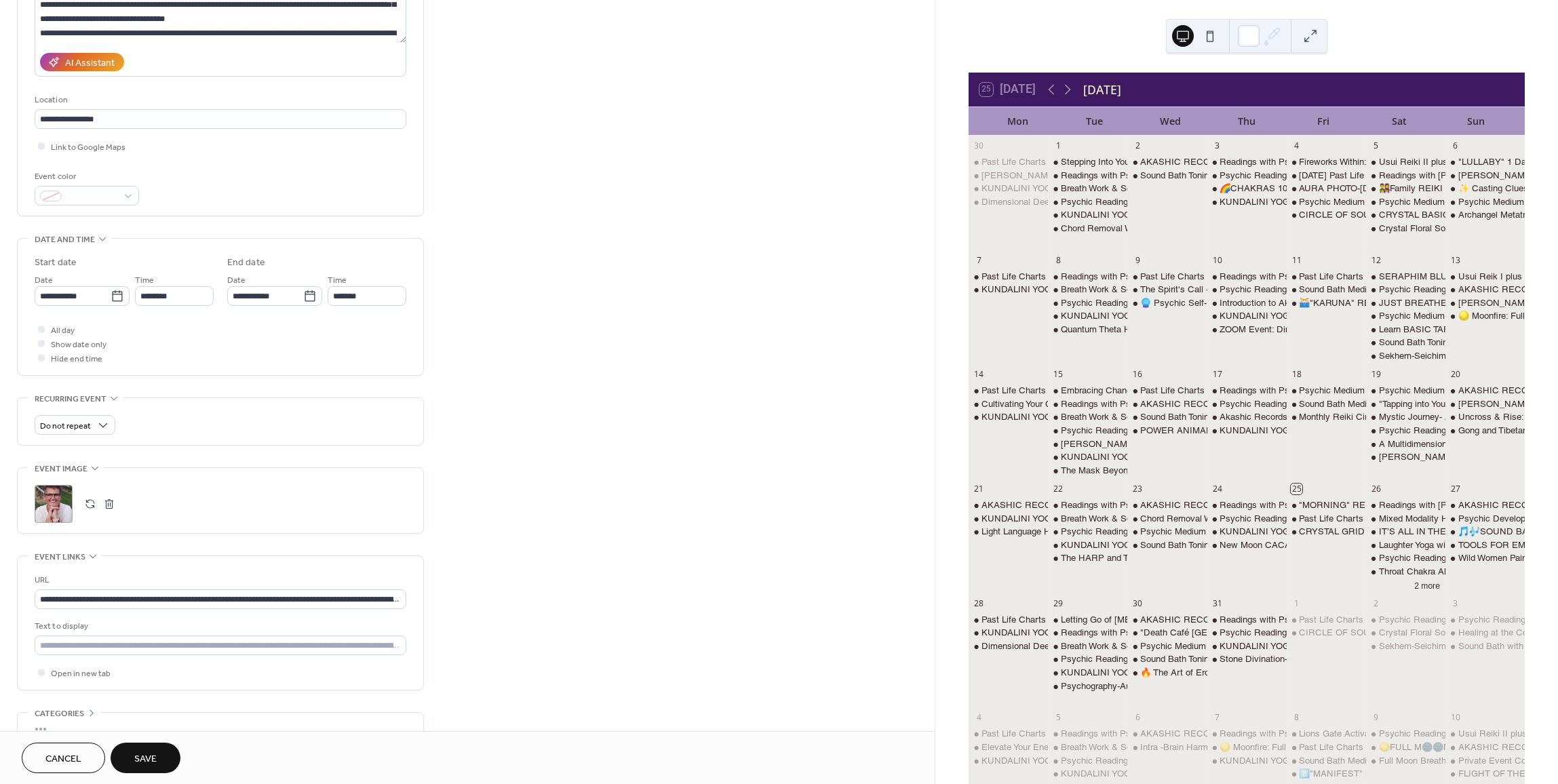 click on "Save" at bounding box center (145, 758) 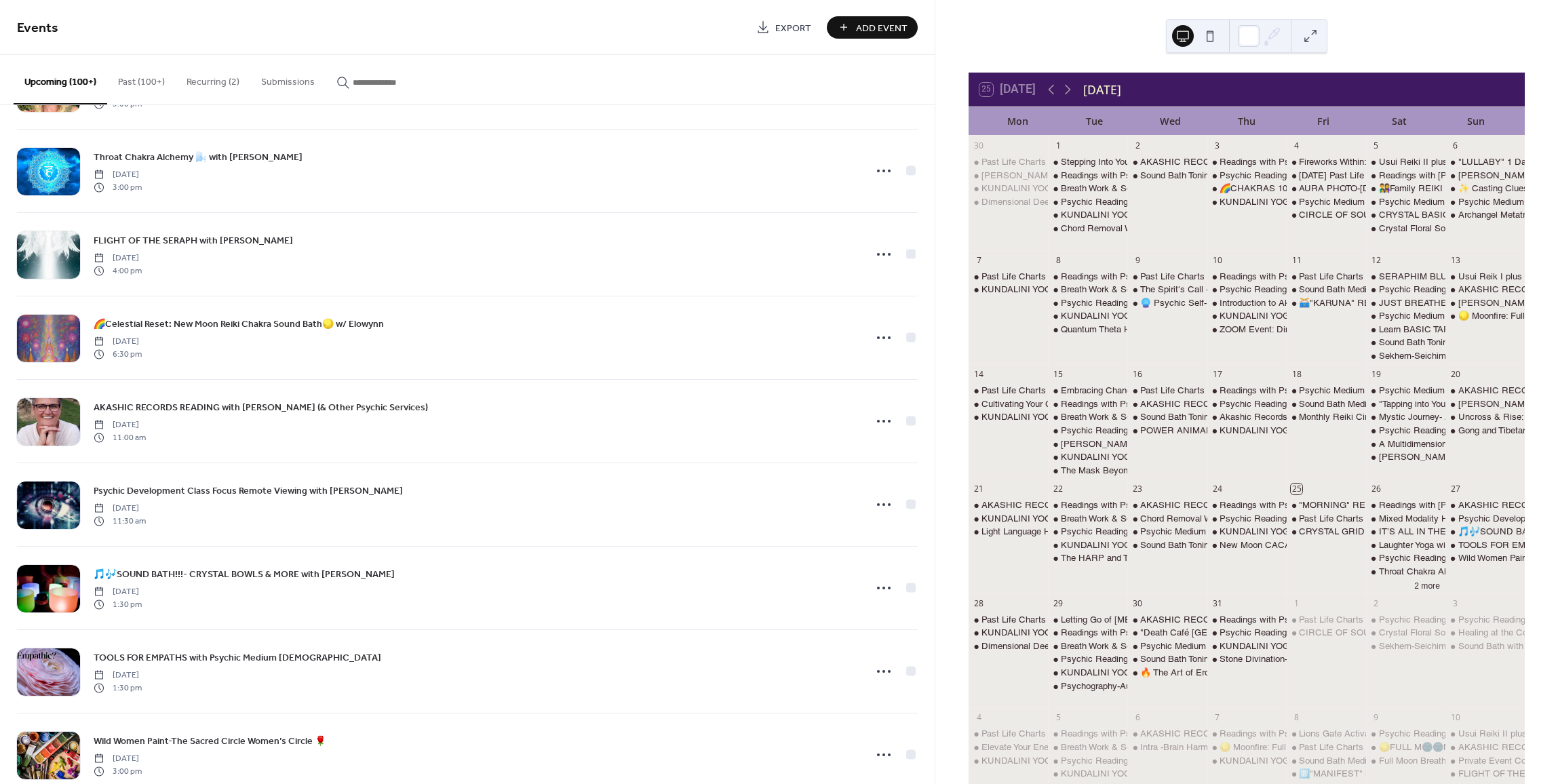 scroll, scrollTop: 678, scrollLeft: 0, axis: vertical 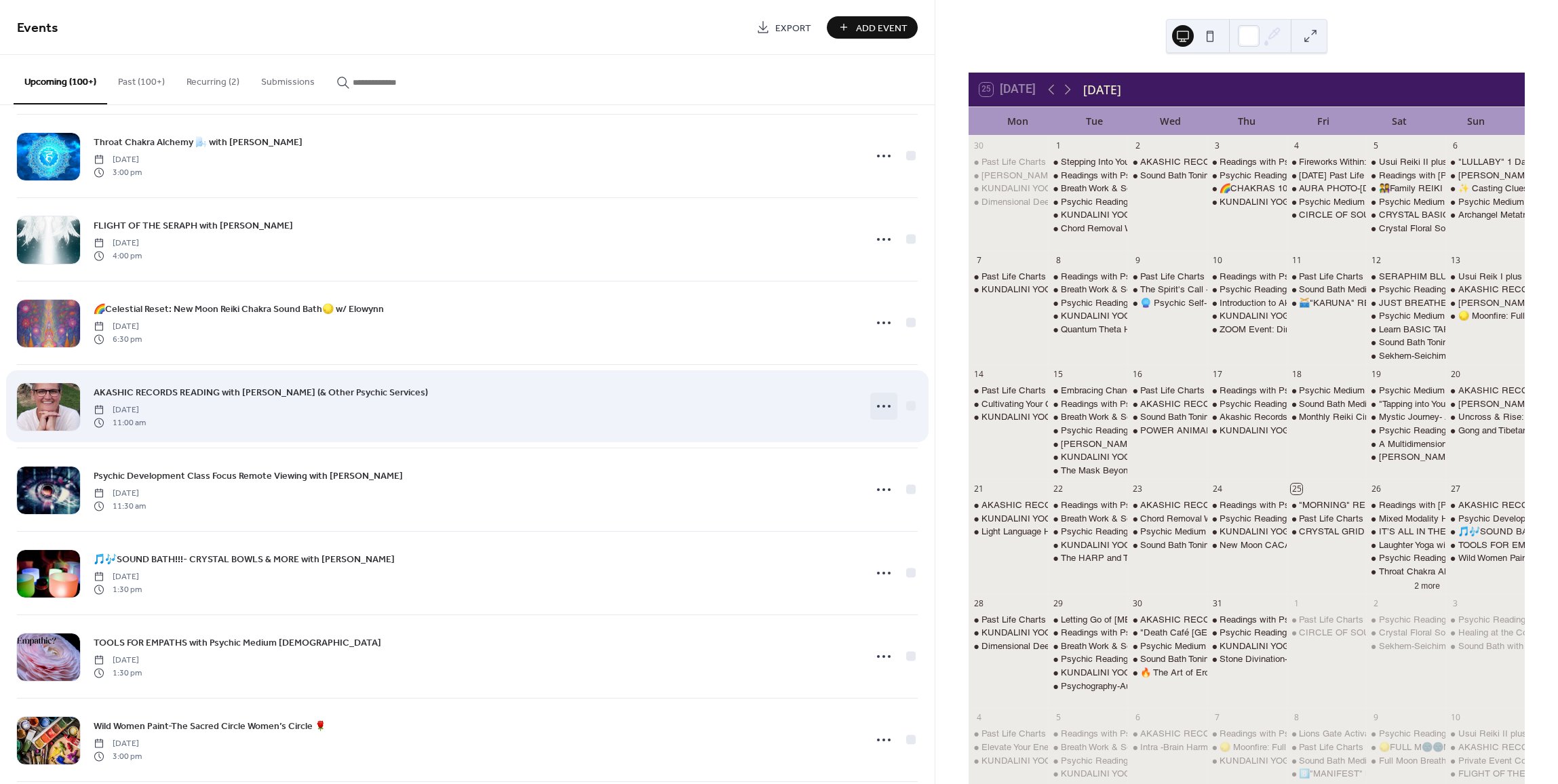 click 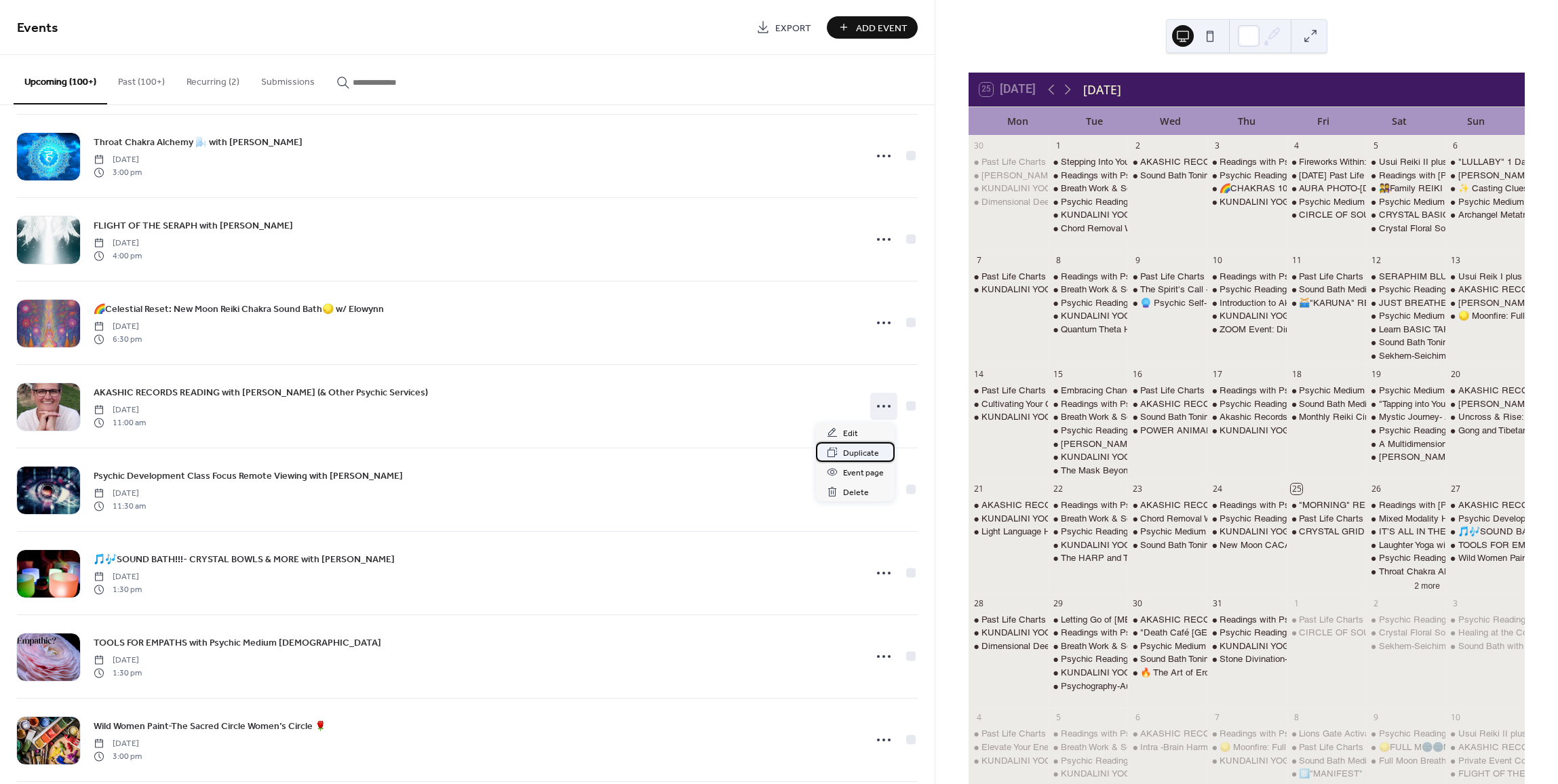 click on "Duplicate" at bounding box center [861, 453] 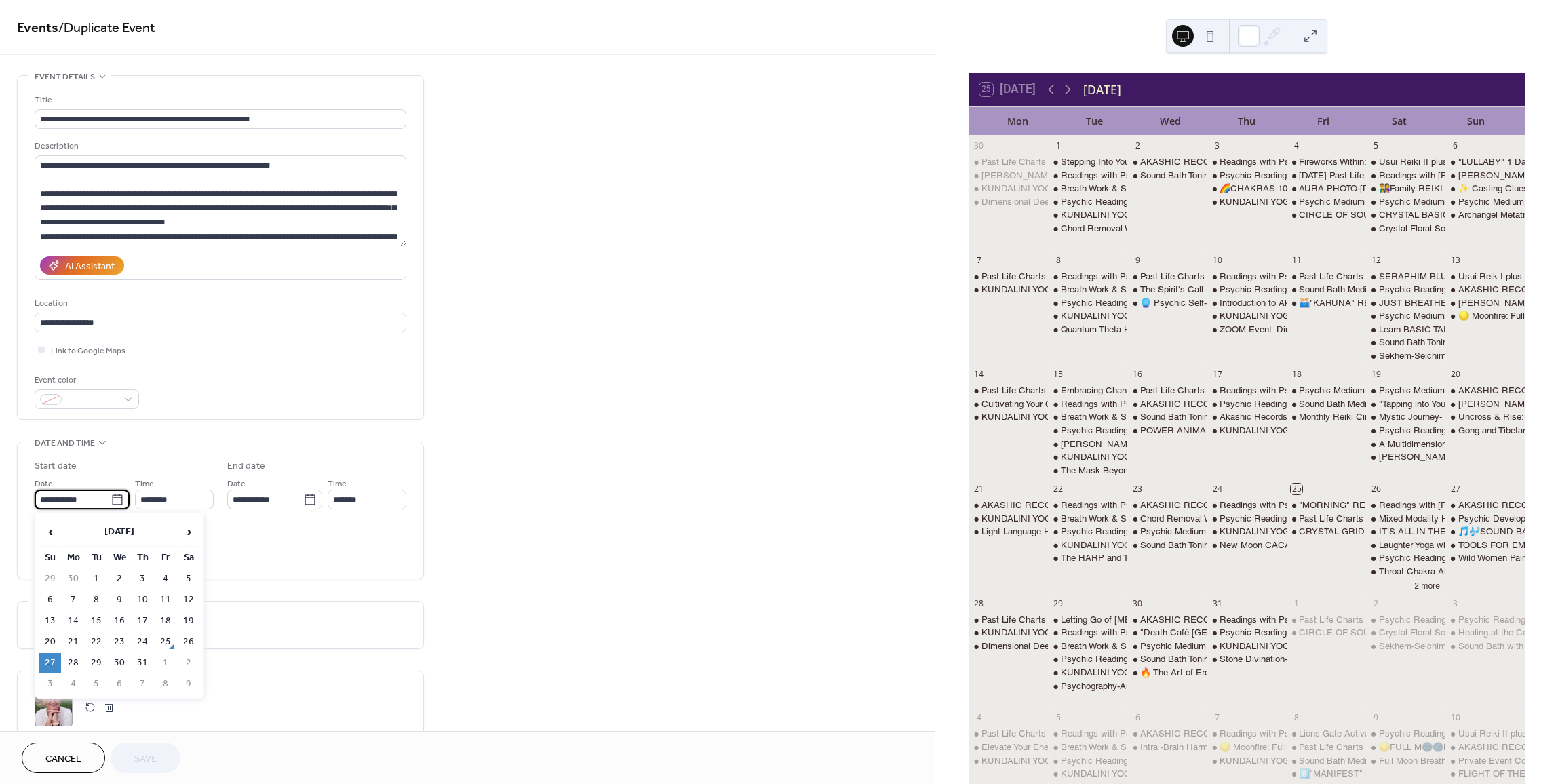 click on "**********" at bounding box center [73, 499] 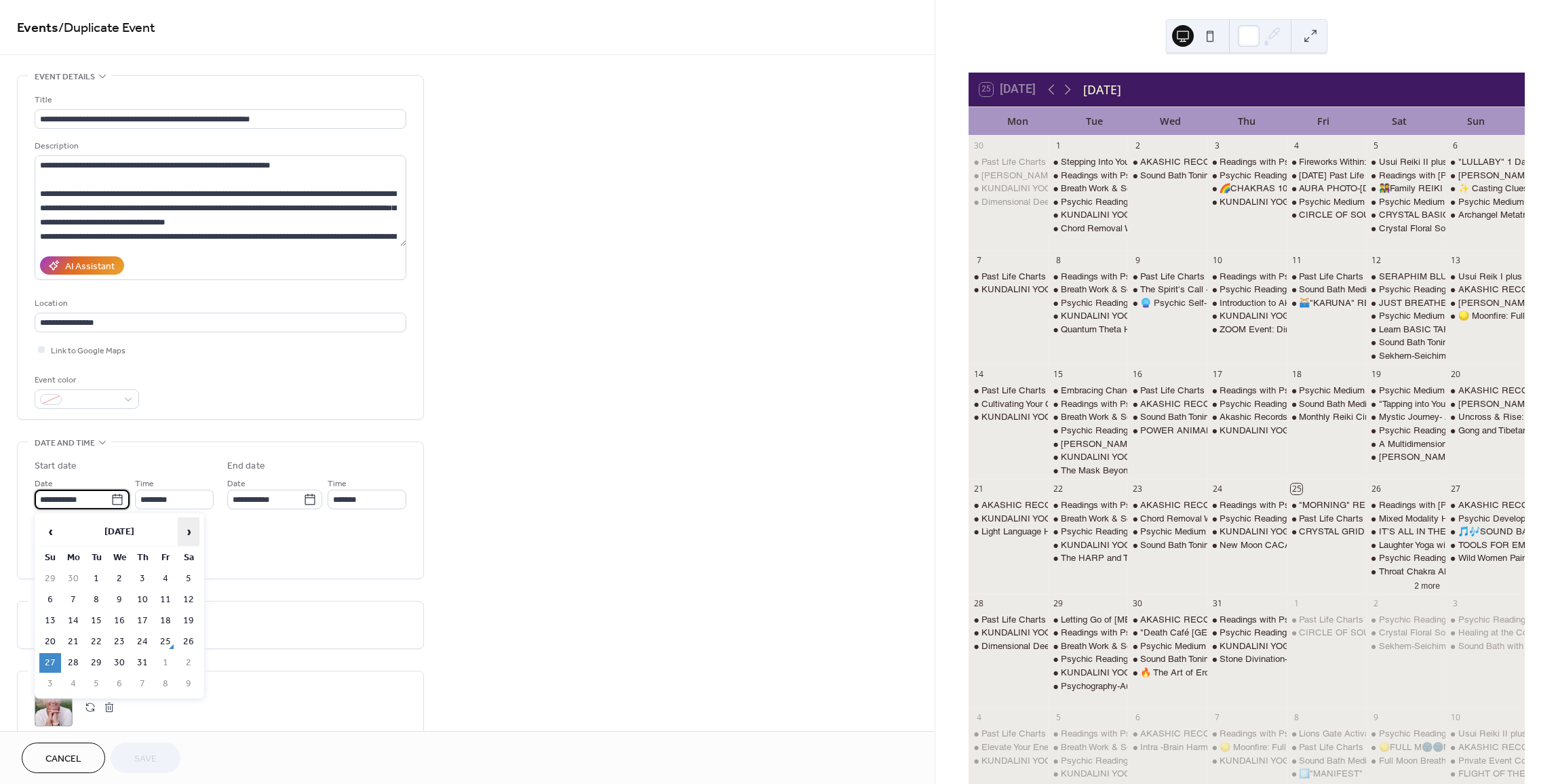 click on "›" at bounding box center (189, 532) 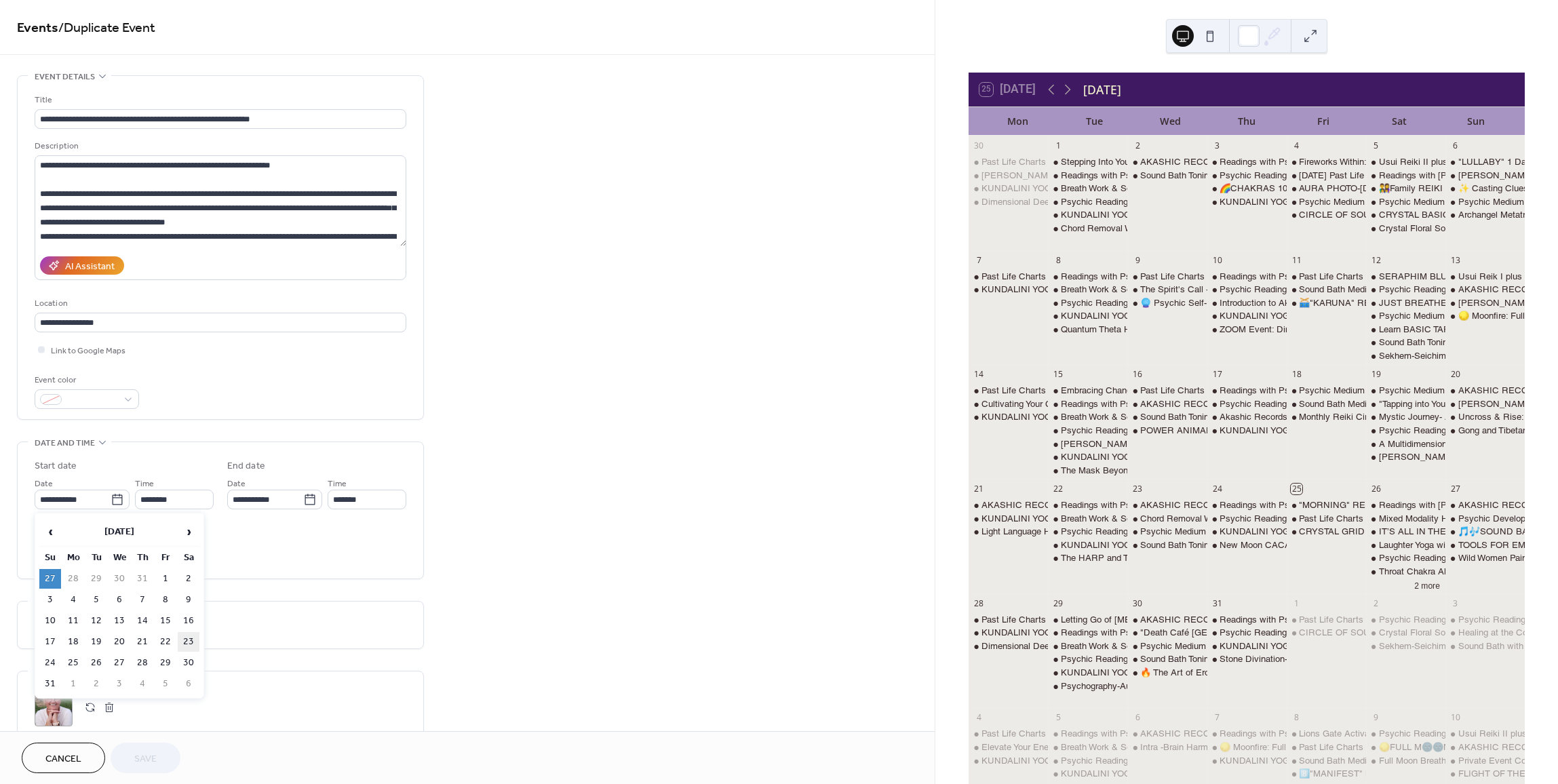 click on "23" at bounding box center [189, 642] 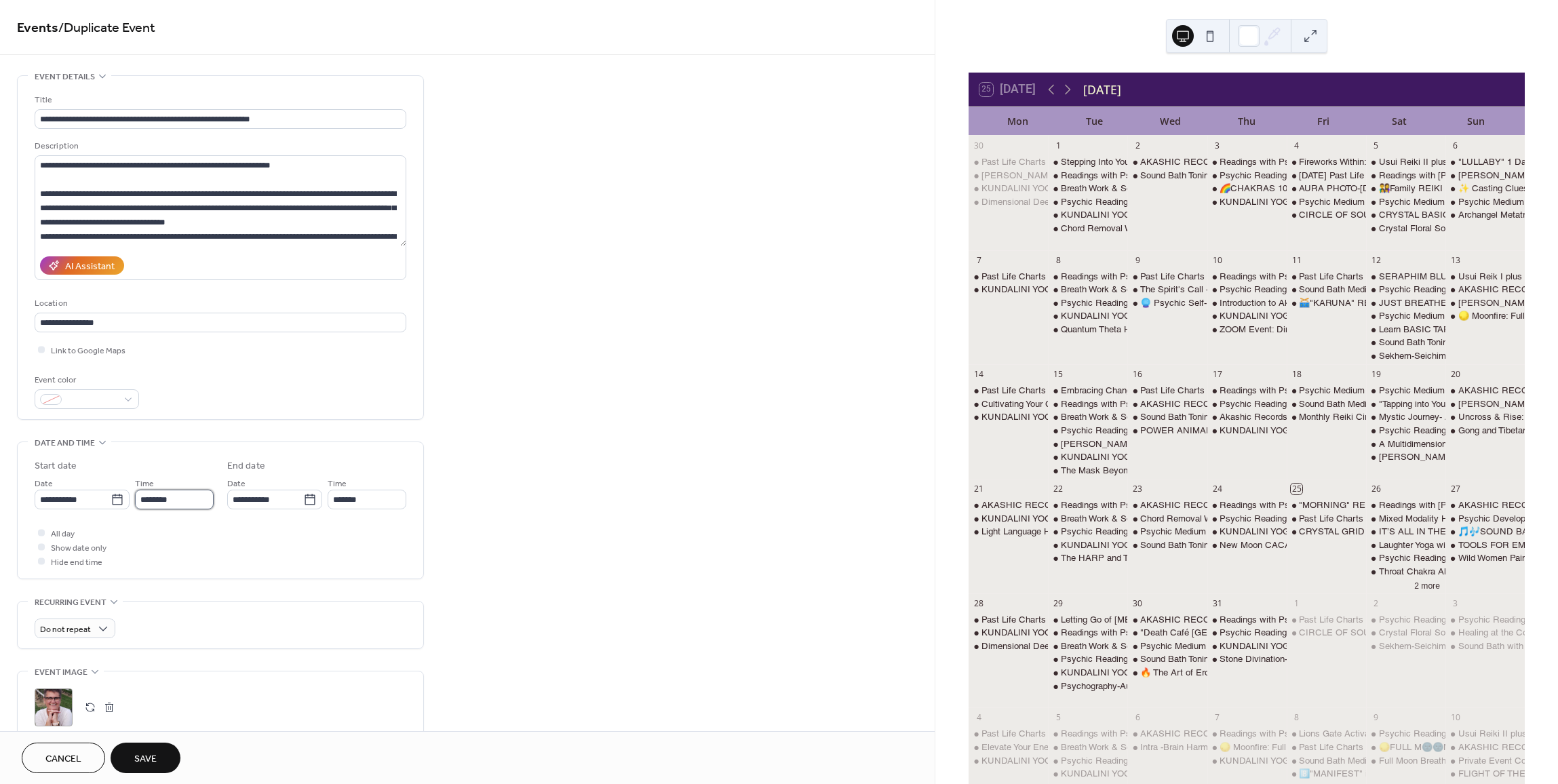 click on "********" at bounding box center (174, 499) 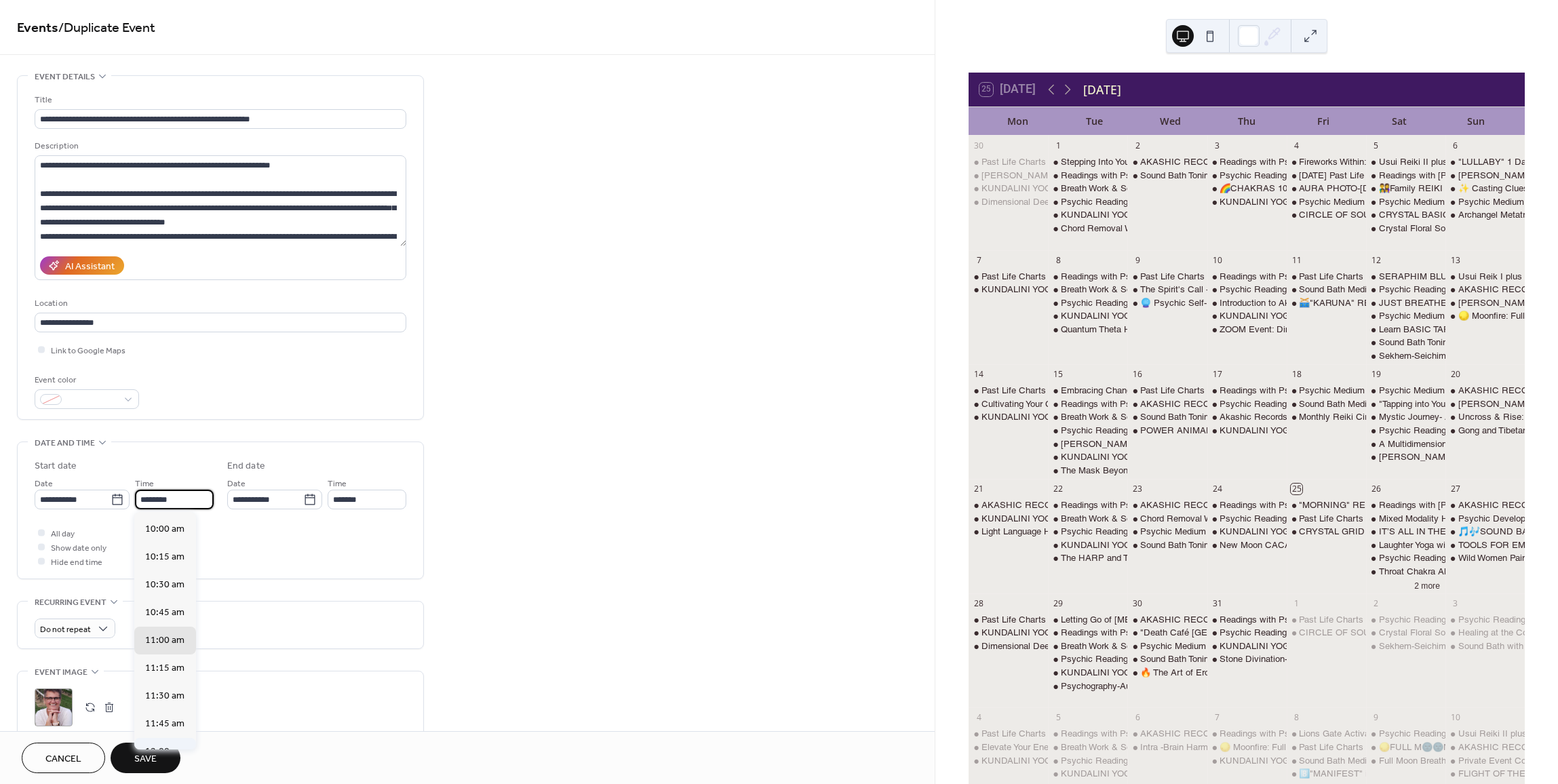 scroll, scrollTop: 1088, scrollLeft: 0, axis: vertical 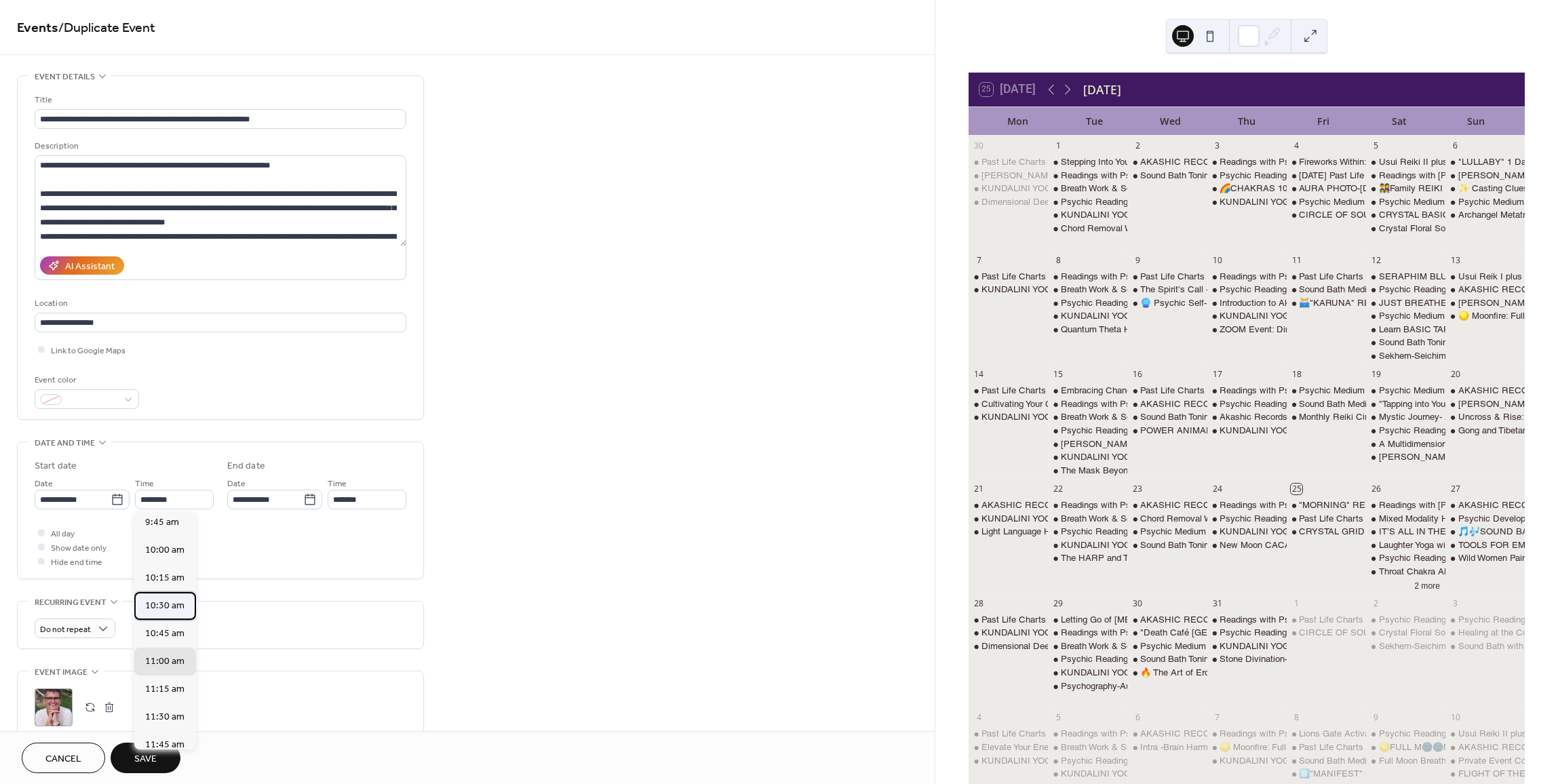 click on "10:30 am" at bounding box center [165, 606] 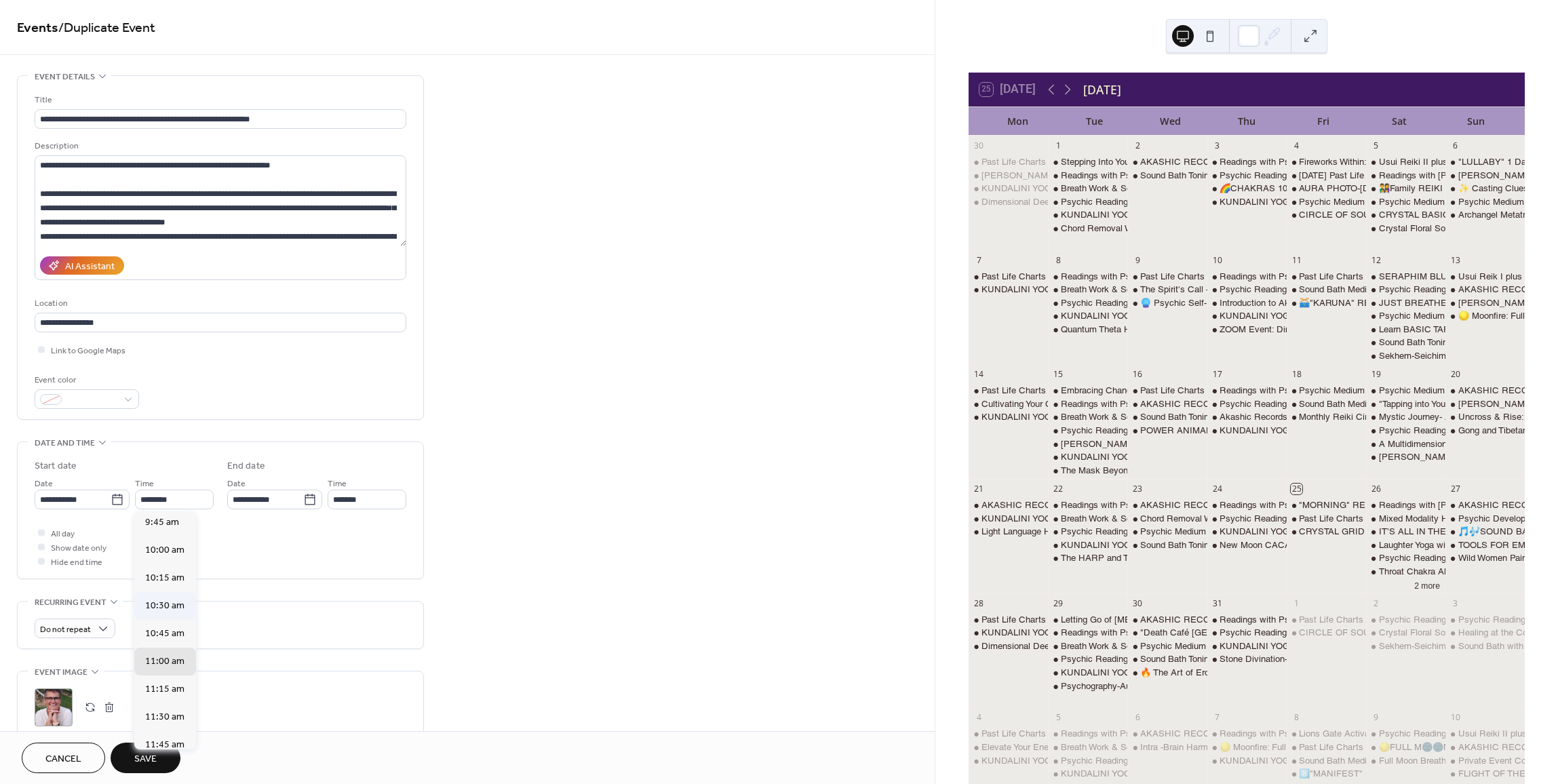 type on "********" 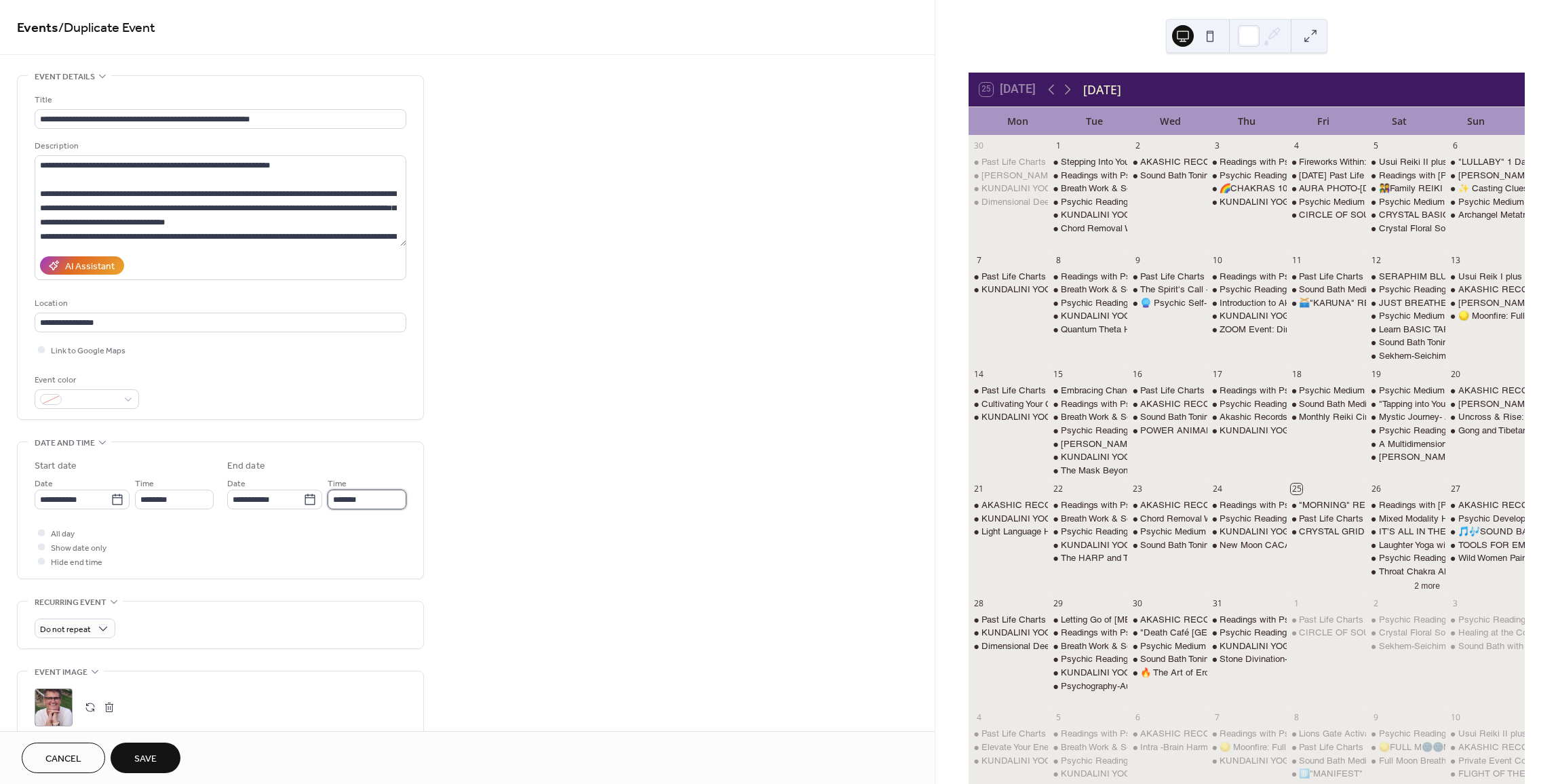 click on "*******" at bounding box center (367, 499) 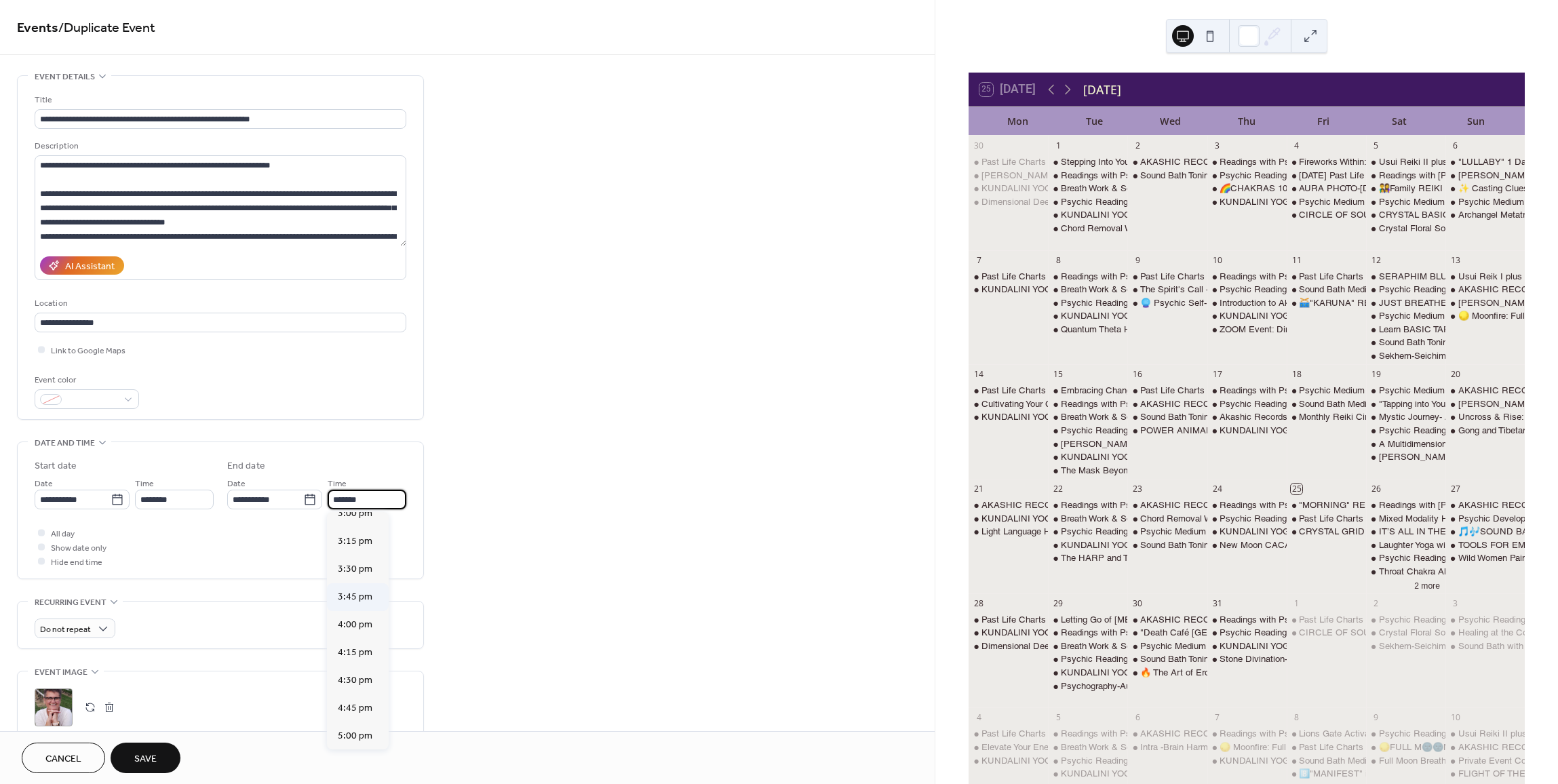 scroll, scrollTop: 479, scrollLeft: 0, axis: vertical 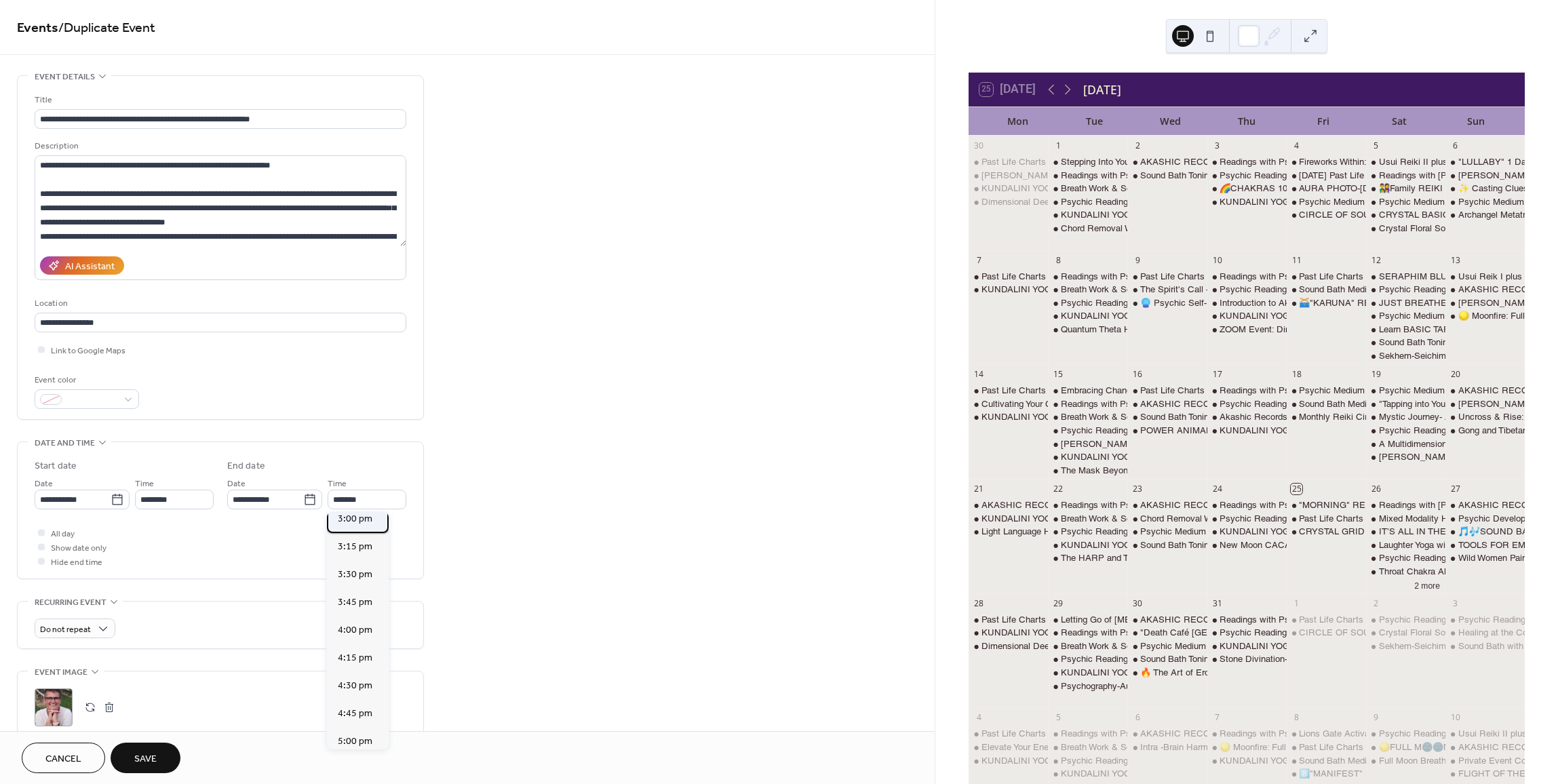click on "3:00 pm" at bounding box center (357, 519) 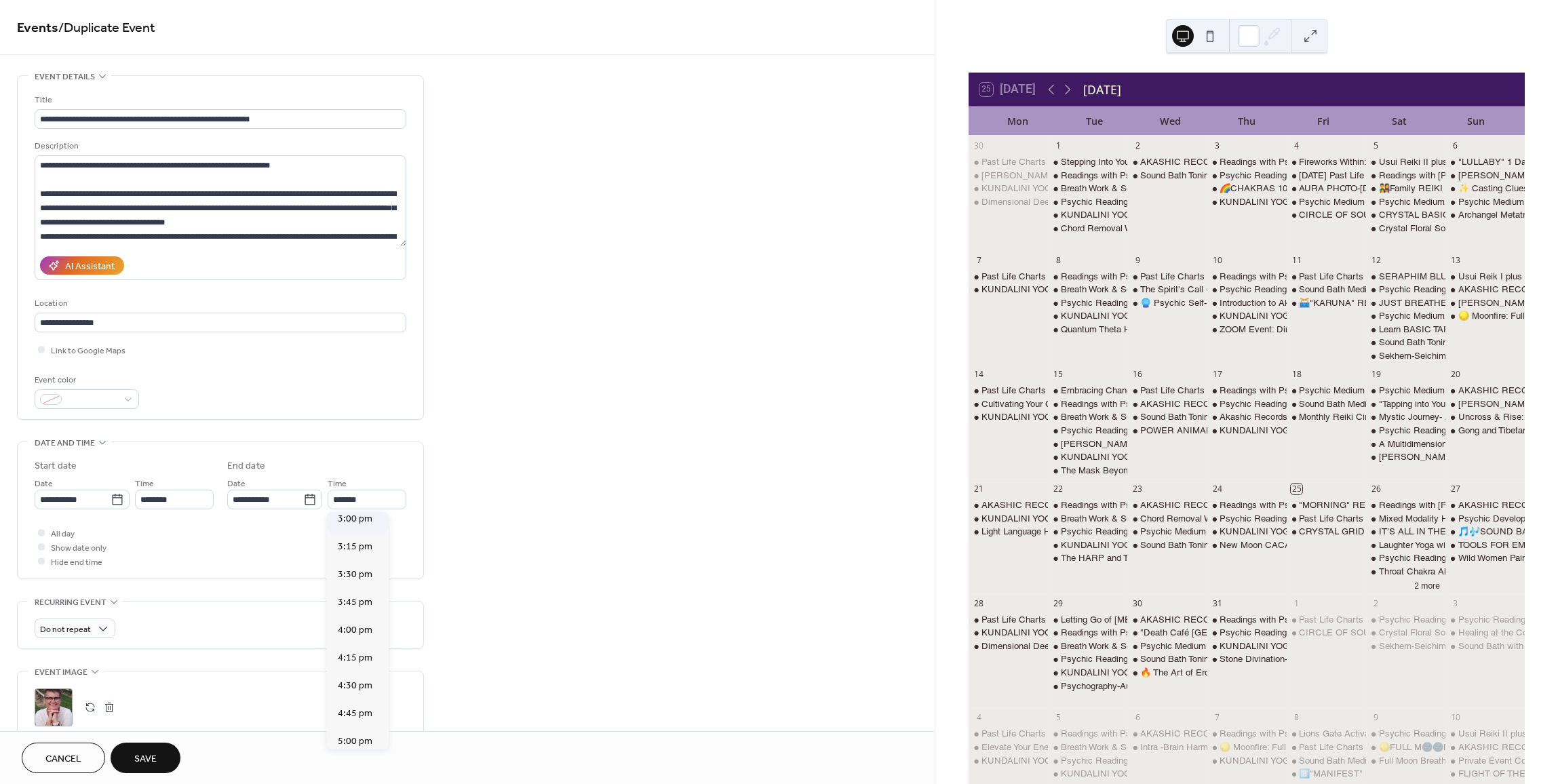 type on "*******" 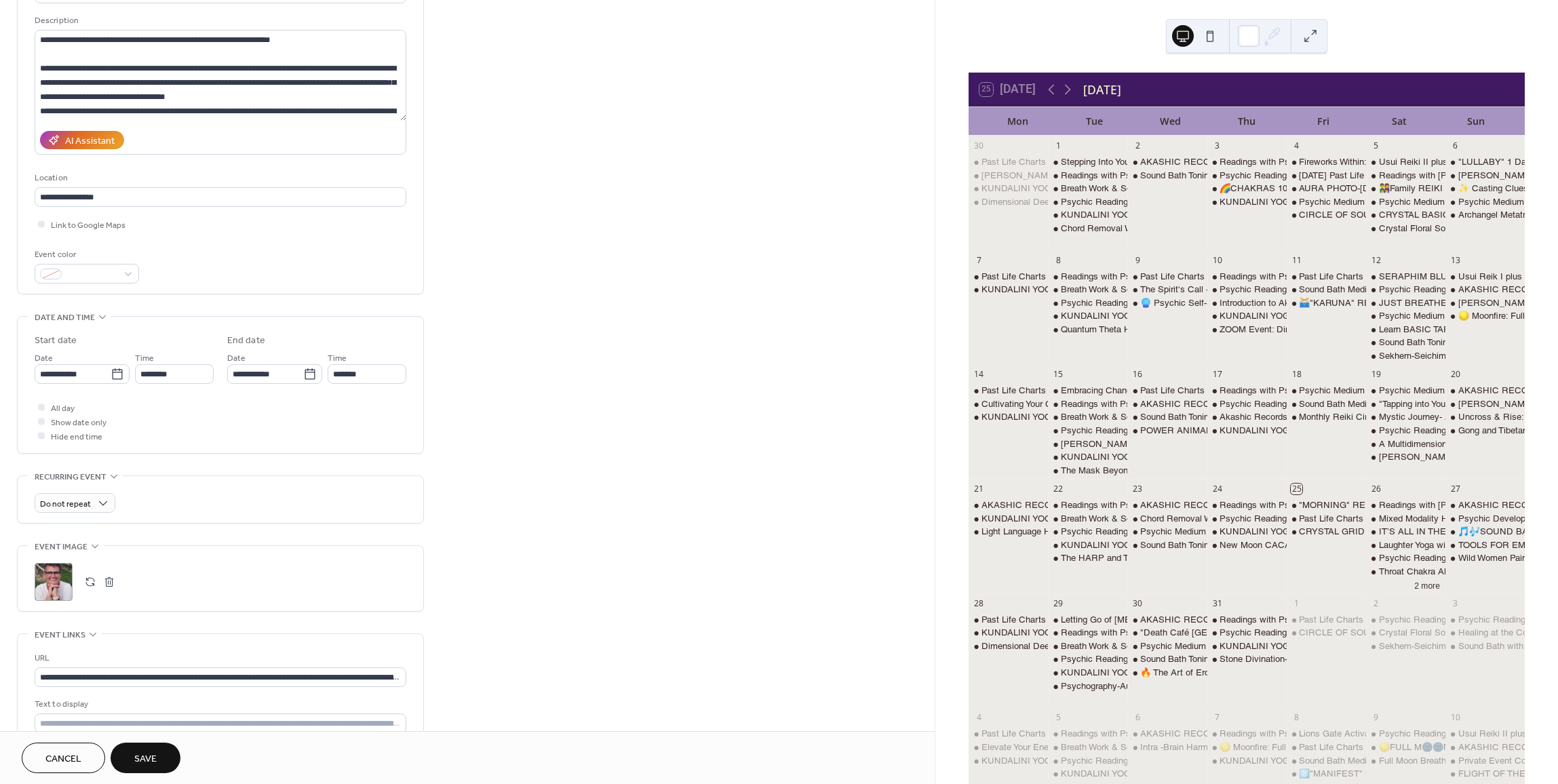 scroll, scrollTop: 203, scrollLeft: 0, axis: vertical 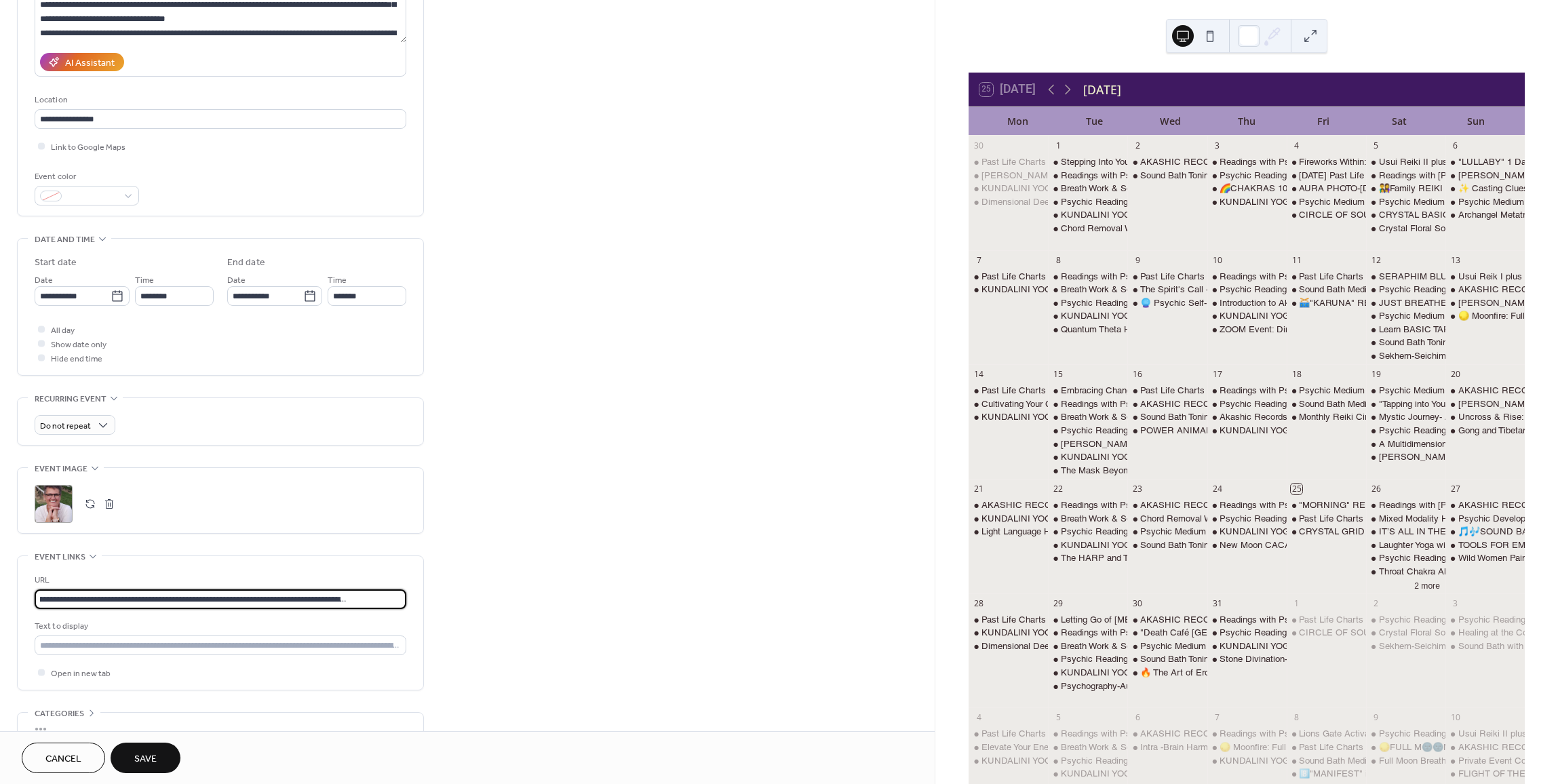 drag, startPoint x: 34, startPoint y: 597, endPoint x: 522, endPoint y: 601, distance: 488.01639 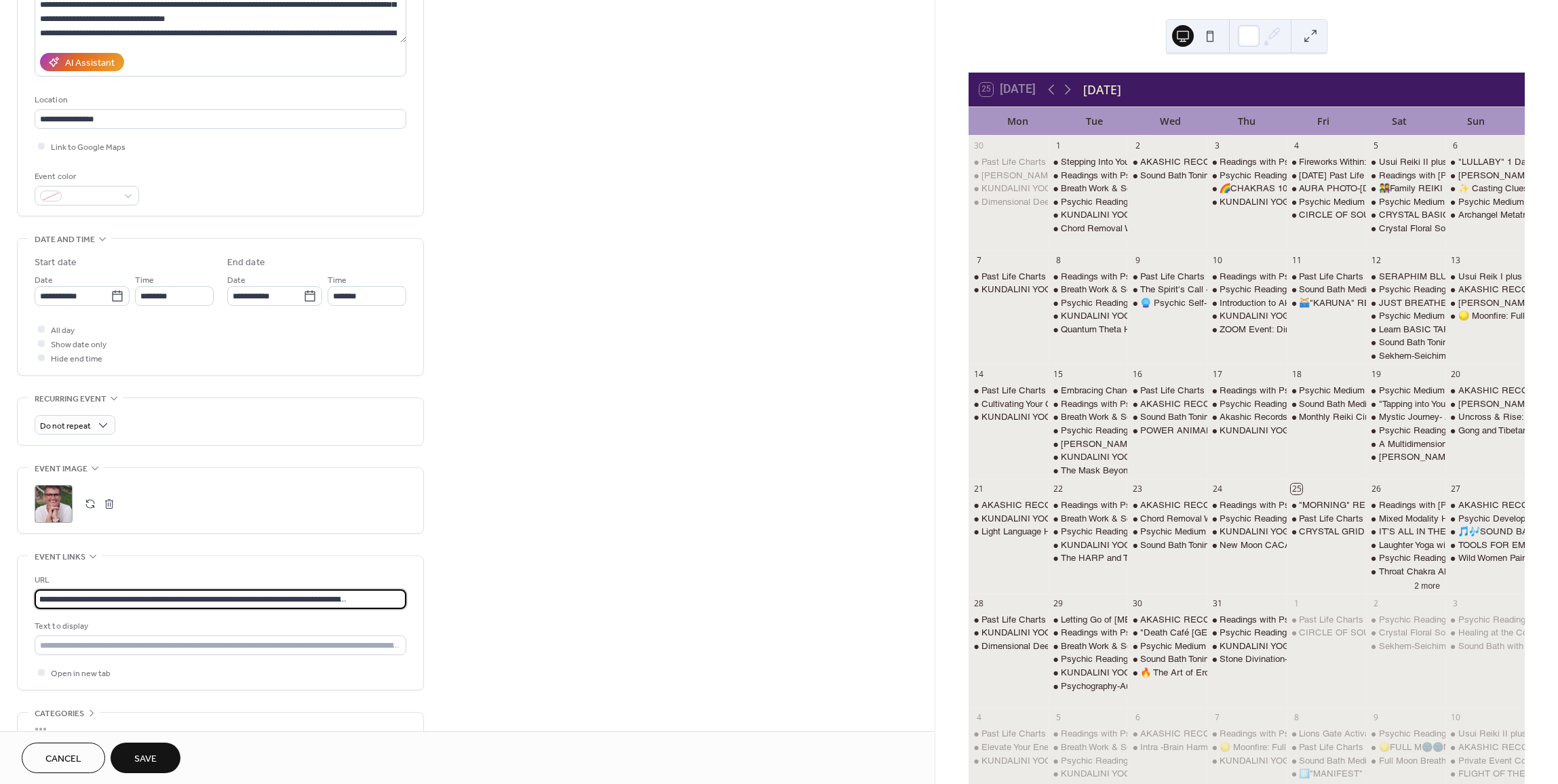click on "**********" at bounding box center [467, 338] 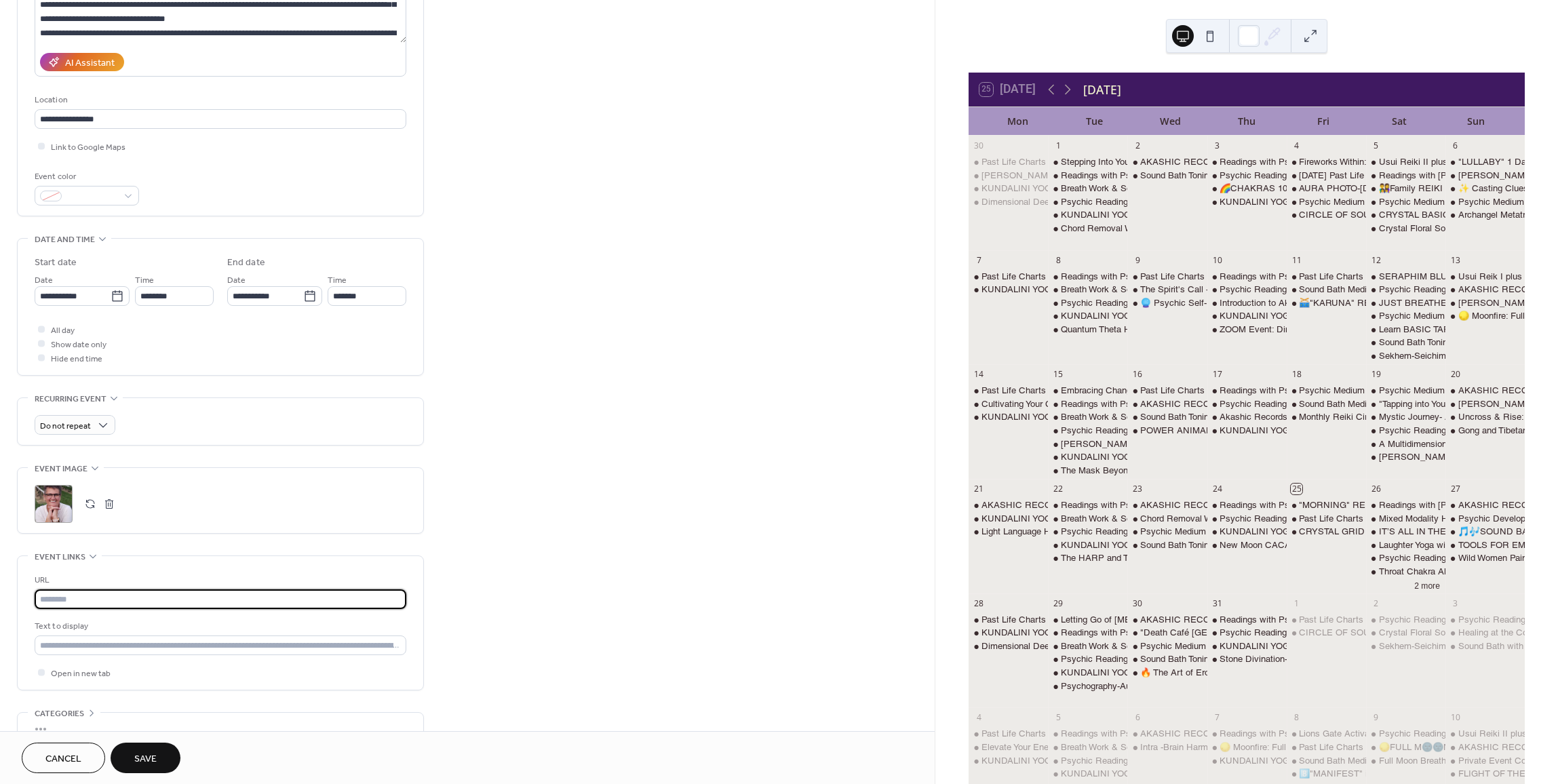 scroll, scrollTop: 0, scrollLeft: 0, axis: both 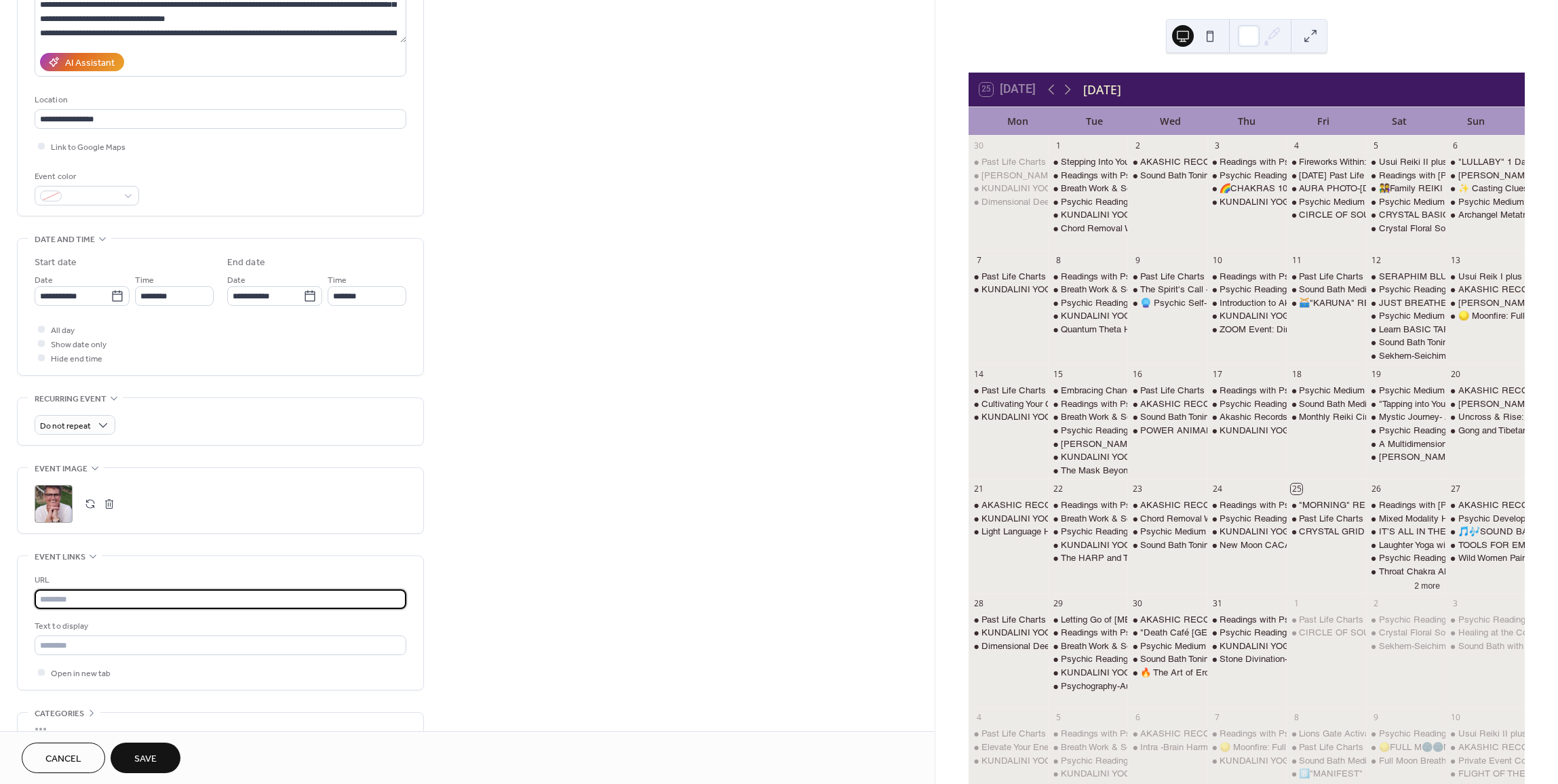 click on "URL" at bounding box center (219, 580) 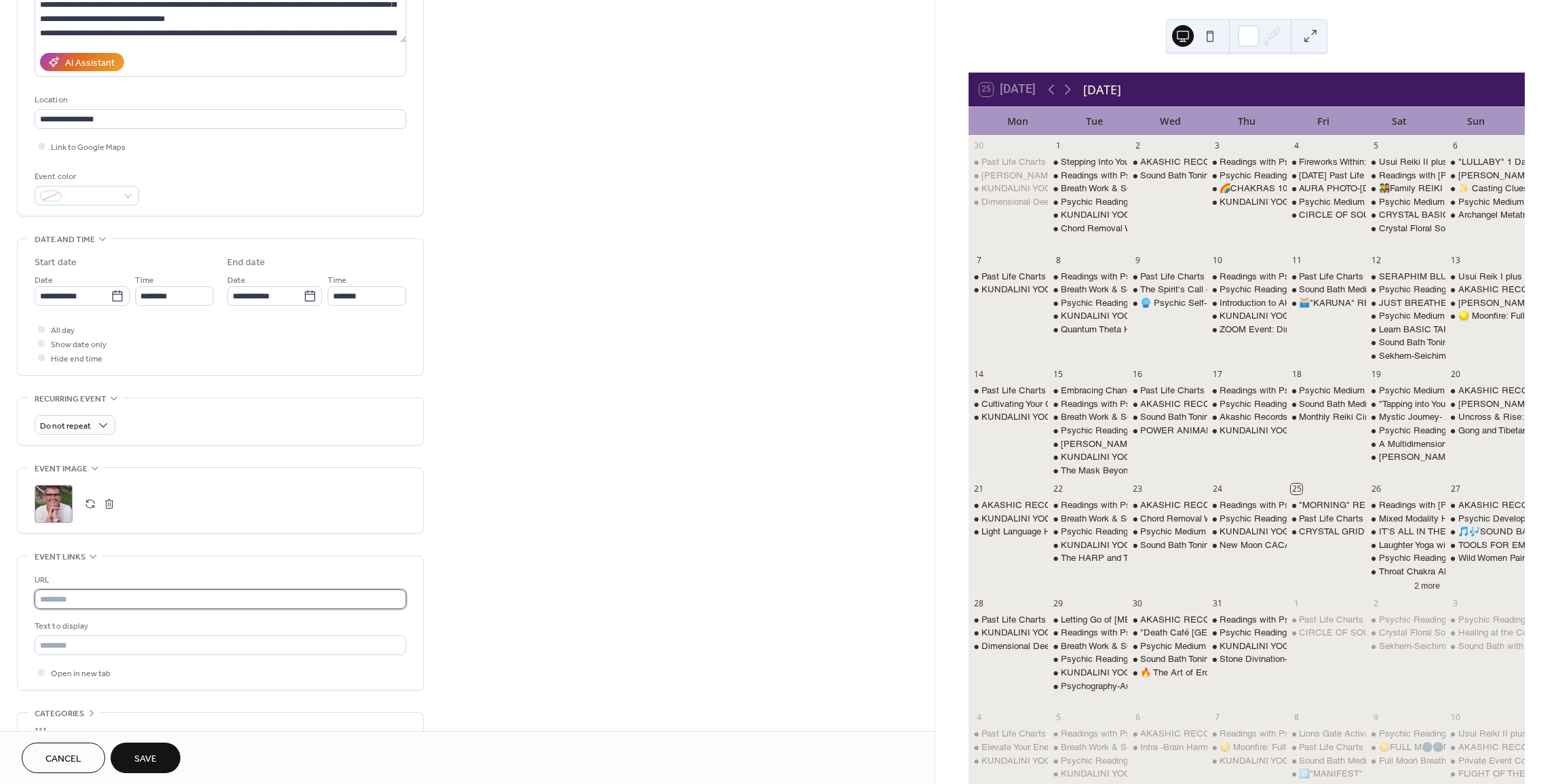 click at bounding box center (220, 599) 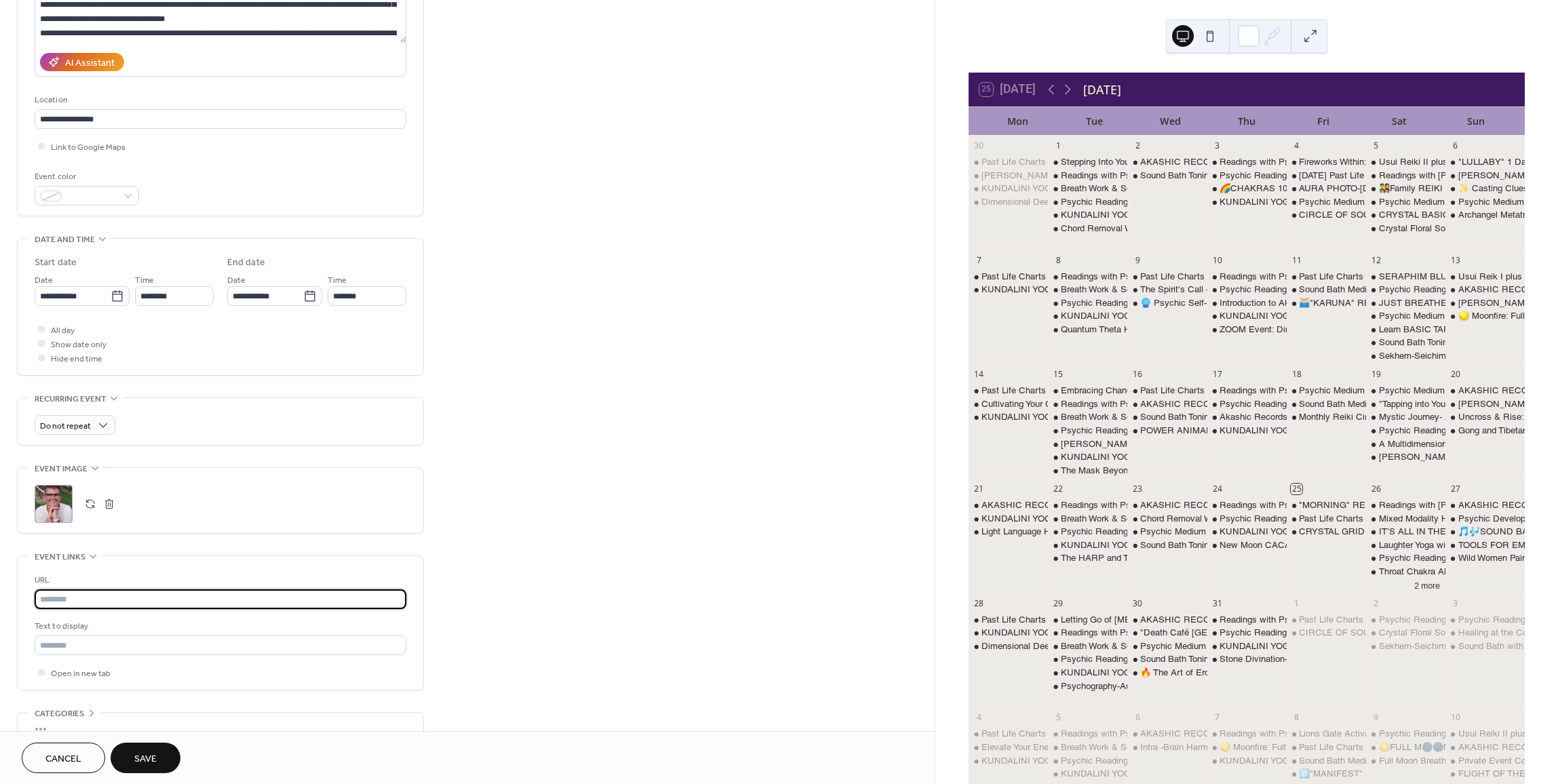 paste on "**********" 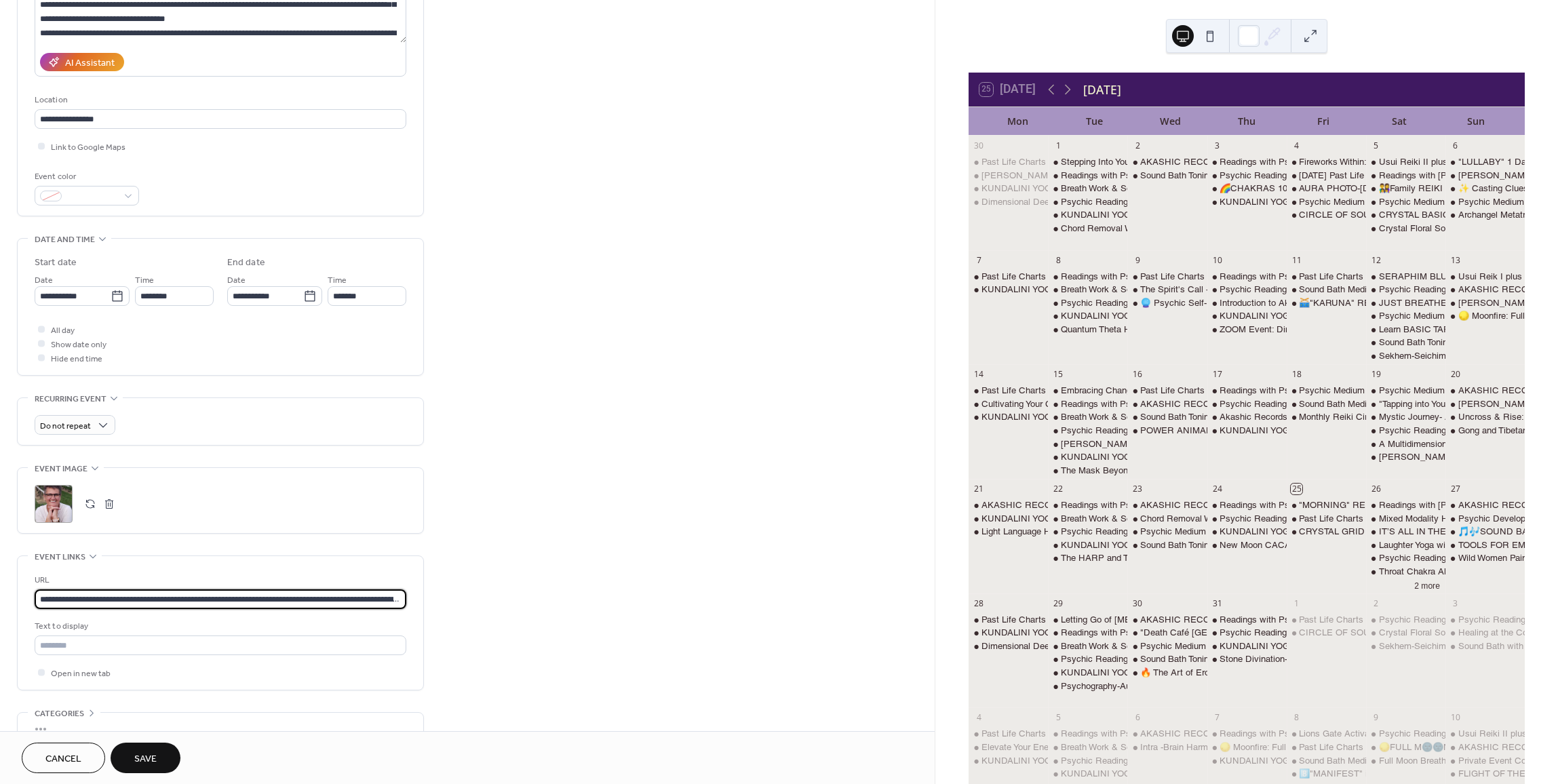 scroll, scrollTop: 0, scrollLeft: 100, axis: horizontal 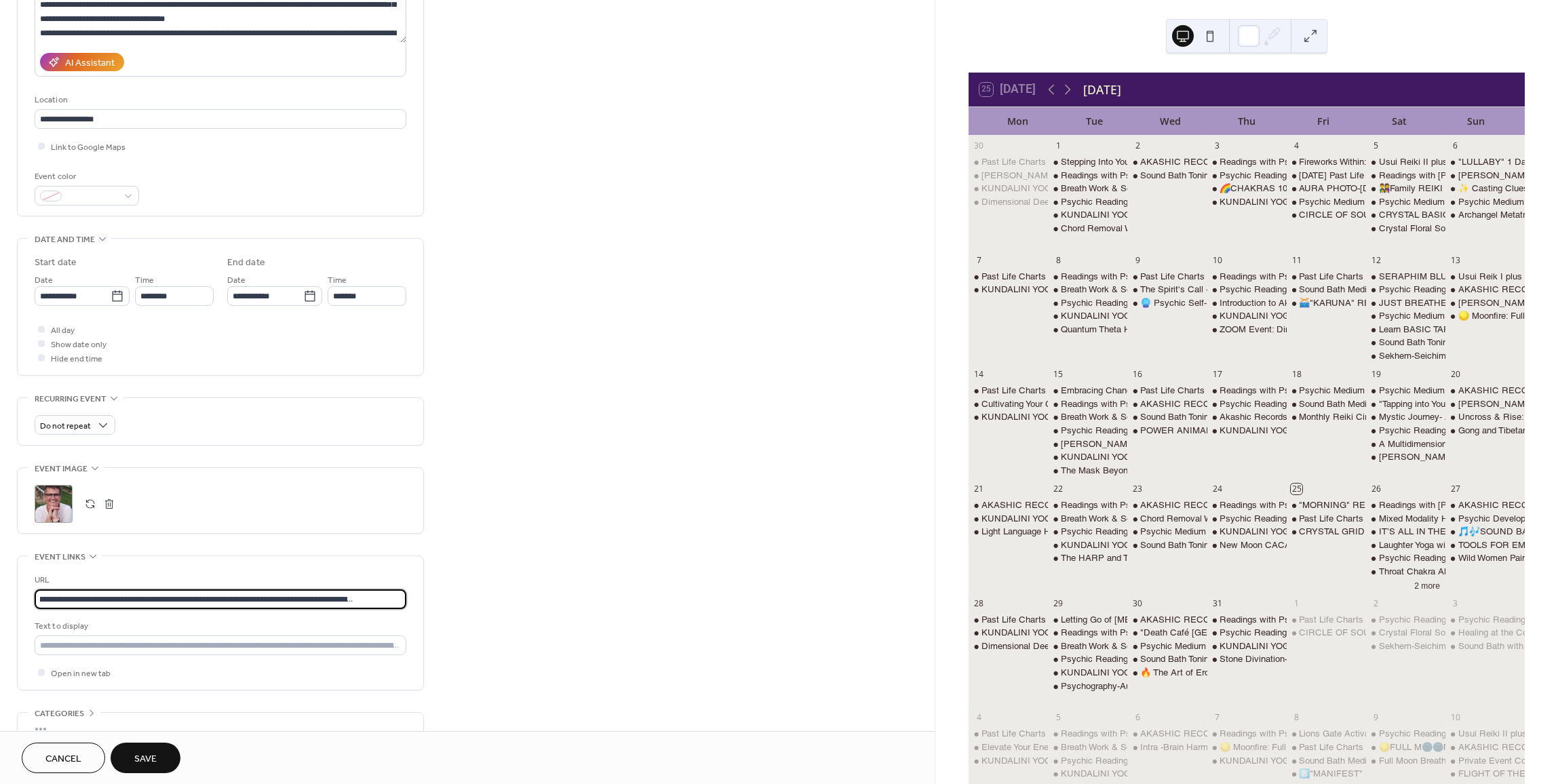 type on "**********" 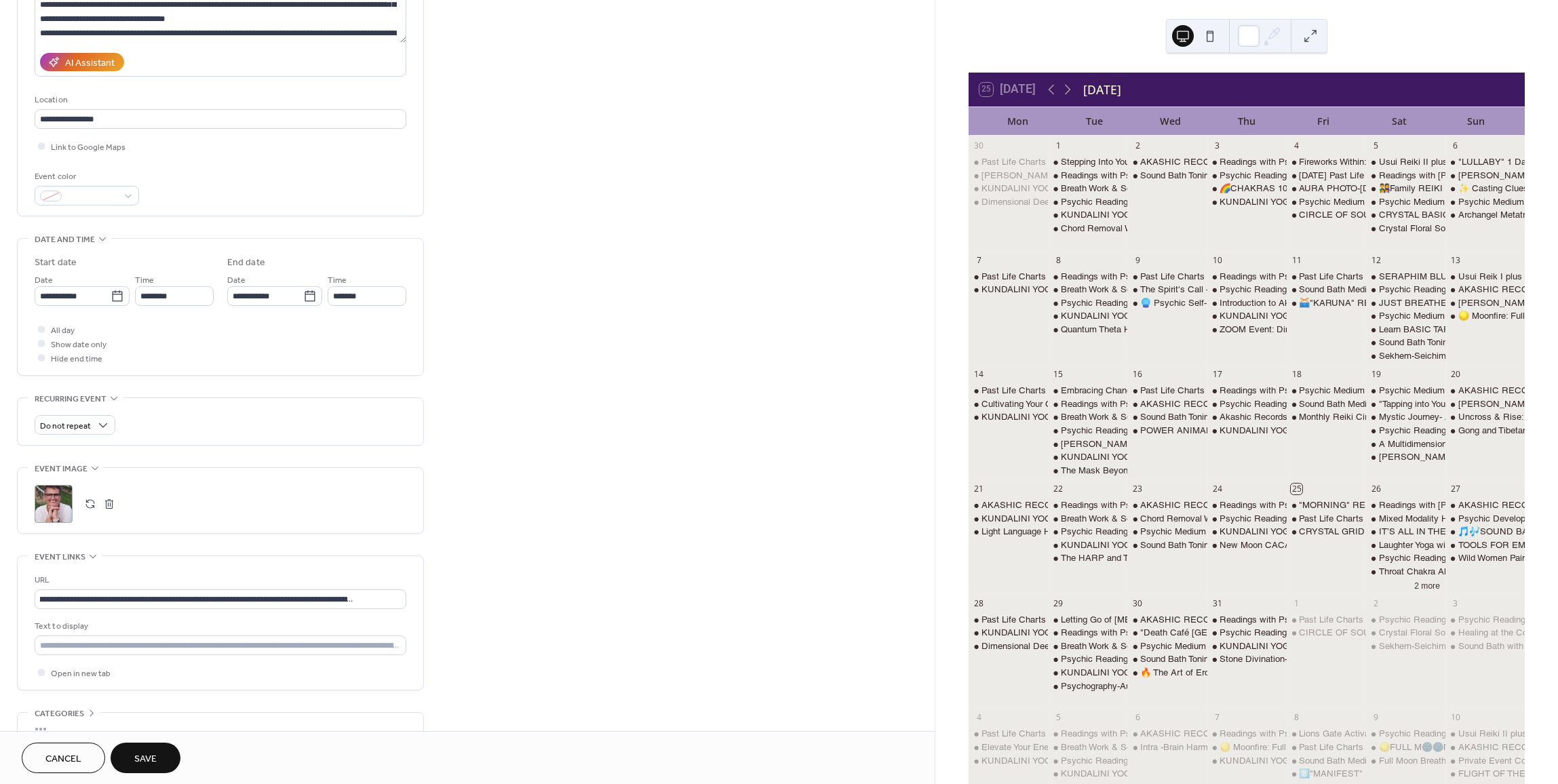 click on "Save" at bounding box center [145, 759] 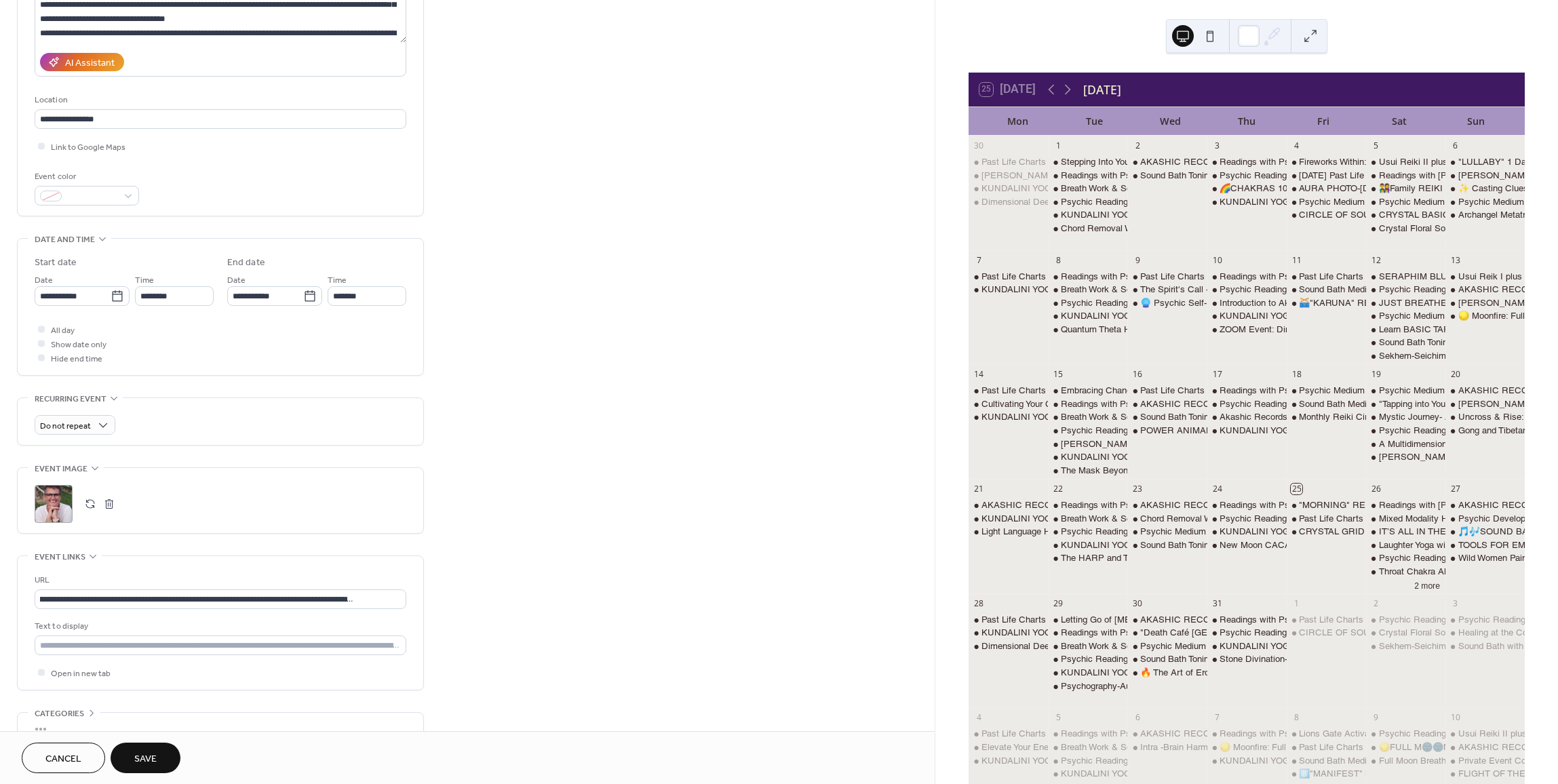 scroll, scrollTop: 0, scrollLeft: 0, axis: both 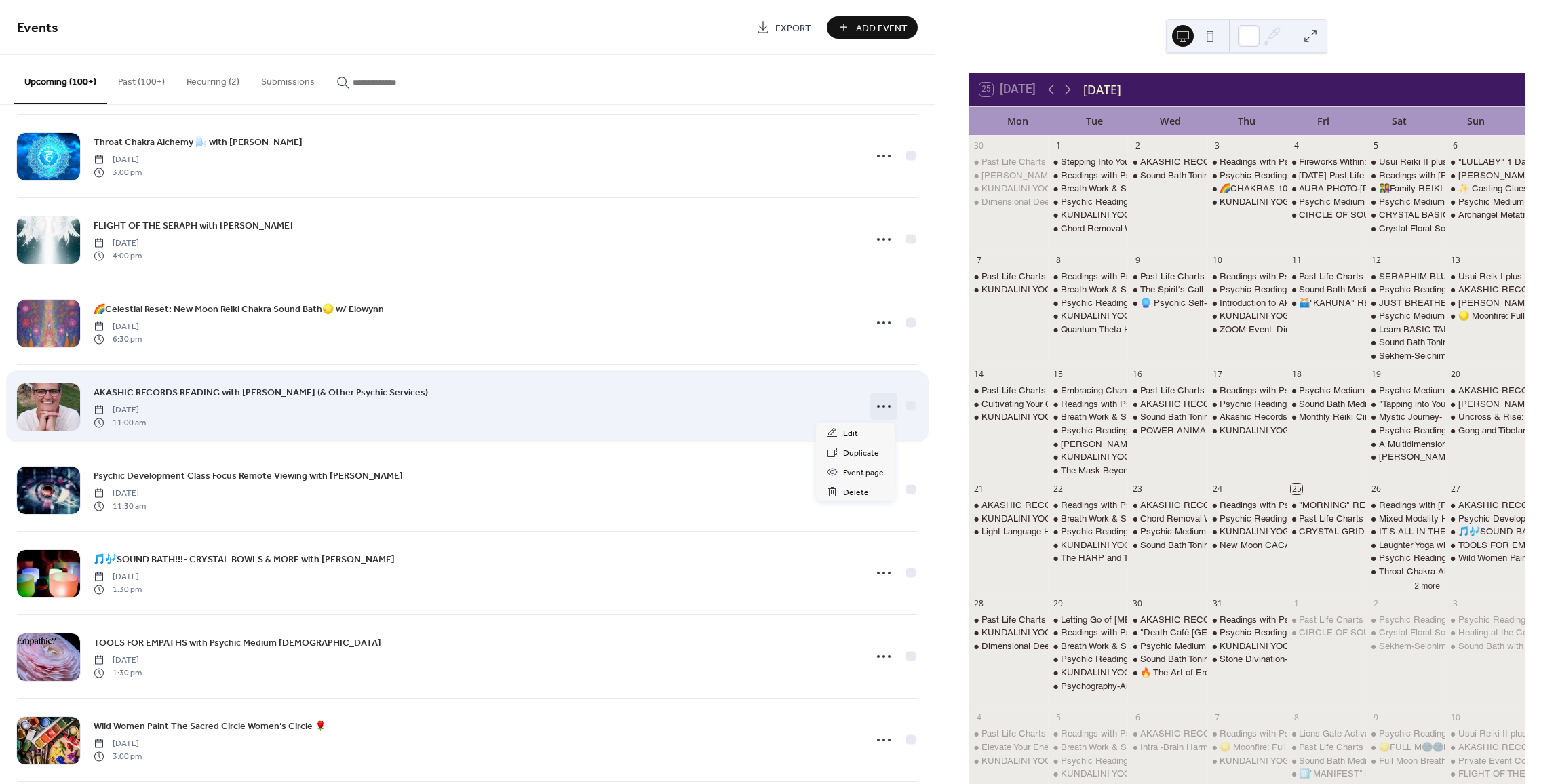 click 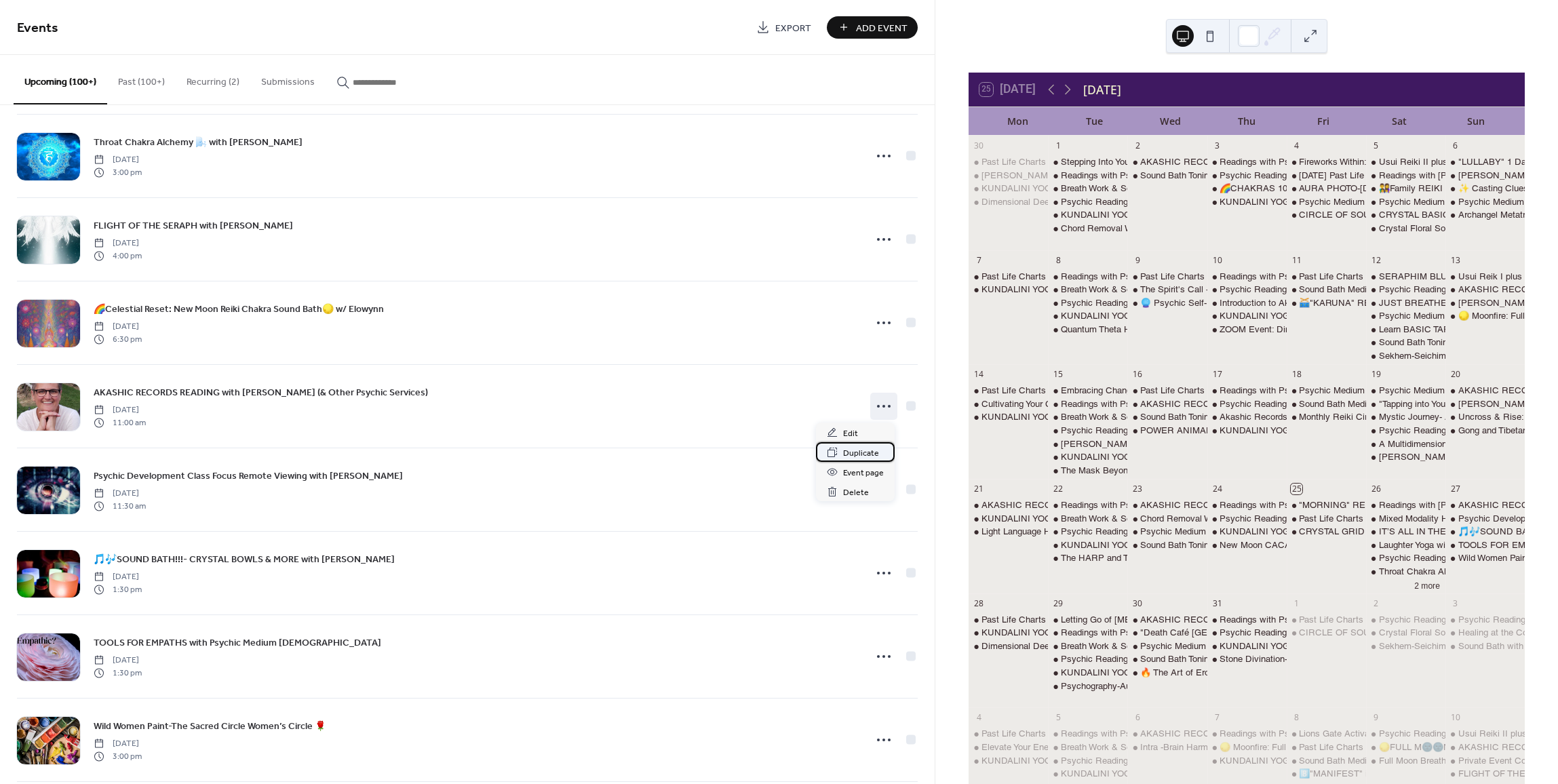 click on "Duplicate" at bounding box center [861, 453] 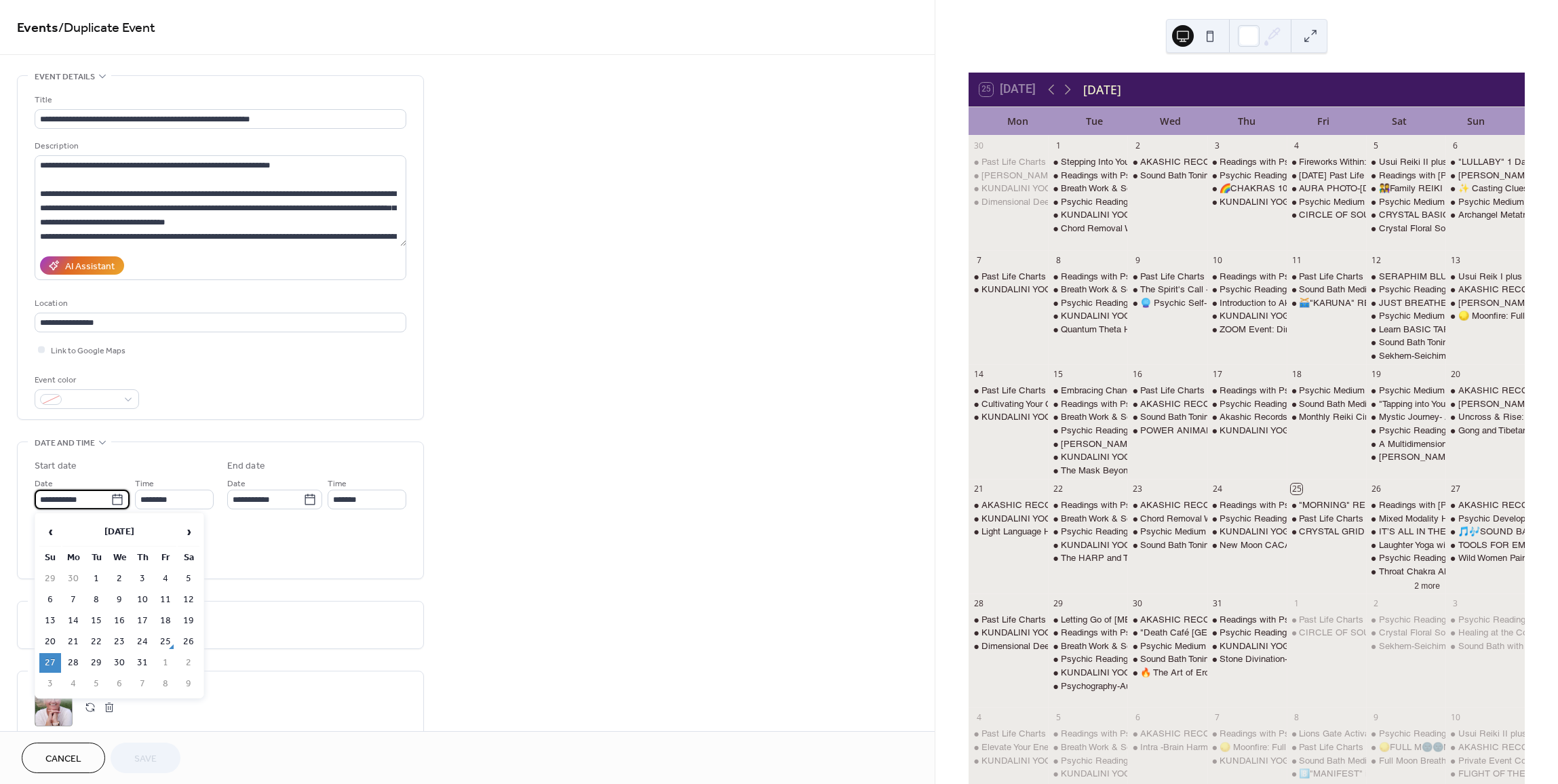 click on "**********" at bounding box center [73, 499] 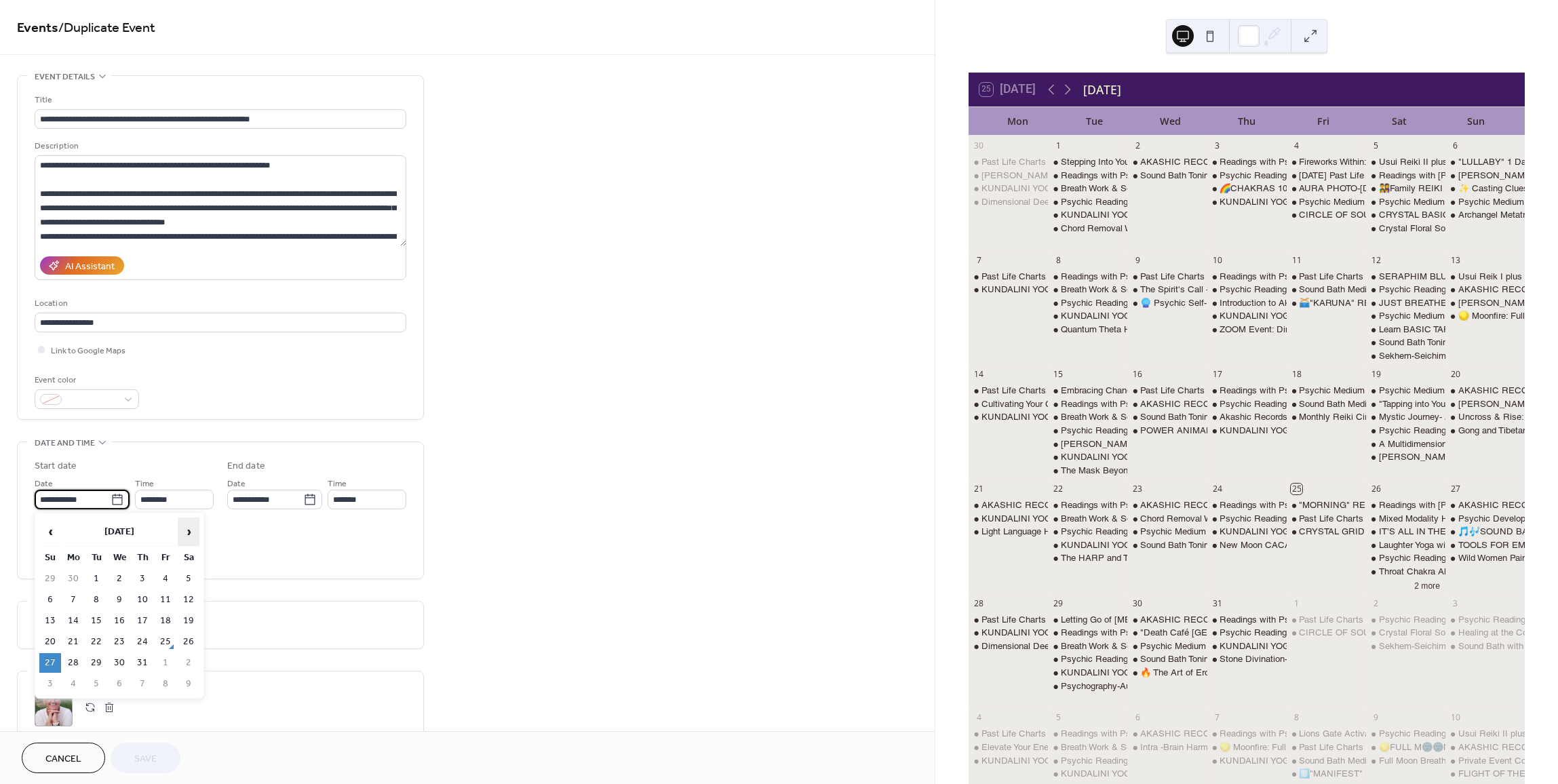 click on "›" at bounding box center [189, 532] 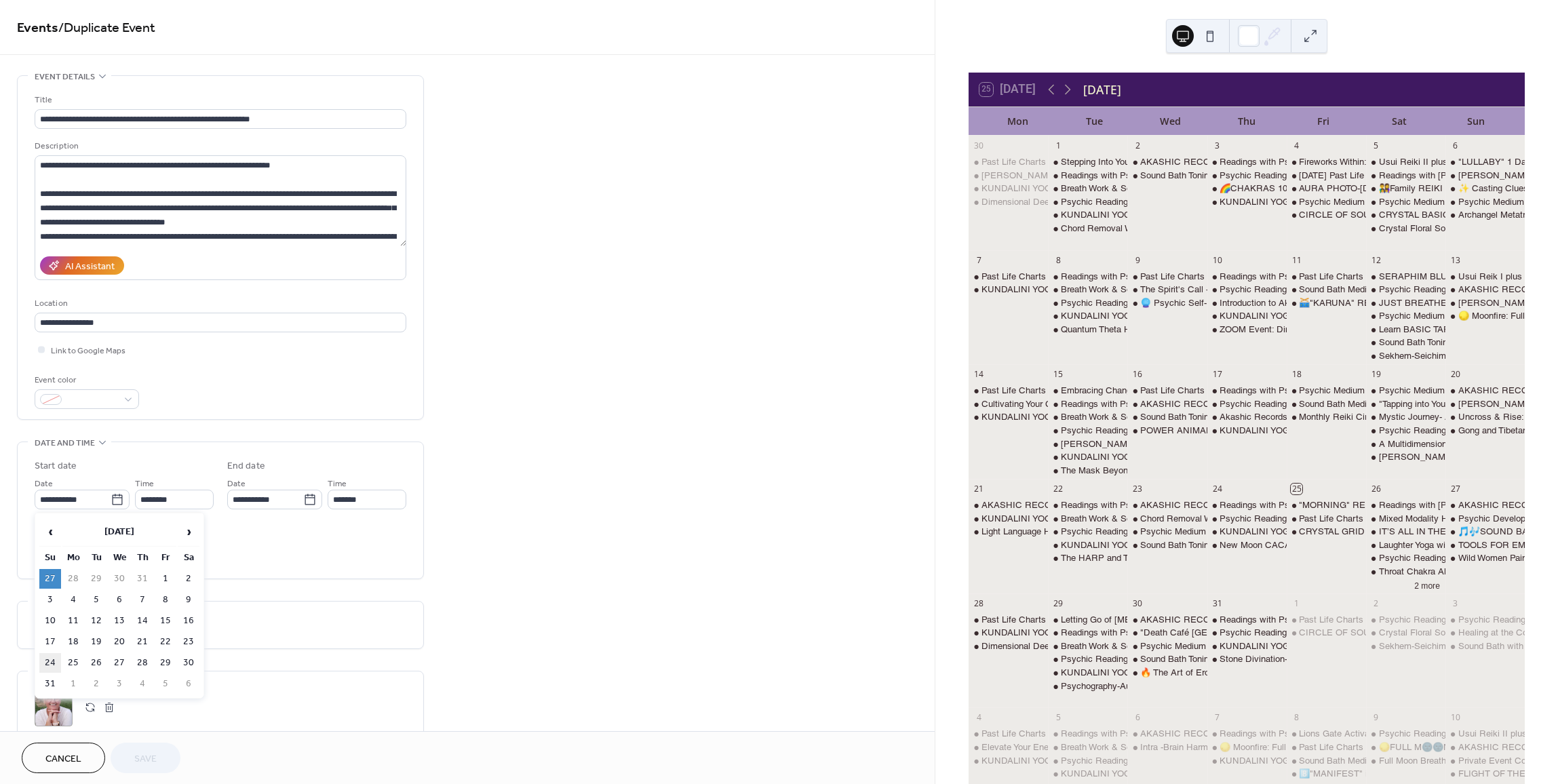 click on "24" at bounding box center (50, 663) 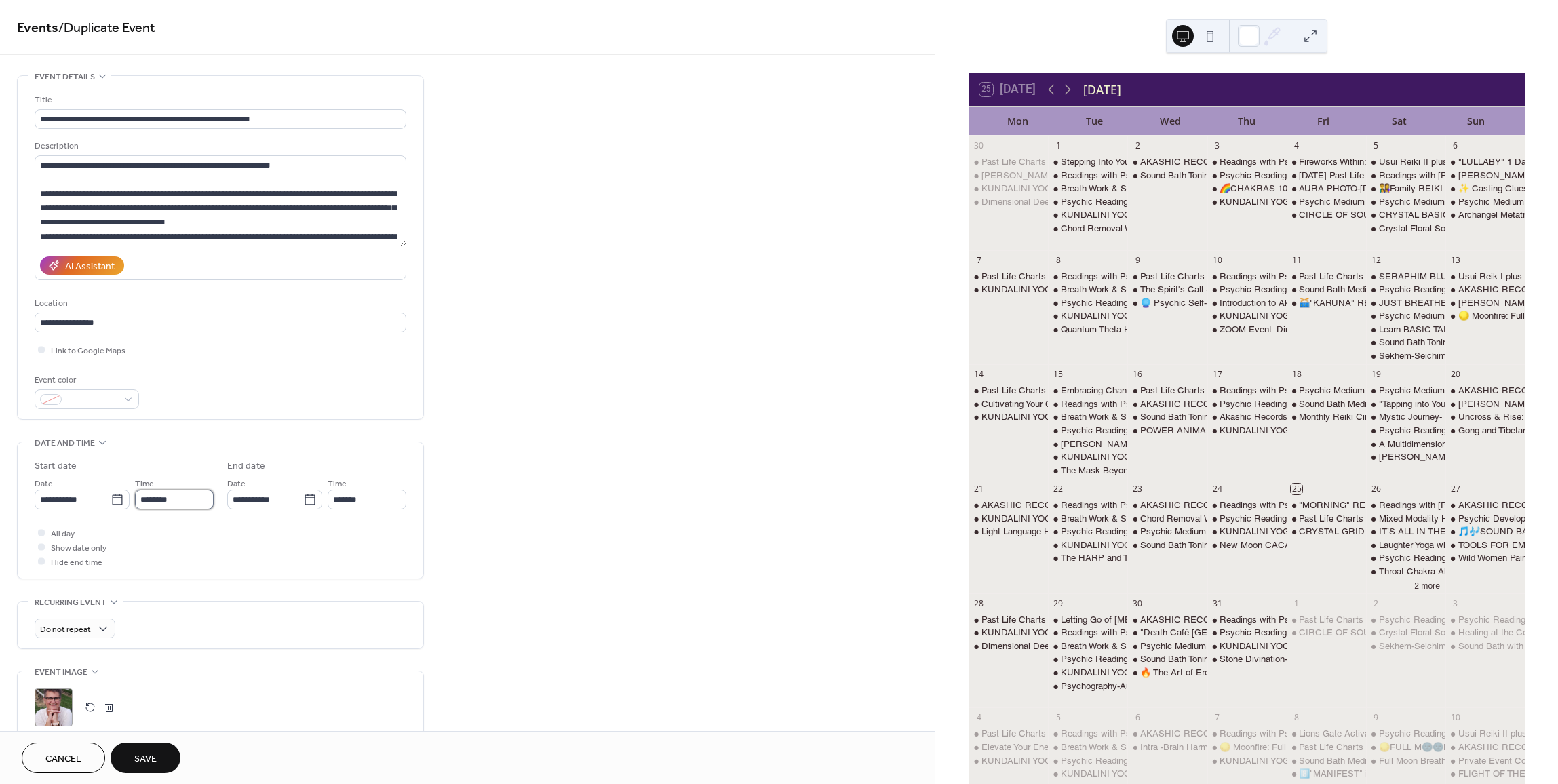 click on "********" at bounding box center (174, 499) 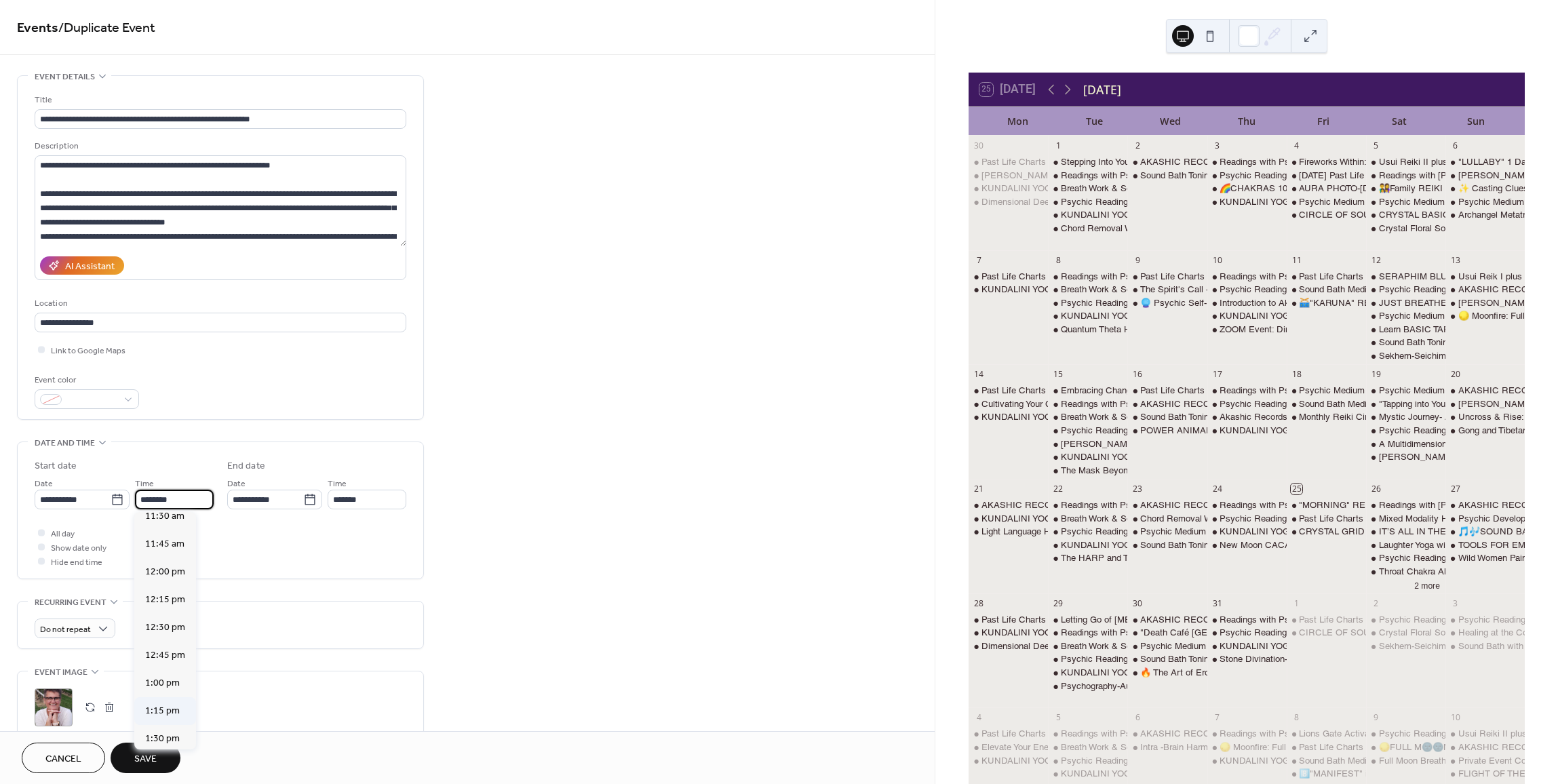 scroll, scrollTop: 1291, scrollLeft: 0, axis: vertical 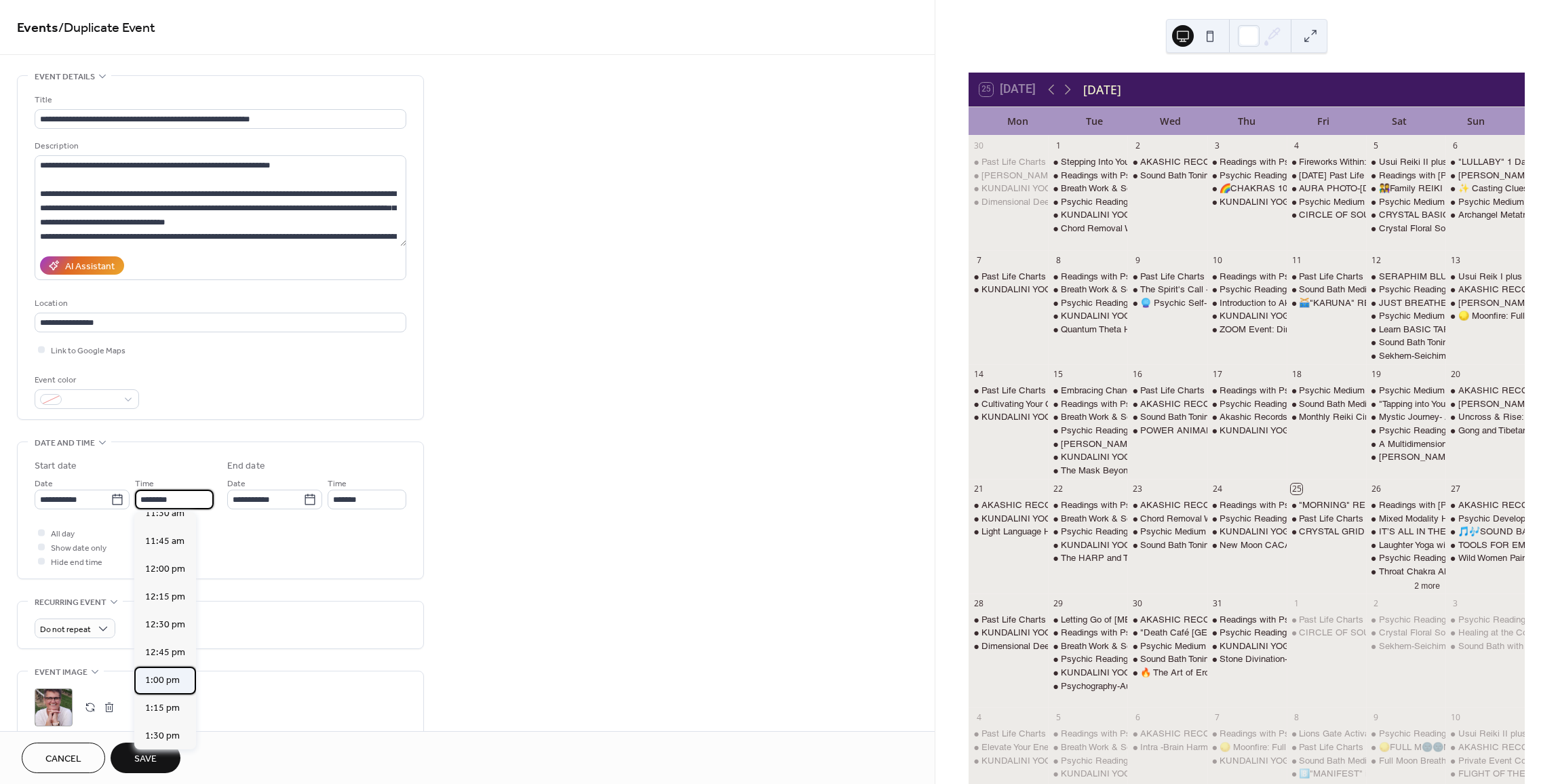 click on "1:00 pm" at bounding box center [165, 680] 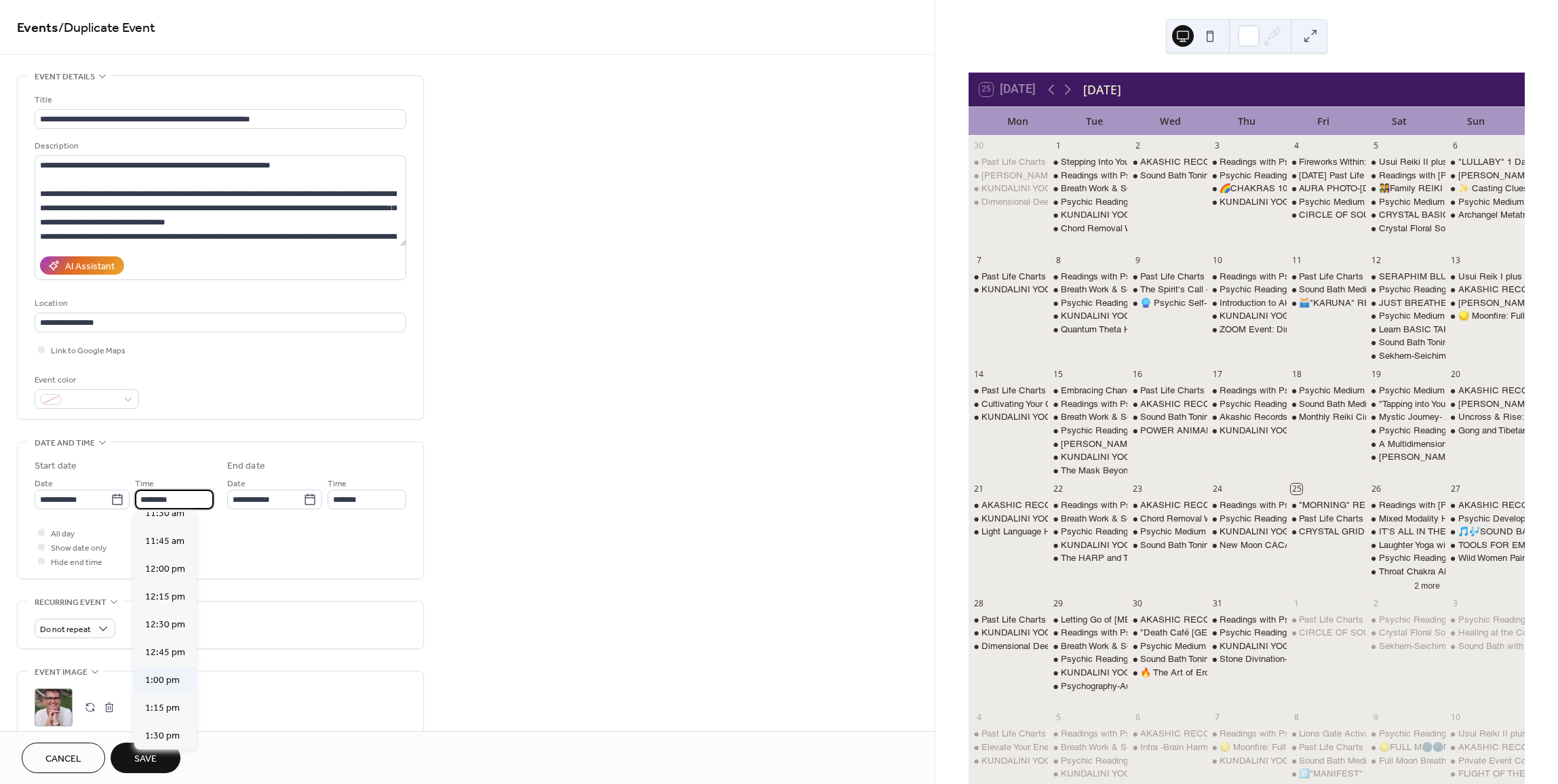 type on "*******" 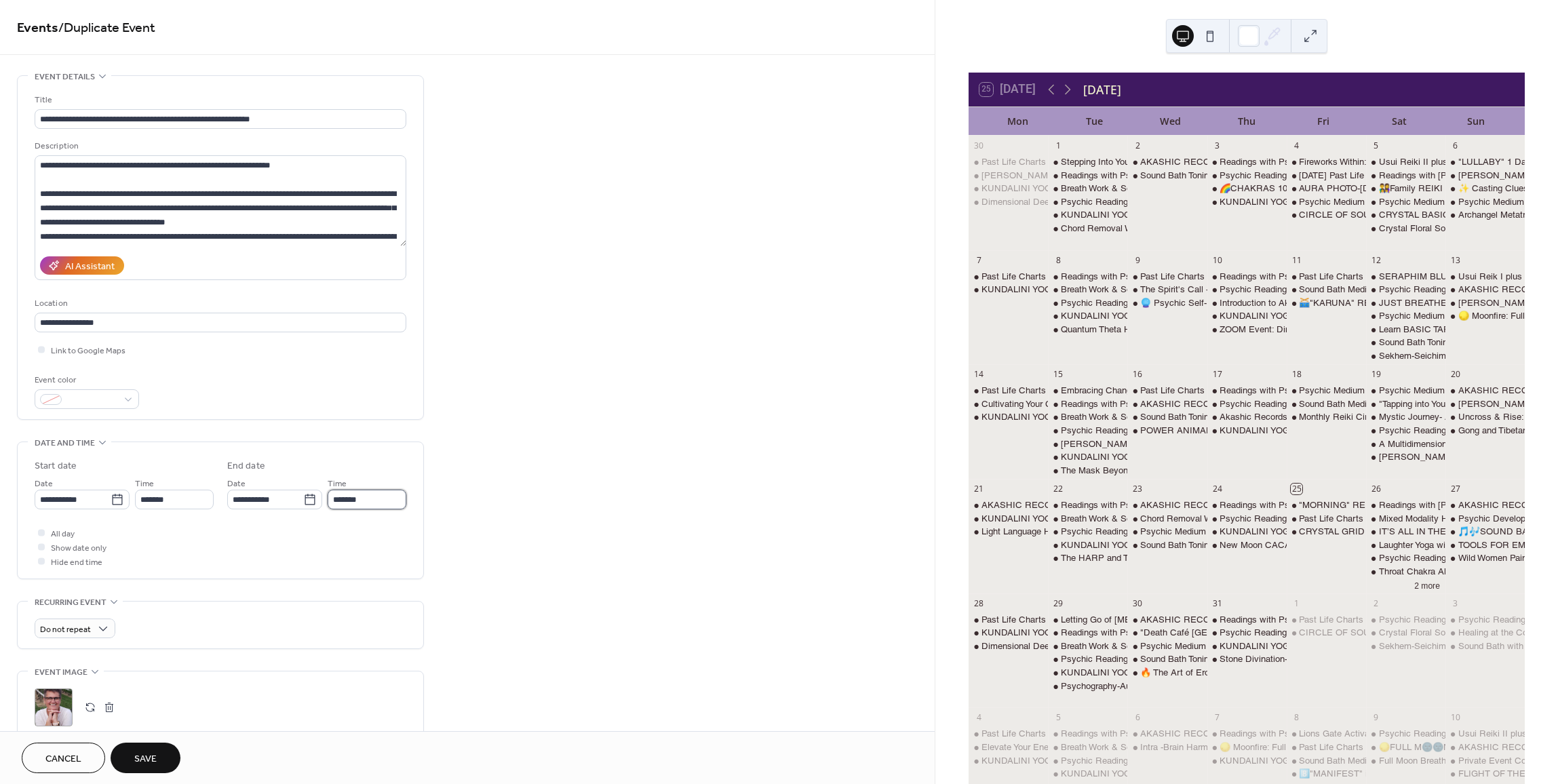 click on "*******" at bounding box center (367, 499) 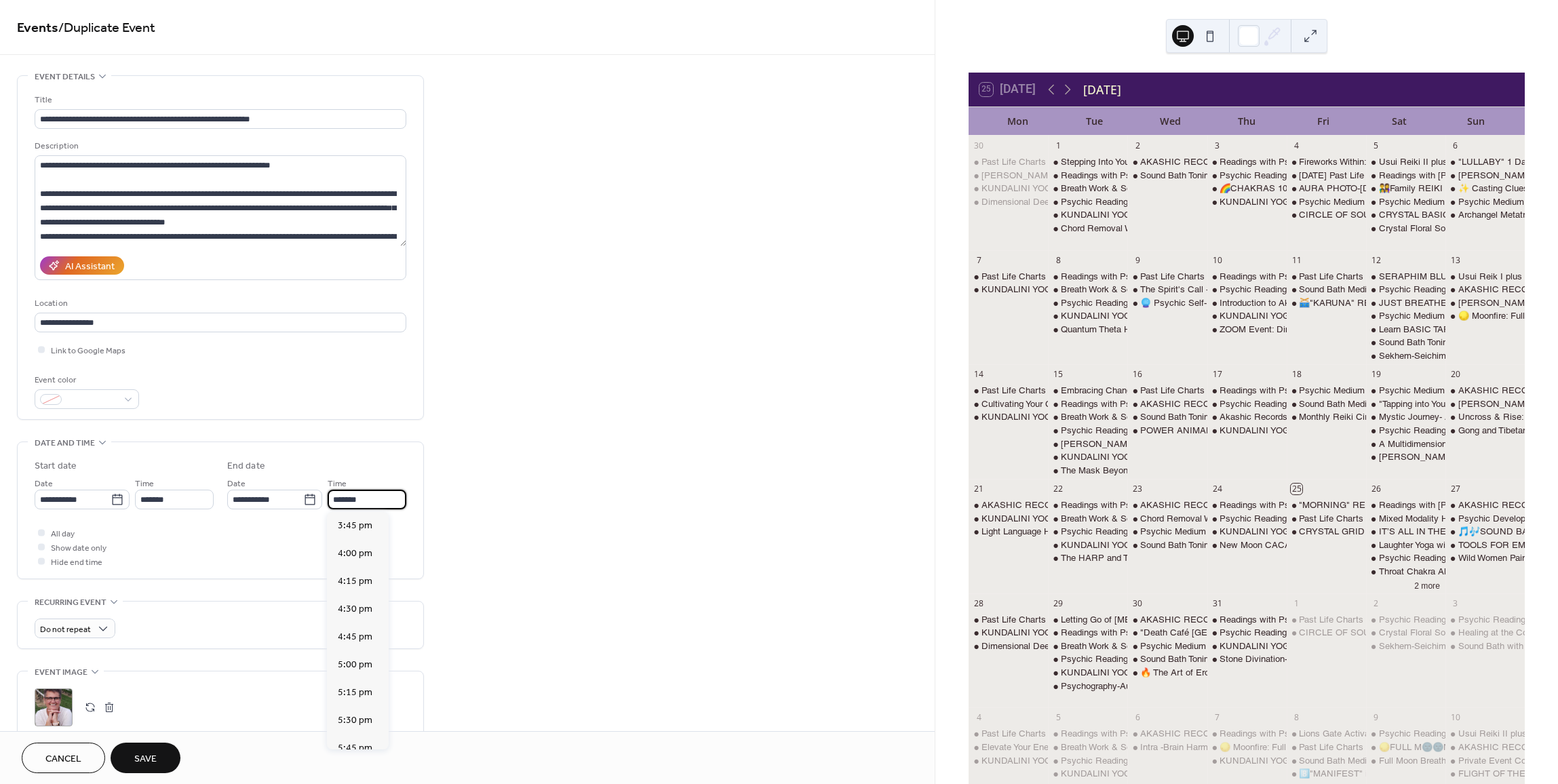 scroll, scrollTop: 276, scrollLeft: 0, axis: vertical 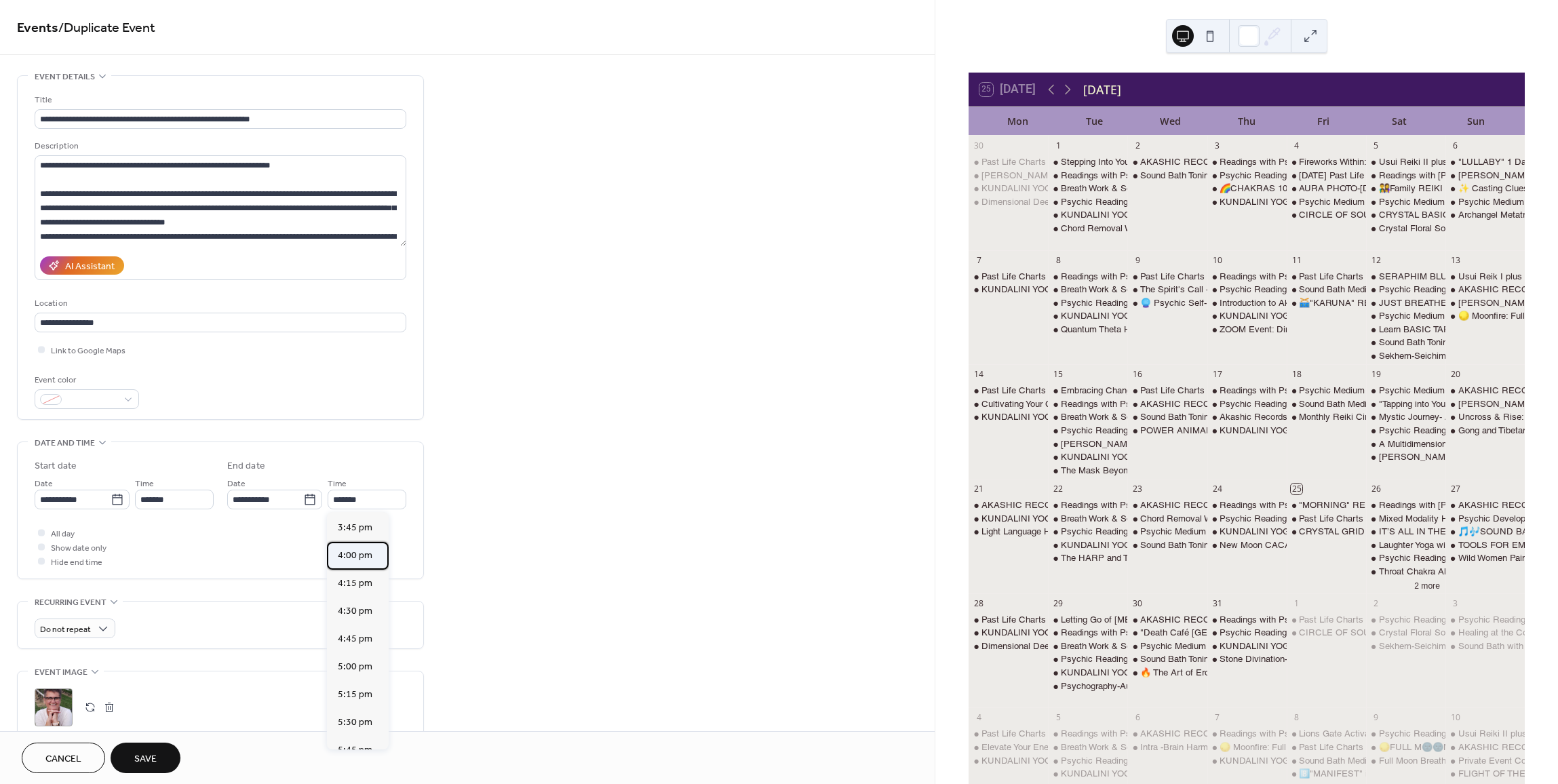 click on "4:00 pm" at bounding box center [355, 555] 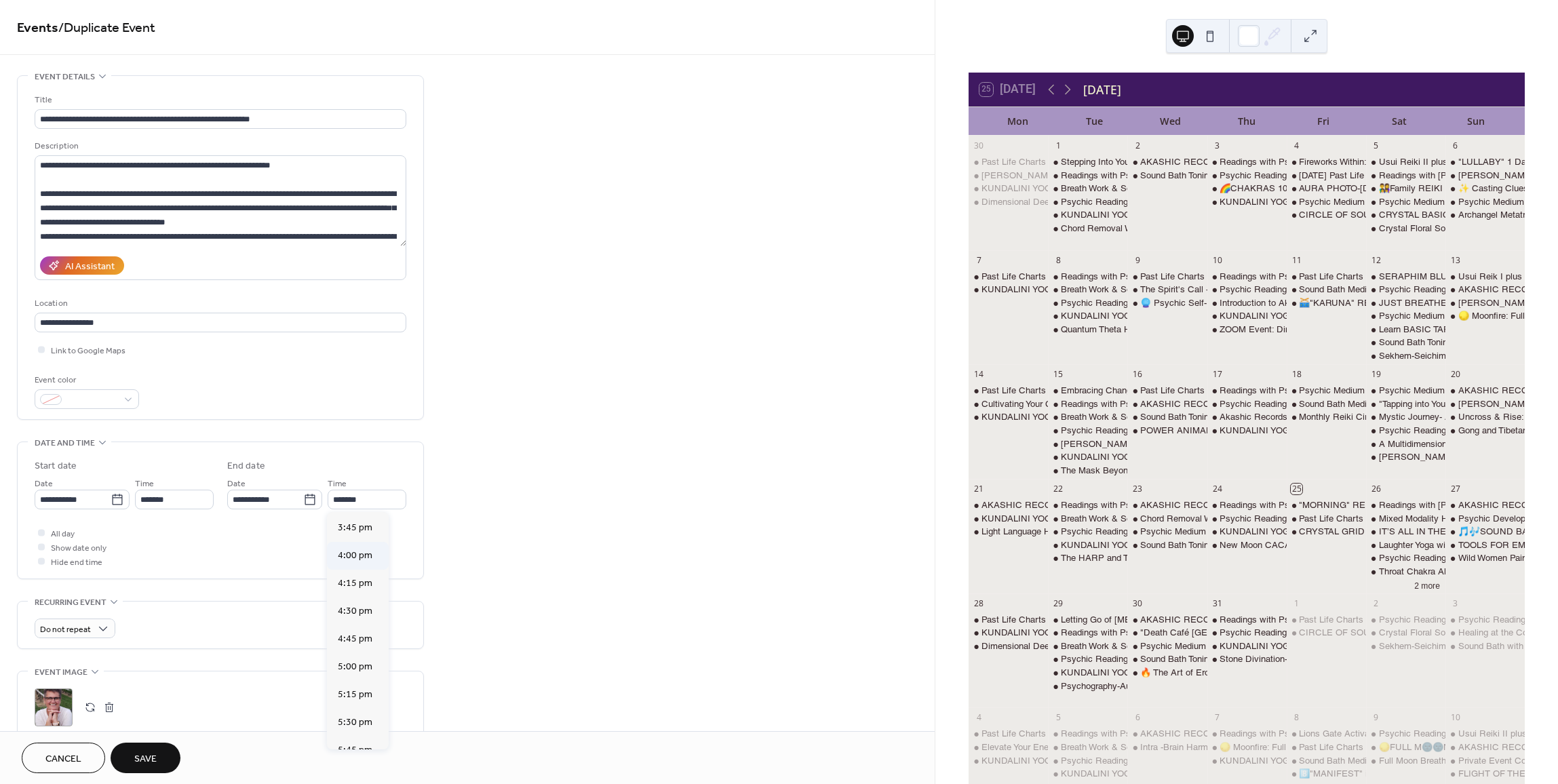 type on "*******" 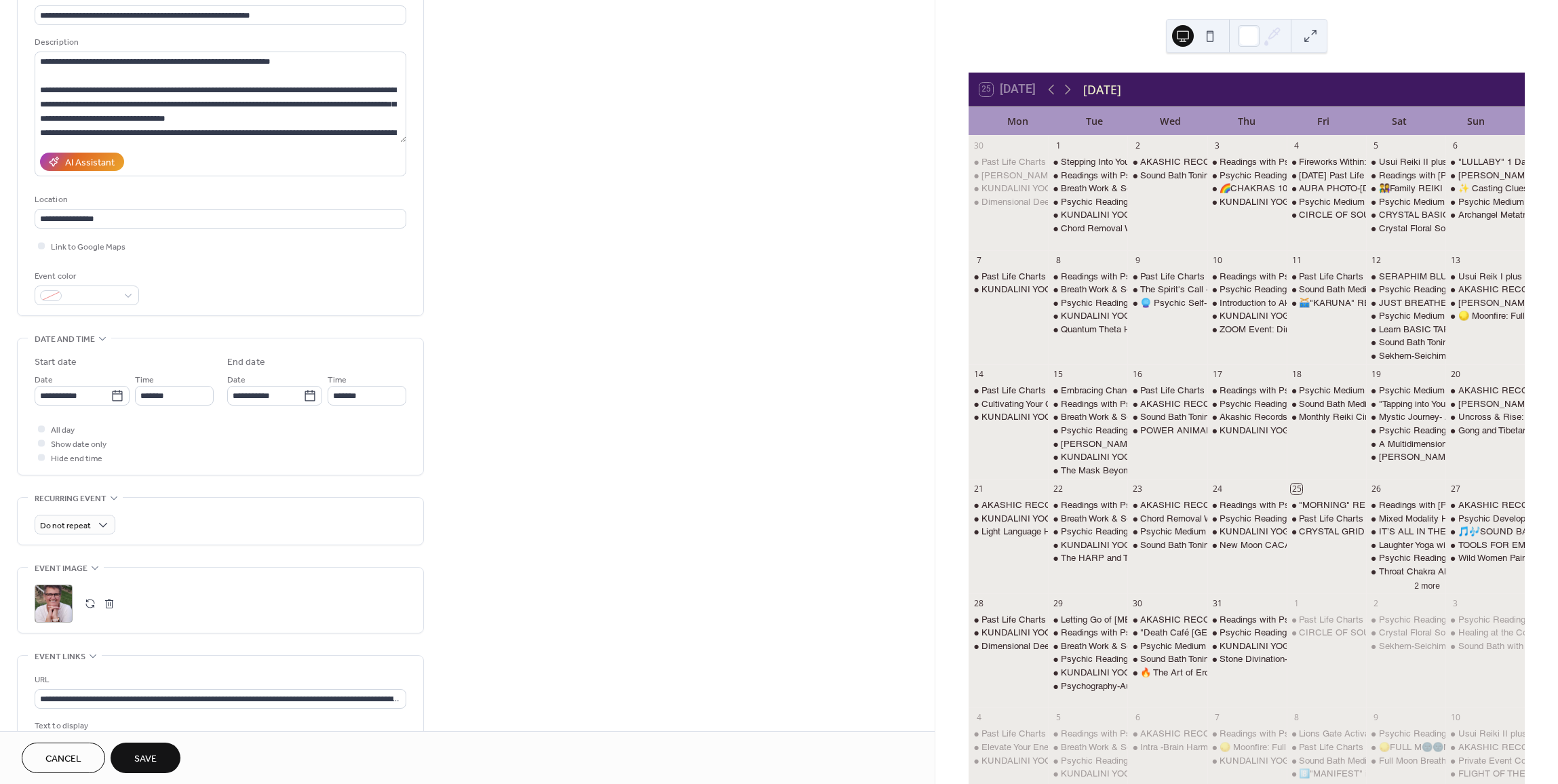 scroll, scrollTop: 136, scrollLeft: 0, axis: vertical 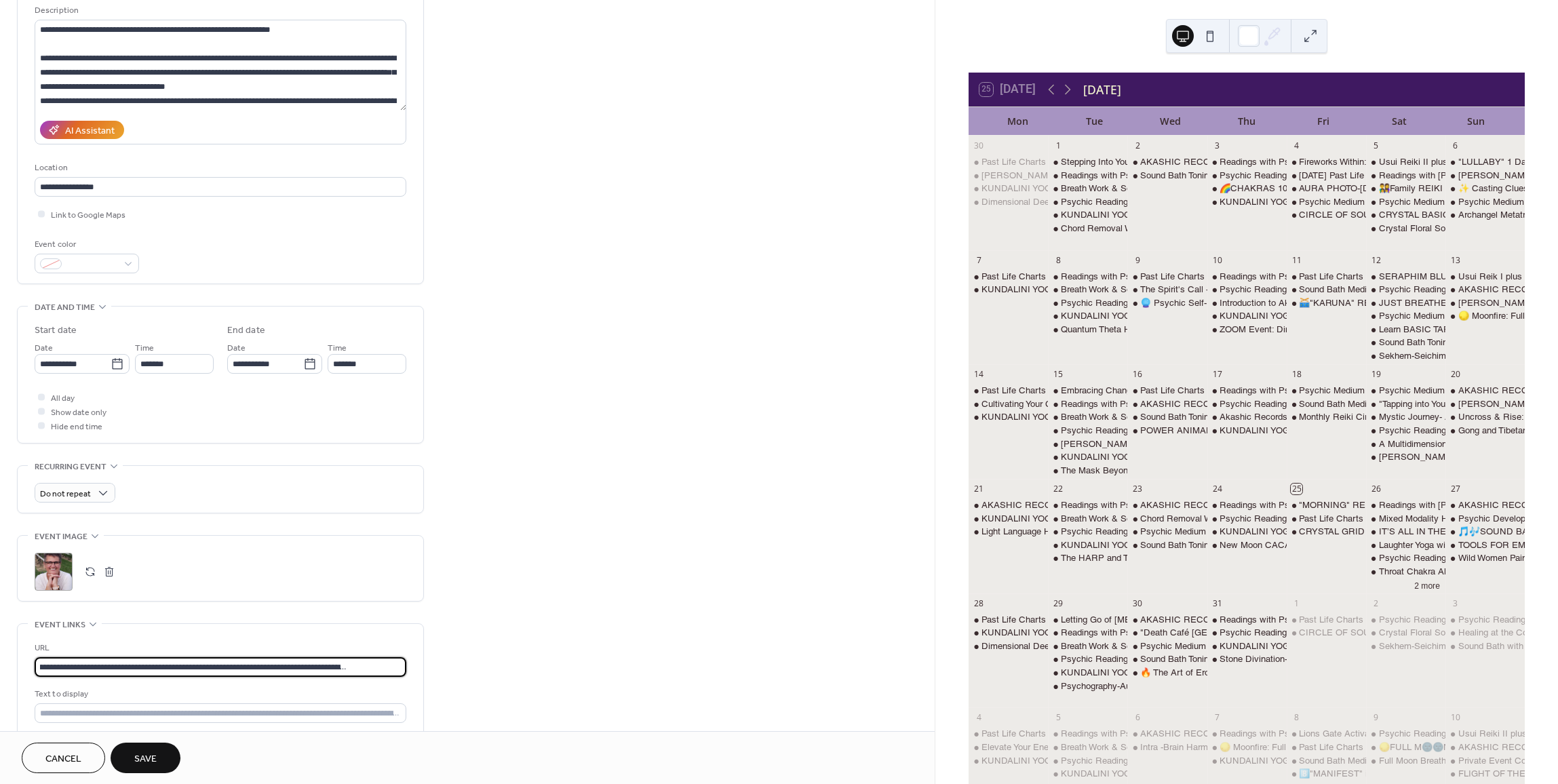 drag, startPoint x: 40, startPoint y: 671, endPoint x: 528, endPoint y: 650, distance: 488.45164 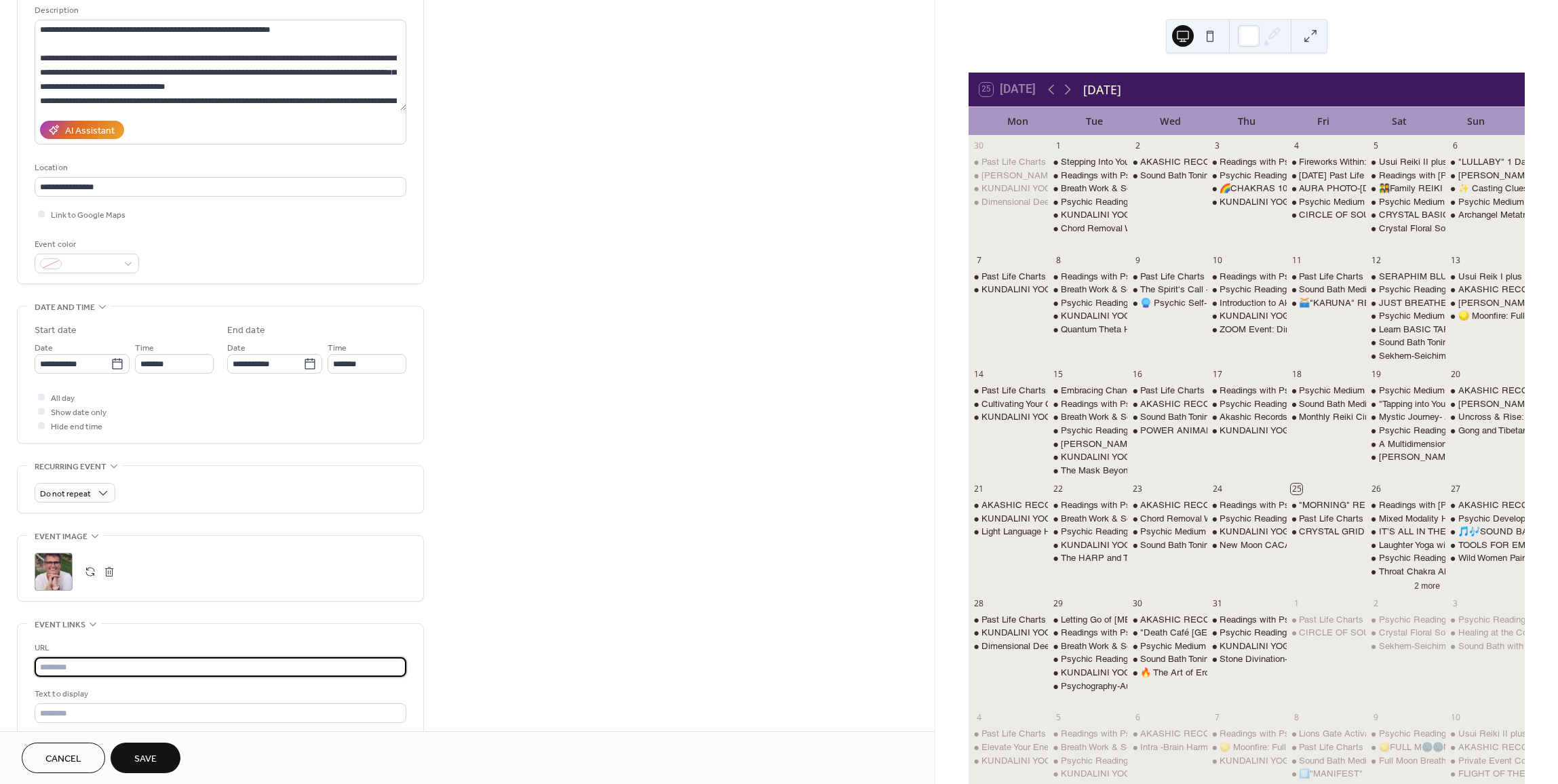 scroll, scrollTop: 0, scrollLeft: 0, axis: both 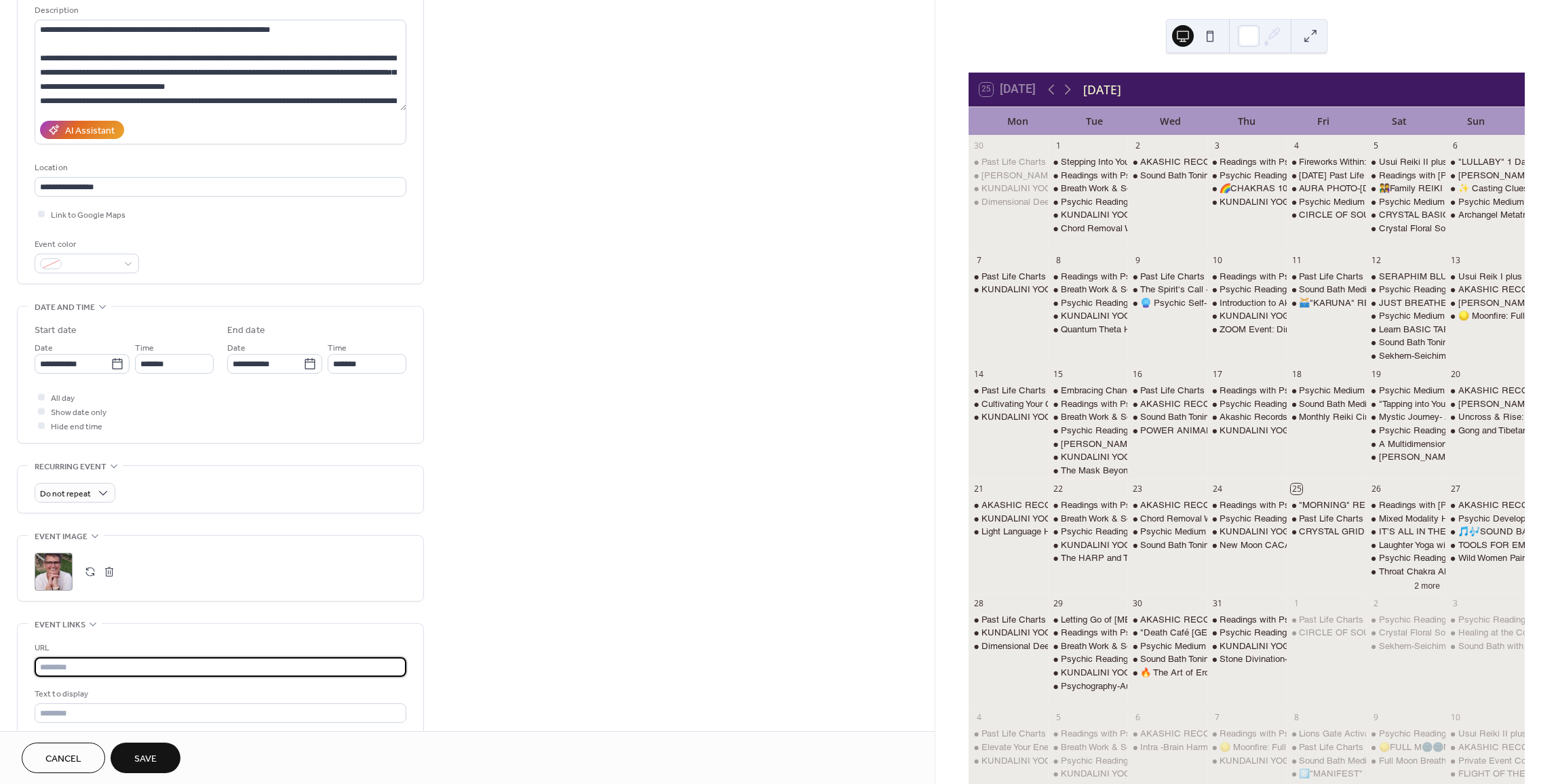 click at bounding box center [220, 667] 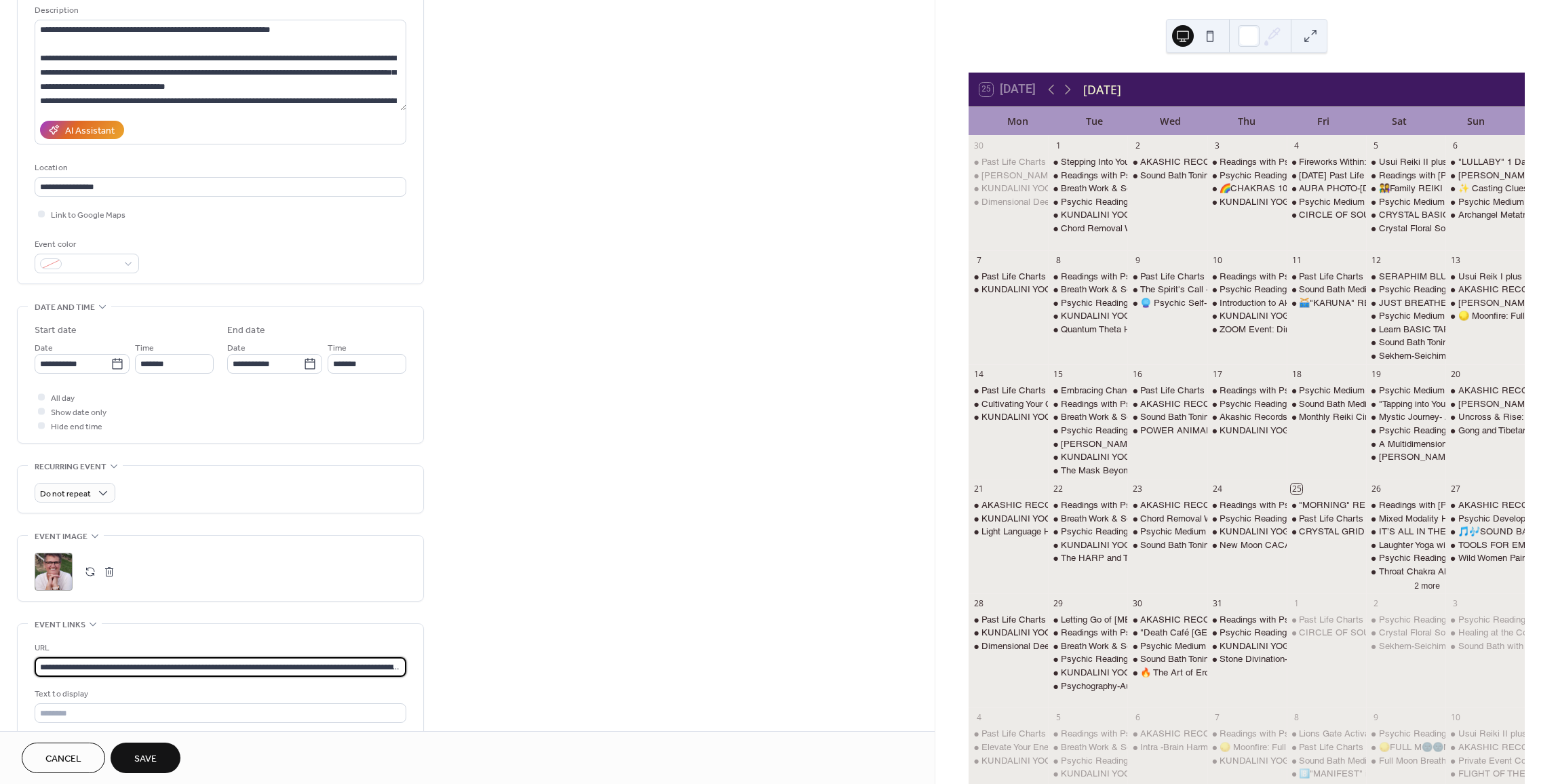 scroll, scrollTop: 0, scrollLeft: 100, axis: horizontal 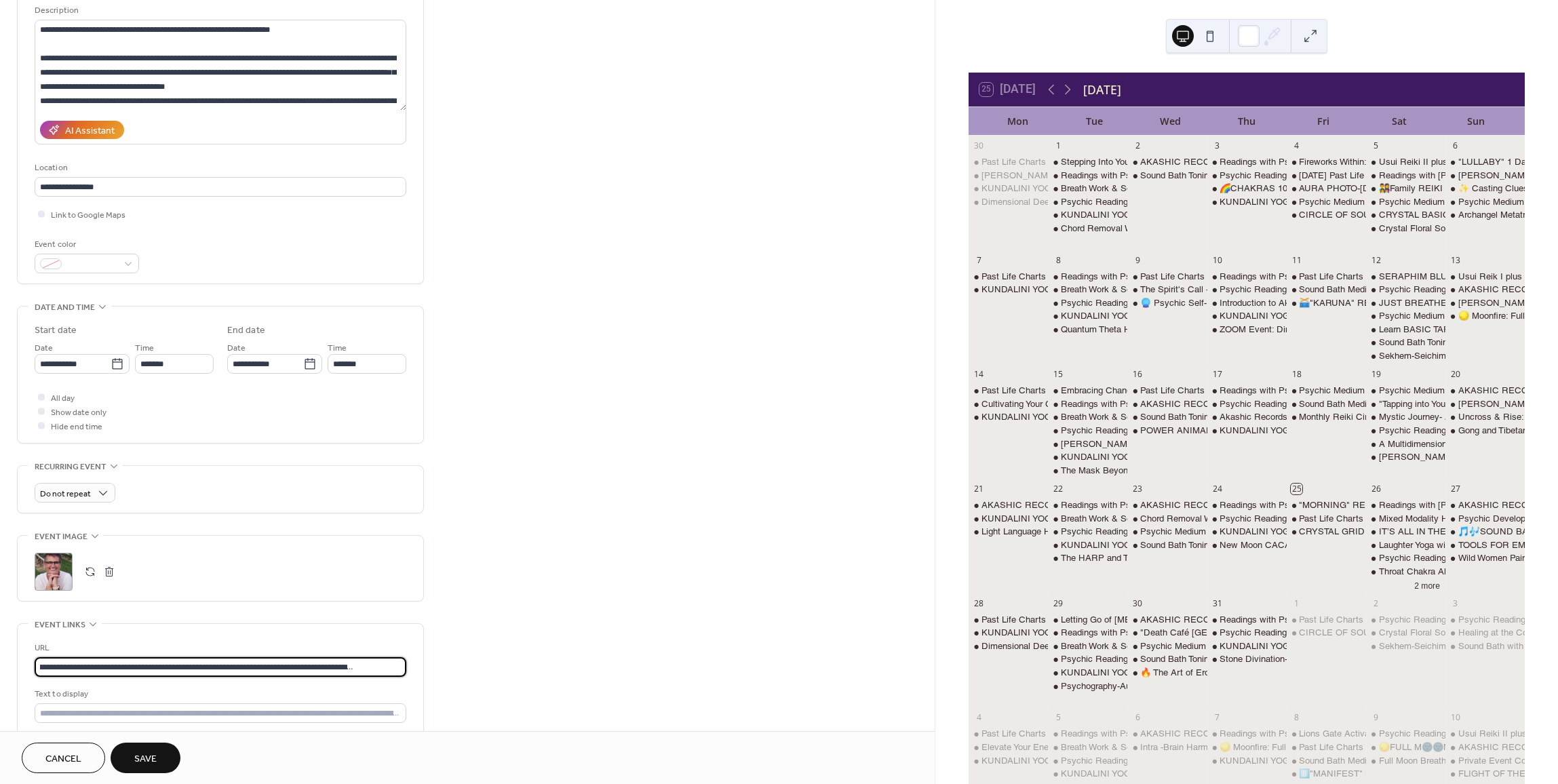 type on "**********" 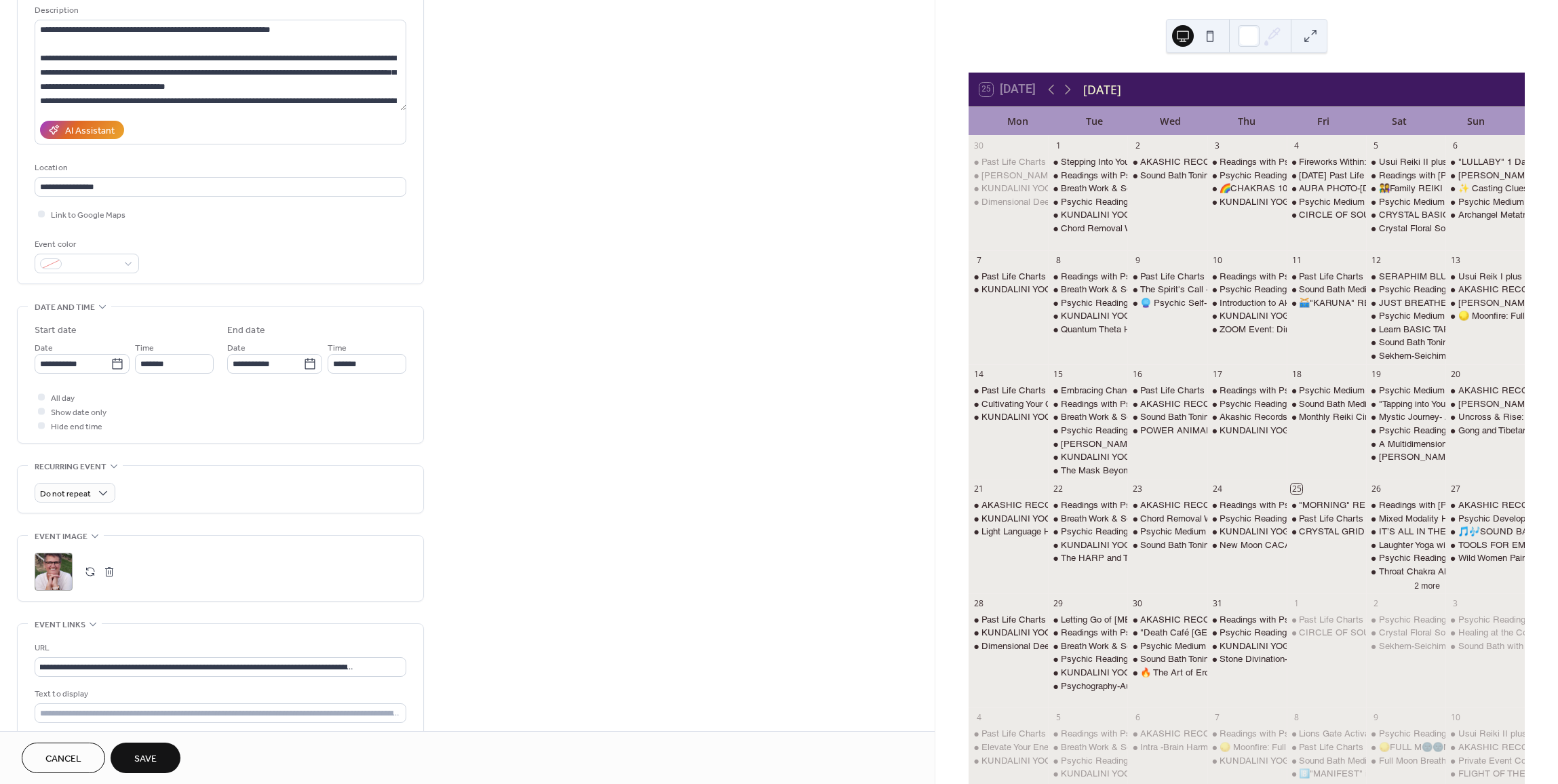 scroll, scrollTop: 0, scrollLeft: 0, axis: both 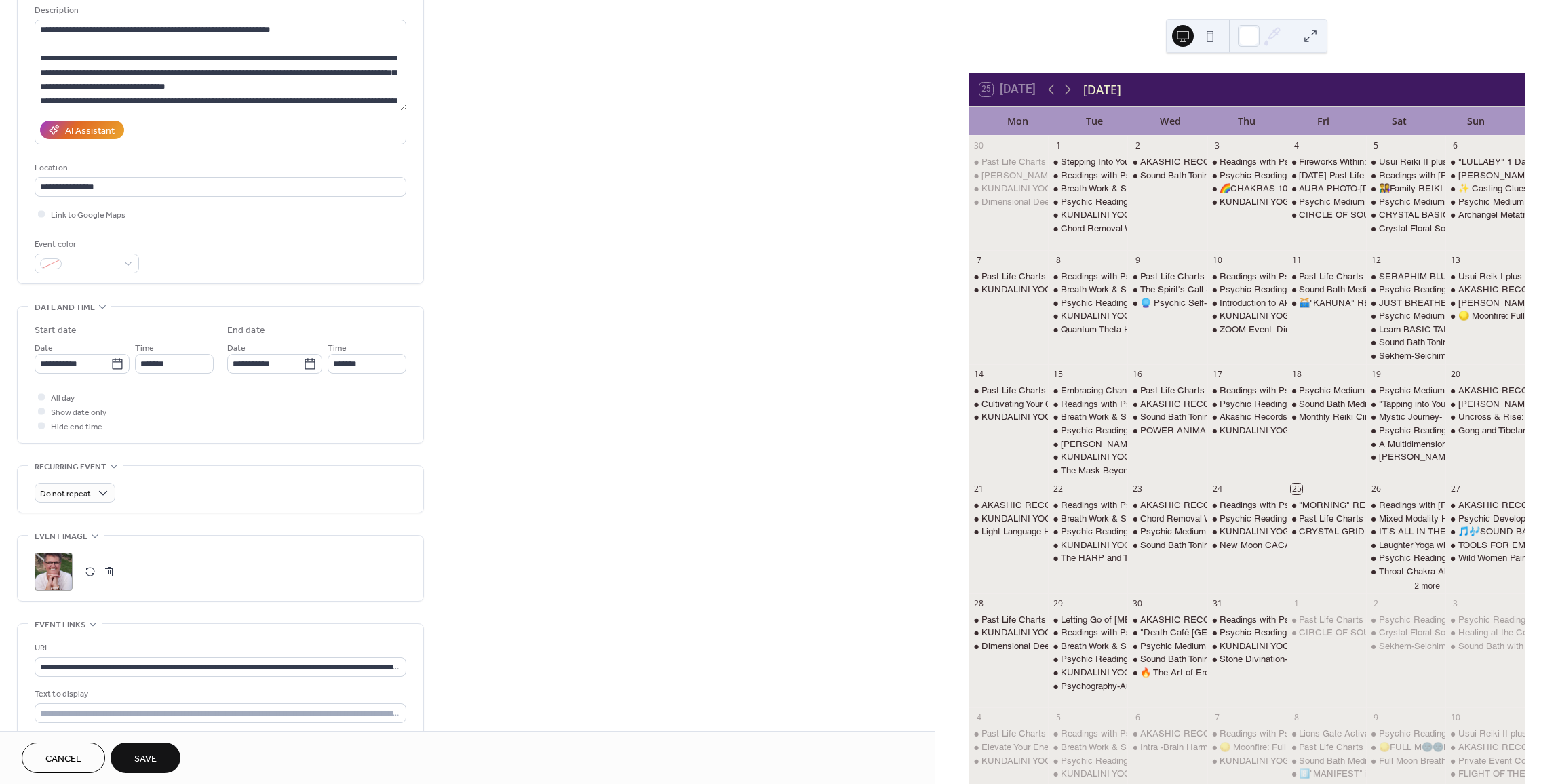 click on "Save" at bounding box center (145, 759) 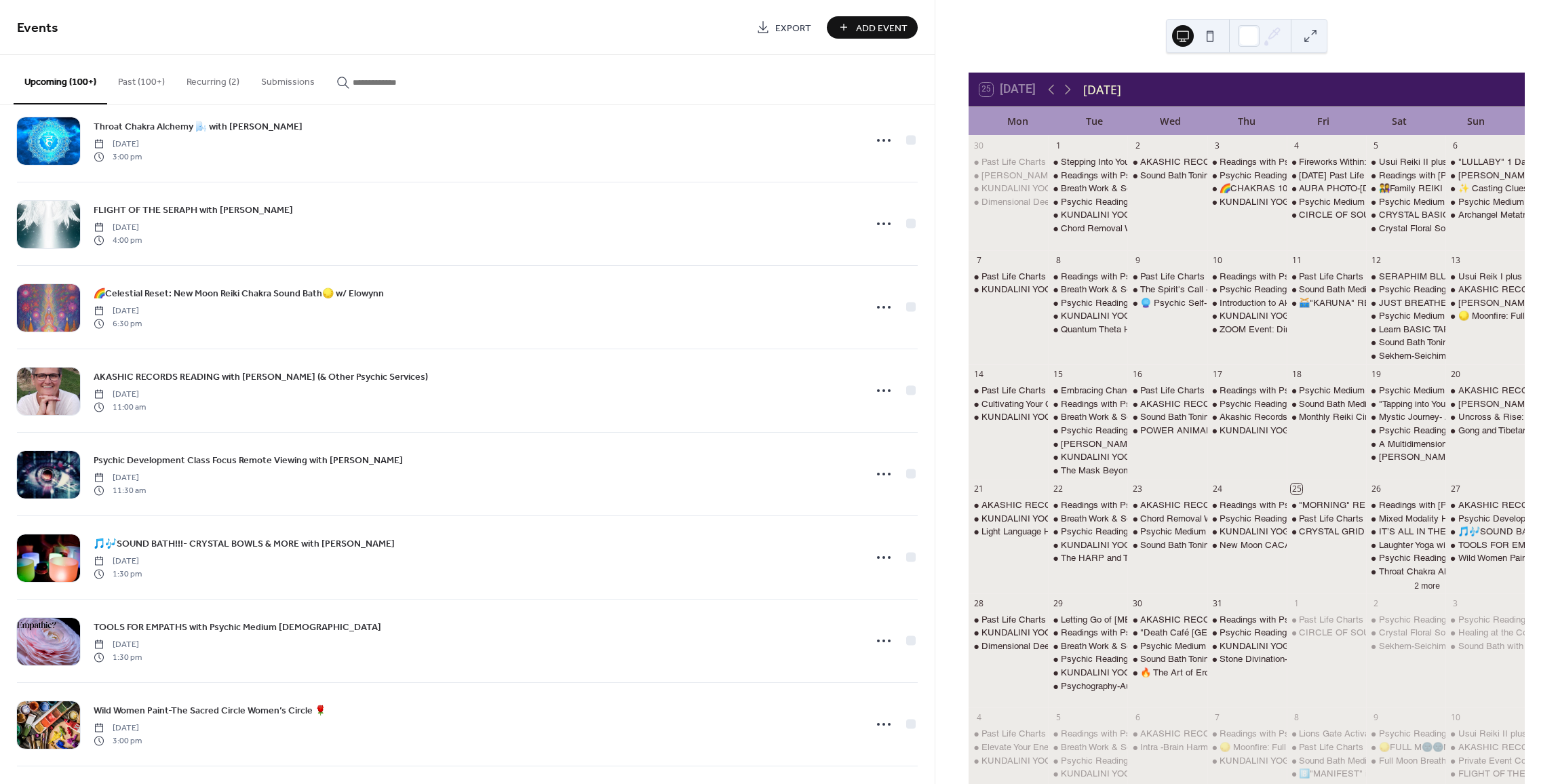 scroll, scrollTop: 746, scrollLeft: 0, axis: vertical 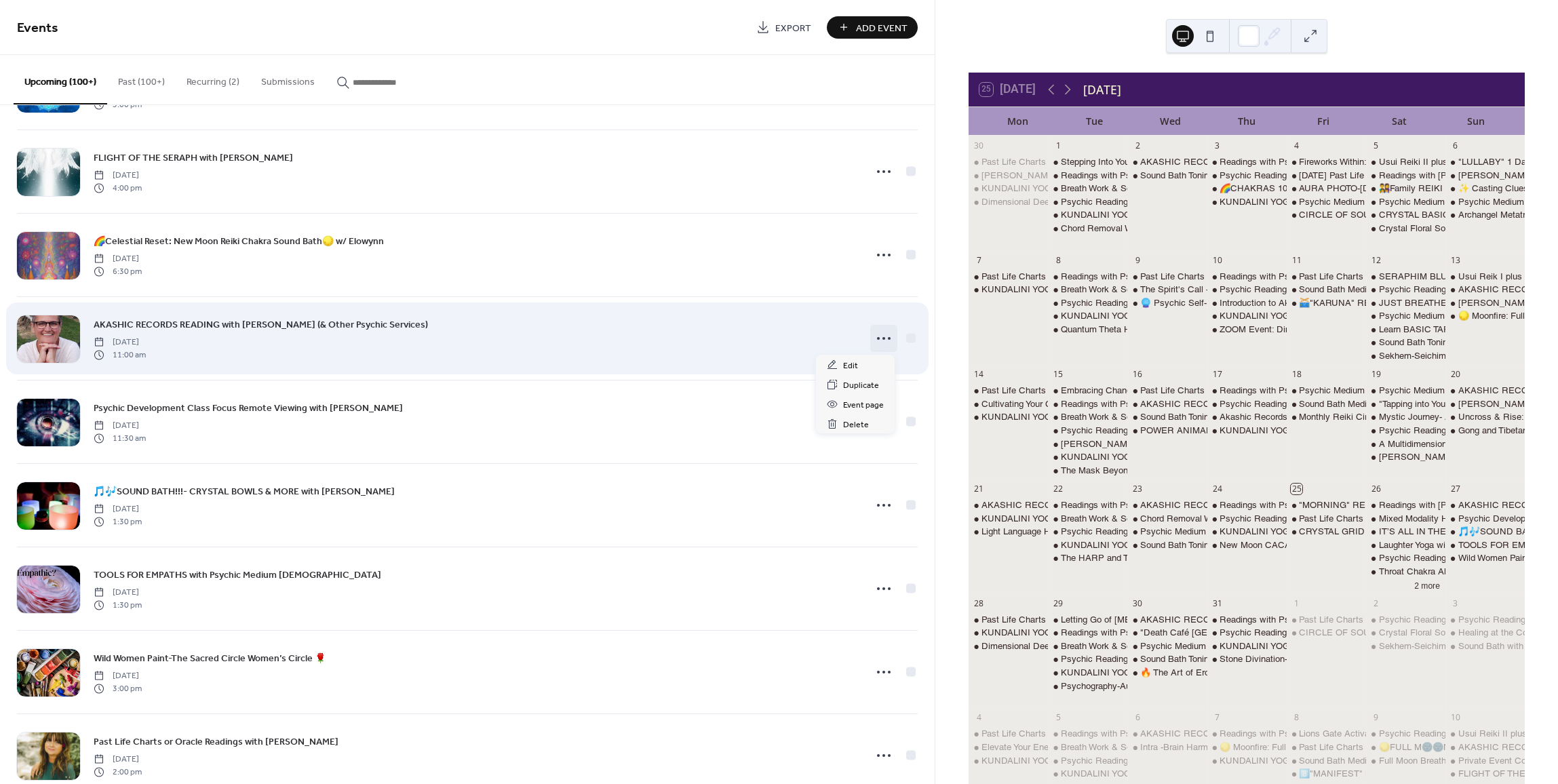 click 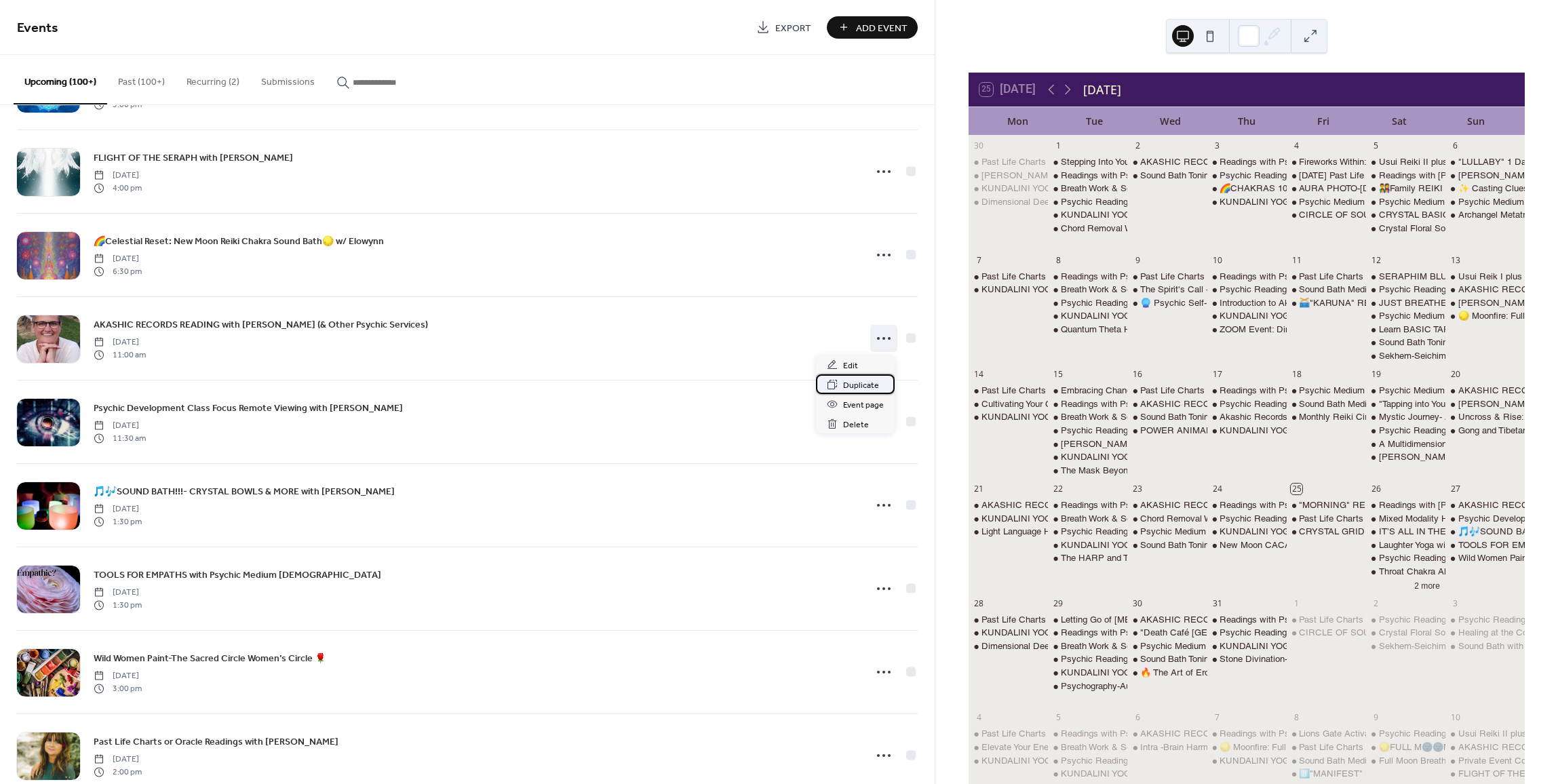 click on "Duplicate" at bounding box center [861, 385] 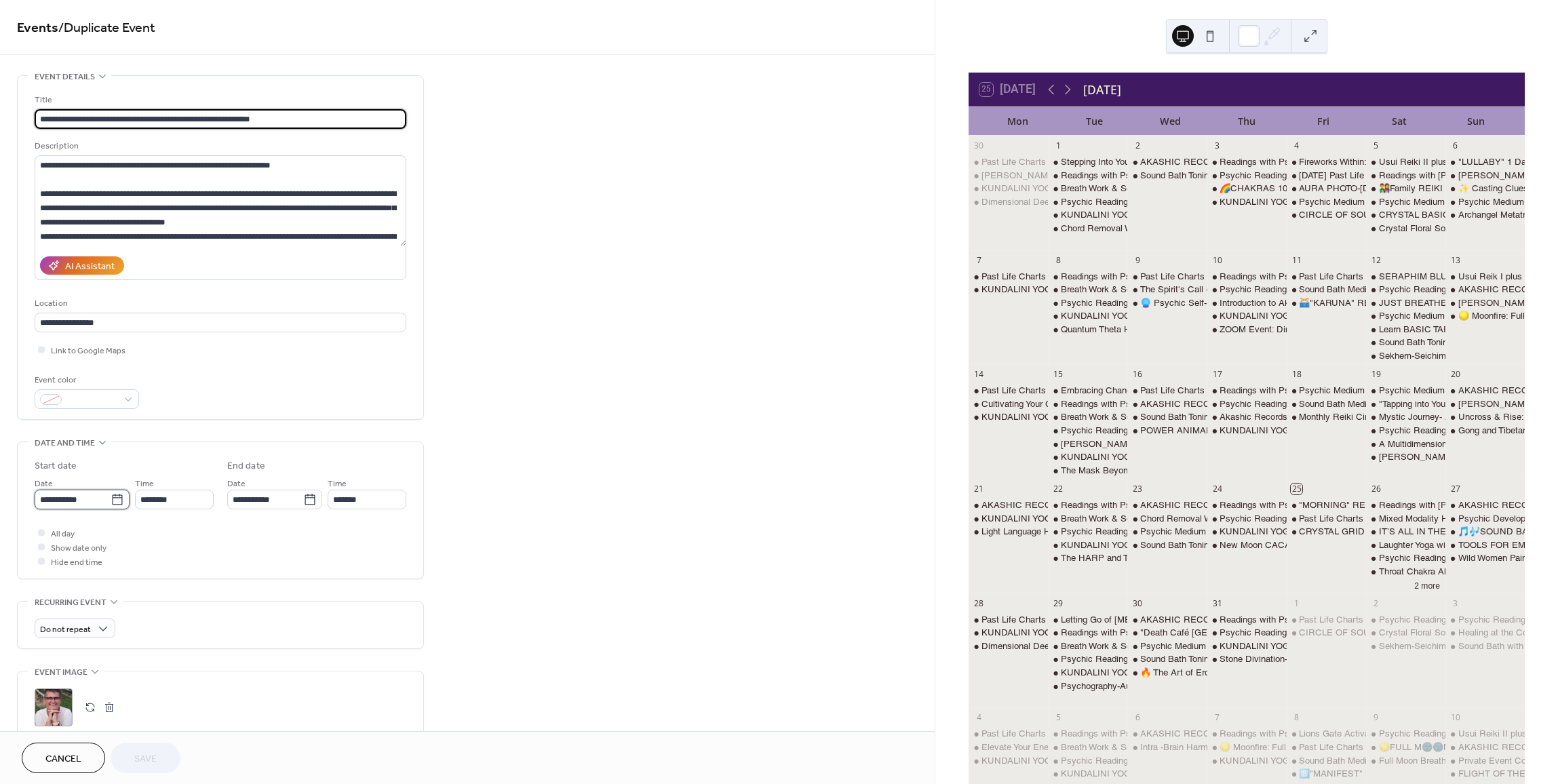 click on "**********" at bounding box center [73, 499] 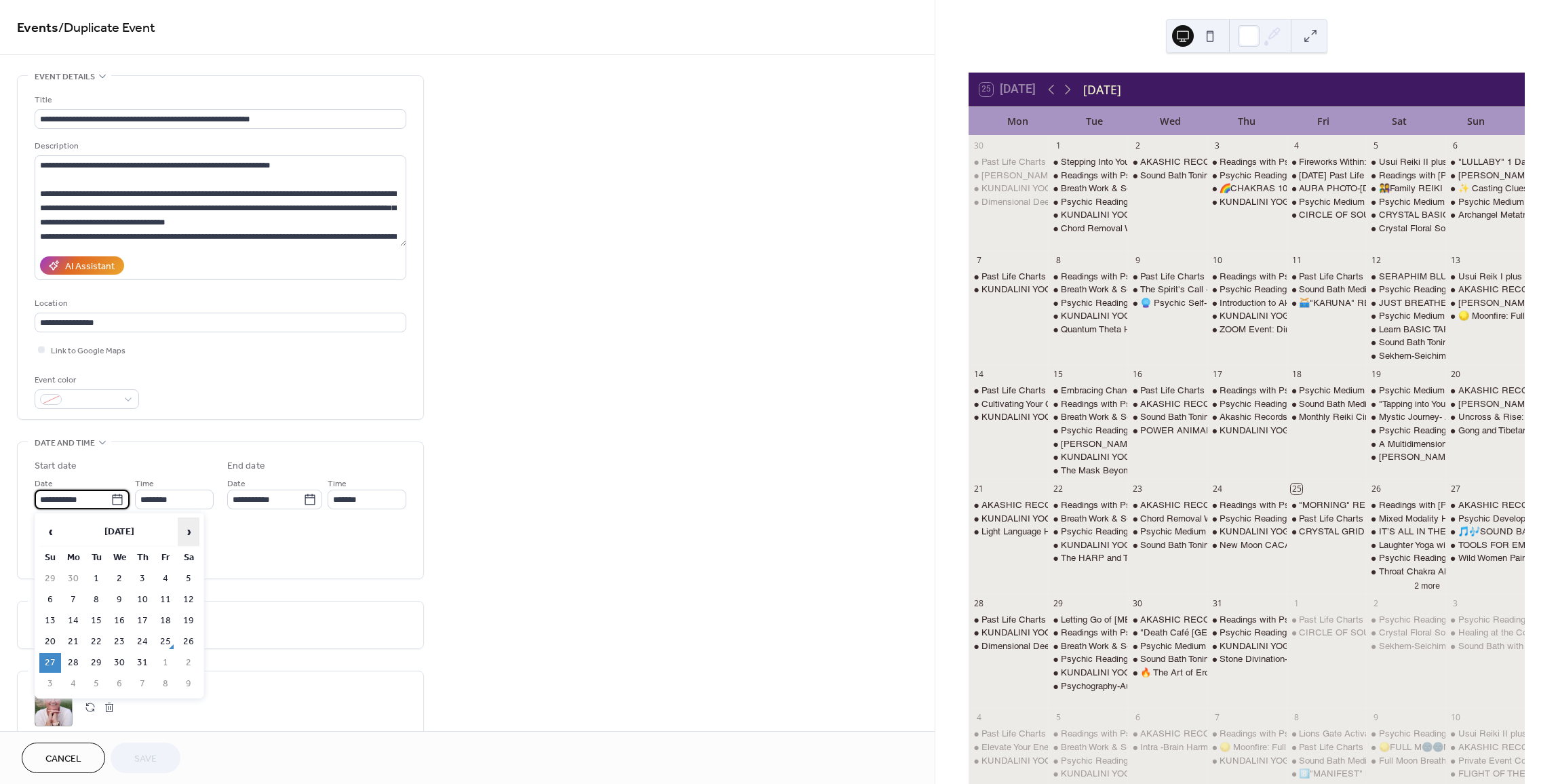 click on "›" at bounding box center [189, 532] 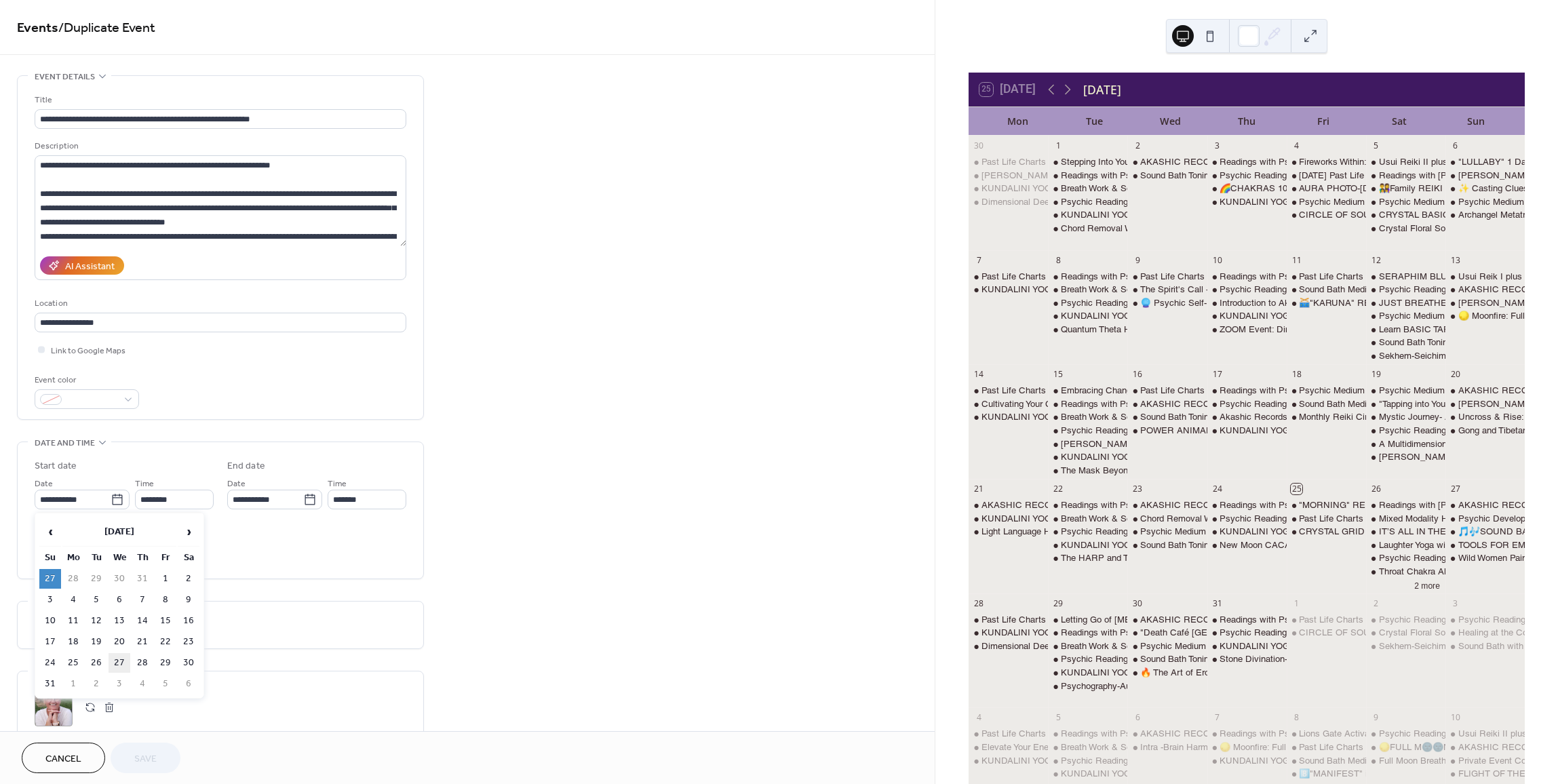click on "27" at bounding box center [119, 663] 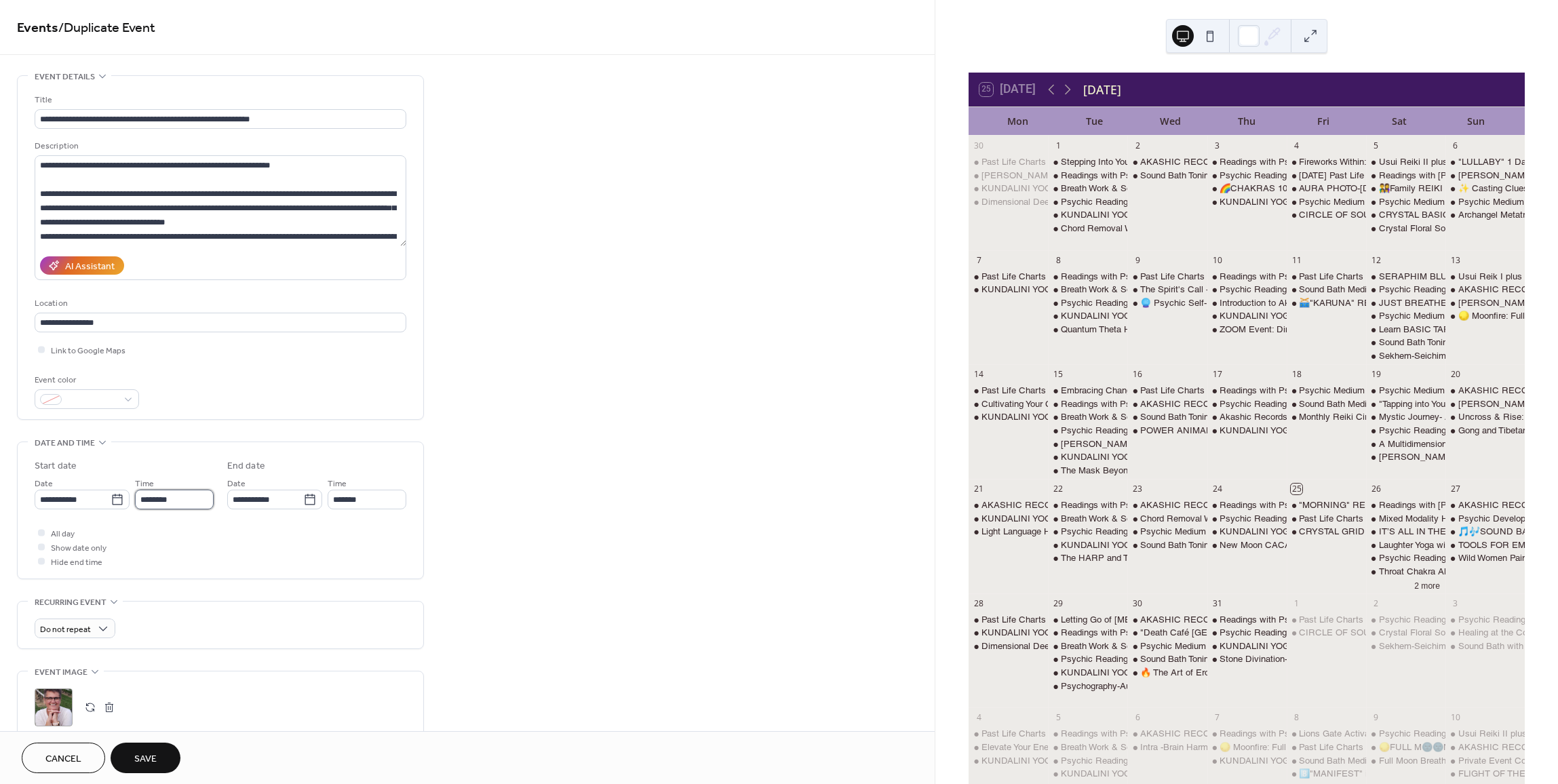 click on "********" at bounding box center [174, 499] 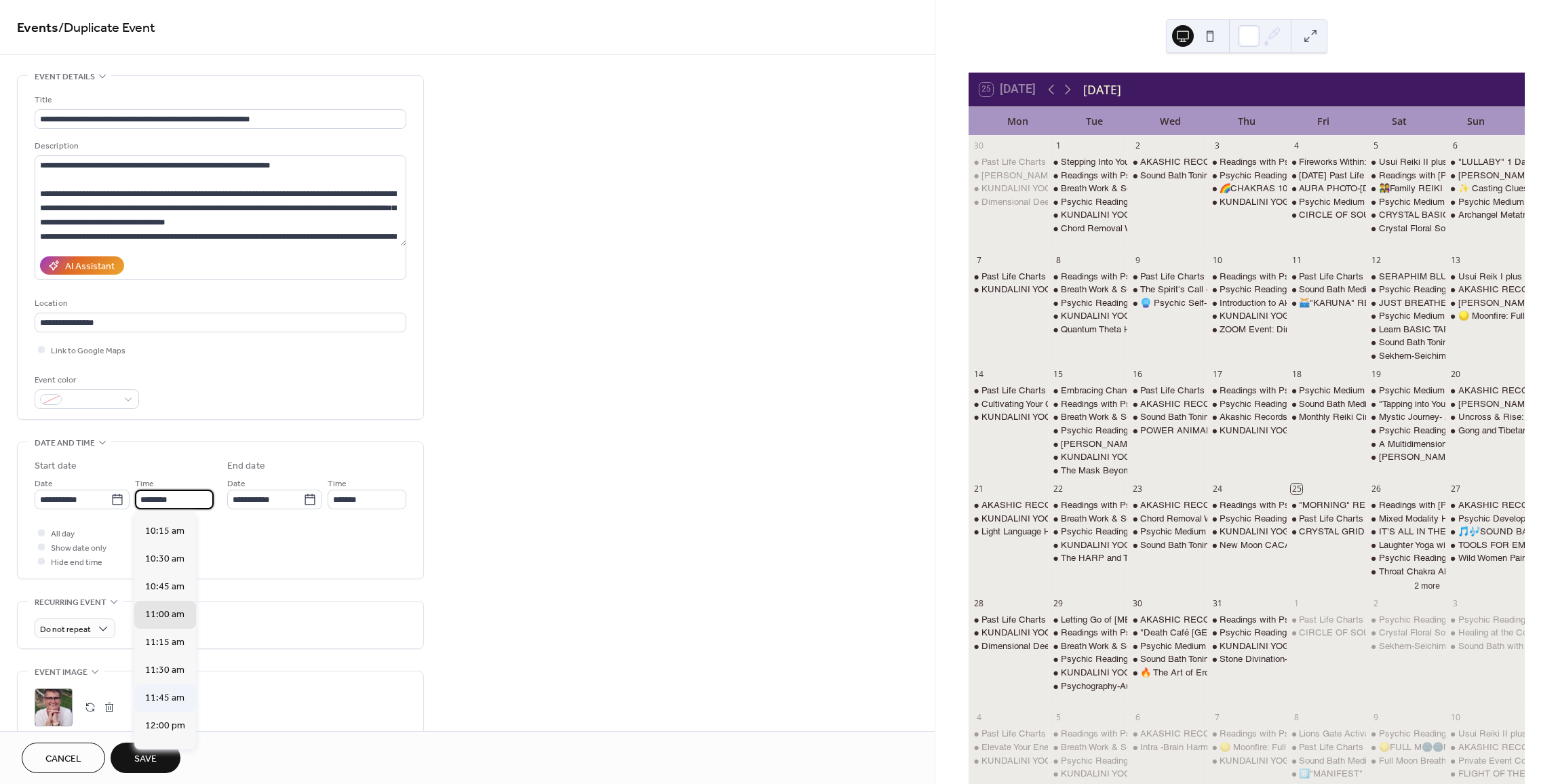scroll, scrollTop: 1020, scrollLeft: 0, axis: vertical 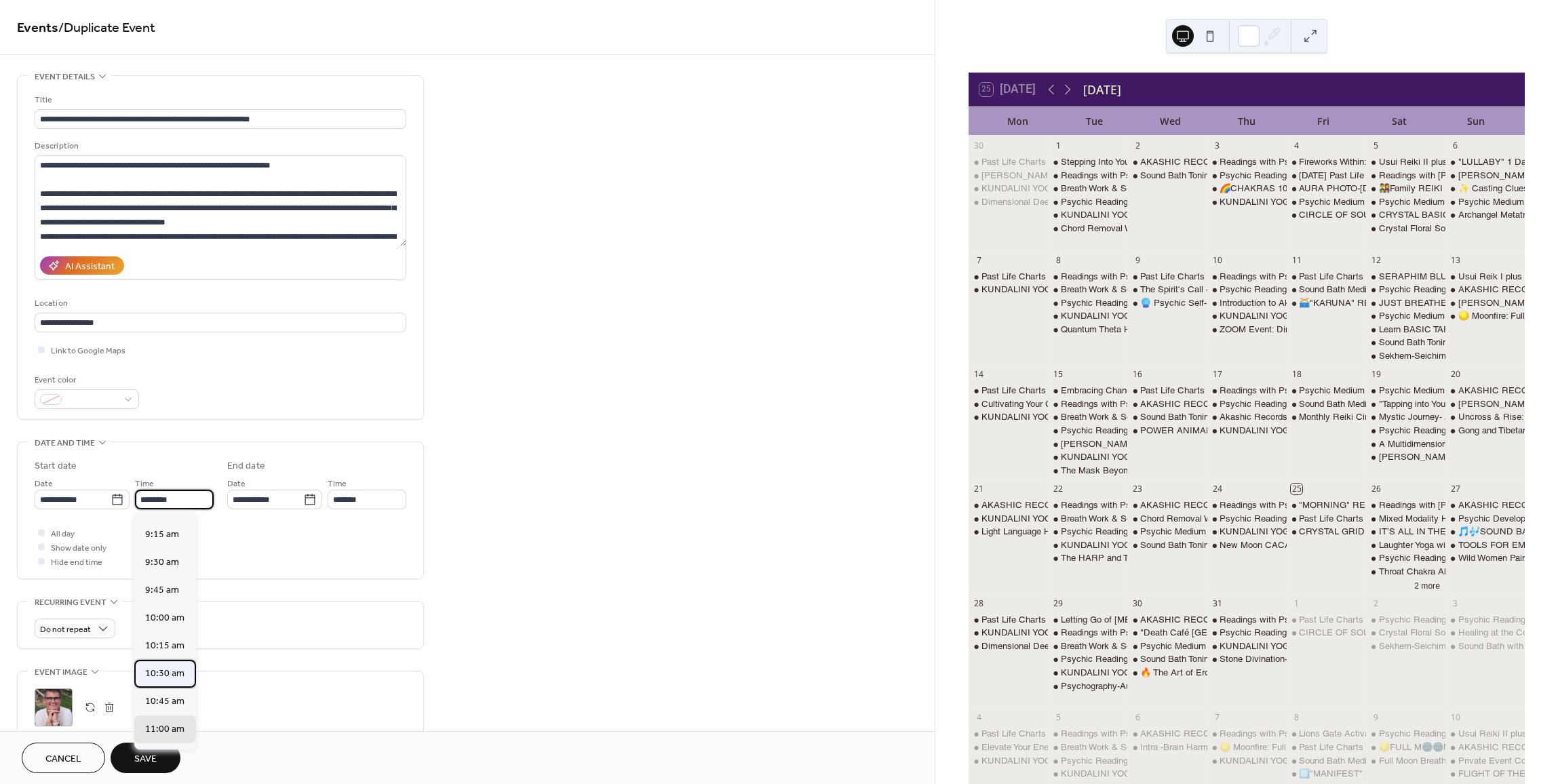 click on "10:30 am" at bounding box center [165, 673] 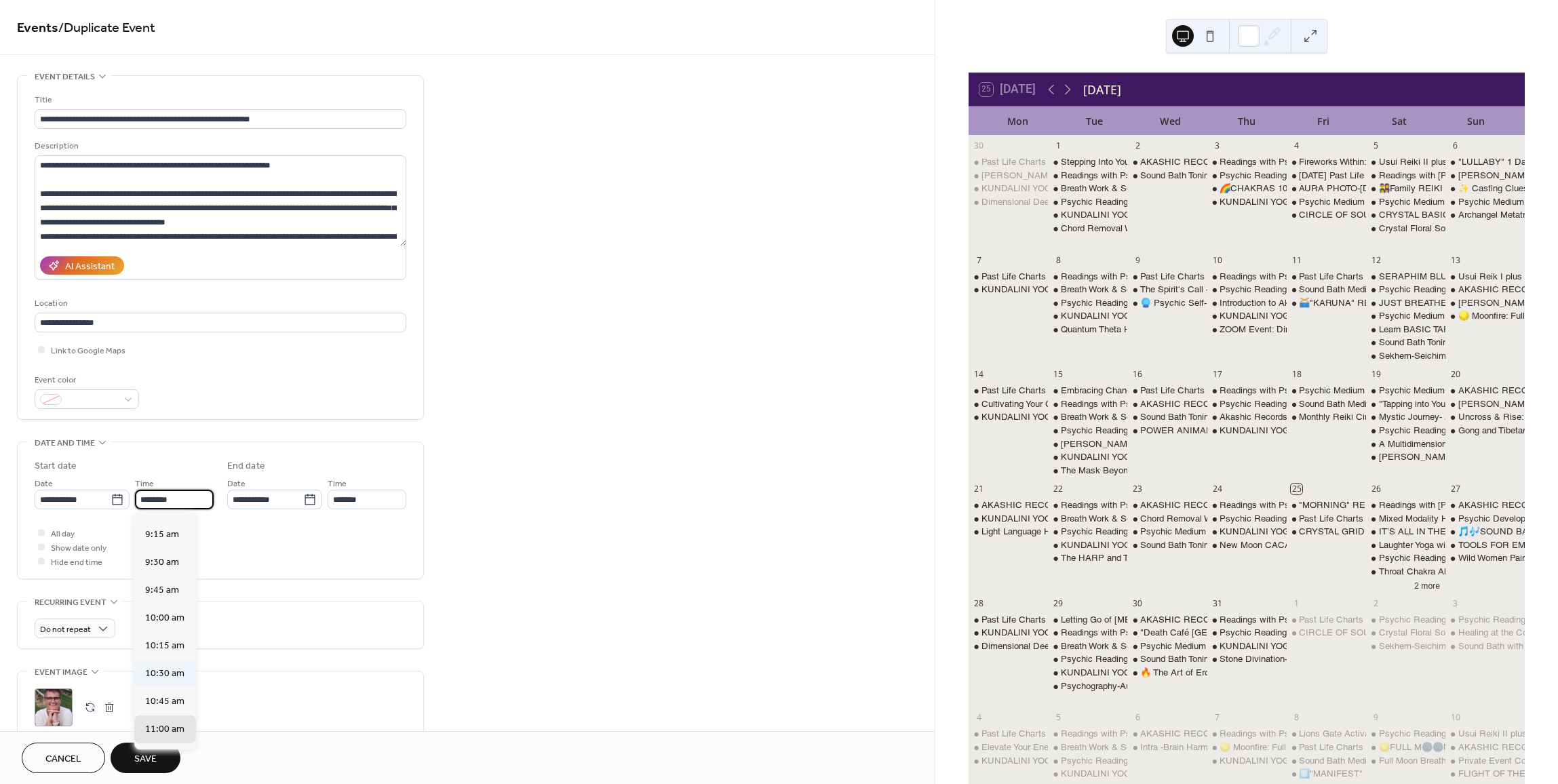 type on "********" 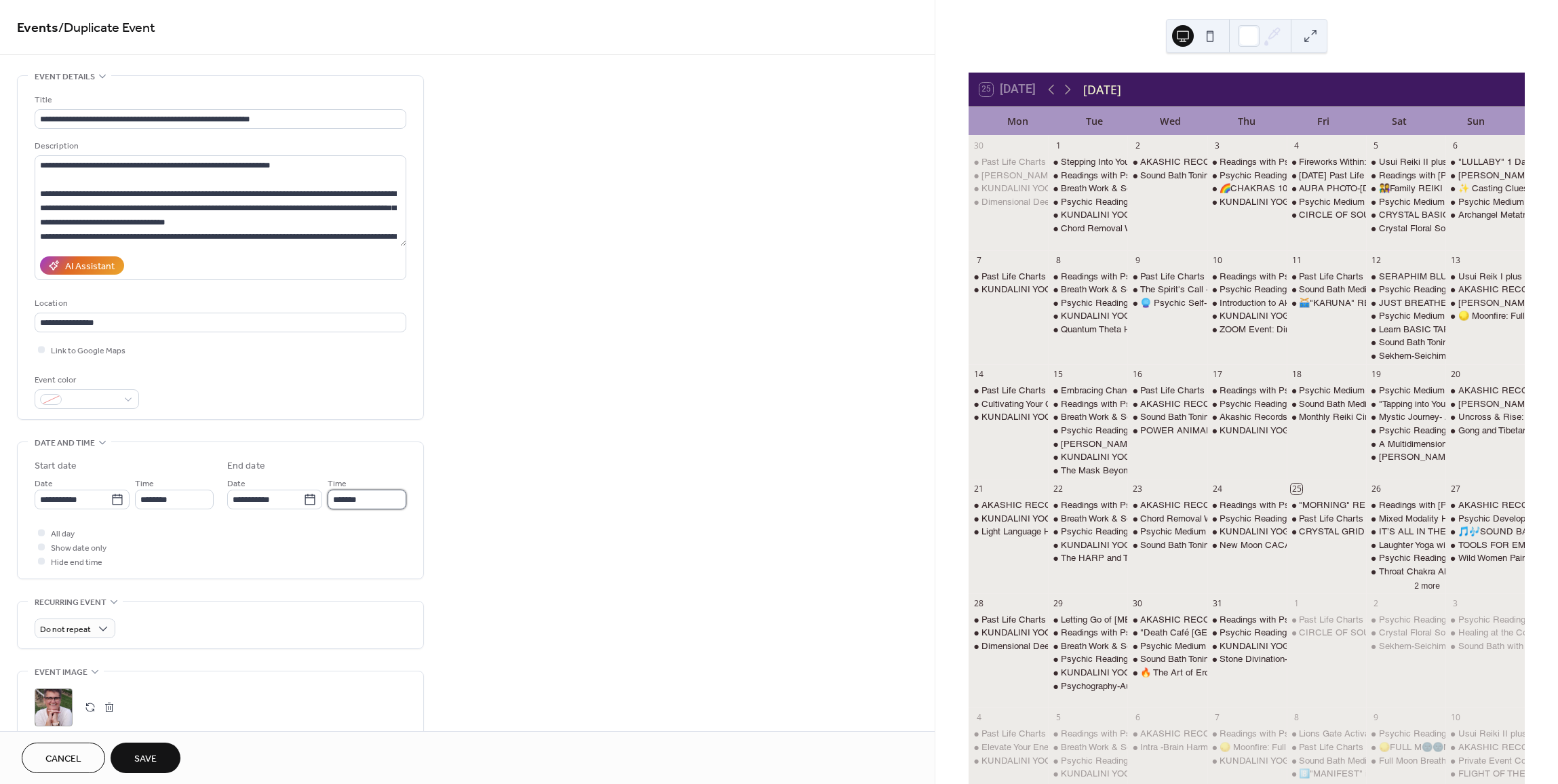 click on "*******" at bounding box center (367, 499) 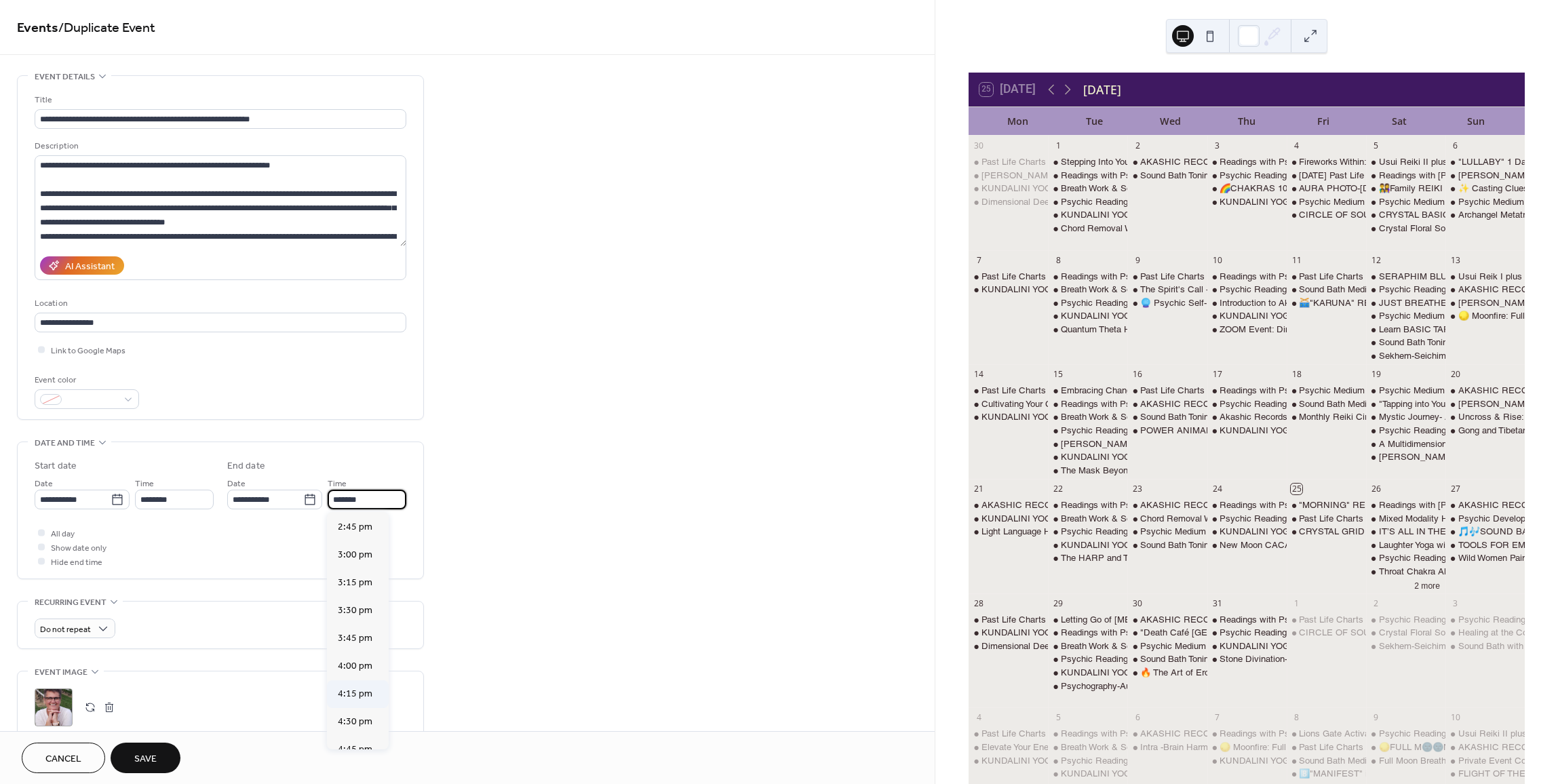 scroll, scrollTop: 412, scrollLeft: 0, axis: vertical 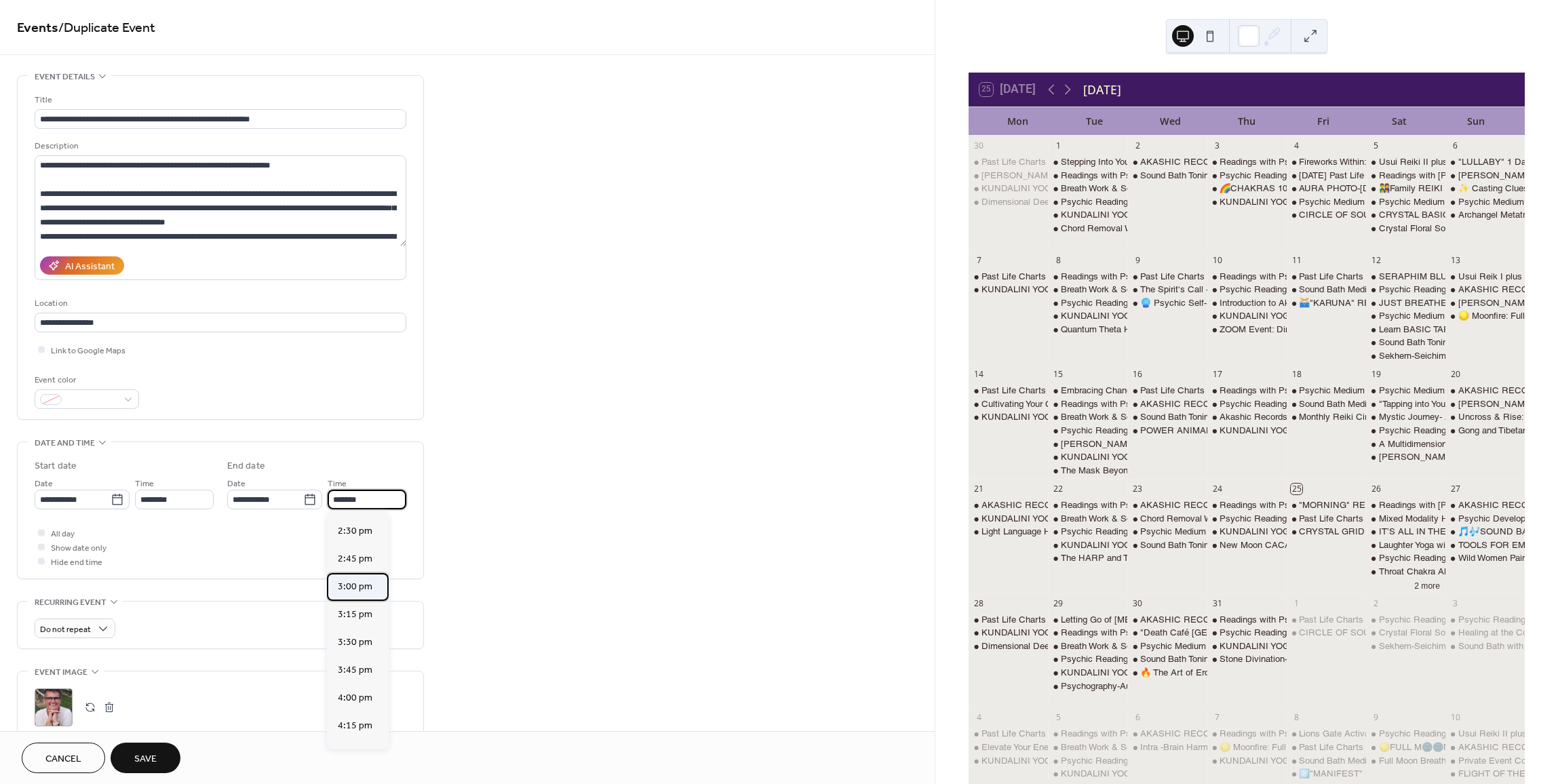 click on "3:00 pm" at bounding box center [355, 587] 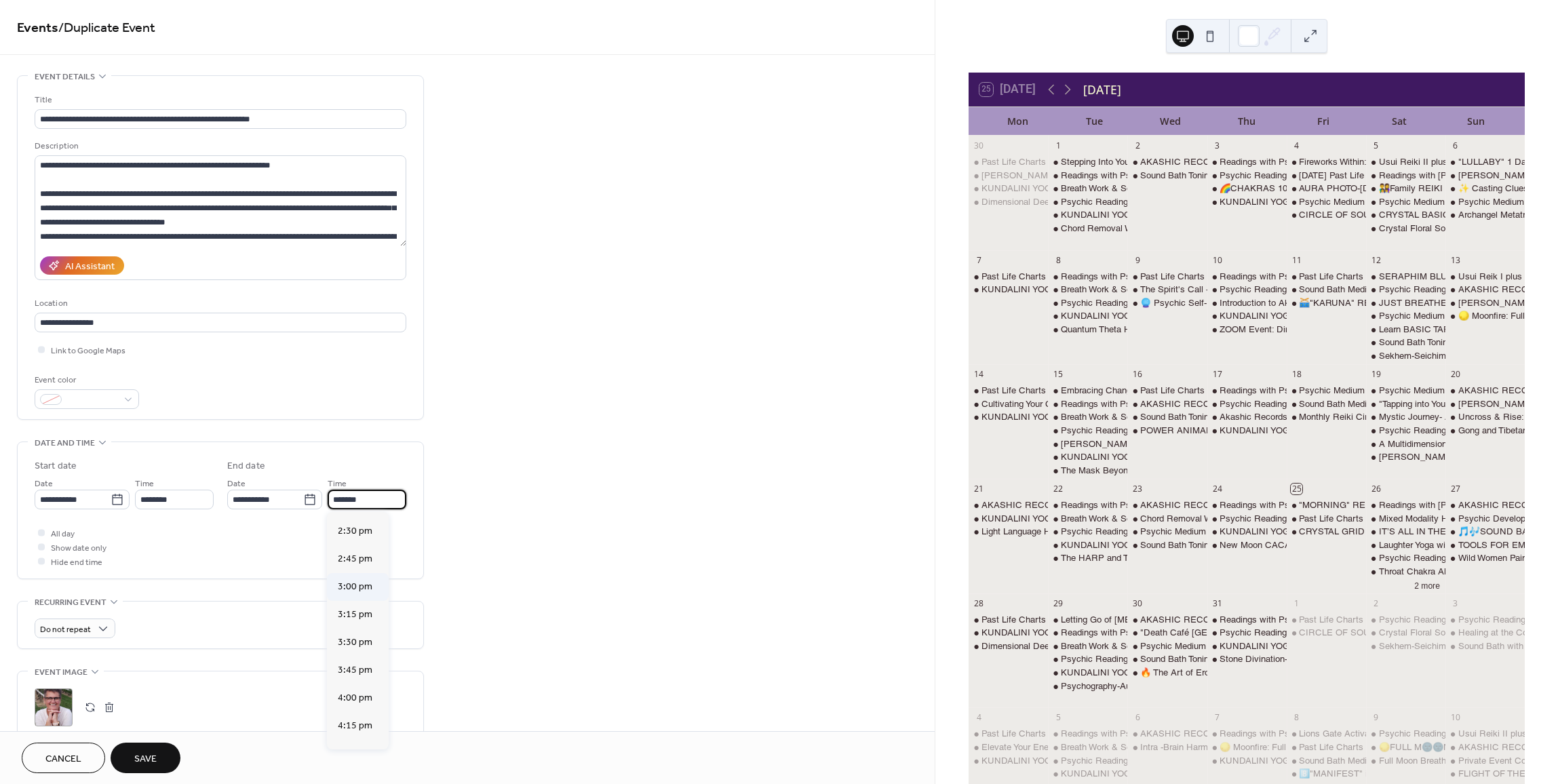 type on "*******" 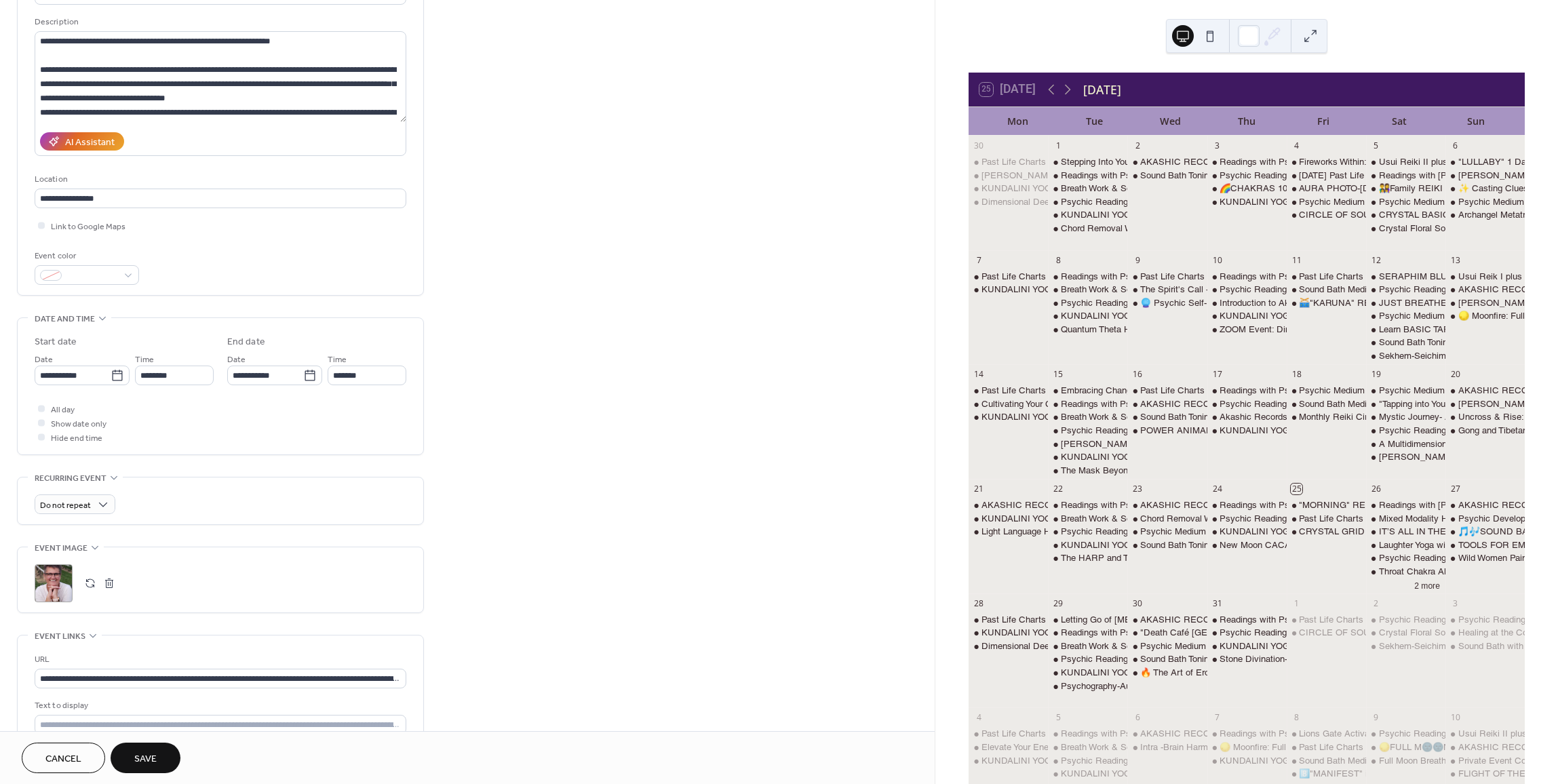 scroll, scrollTop: 136, scrollLeft: 0, axis: vertical 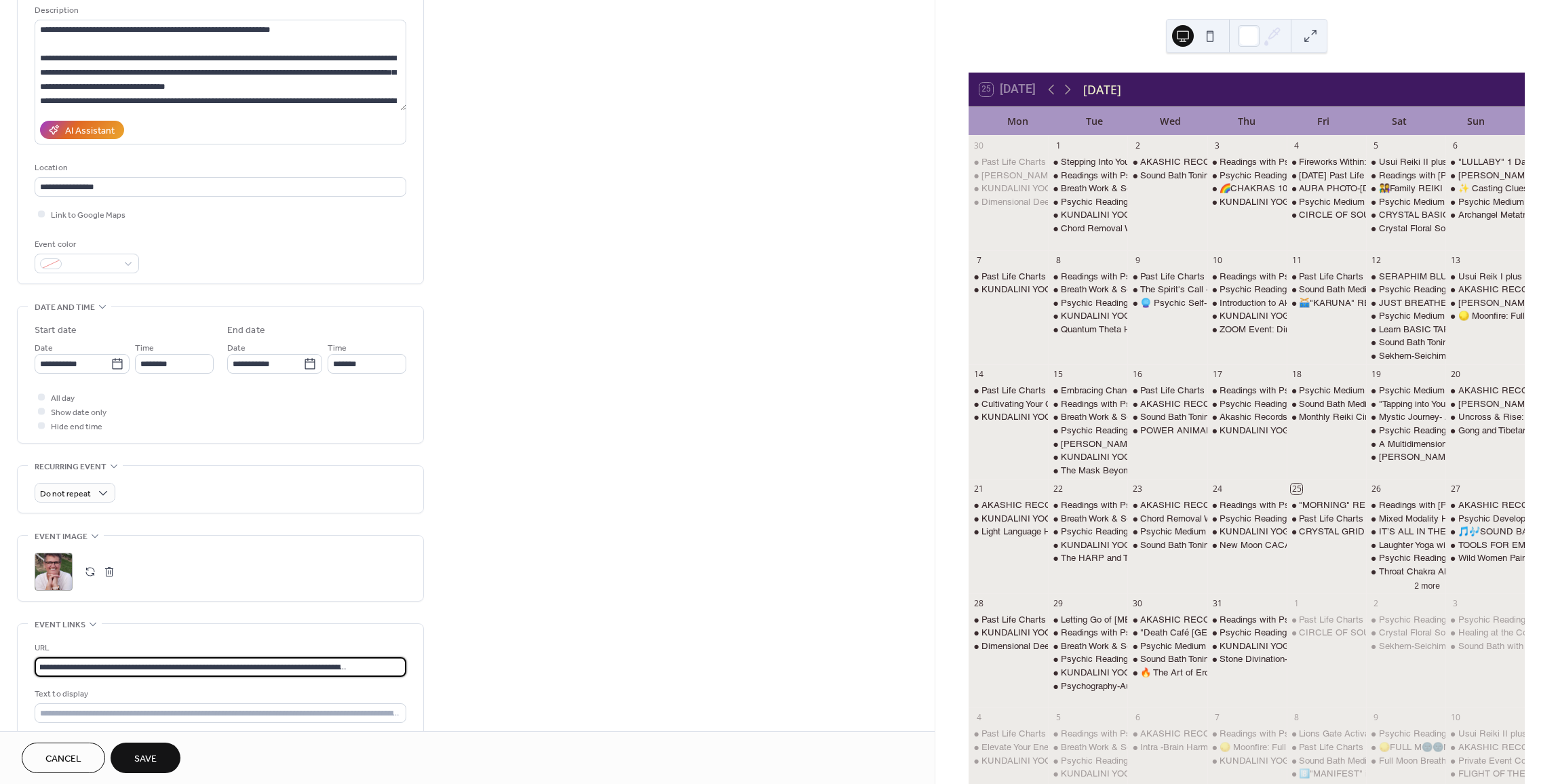 drag, startPoint x: 40, startPoint y: 666, endPoint x: 460, endPoint y: 661, distance: 420.0298 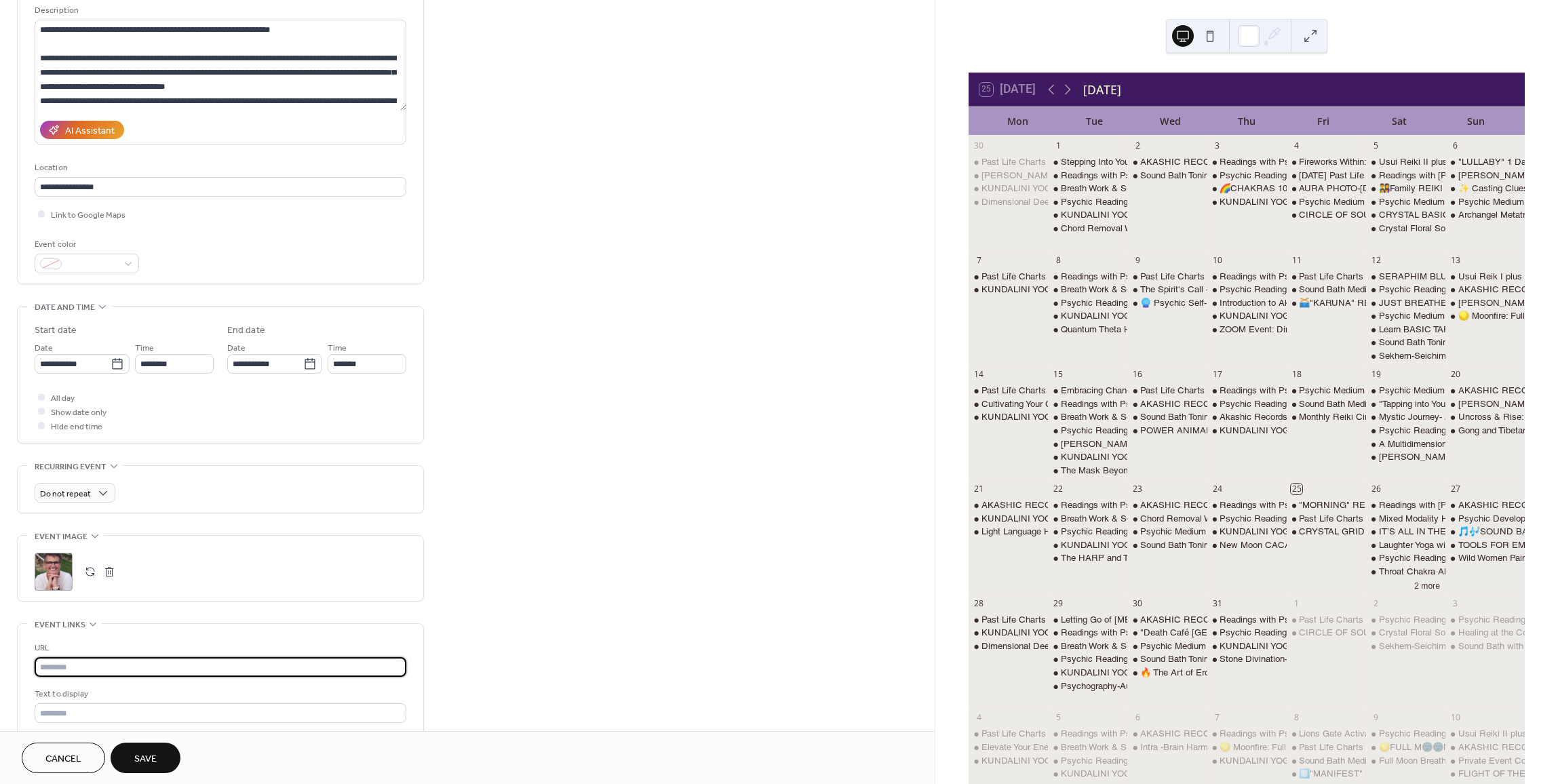 scroll, scrollTop: 0, scrollLeft: 0, axis: both 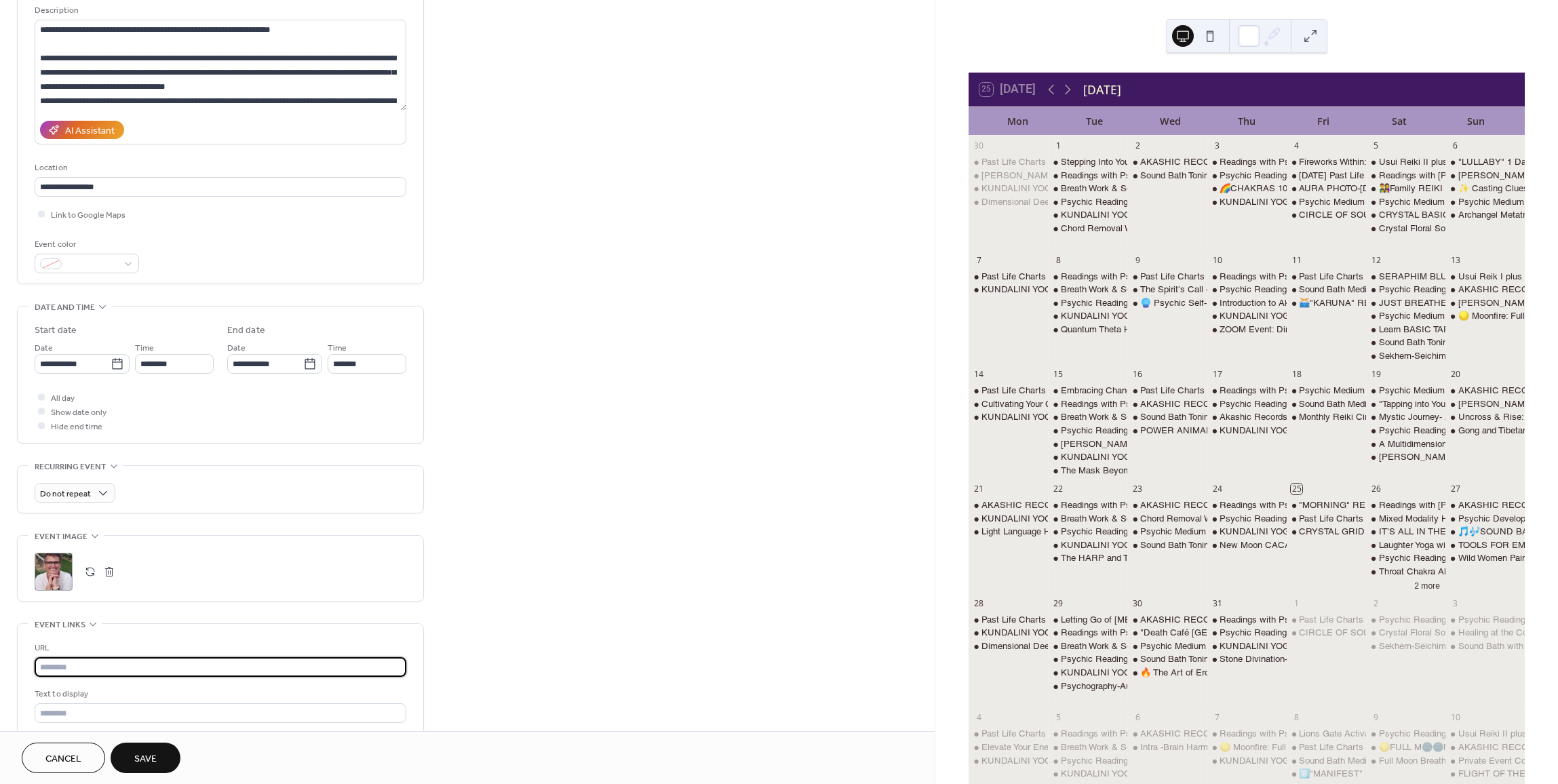 click at bounding box center [220, 667] 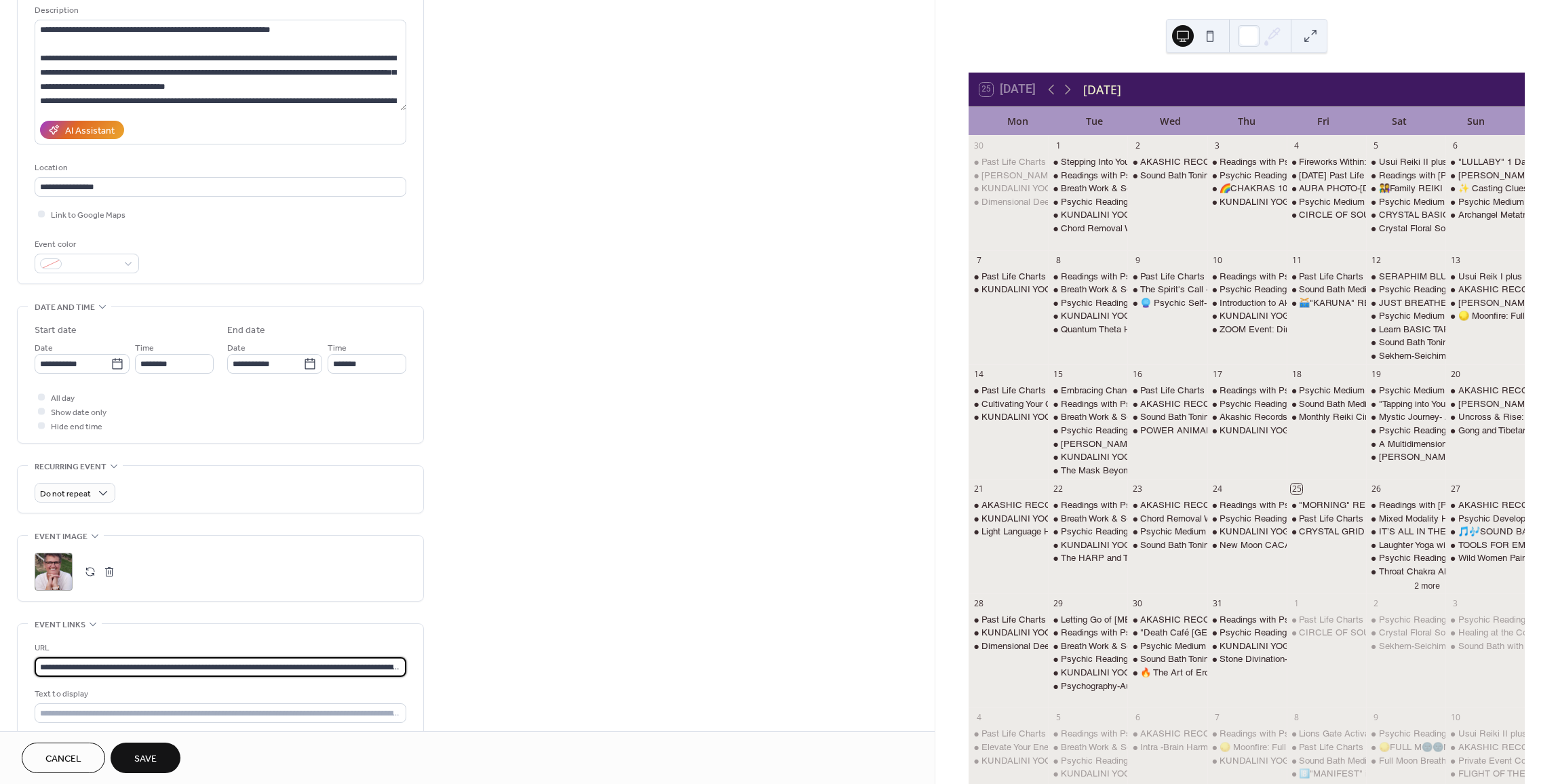 scroll, scrollTop: 0, scrollLeft: 100, axis: horizontal 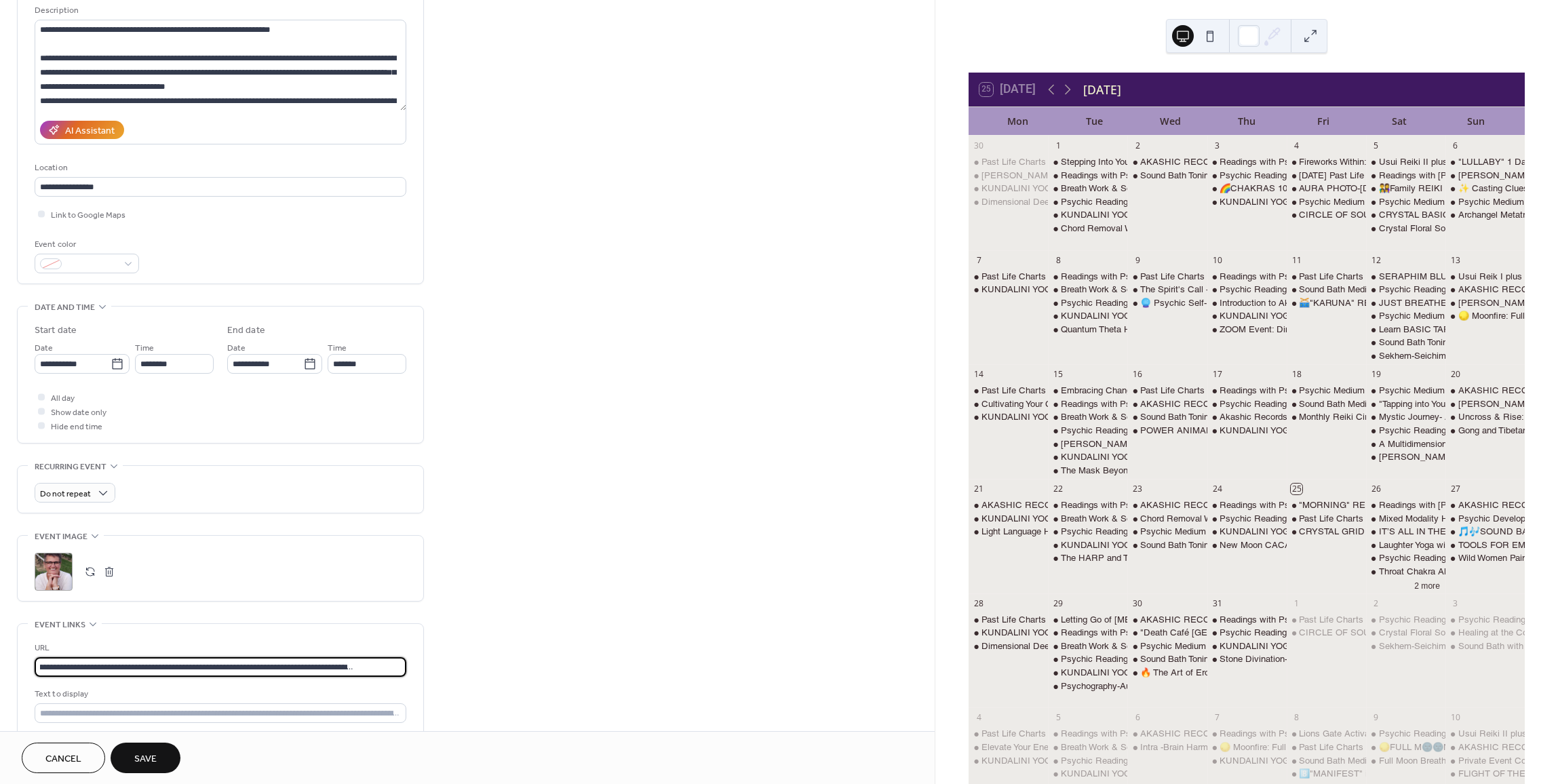 type on "**********" 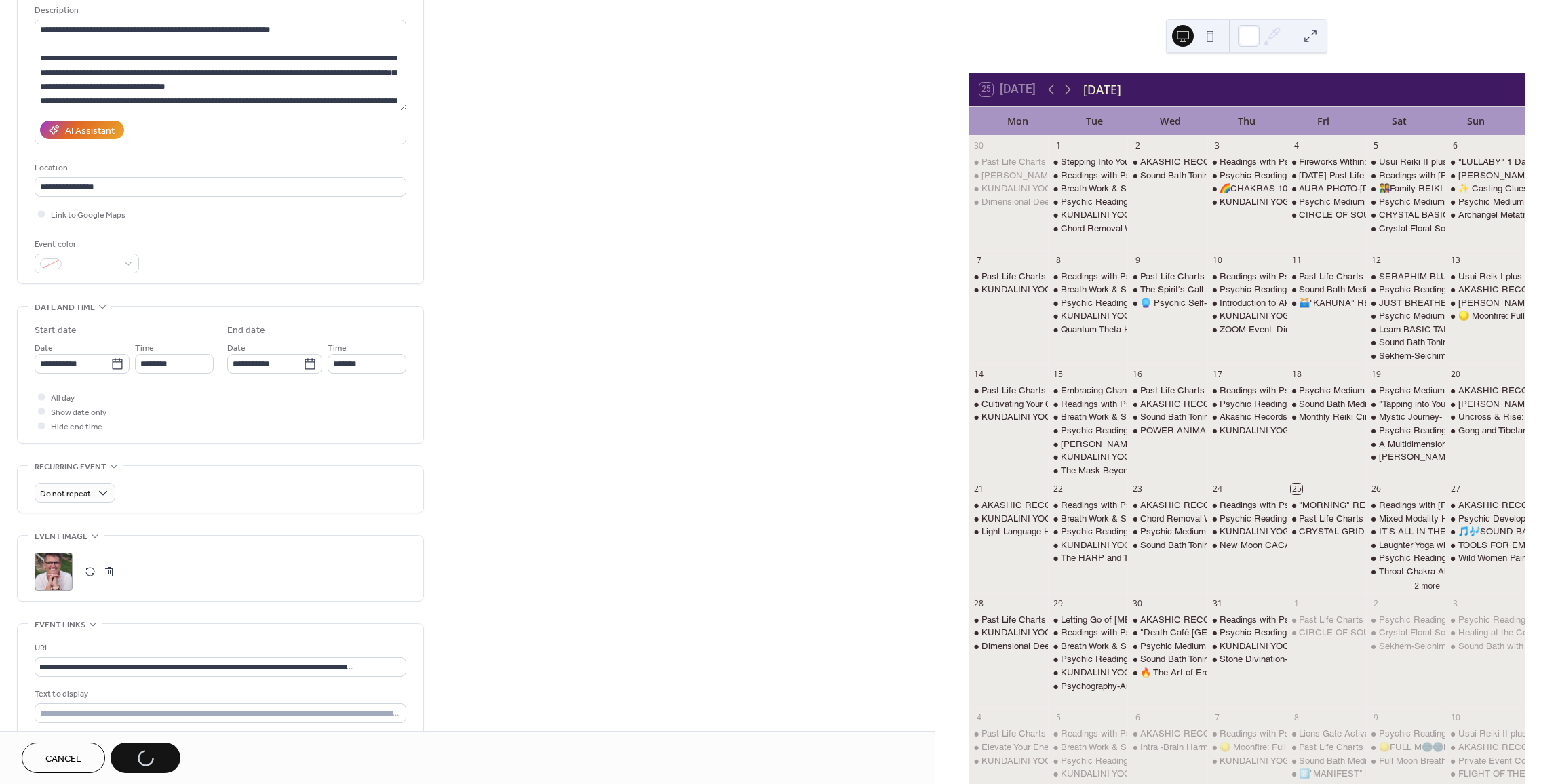 scroll, scrollTop: 0, scrollLeft: 0, axis: both 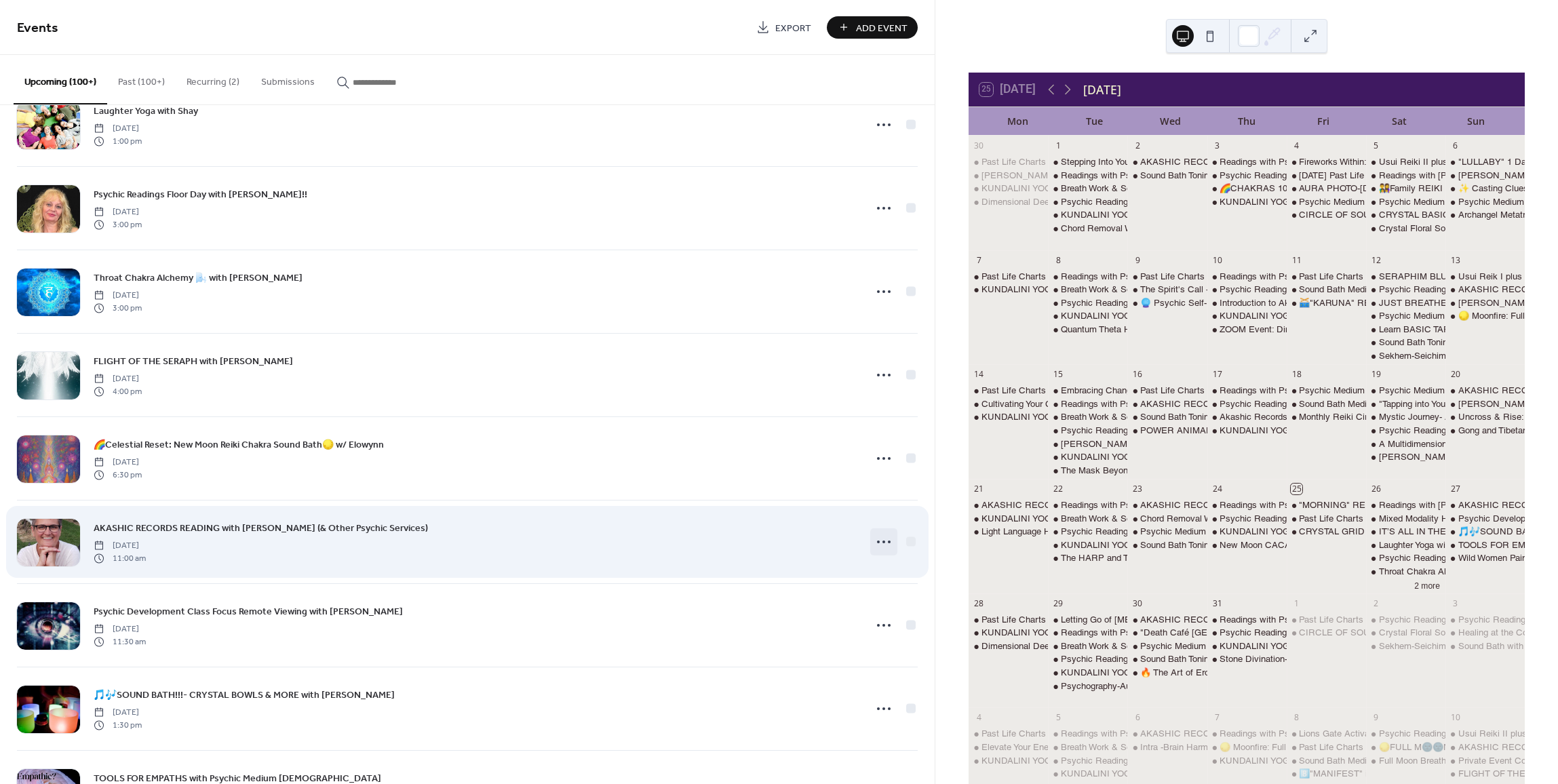 click 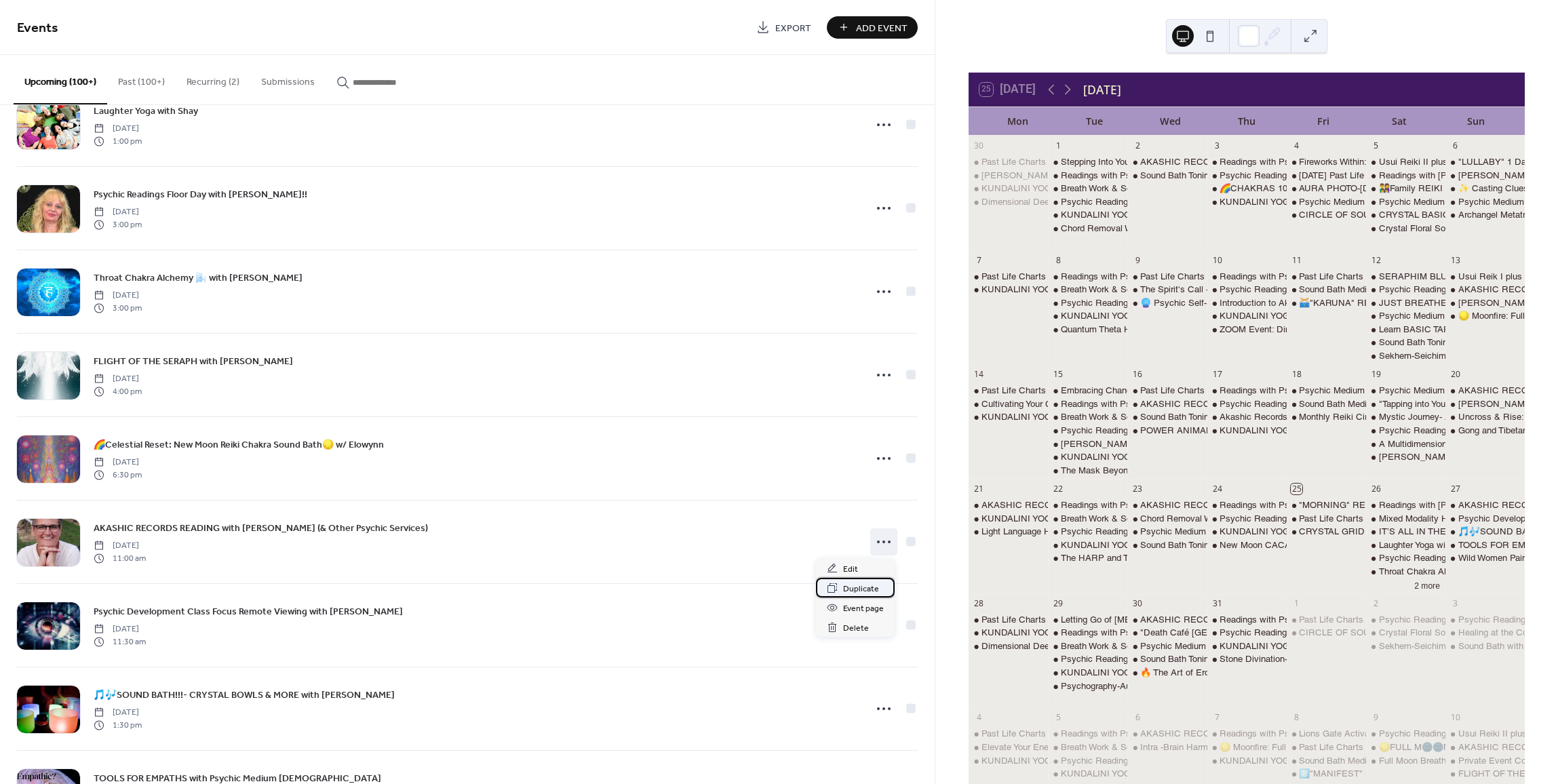 click on "Duplicate" at bounding box center [861, 589] 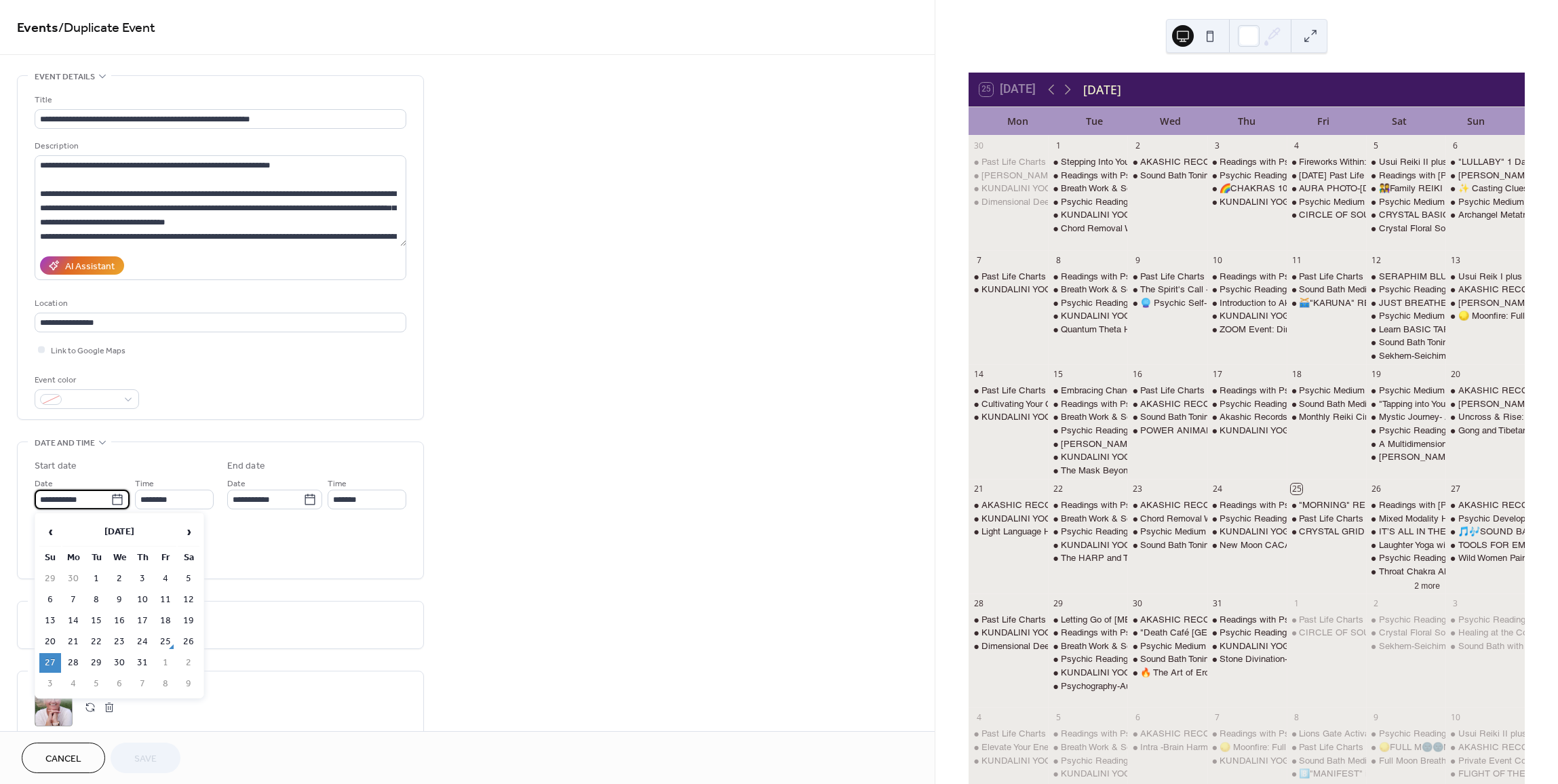 click on "**********" at bounding box center [73, 499] 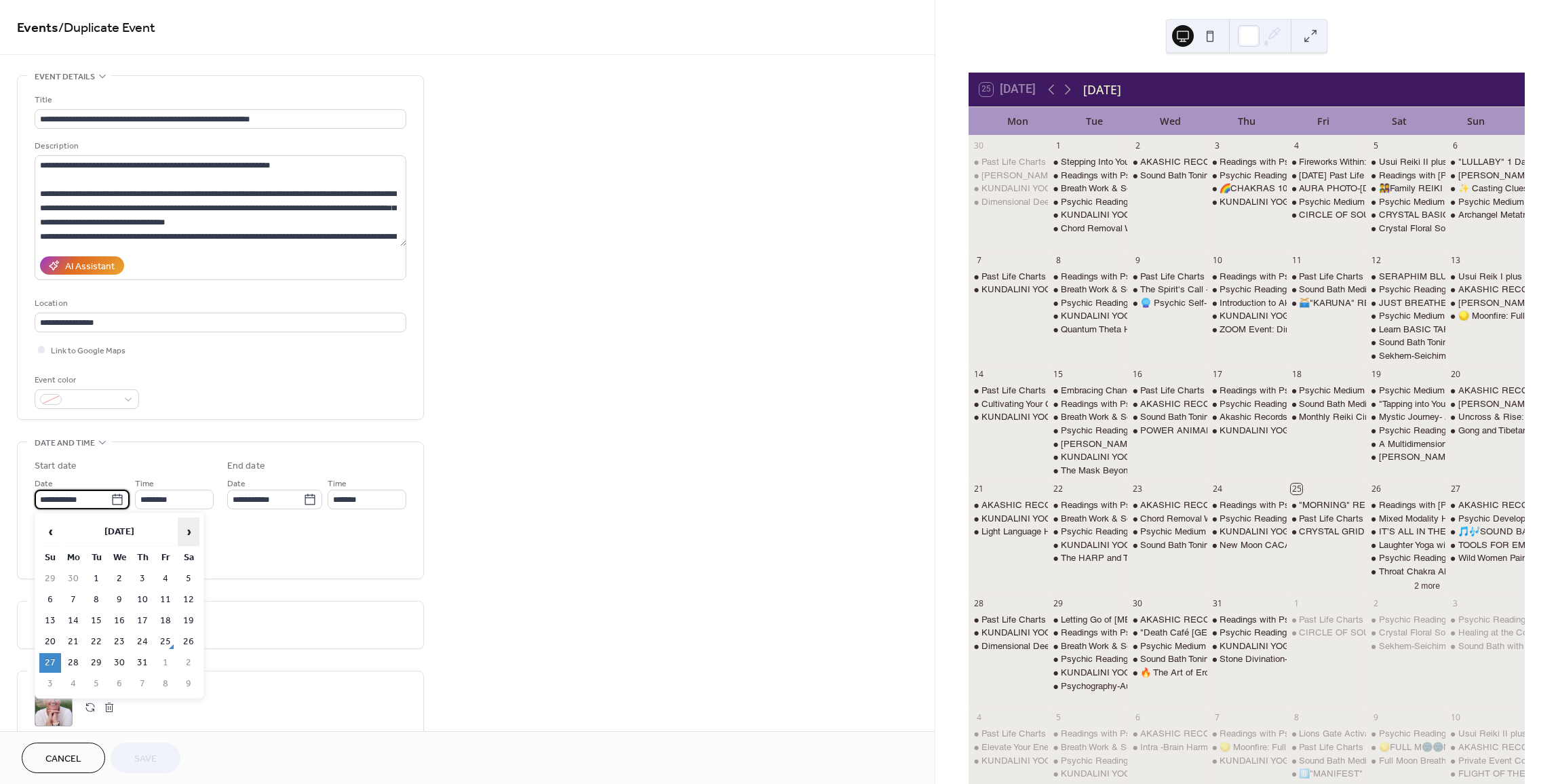 click on "›" at bounding box center (189, 532) 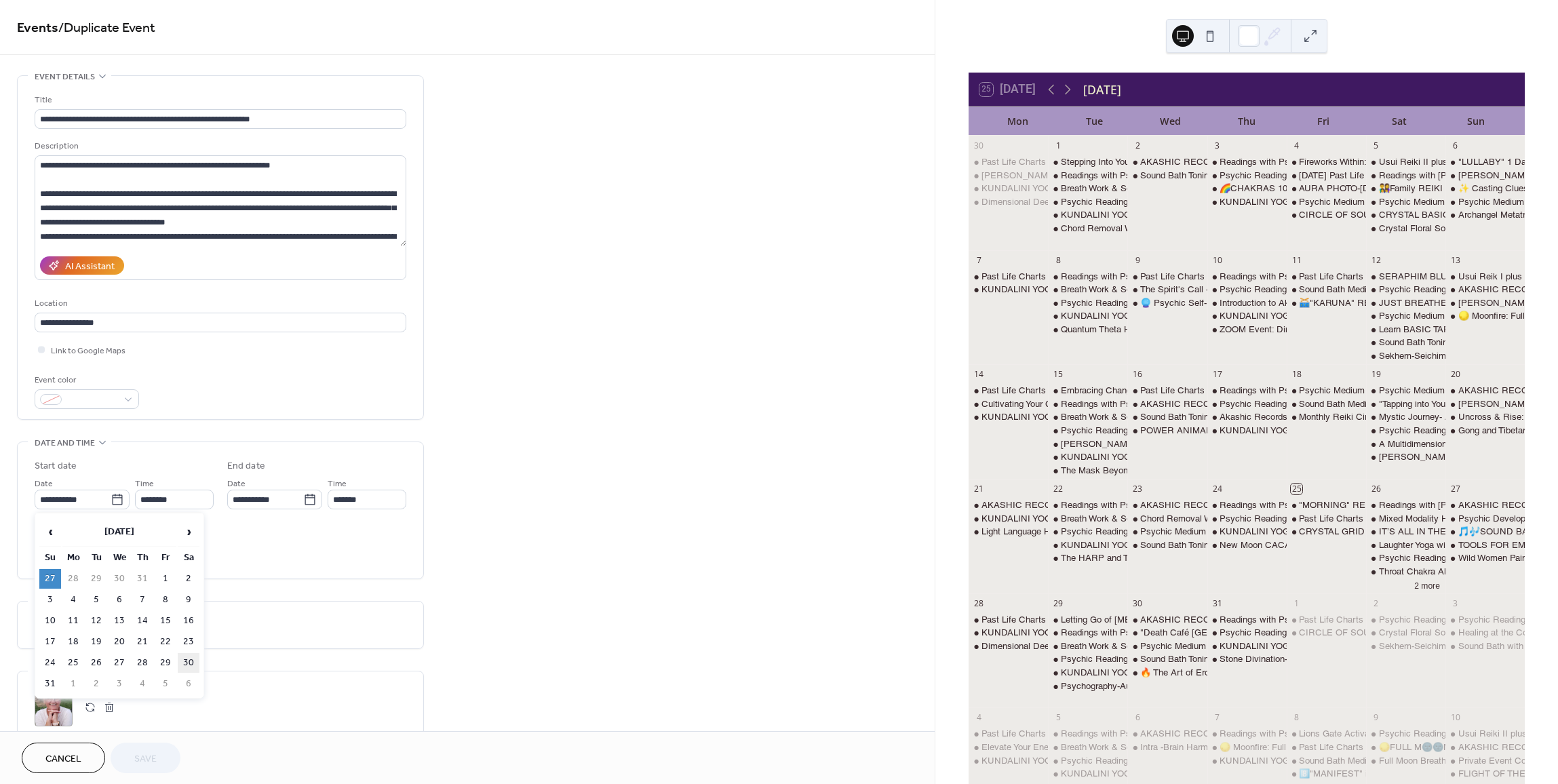 click on "30" at bounding box center (189, 663) 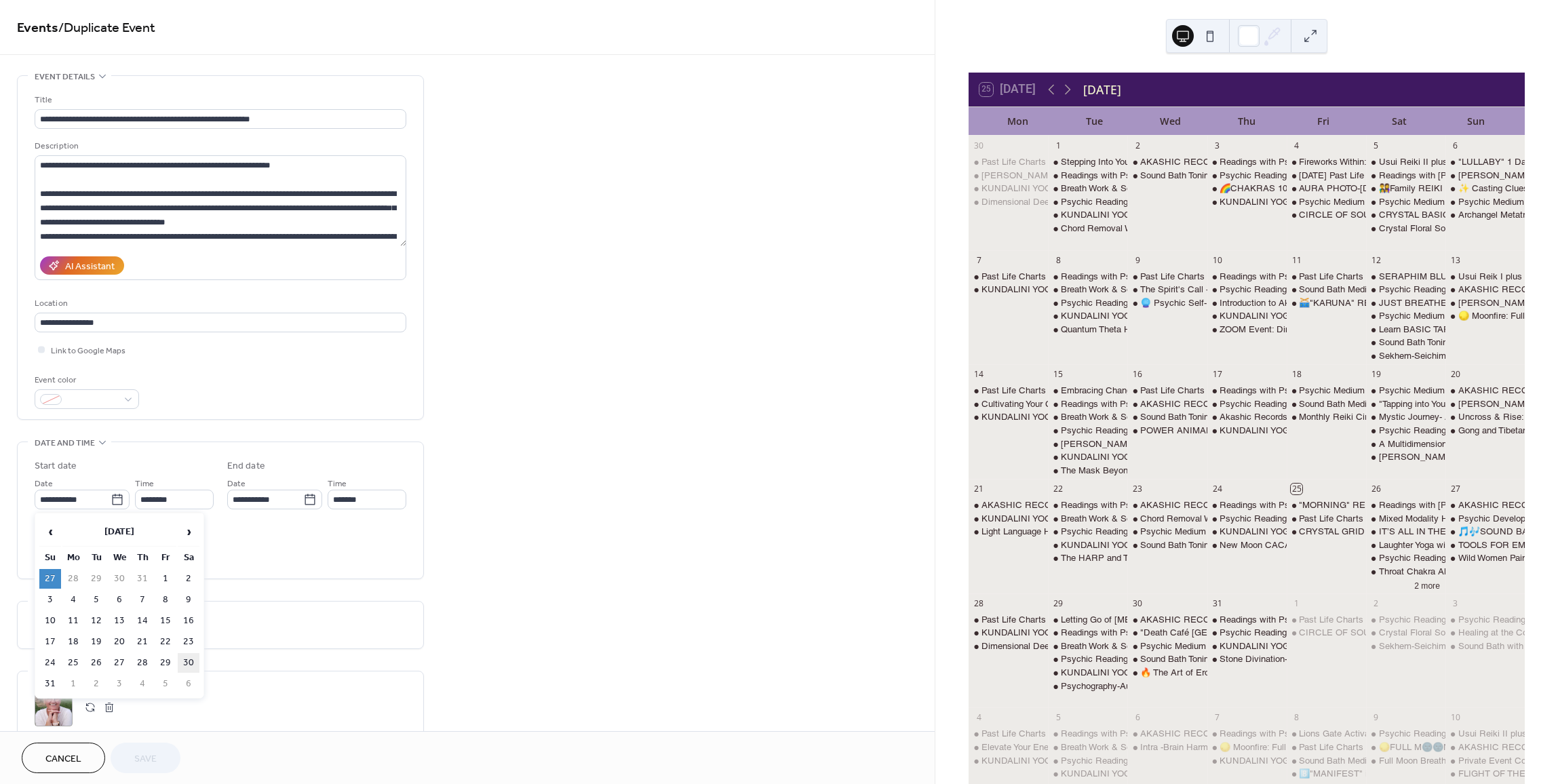 type on "**********" 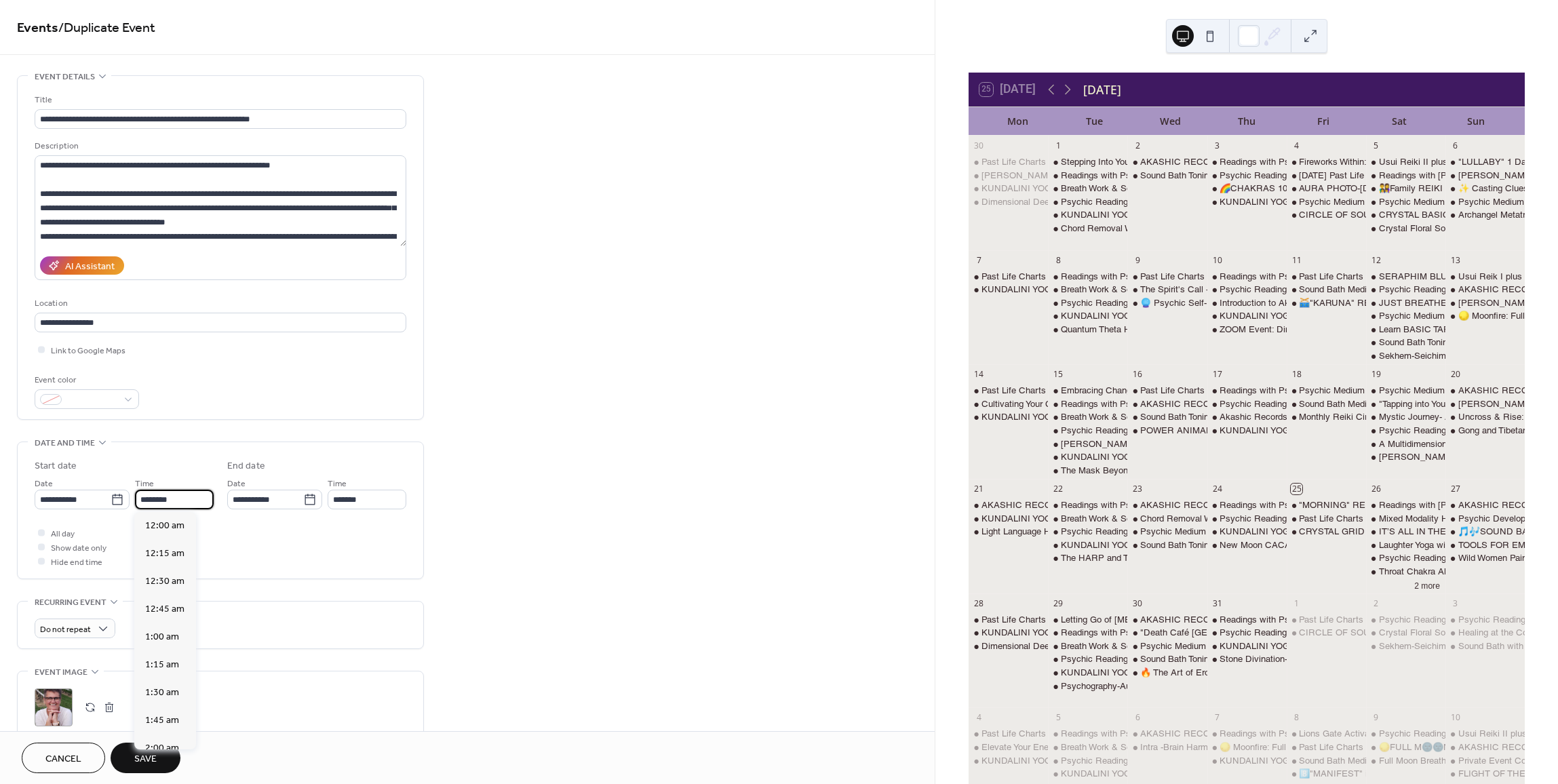 click on "********" at bounding box center [174, 499] 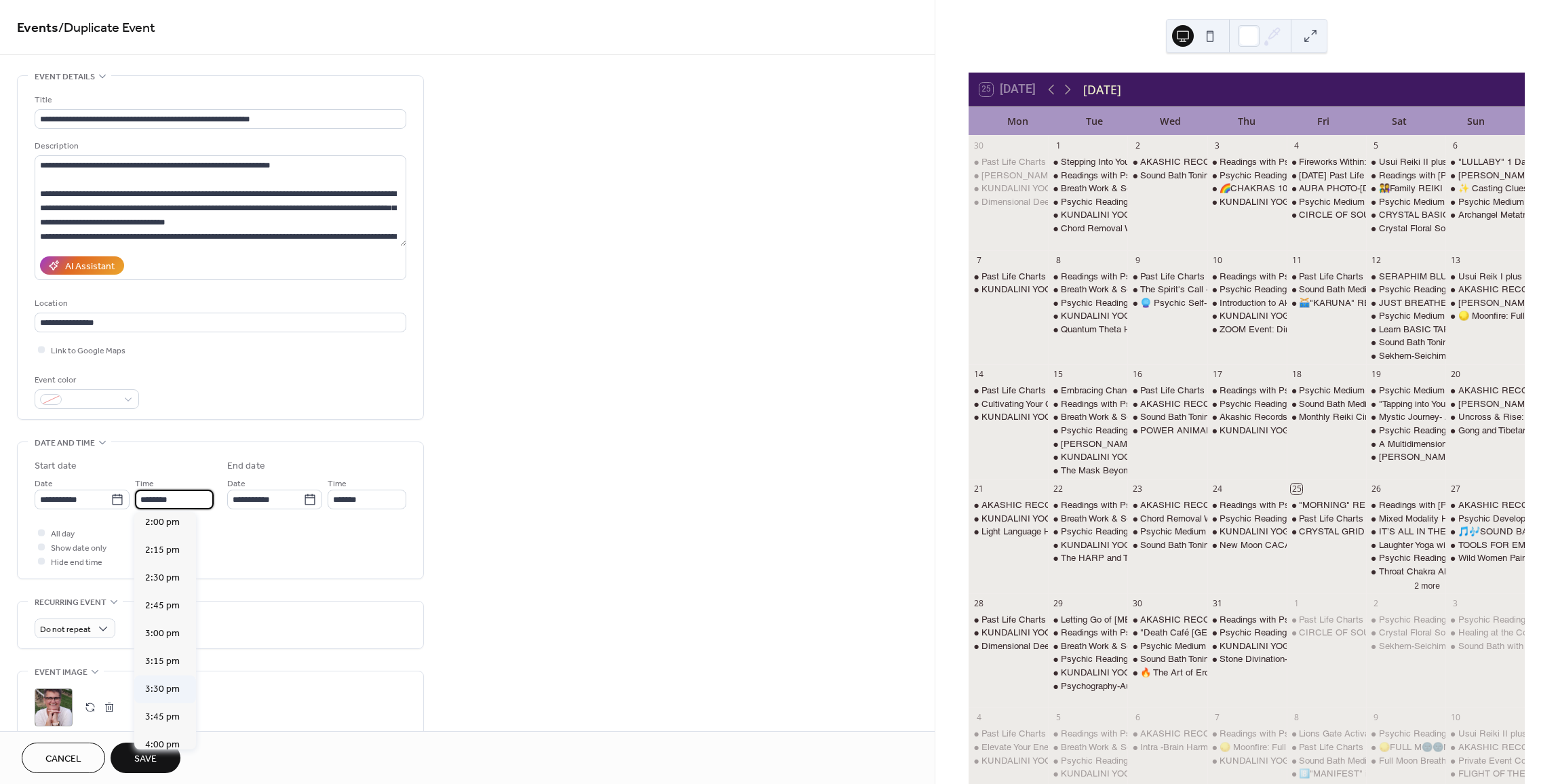scroll, scrollTop: 1563, scrollLeft: 0, axis: vertical 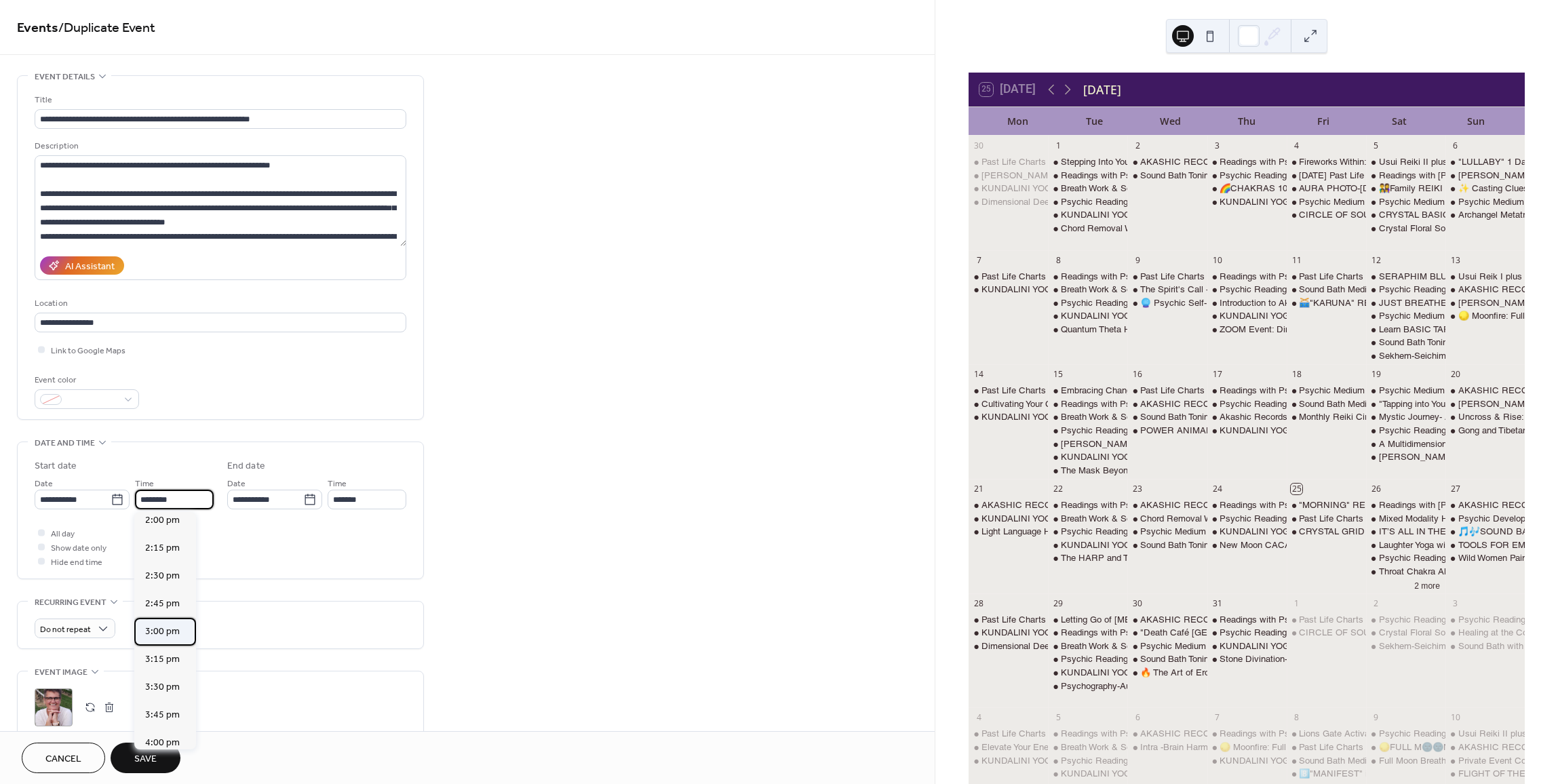 click on "3:00 pm" at bounding box center [165, 631] 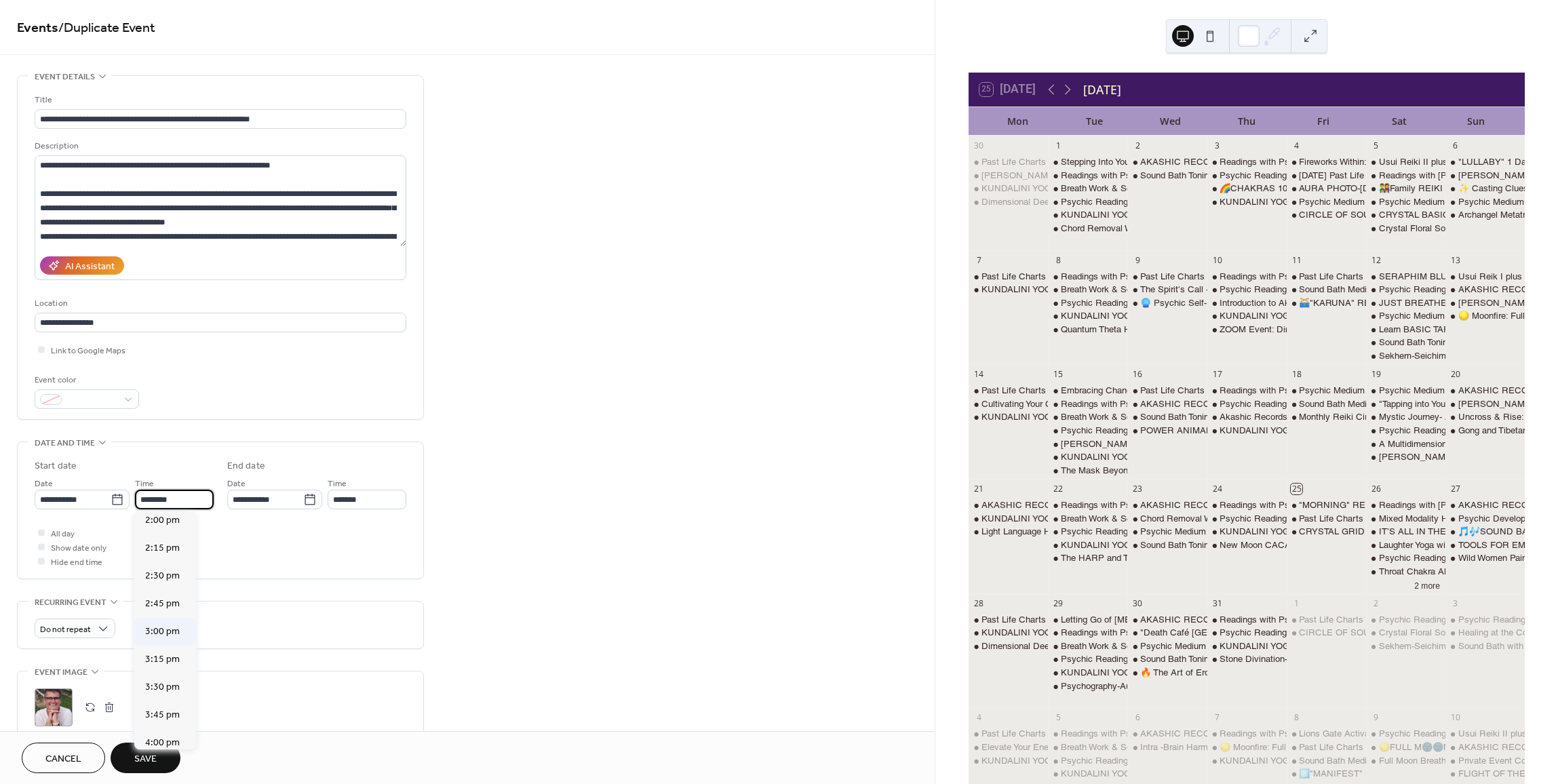 type on "*******" 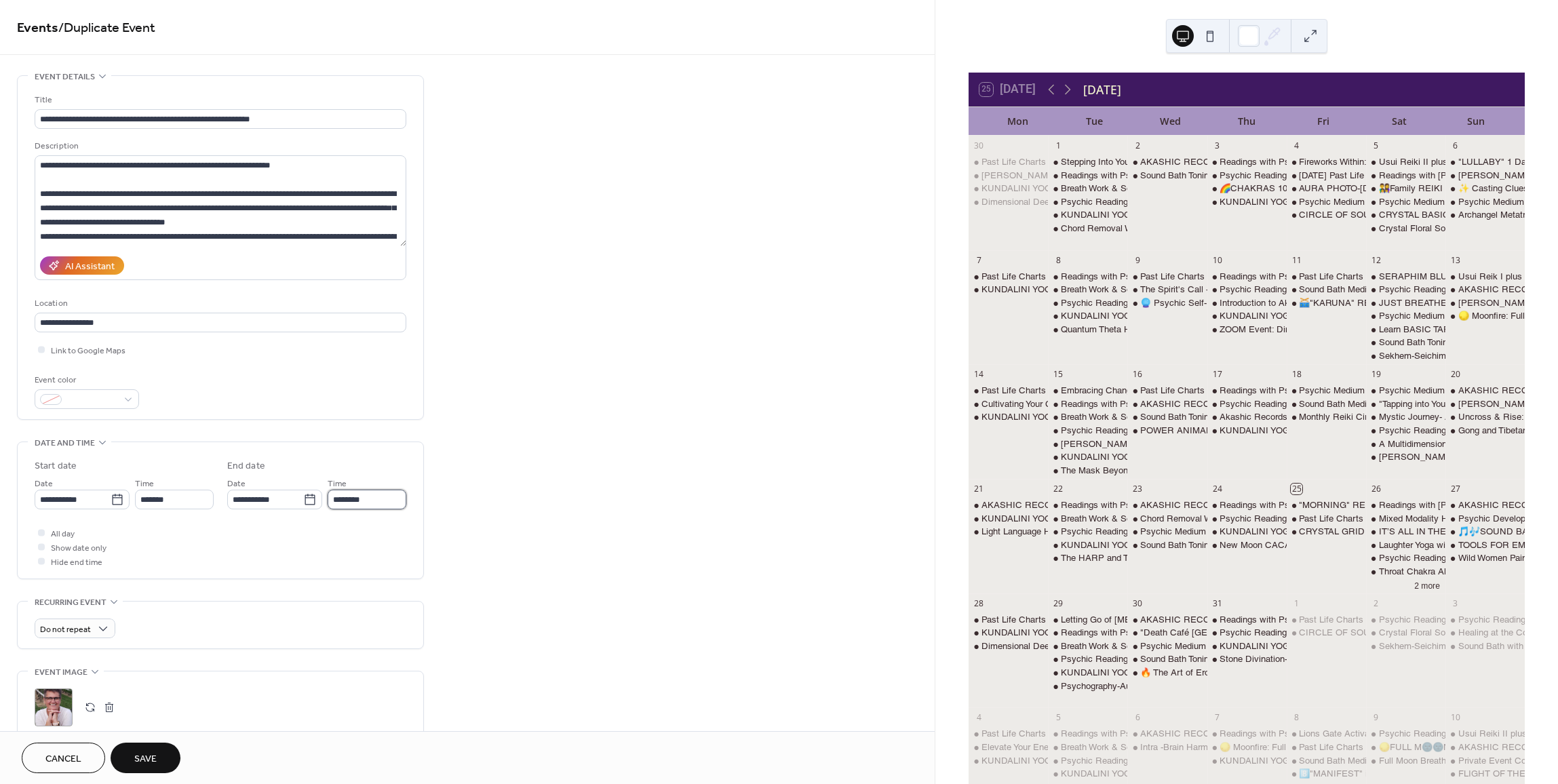 click on "********" at bounding box center (367, 499) 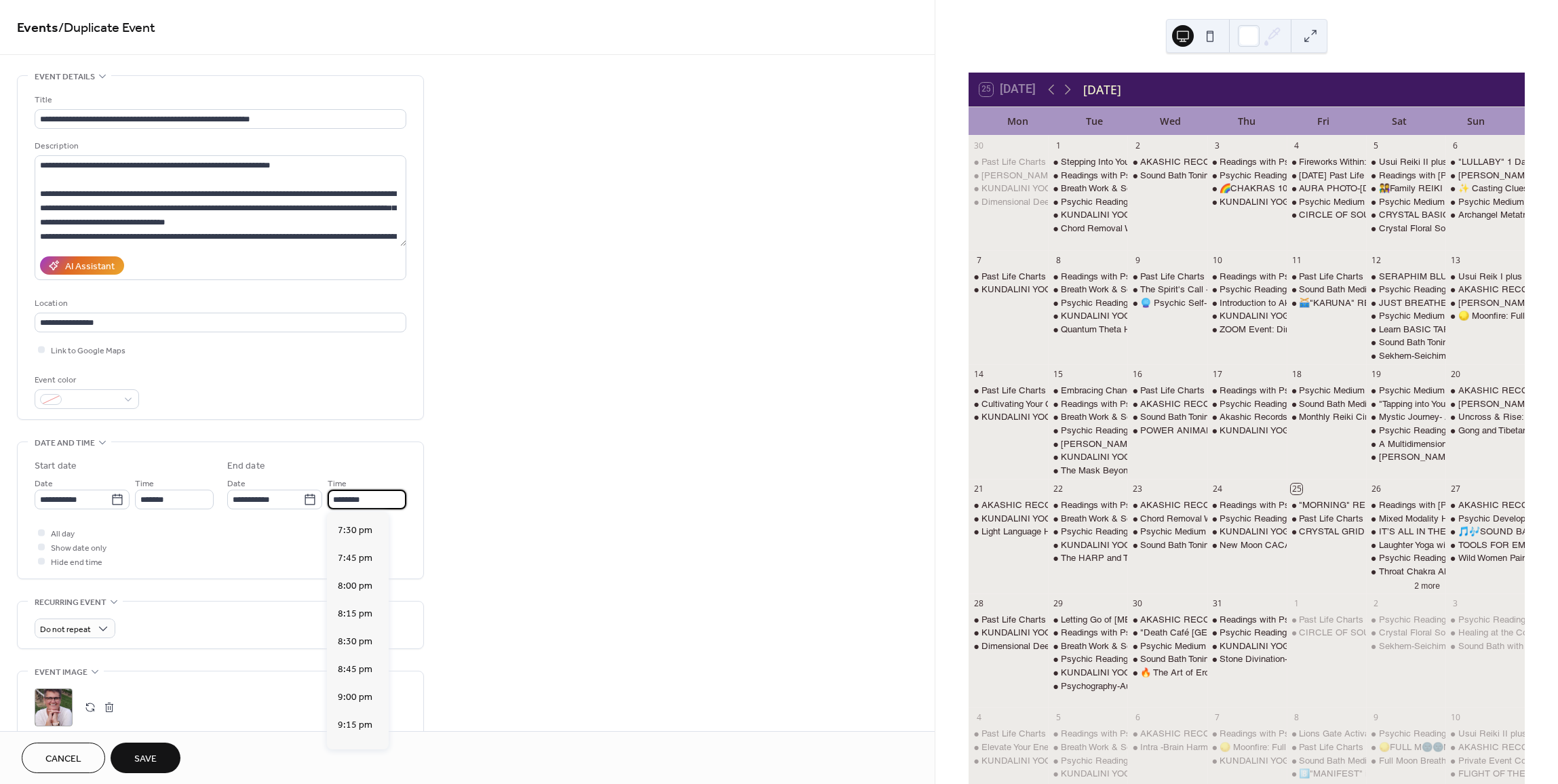 scroll, scrollTop: 465, scrollLeft: 0, axis: vertical 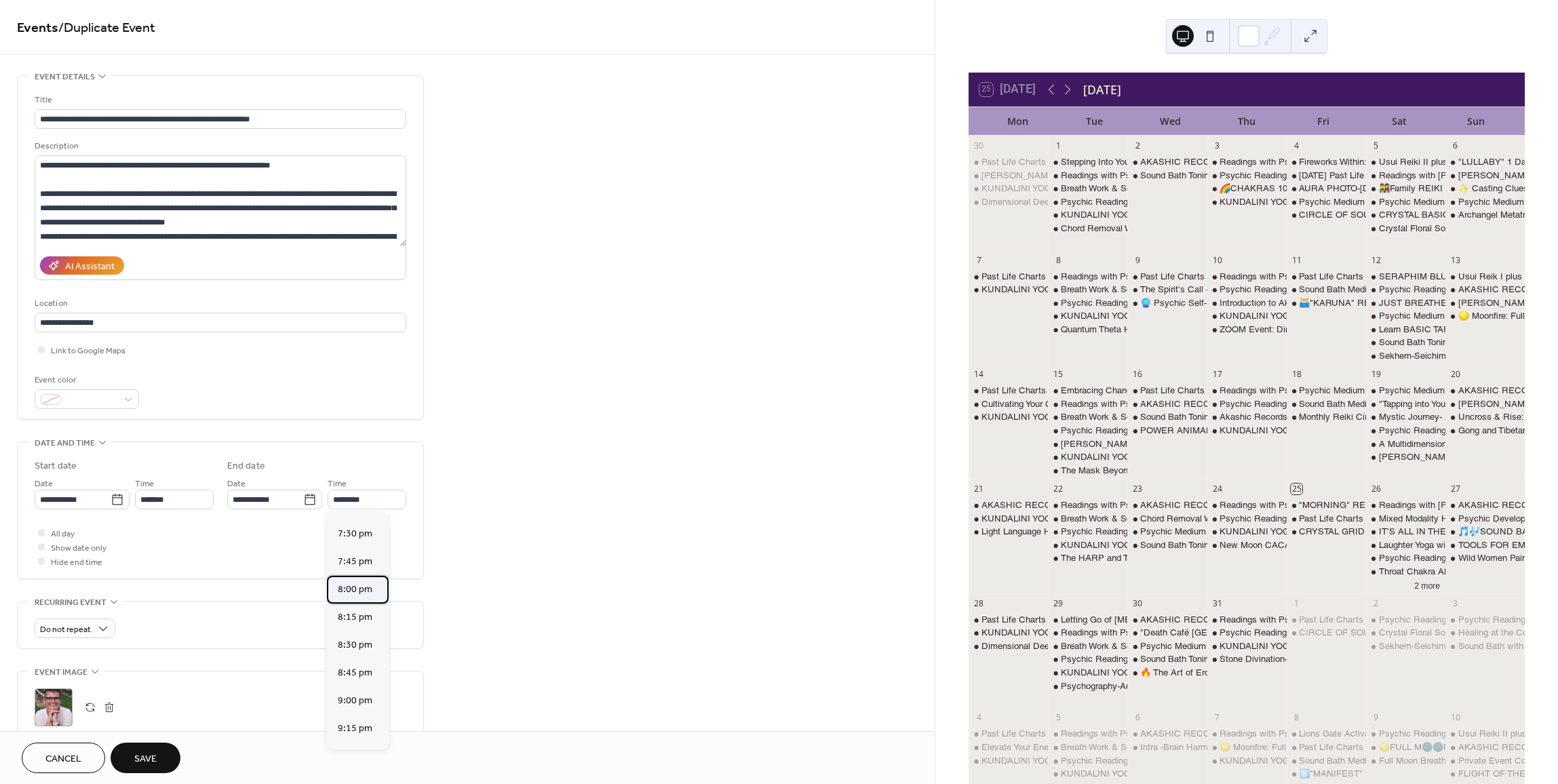 click on "8:00 pm" at bounding box center [357, 589] 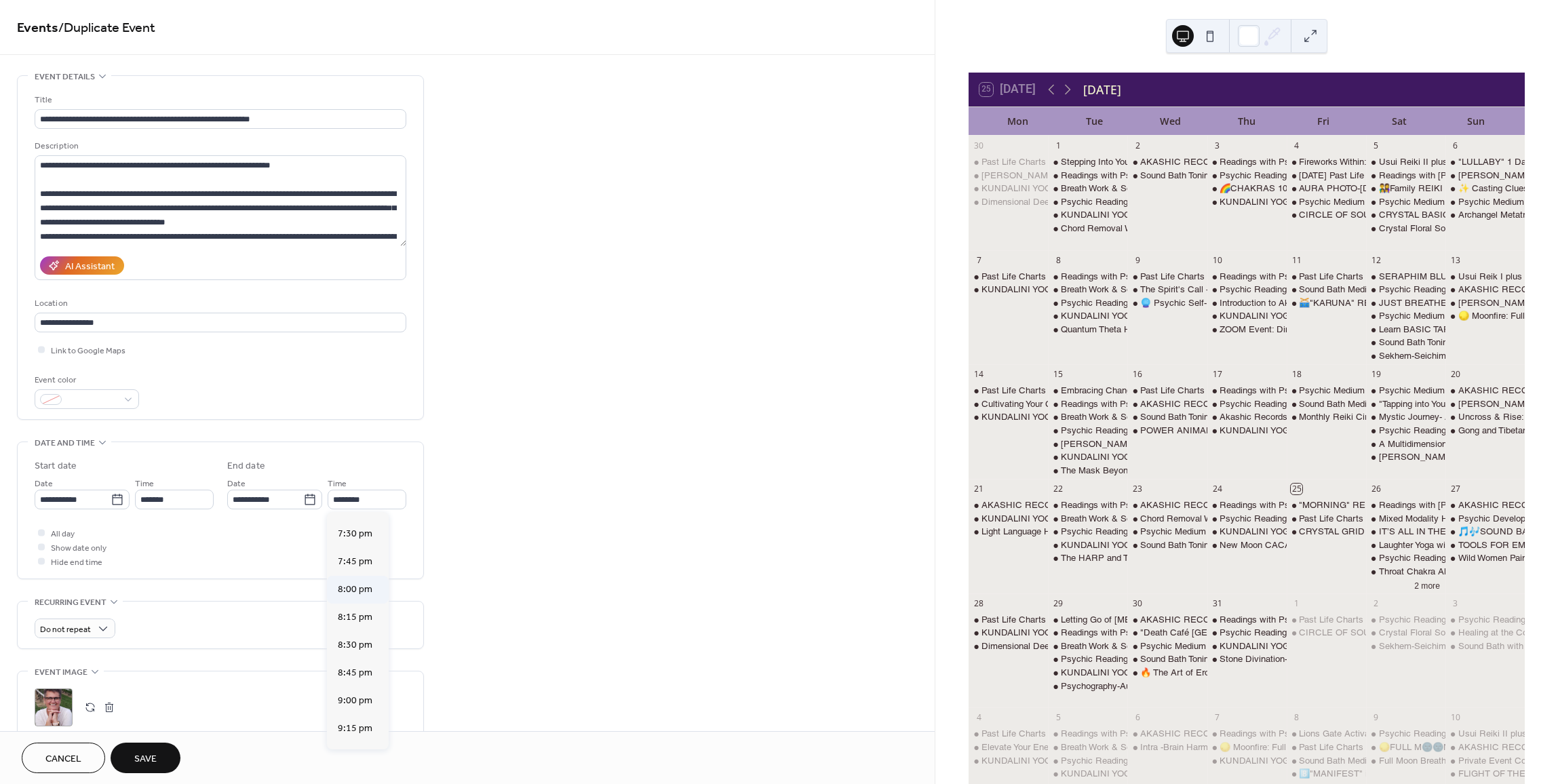 type on "*******" 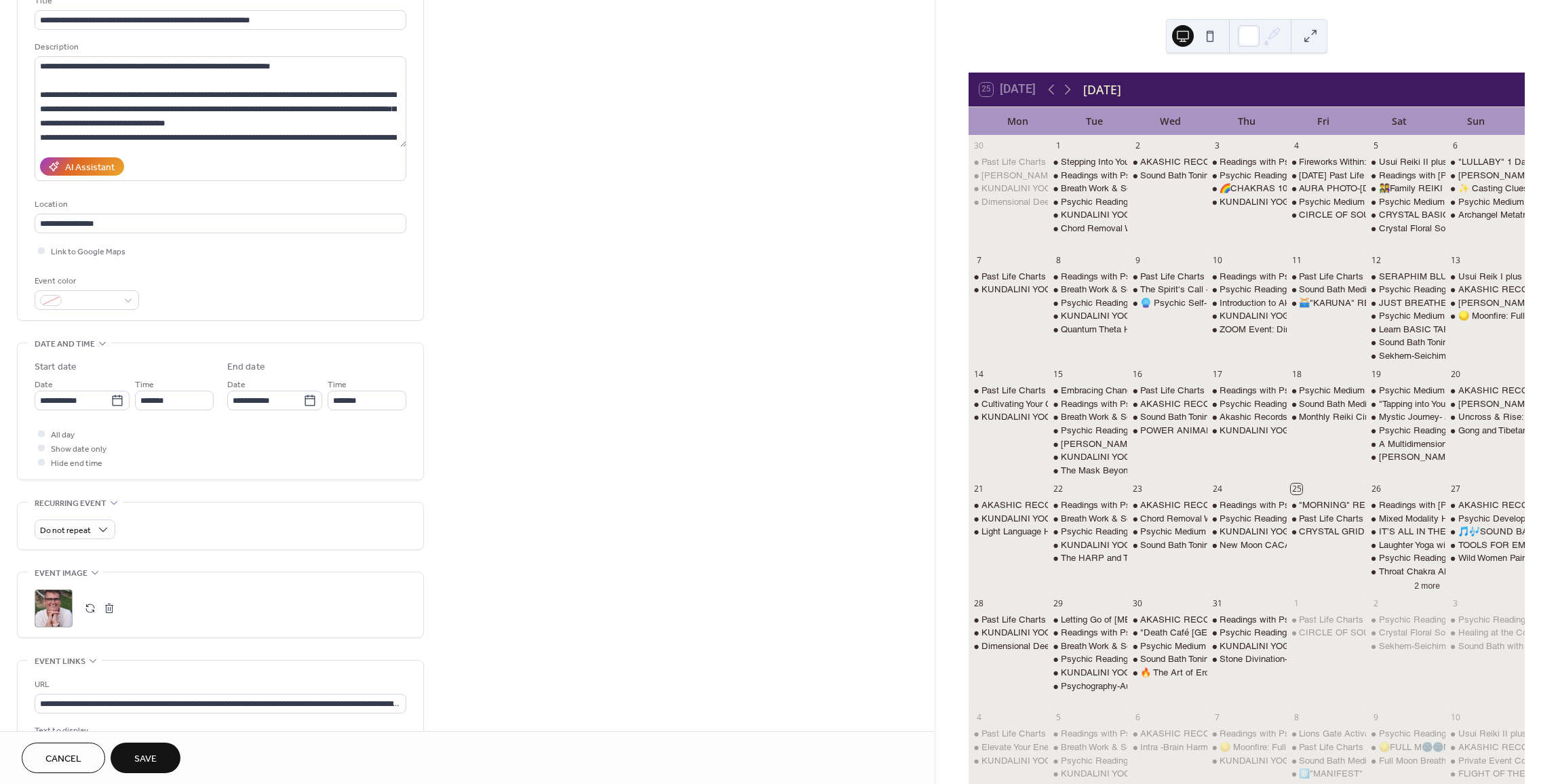 scroll, scrollTop: 136, scrollLeft: 0, axis: vertical 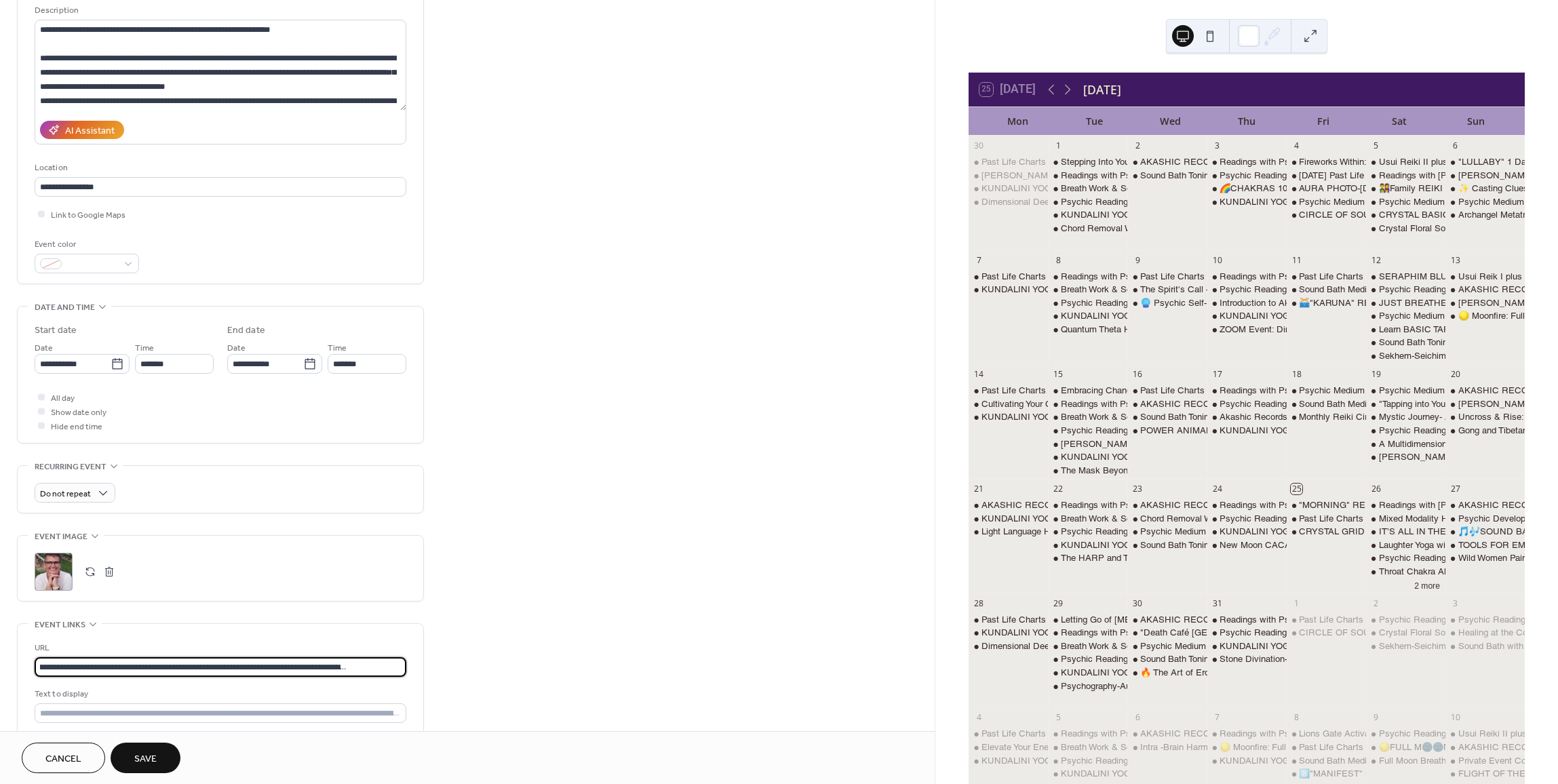 drag, startPoint x: 41, startPoint y: 673, endPoint x: 467, endPoint y: 689, distance: 426.30036 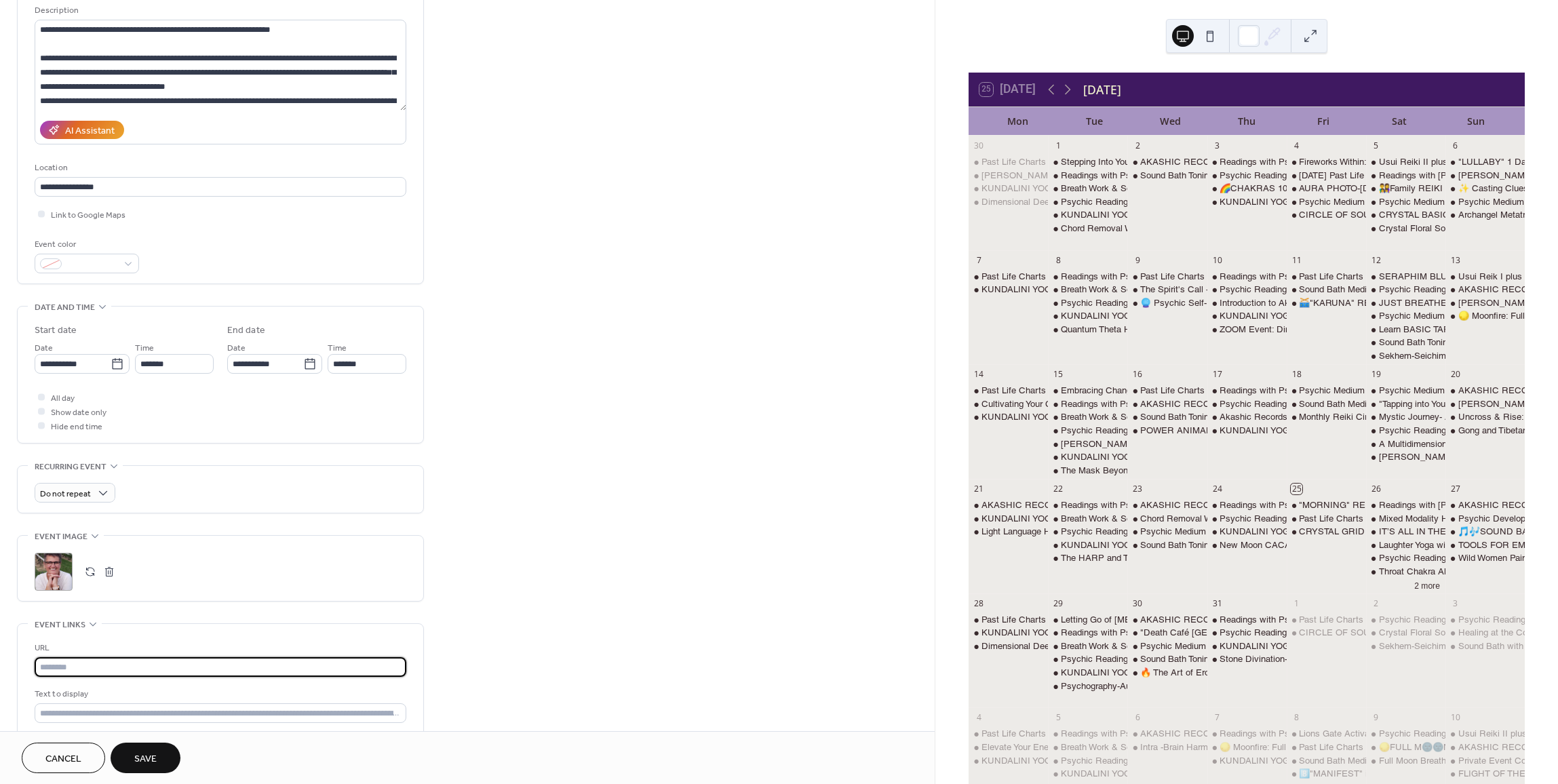 scroll, scrollTop: 0, scrollLeft: 0, axis: both 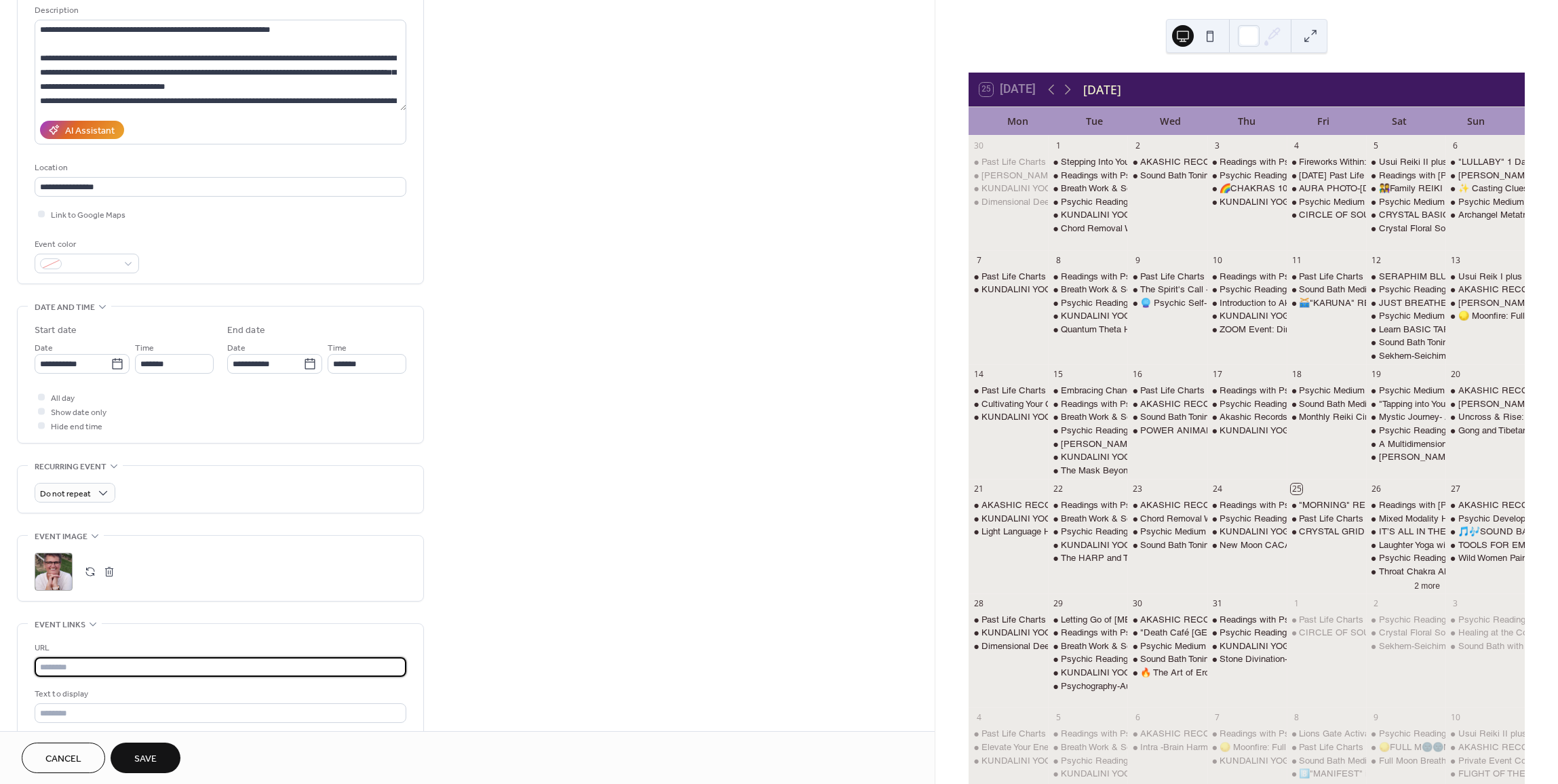 click at bounding box center [220, 667] 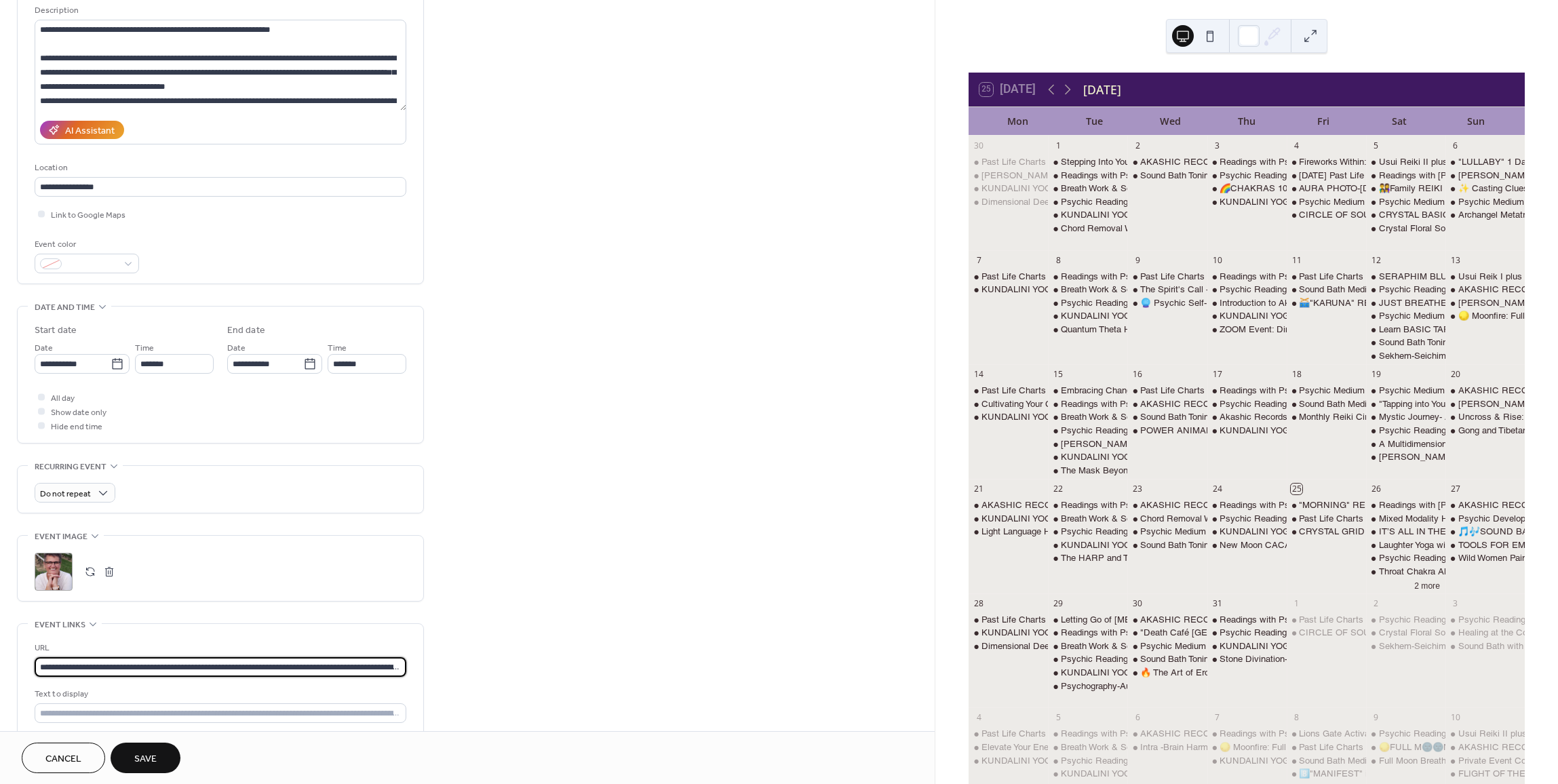 scroll, scrollTop: 0, scrollLeft: 100, axis: horizontal 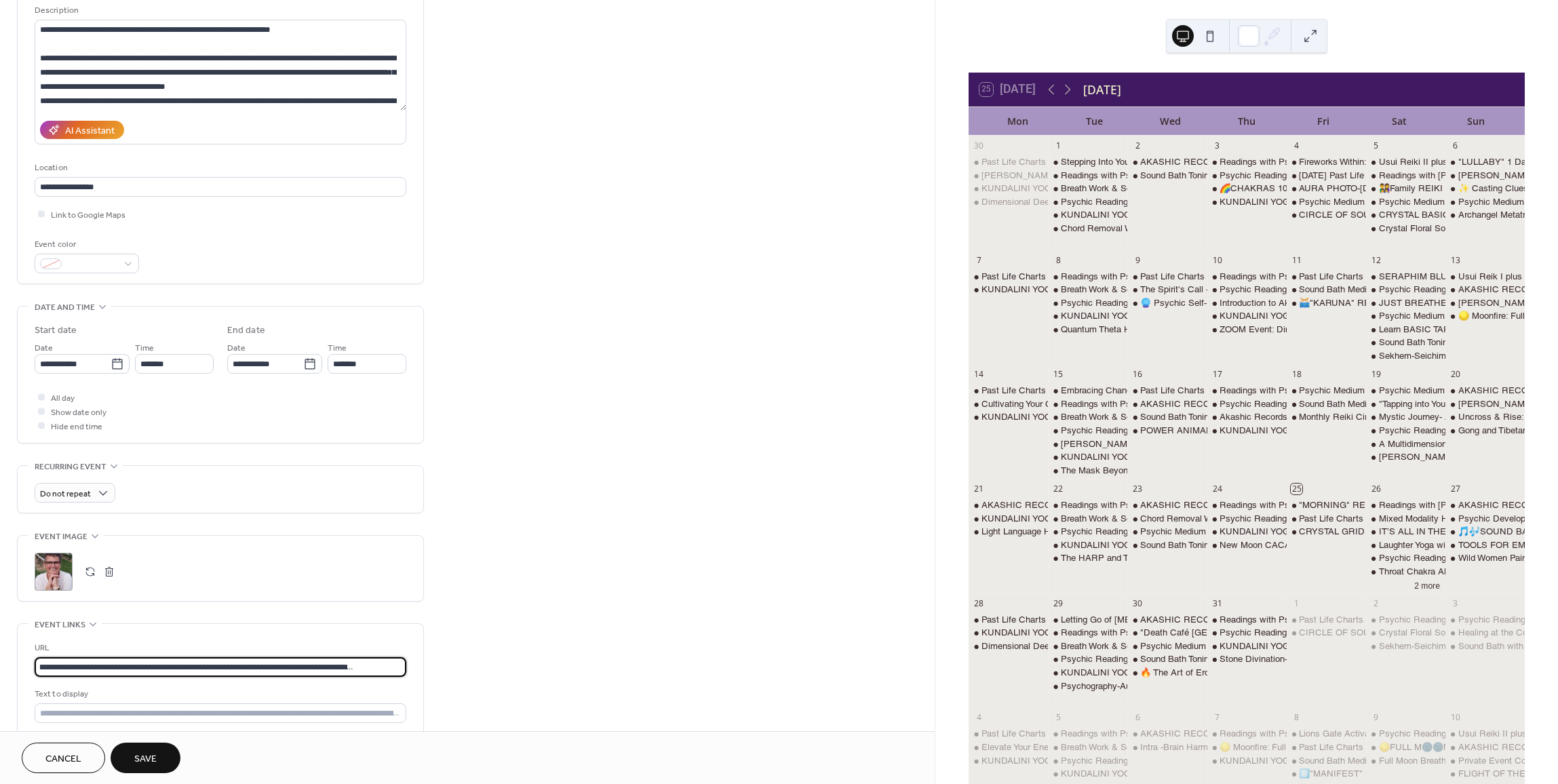 type on "**********" 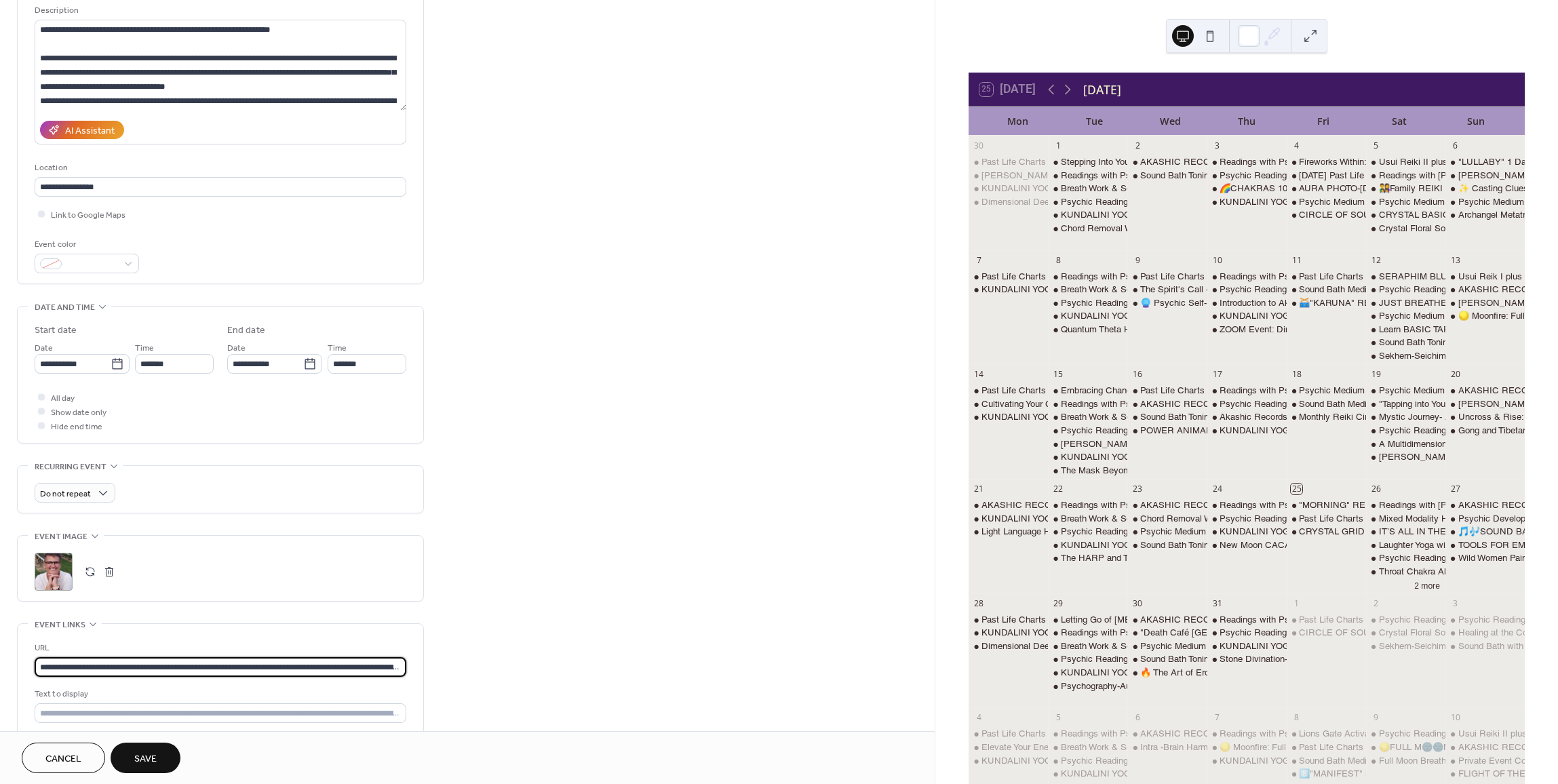 click on "Save" at bounding box center [145, 759] 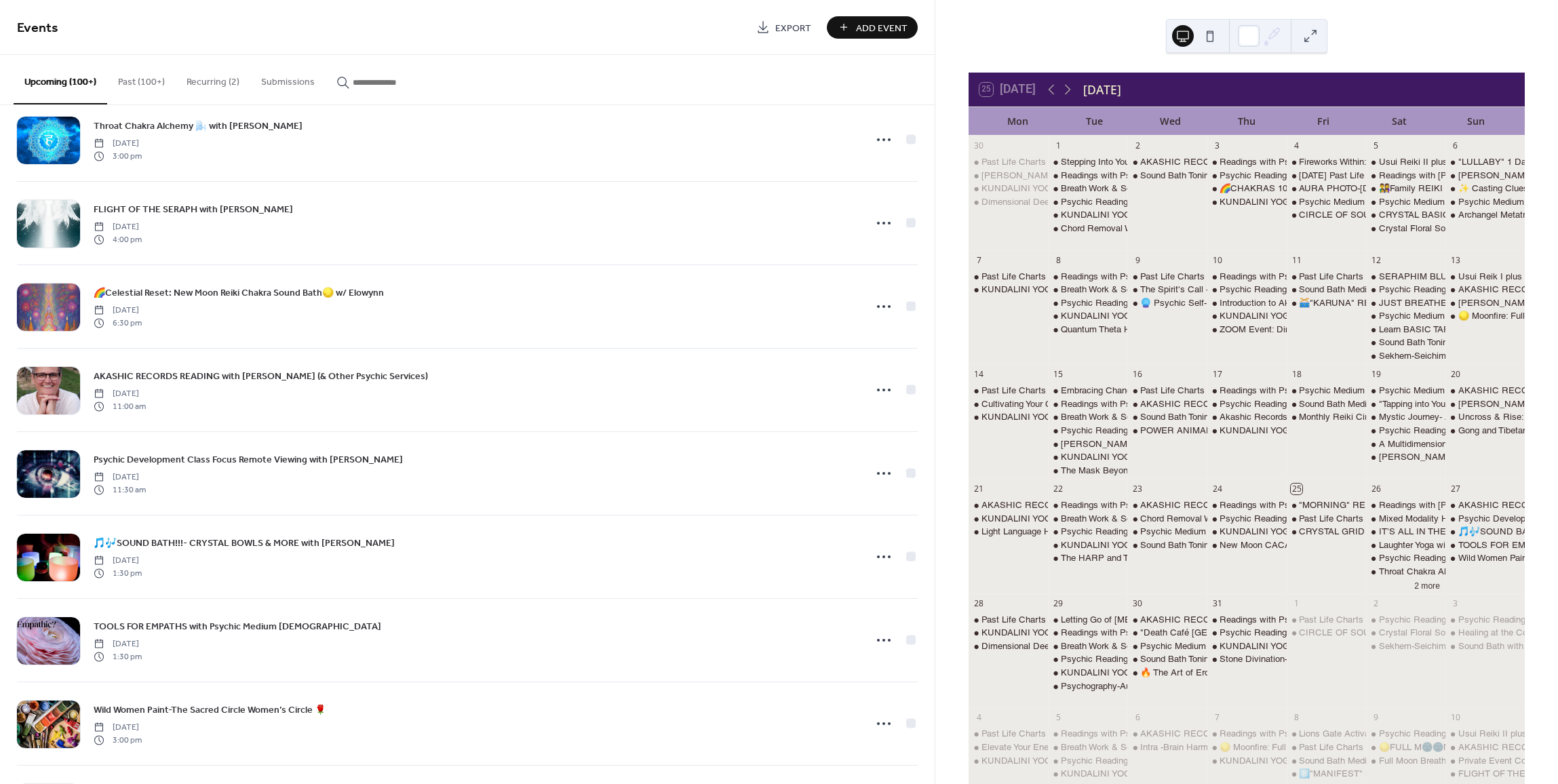 scroll, scrollTop: 746, scrollLeft: 0, axis: vertical 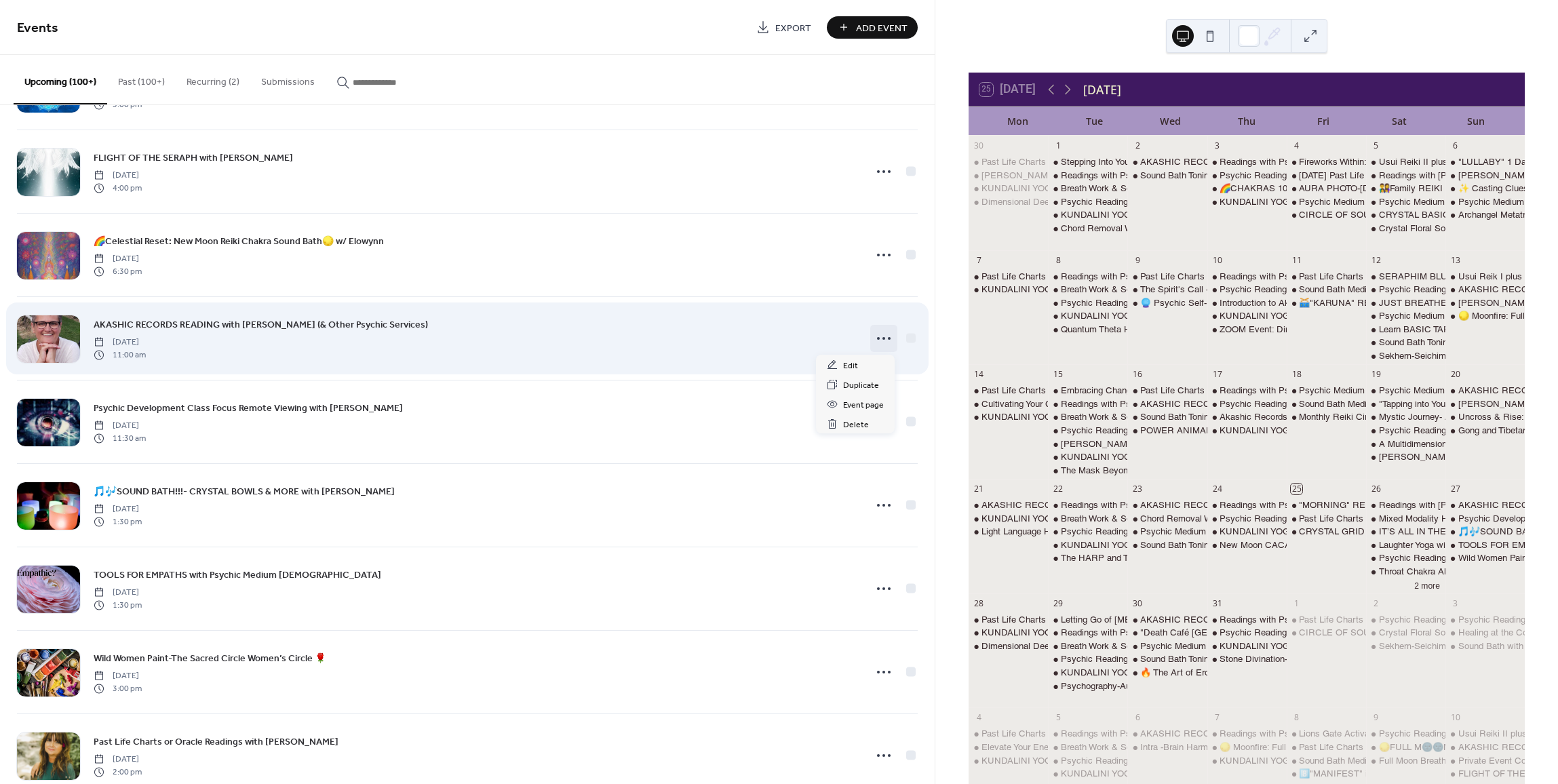 click 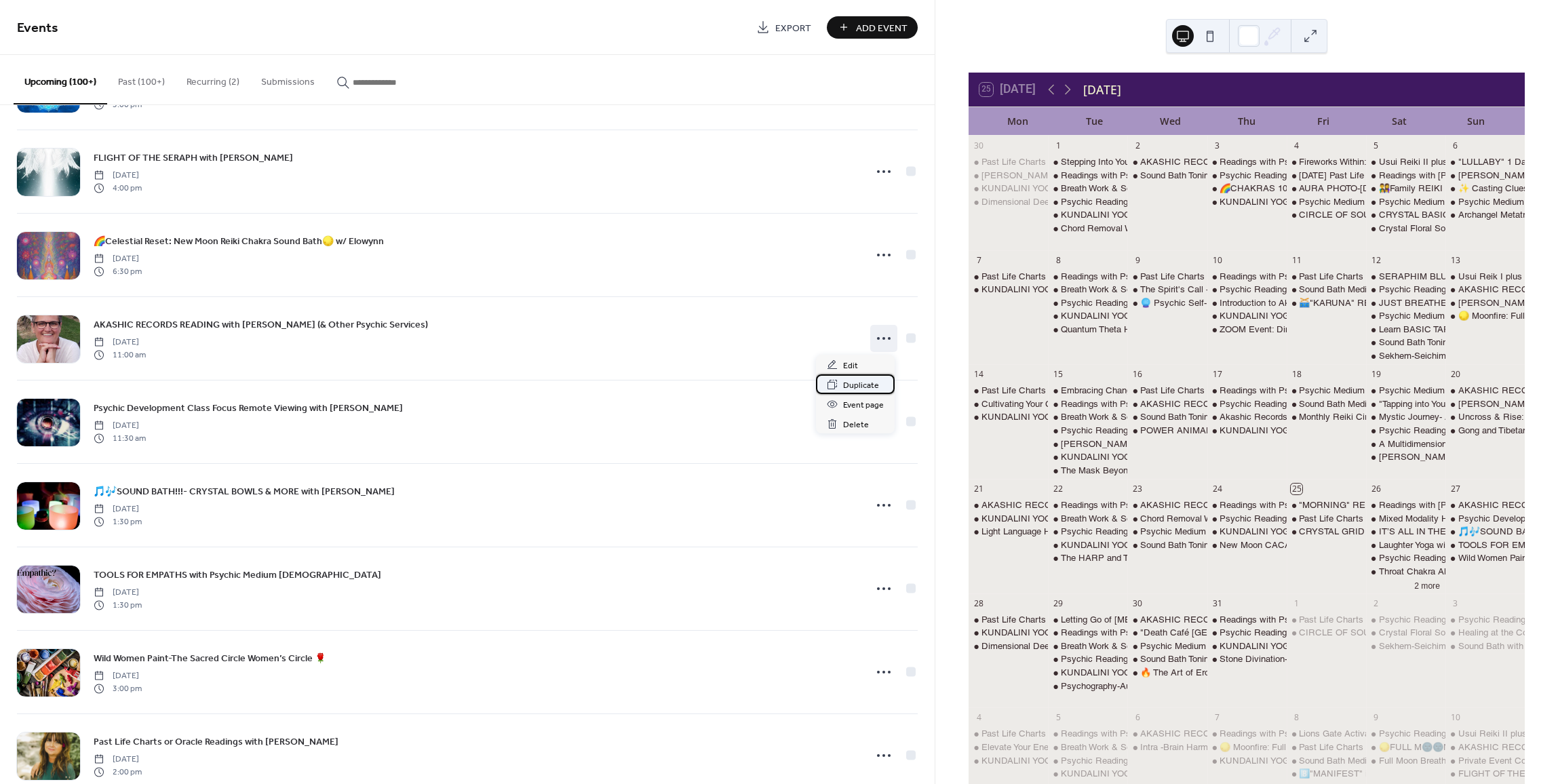 click on "Duplicate" at bounding box center [861, 385] 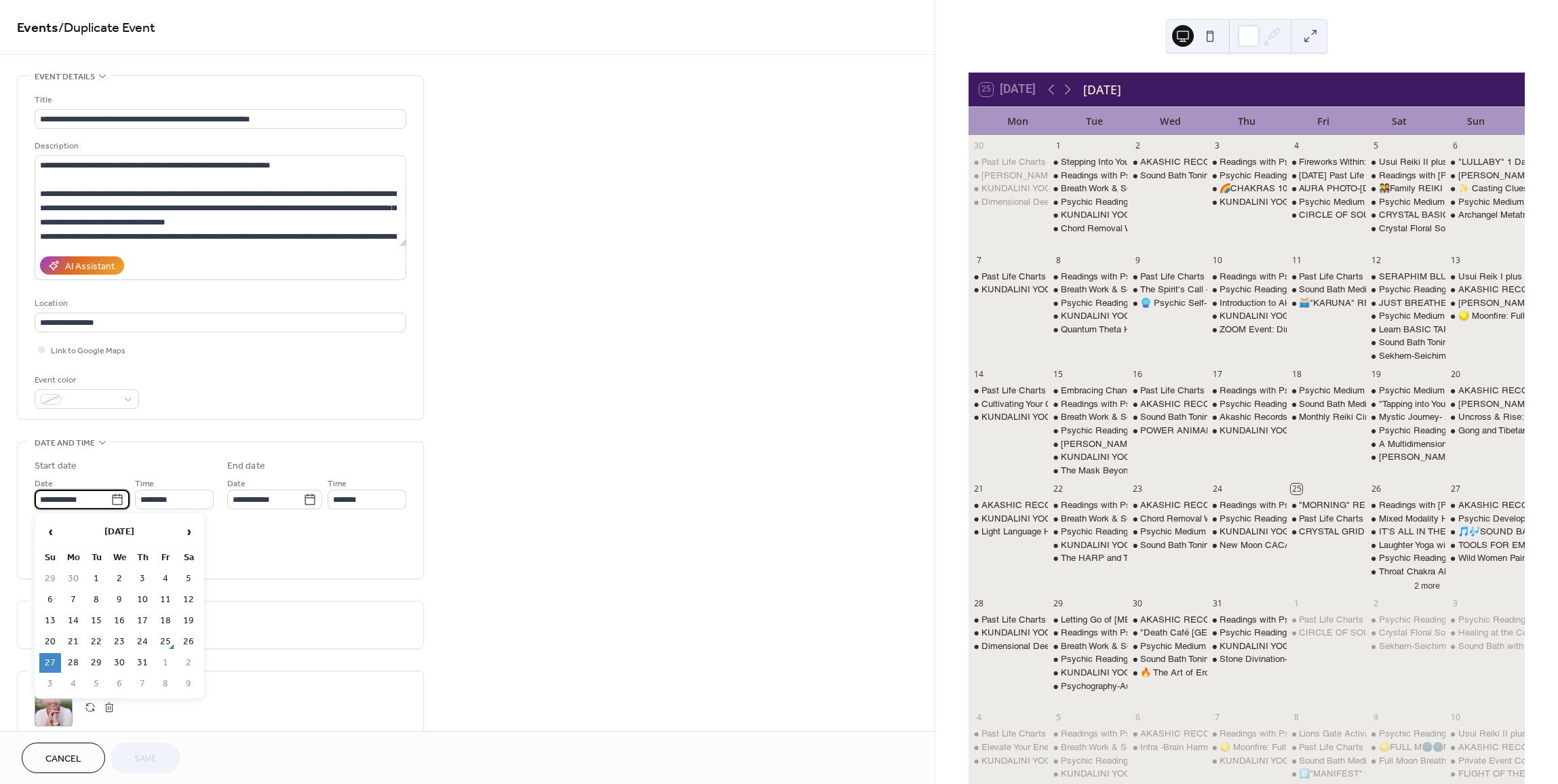 click on "**********" at bounding box center [73, 499] 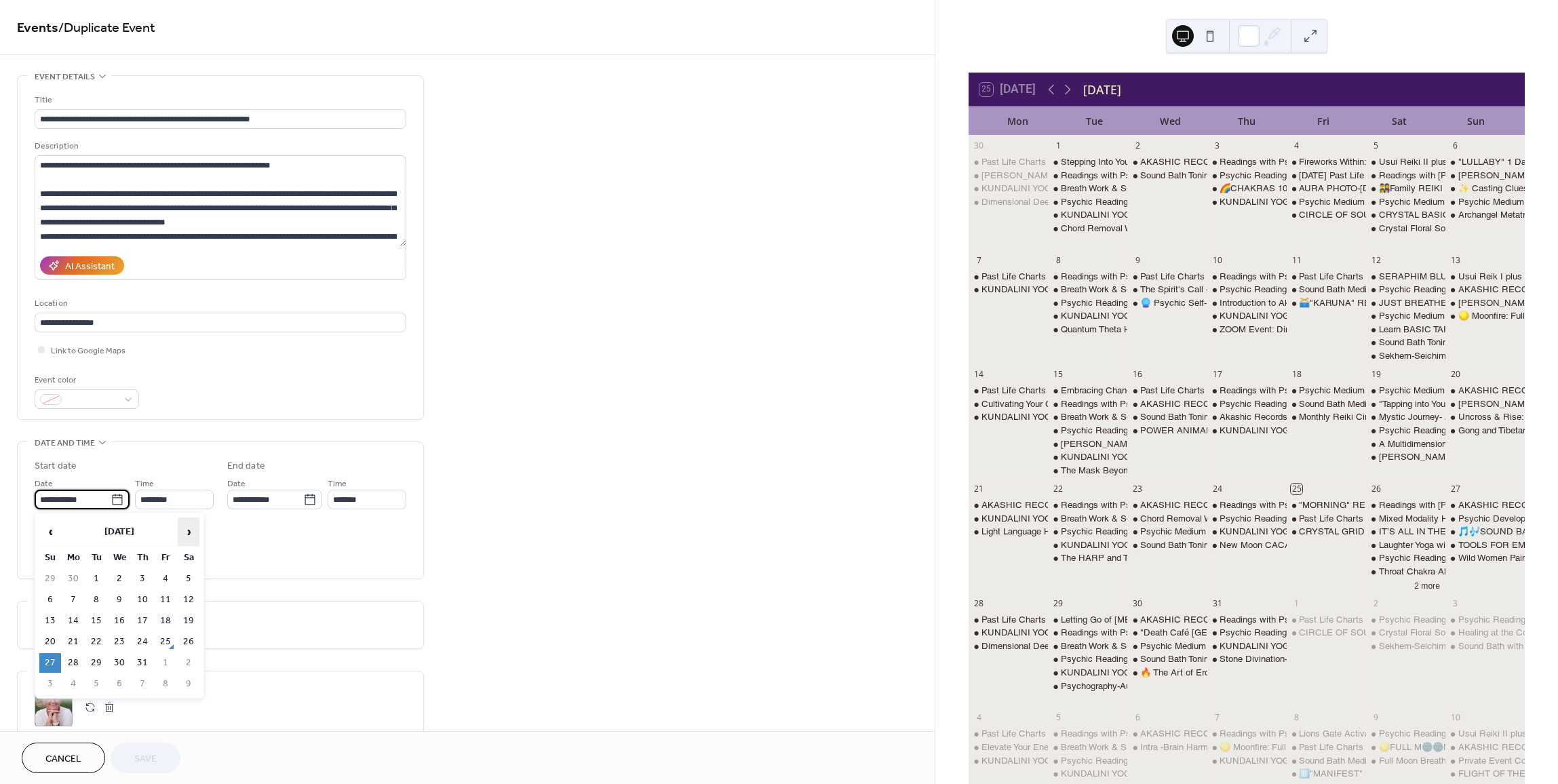 click on "›" at bounding box center [189, 532] 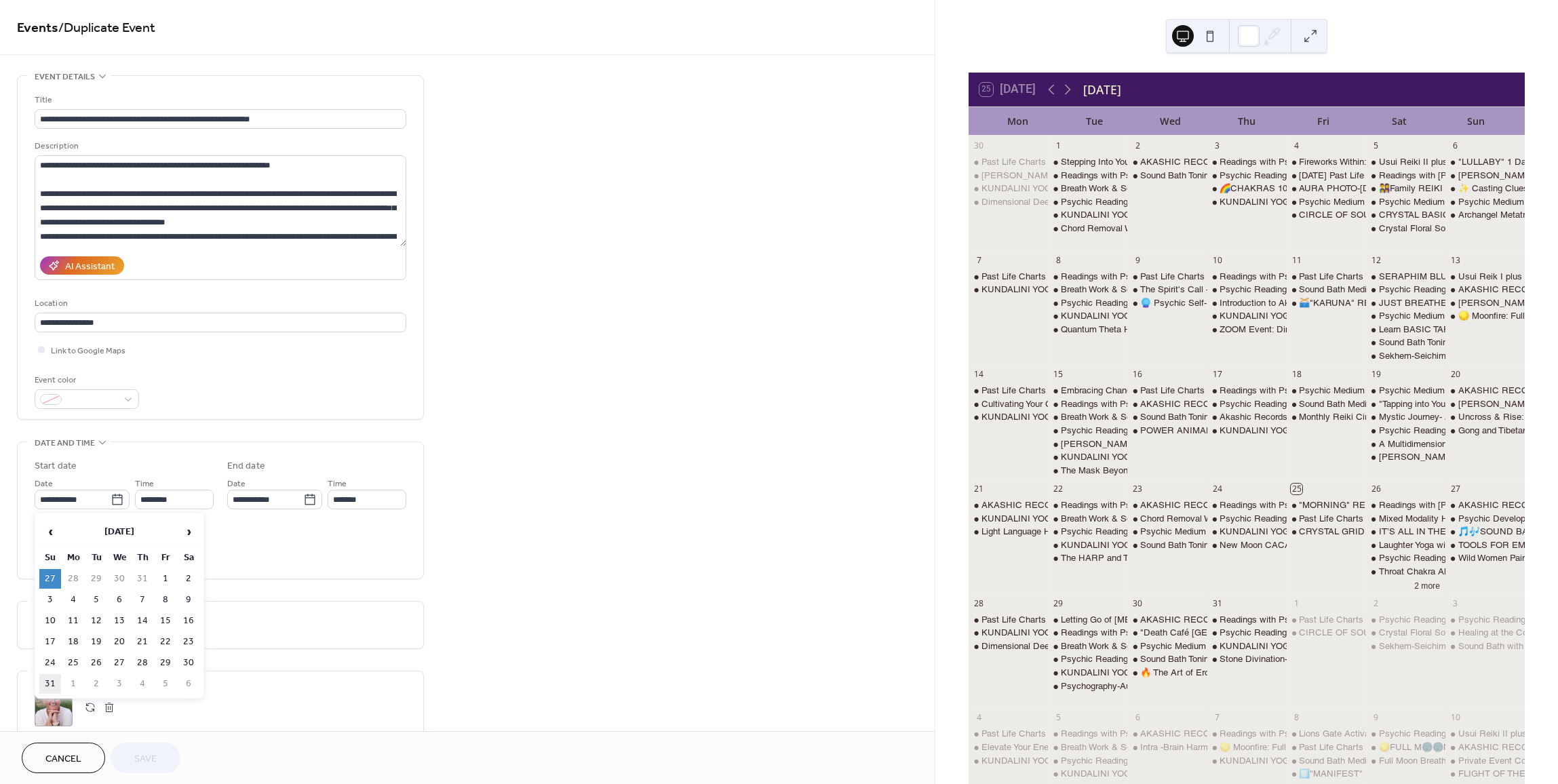 click on "31" at bounding box center (50, 684) 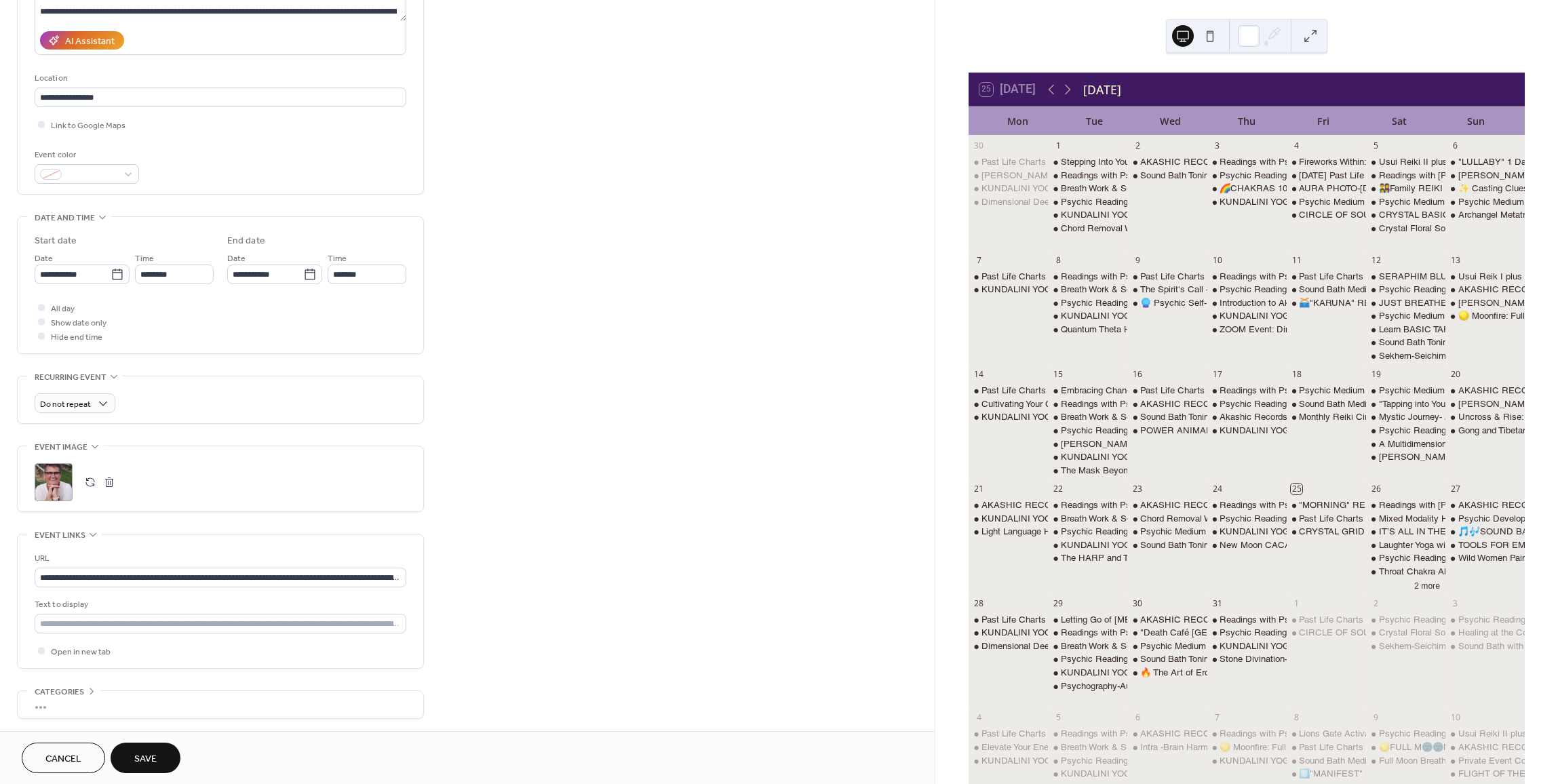 scroll, scrollTop: 271, scrollLeft: 0, axis: vertical 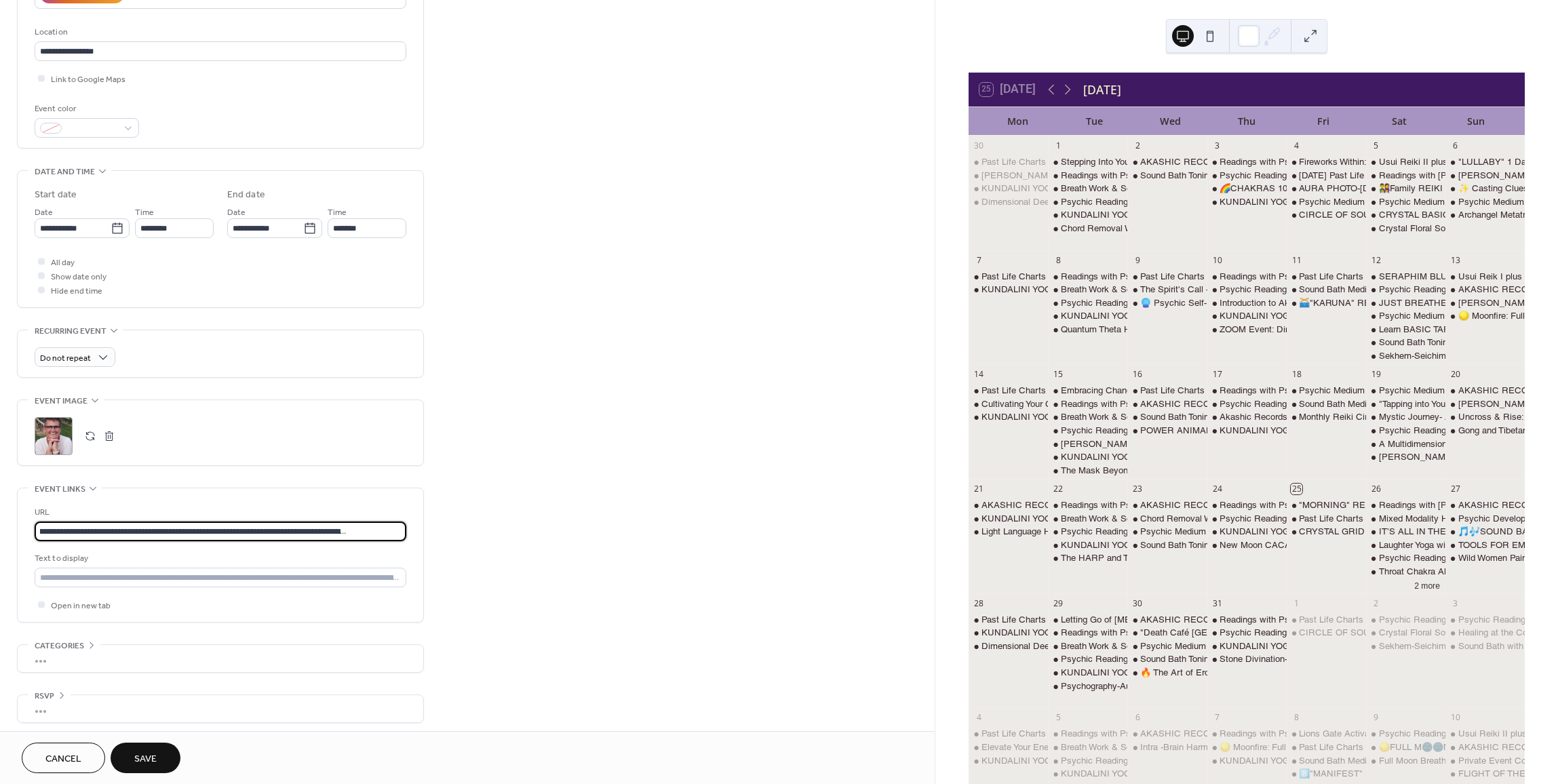 drag, startPoint x: 40, startPoint y: 536, endPoint x: 477, endPoint y: 520, distance: 437.293 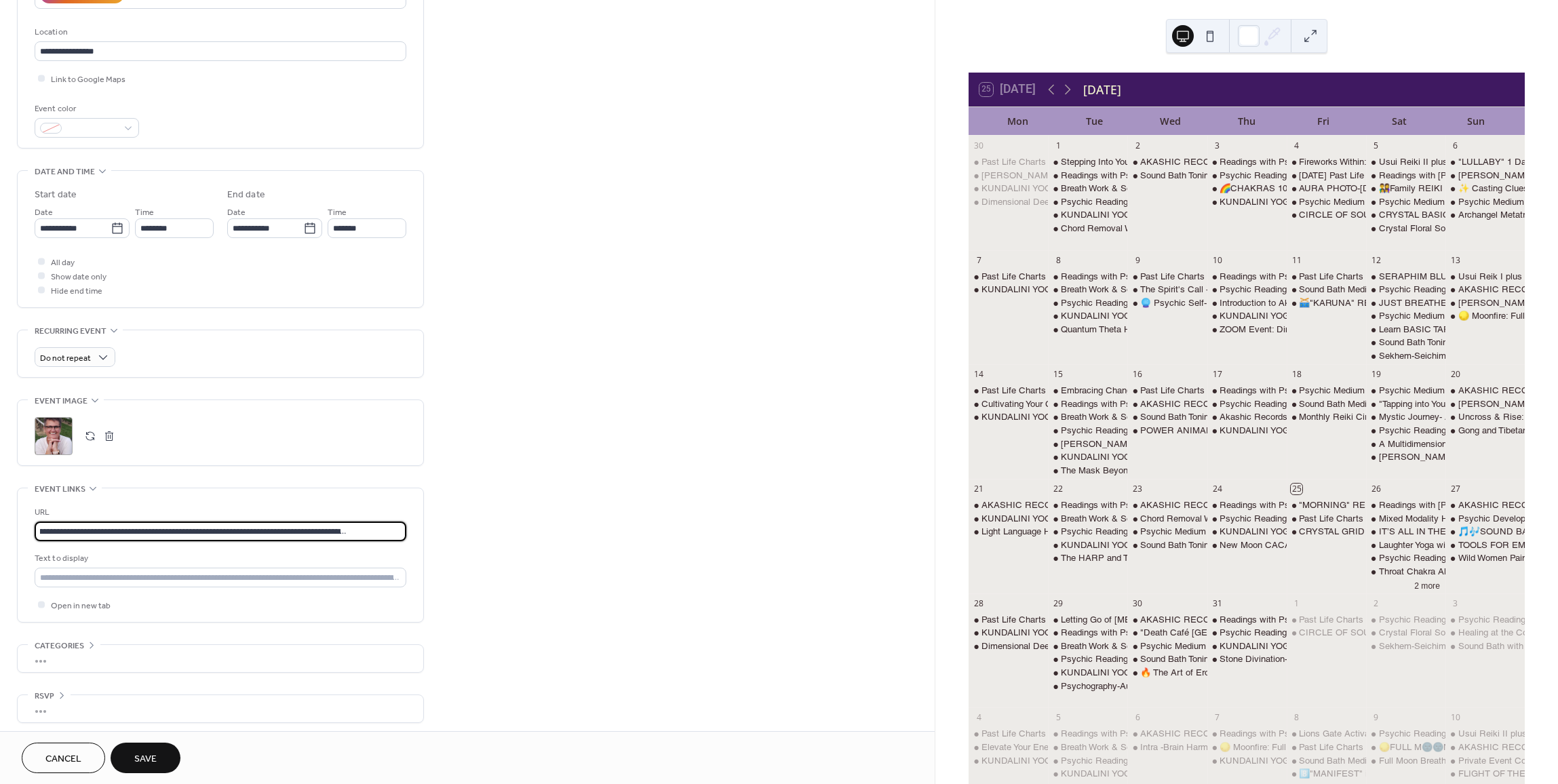 click on "**********" at bounding box center (467, 270) 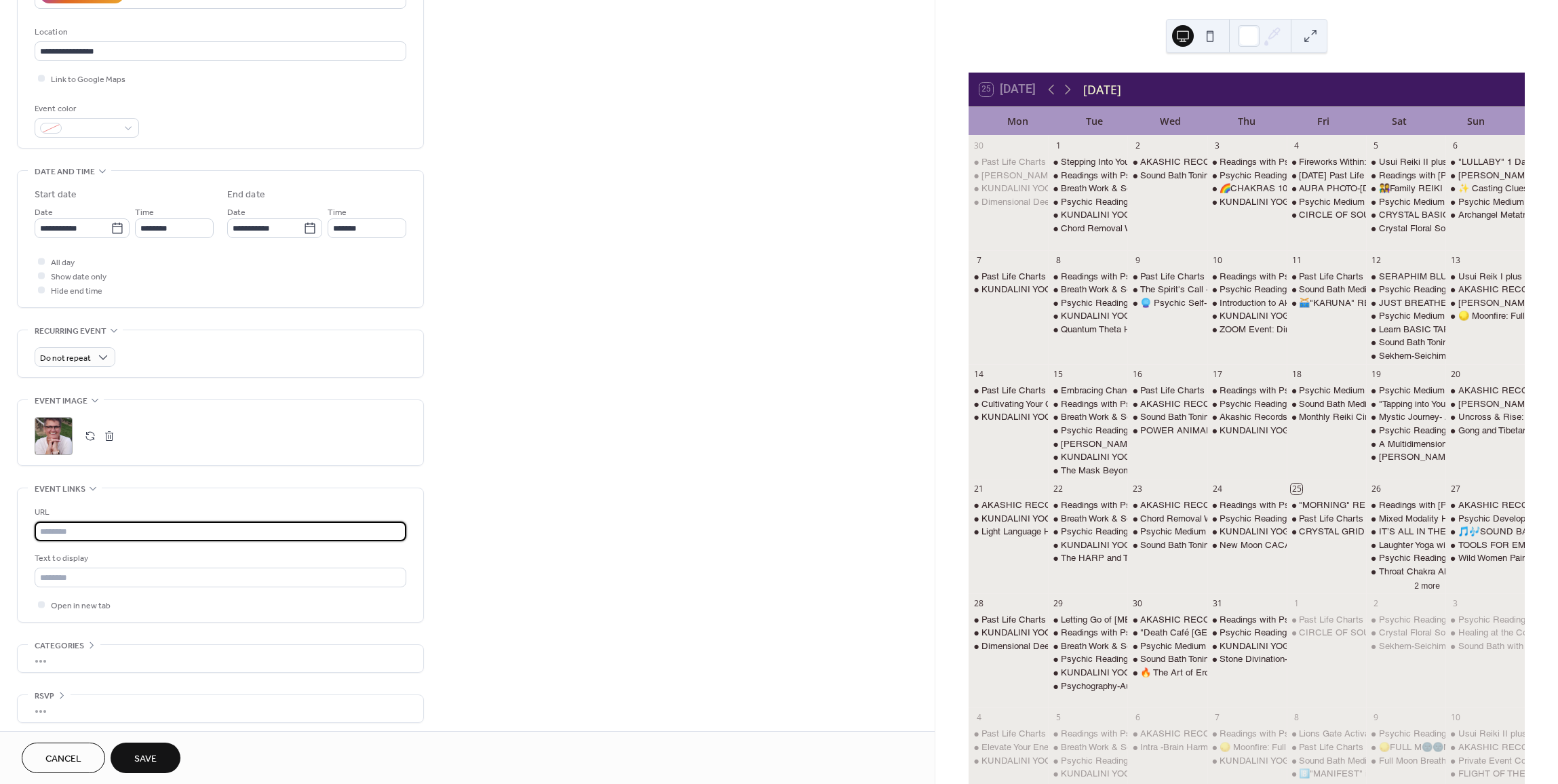 scroll, scrollTop: 0, scrollLeft: 0, axis: both 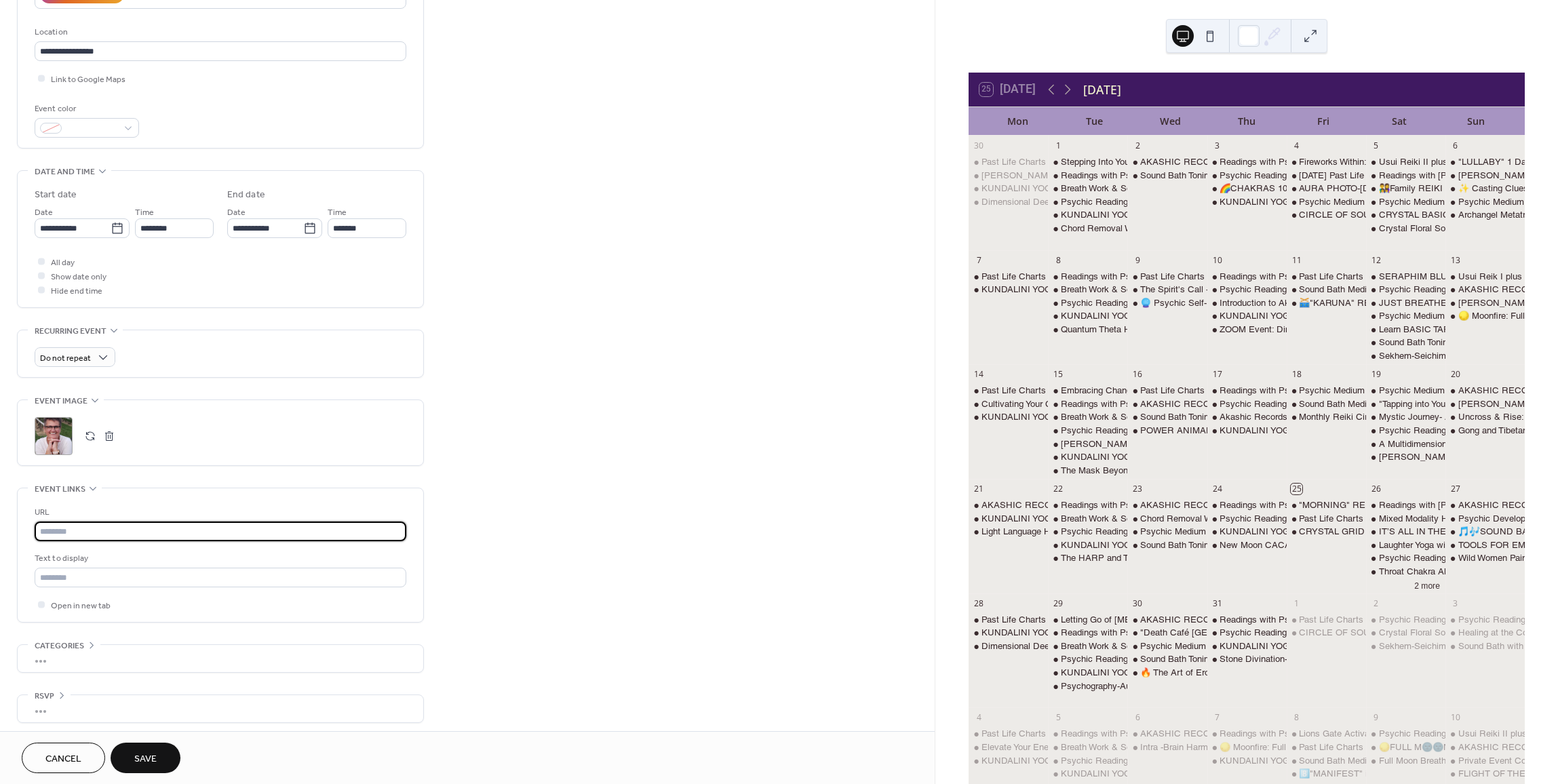 click at bounding box center (220, 531) 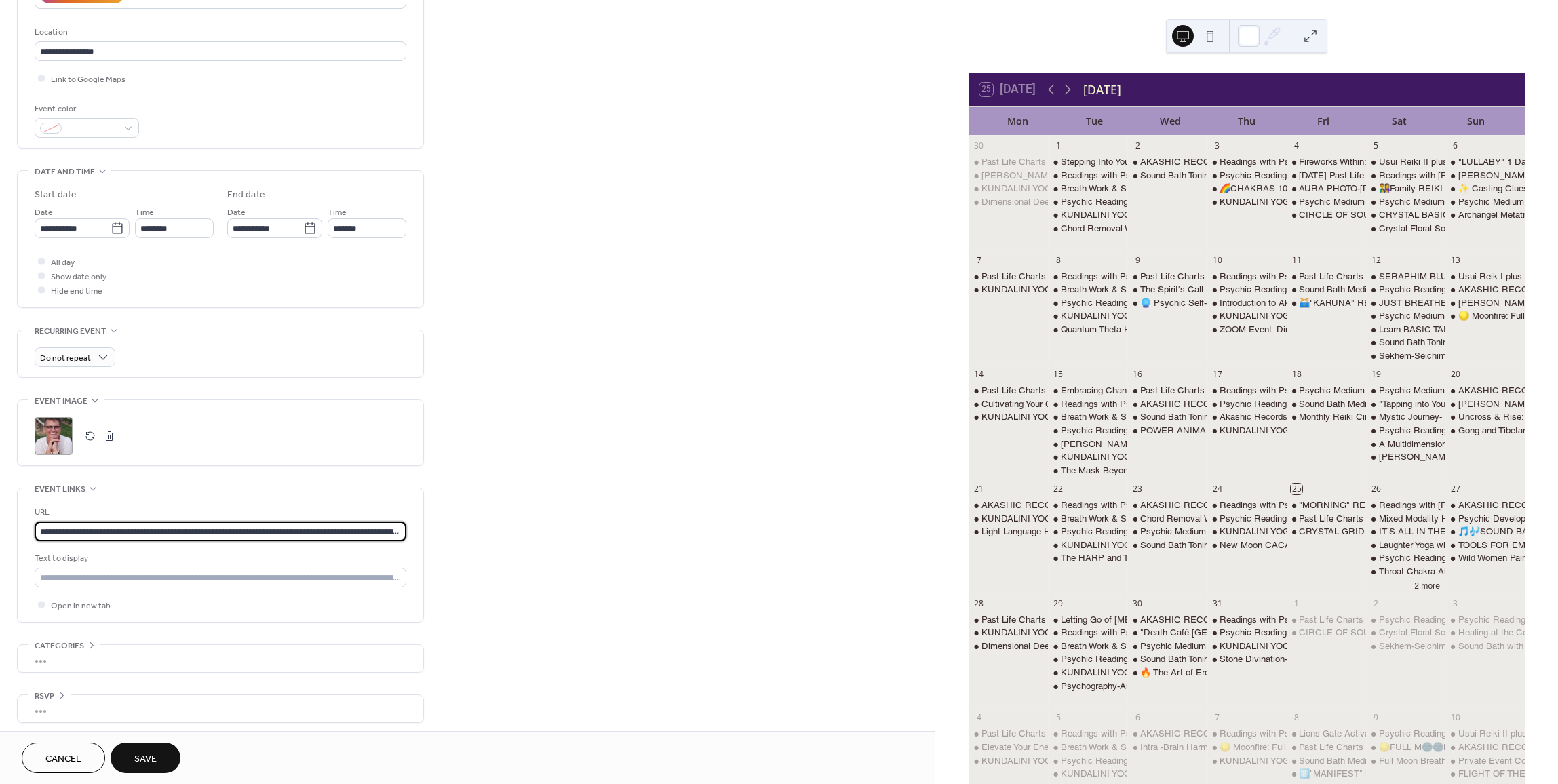 scroll, scrollTop: 0, scrollLeft: 100, axis: horizontal 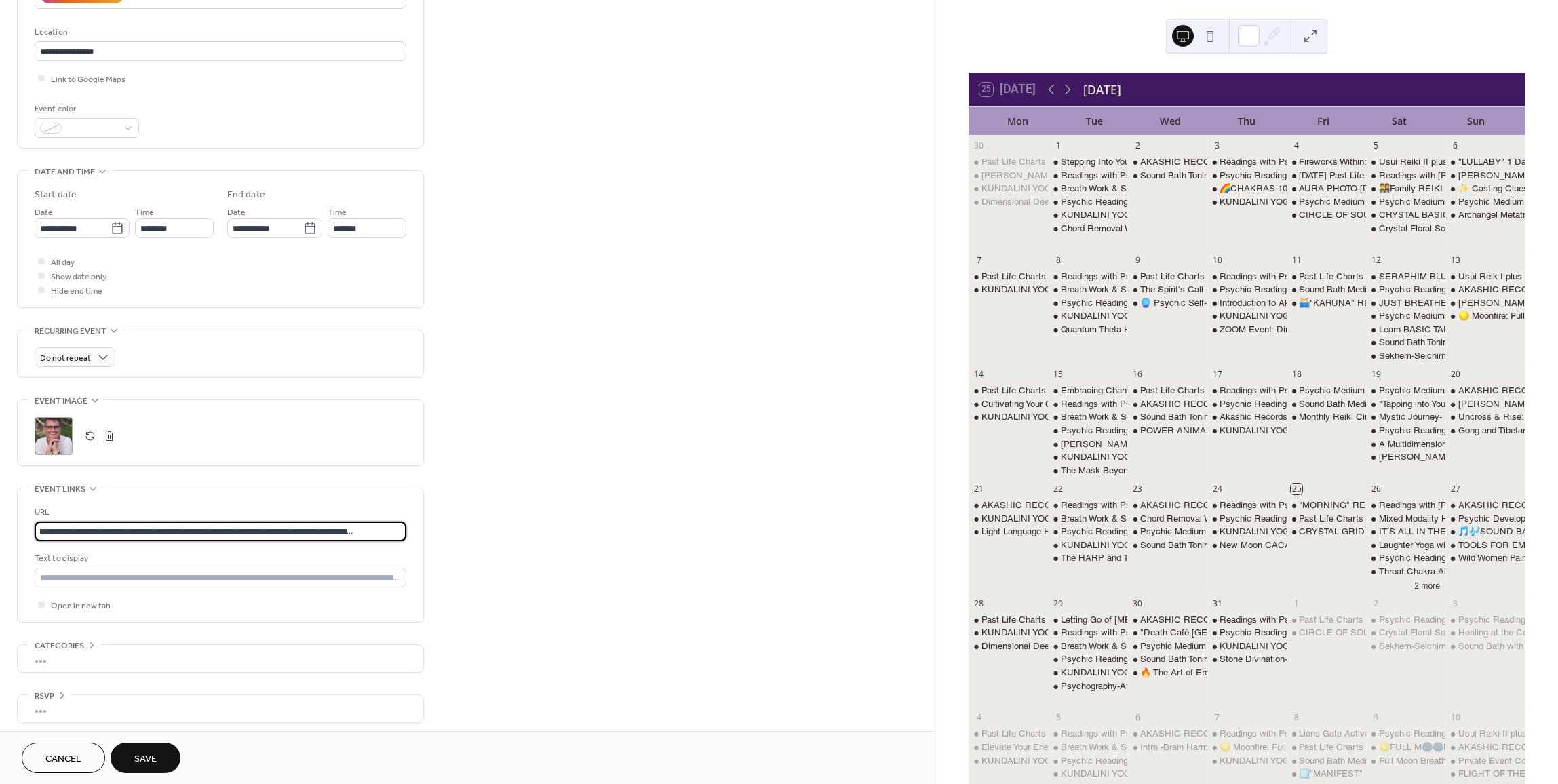 type on "**********" 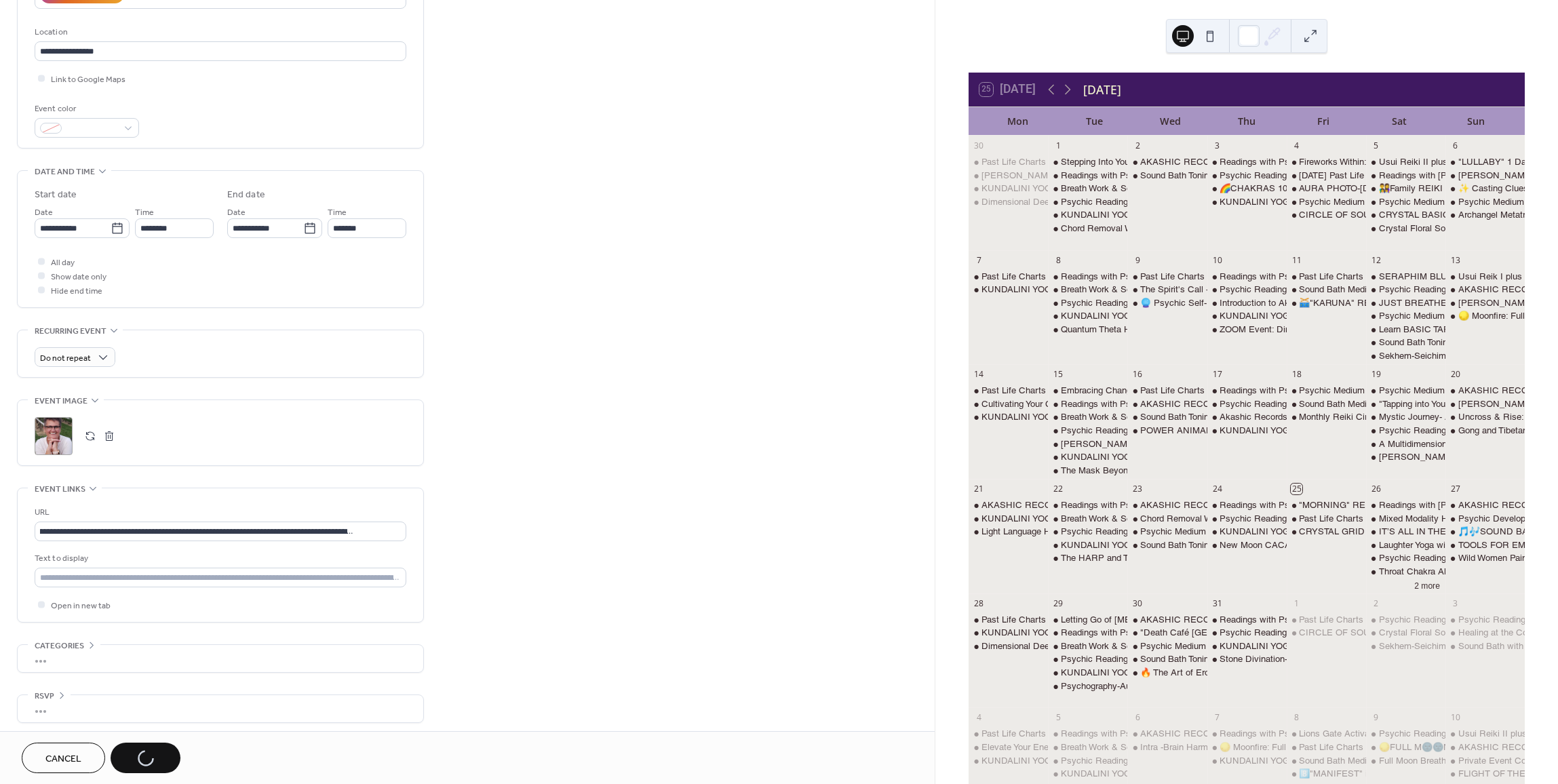 scroll, scrollTop: 0, scrollLeft: 0, axis: both 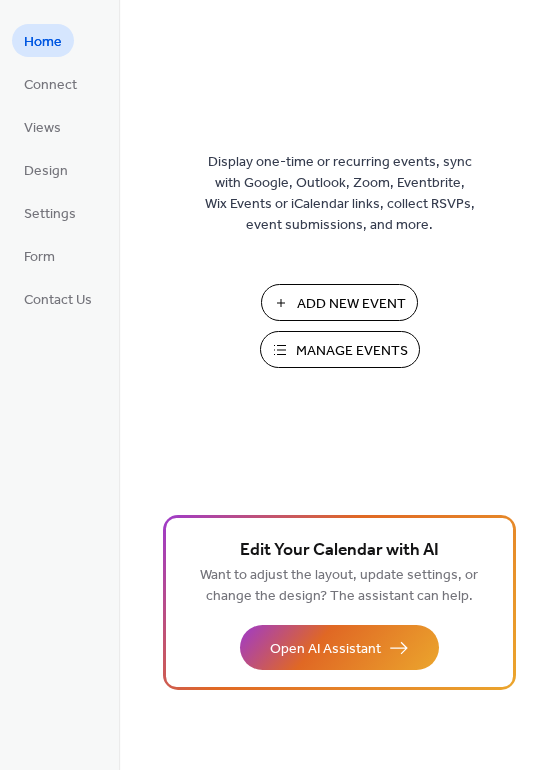 click on "Manage Events" at bounding box center [352, 351] 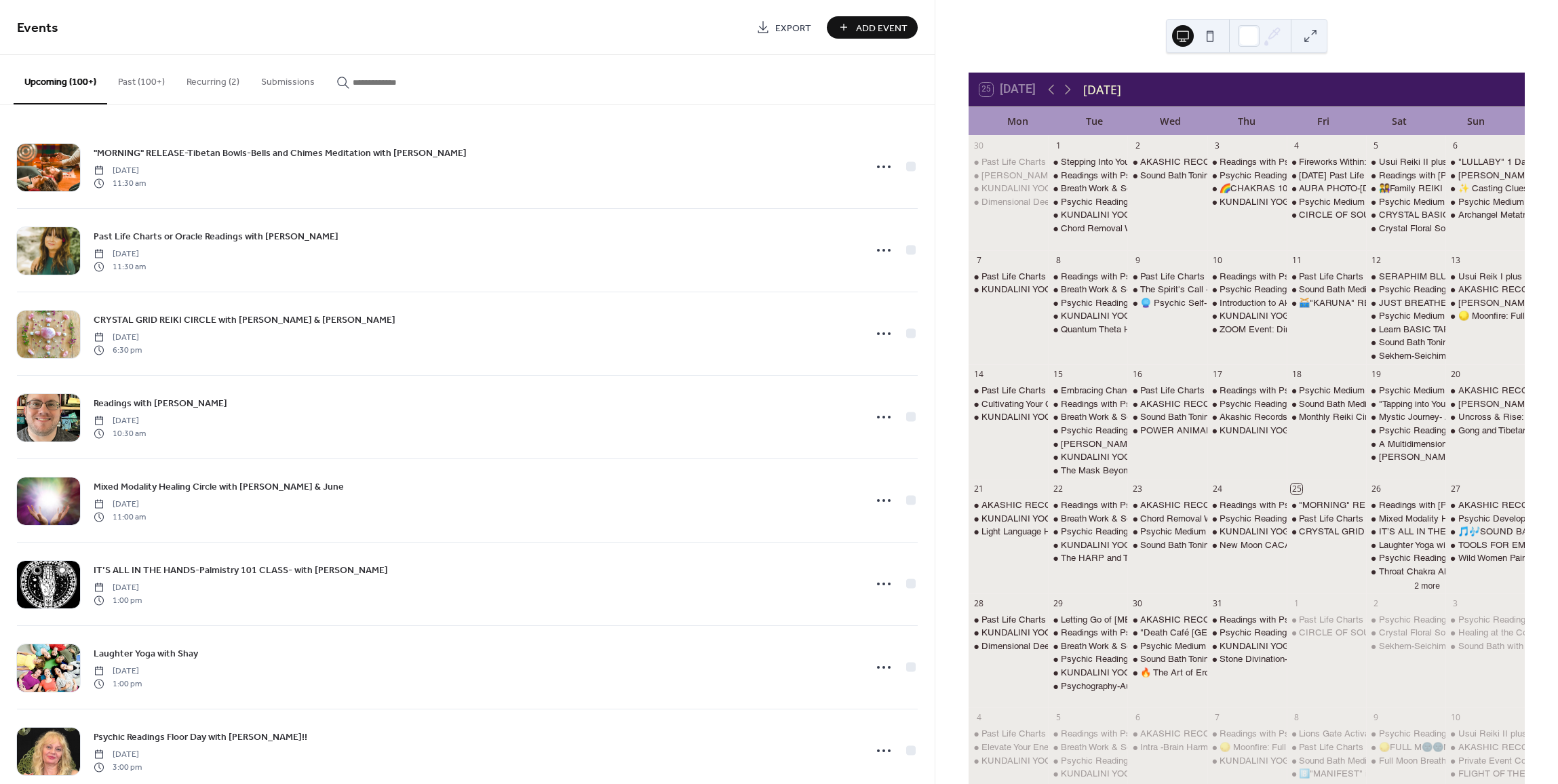 scroll, scrollTop: 0, scrollLeft: 0, axis: both 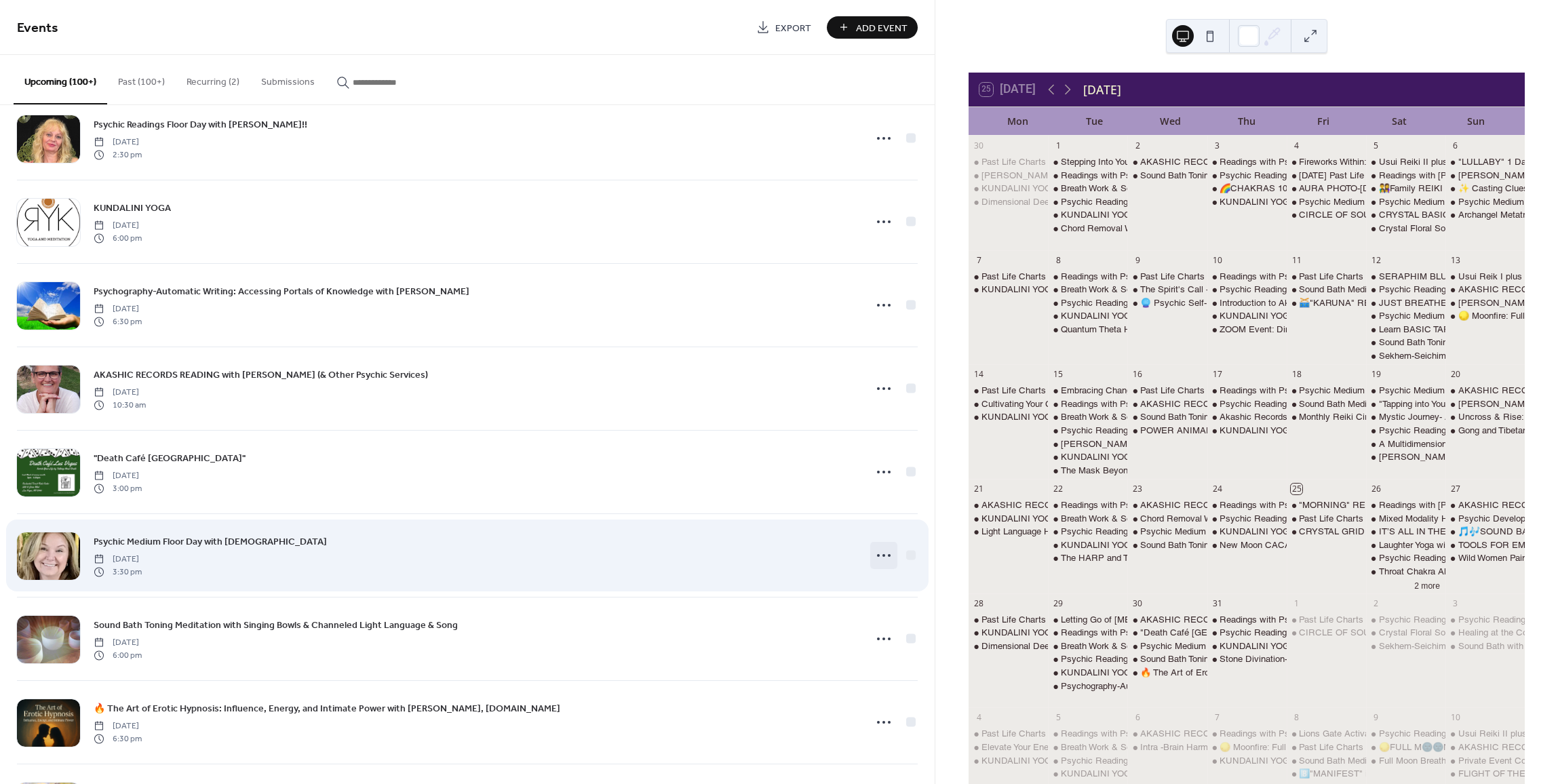 click 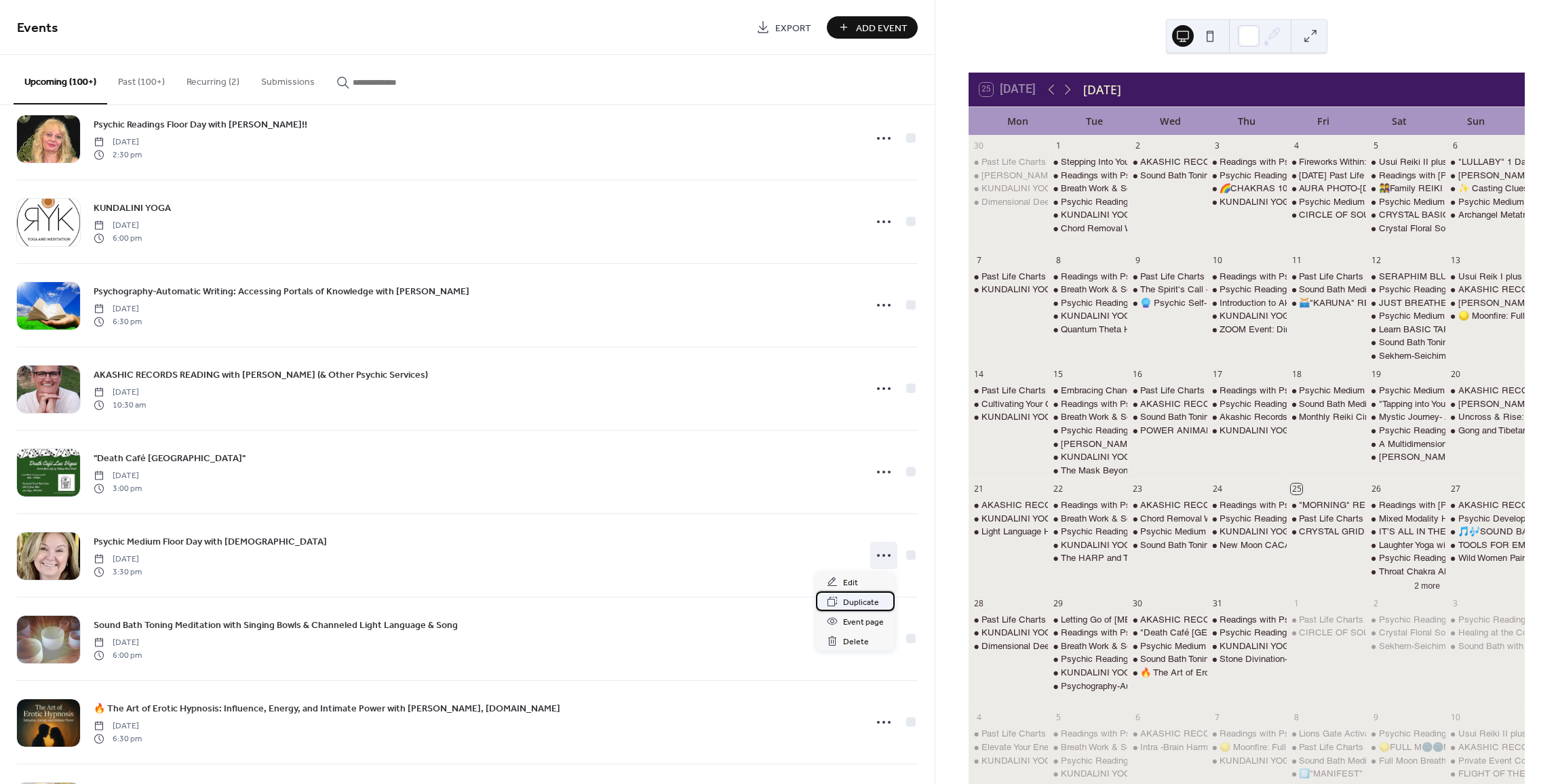 click on "Duplicate" at bounding box center [861, 602] 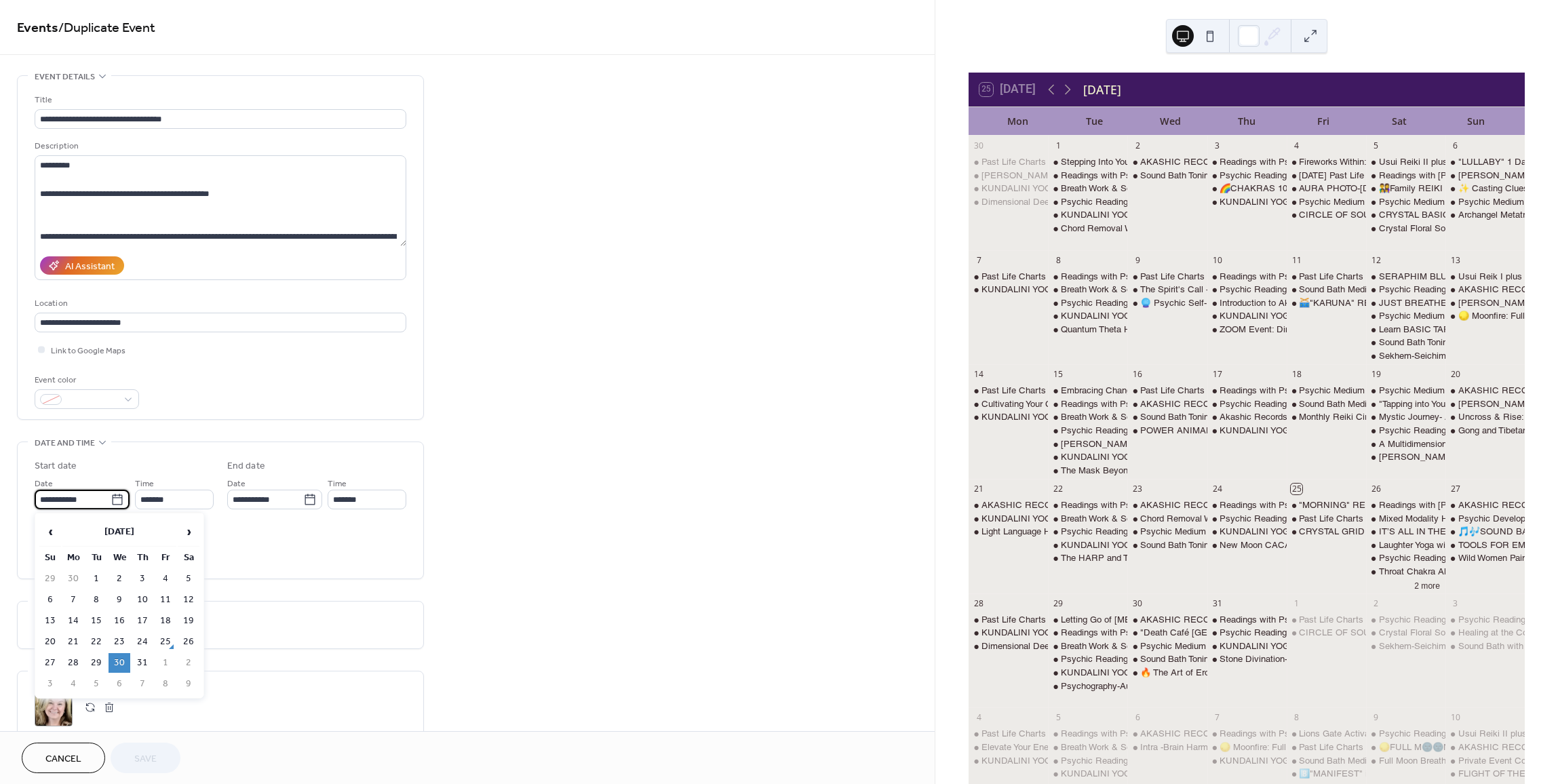 click on "**********" at bounding box center (73, 499) 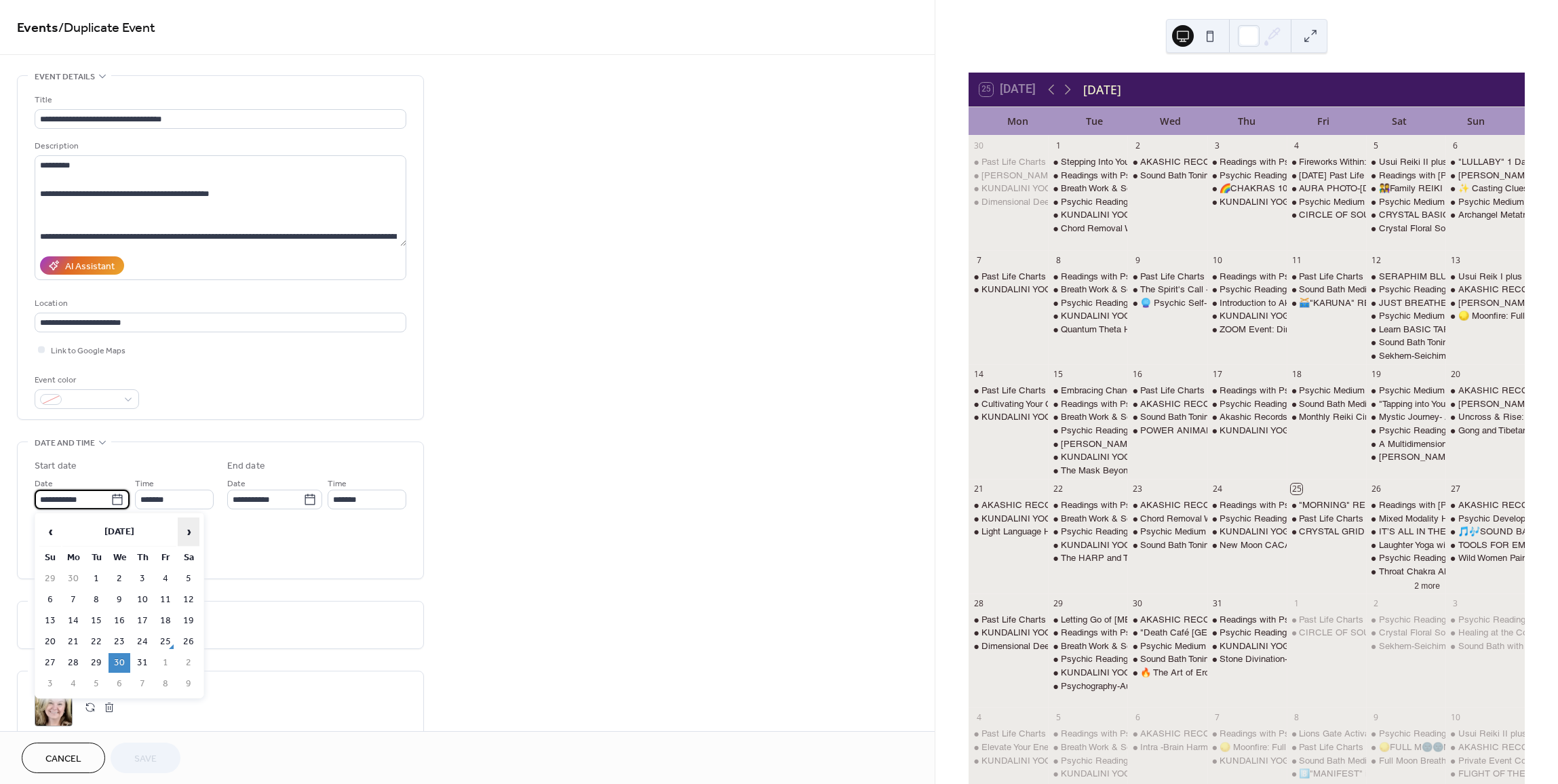 click on "›" at bounding box center [189, 532] 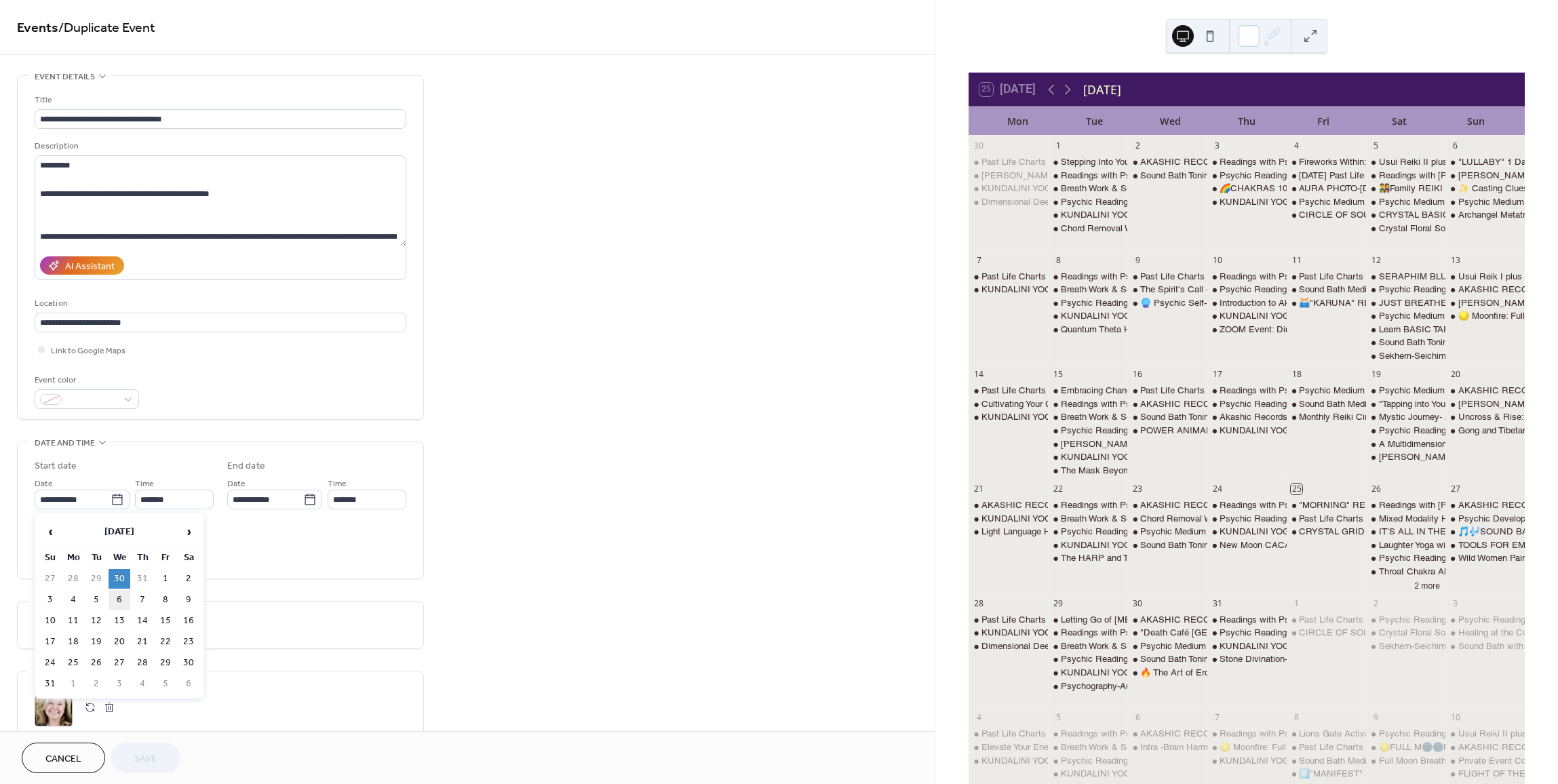 click on "6" at bounding box center (119, 600) 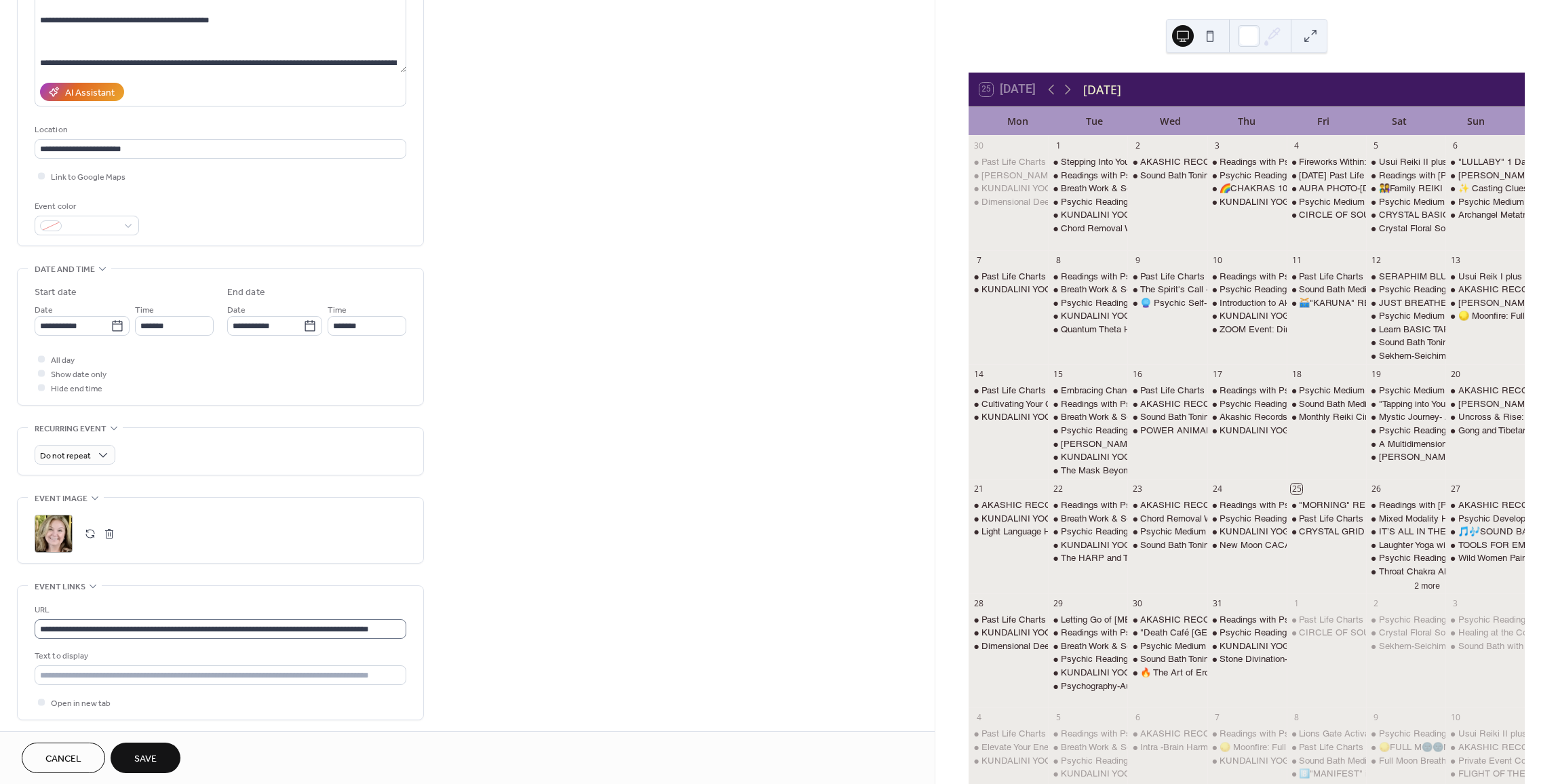 scroll, scrollTop: 203, scrollLeft: 0, axis: vertical 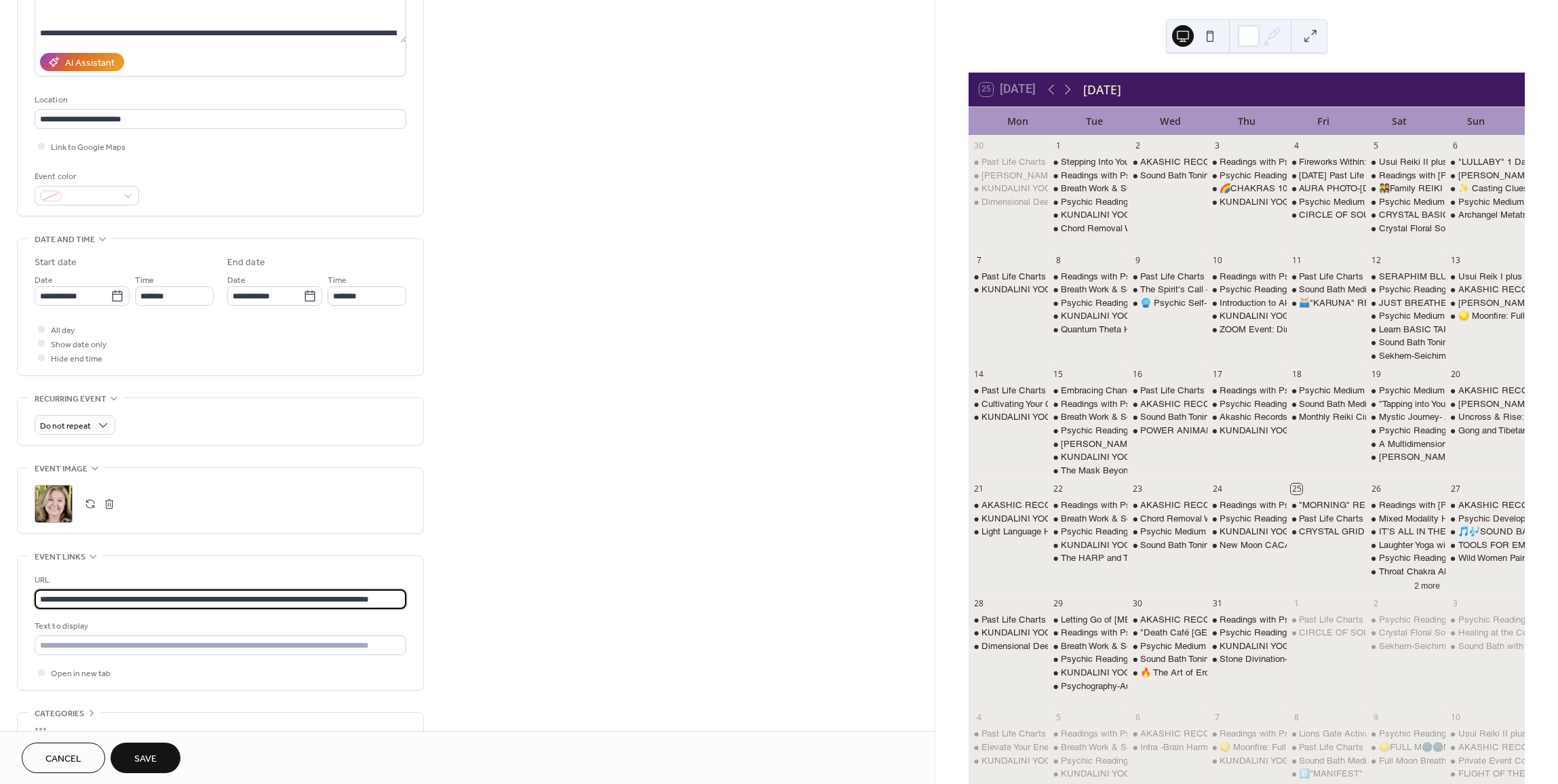 drag, startPoint x: 40, startPoint y: 597, endPoint x: 484, endPoint y: 619, distance: 444.5447 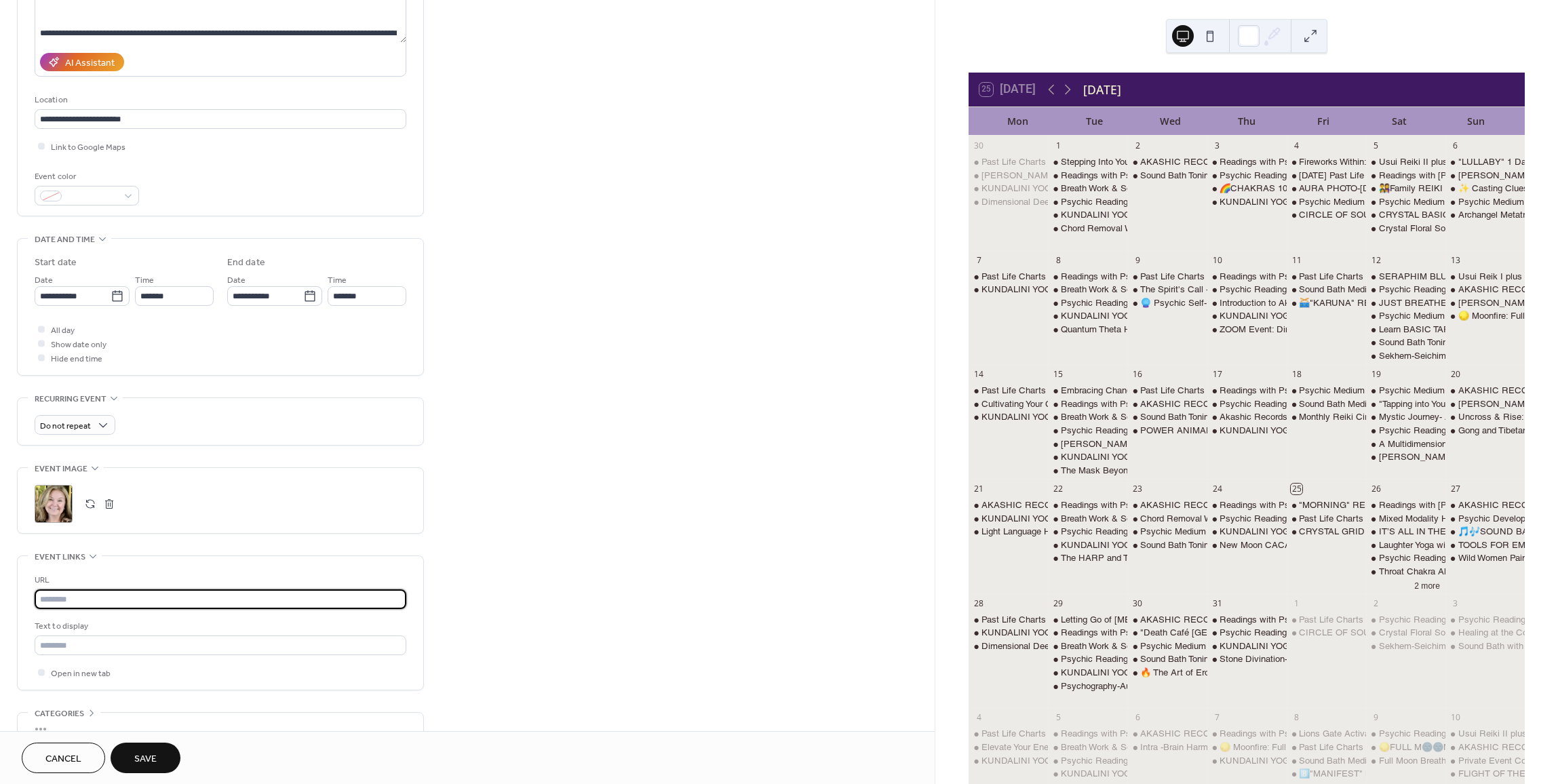 scroll, scrollTop: 0, scrollLeft: 0, axis: both 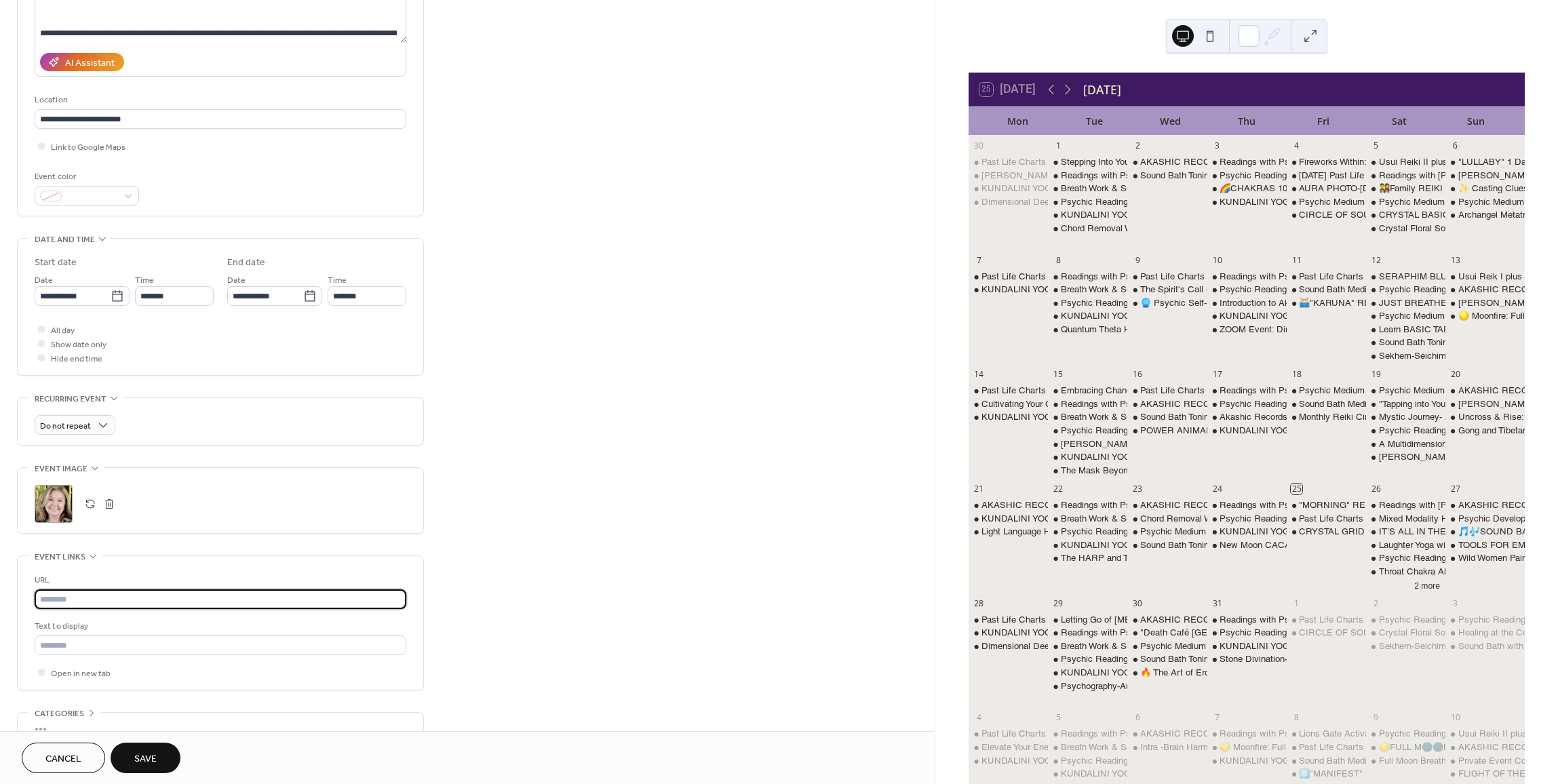 click at bounding box center (220, 599) 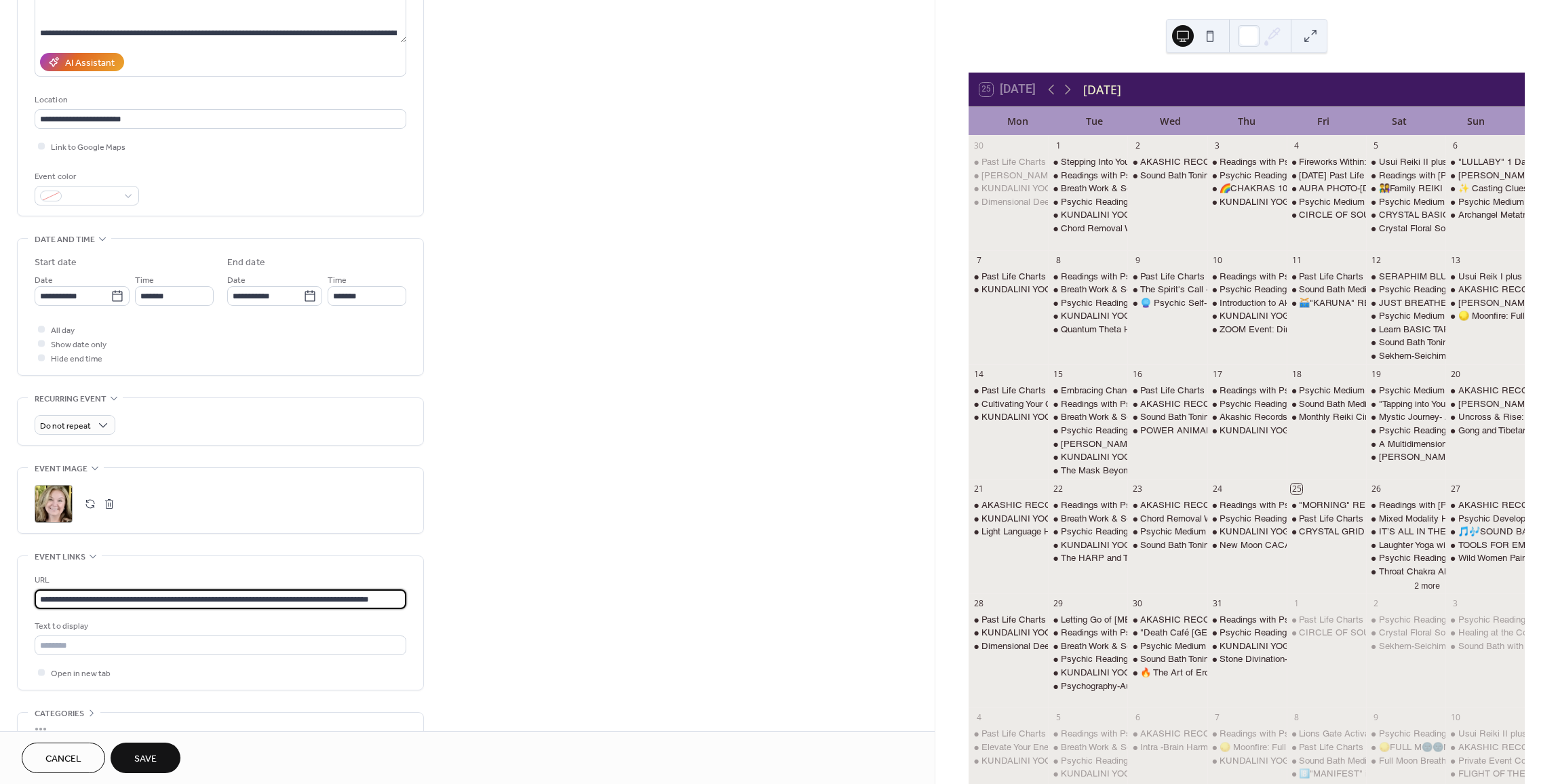 scroll, scrollTop: 0, scrollLeft: 19, axis: horizontal 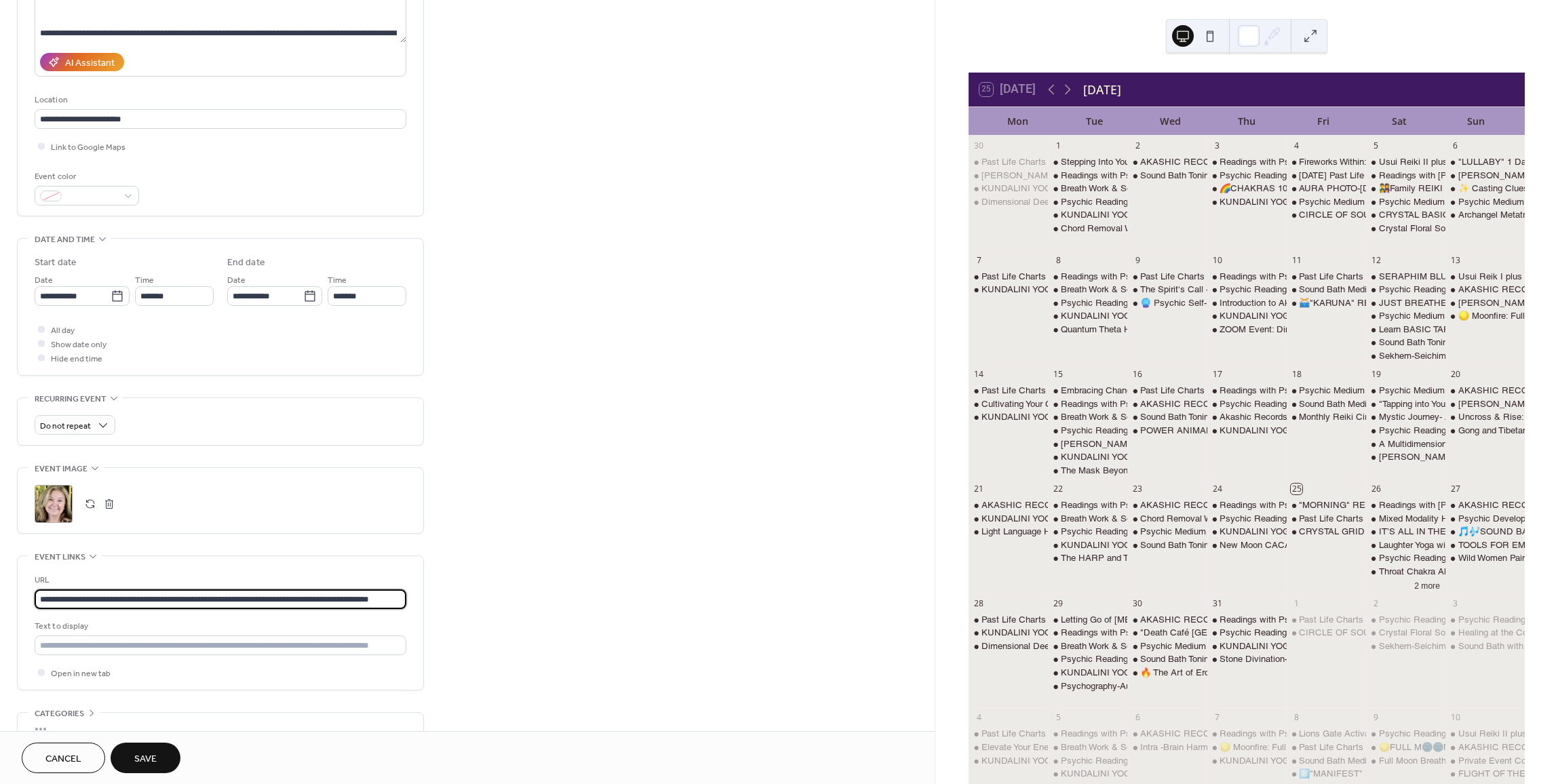 type on "**********" 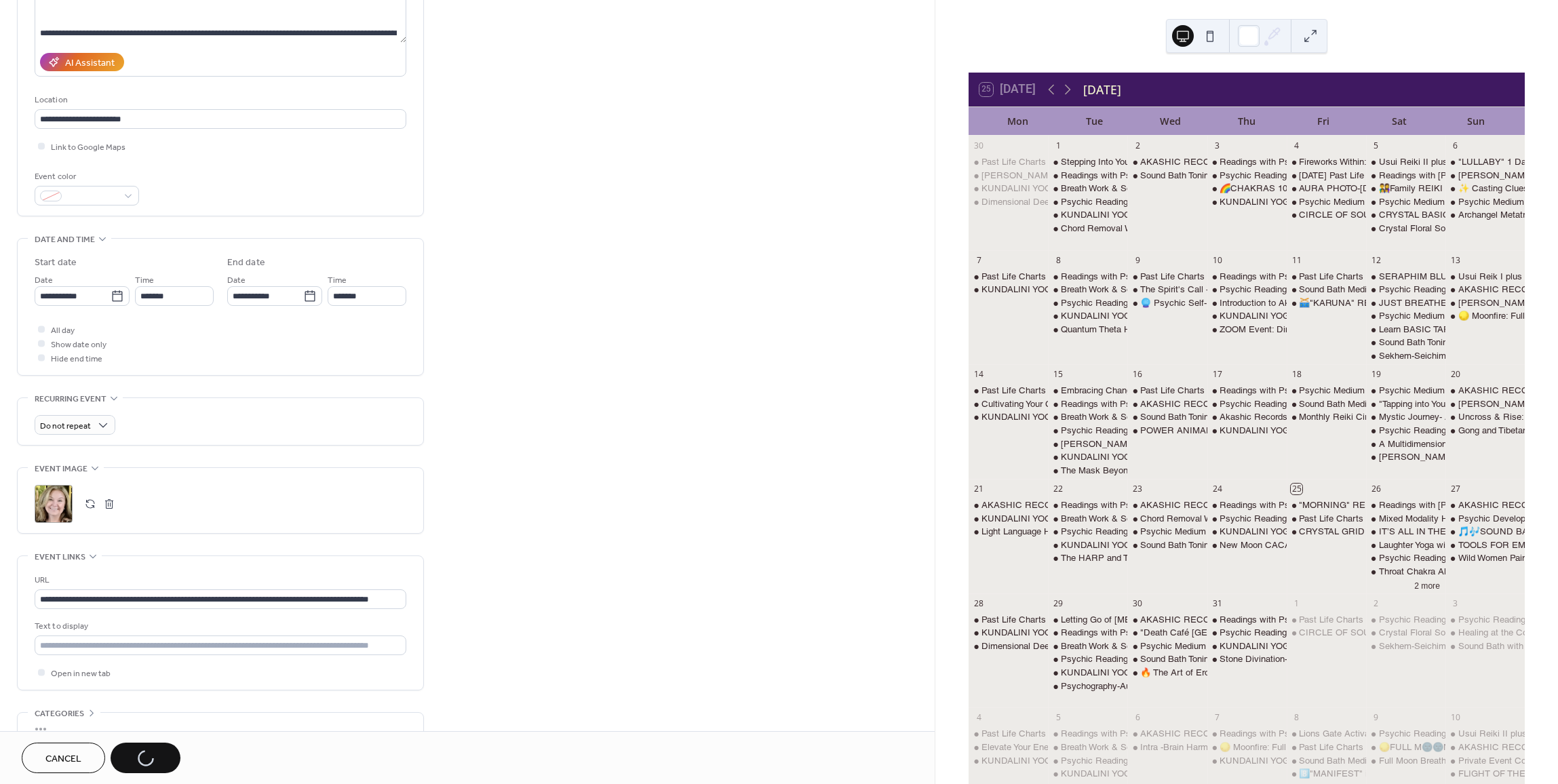 scroll, scrollTop: 0, scrollLeft: 0, axis: both 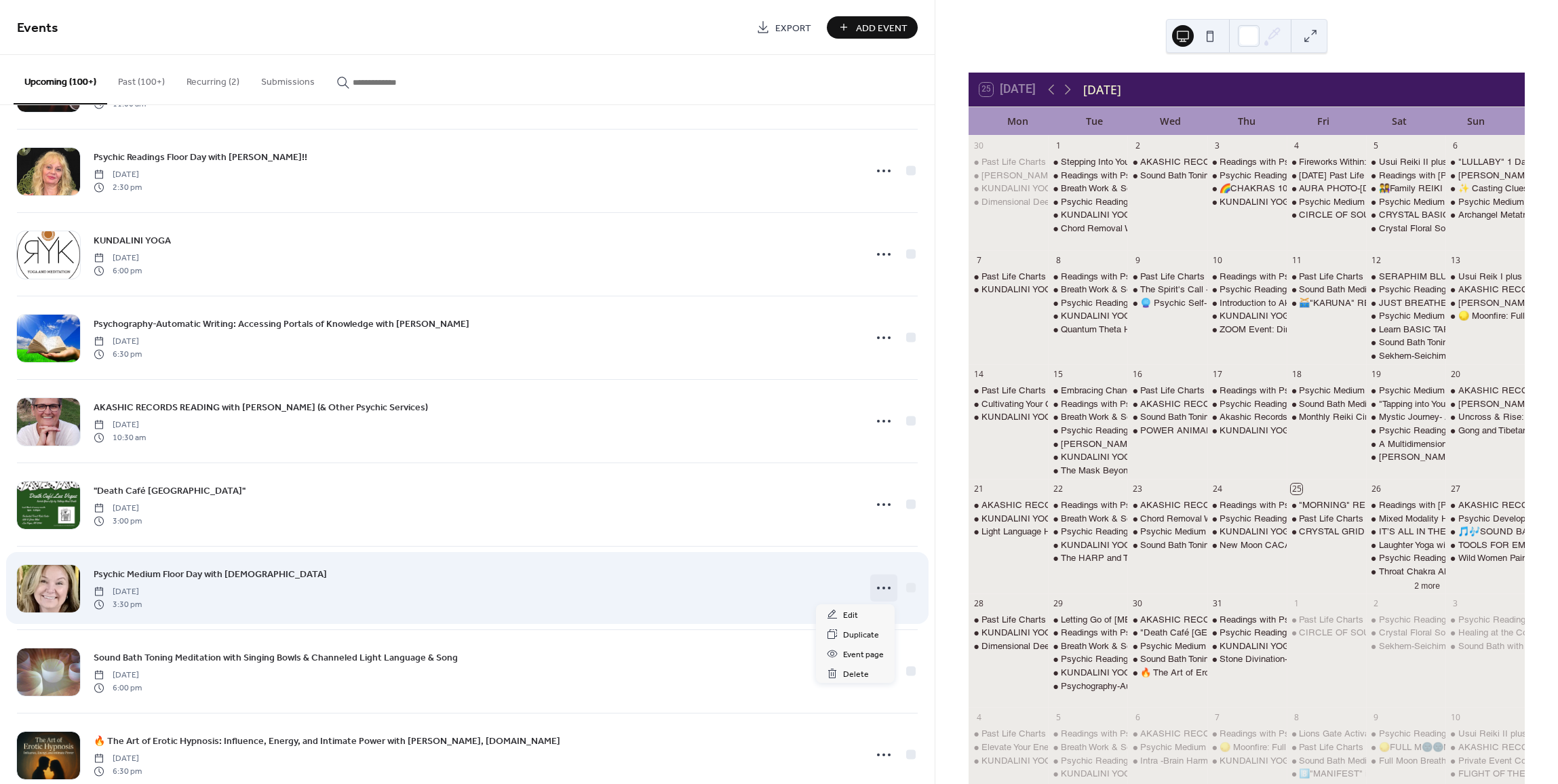 click 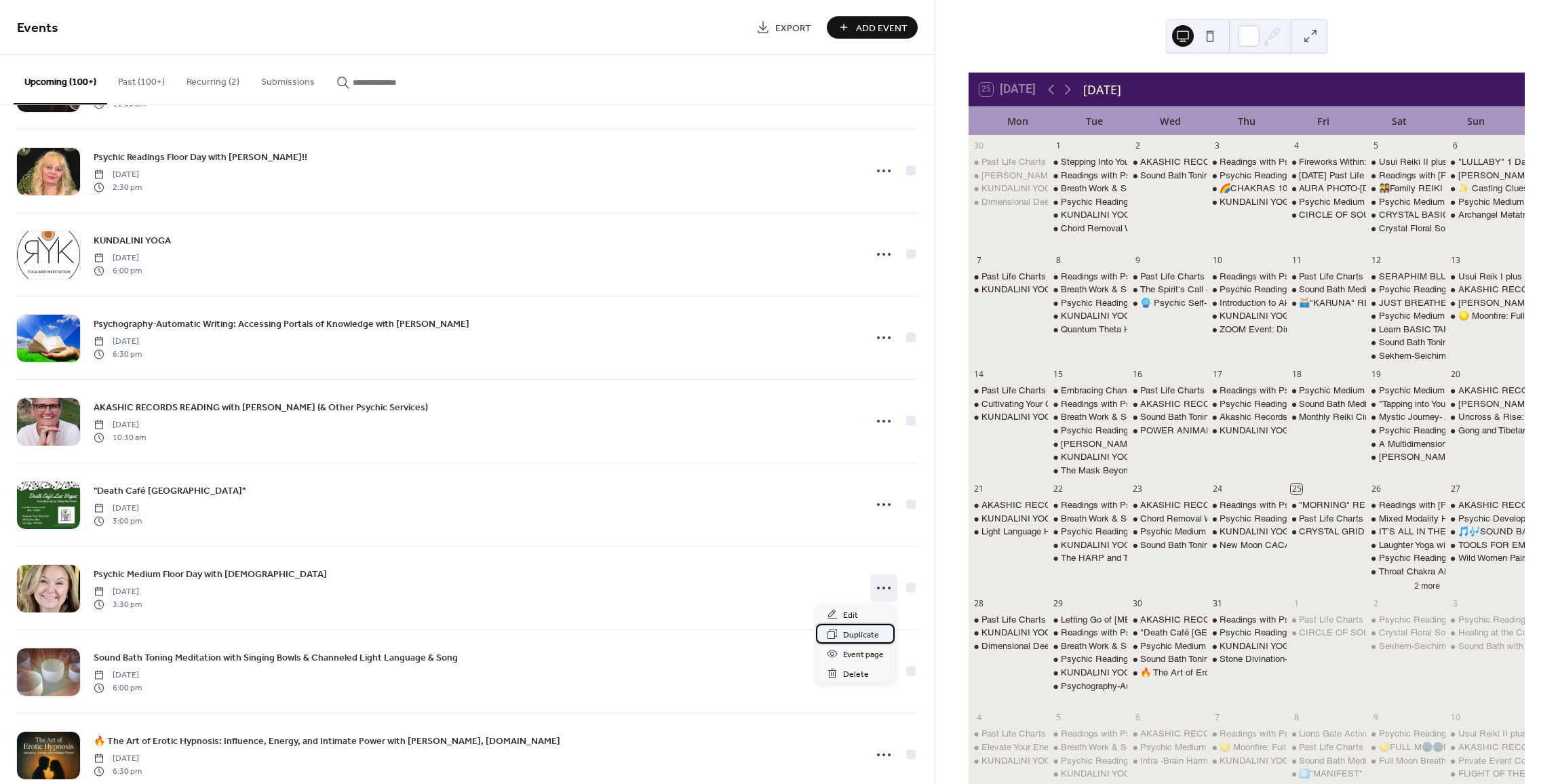 click on "Duplicate" at bounding box center (861, 635) 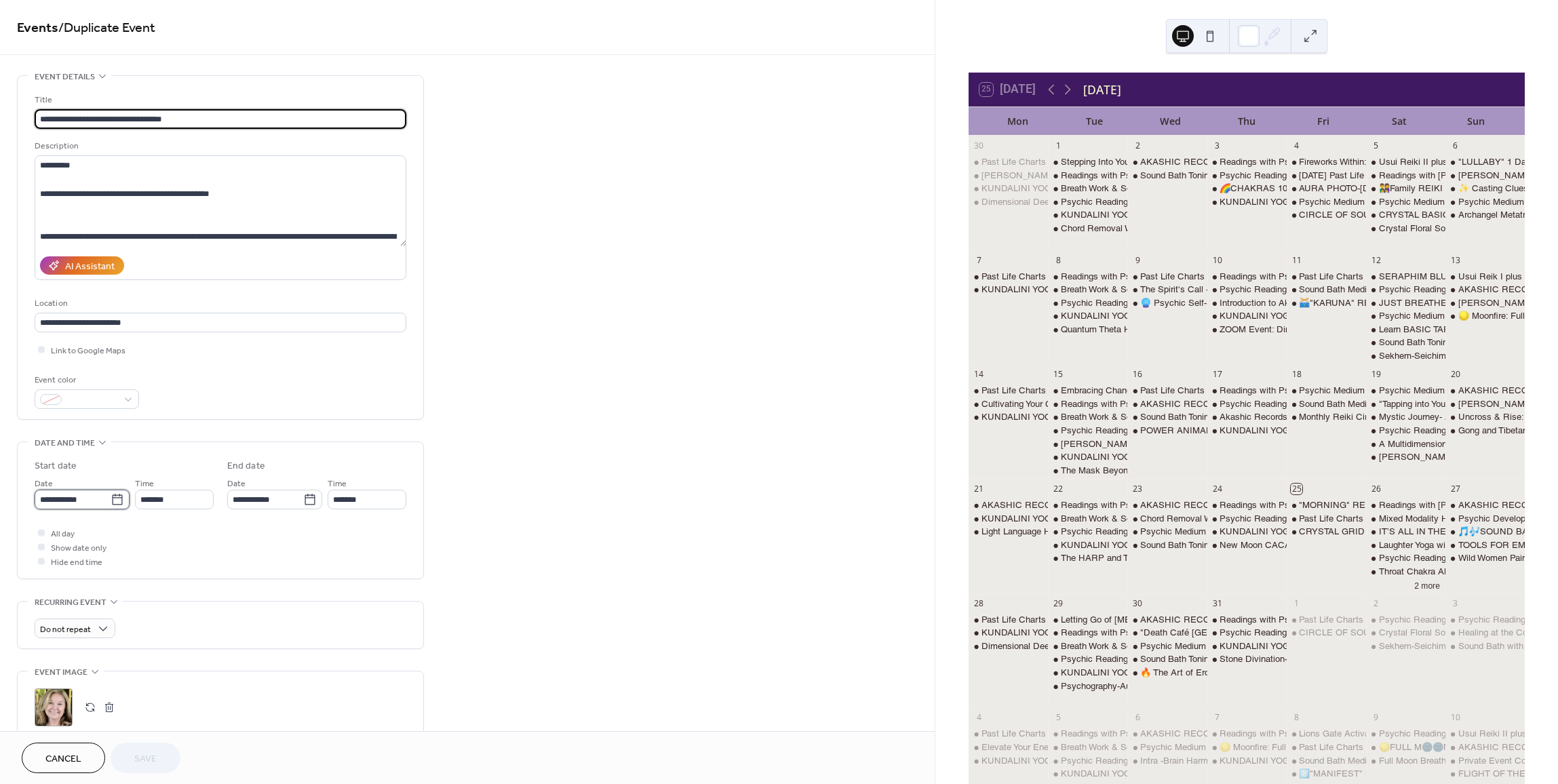 click on "**********" at bounding box center (73, 499) 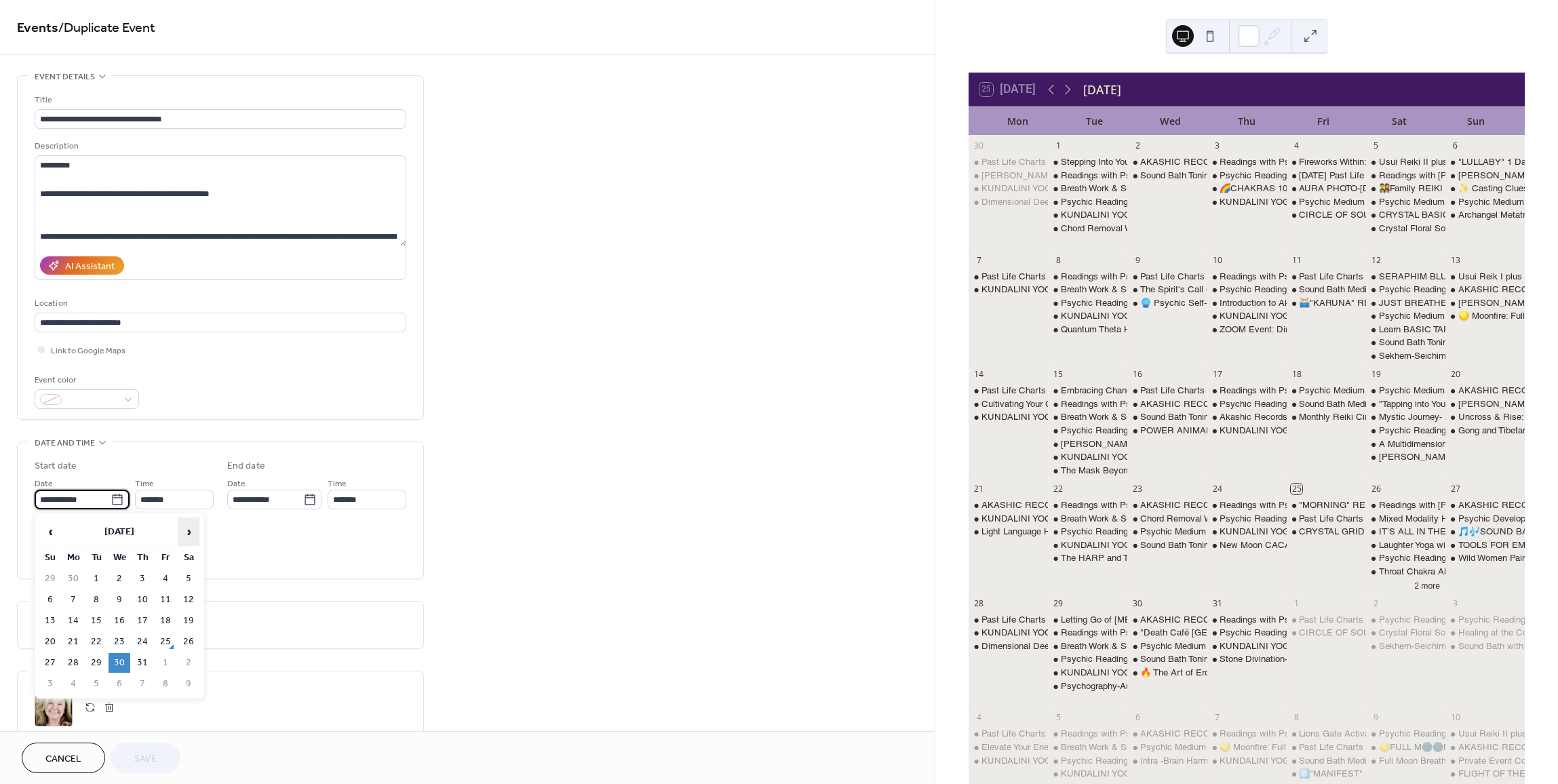 click on "›" at bounding box center (189, 532) 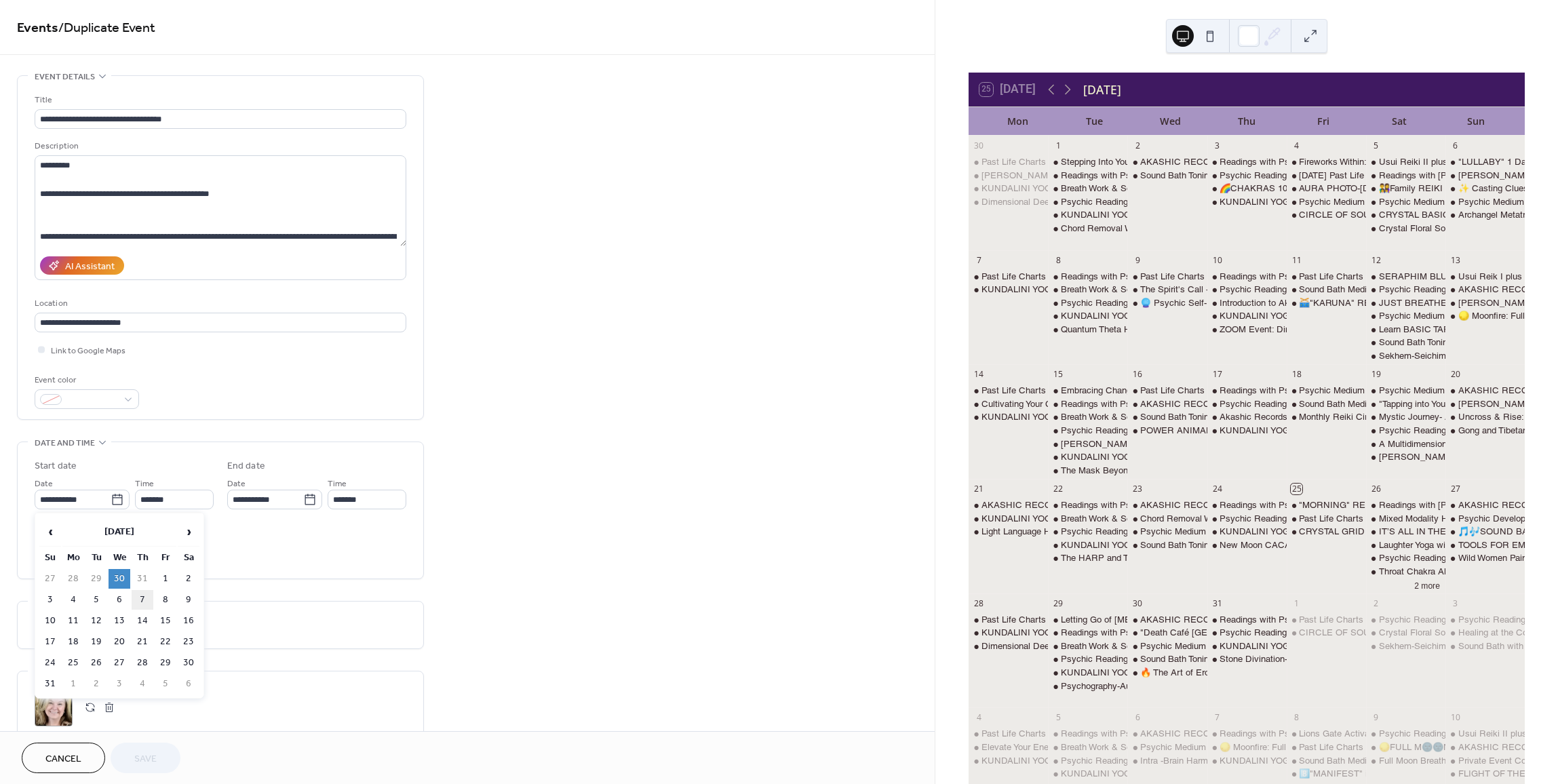 click on "7" at bounding box center [142, 600] 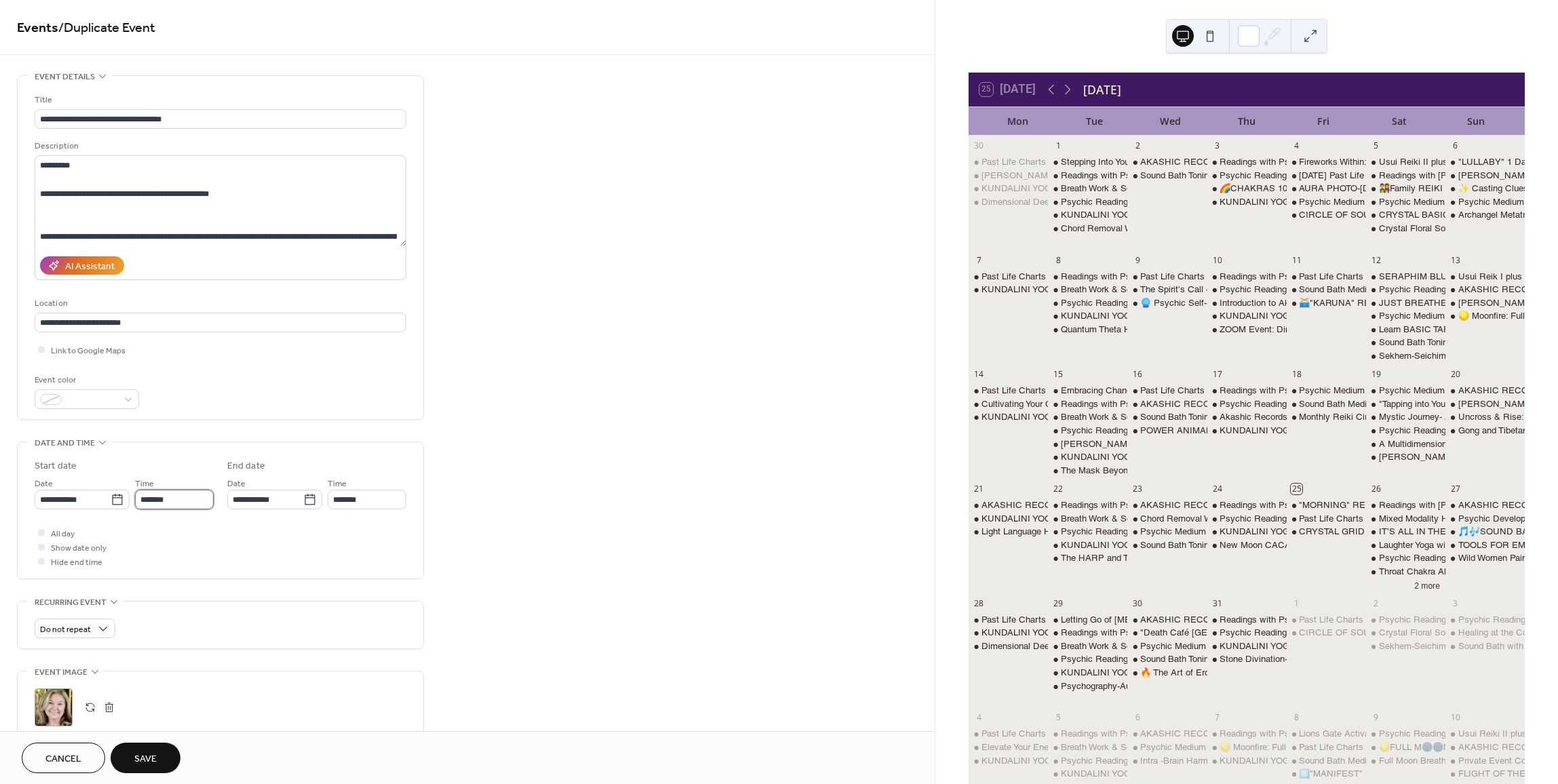 click on "*******" at bounding box center (174, 499) 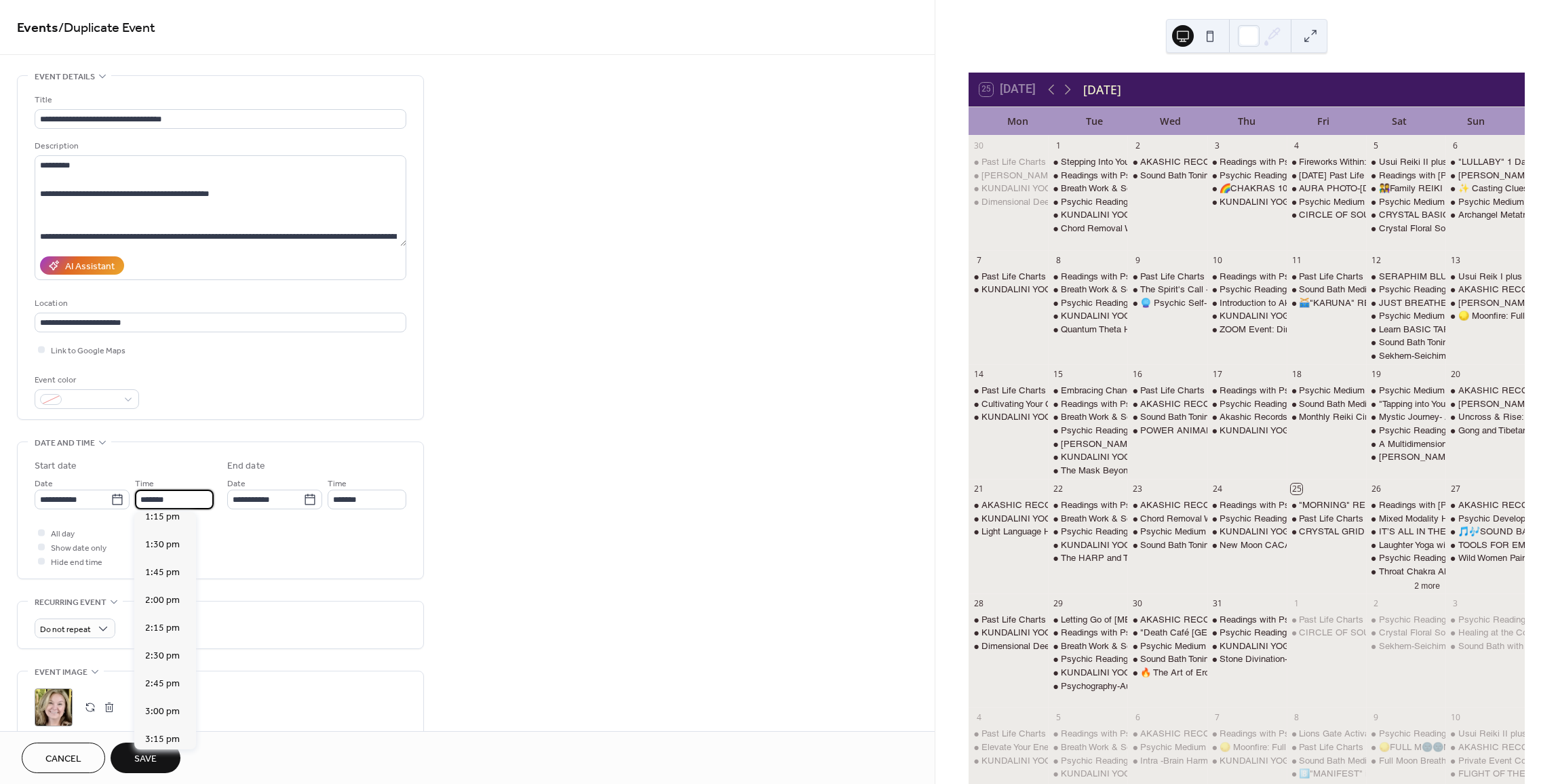scroll, scrollTop: 1453, scrollLeft: 0, axis: vertical 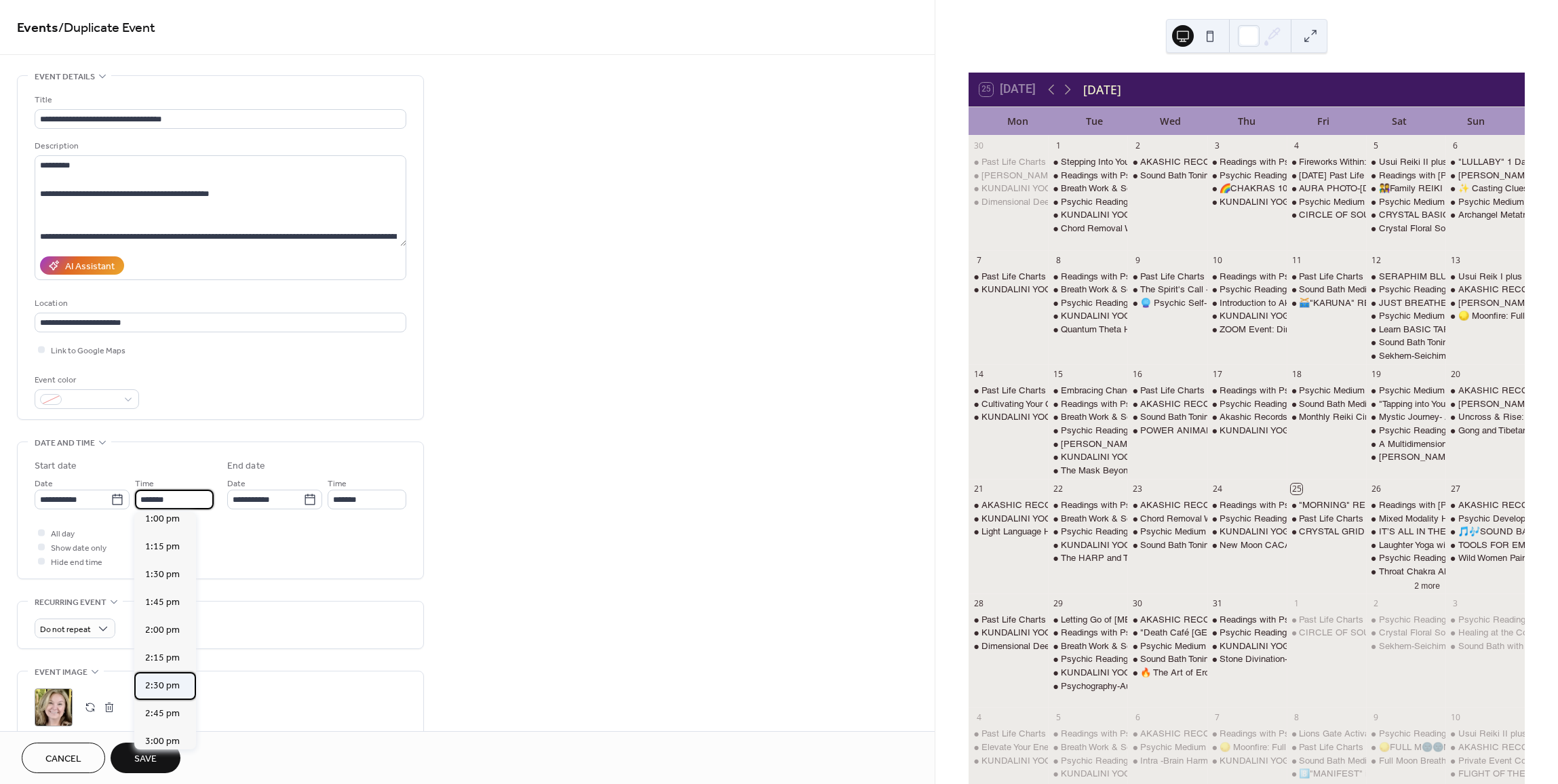 click on "2:30 pm" at bounding box center [162, 686] 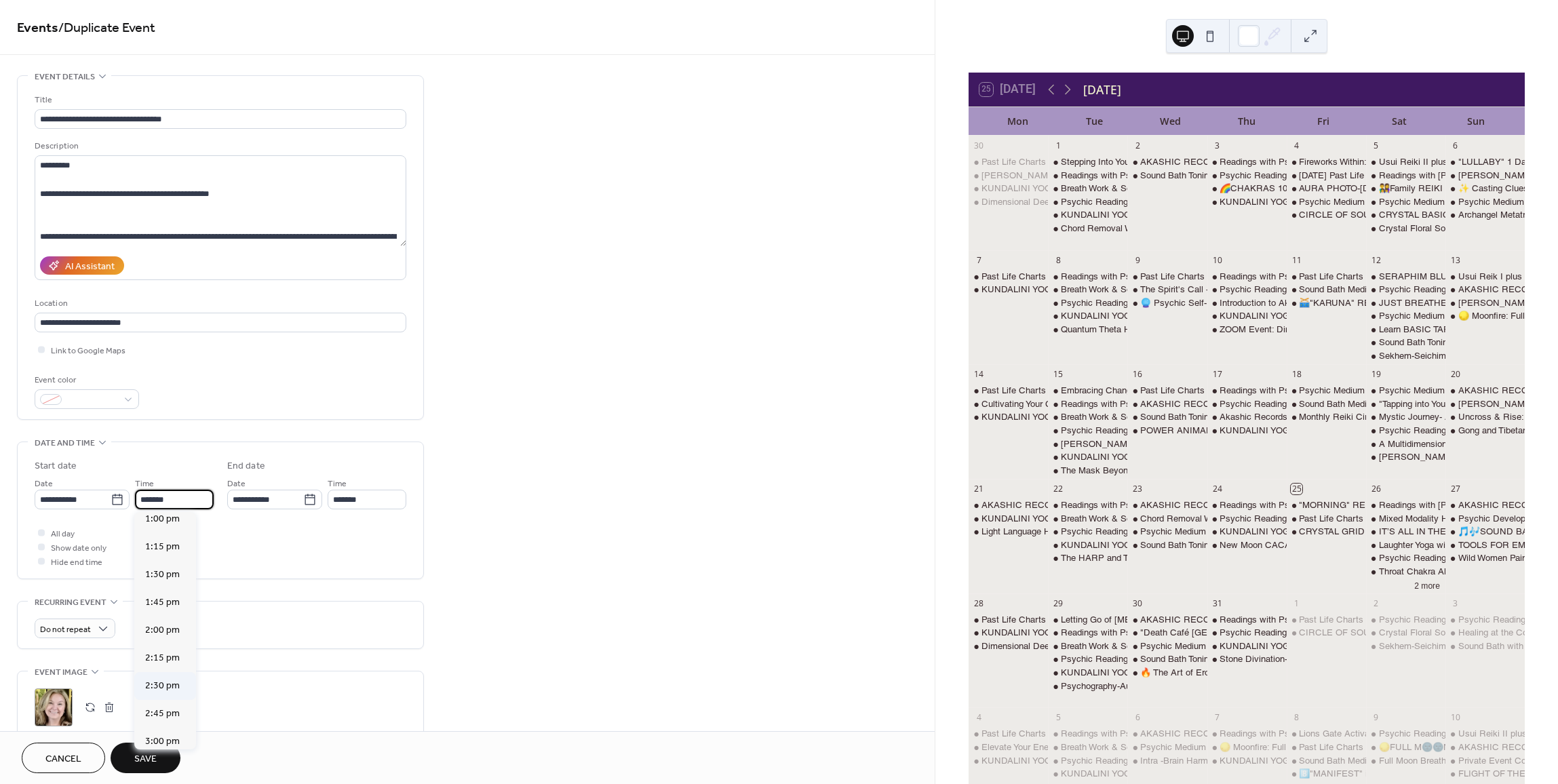 type on "*******" 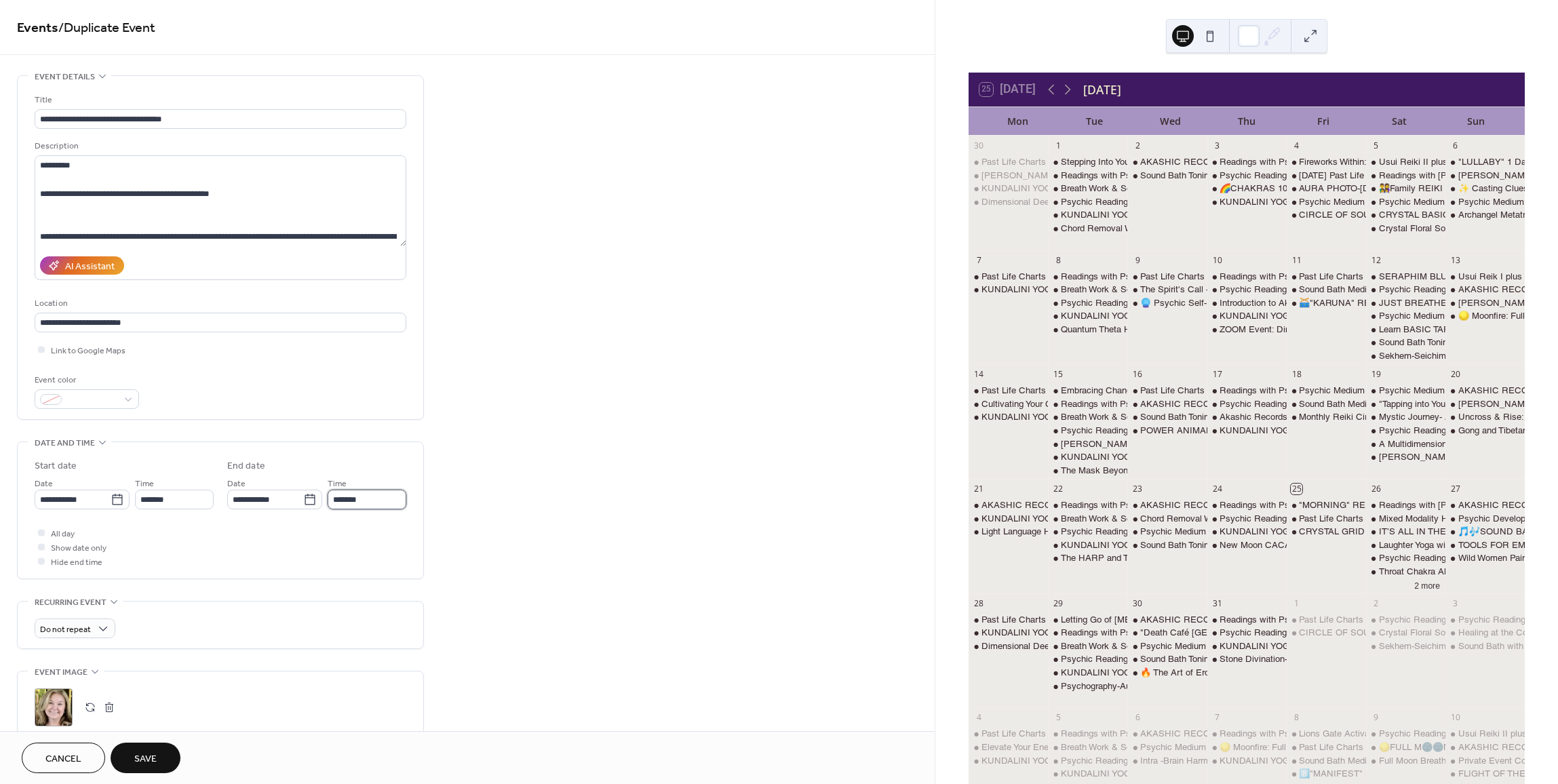 click on "*******" at bounding box center (367, 499) 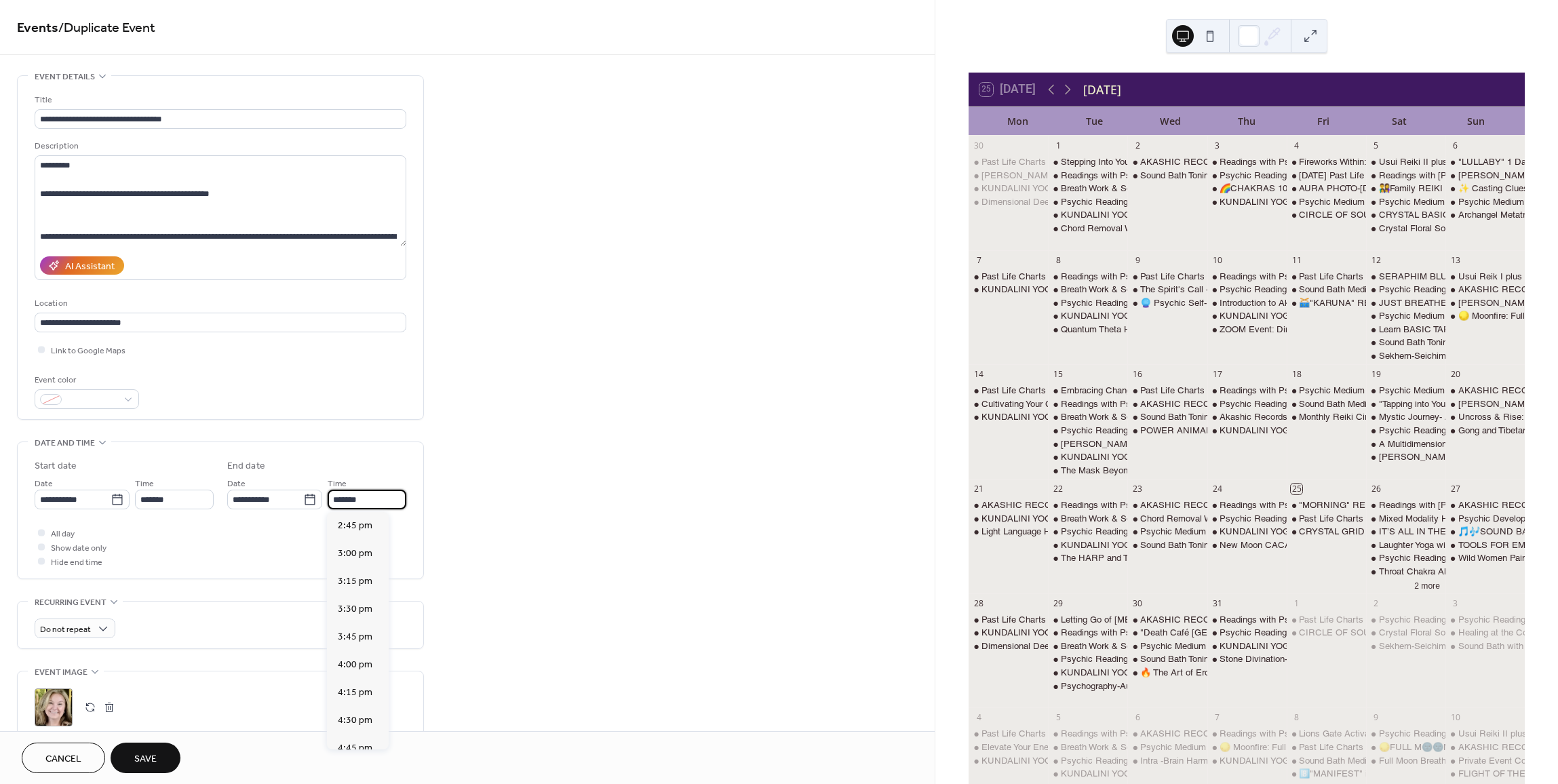 scroll, scrollTop: 473, scrollLeft: 0, axis: vertical 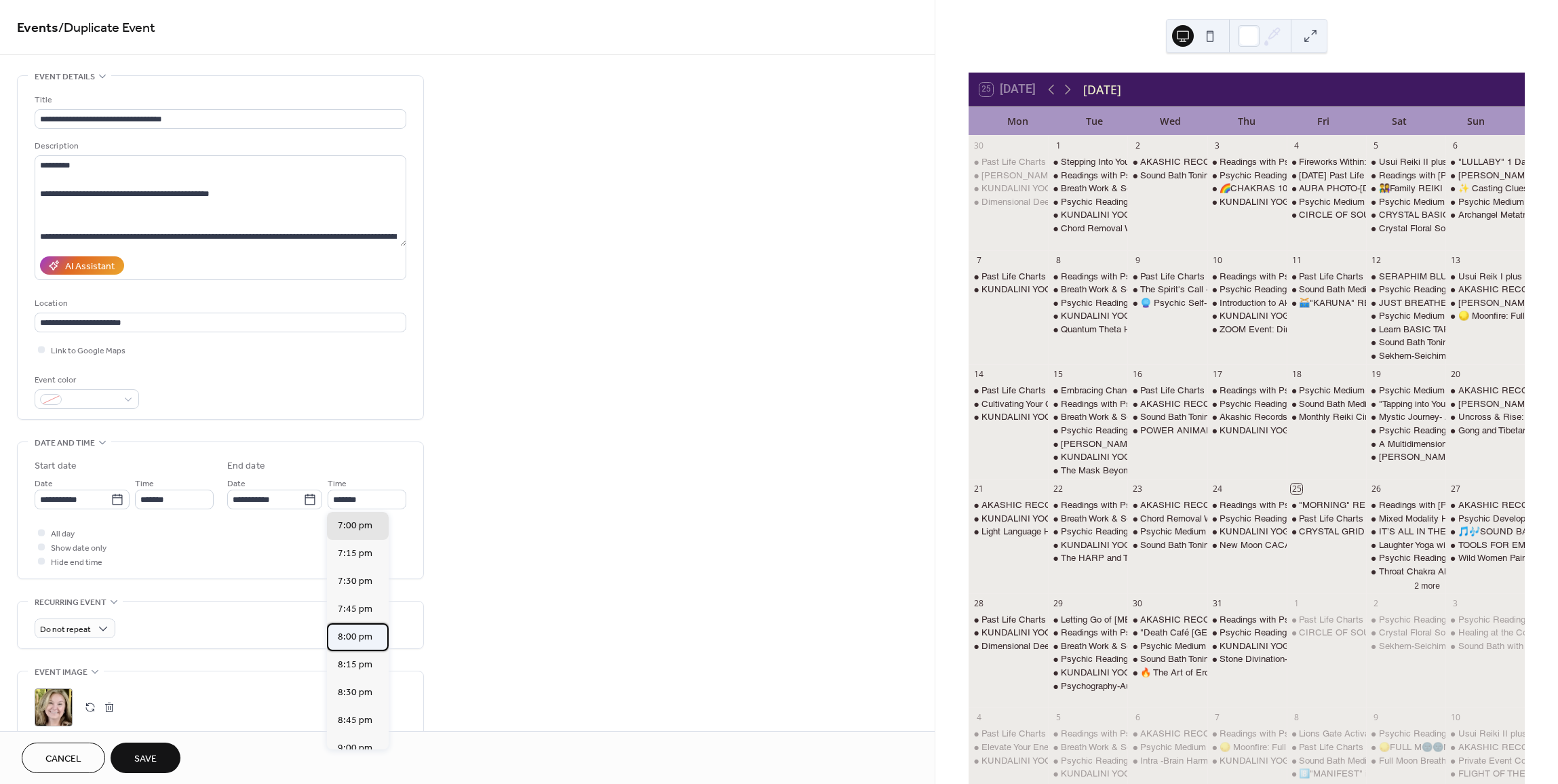 click on "8:00 pm" at bounding box center [355, 637] 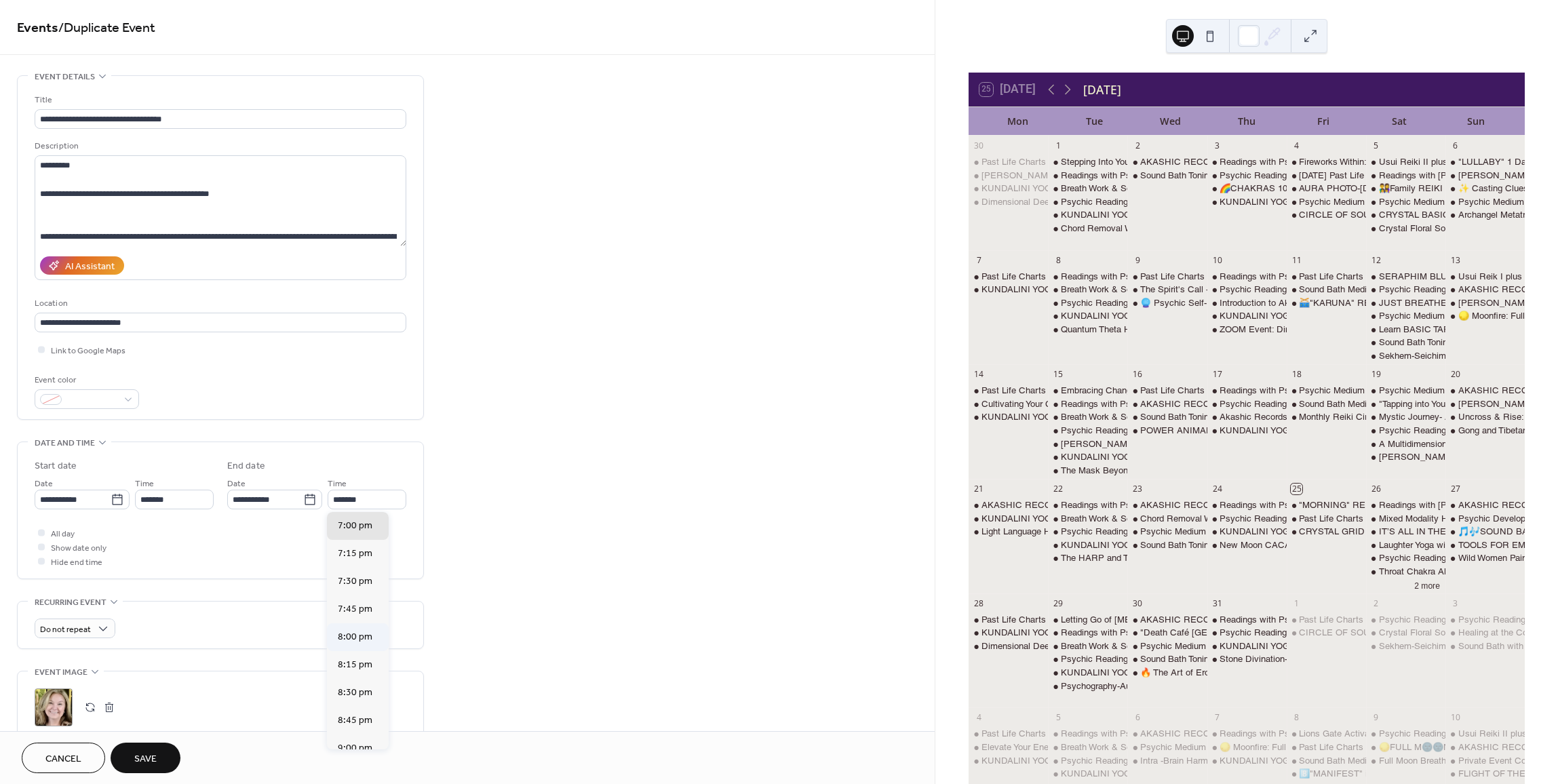 type on "*******" 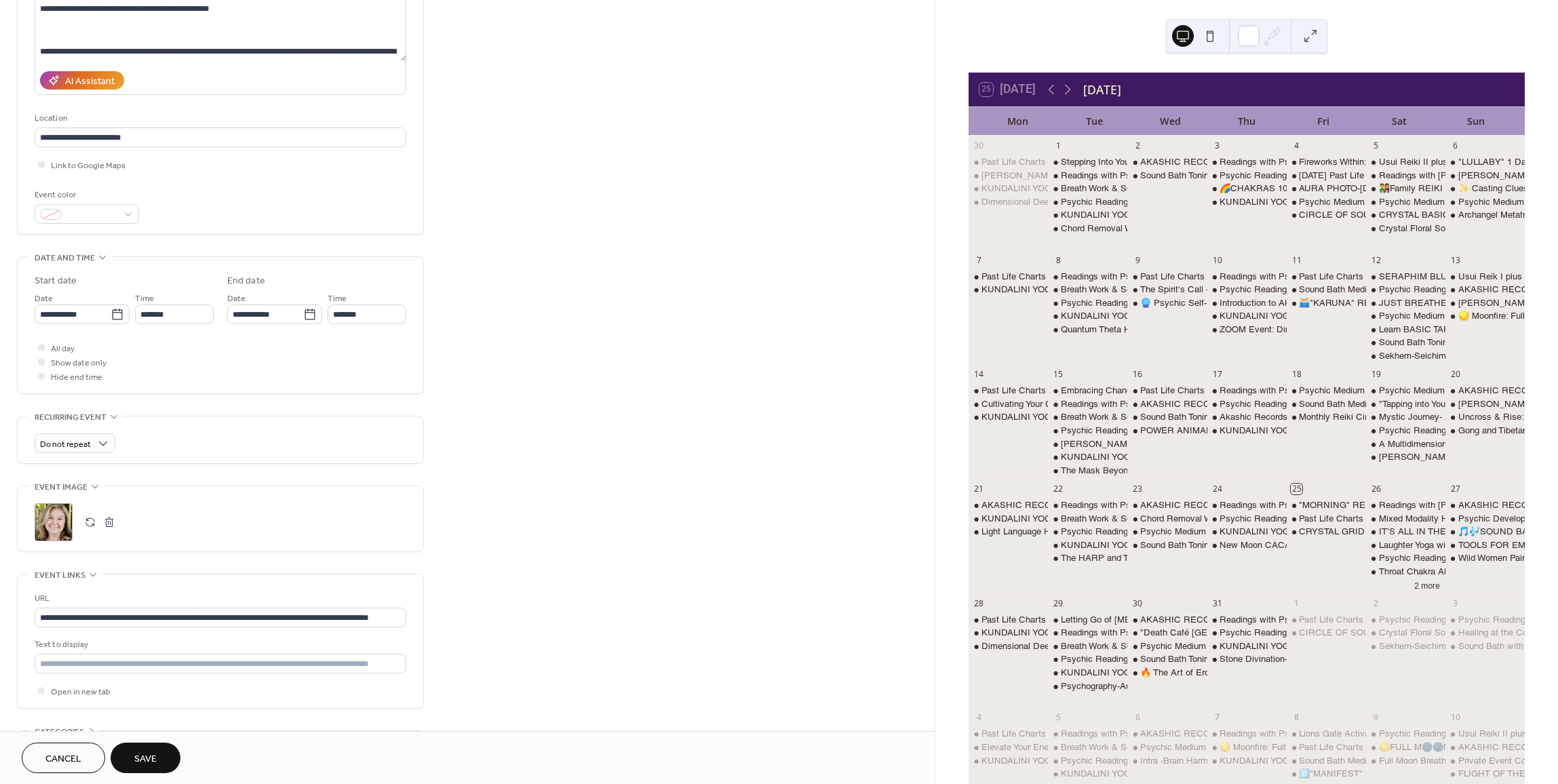 scroll, scrollTop: 203, scrollLeft: 0, axis: vertical 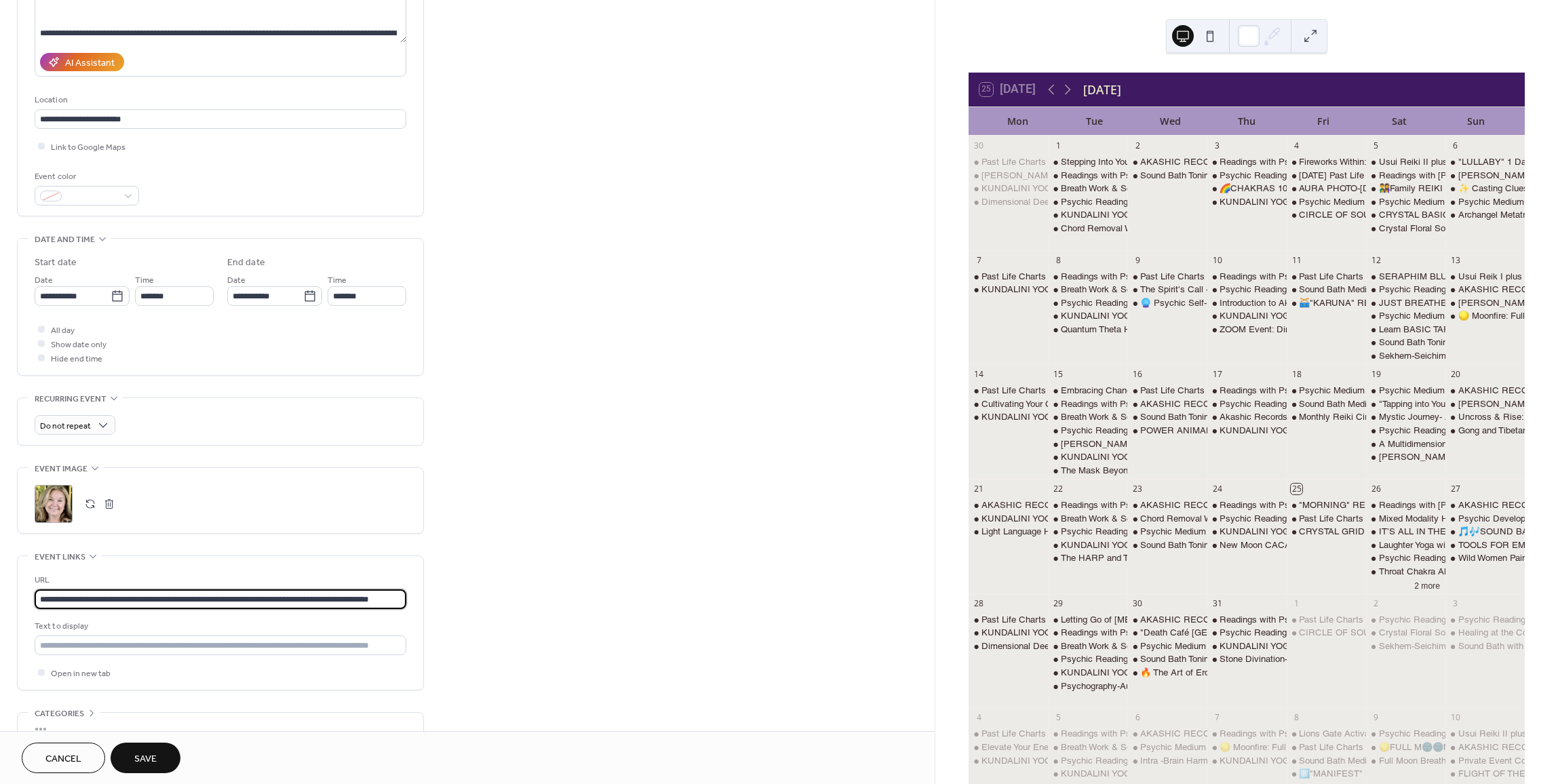 drag, startPoint x: 39, startPoint y: 597, endPoint x: 505, endPoint y: 629, distance: 467.0974 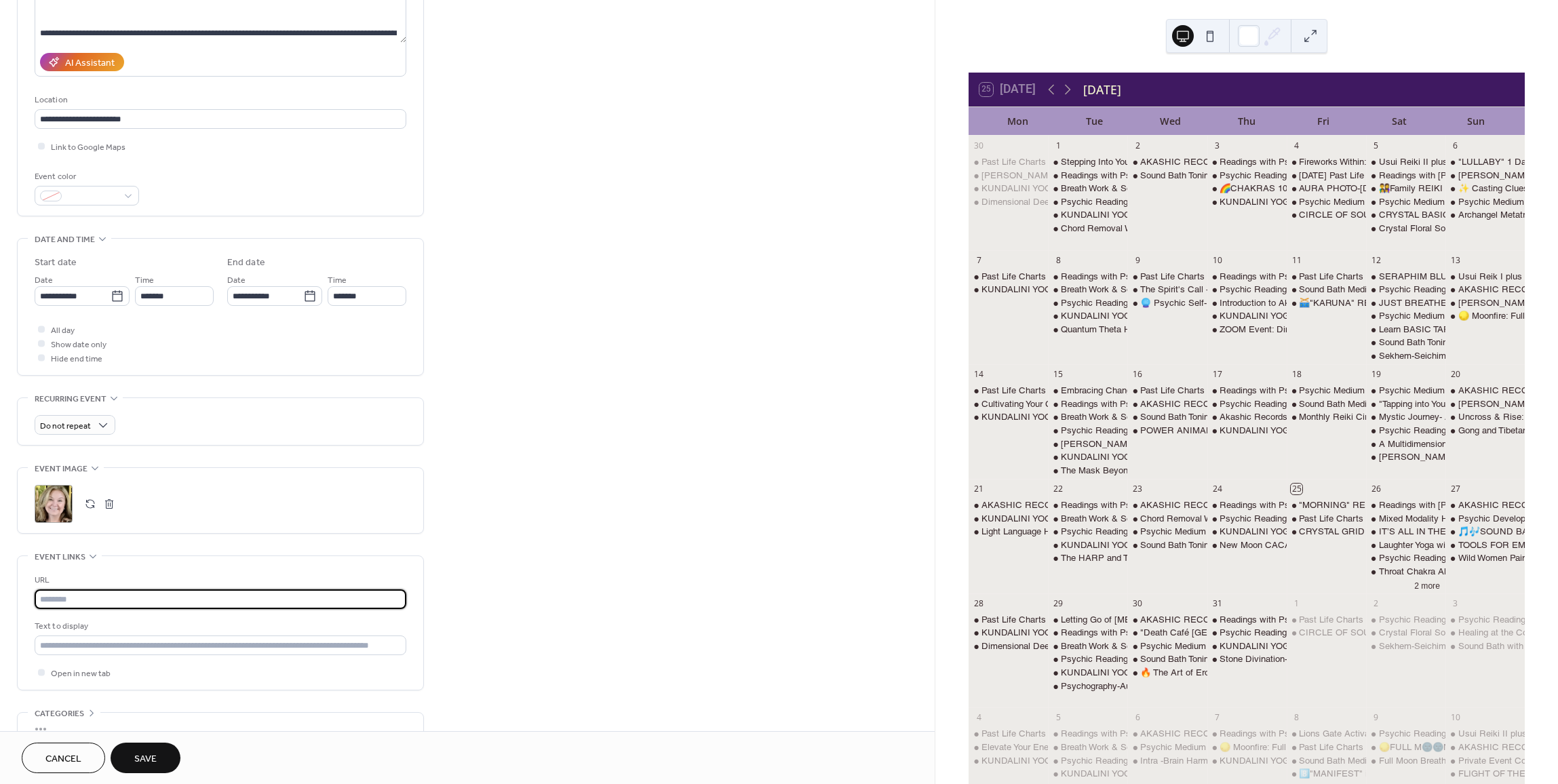 scroll, scrollTop: 0, scrollLeft: 0, axis: both 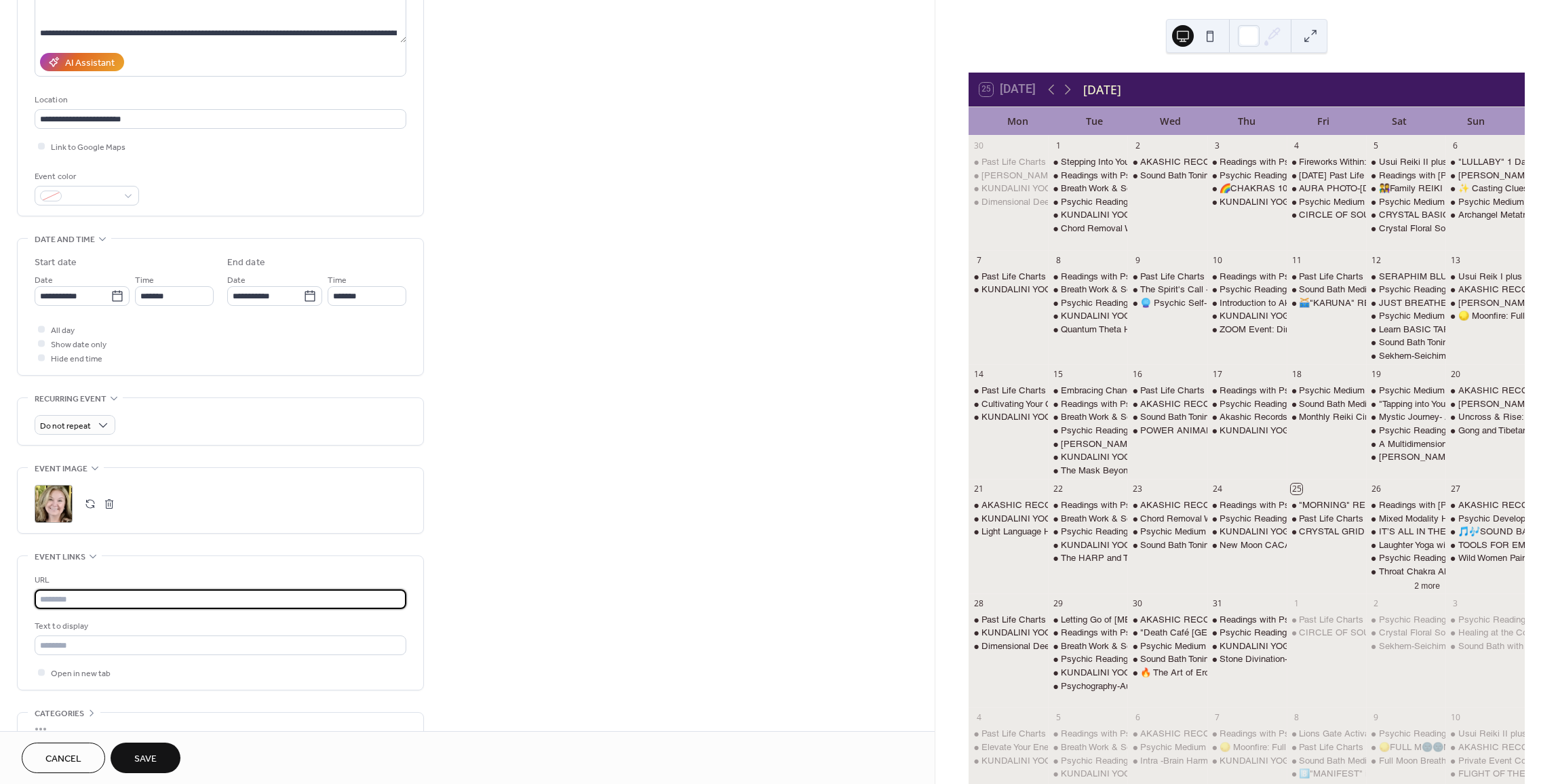 click at bounding box center [220, 599] 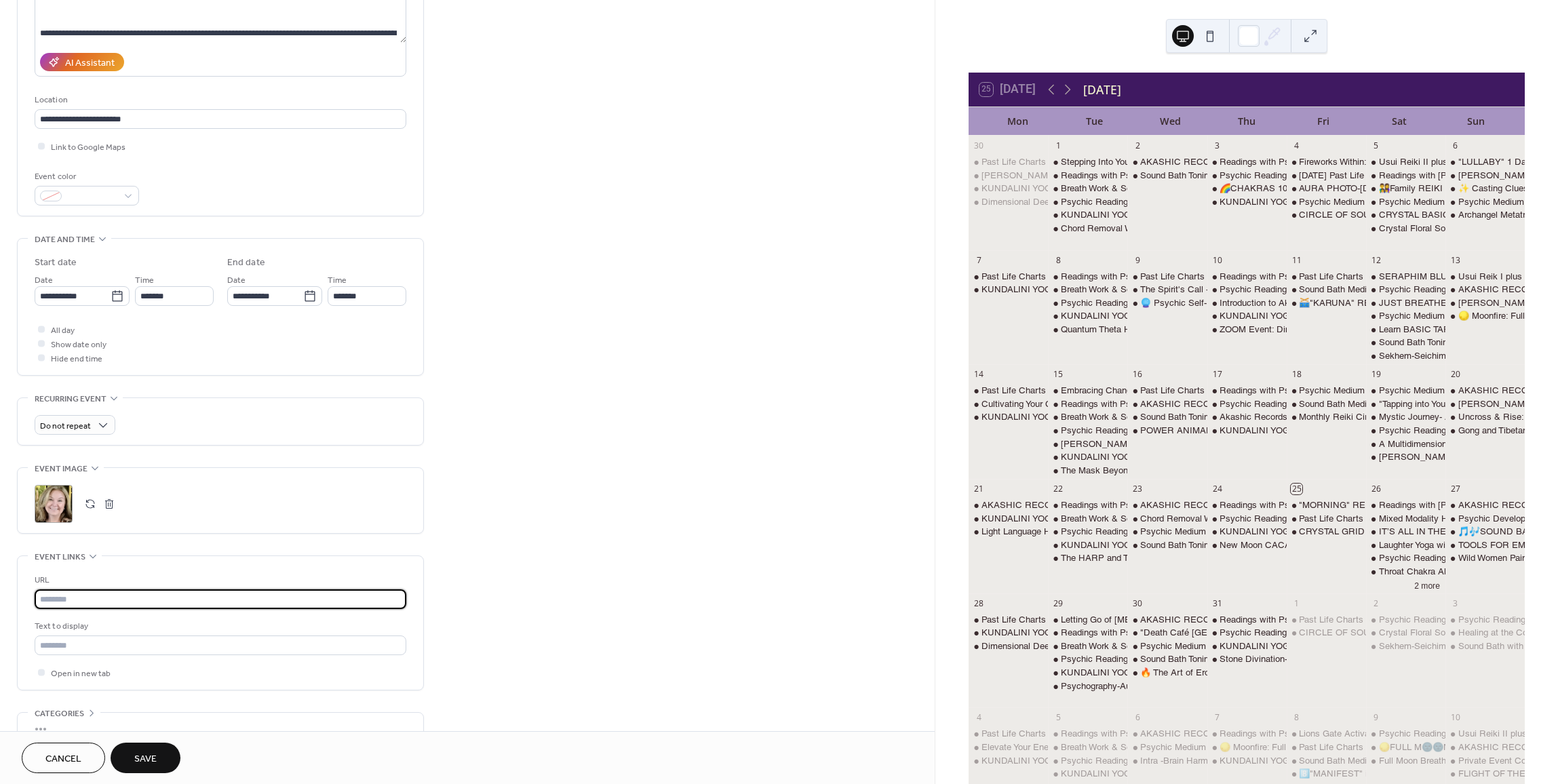 paste on "**********" 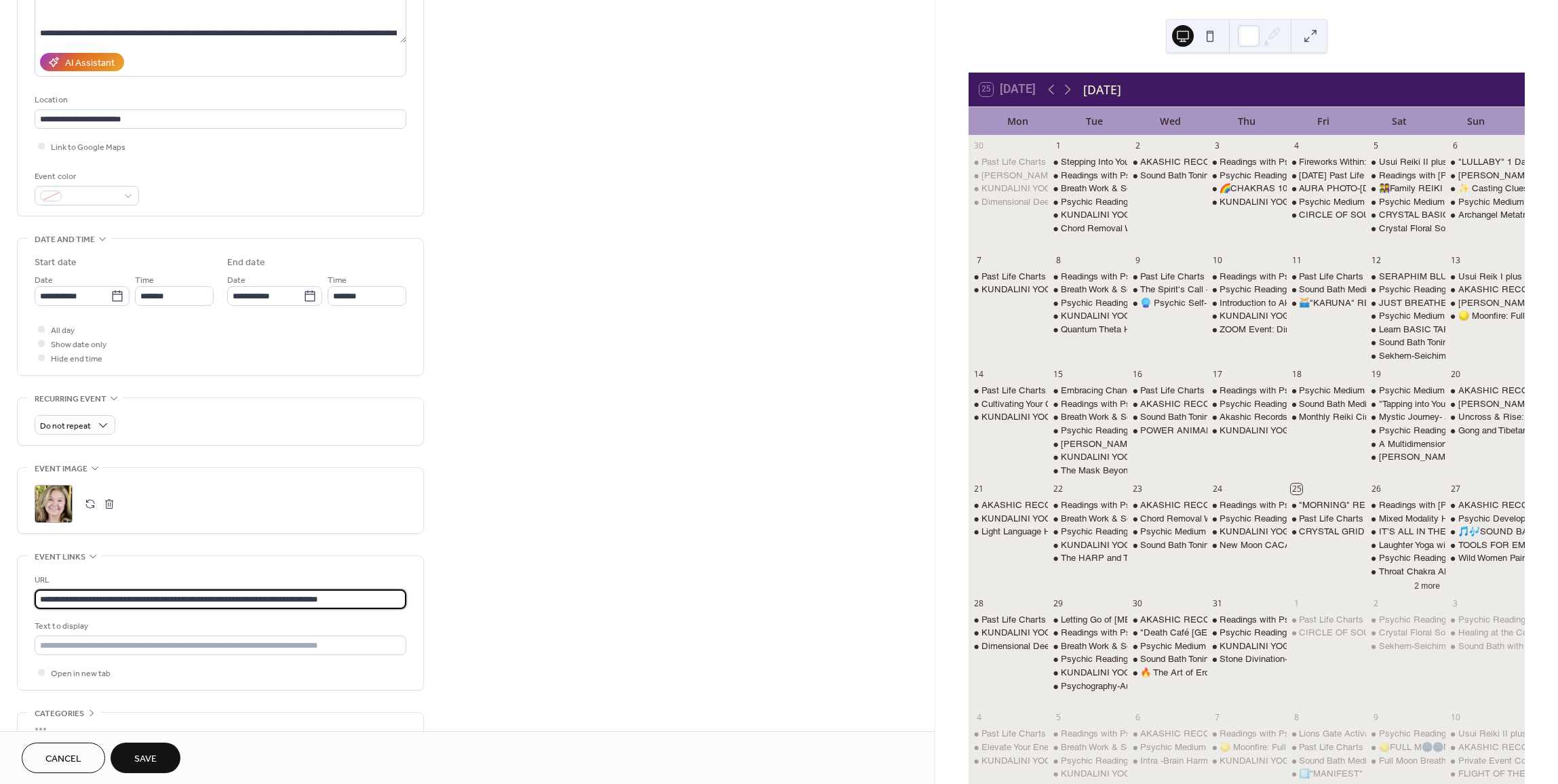 type on "**********" 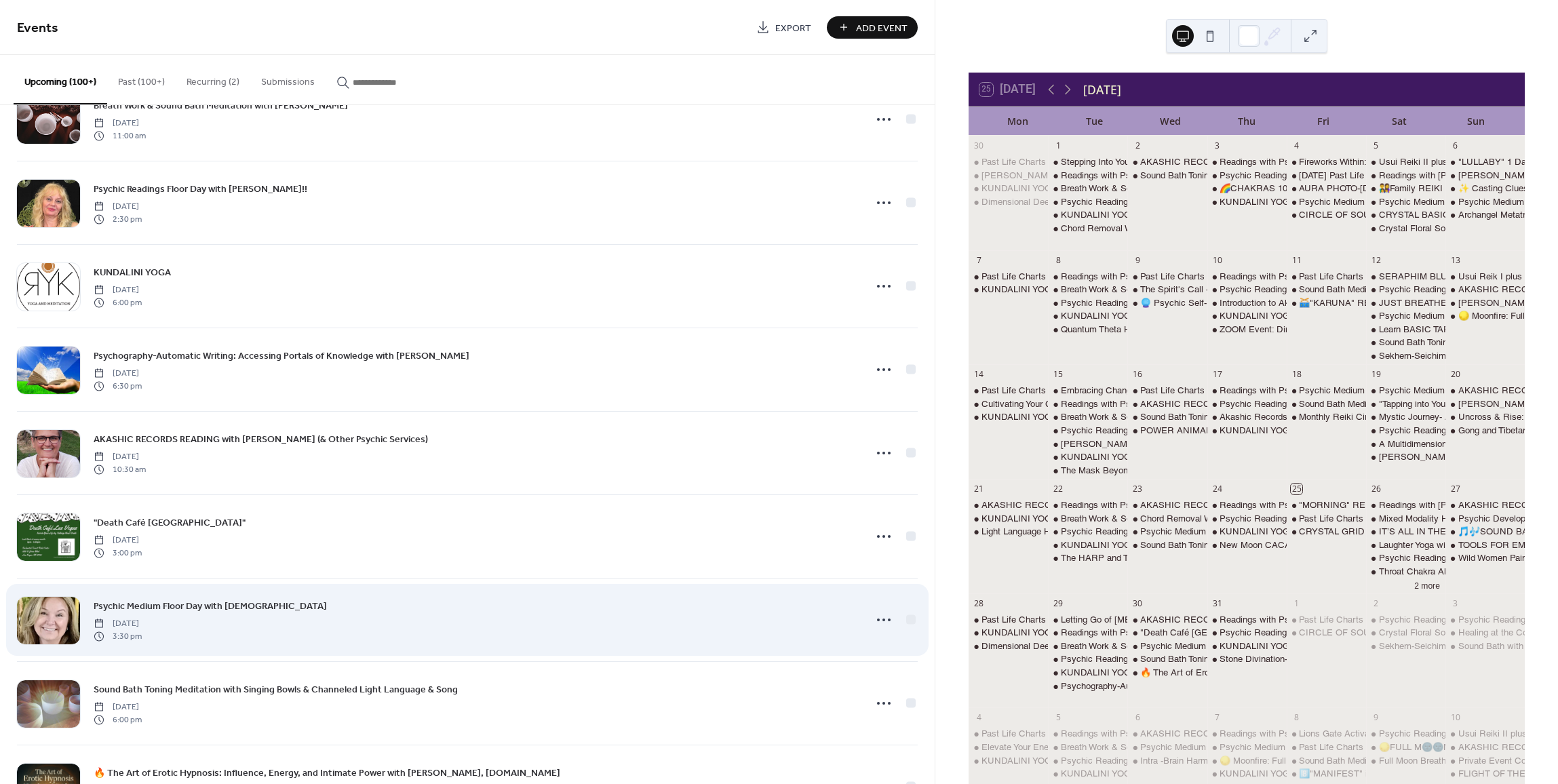 scroll, scrollTop: 1864, scrollLeft: 0, axis: vertical 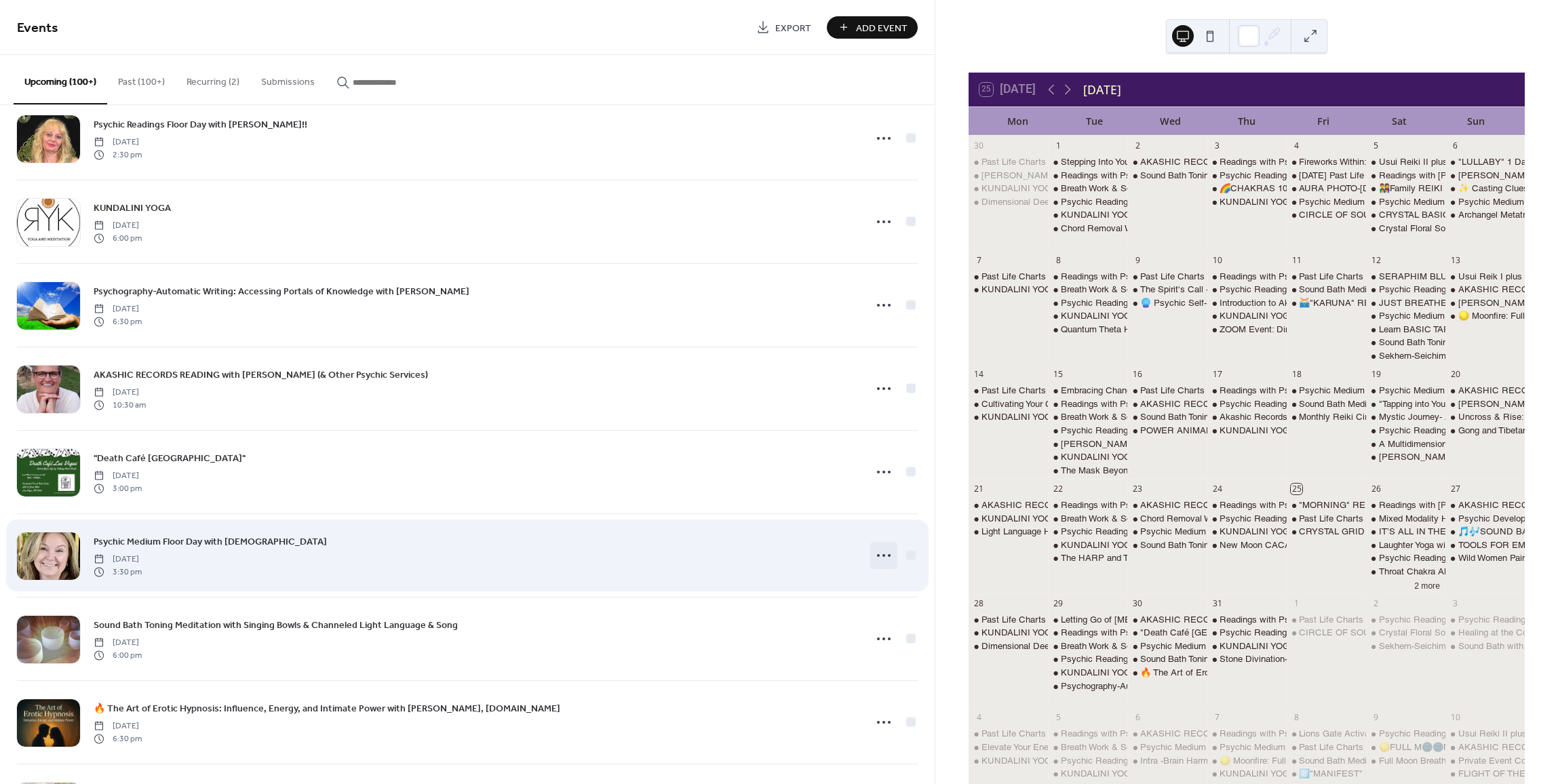 click 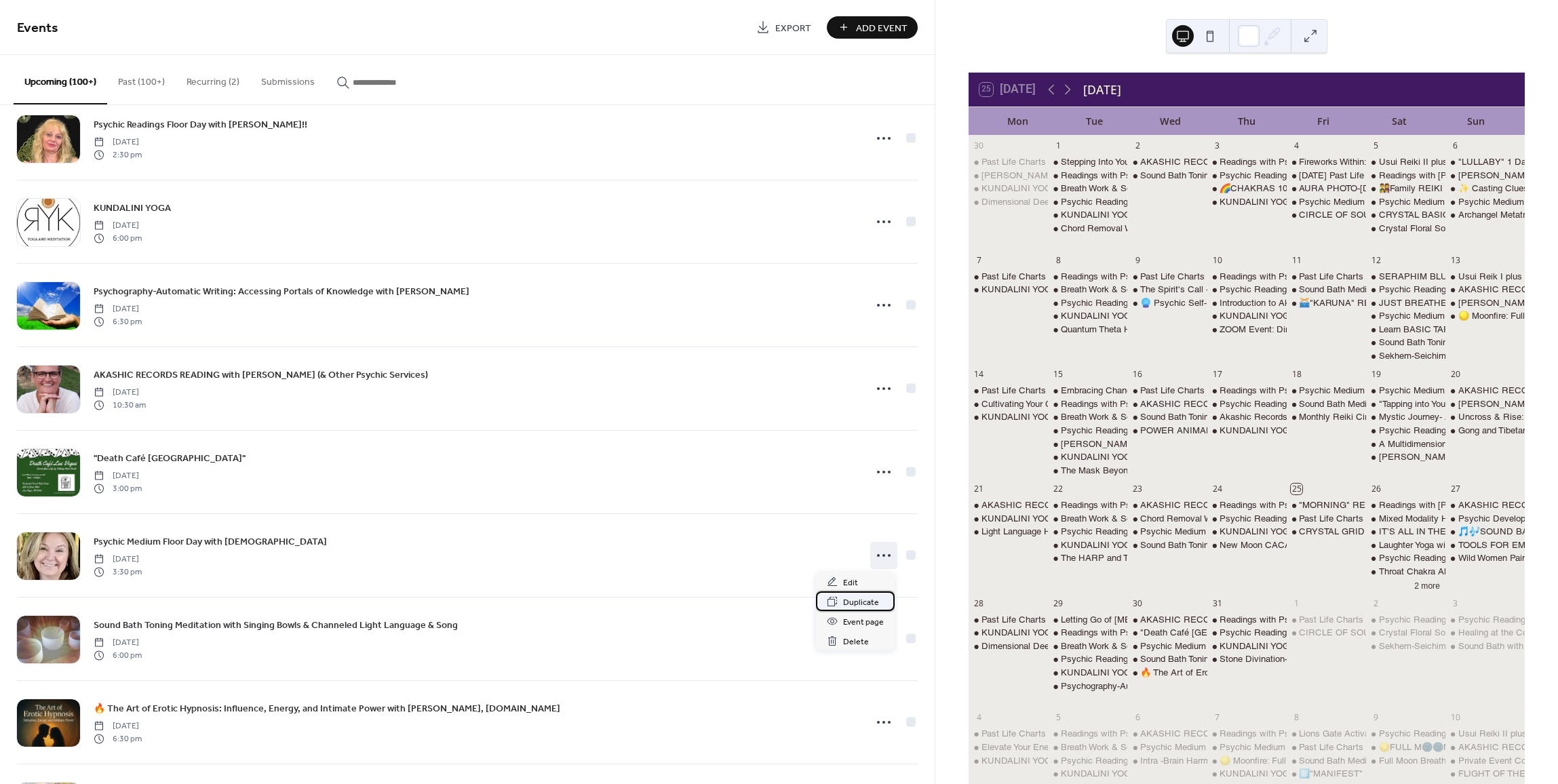 click on "Duplicate" at bounding box center [861, 602] 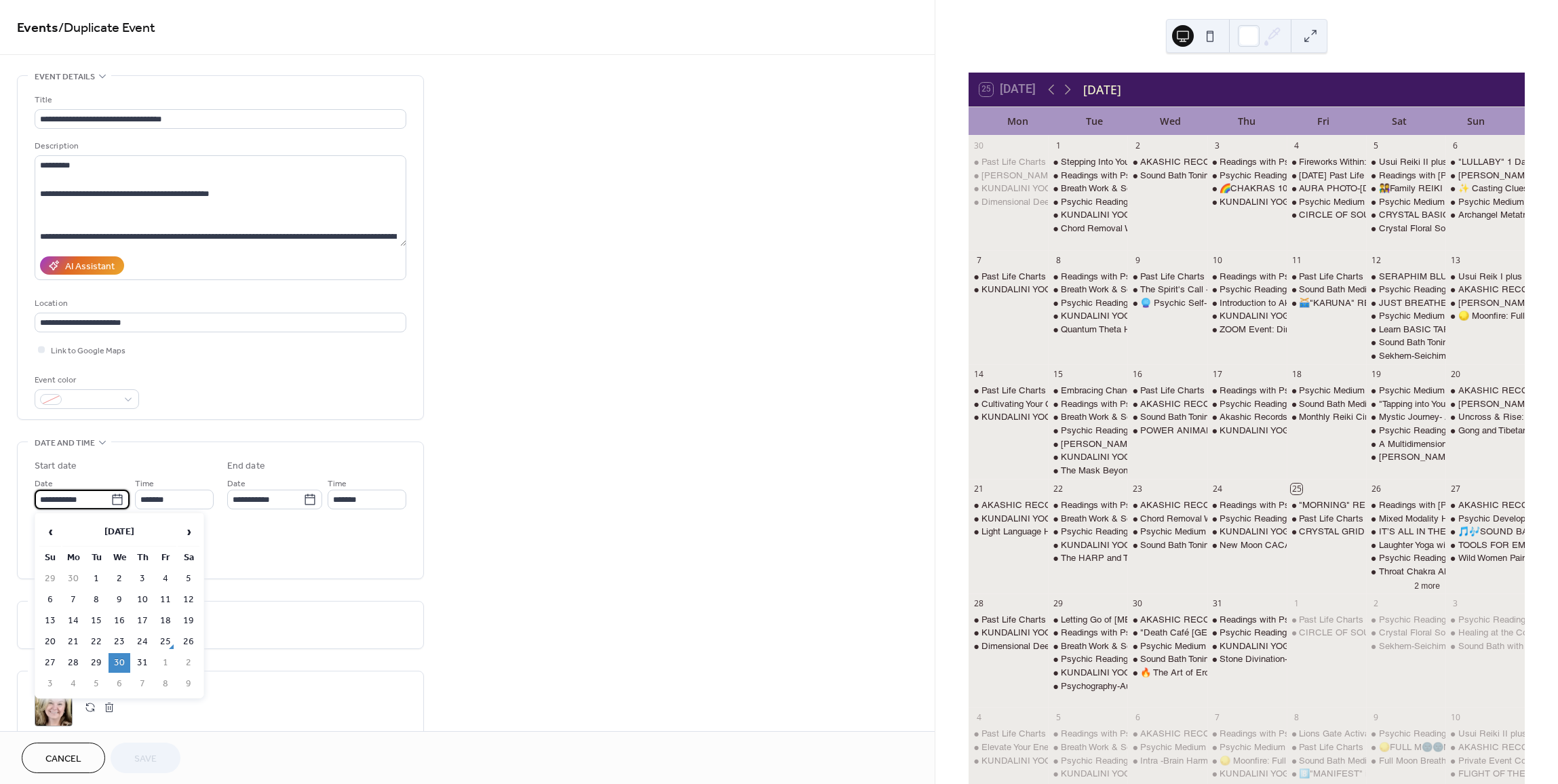 click on "**********" at bounding box center [73, 499] 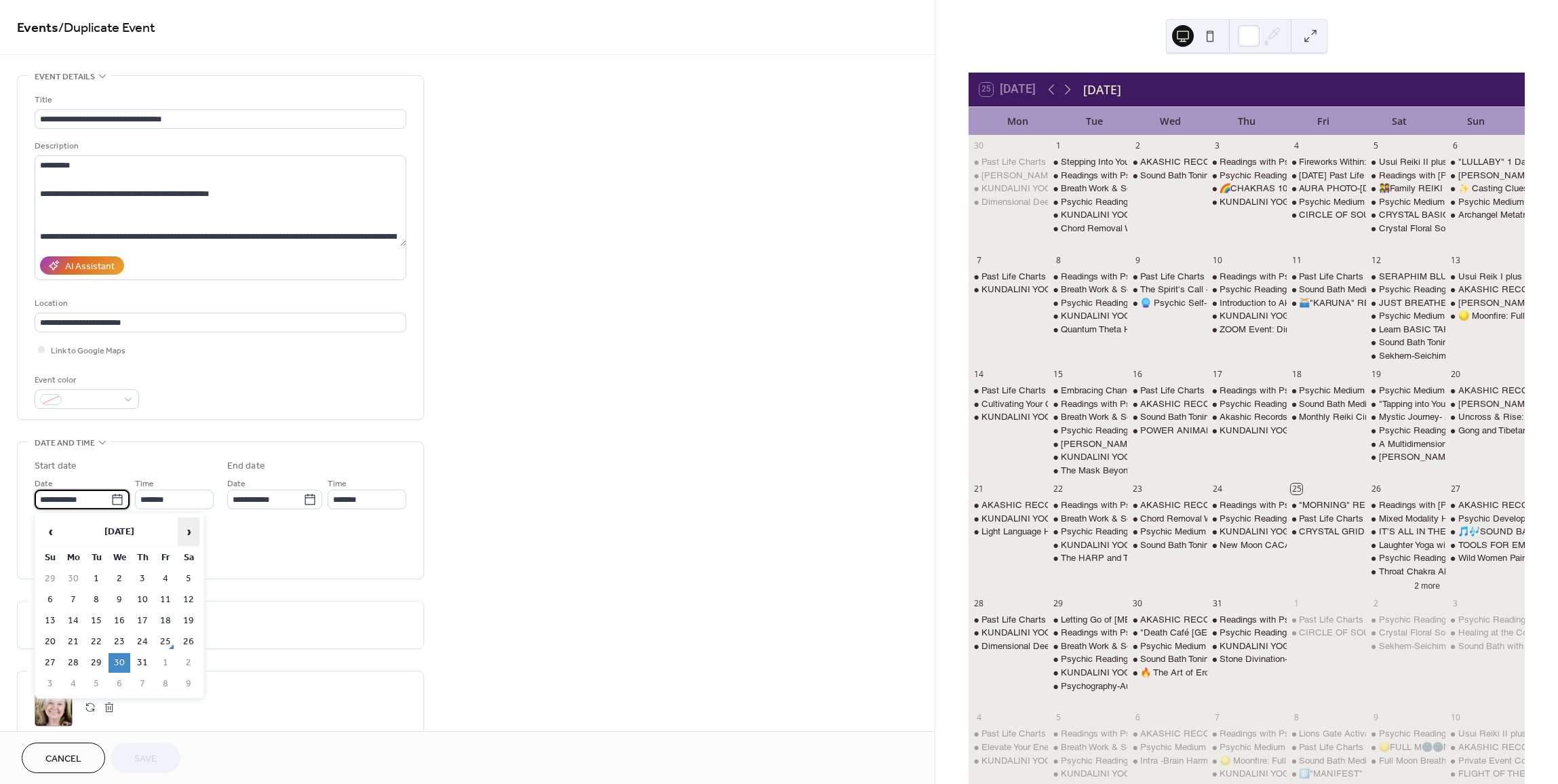 click on "›" at bounding box center (189, 532) 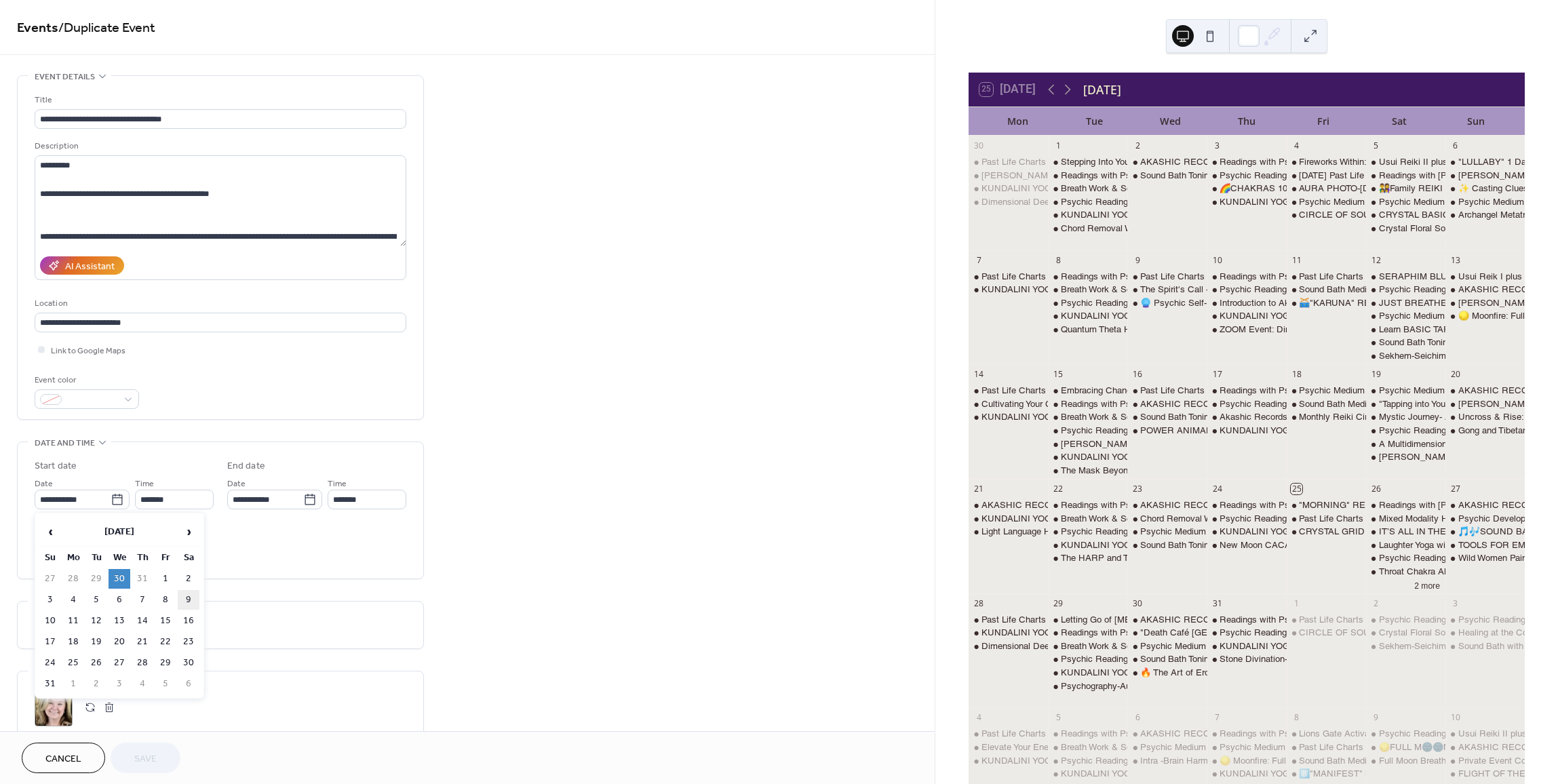 click on "9" at bounding box center [189, 600] 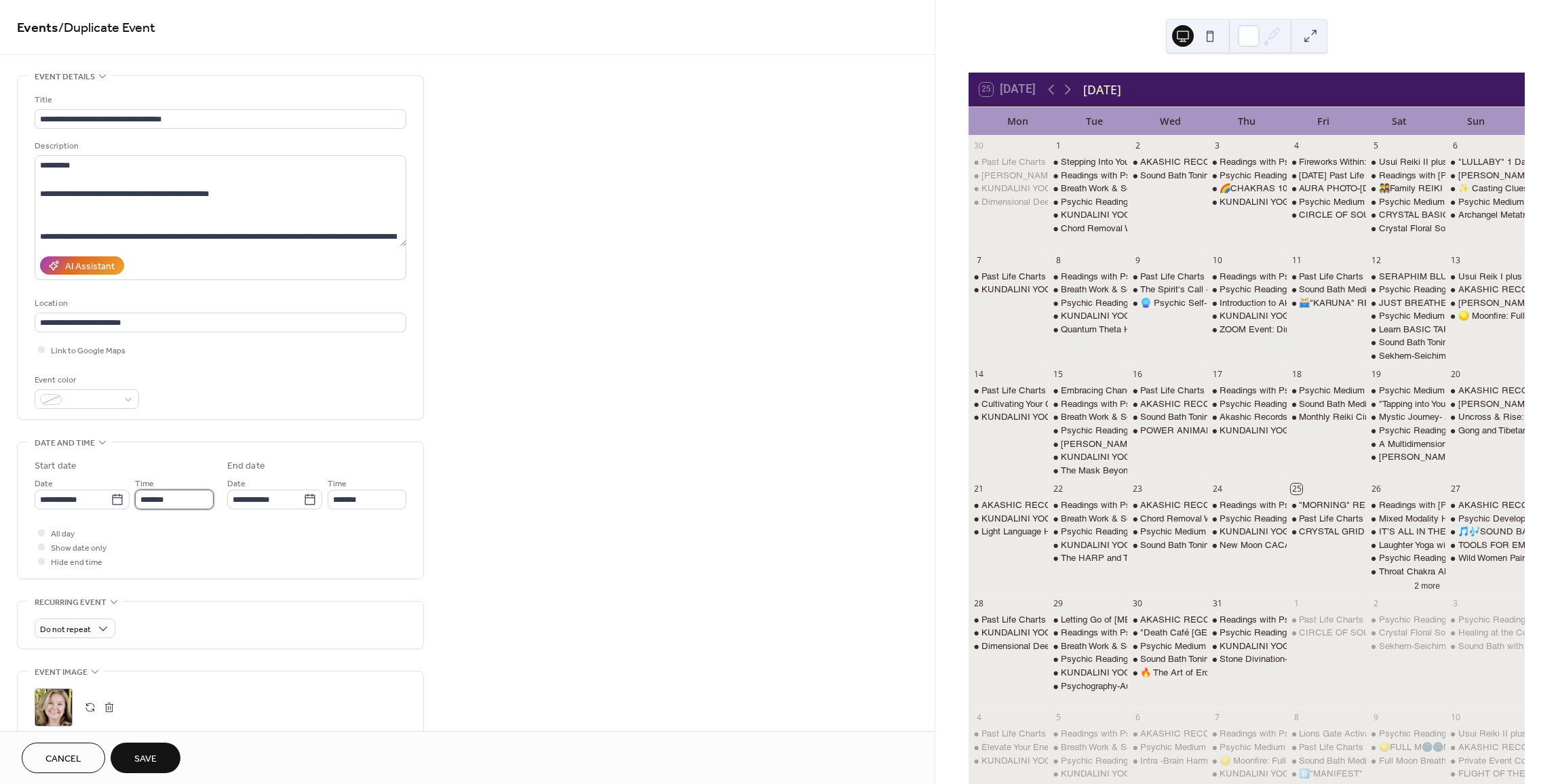 click on "*******" at bounding box center [174, 499] 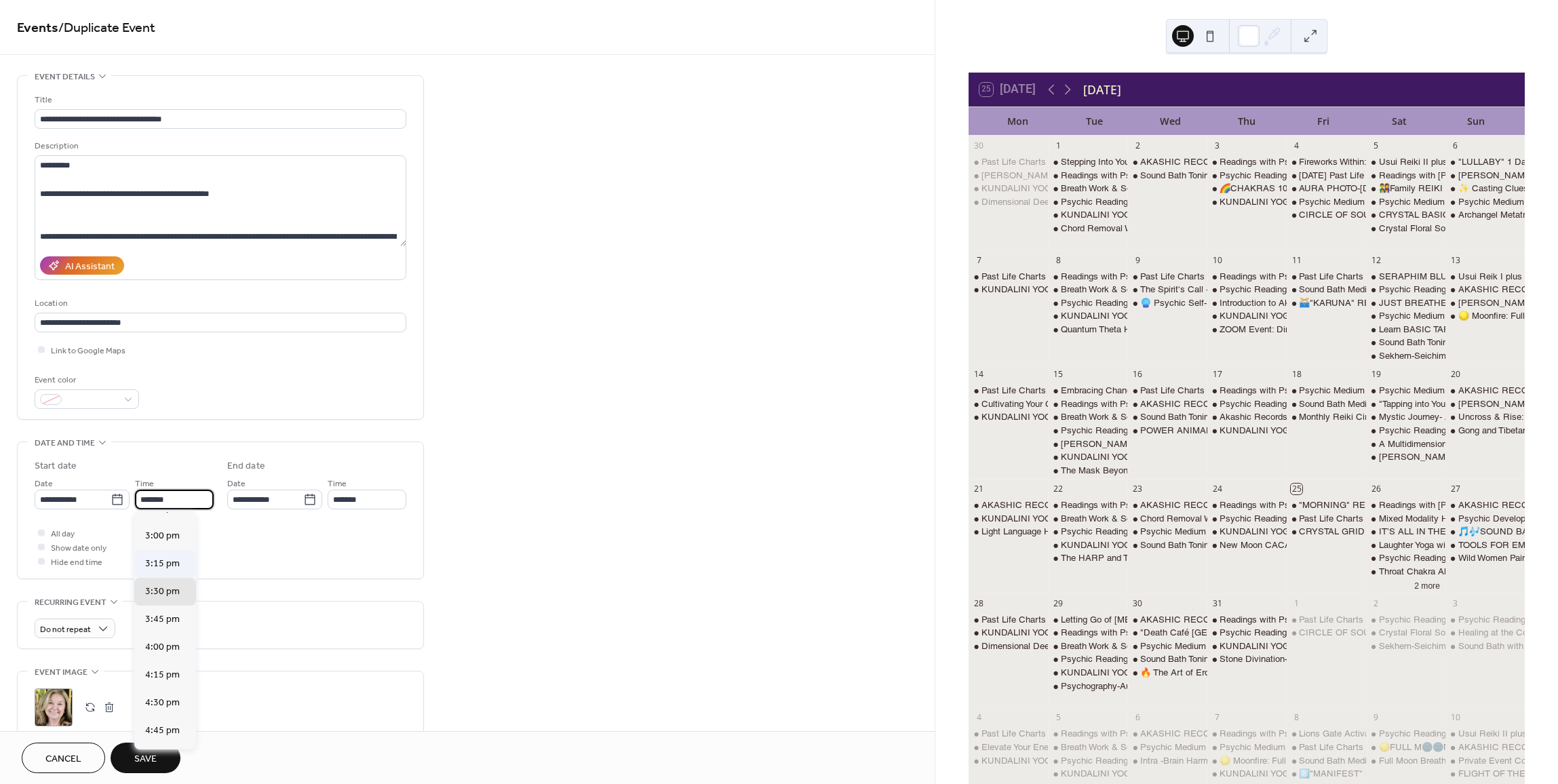 scroll, scrollTop: 1656, scrollLeft: 0, axis: vertical 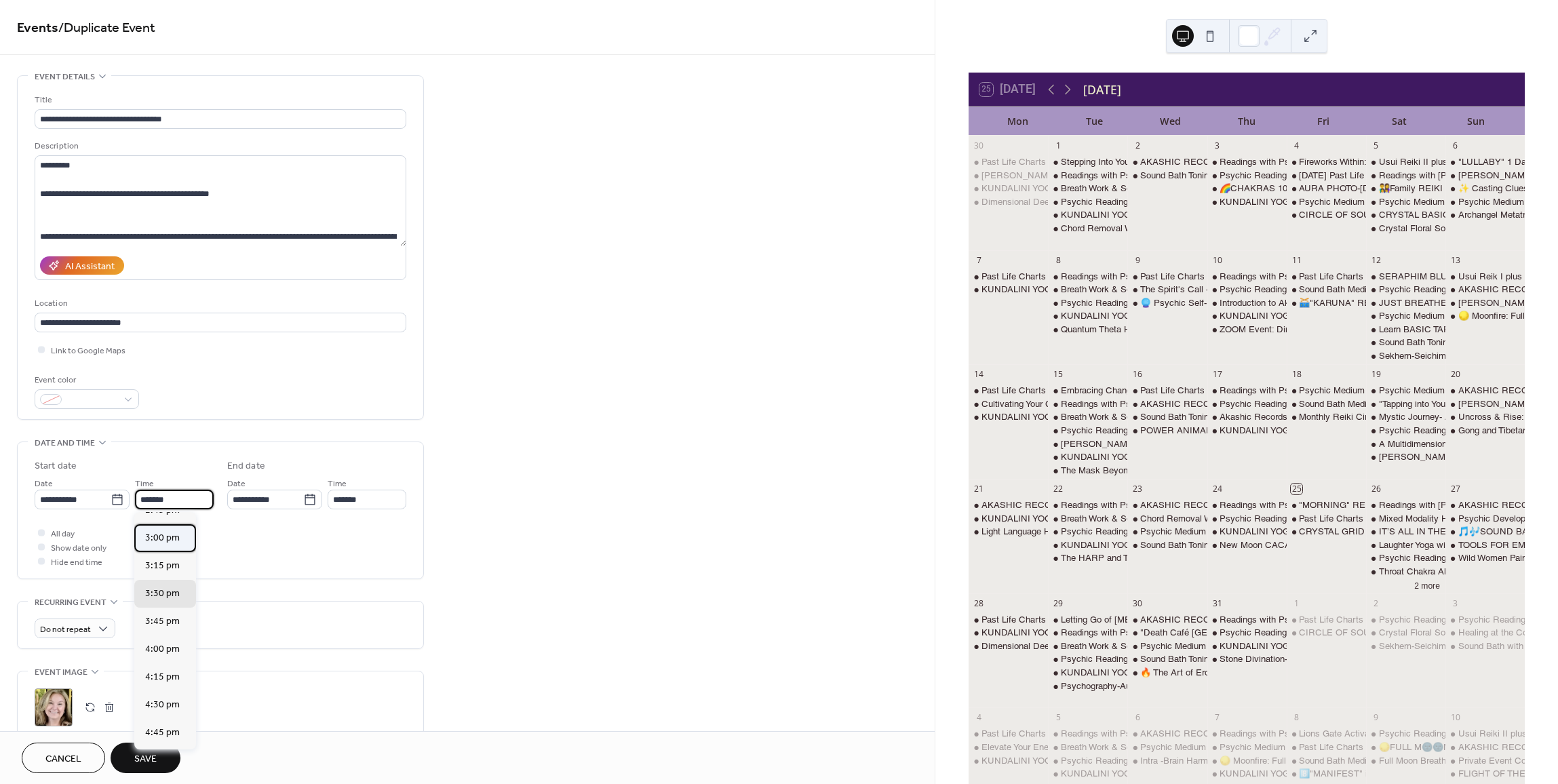 click on "3:00 pm" at bounding box center (165, 538) 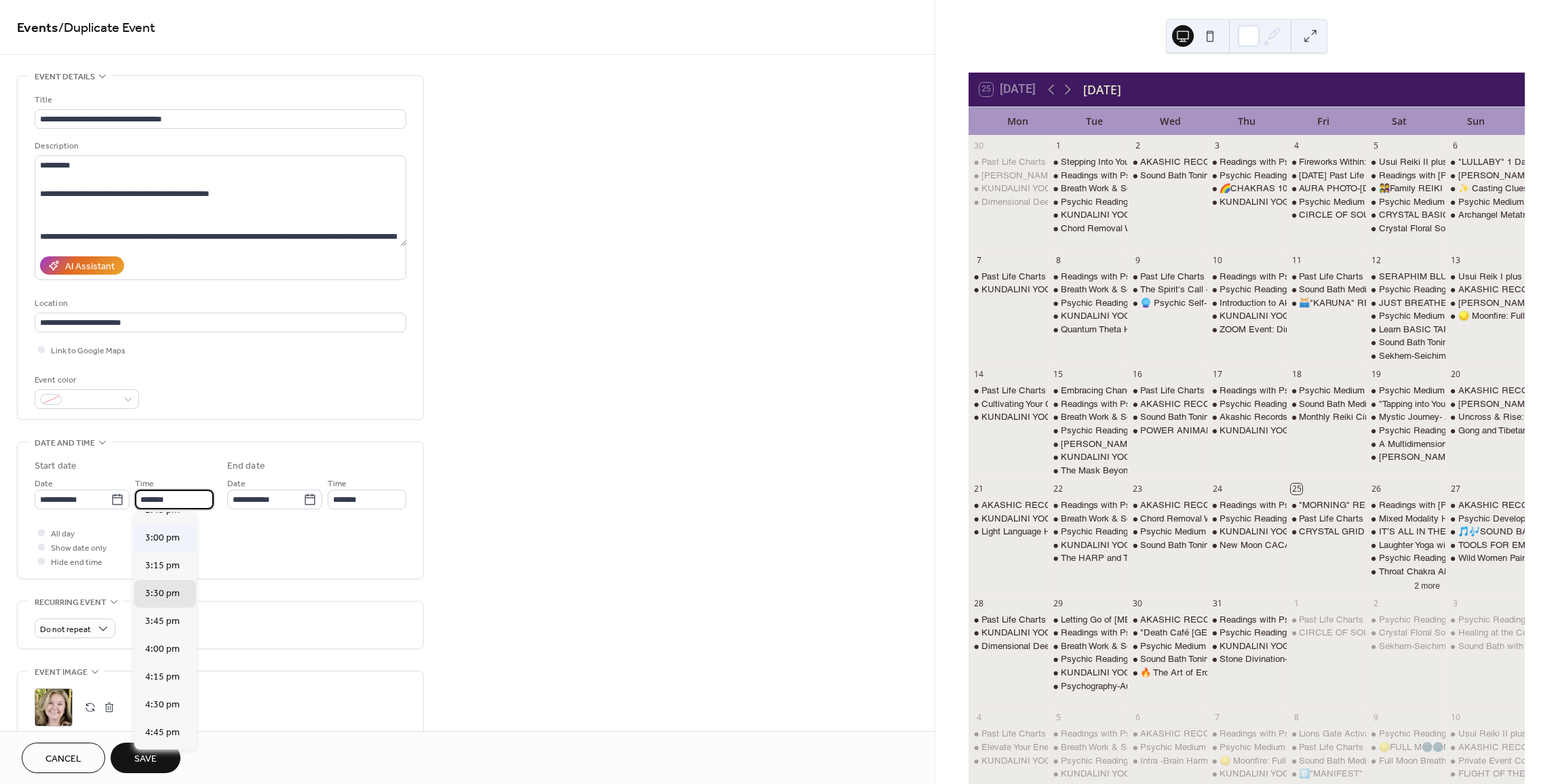 type on "*******" 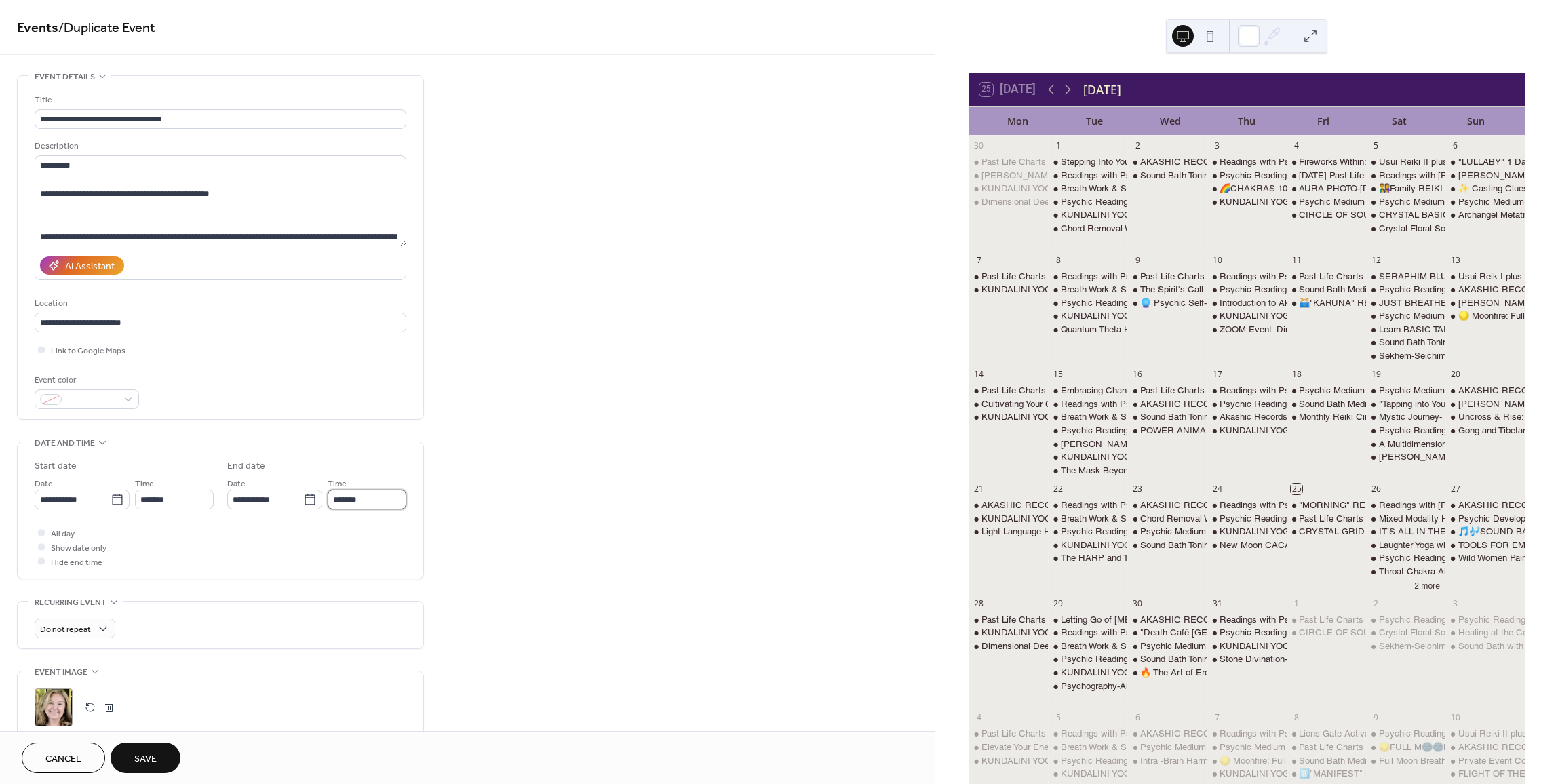 click on "*******" at bounding box center (367, 499) 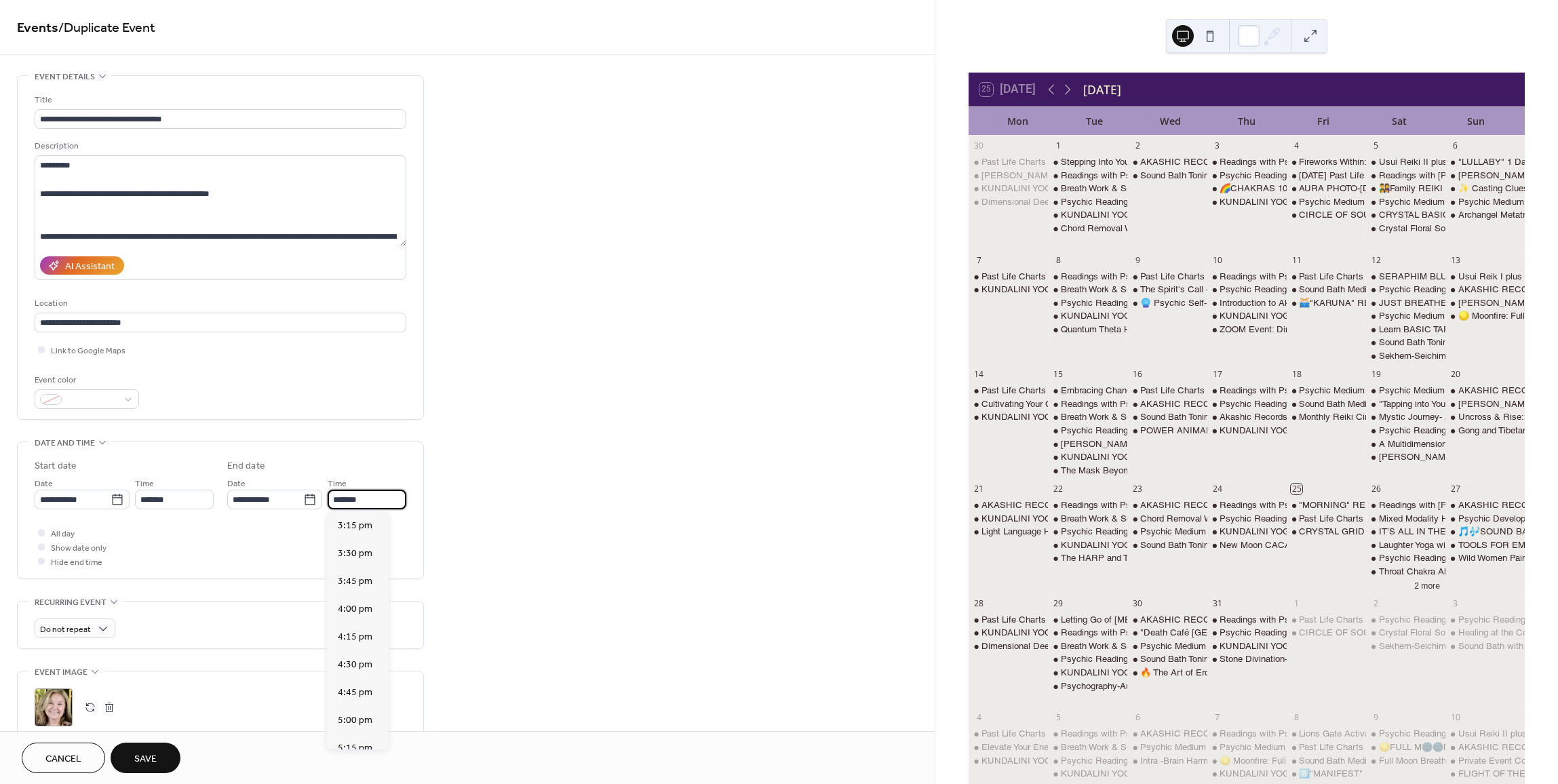 scroll, scrollTop: 473, scrollLeft: 0, axis: vertical 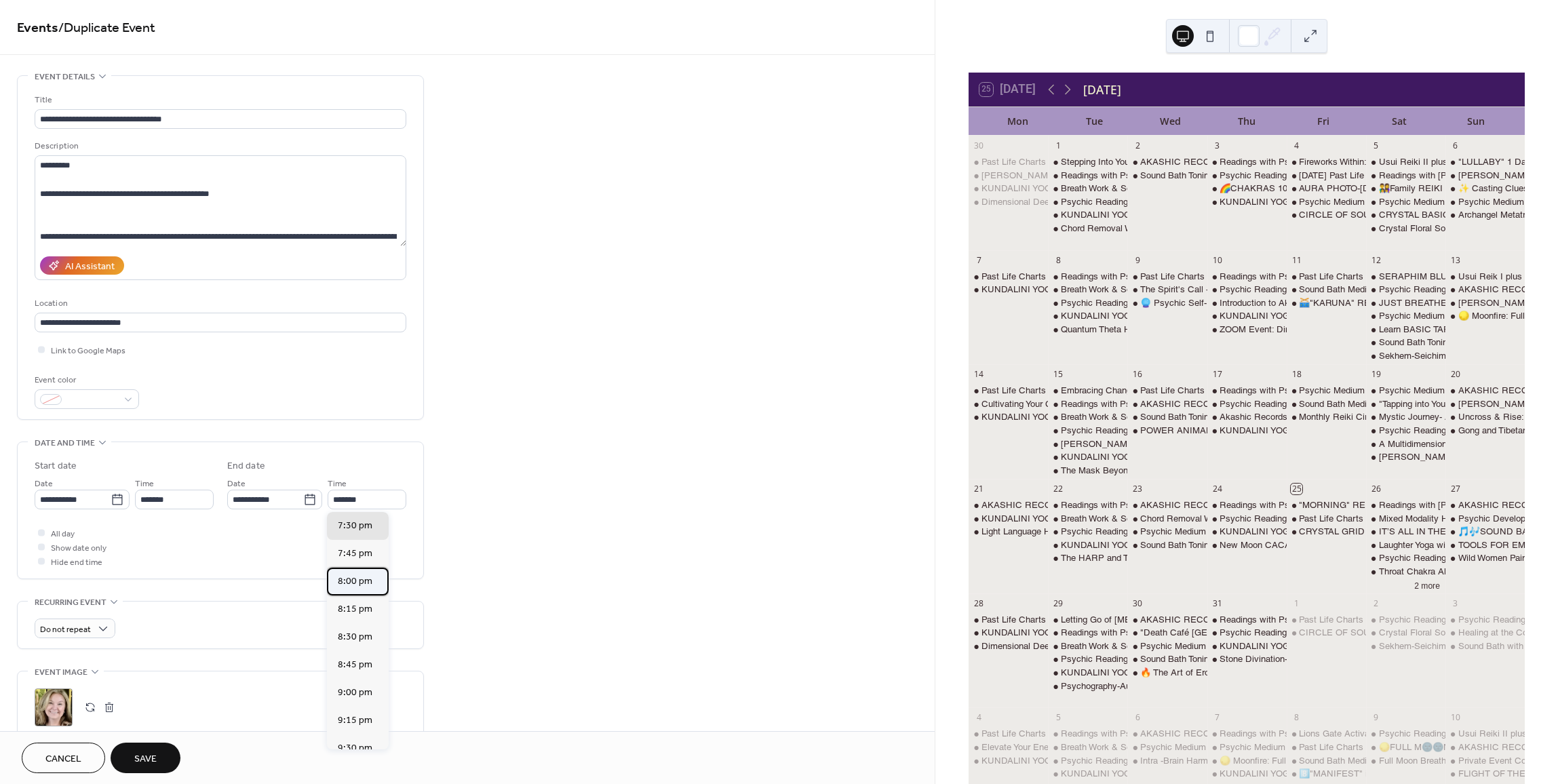 click on "8:00 pm" at bounding box center (355, 581) 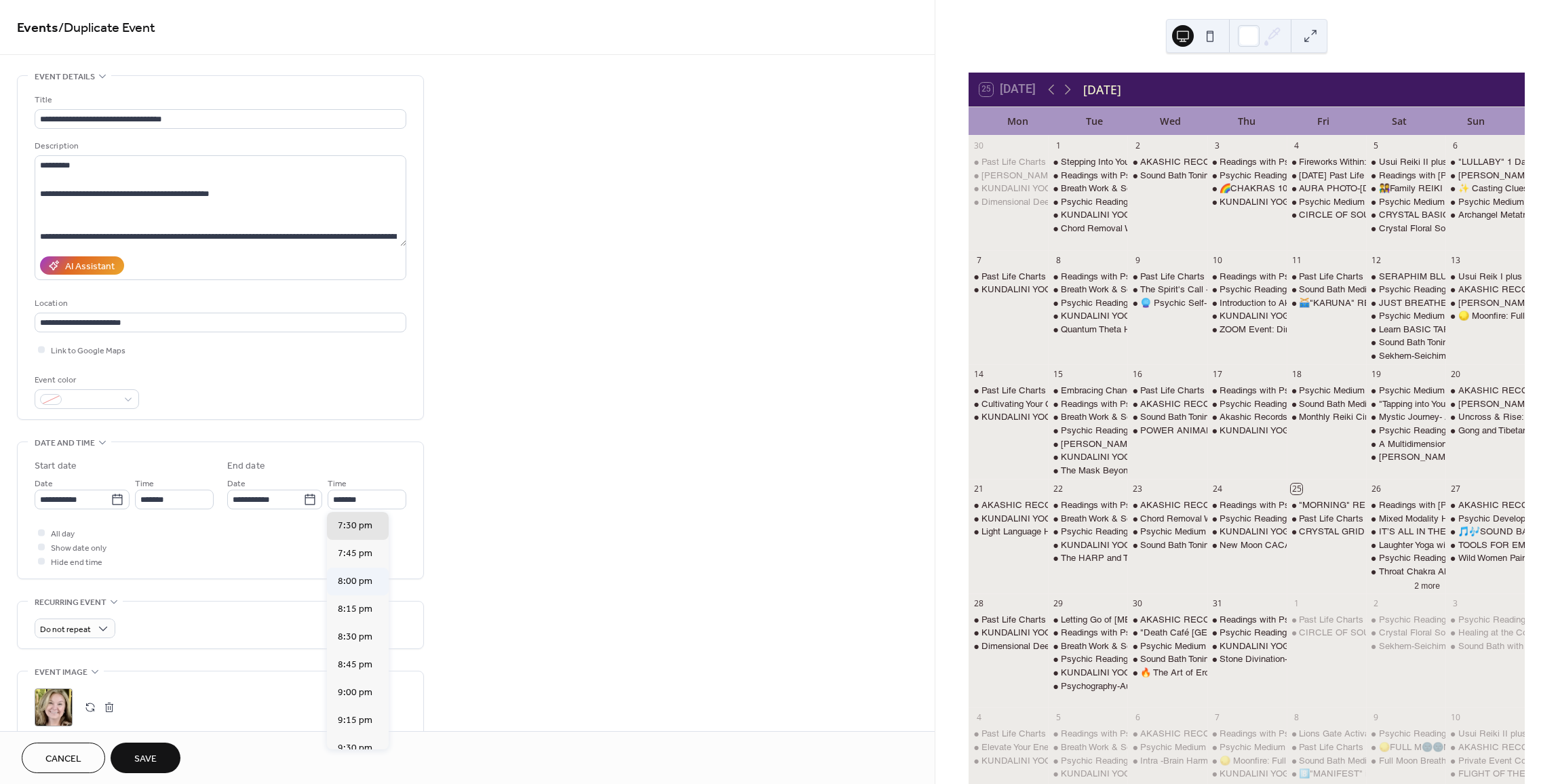 type on "*******" 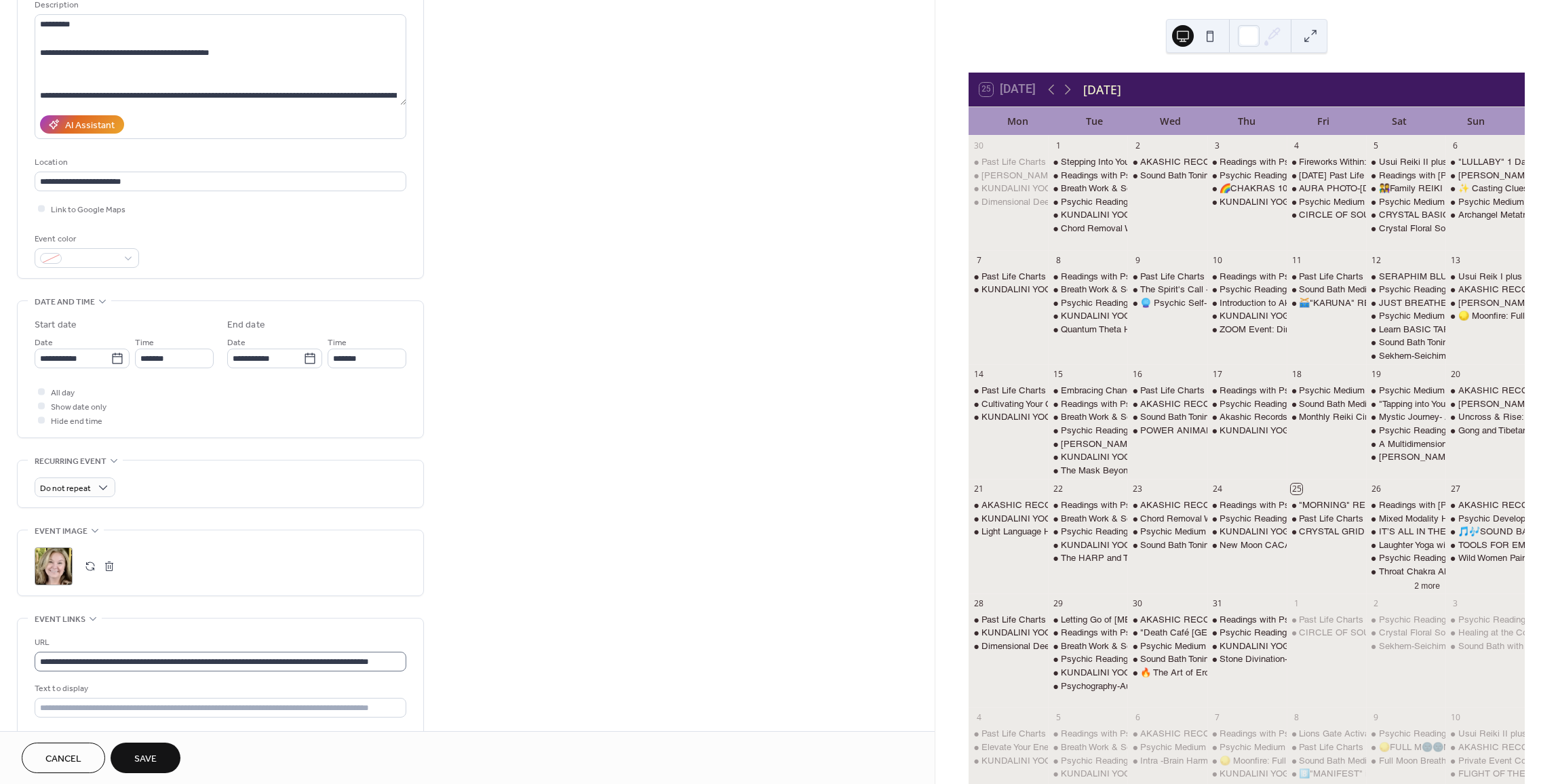scroll, scrollTop: 203, scrollLeft: 0, axis: vertical 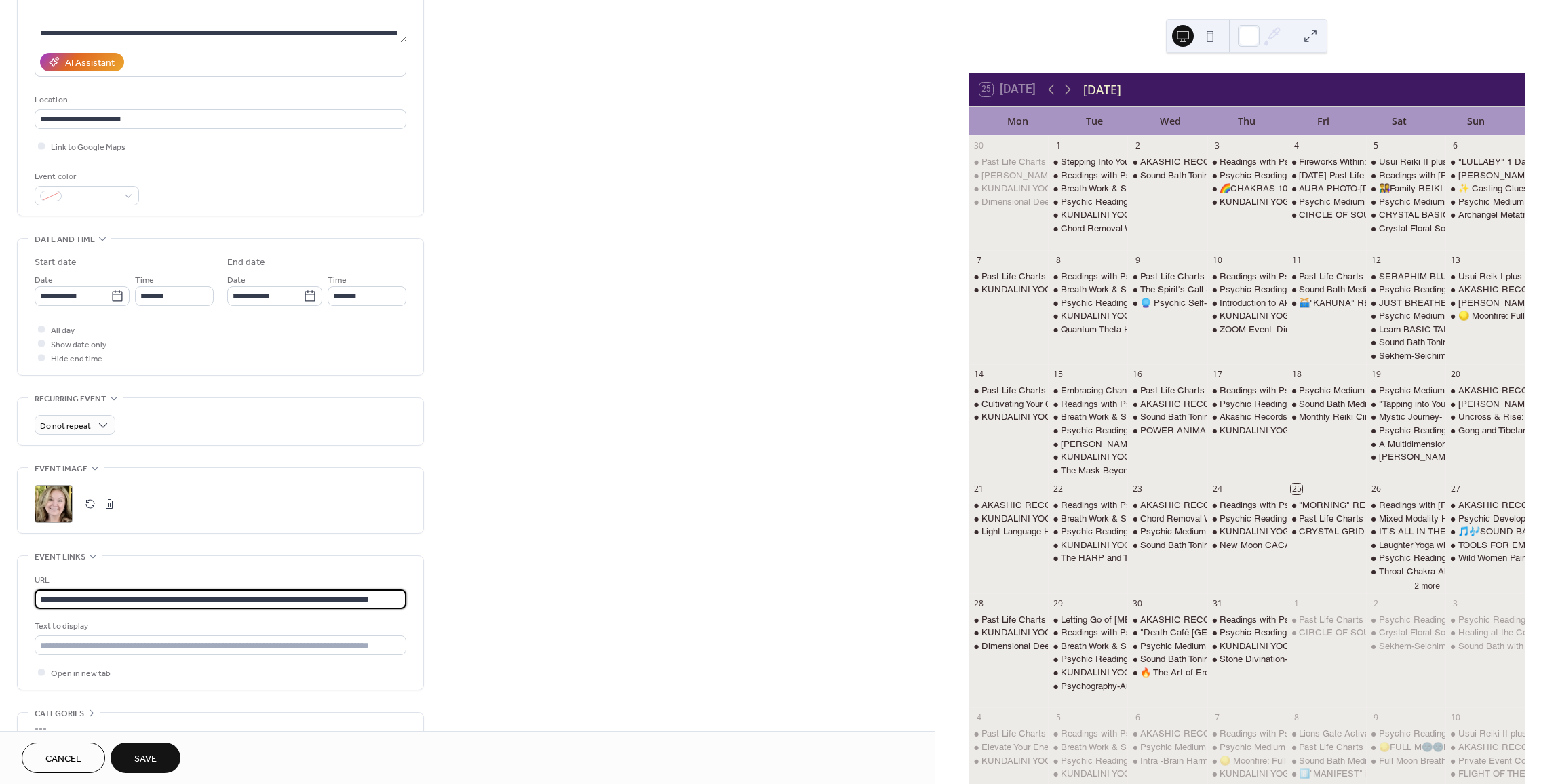 drag, startPoint x: 38, startPoint y: 602, endPoint x: 482, endPoint y: 573, distance: 444.94606 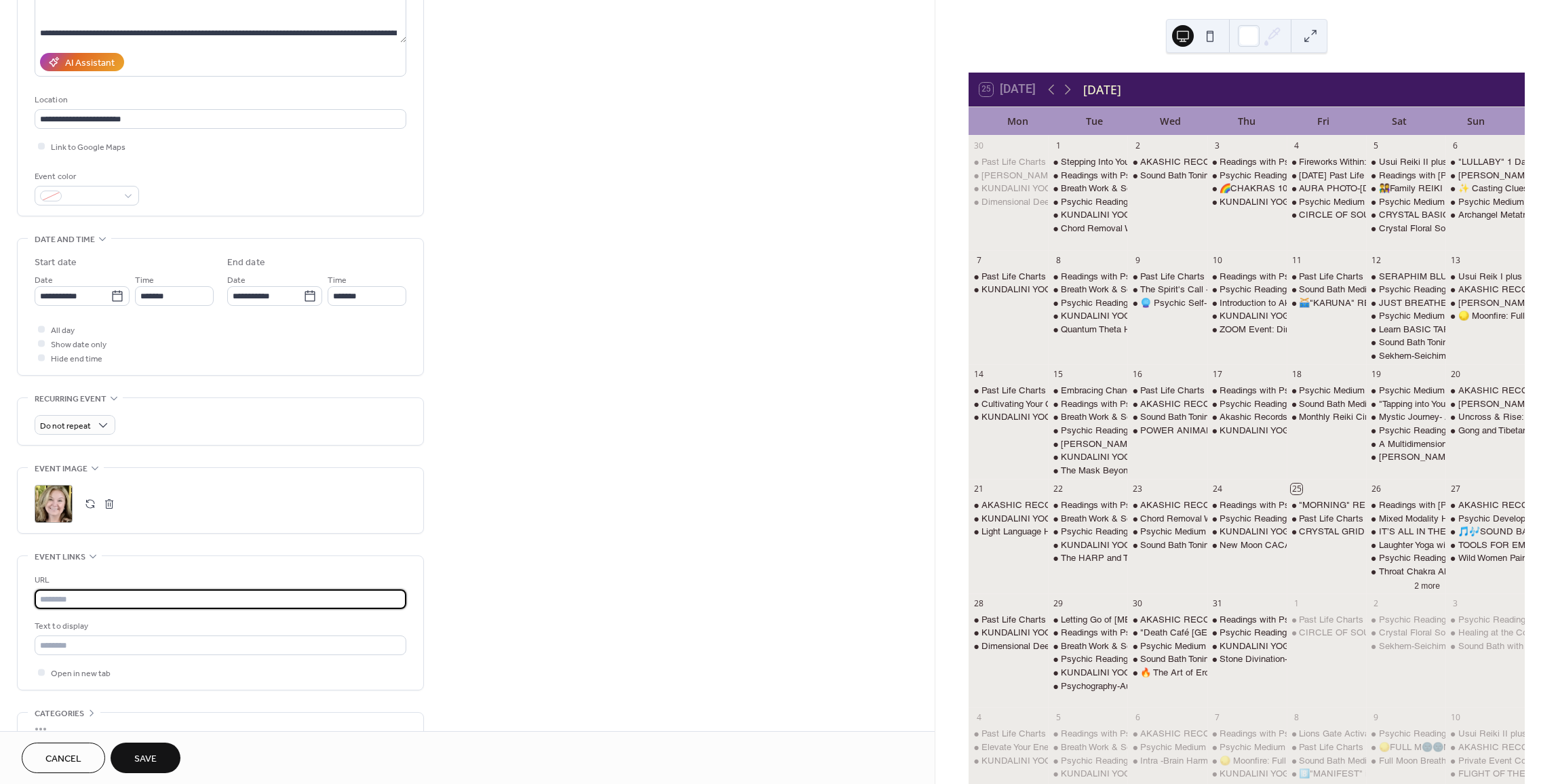 scroll, scrollTop: 0, scrollLeft: 0, axis: both 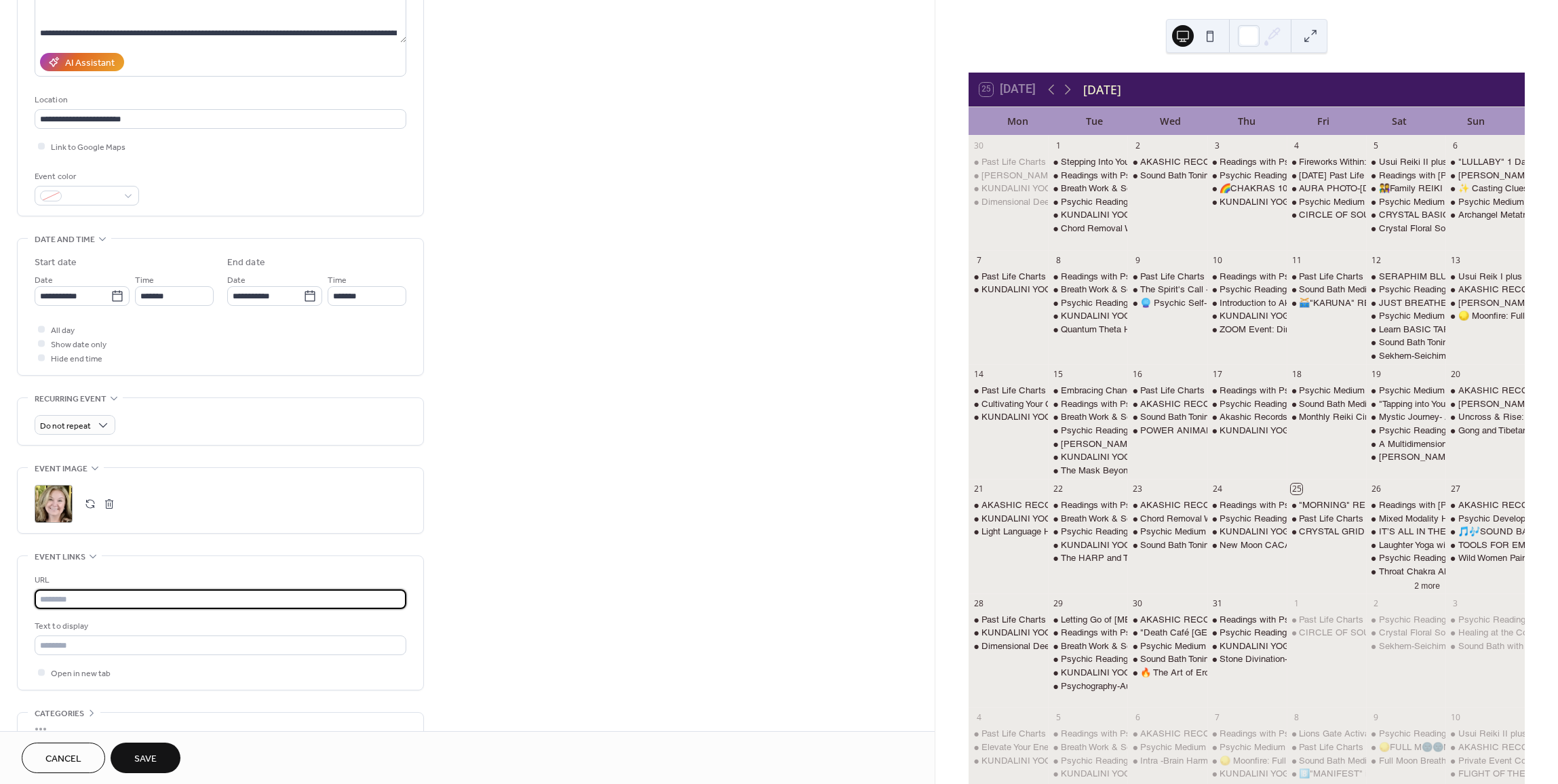 click at bounding box center (220, 599) 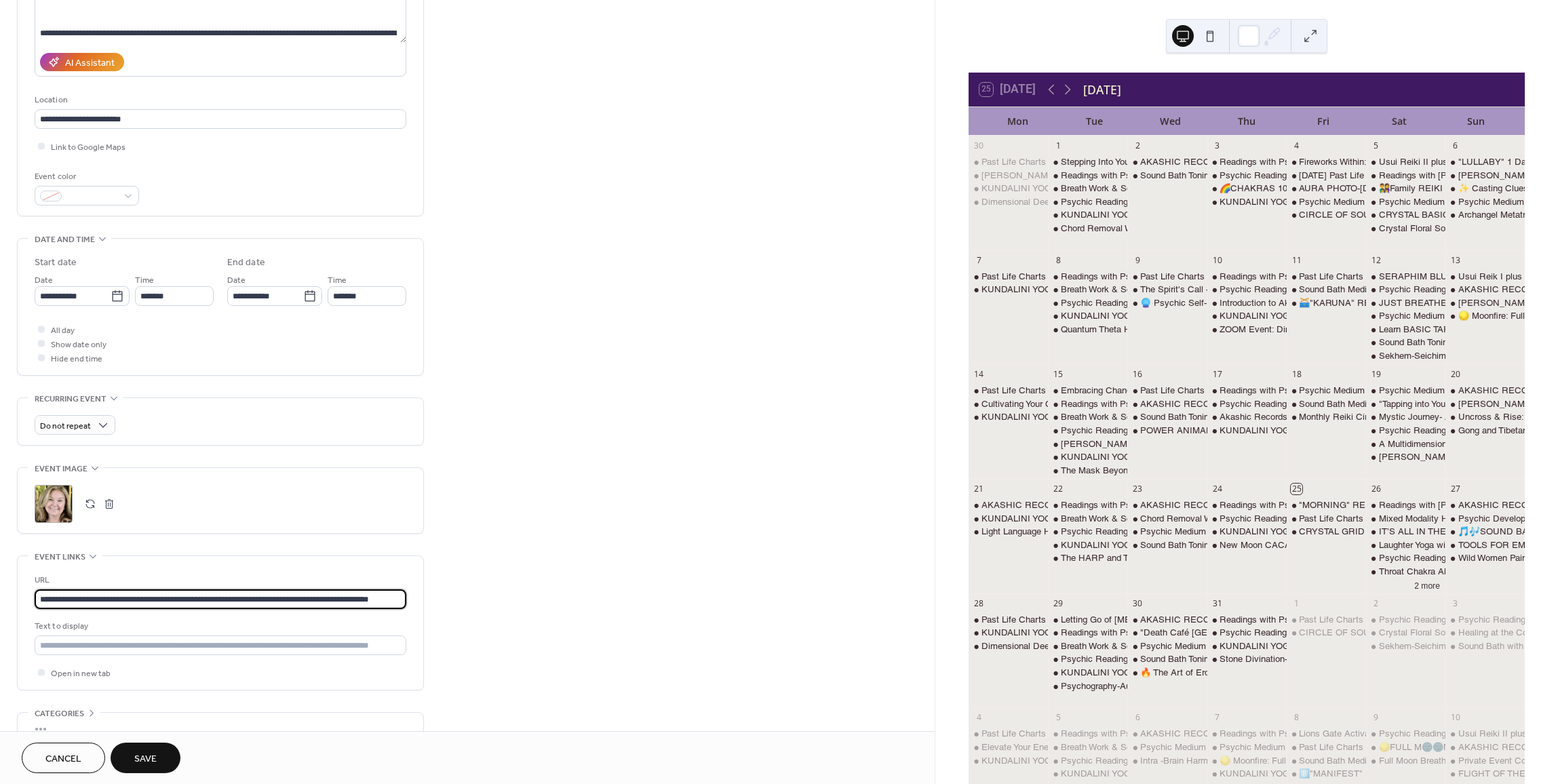 scroll, scrollTop: 0, scrollLeft: 19, axis: horizontal 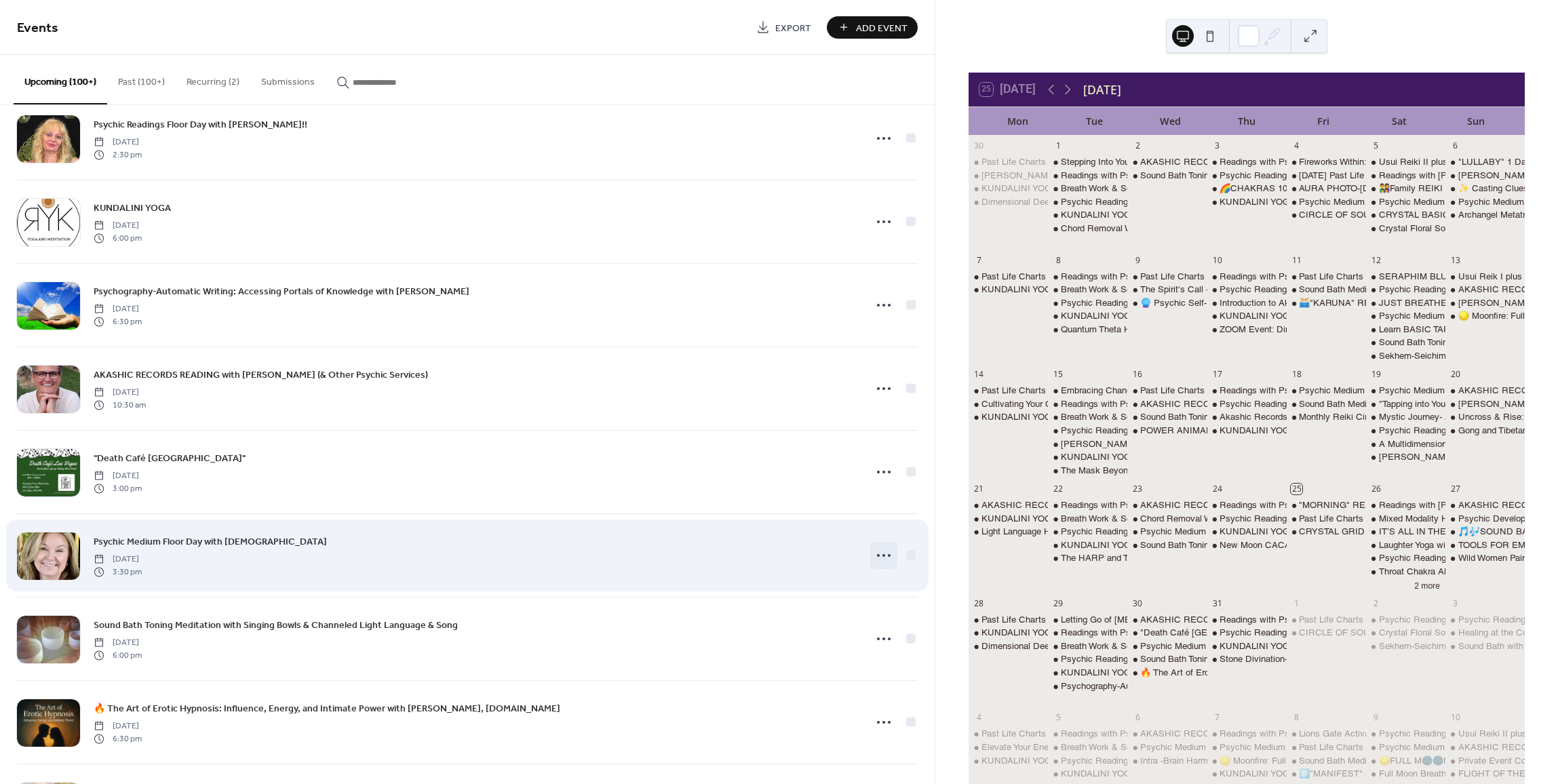 click 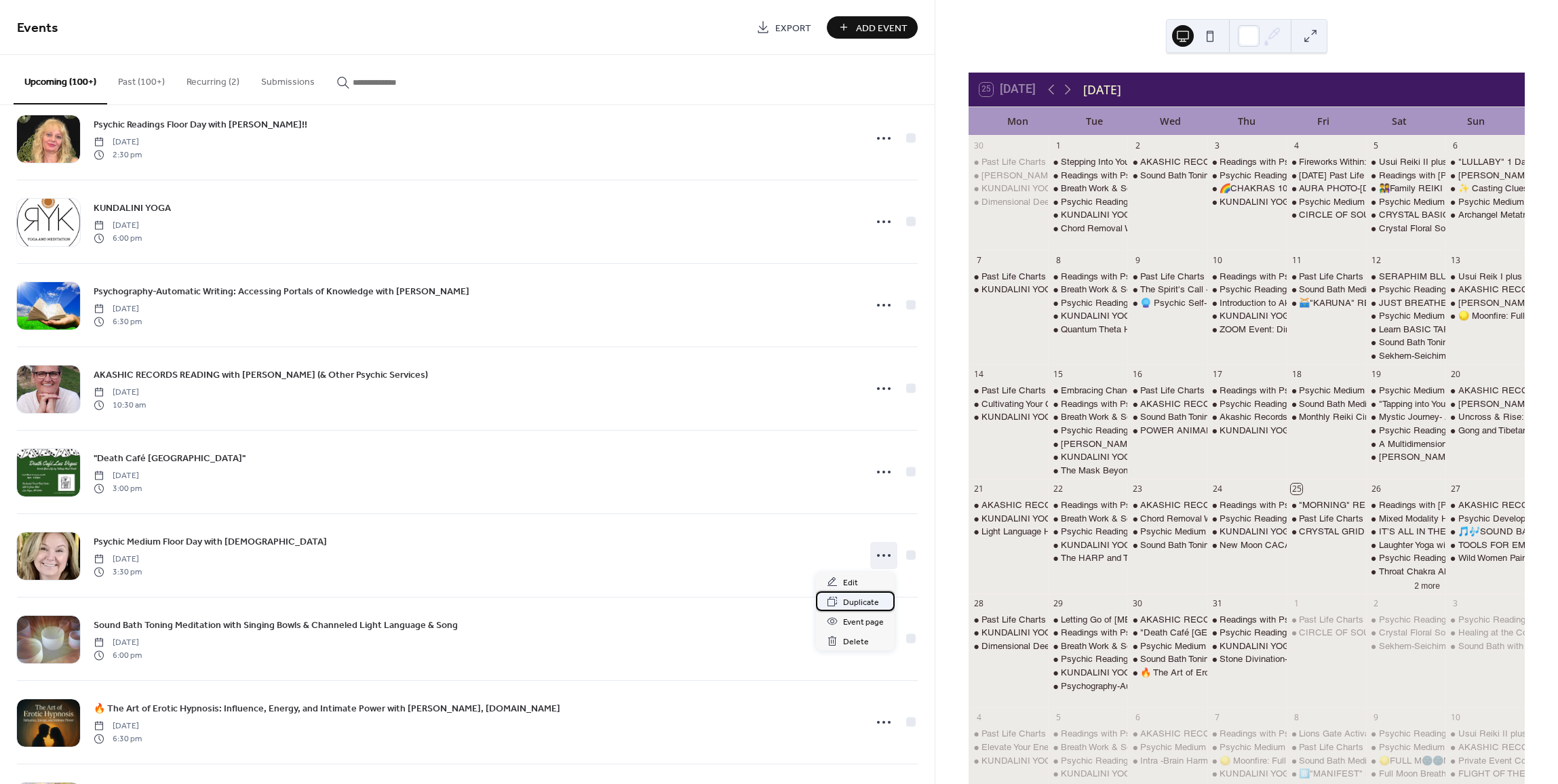 click on "Duplicate" at bounding box center [861, 602] 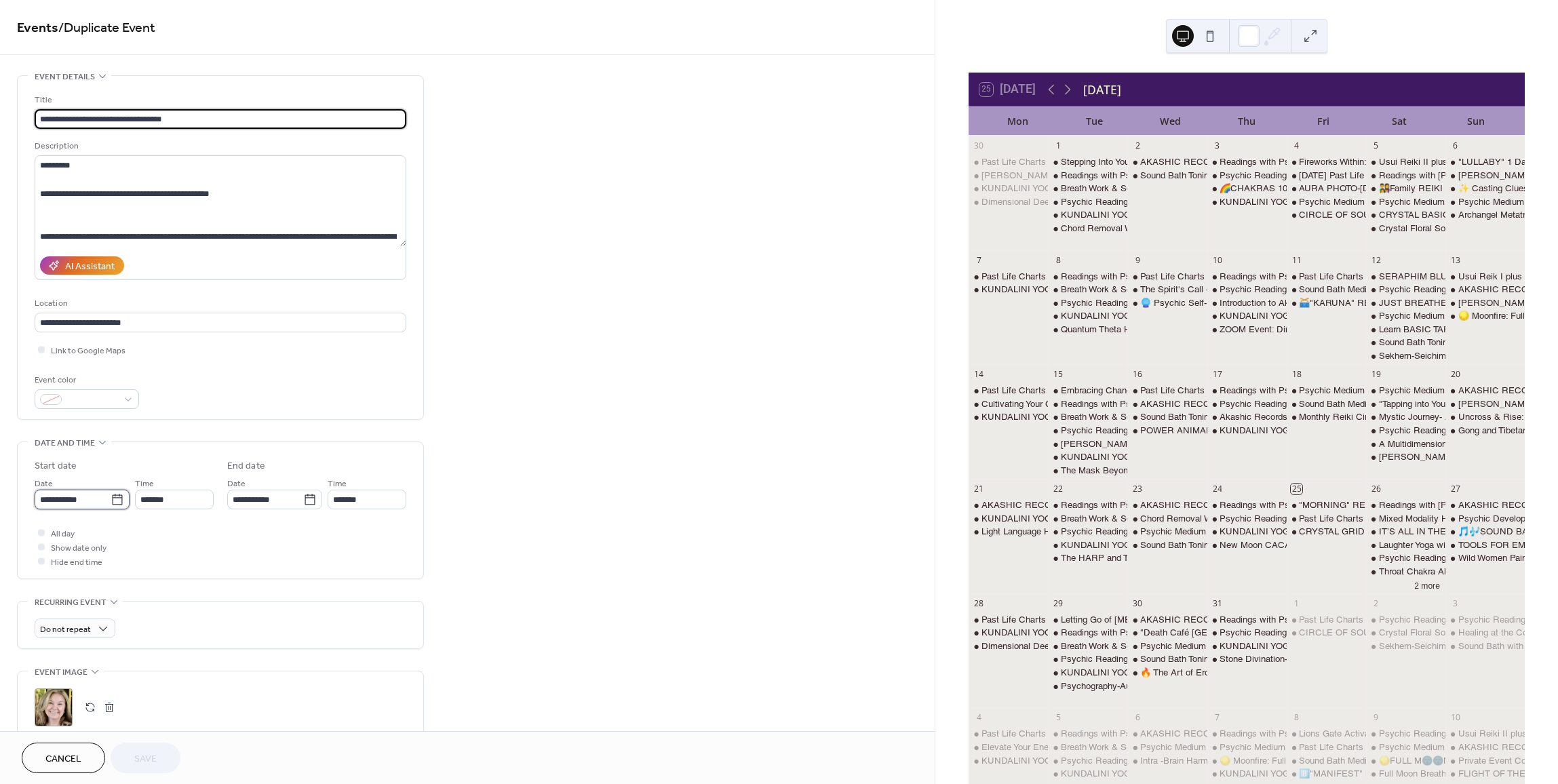 click on "**********" at bounding box center [73, 499] 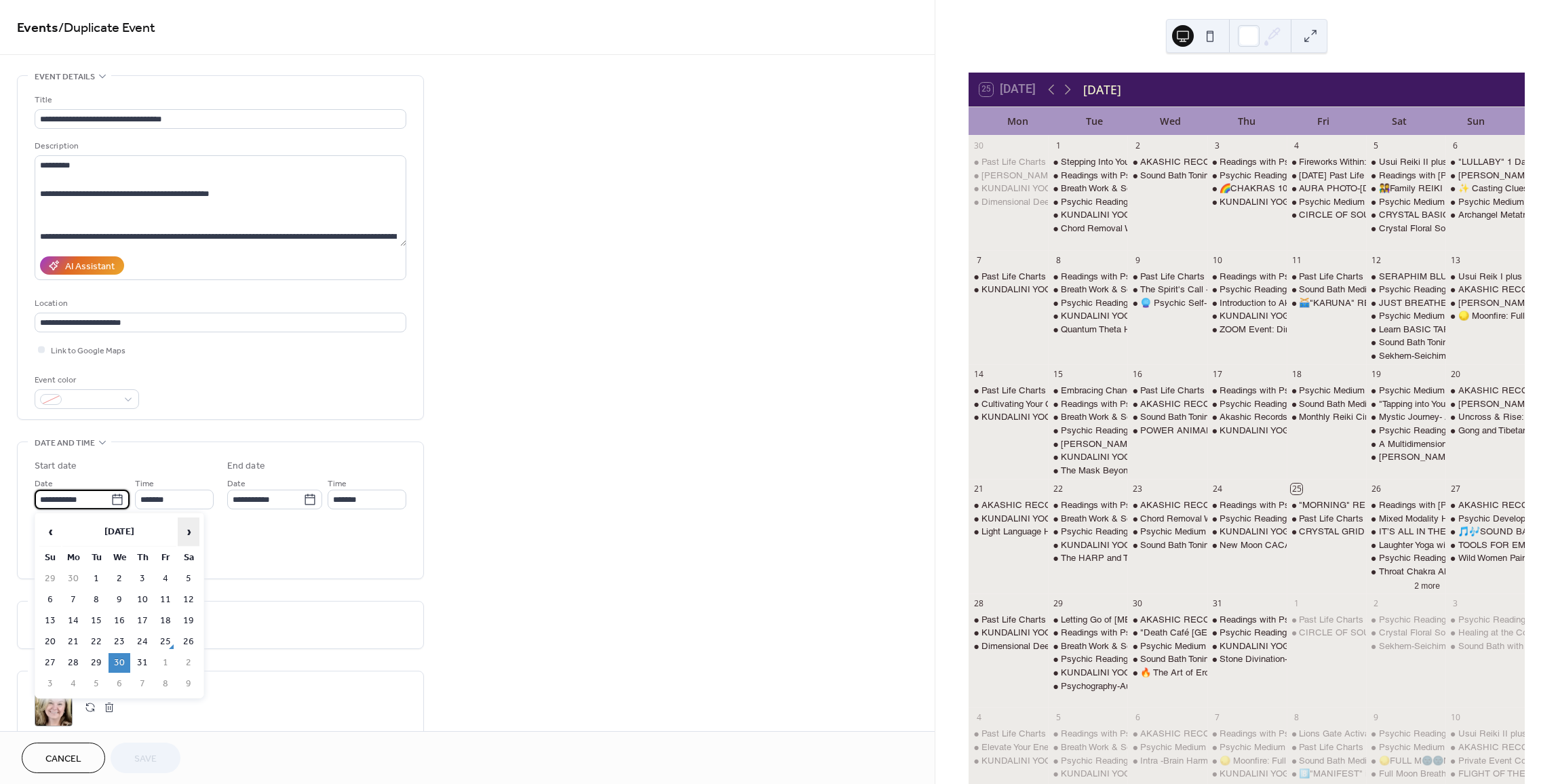 click on "›" at bounding box center [189, 532] 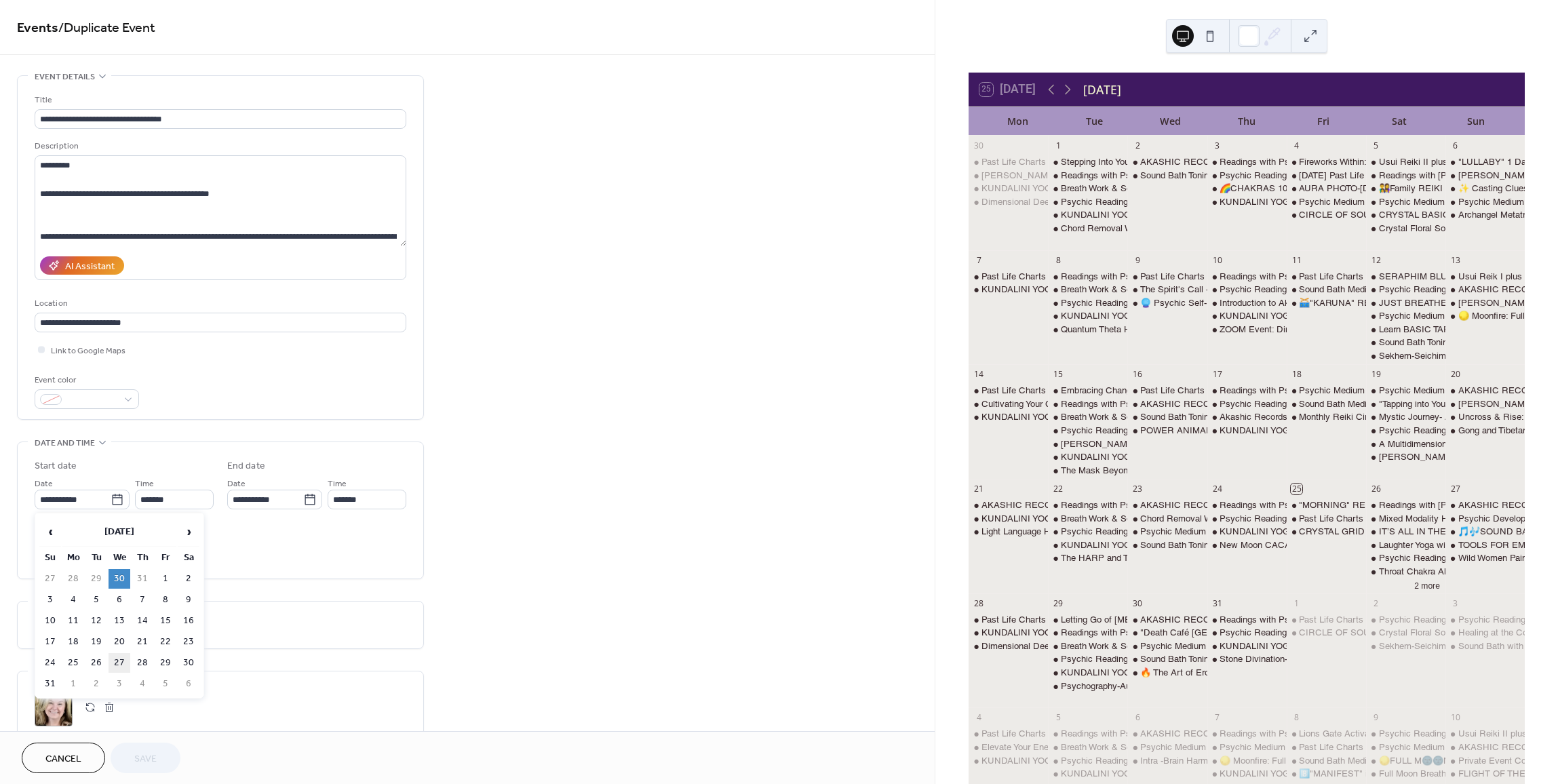 click on "27" at bounding box center [119, 663] 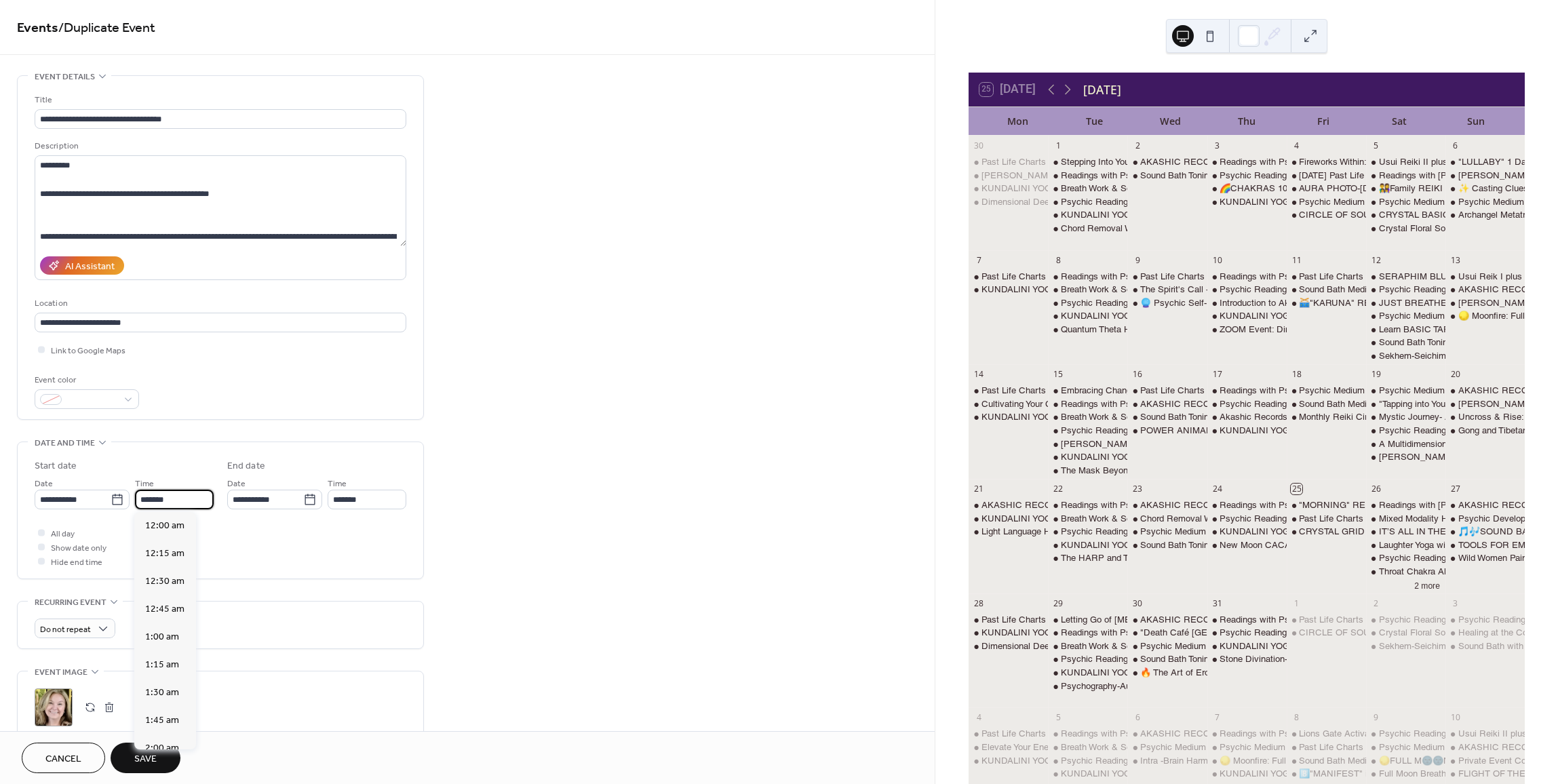 click on "*******" at bounding box center [174, 499] 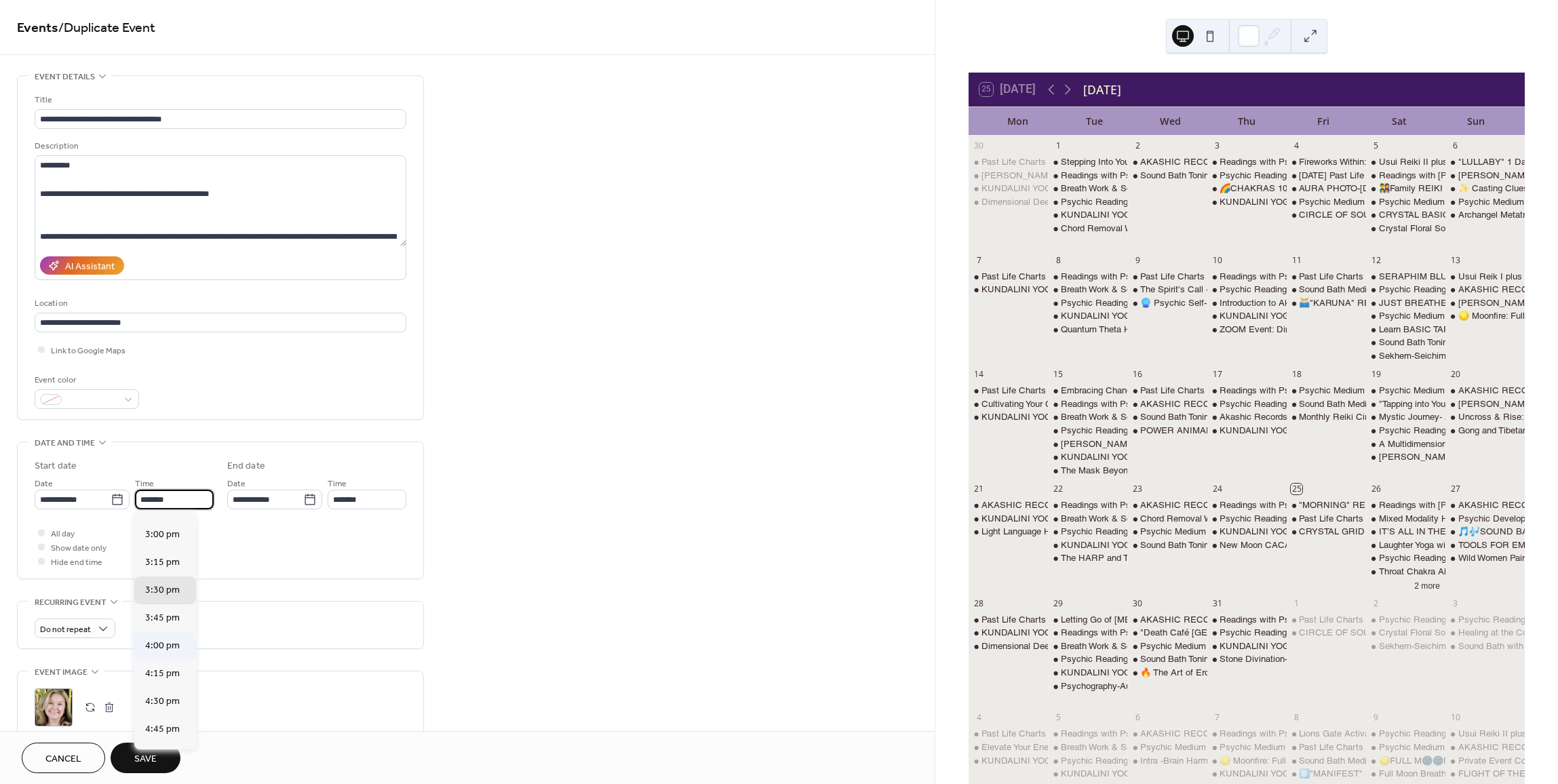 scroll, scrollTop: 1656, scrollLeft: 0, axis: vertical 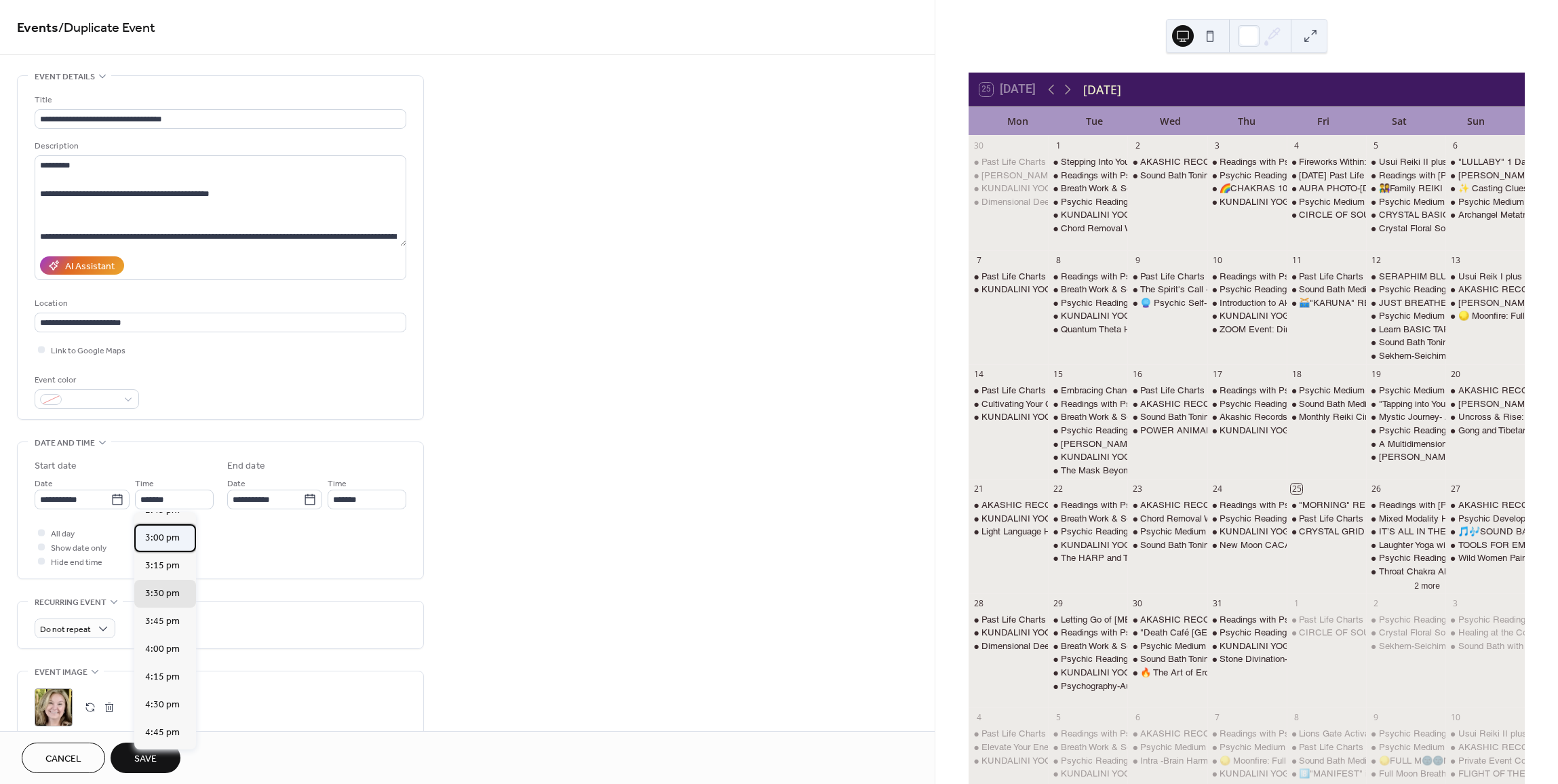click on "3:00 pm" at bounding box center [165, 538] 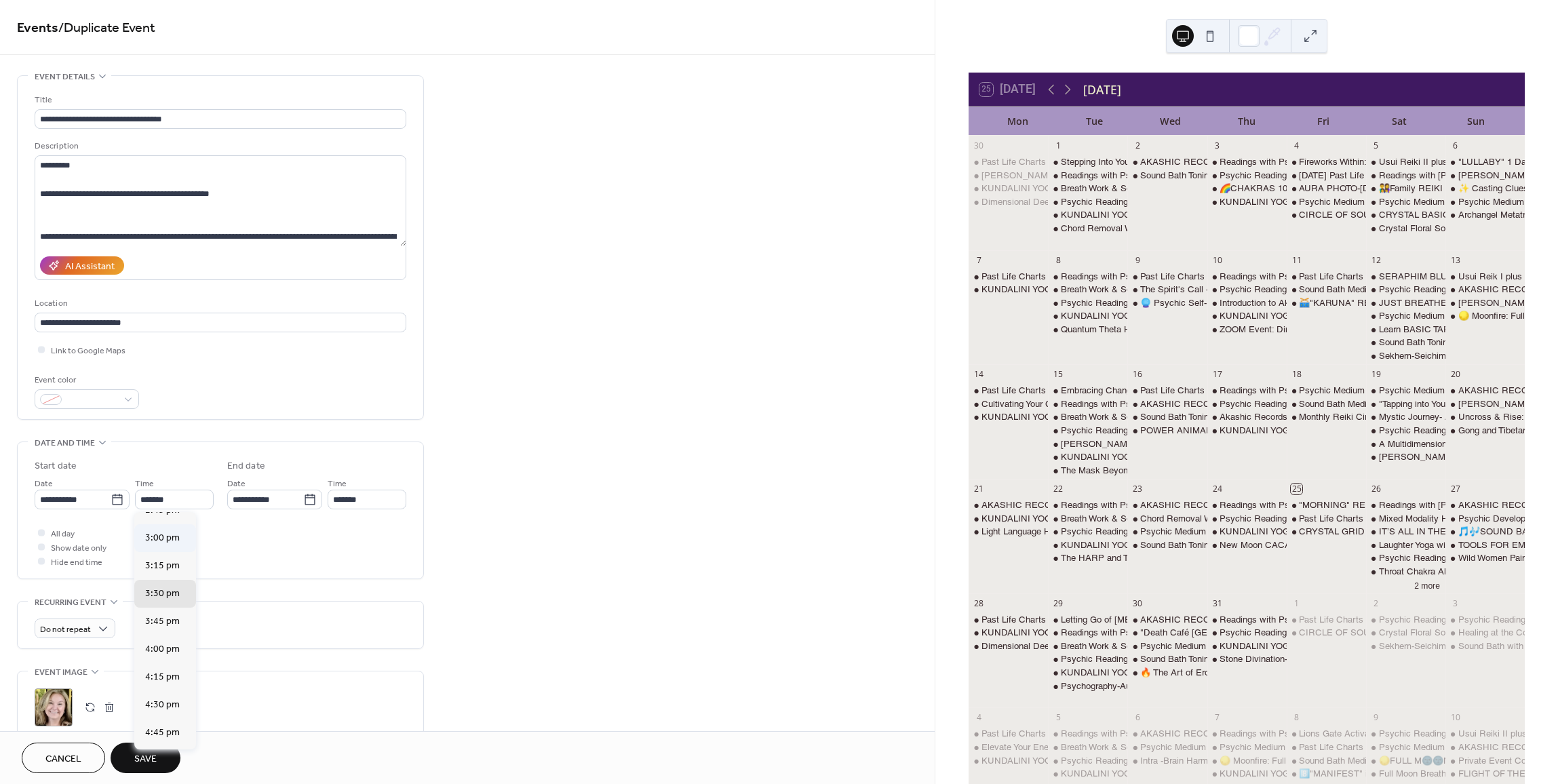 type on "*******" 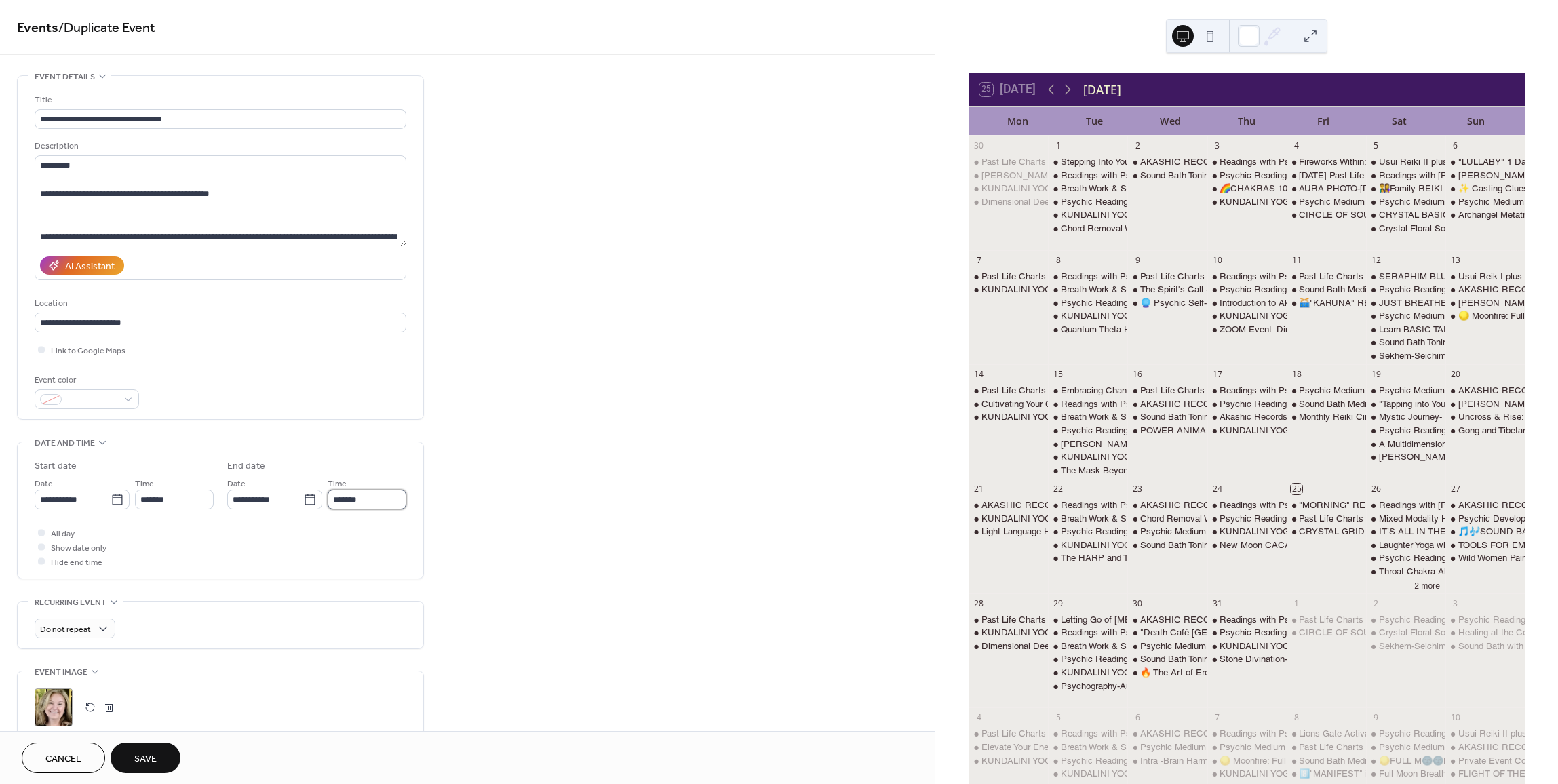 click on "*******" at bounding box center (367, 499) 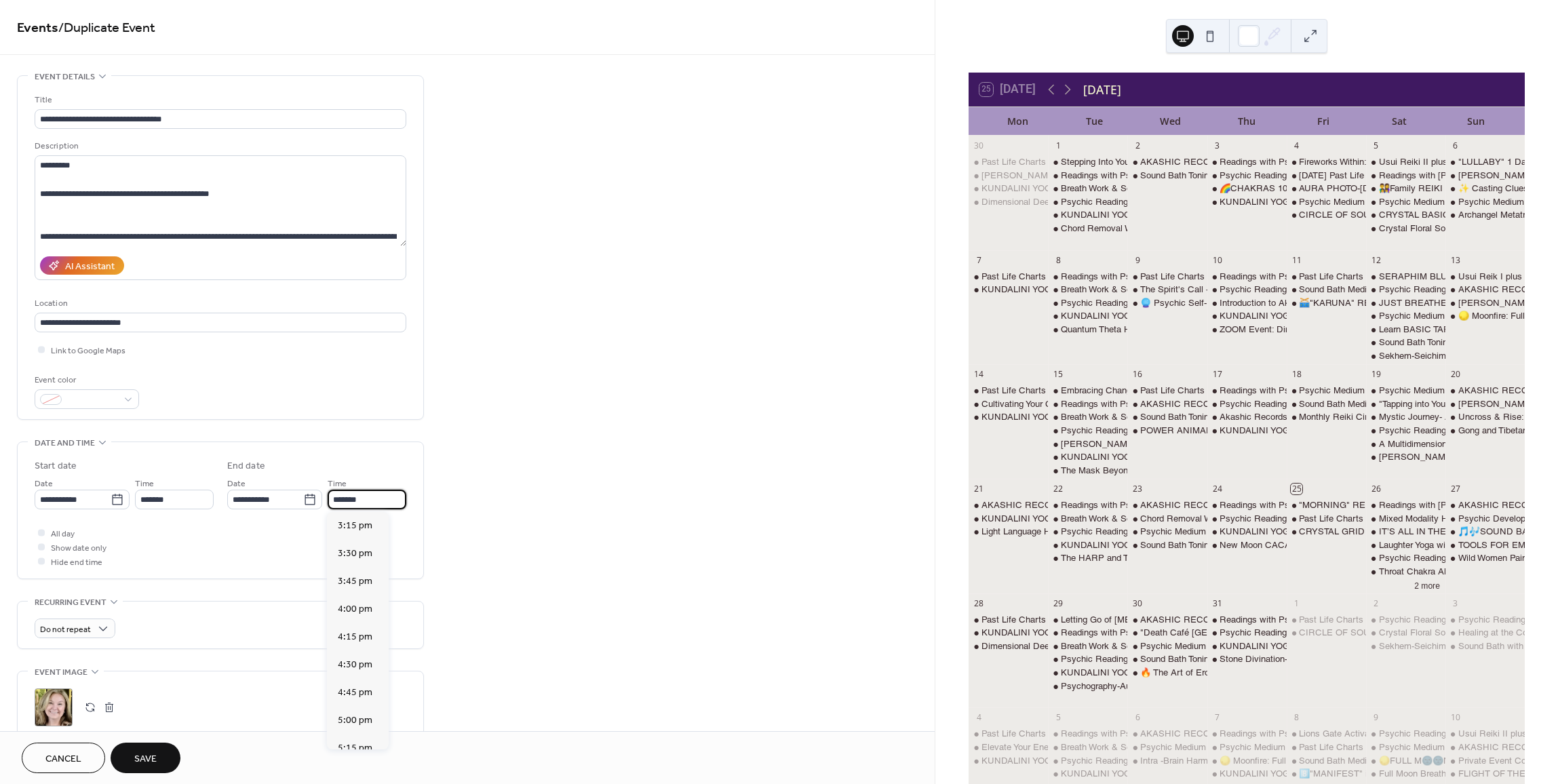 scroll, scrollTop: 473, scrollLeft: 0, axis: vertical 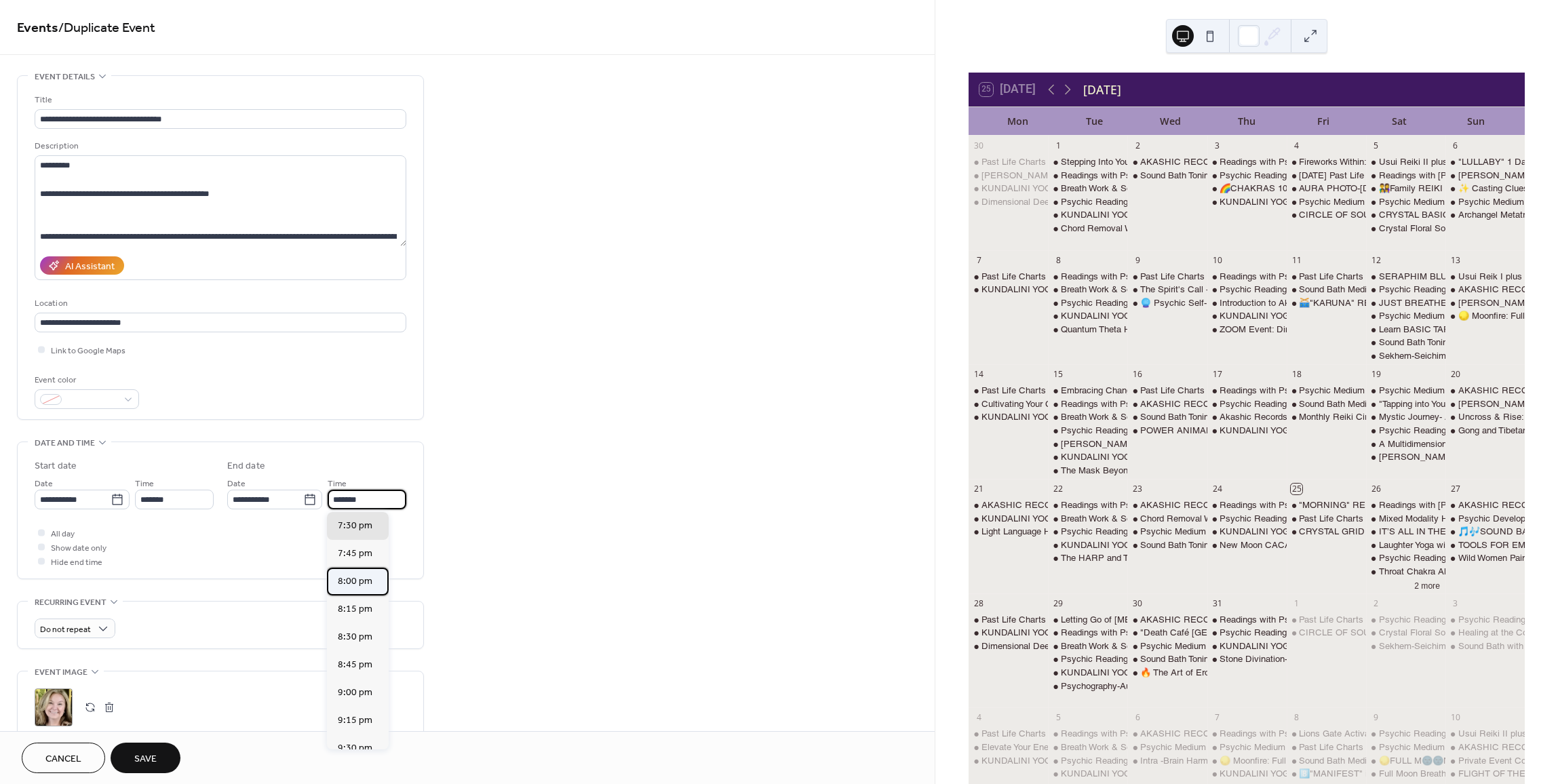 click on "8:00 pm" at bounding box center [355, 581] 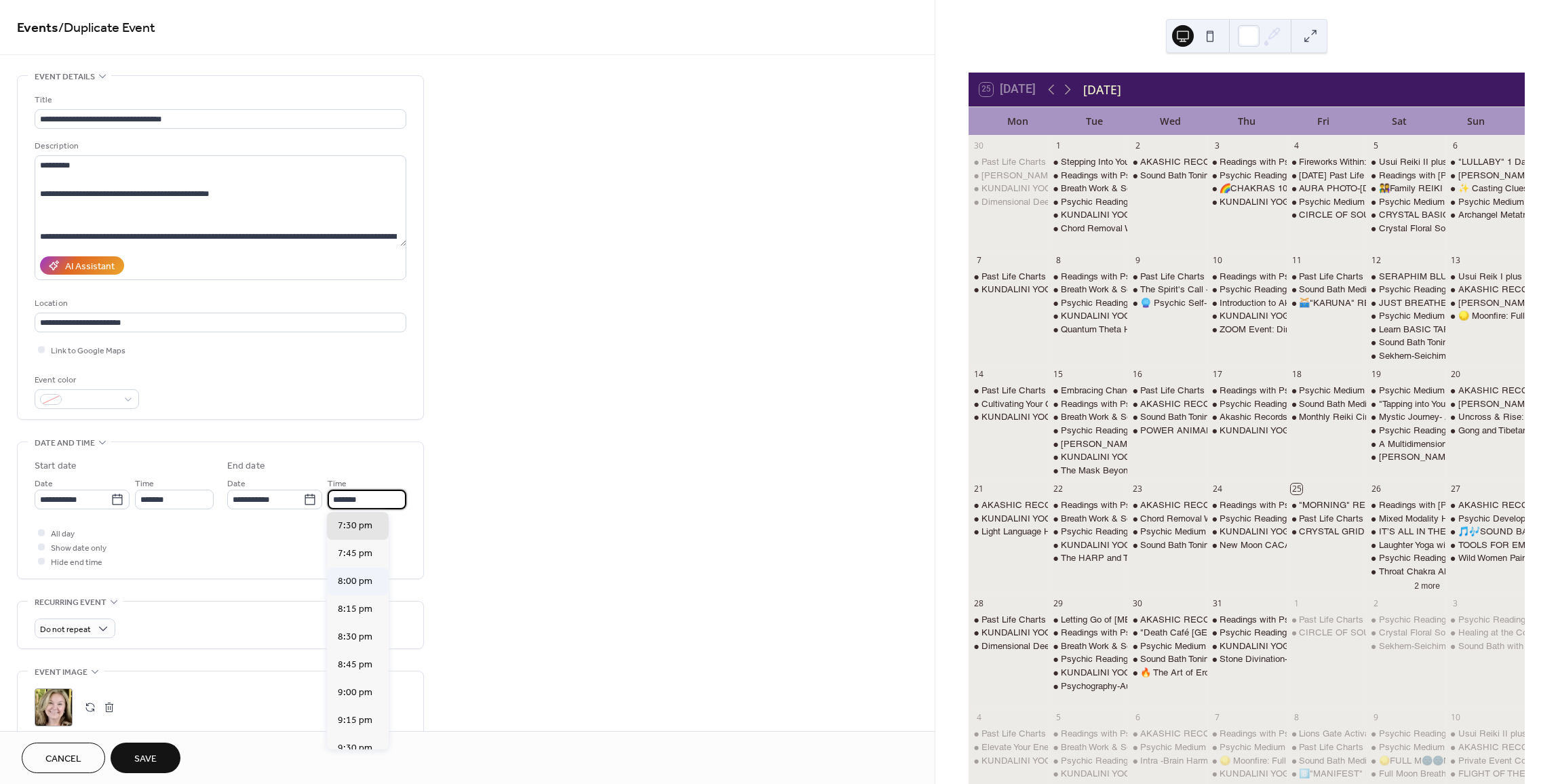 type on "*******" 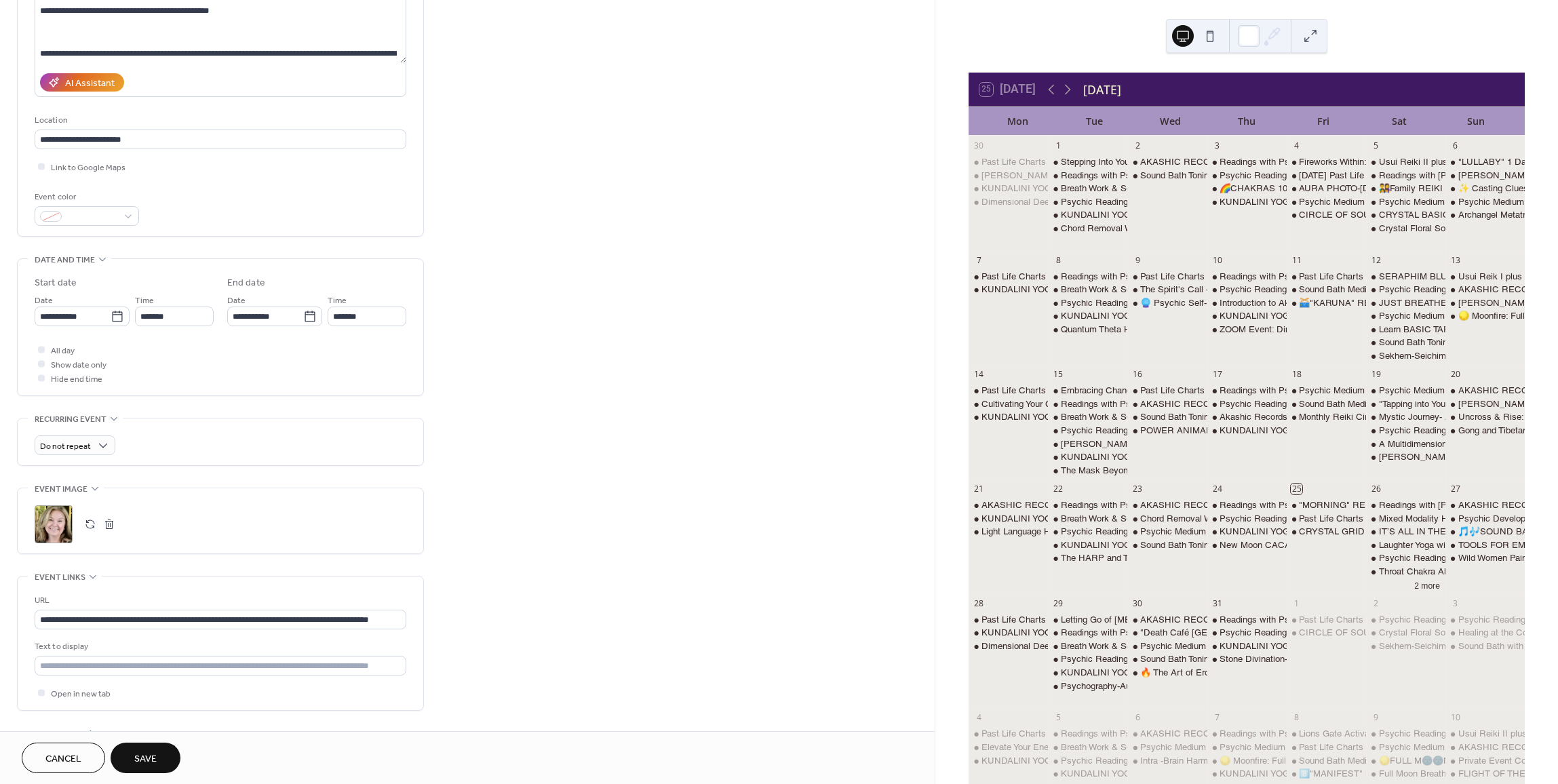 scroll, scrollTop: 203, scrollLeft: 0, axis: vertical 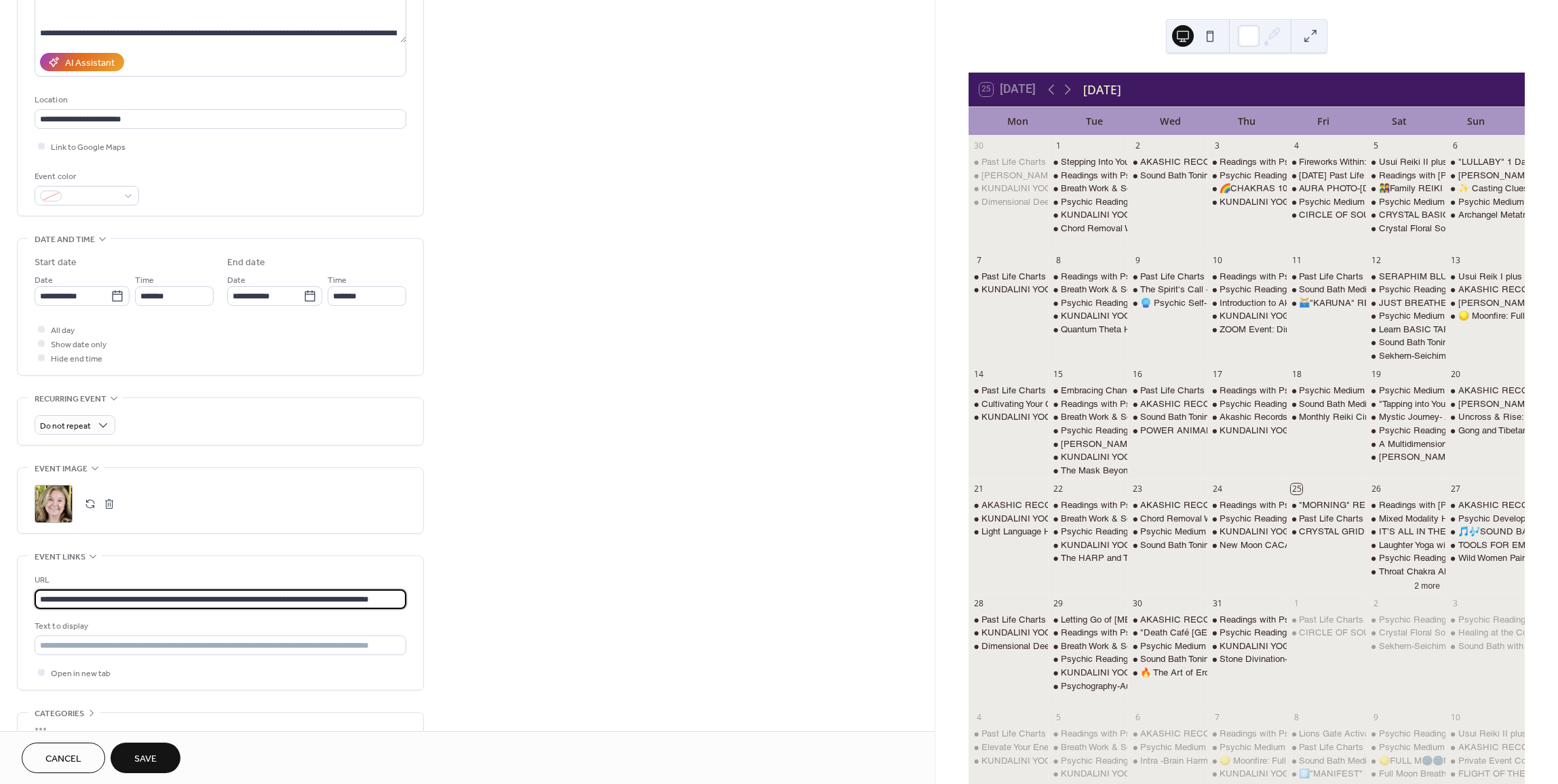 drag, startPoint x: 34, startPoint y: 599, endPoint x: 486, endPoint y: 574, distance: 452.691 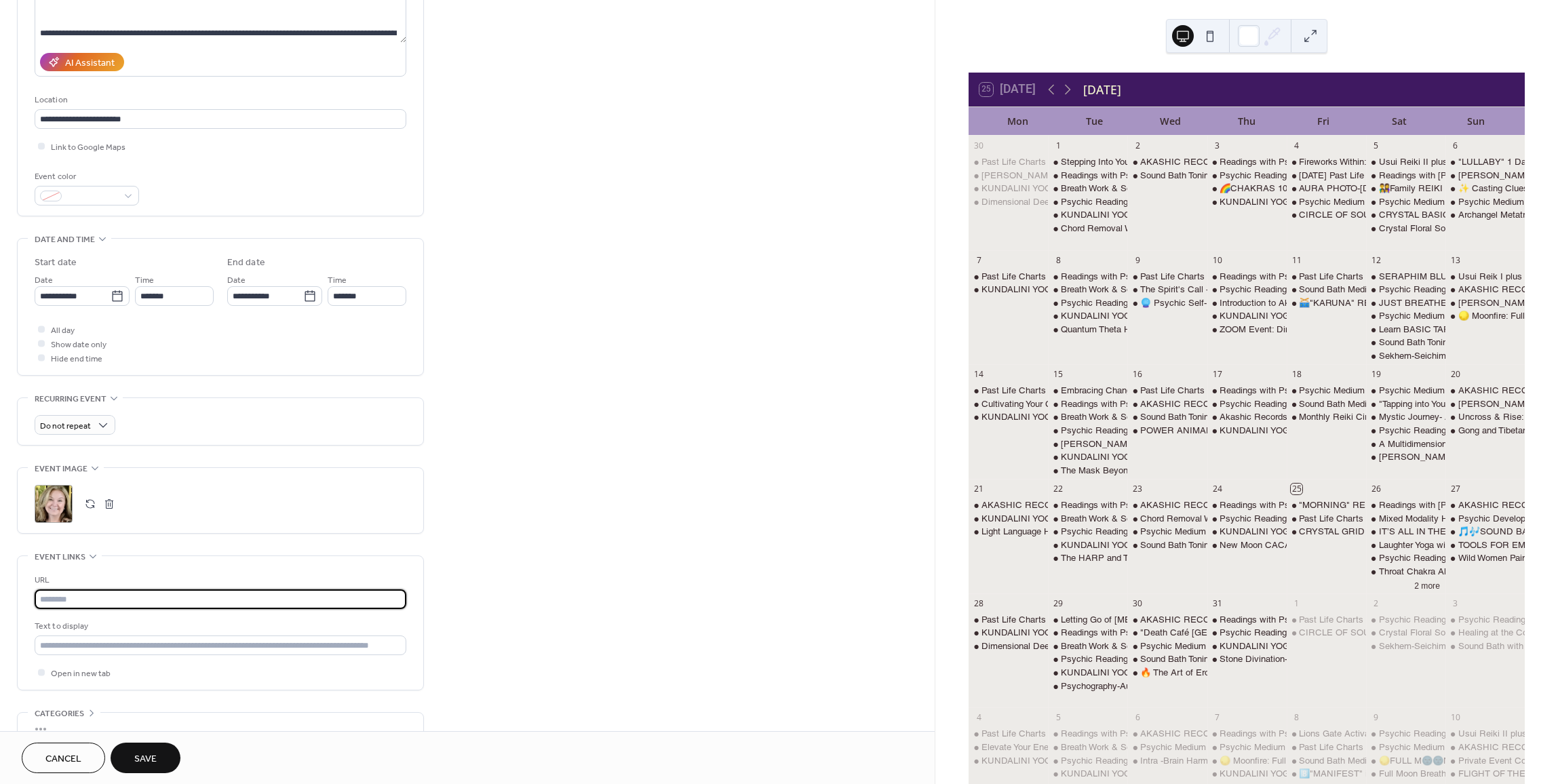 scroll, scrollTop: 0, scrollLeft: 0, axis: both 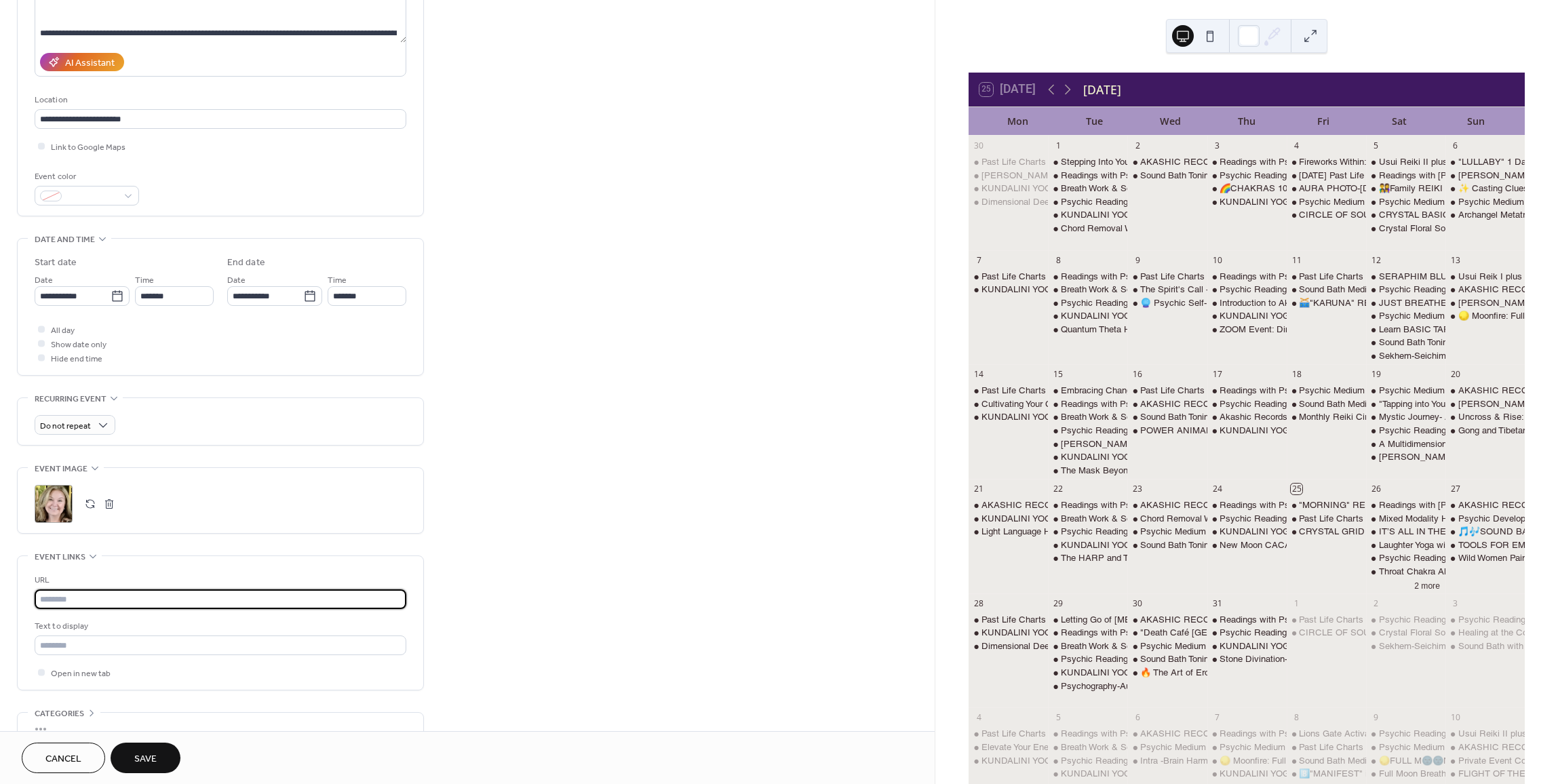 click at bounding box center (220, 599) 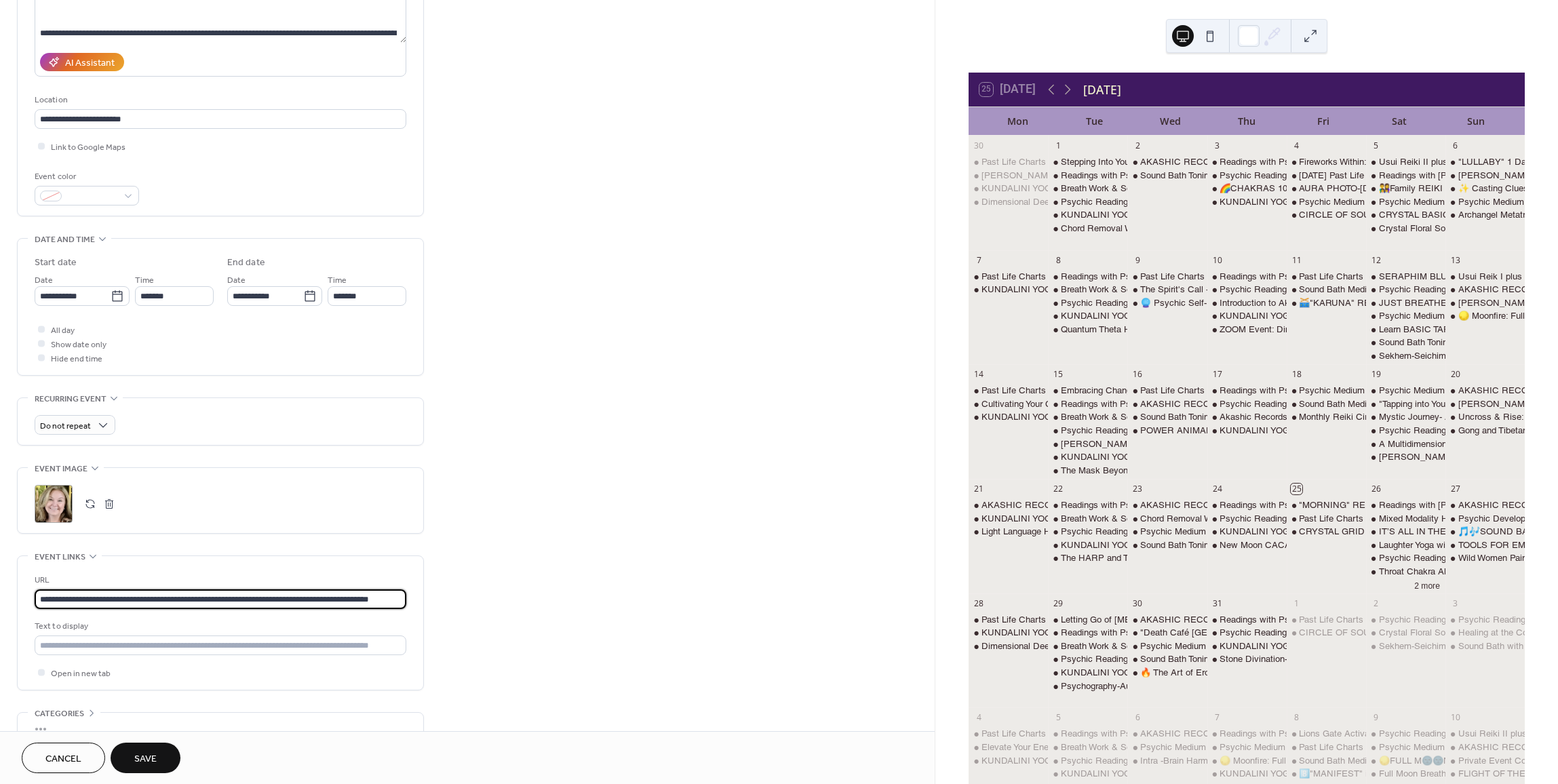 scroll, scrollTop: 0, scrollLeft: 19, axis: horizontal 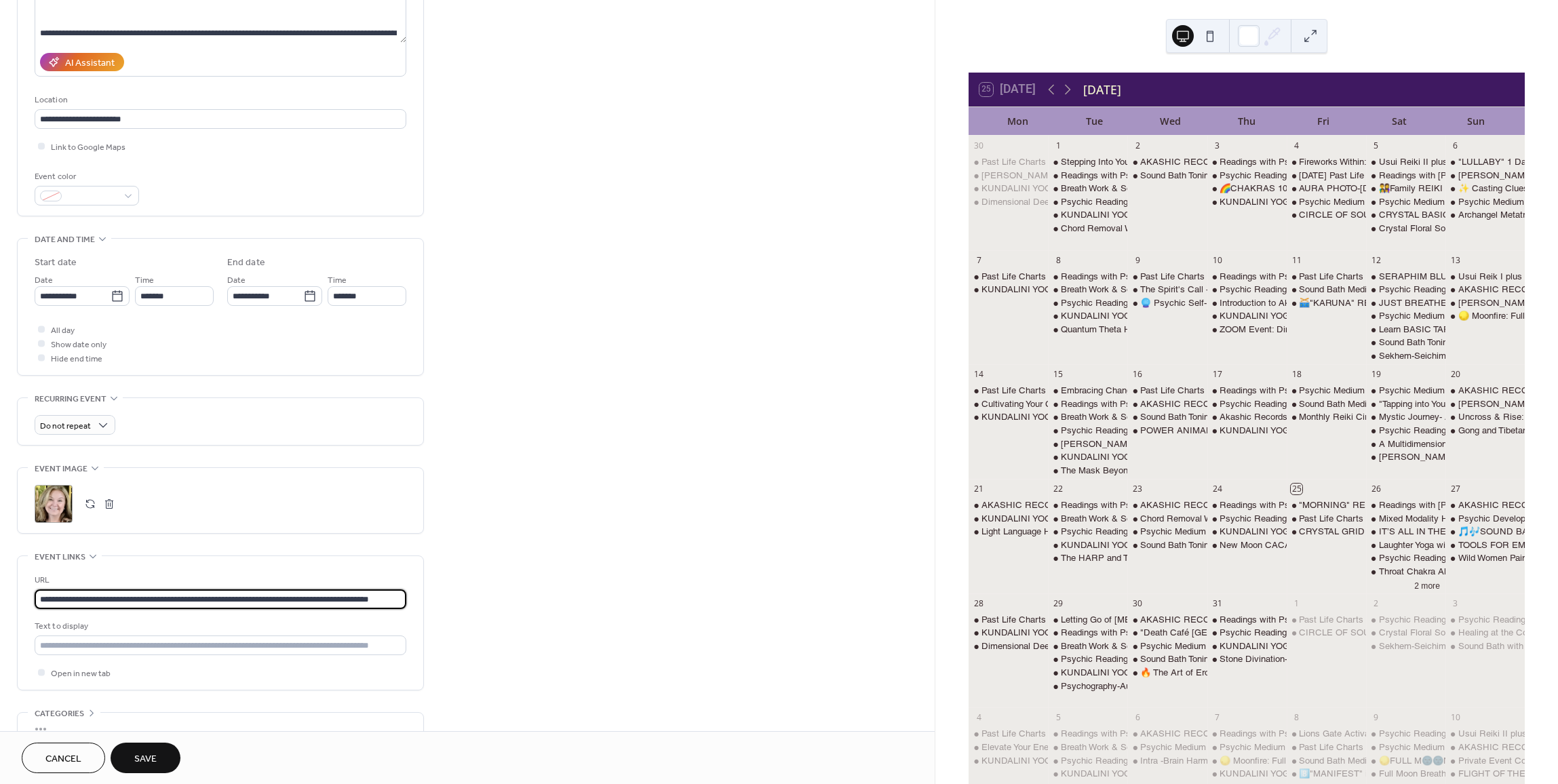 type on "**********" 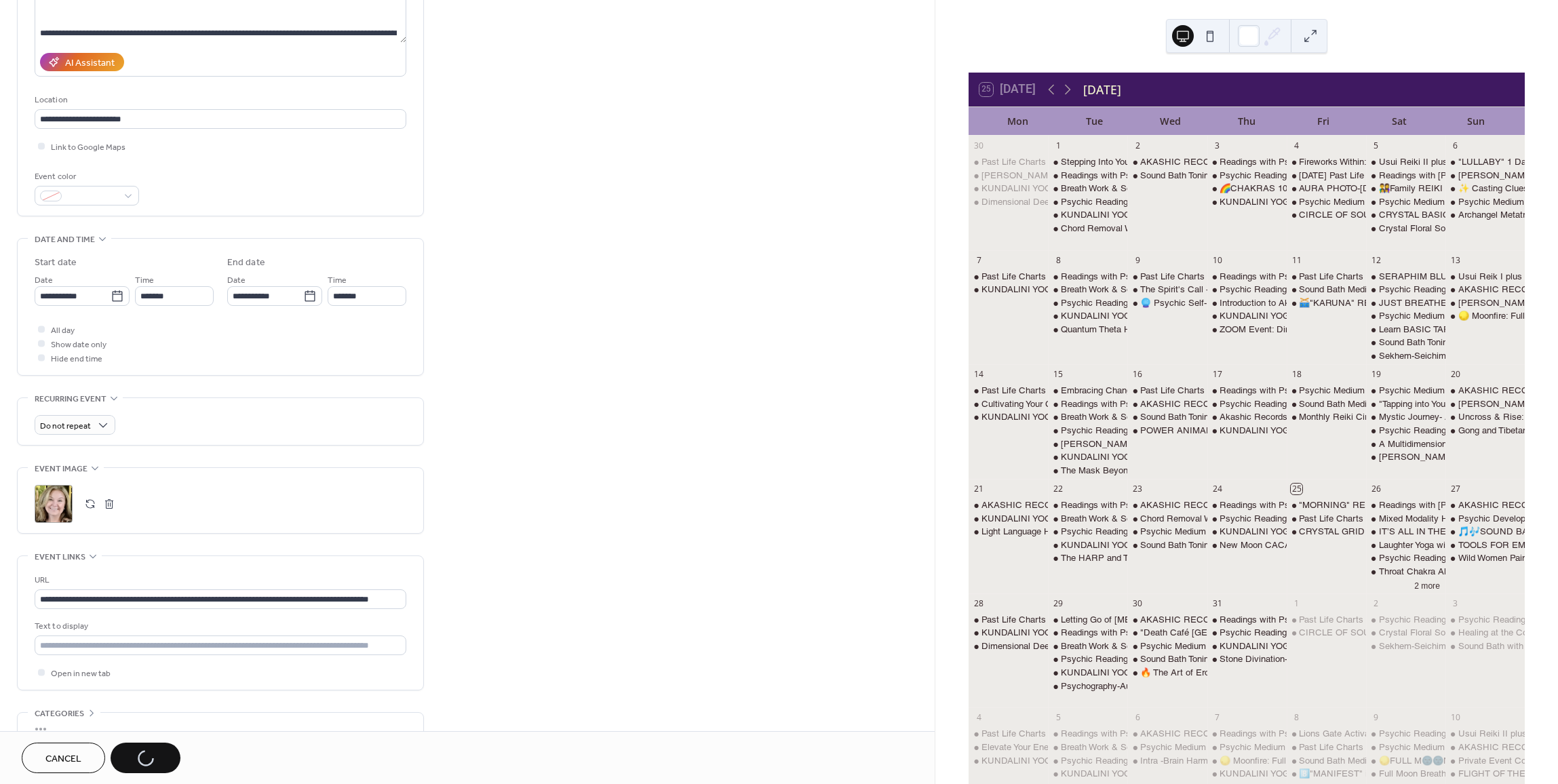 scroll, scrollTop: 0, scrollLeft: 0, axis: both 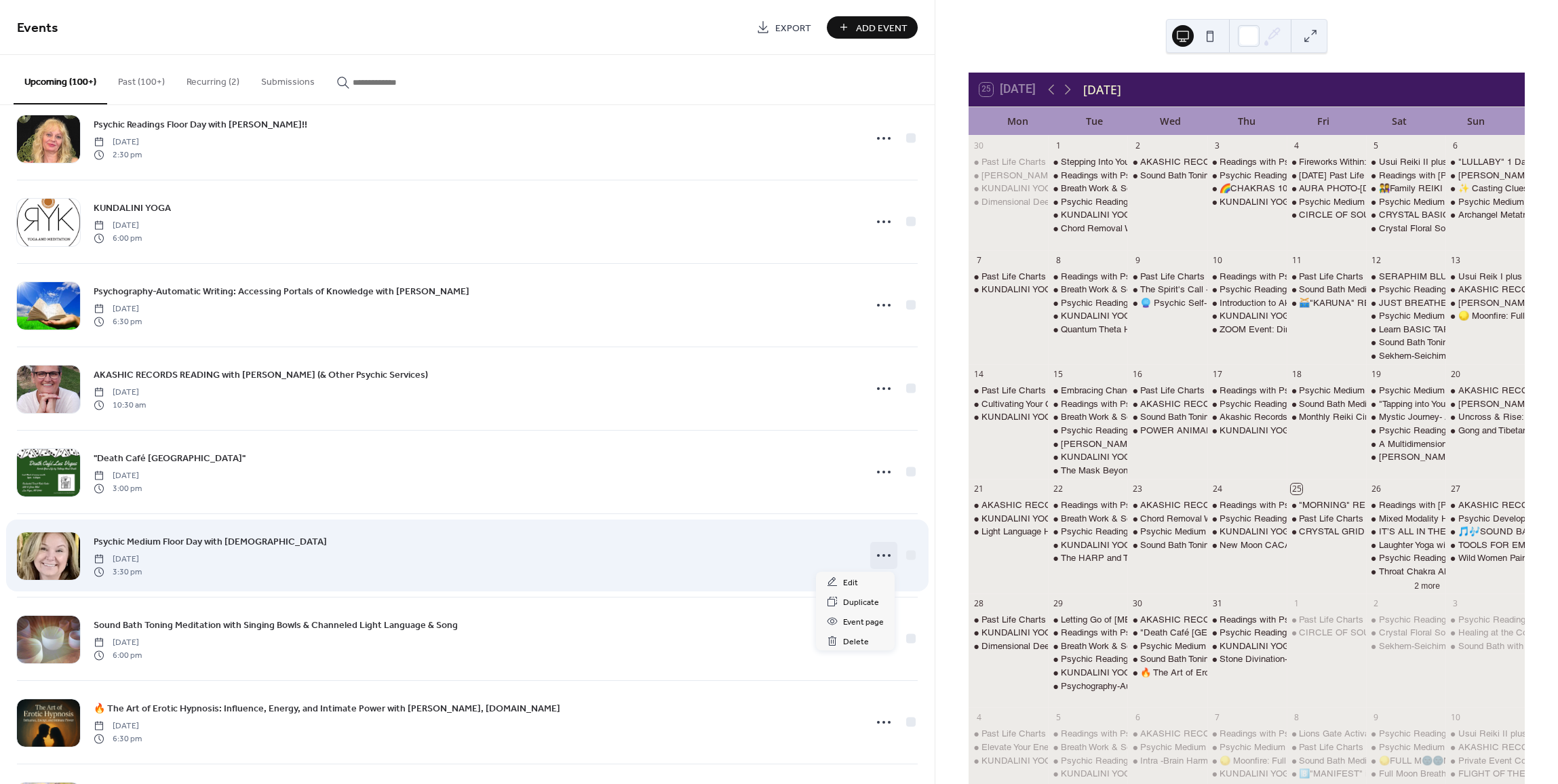 click 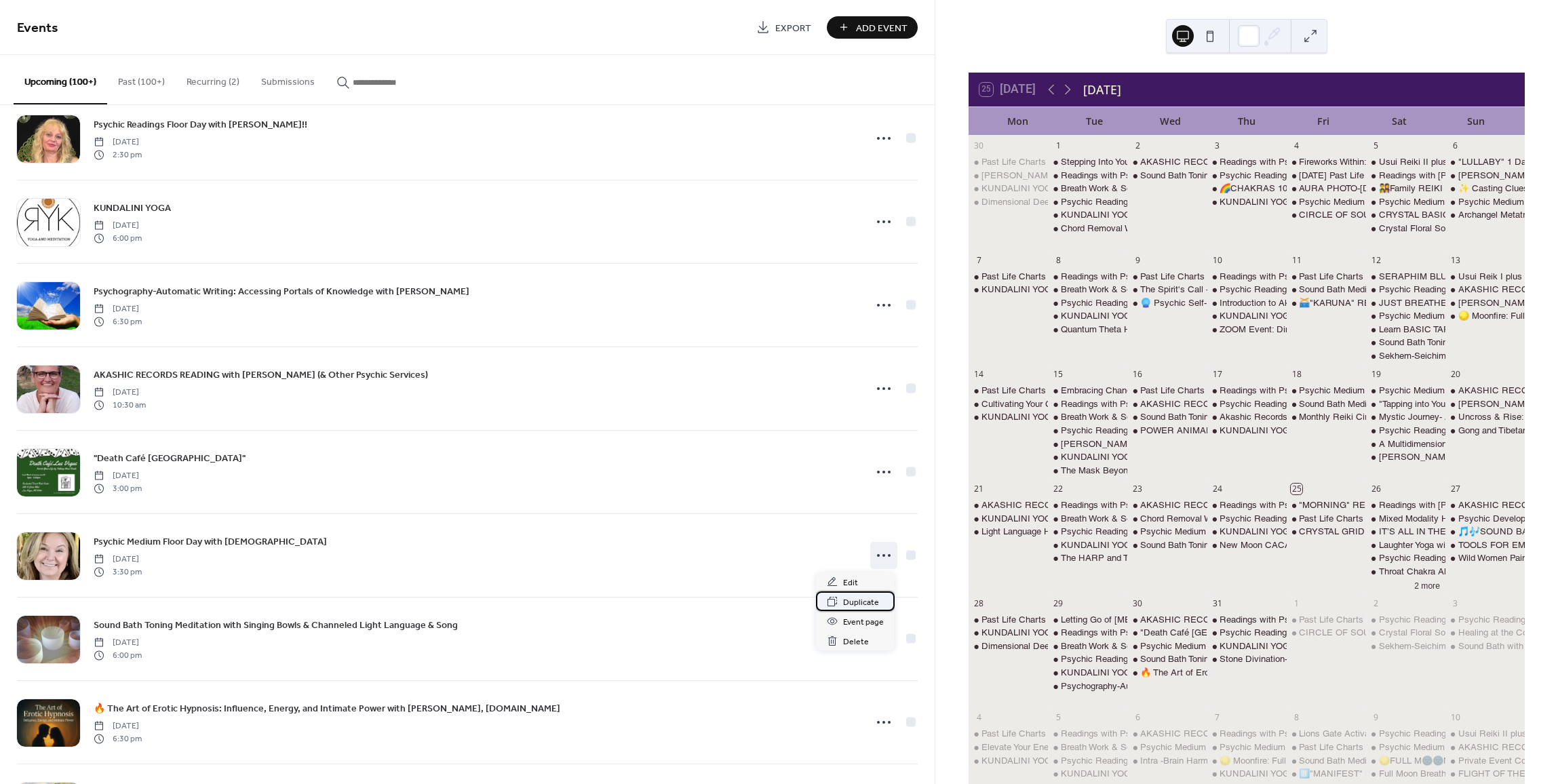 click on "Duplicate" at bounding box center [861, 602] 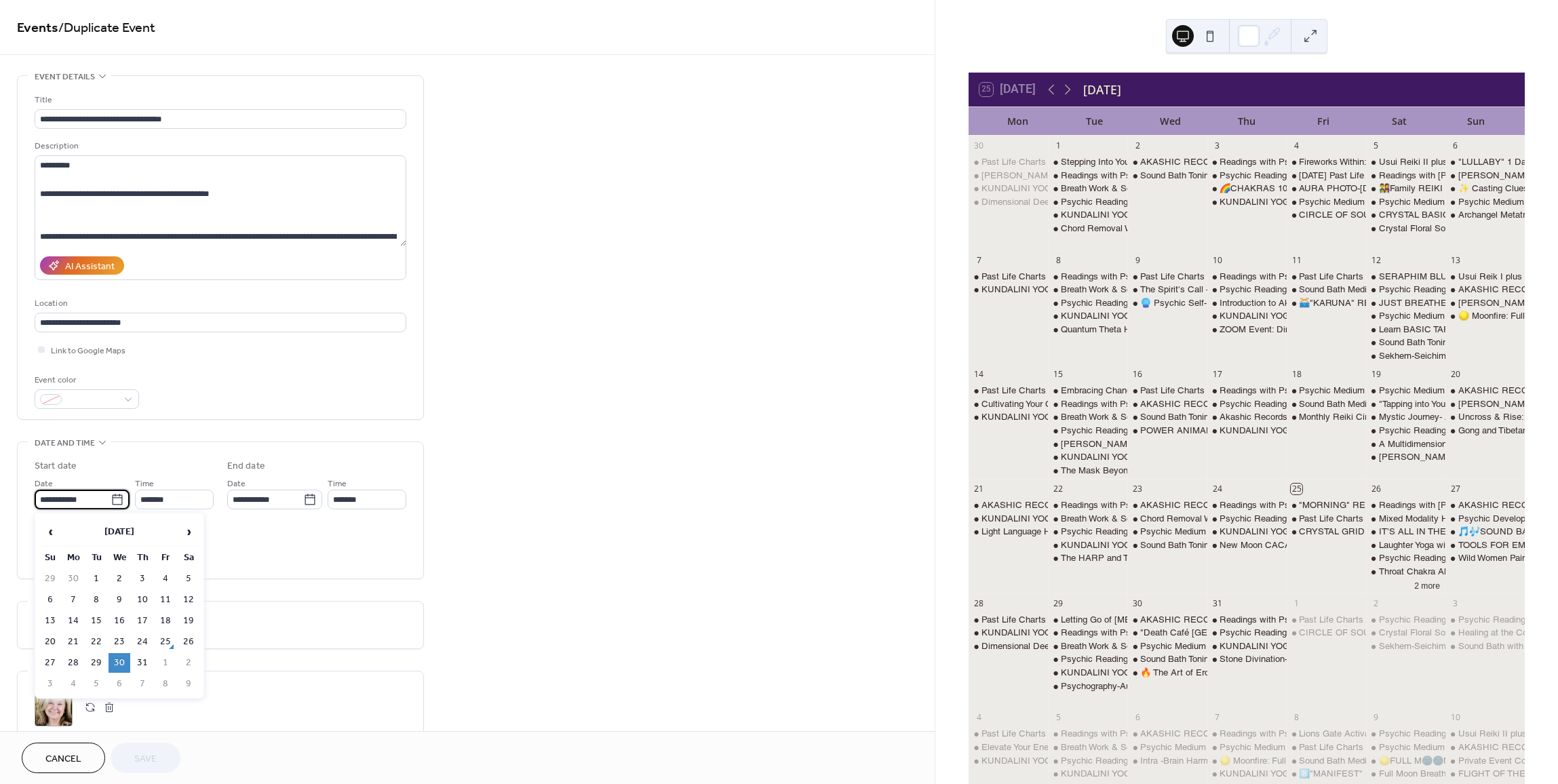 click on "**********" at bounding box center (73, 499) 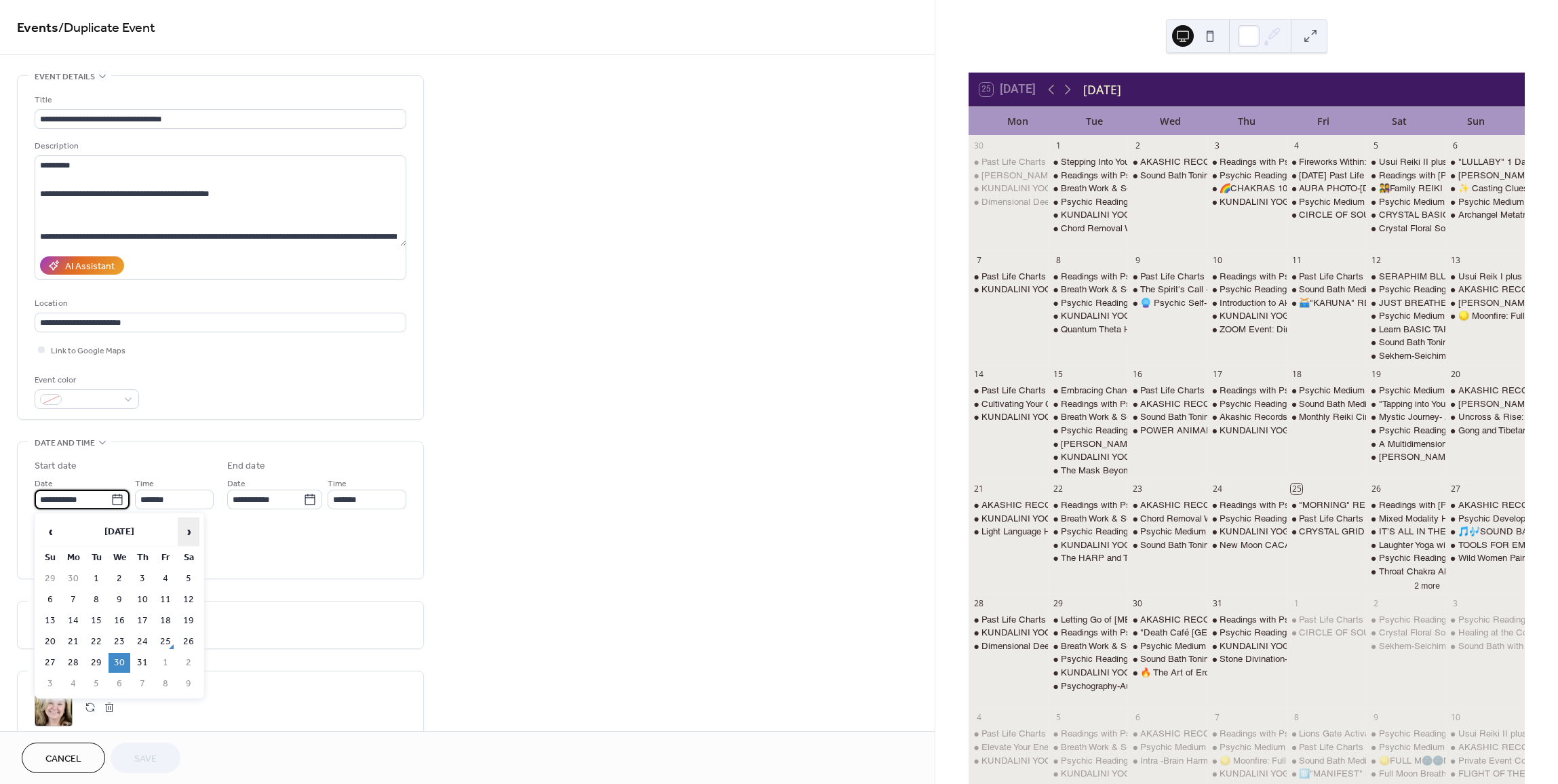 click on "›" at bounding box center (189, 532) 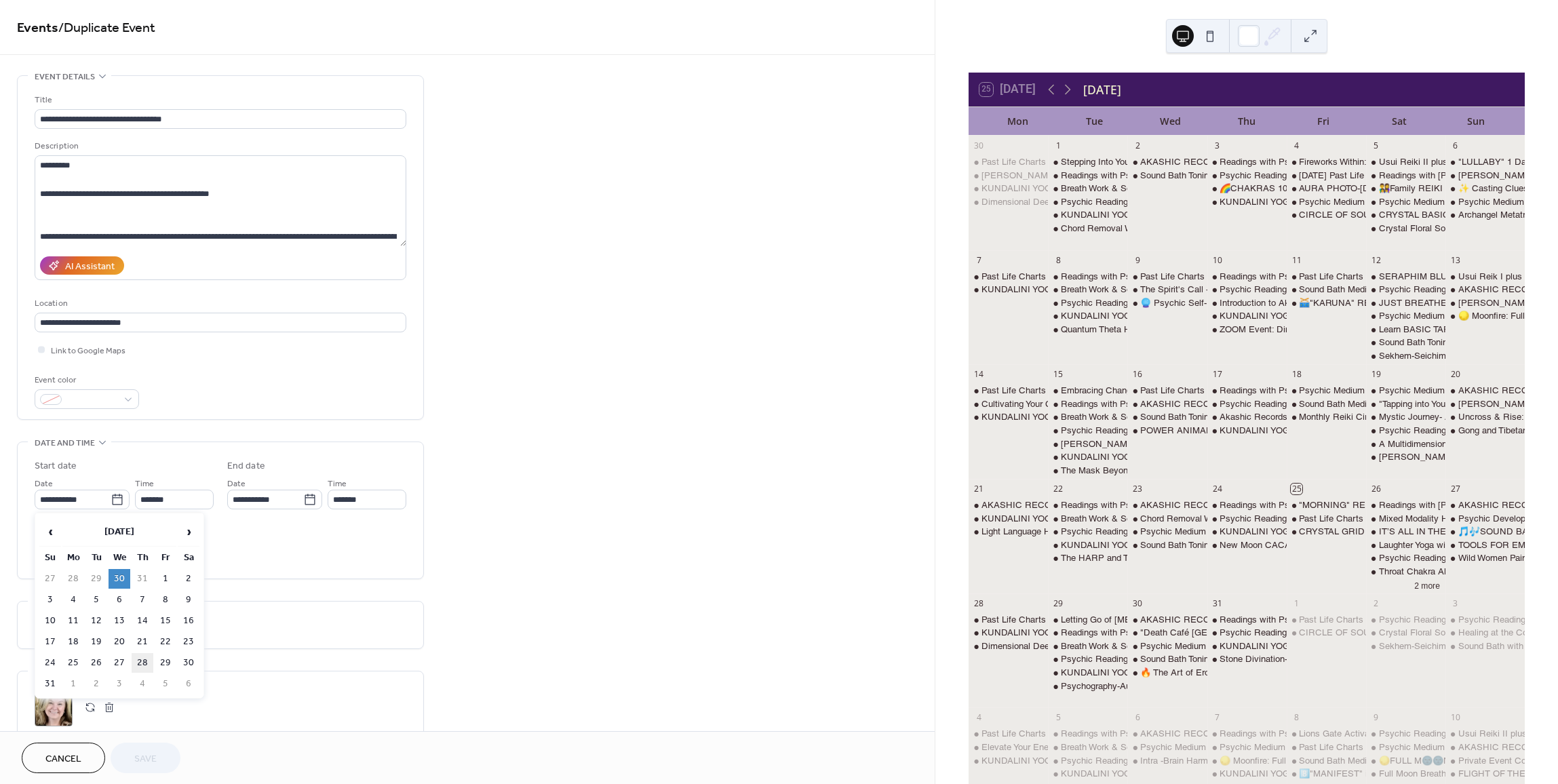 click on "28" at bounding box center [142, 663] 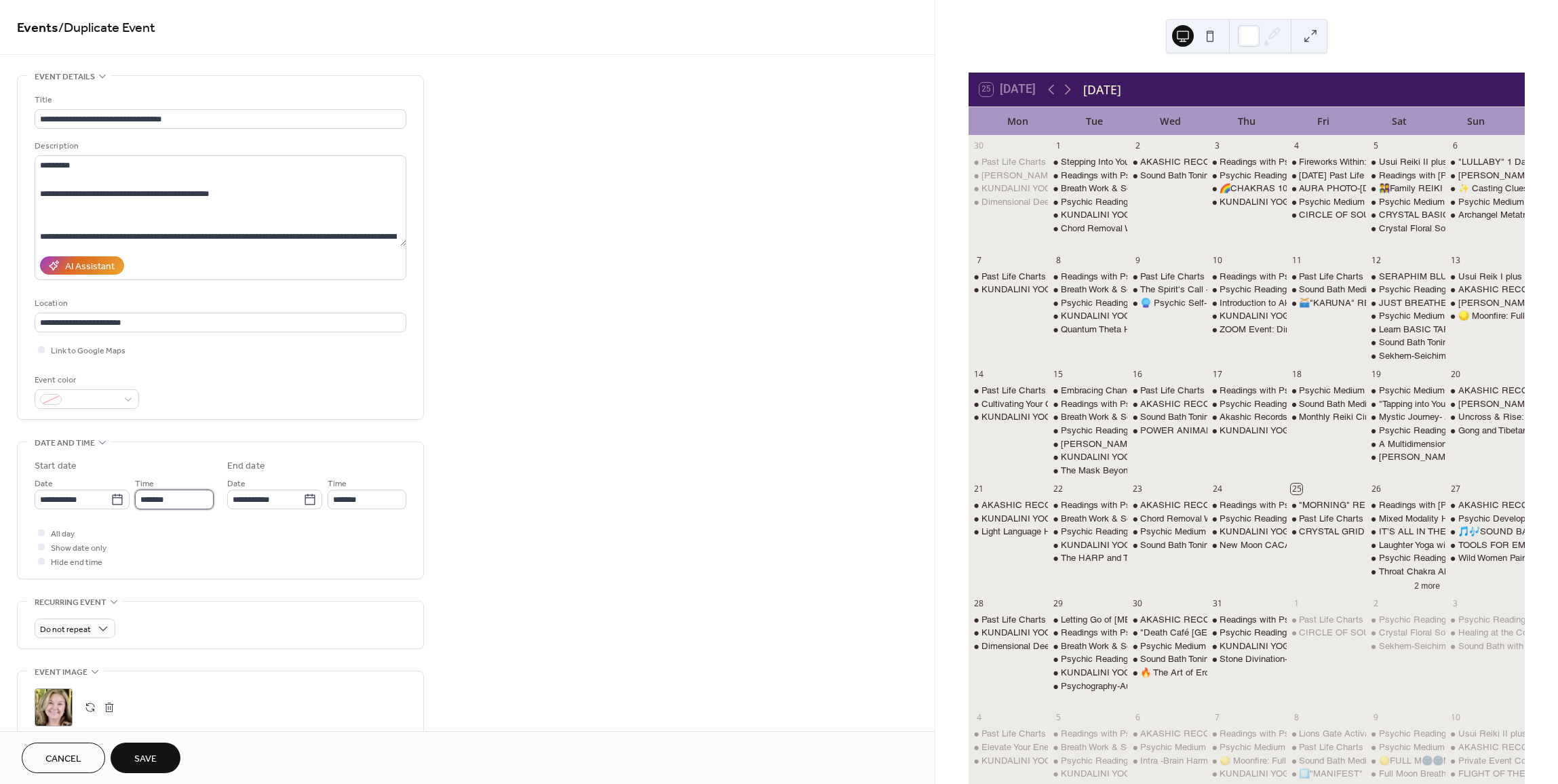 click on "*******" at bounding box center (174, 499) 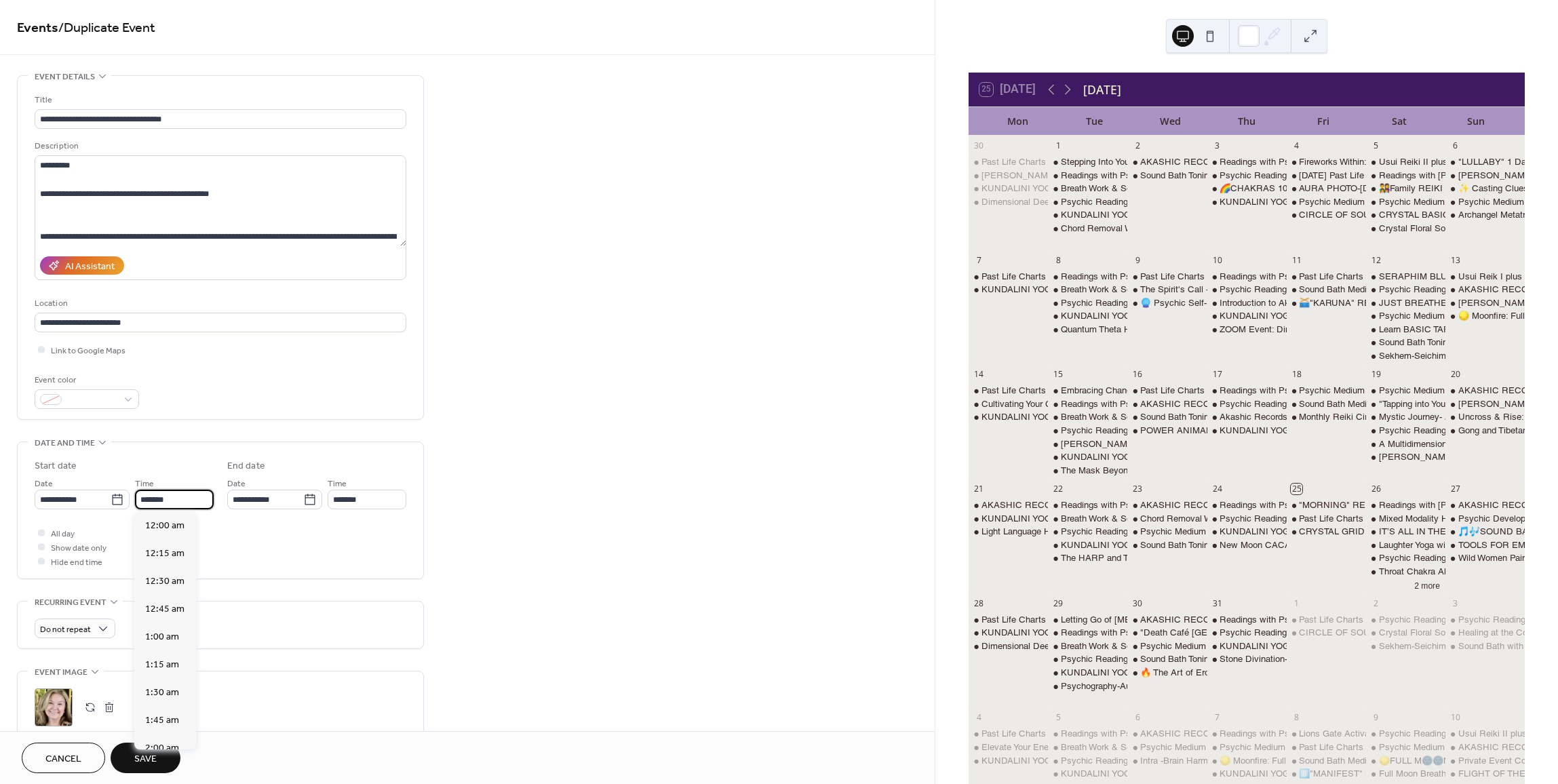 scroll, scrollTop: 1724, scrollLeft: 0, axis: vertical 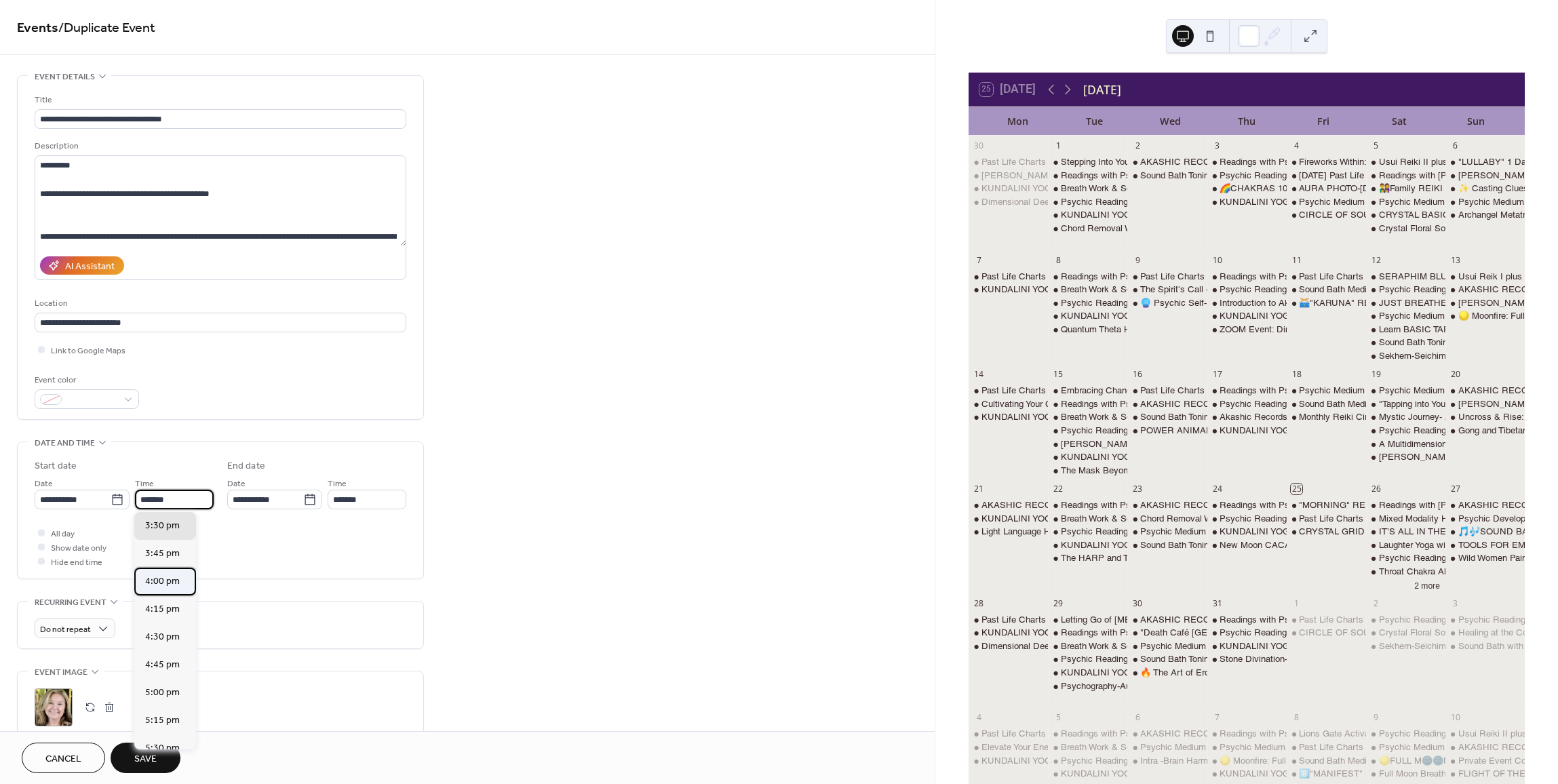 click on "4:00 pm" at bounding box center [162, 581] 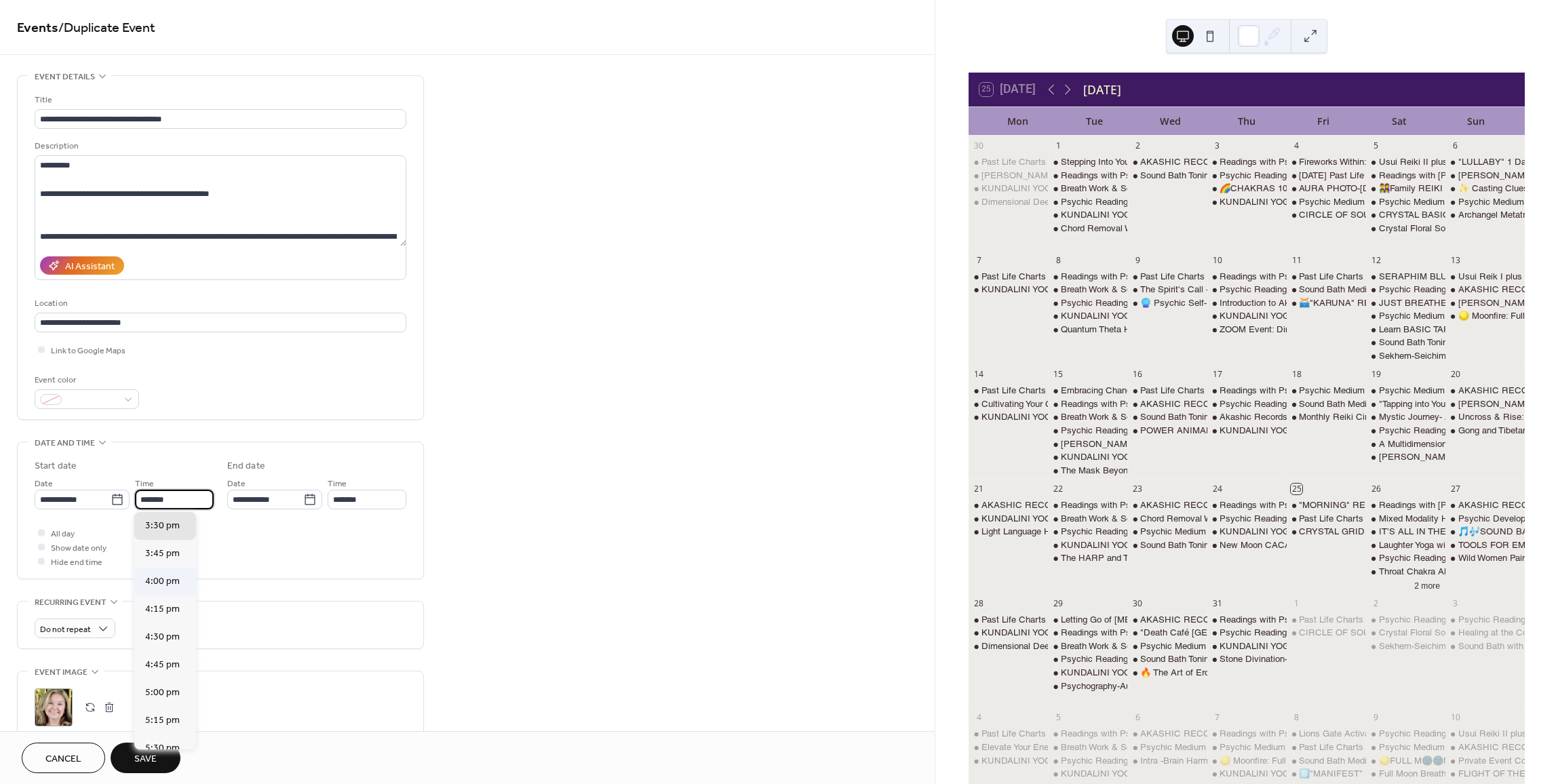 type on "*******" 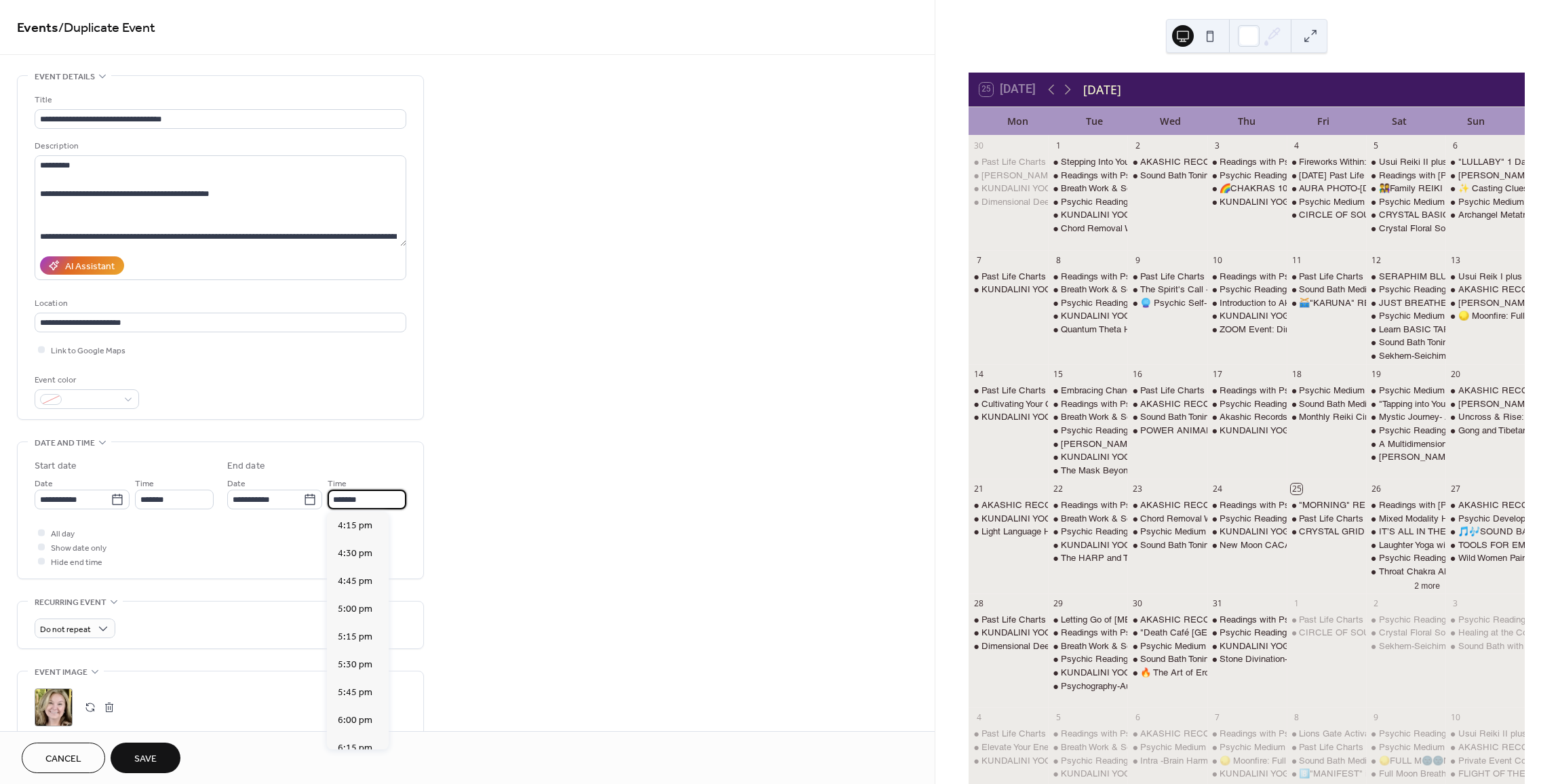 click on "*******" at bounding box center (367, 499) 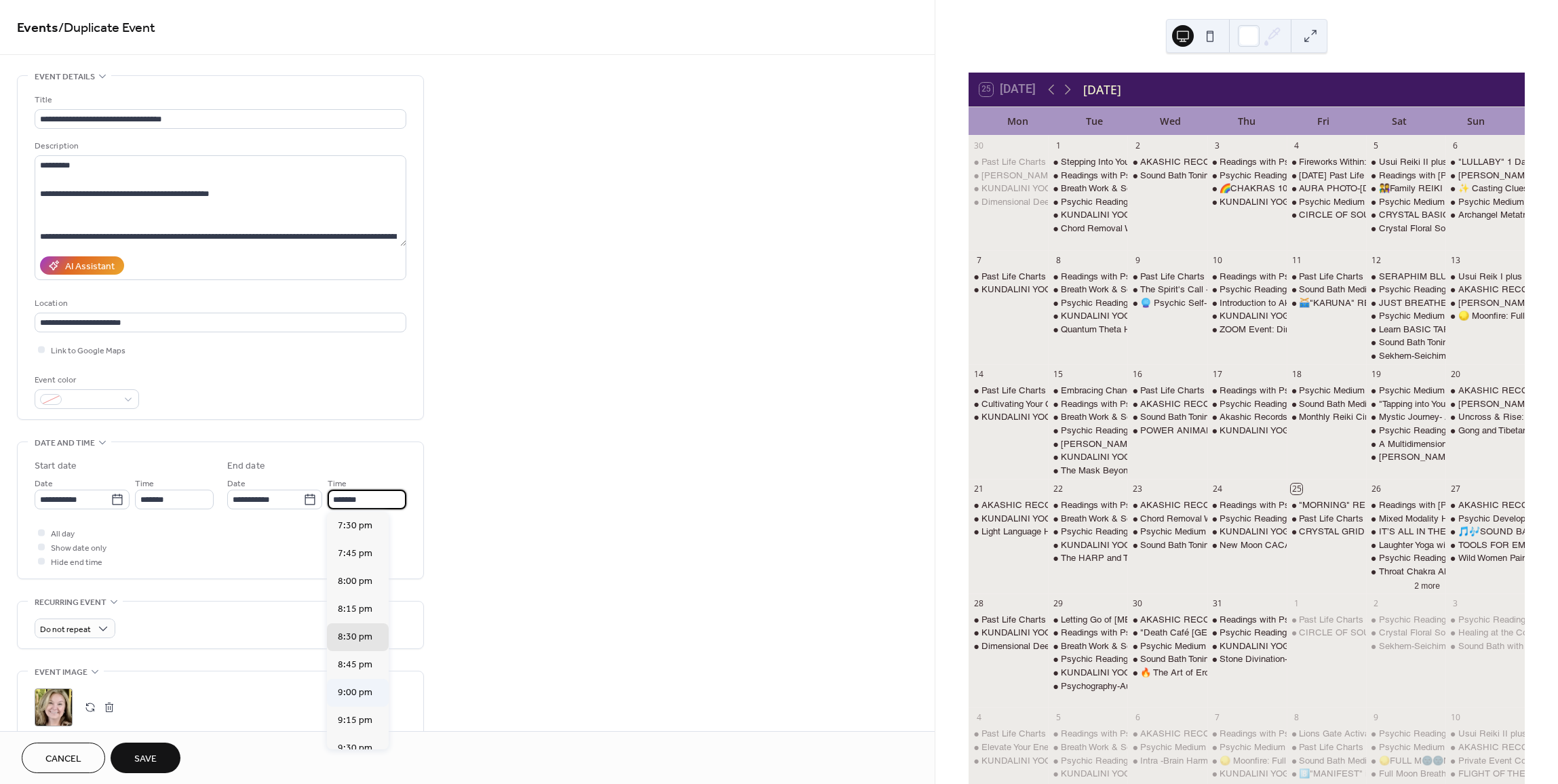 scroll, scrollTop: 337, scrollLeft: 0, axis: vertical 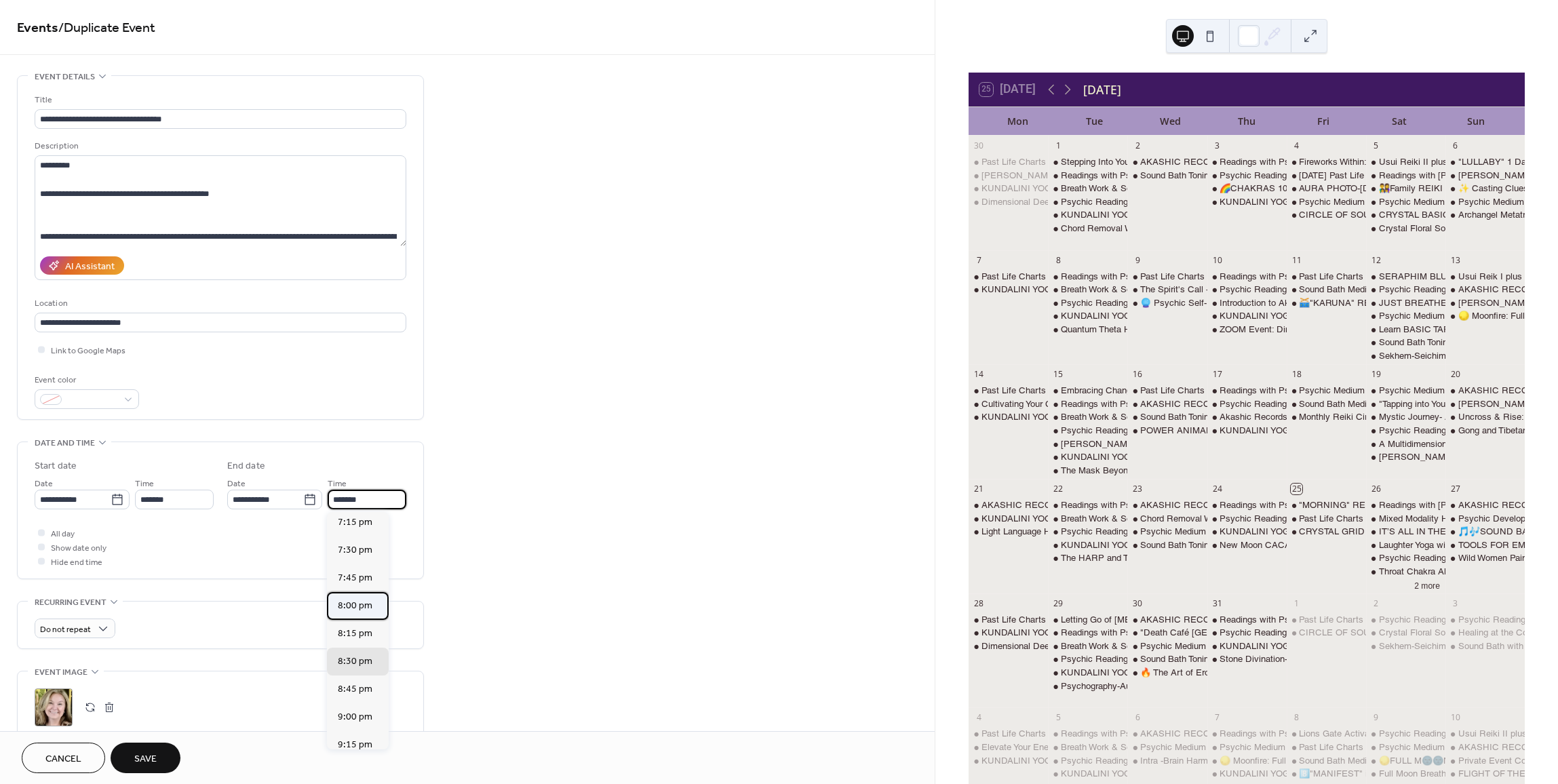 click on "8:00 pm" at bounding box center (355, 606) 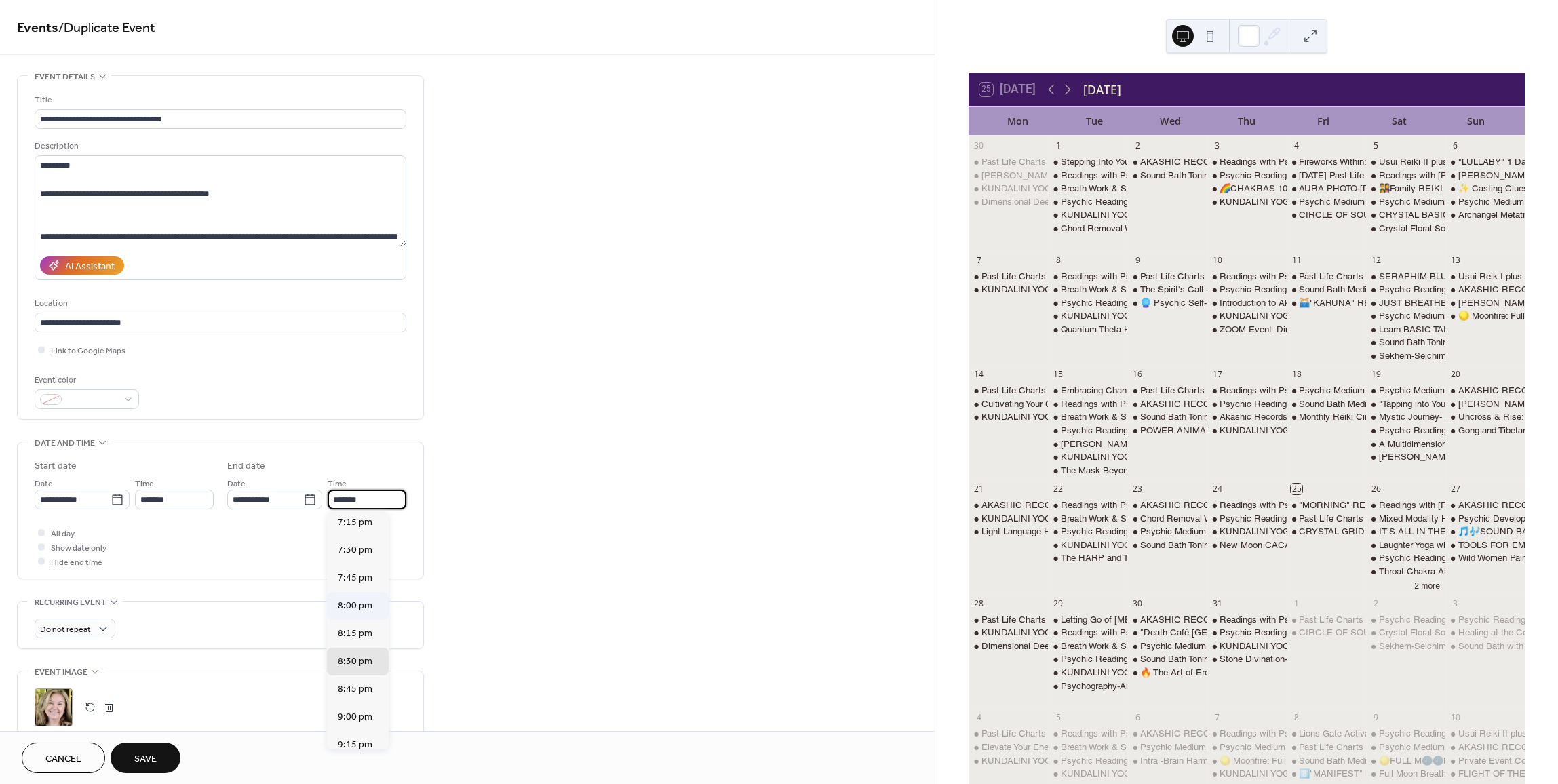 type on "*******" 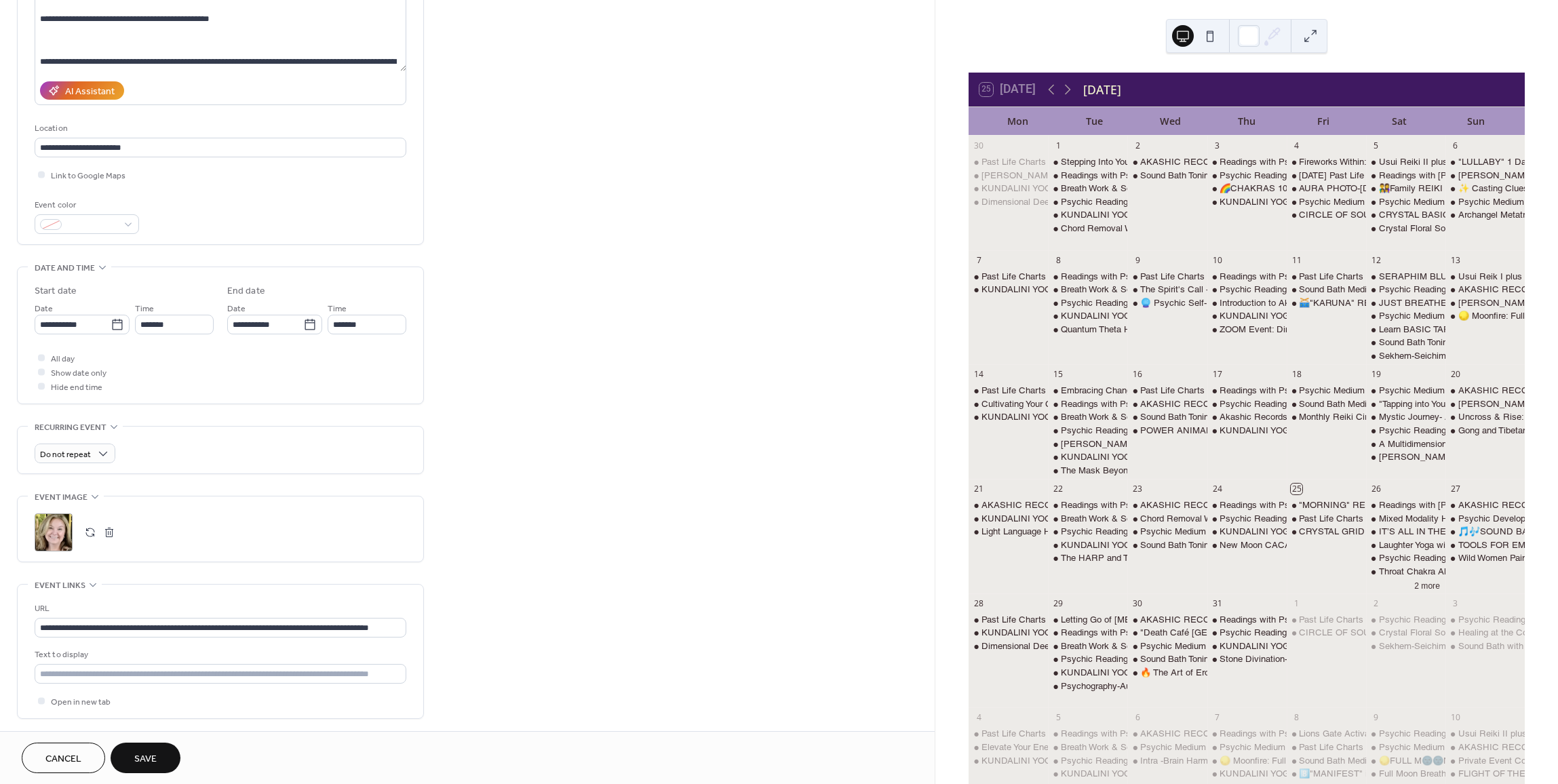 scroll, scrollTop: 203, scrollLeft: 0, axis: vertical 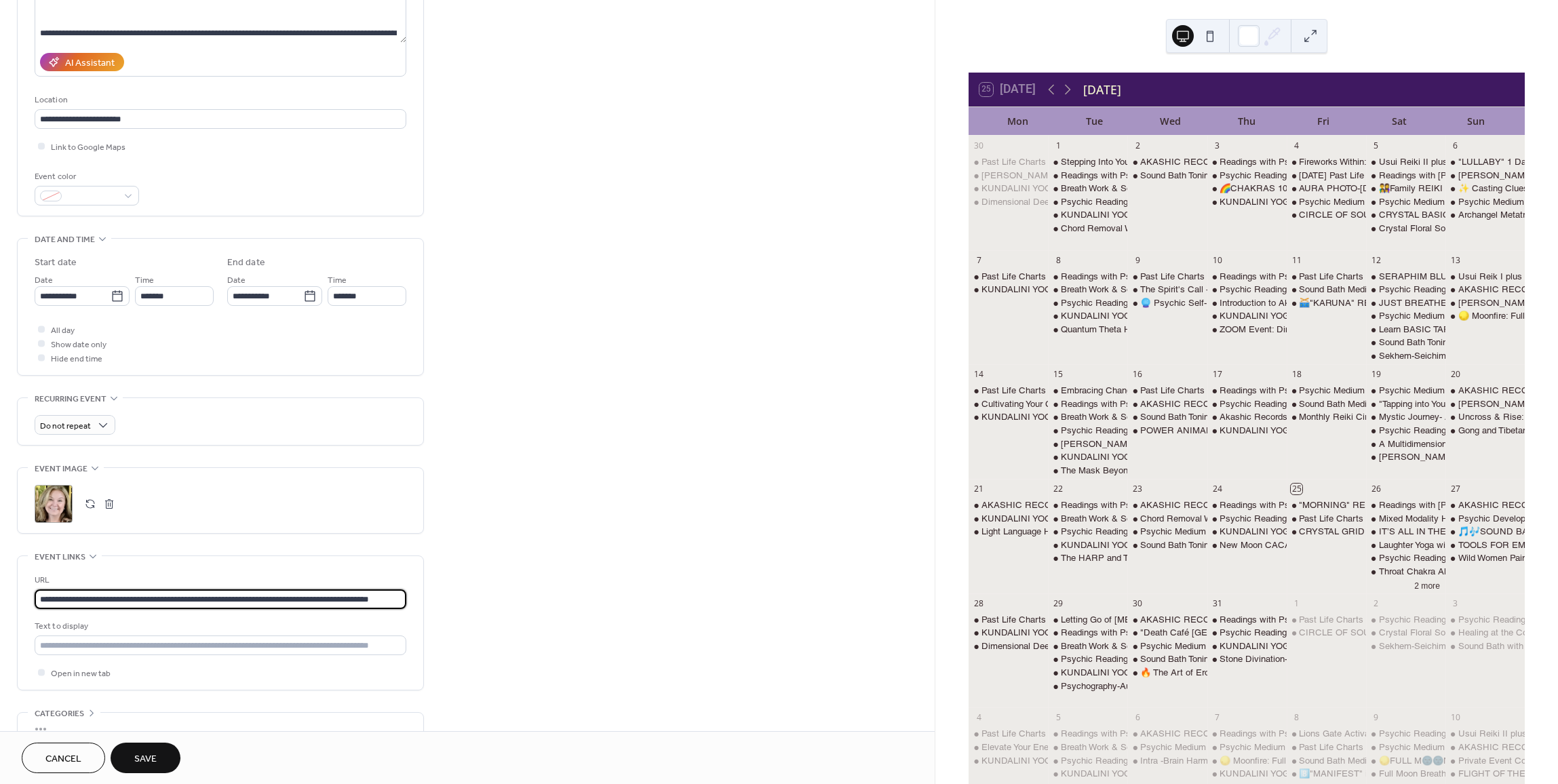 drag, startPoint x: 38, startPoint y: 598, endPoint x: 560, endPoint y: 631, distance: 523.0421 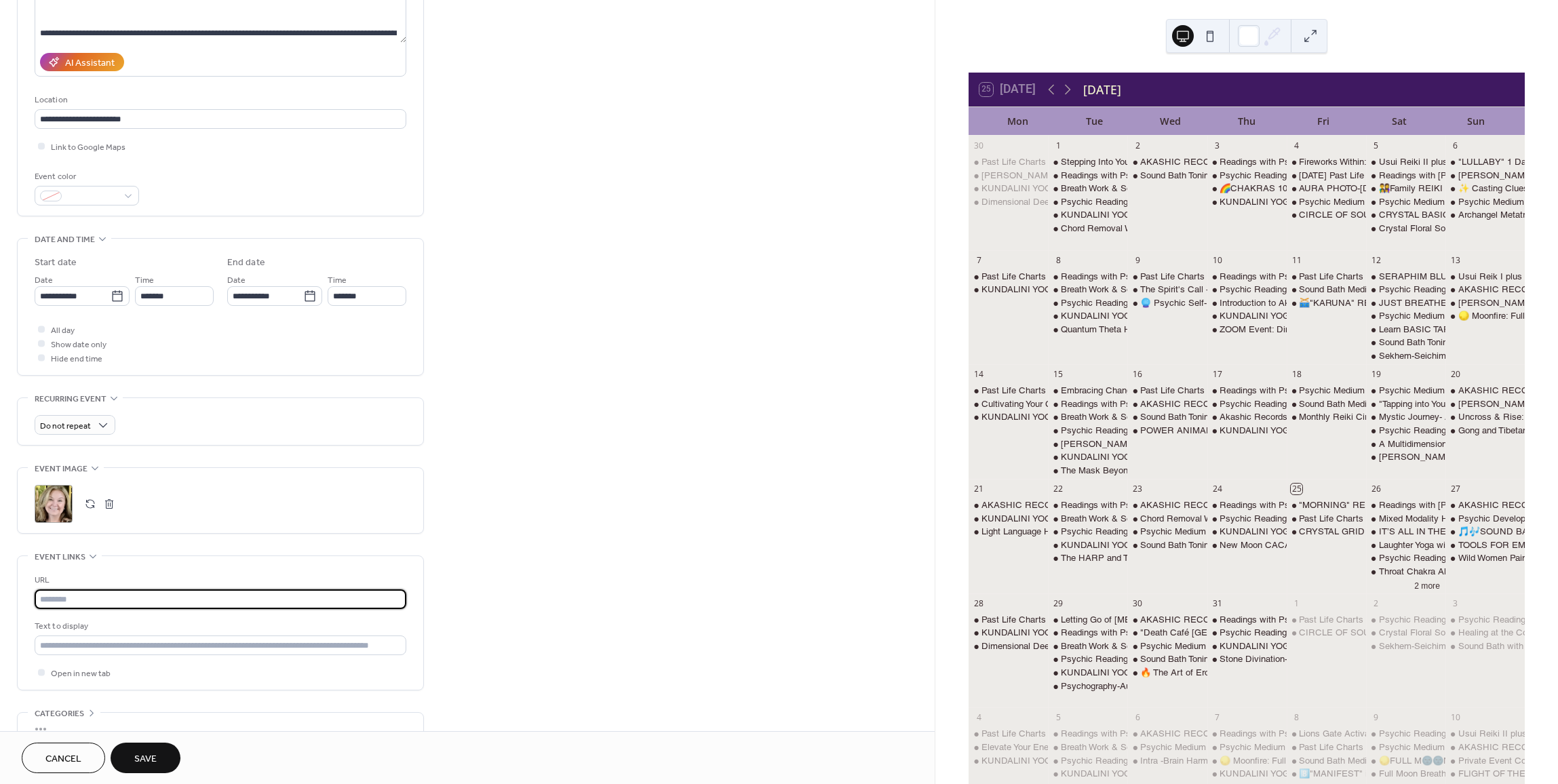 scroll, scrollTop: 0, scrollLeft: 0, axis: both 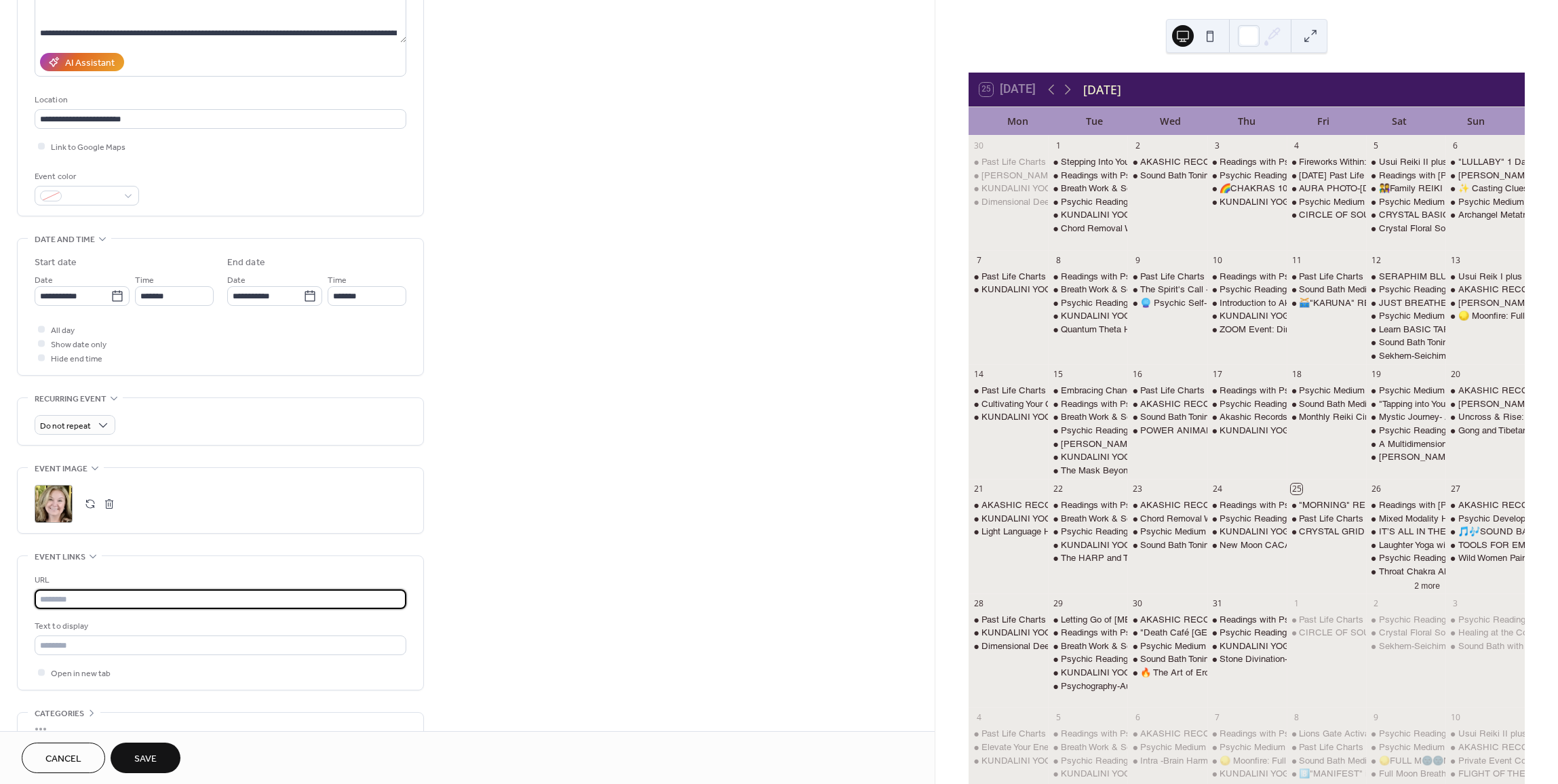 click at bounding box center [220, 599] 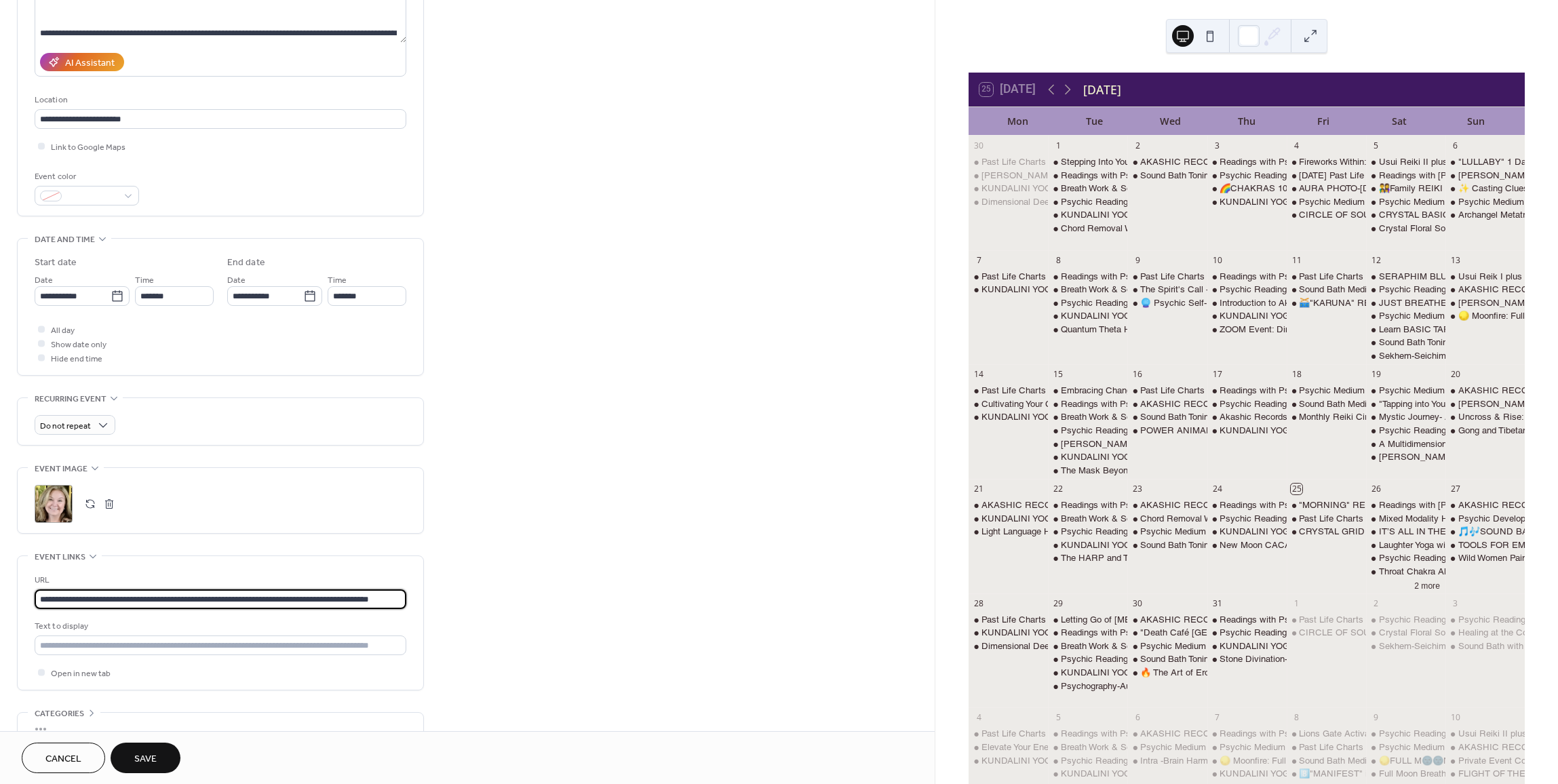 scroll, scrollTop: 0, scrollLeft: 19, axis: horizontal 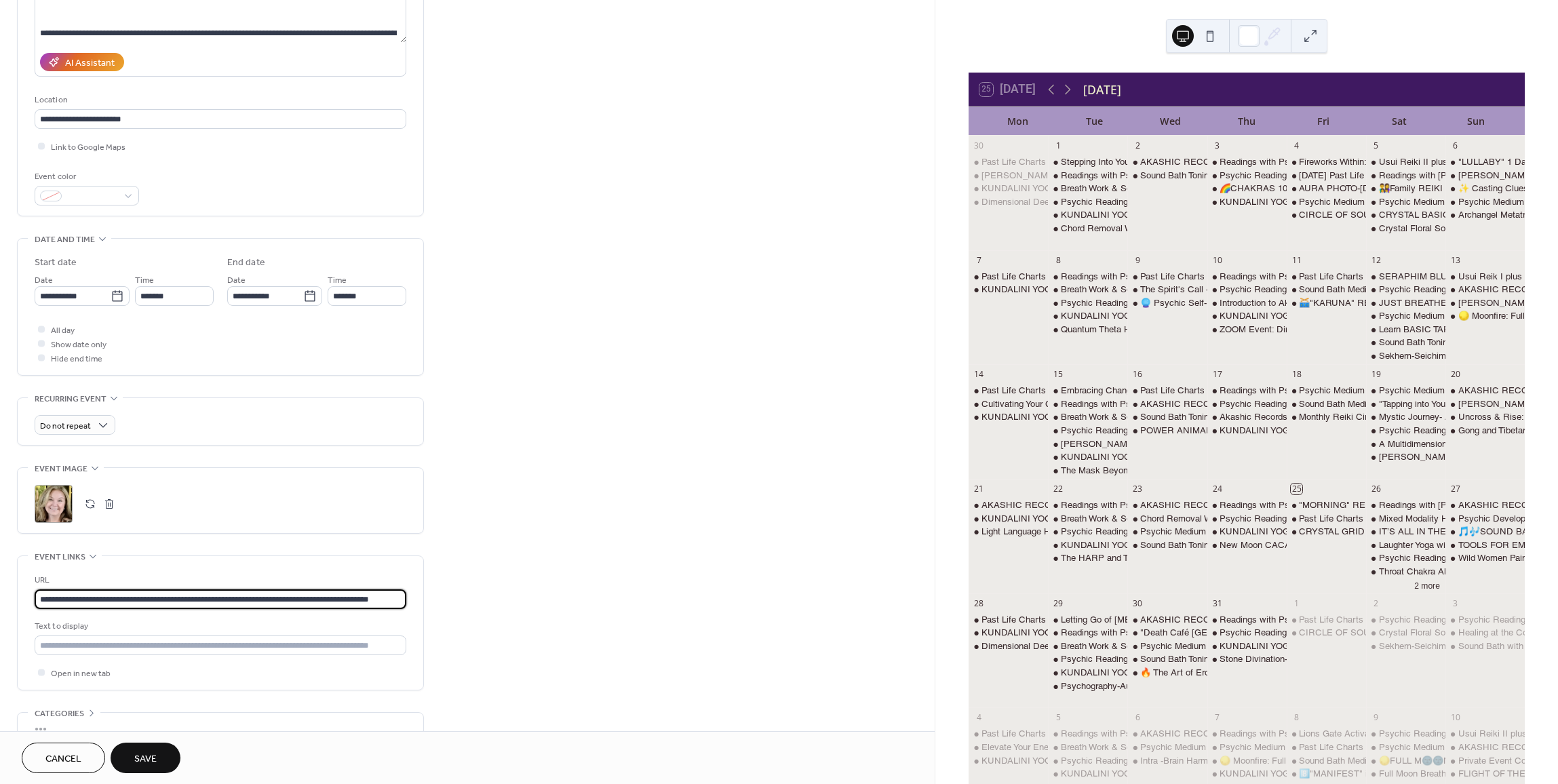 type on "**********" 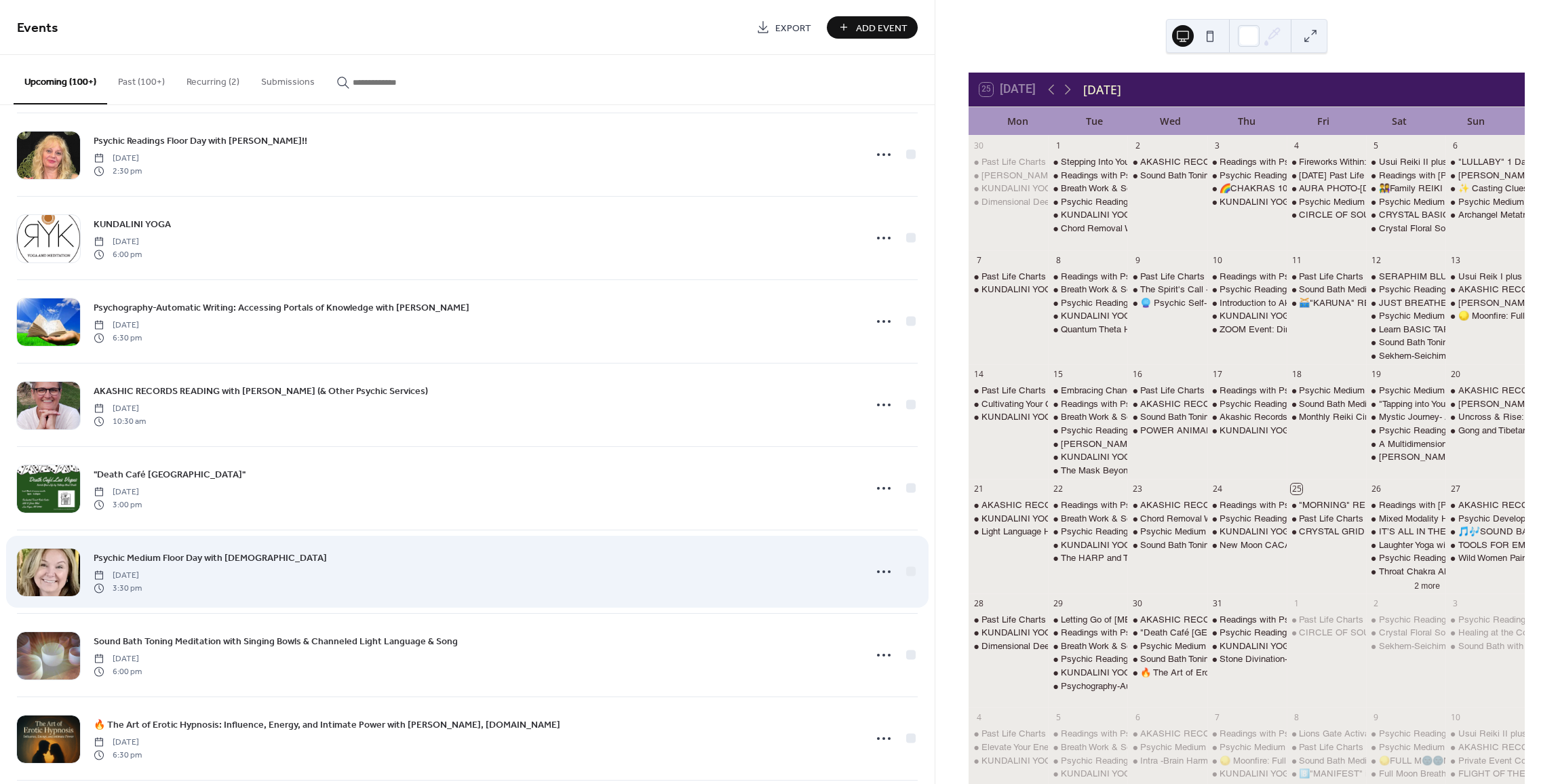 scroll, scrollTop: 1864, scrollLeft: 0, axis: vertical 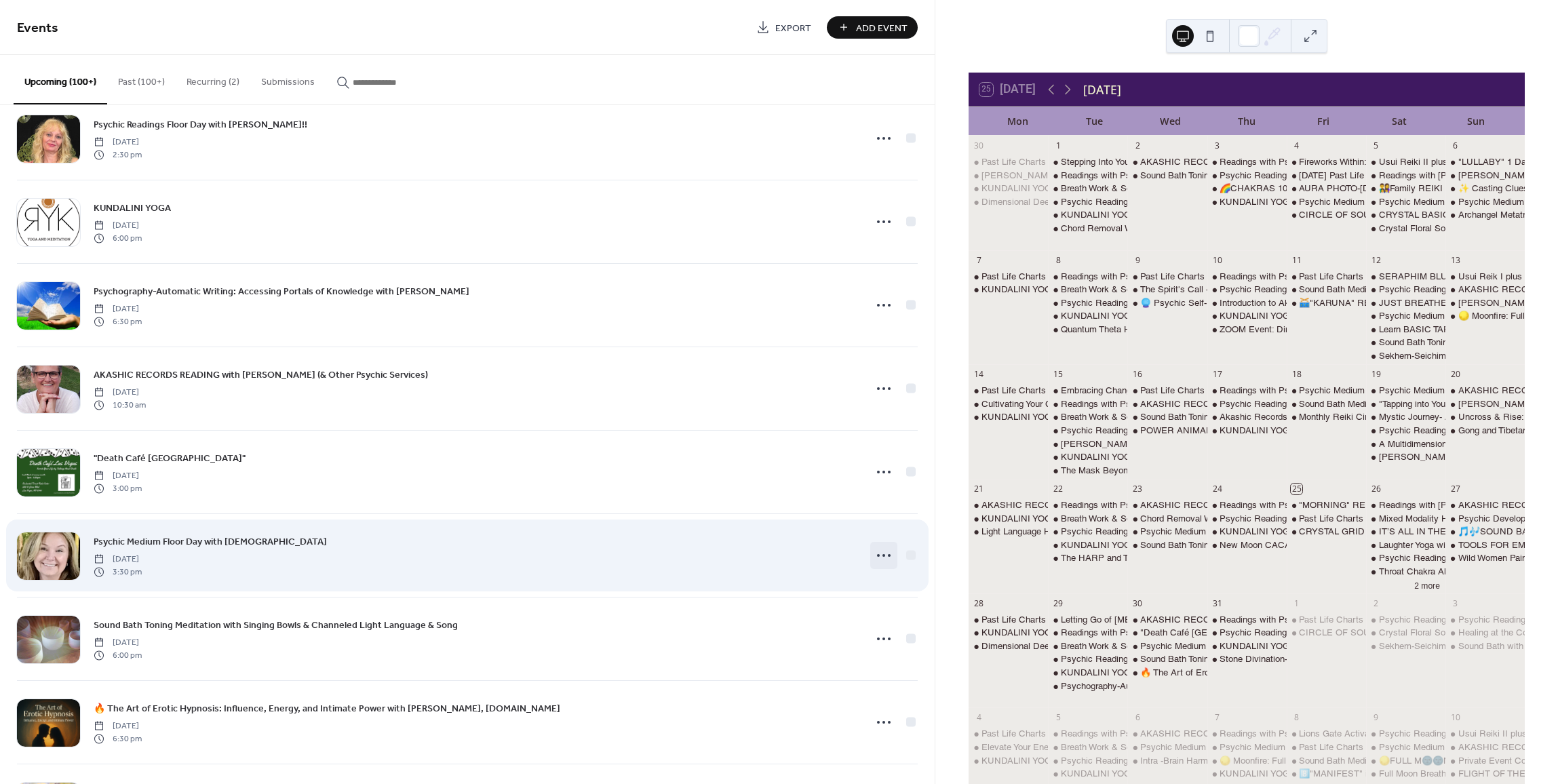 click 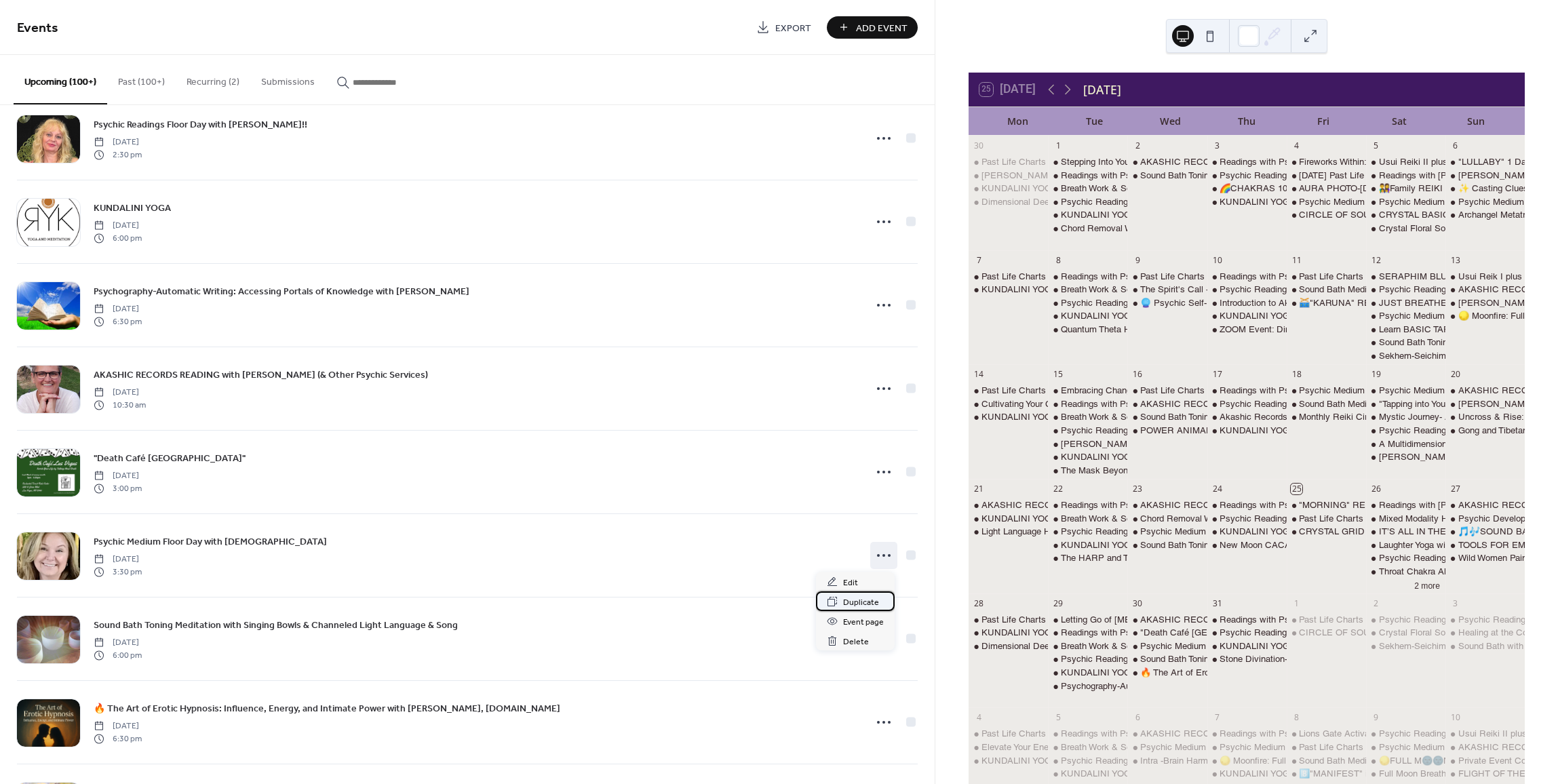 click on "Duplicate" at bounding box center (861, 602) 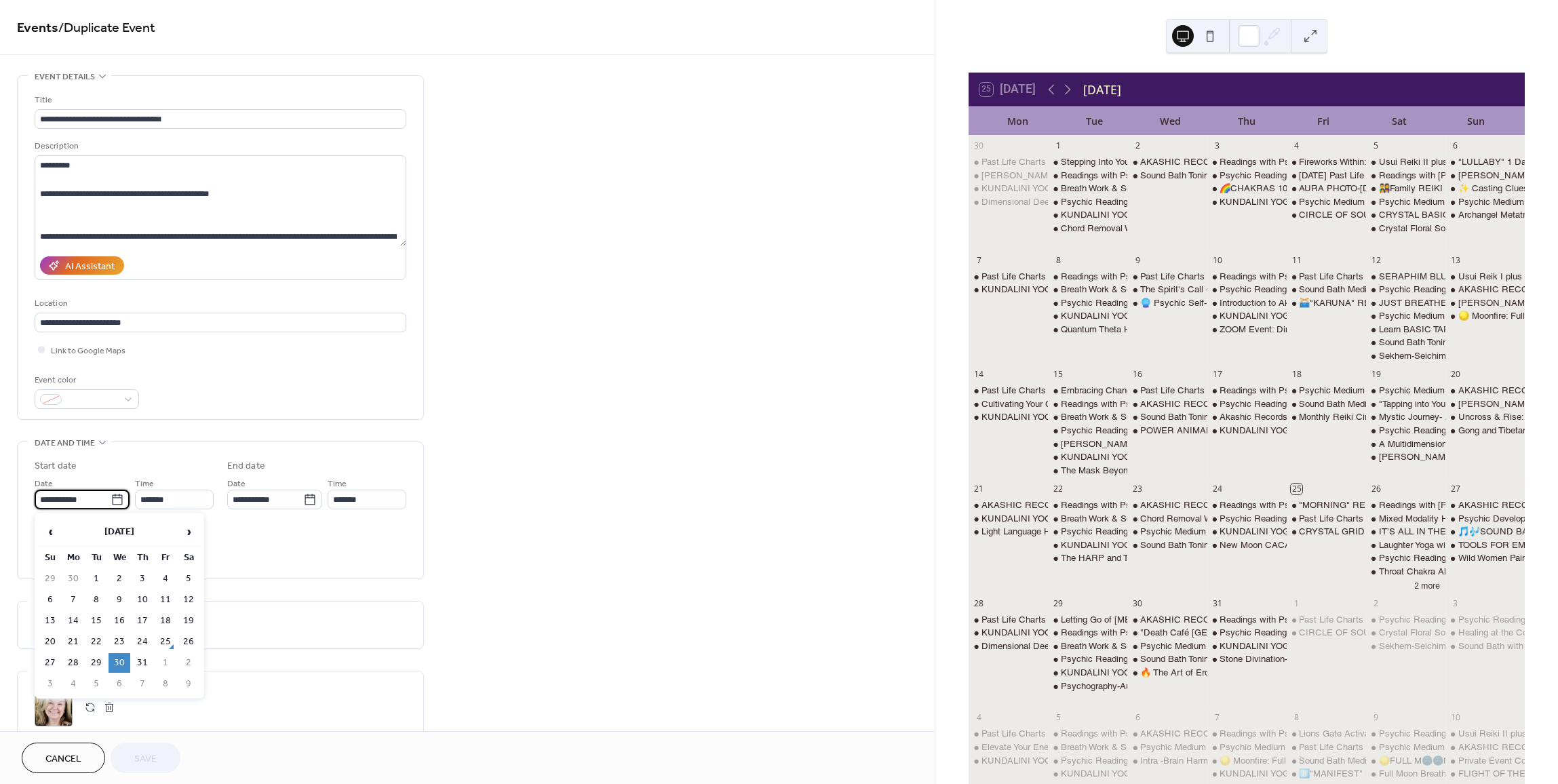 click on "**********" at bounding box center [73, 499] 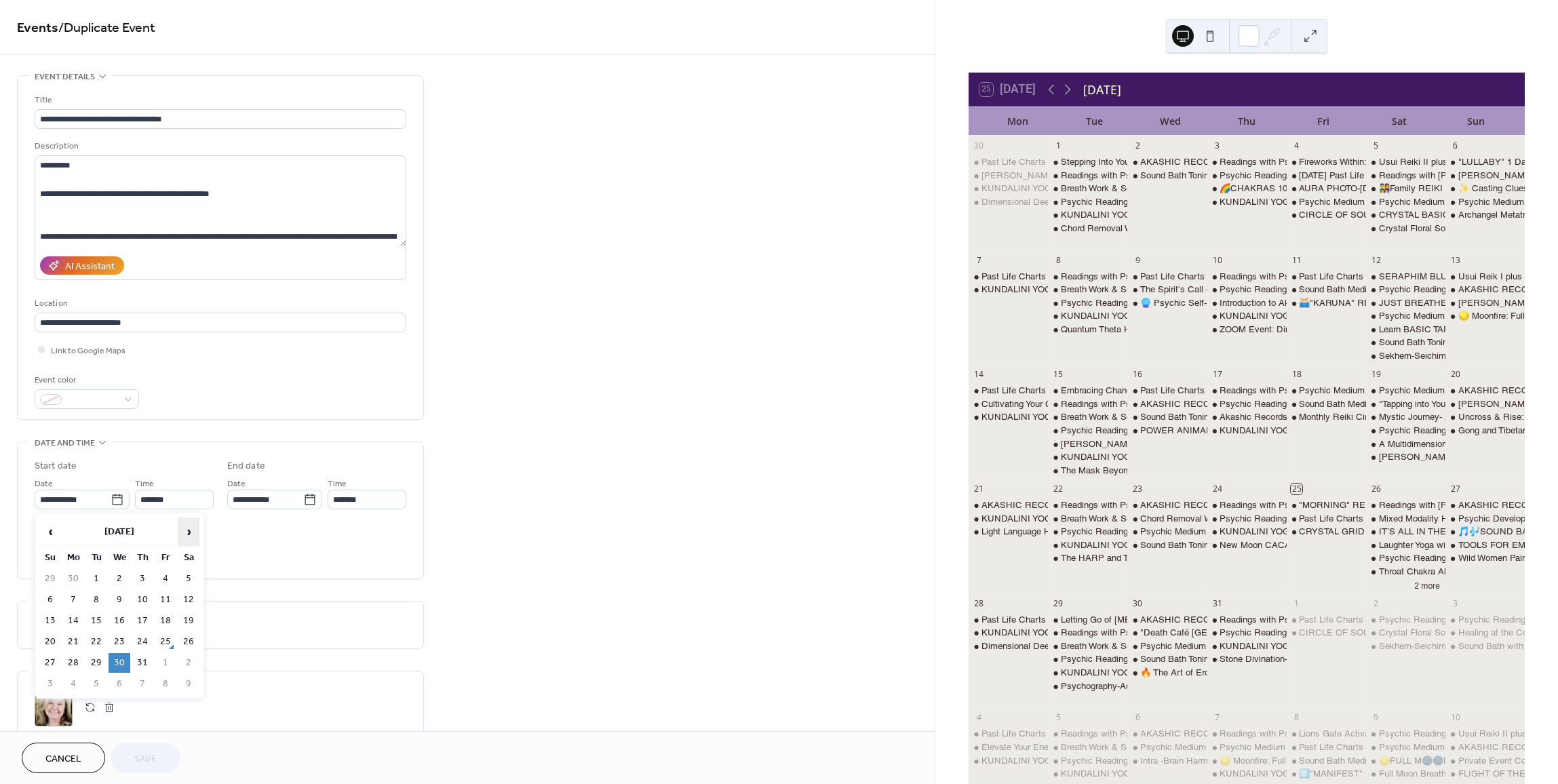 click on "›" at bounding box center [189, 532] 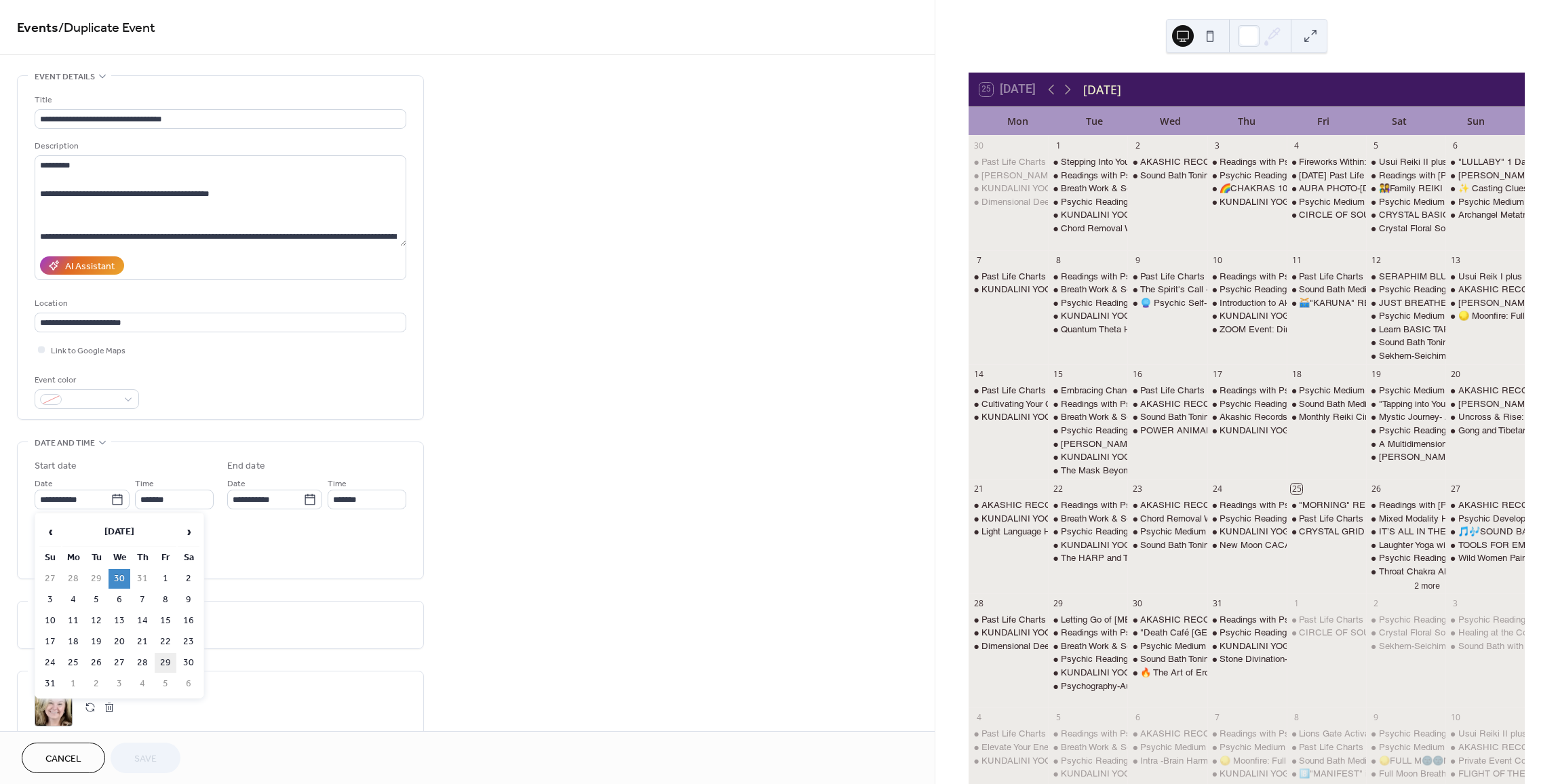 click on "29" at bounding box center (165, 663) 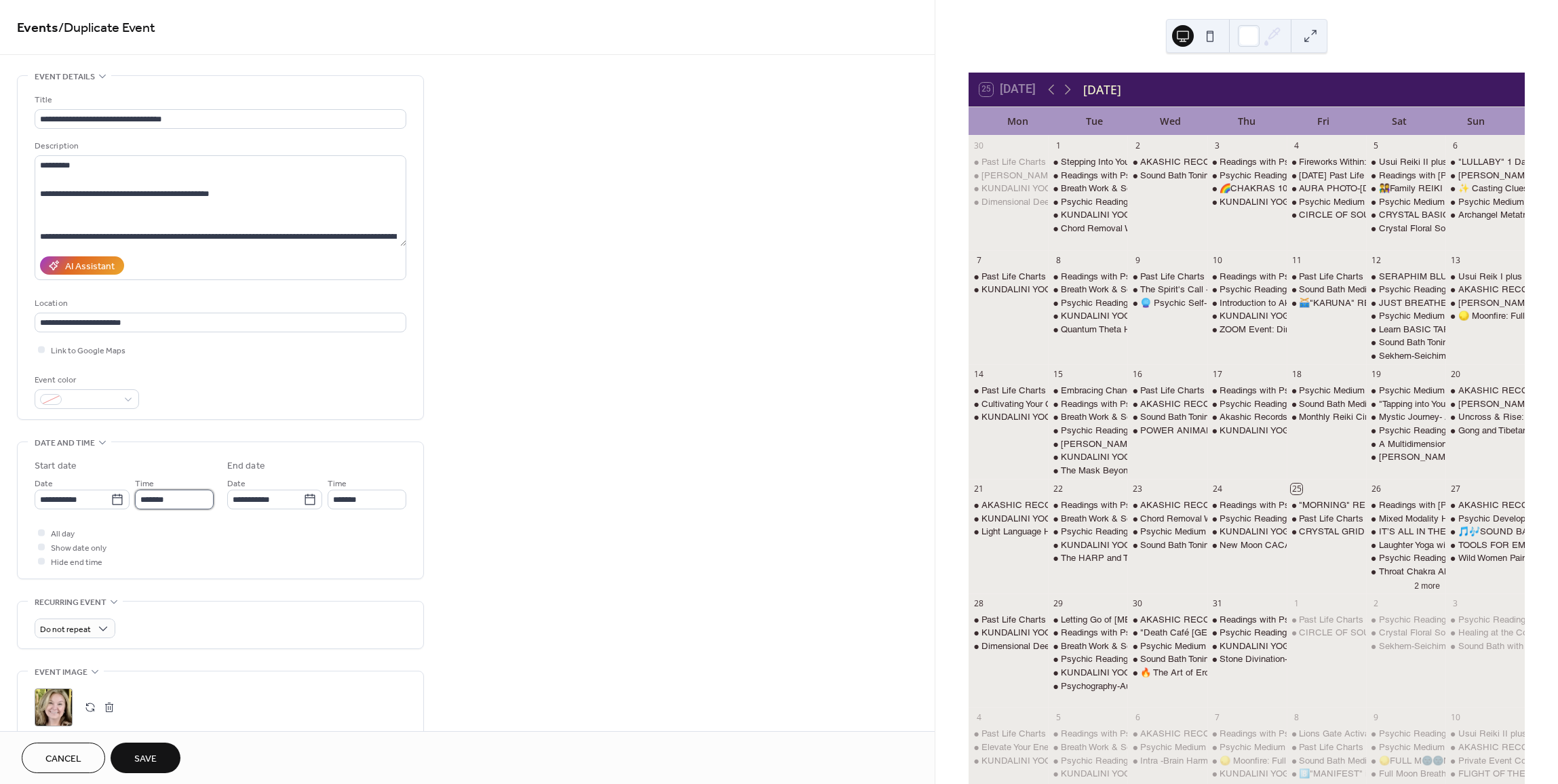 click on "*******" at bounding box center [174, 499] 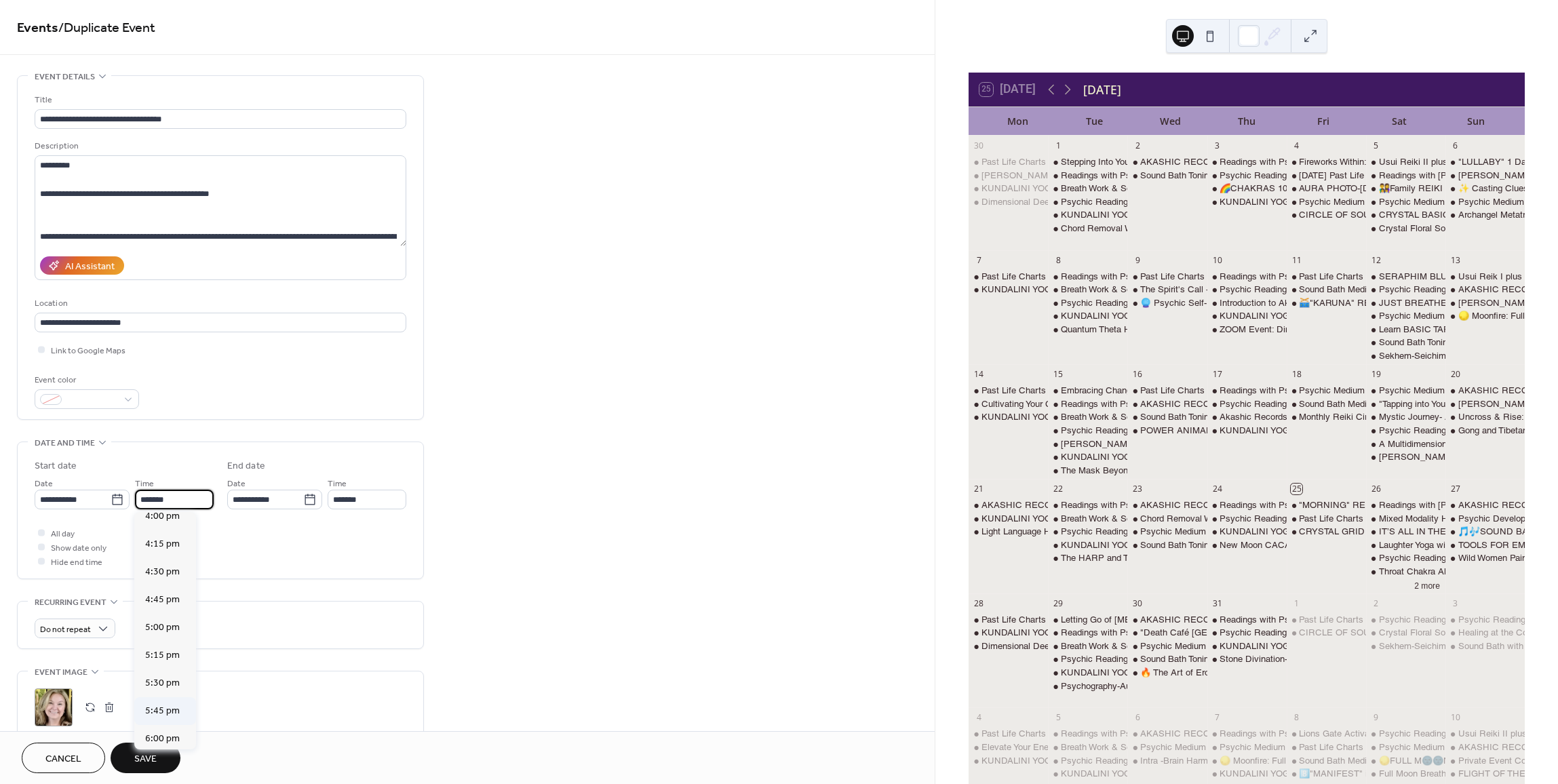 scroll, scrollTop: 1792, scrollLeft: 0, axis: vertical 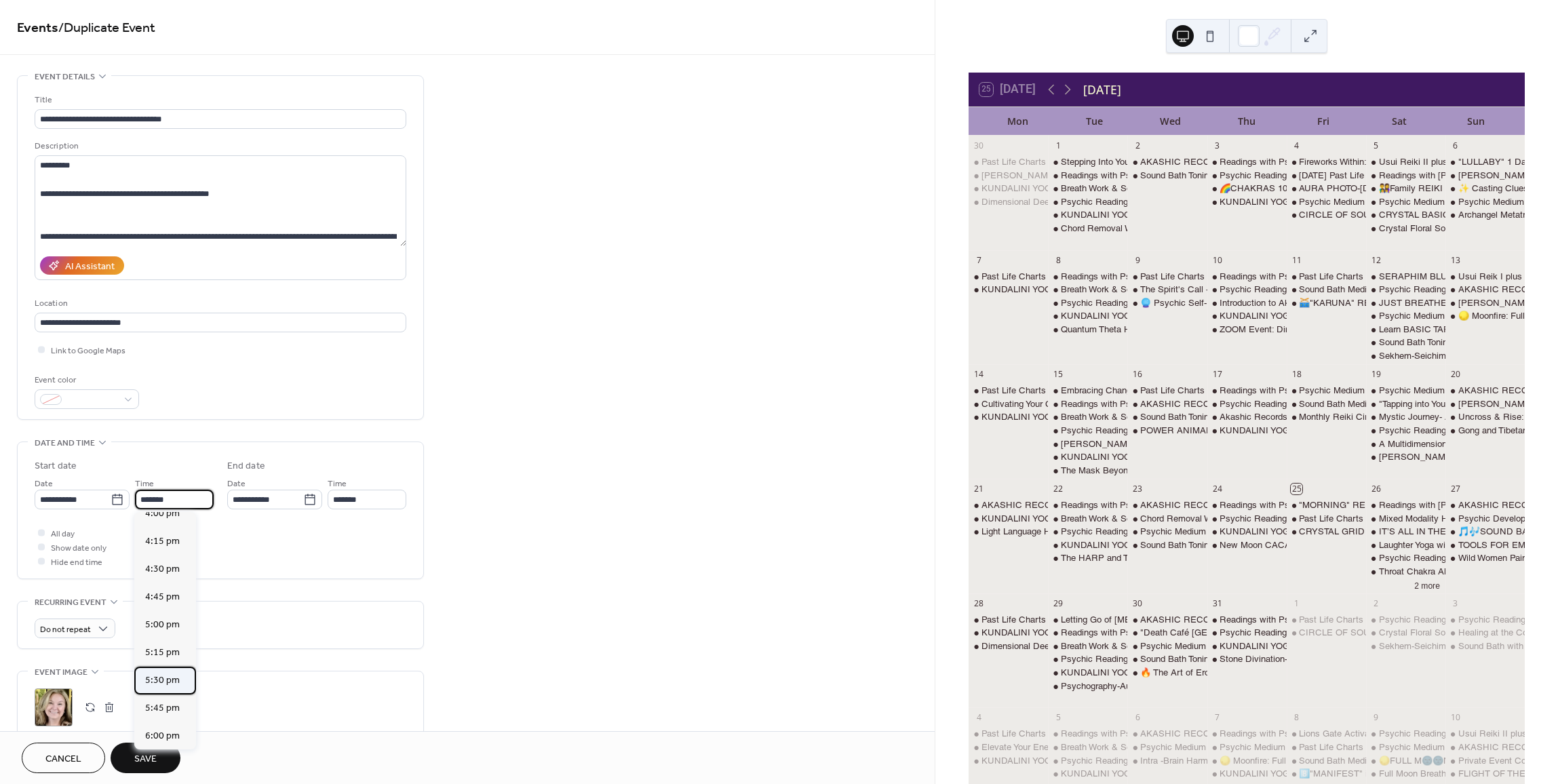 click on "5:30 pm" at bounding box center (162, 680) 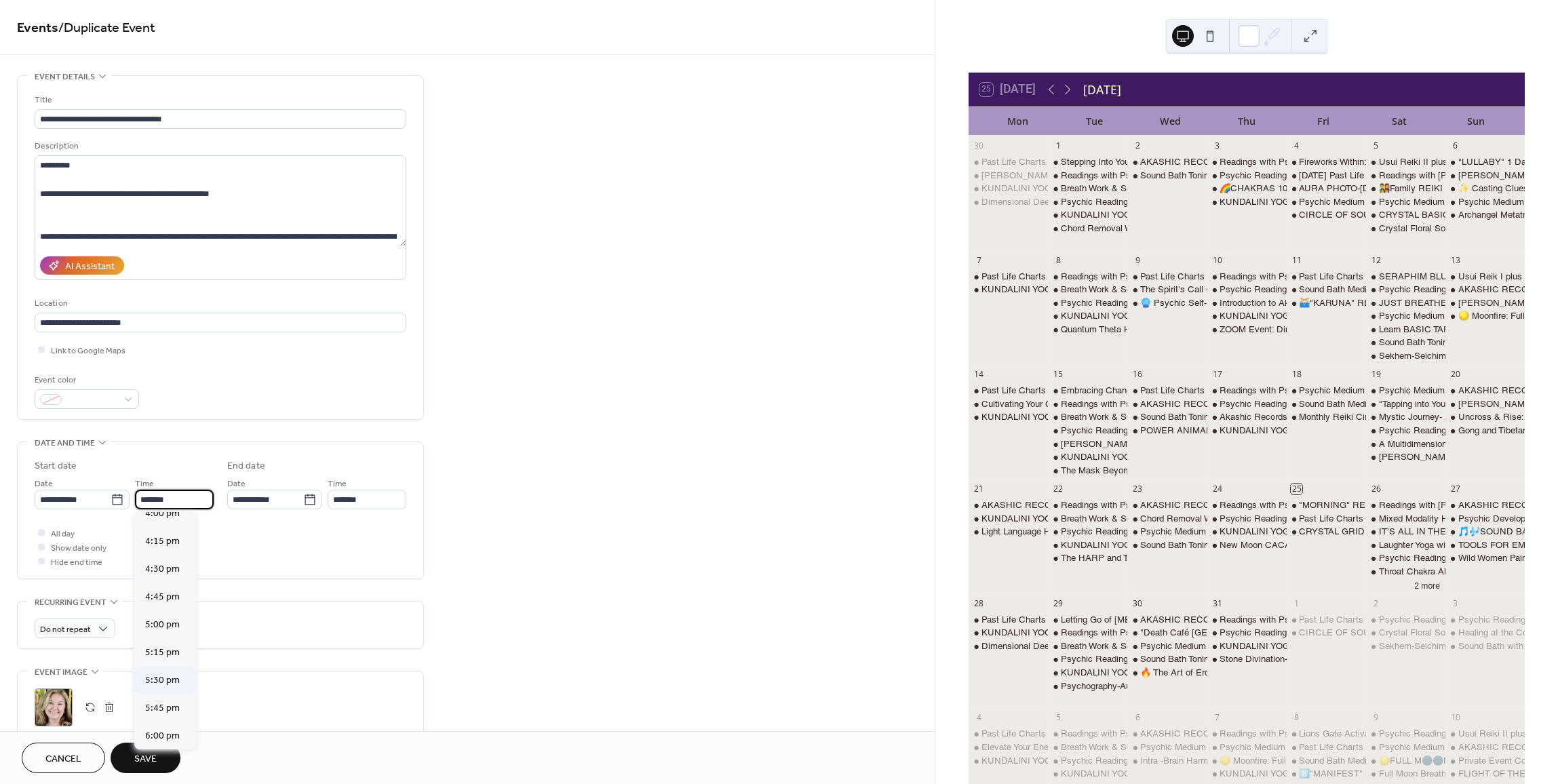 type on "*******" 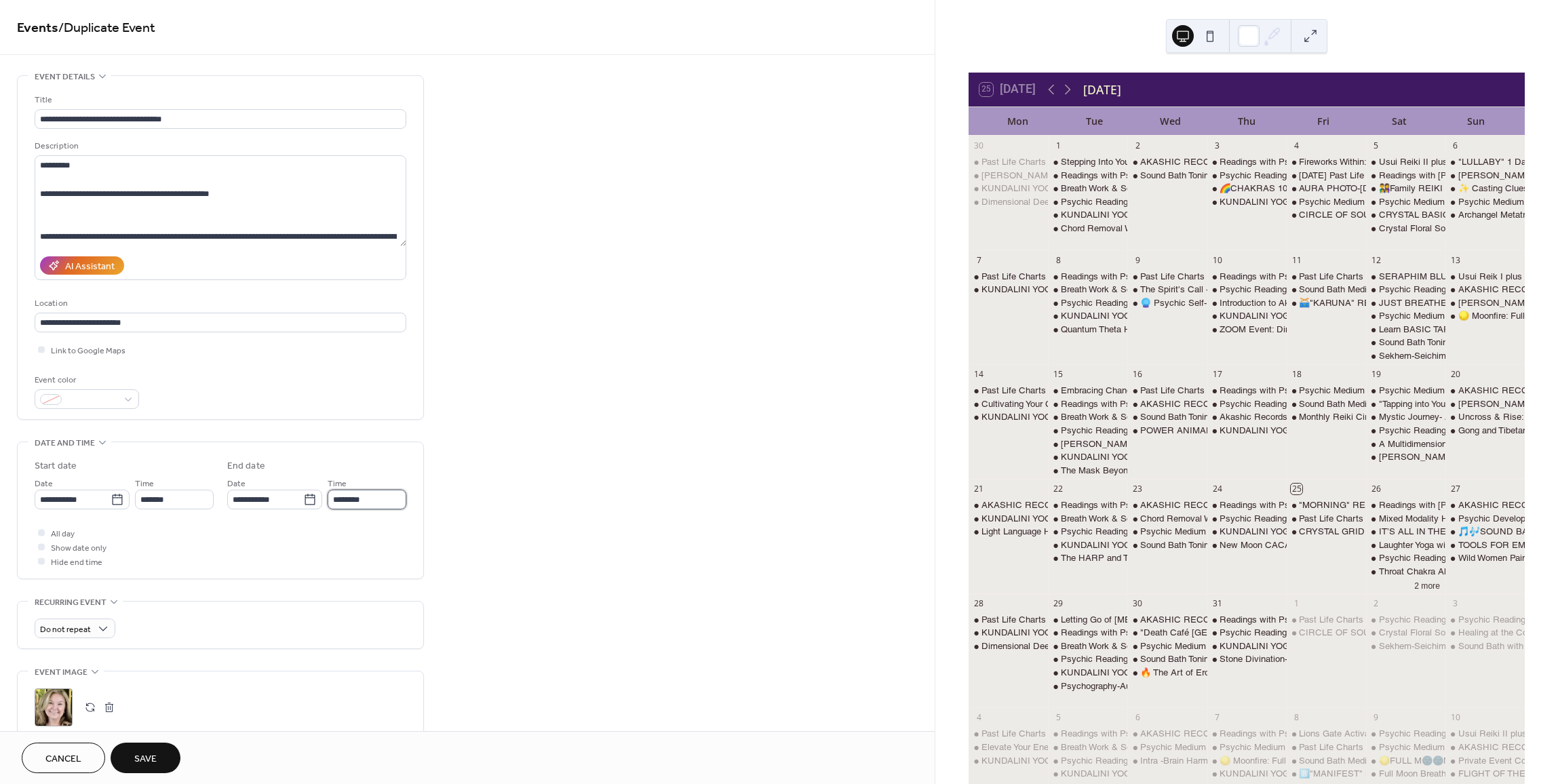 click on "********" at bounding box center (367, 499) 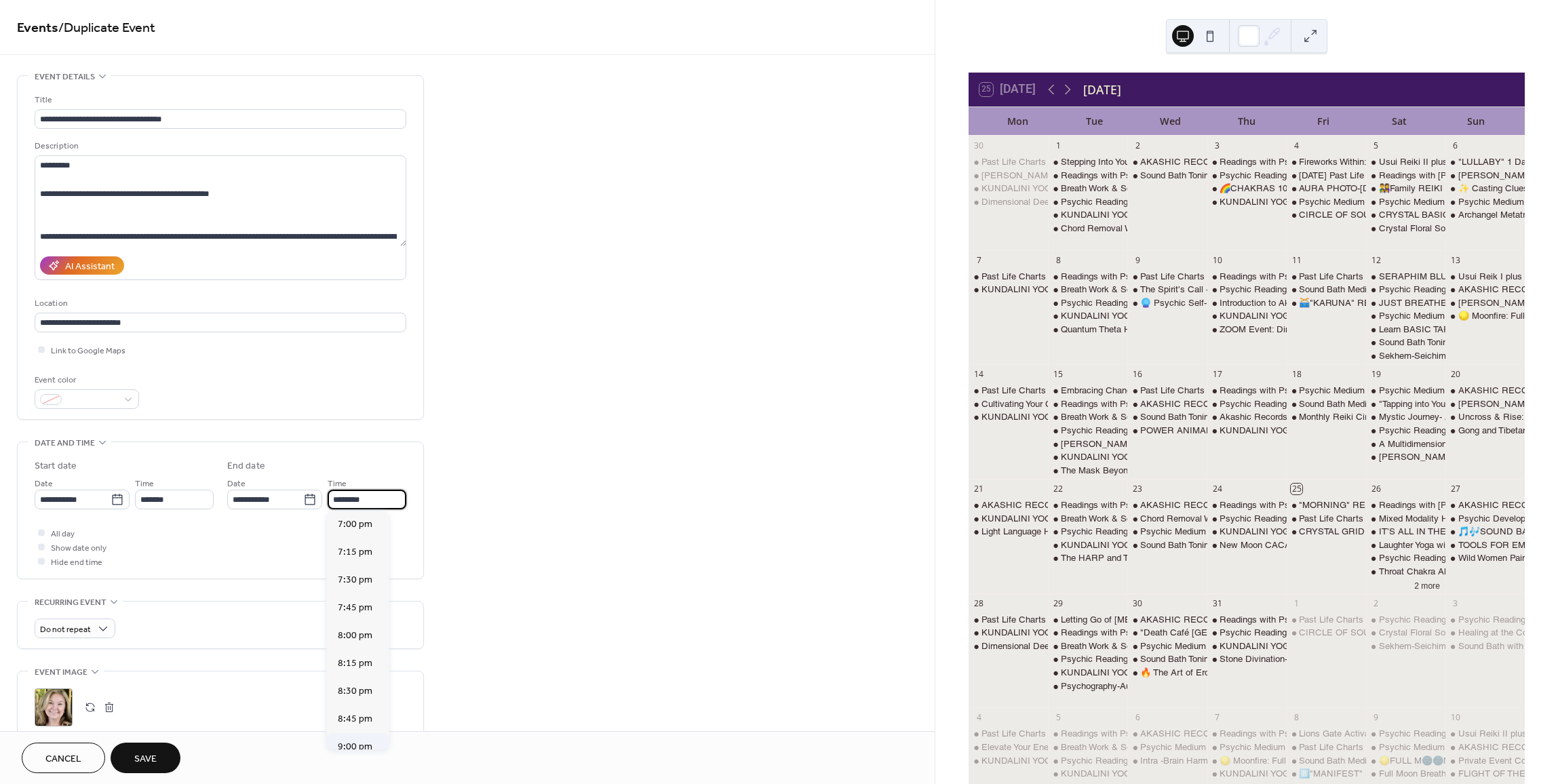 scroll, scrollTop: 119, scrollLeft: 0, axis: vertical 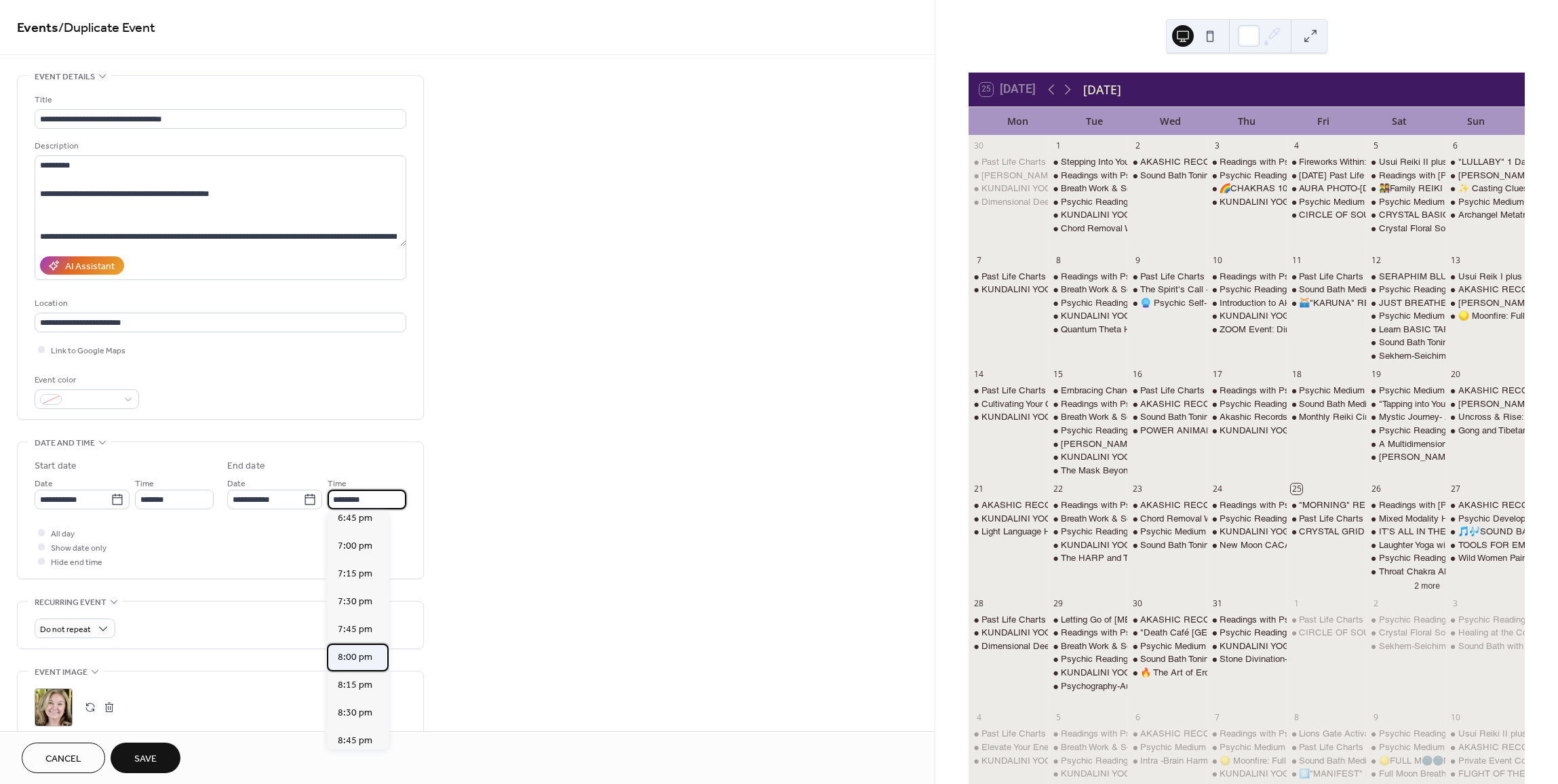 click on "8:00 pm" at bounding box center (355, 657) 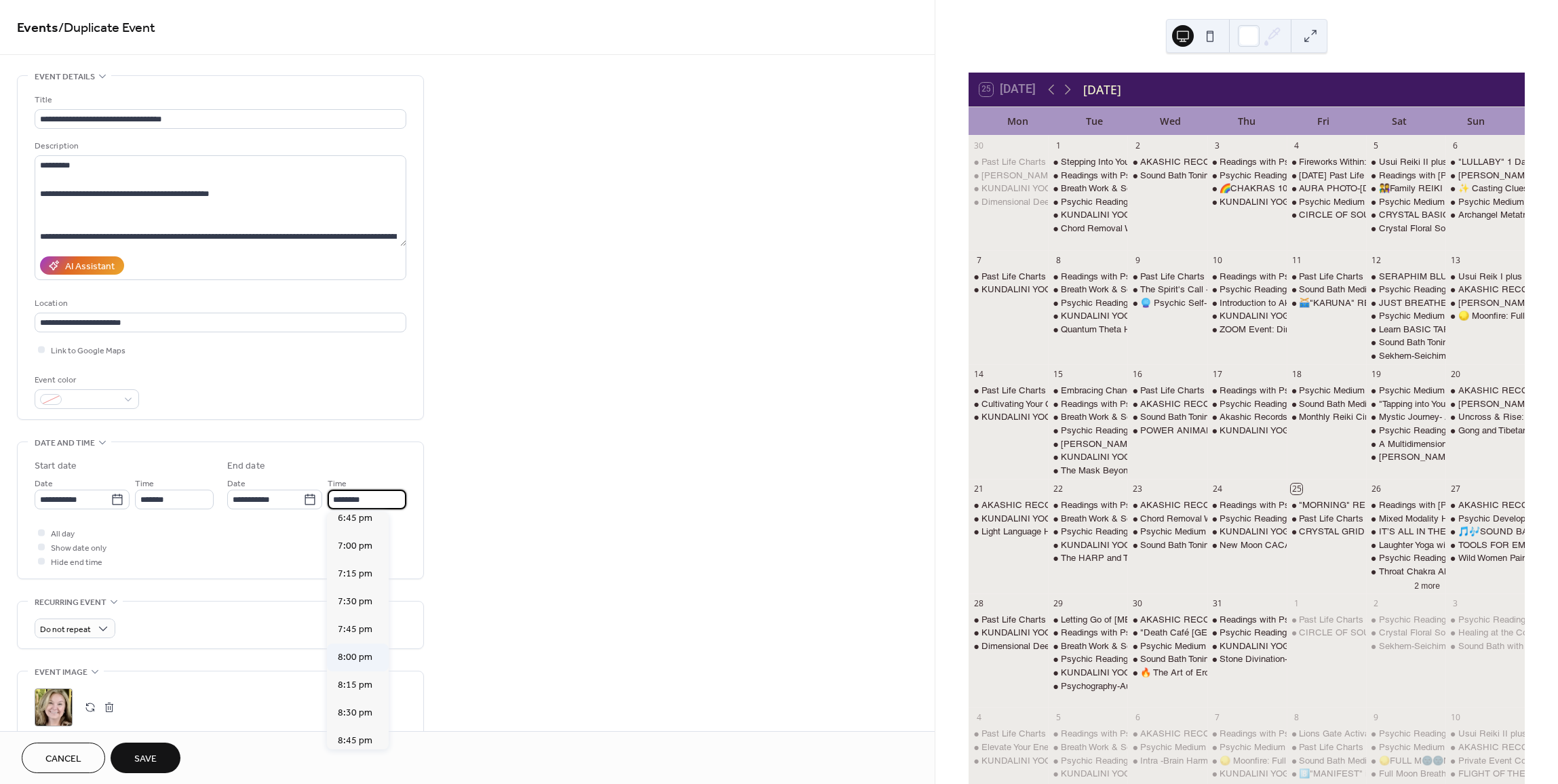 type on "*******" 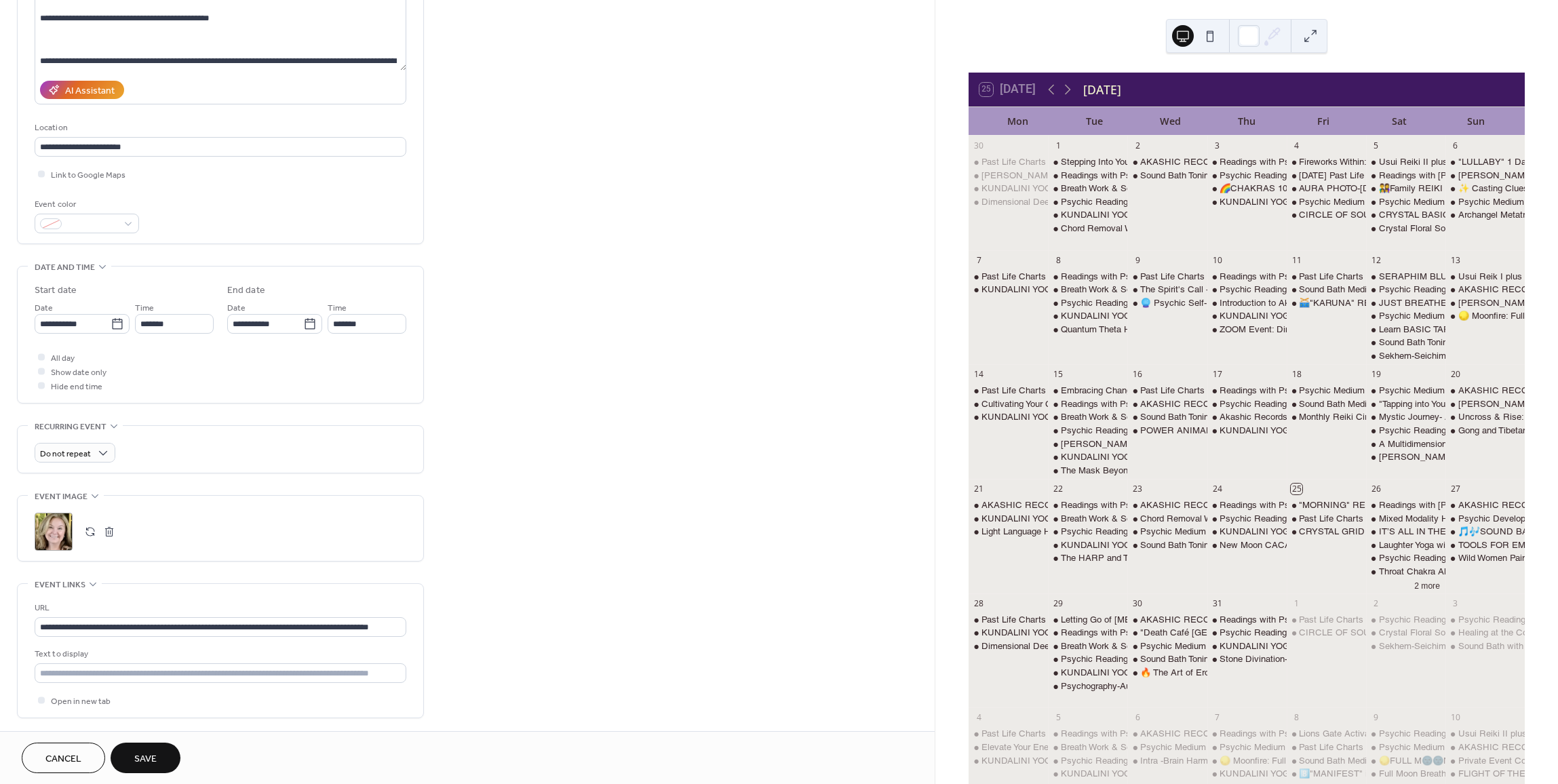 scroll, scrollTop: 203, scrollLeft: 0, axis: vertical 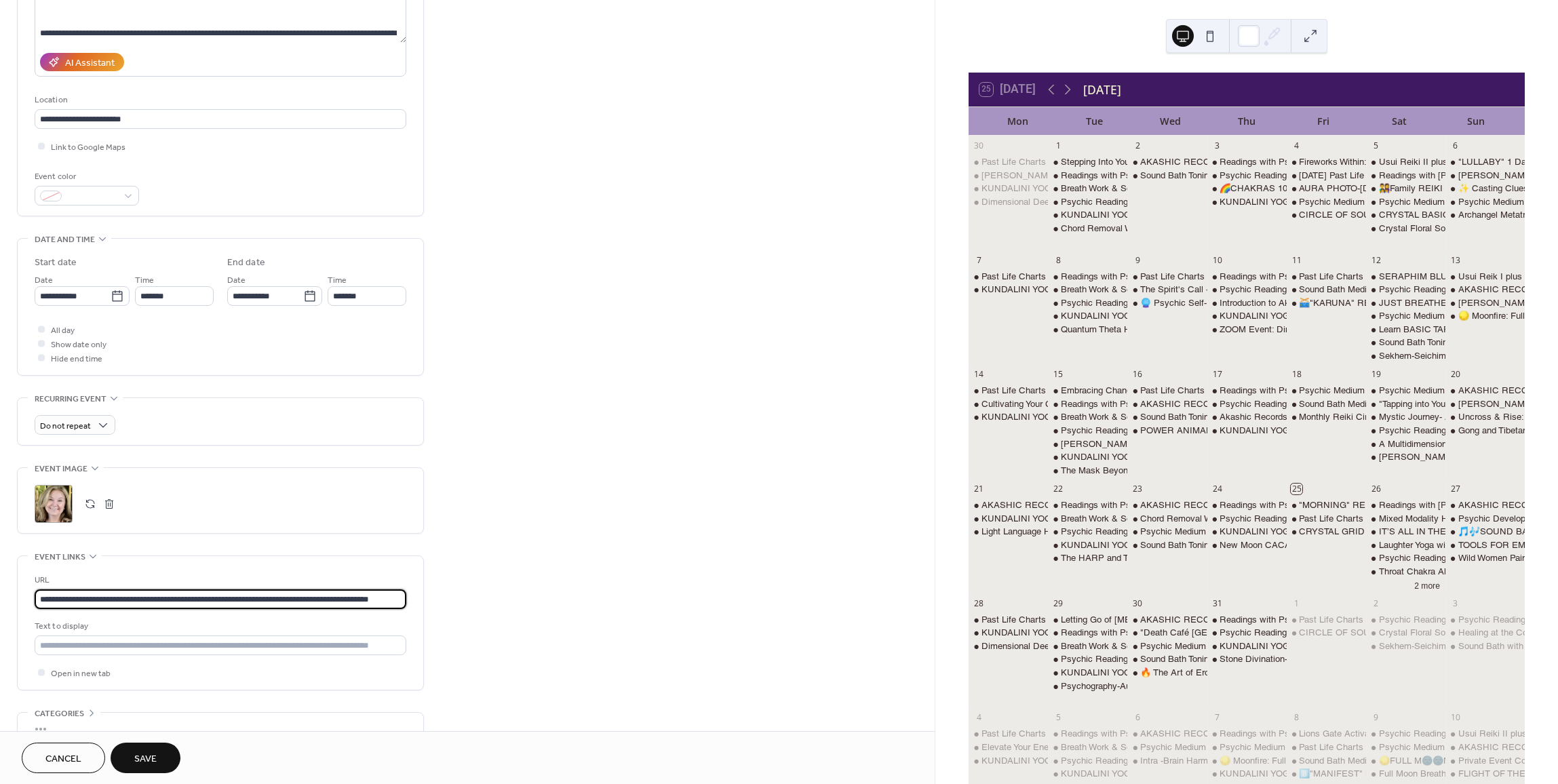 drag, startPoint x: 38, startPoint y: 593, endPoint x: 469, endPoint y: 612, distance: 431.419 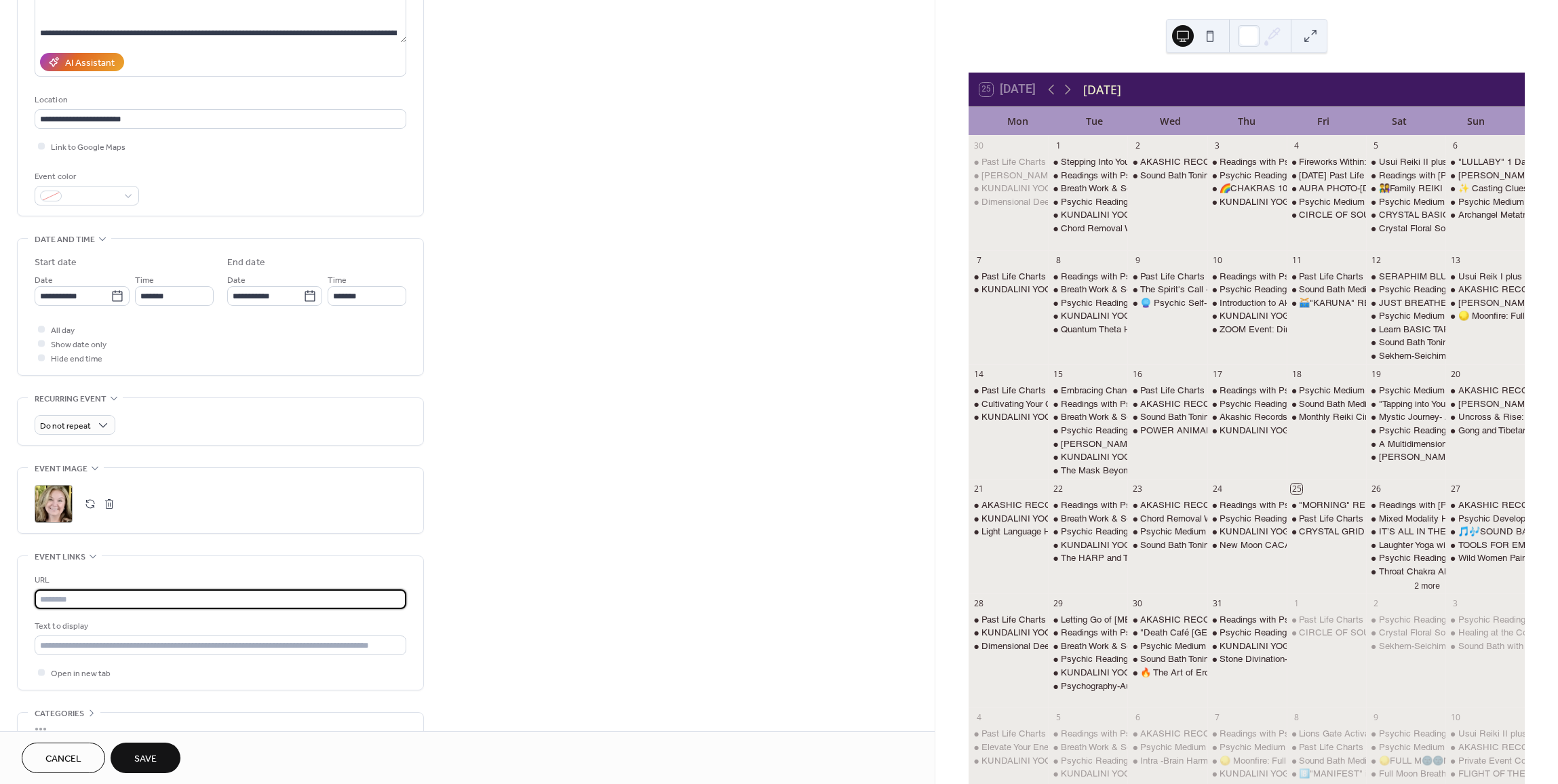 scroll, scrollTop: 0, scrollLeft: 0, axis: both 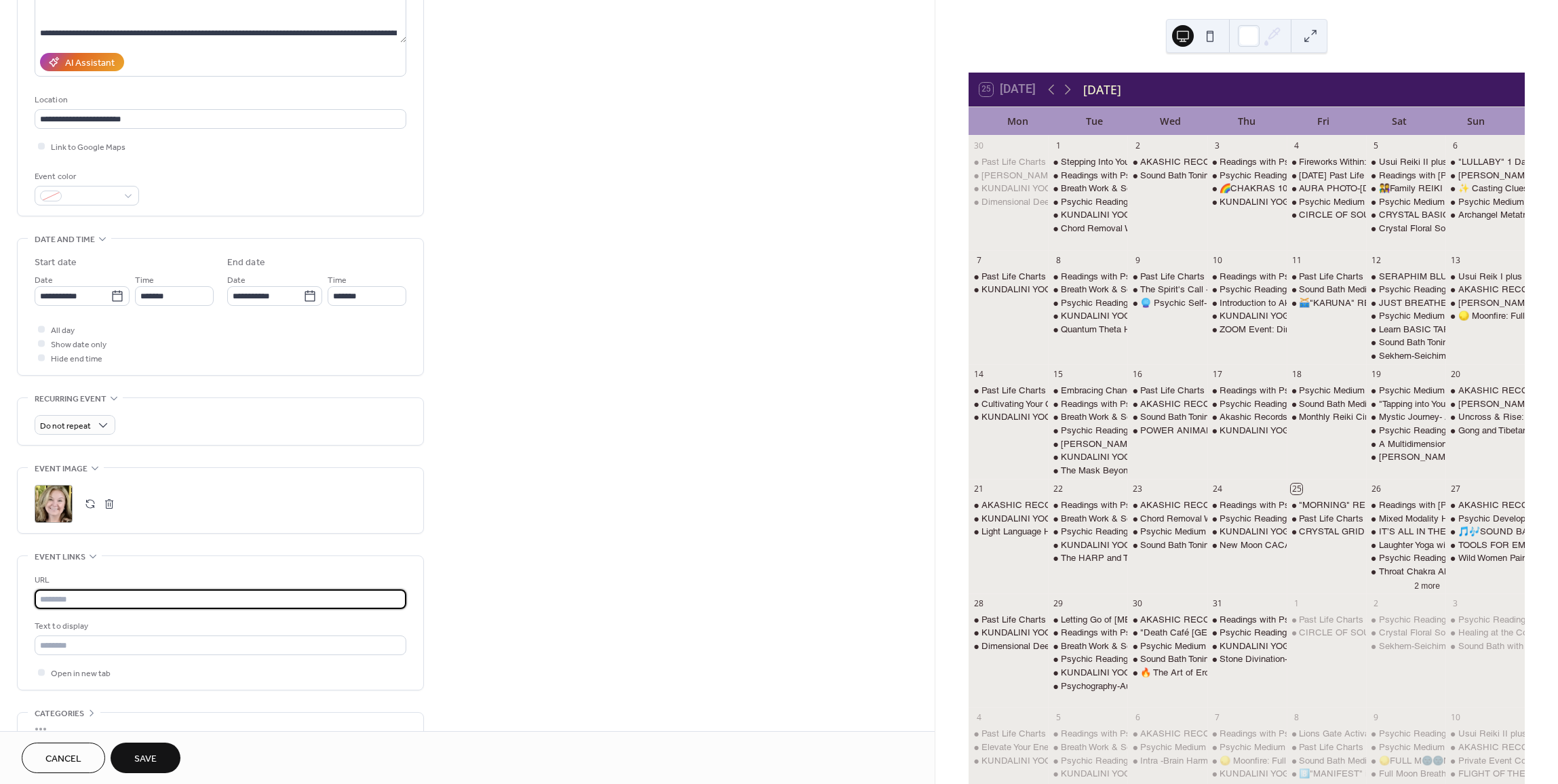 click at bounding box center [220, 599] 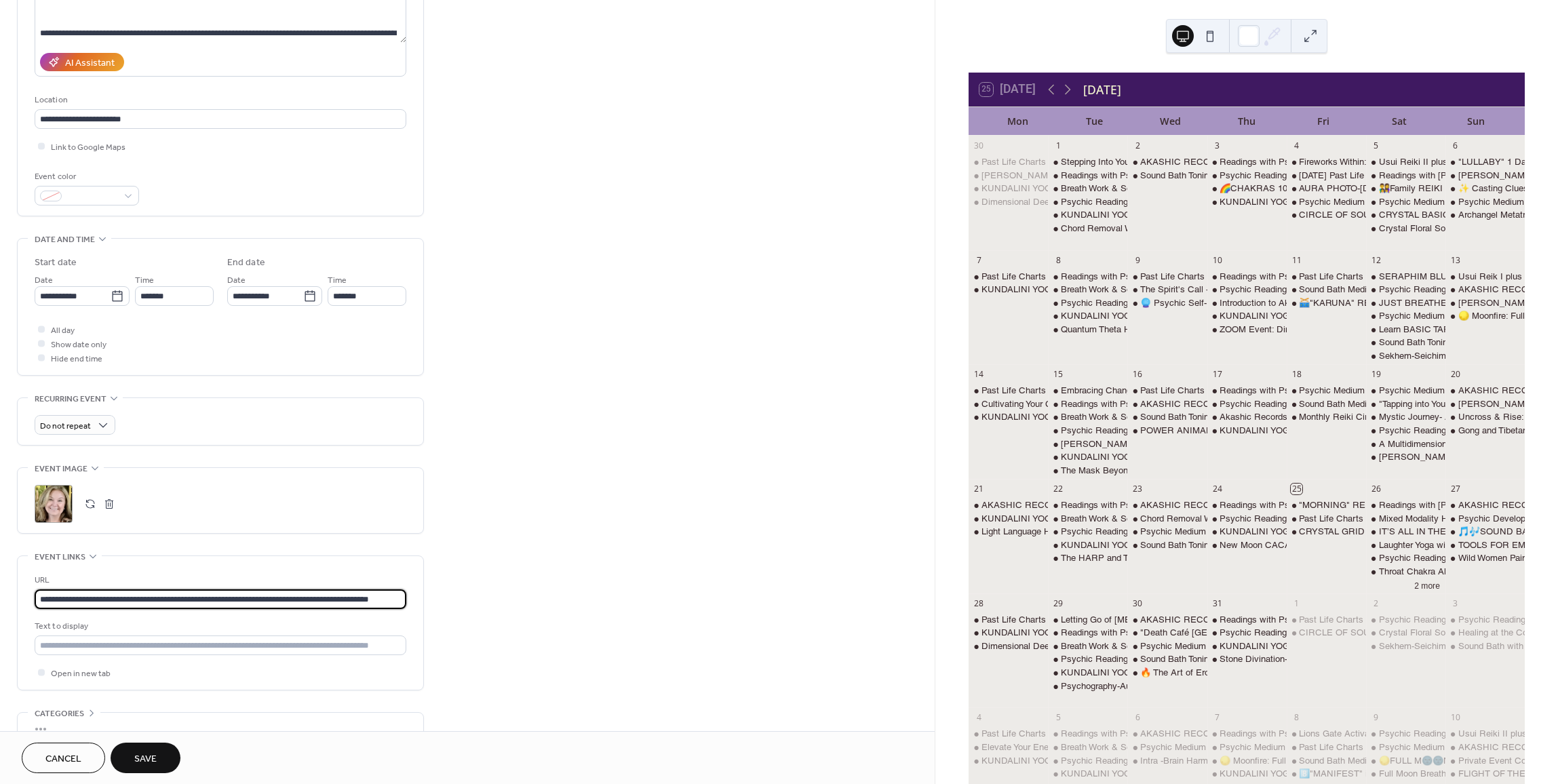 scroll, scrollTop: 0, scrollLeft: 19, axis: horizontal 